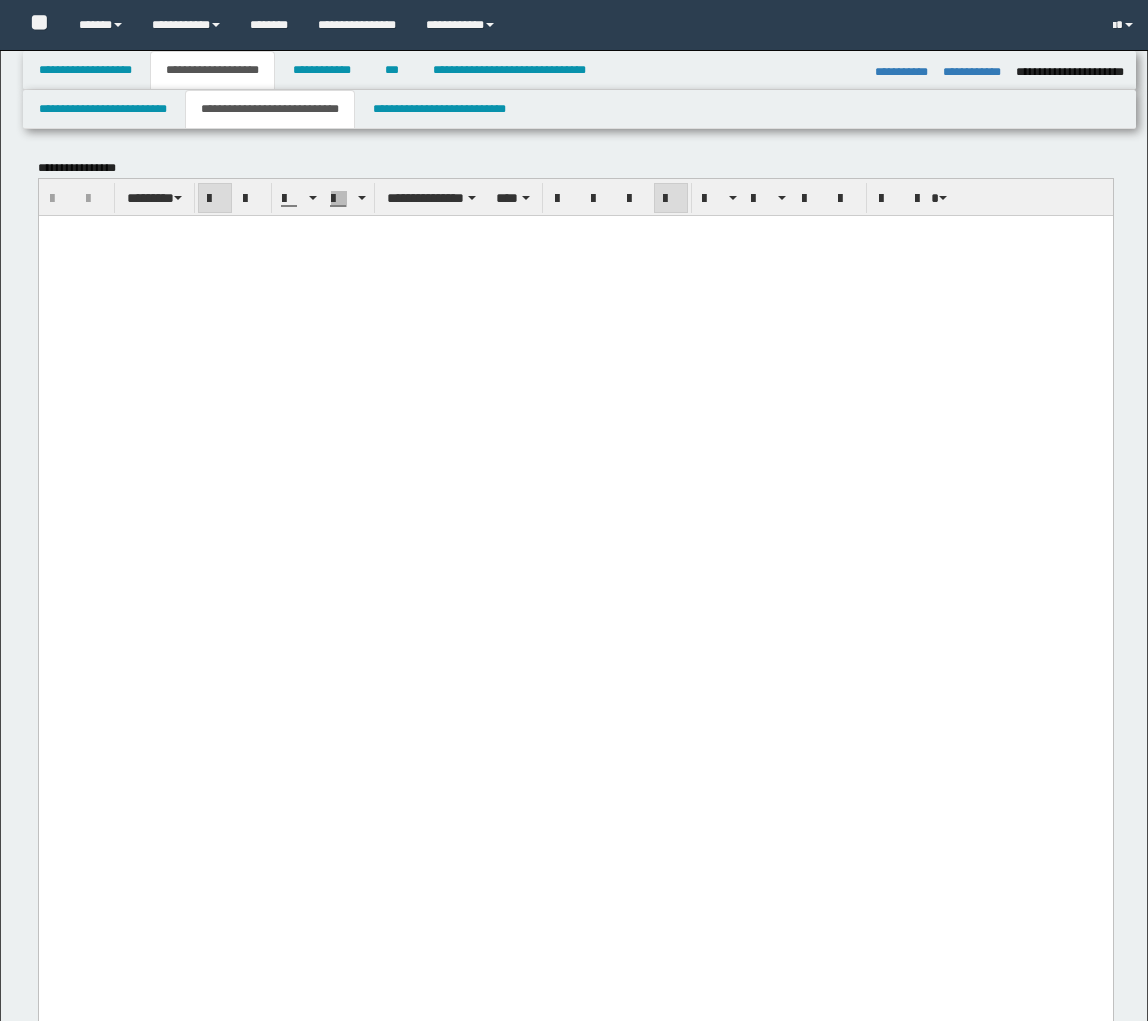 select on "*" 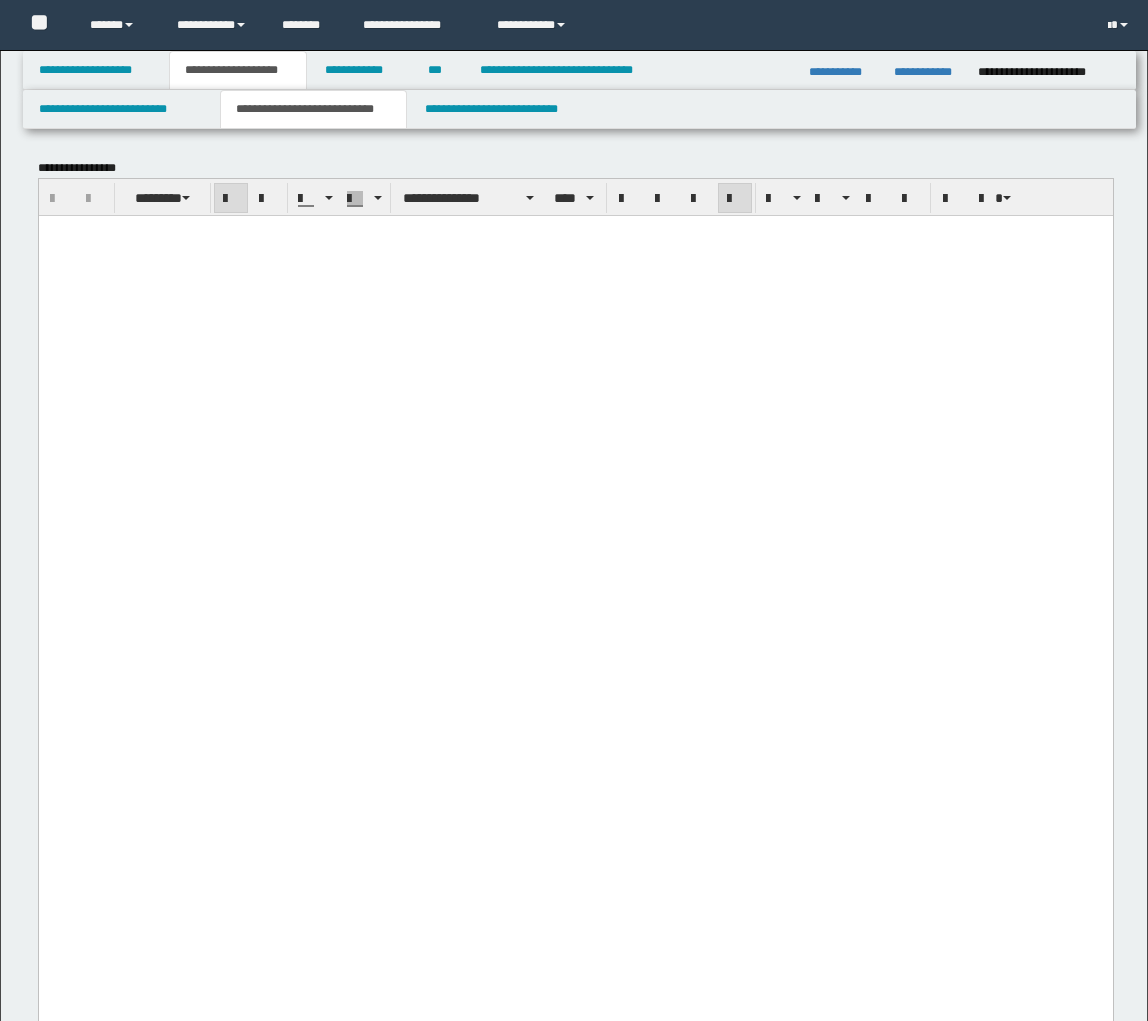 scroll, scrollTop: 2565, scrollLeft: 0, axis: vertical 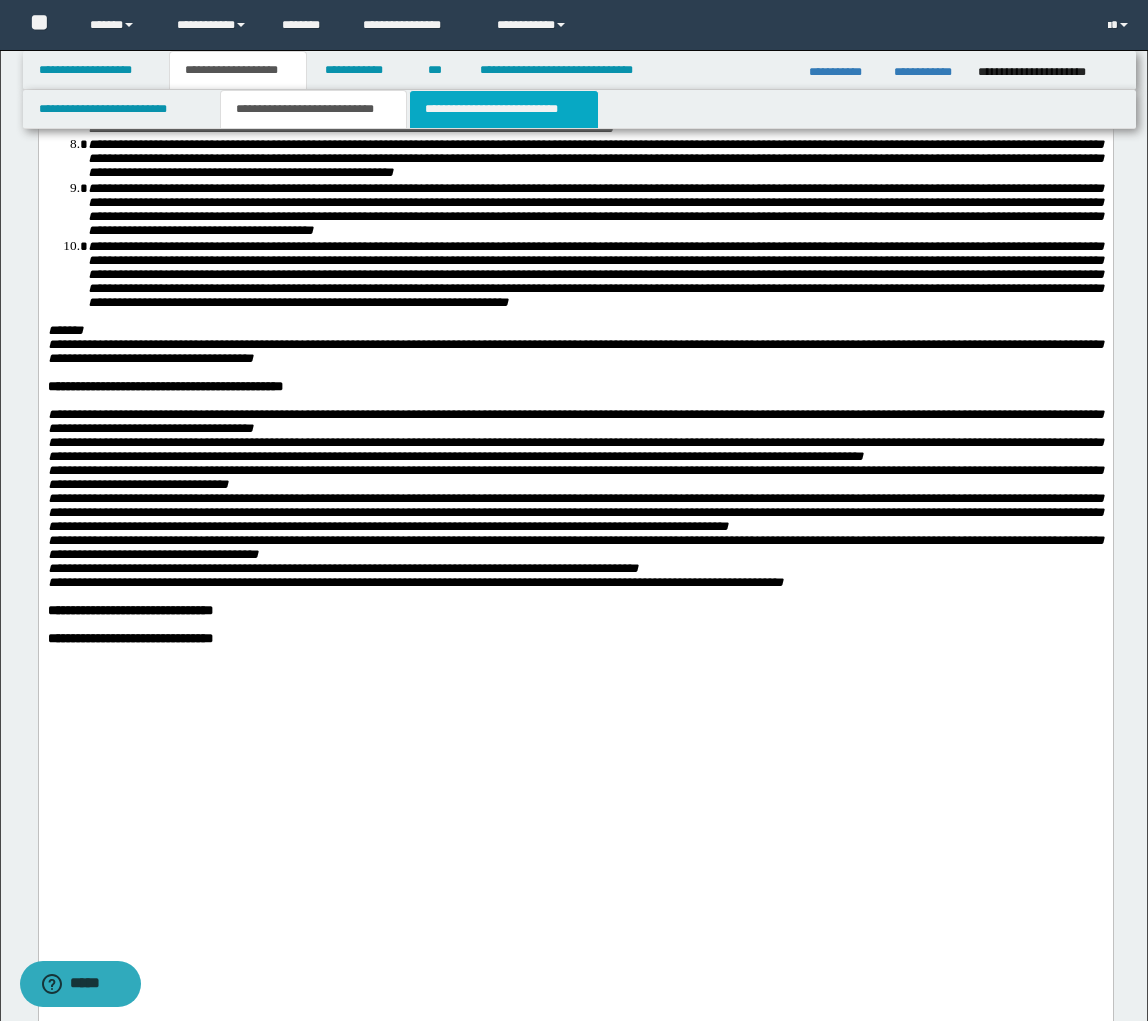 click on "**********" at bounding box center [504, 109] 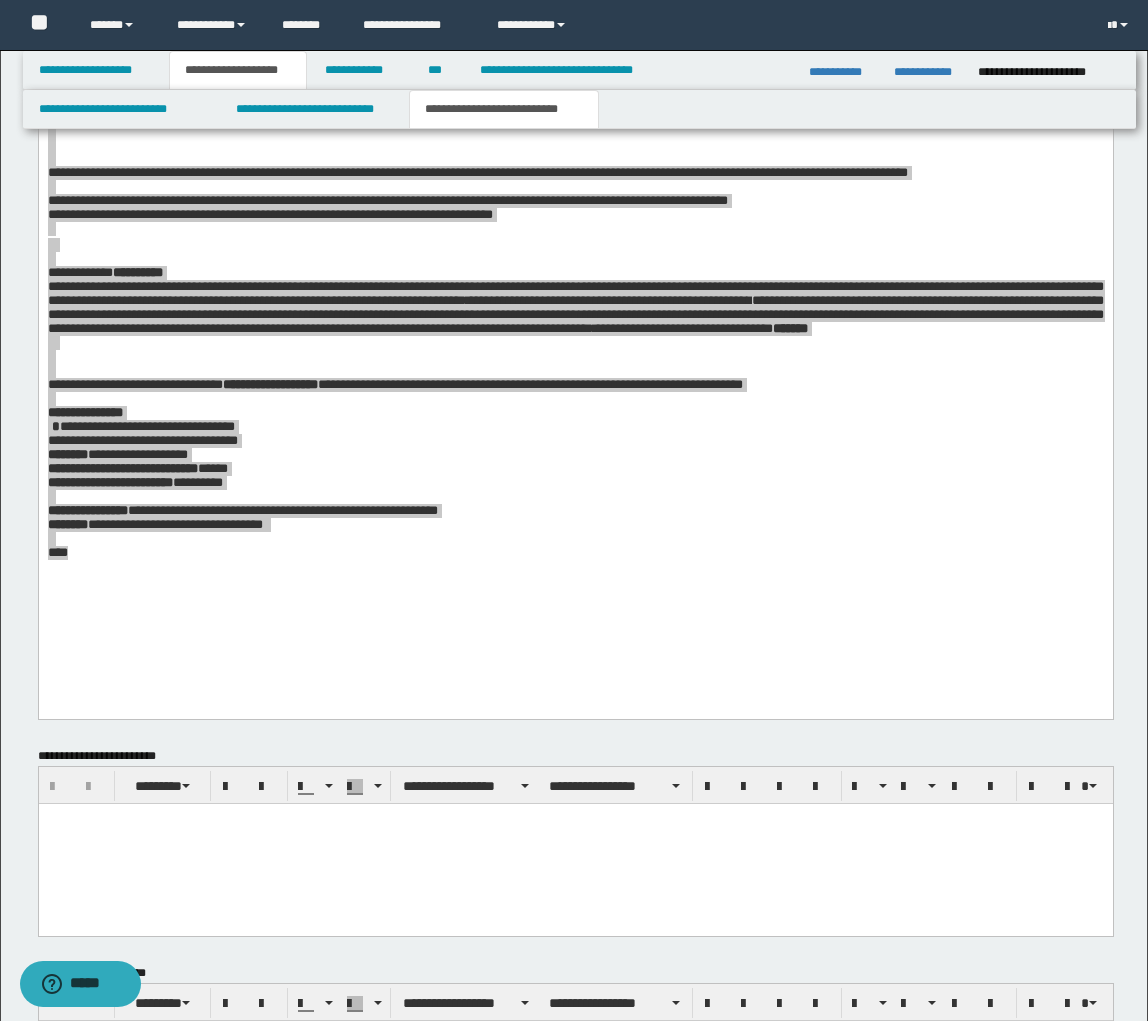 scroll, scrollTop: 1775, scrollLeft: 0, axis: vertical 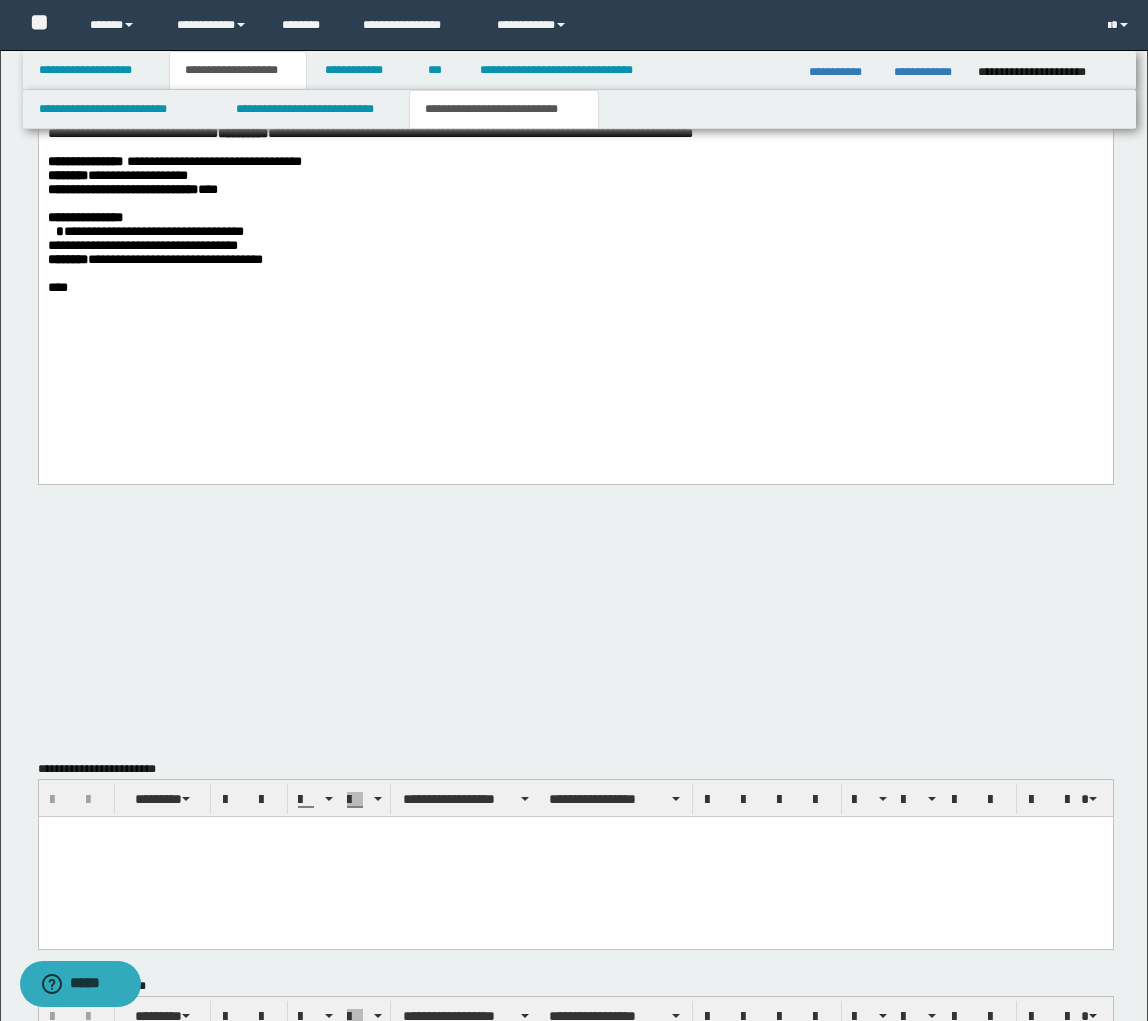 type 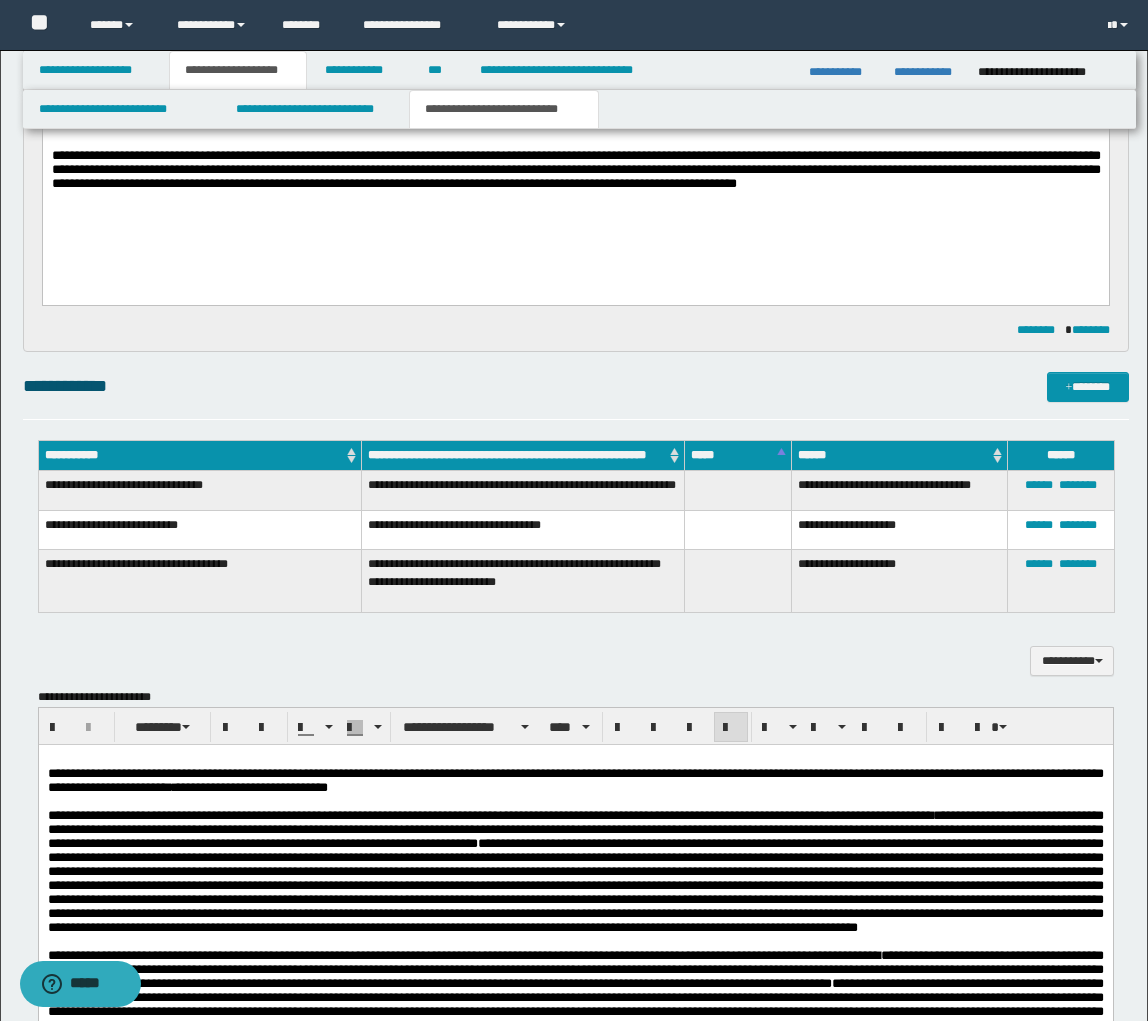 scroll, scrollTop: 853, scrollLeft: 0, axis: vertical 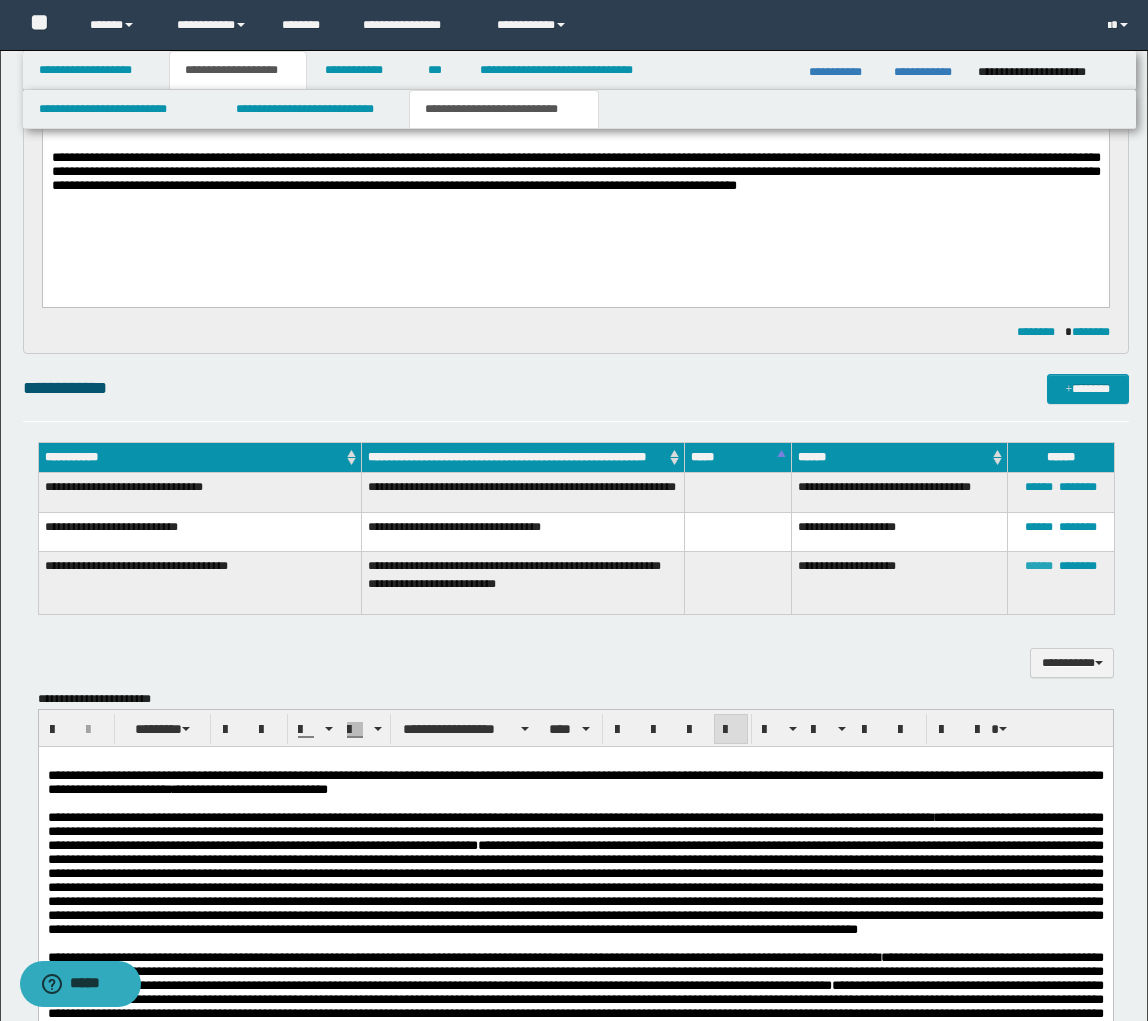 click on "******" at bounding box center (1039, 566) 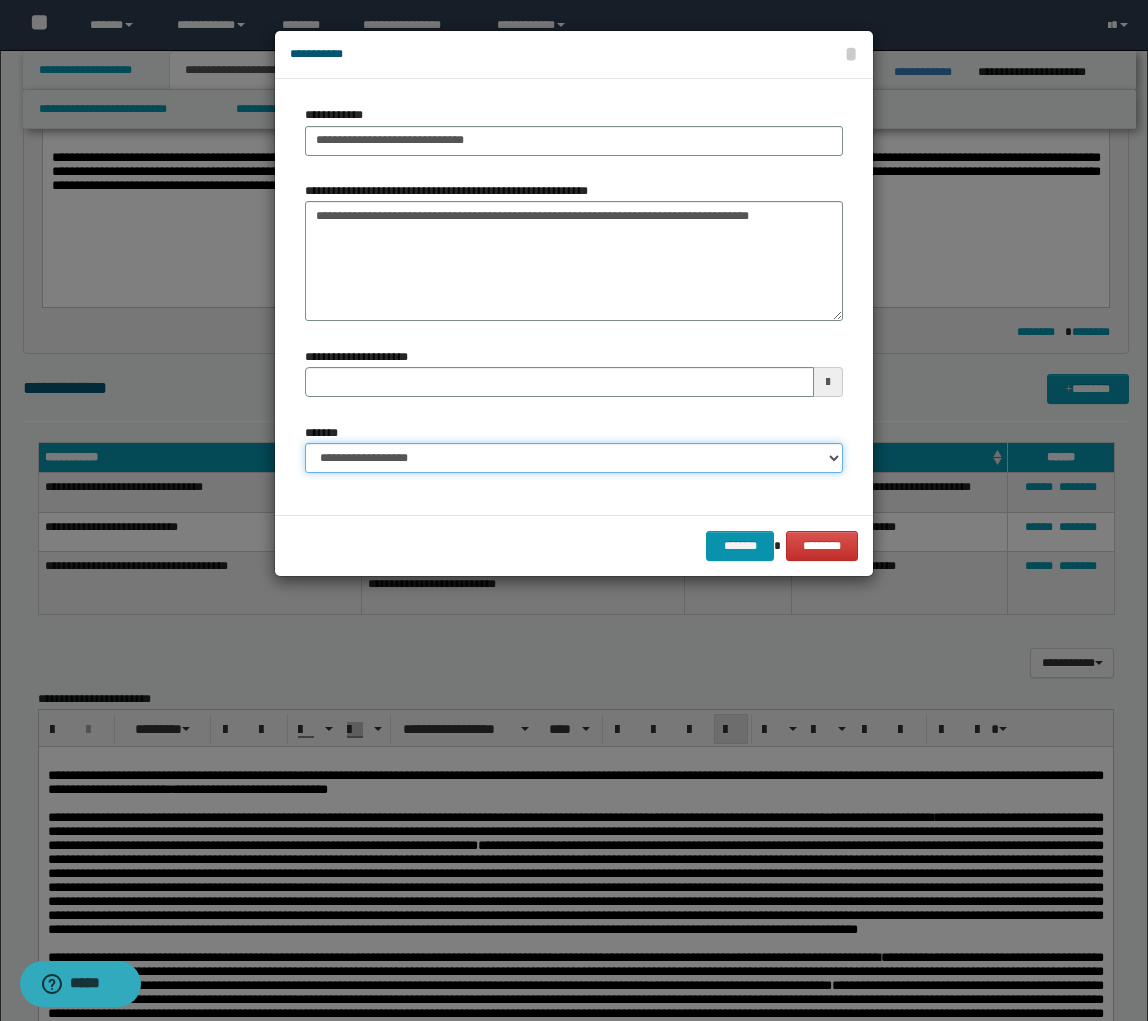 click on "**********" at bounding box center [574, 458] 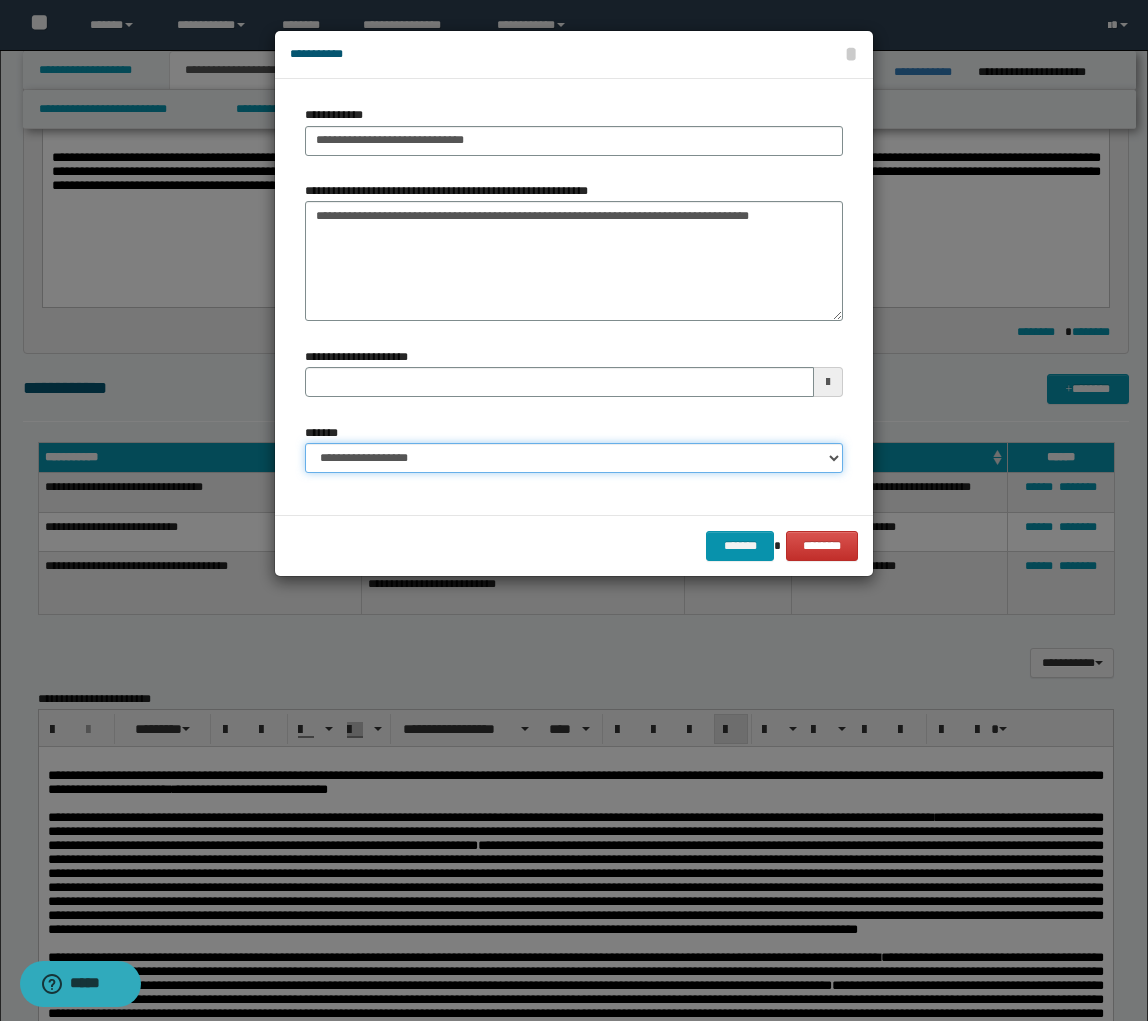 select on "*" 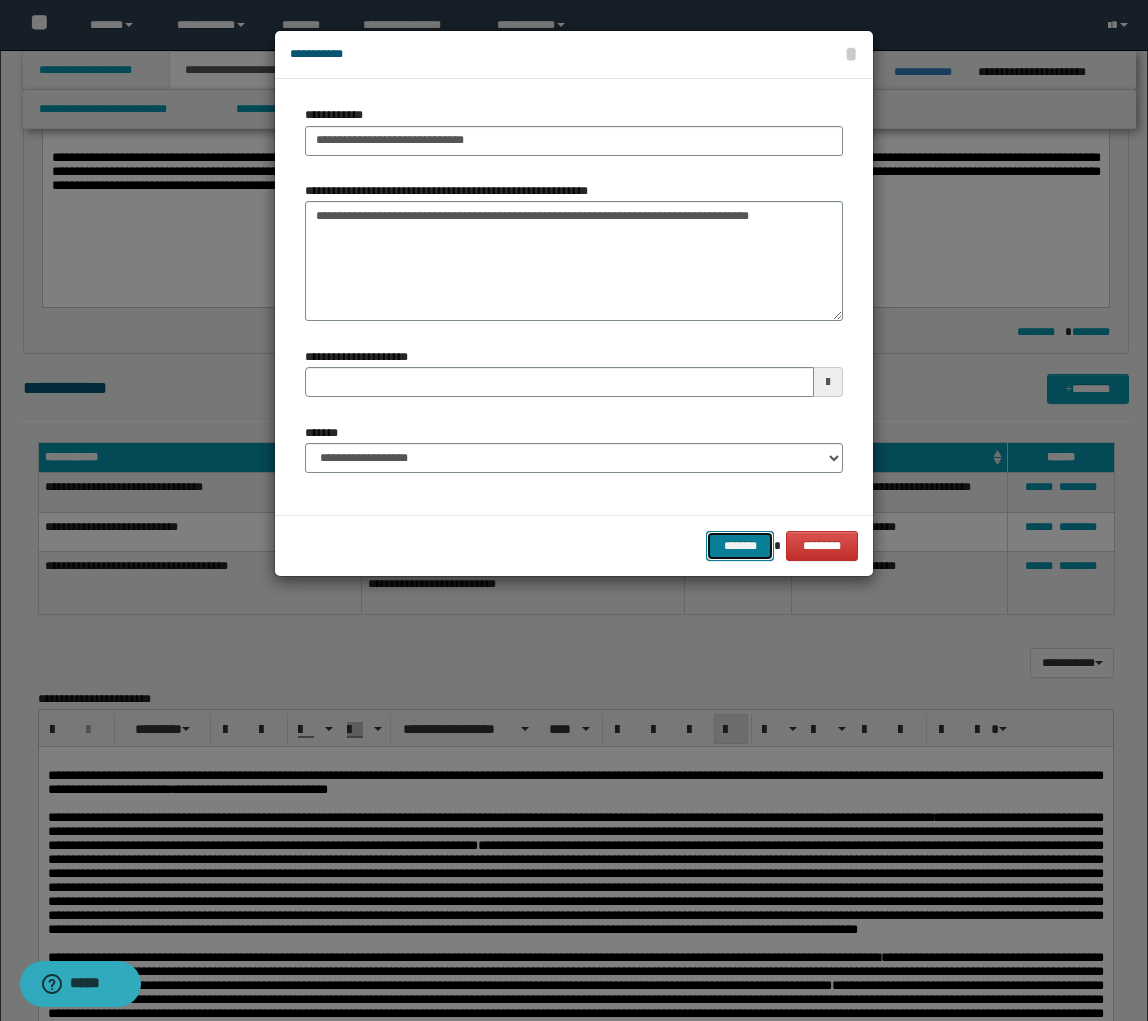 click on "*******" at bounding box center (740, 546) 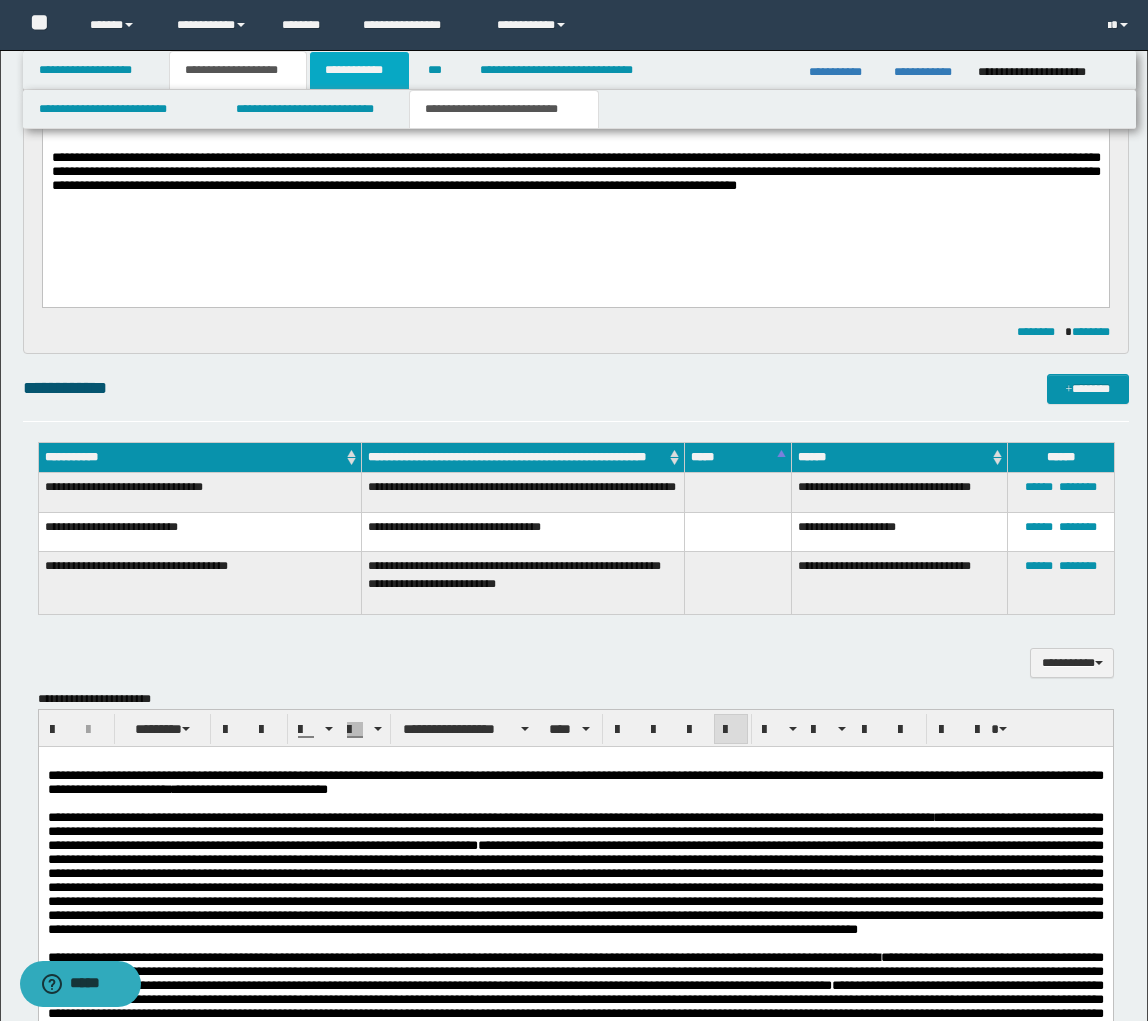 click on "**********" at bounding box center (359, 70) 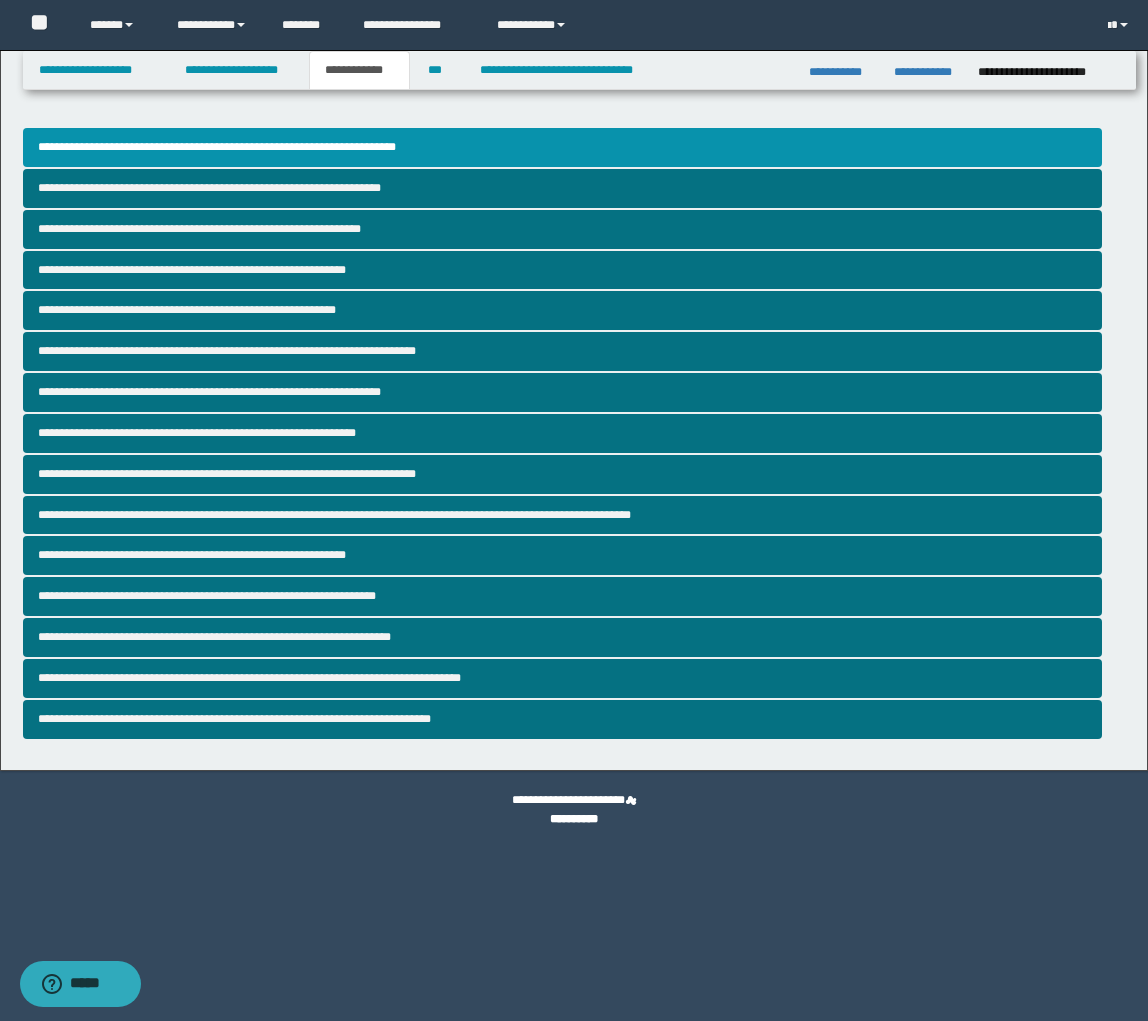 scroll, scrollTop: 0, scrollLeft: 0, axis: both 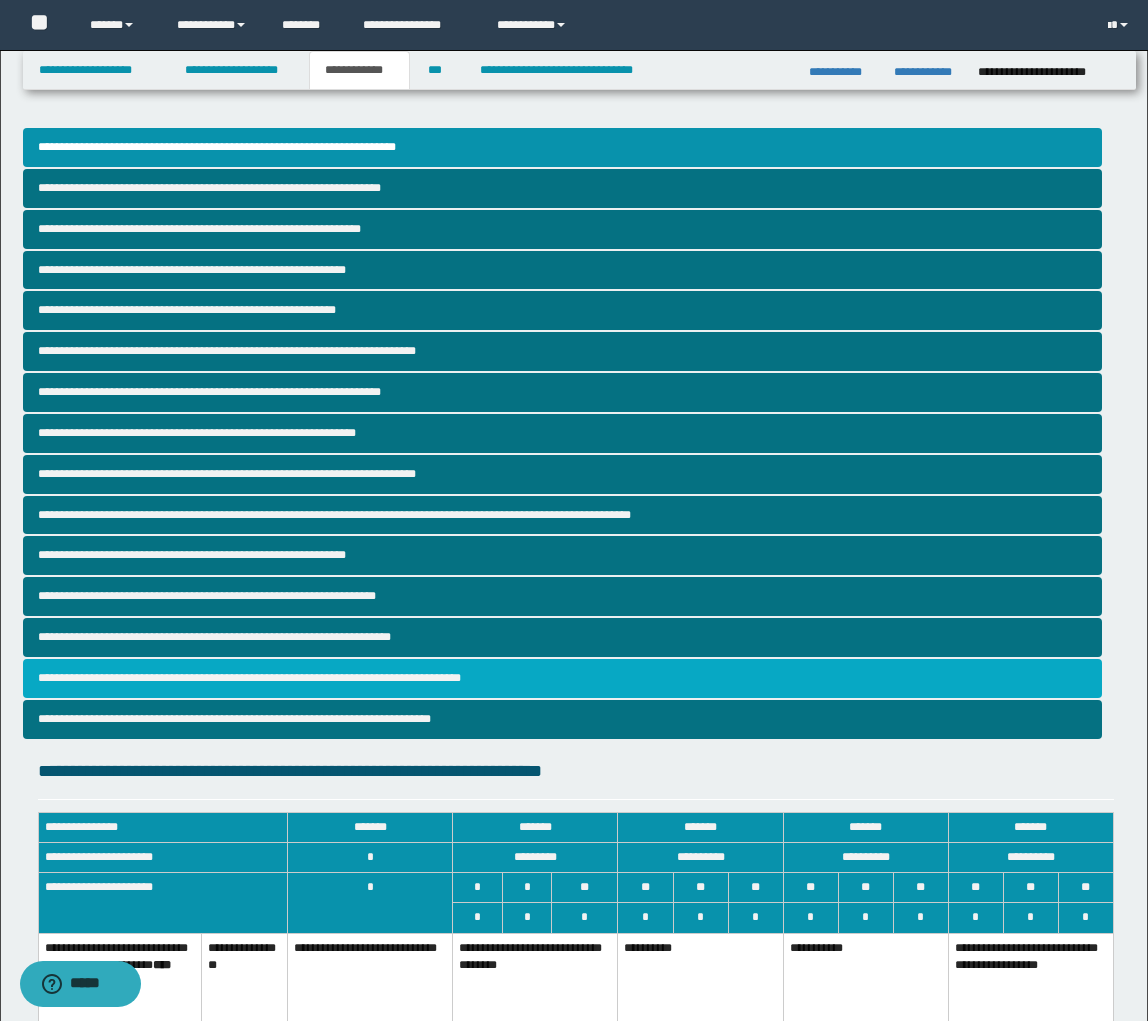 click on "**********" at bounding box center (562, 678) 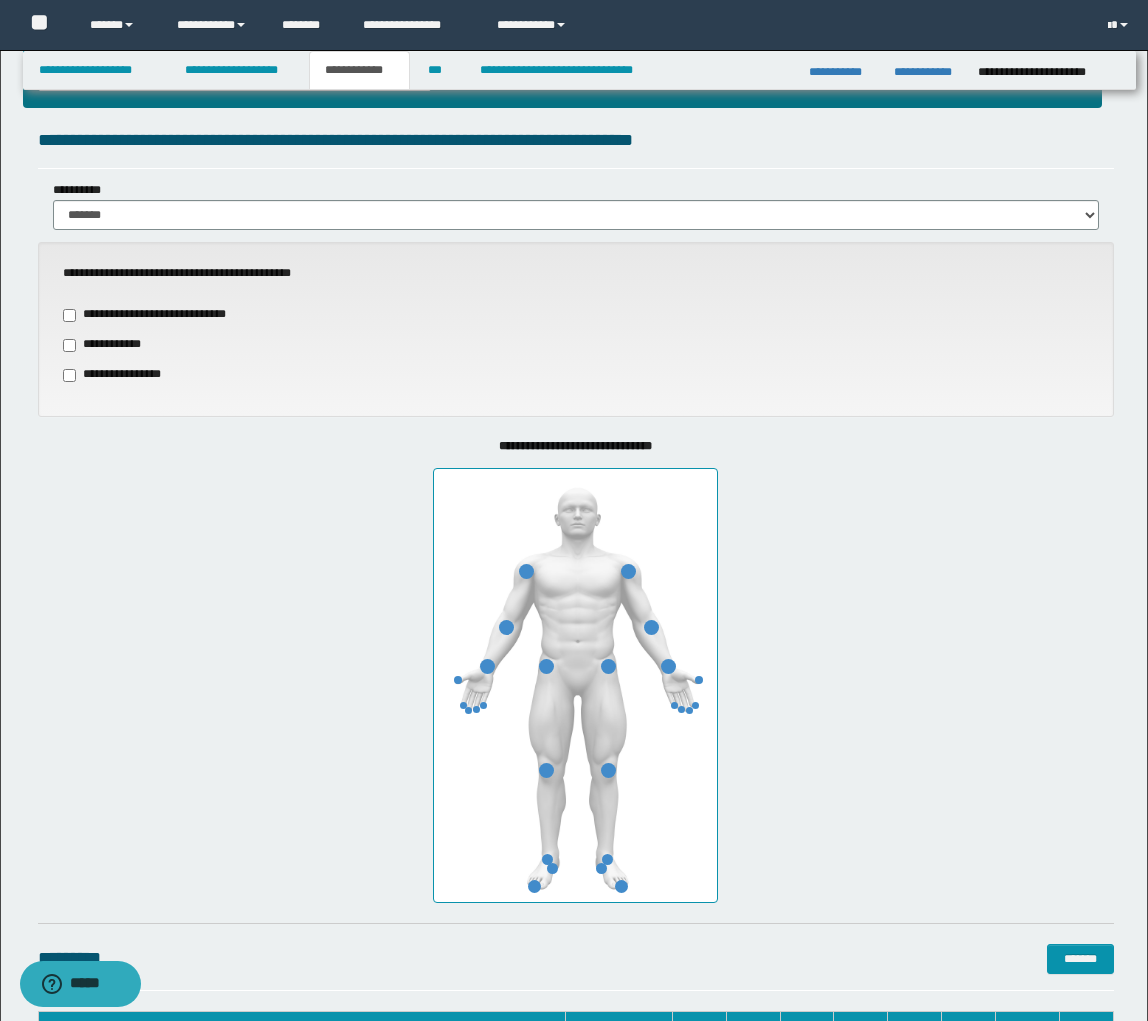 scroll, scrollTop: 633, scrollLeft: 0, axis: vertical 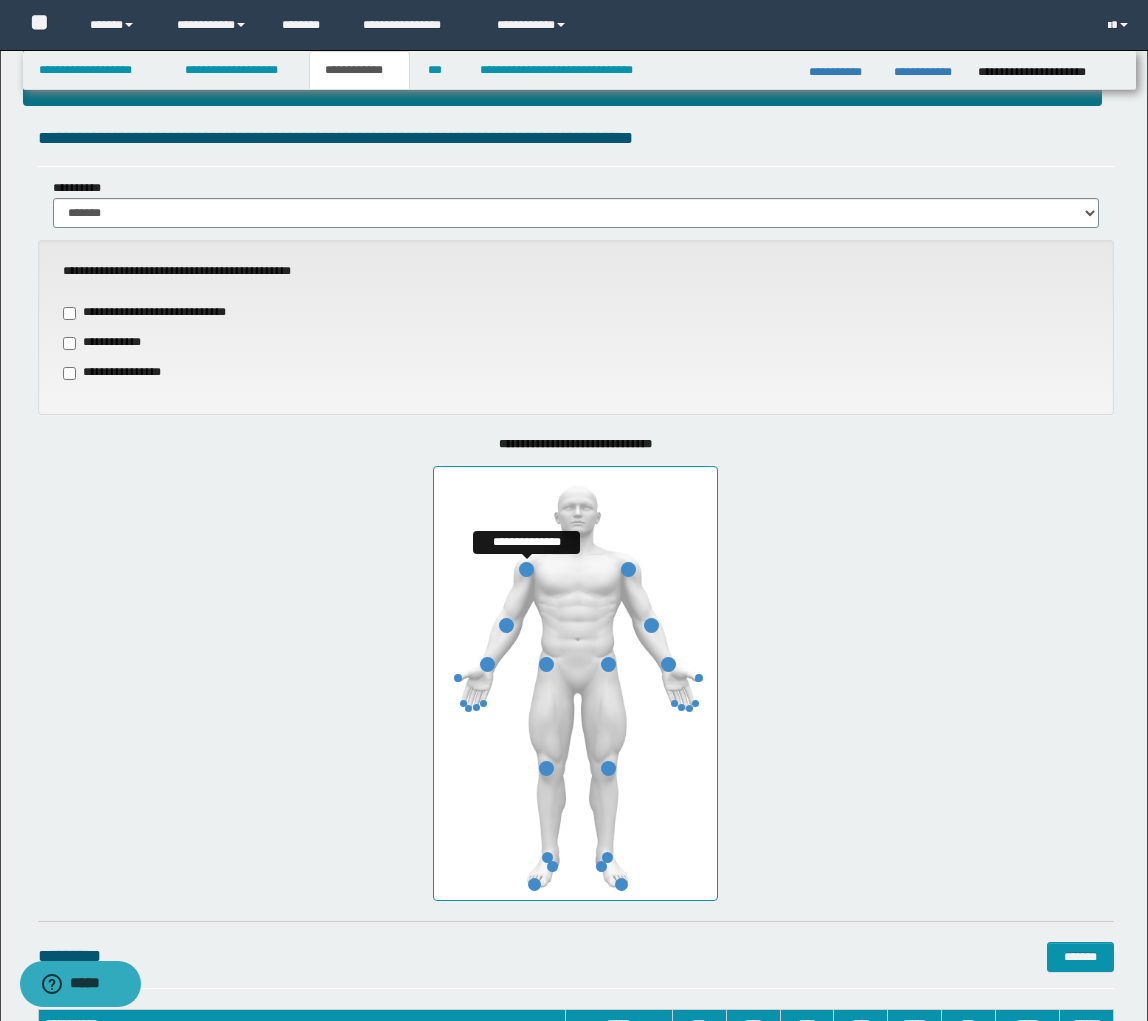 click at bounding box center (526, 569) 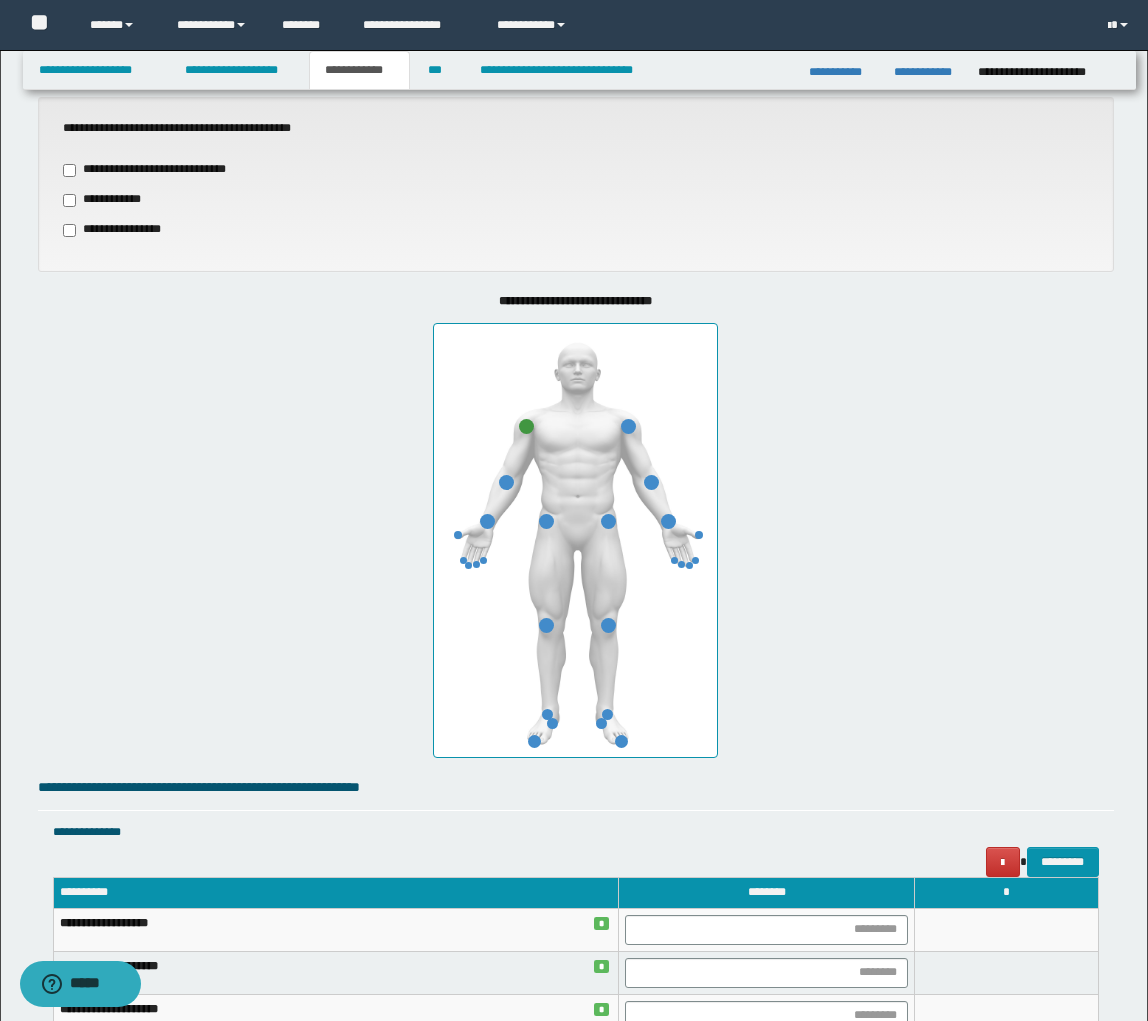 scroll, scrollTop: 775, scrollLeft: 0, axis: vertical 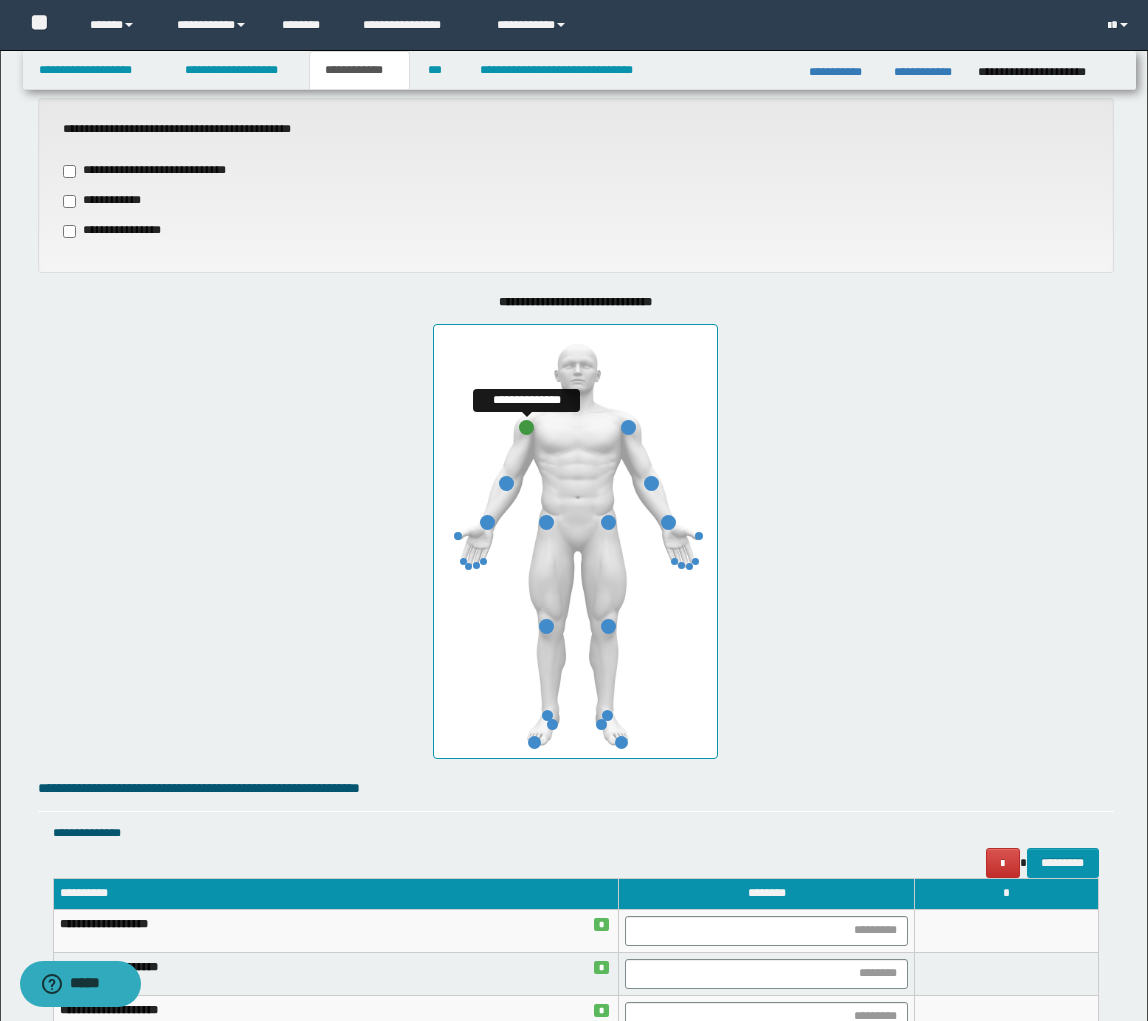 click at bounding box center [526, 427] 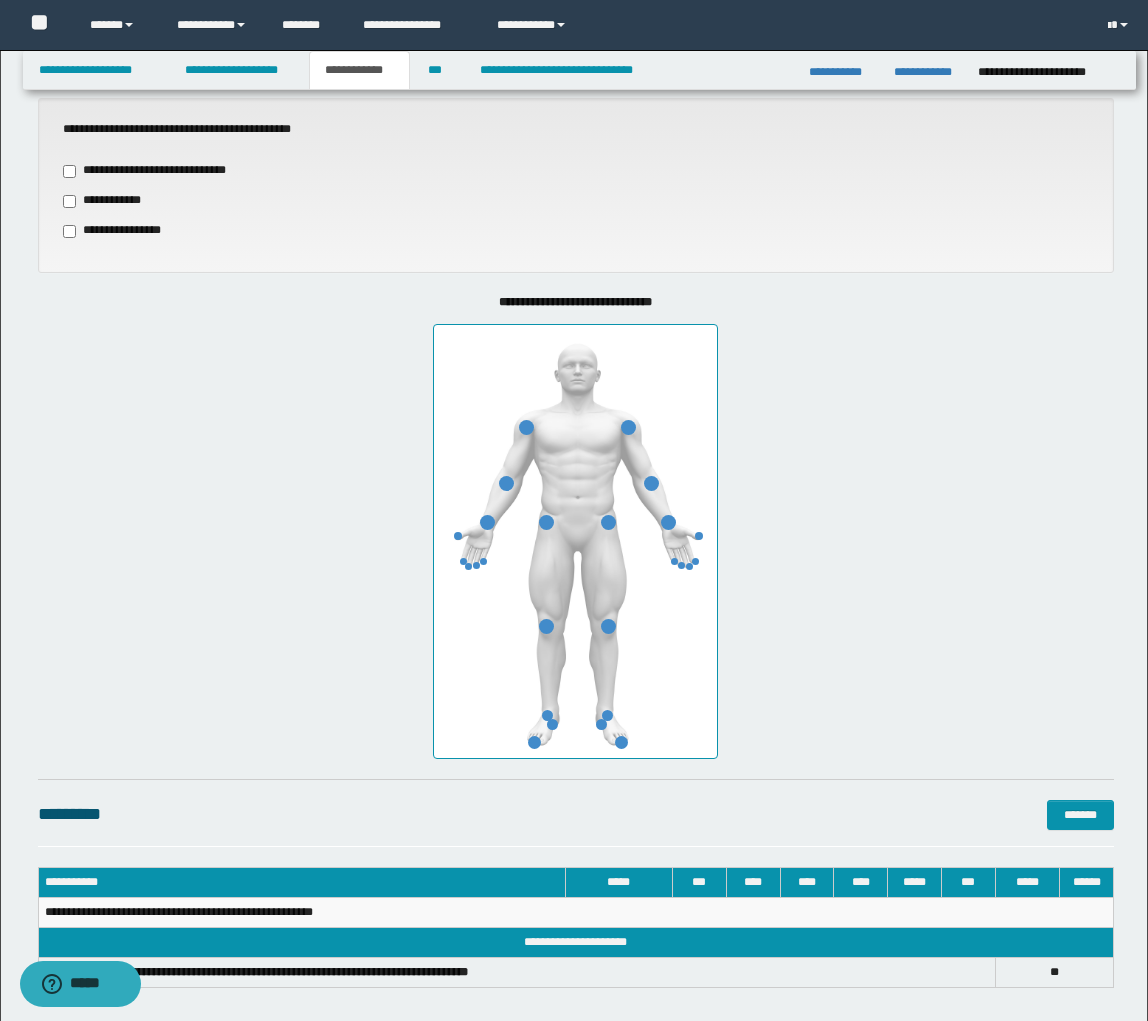 click on "**********" at bounding box center (158, 171) 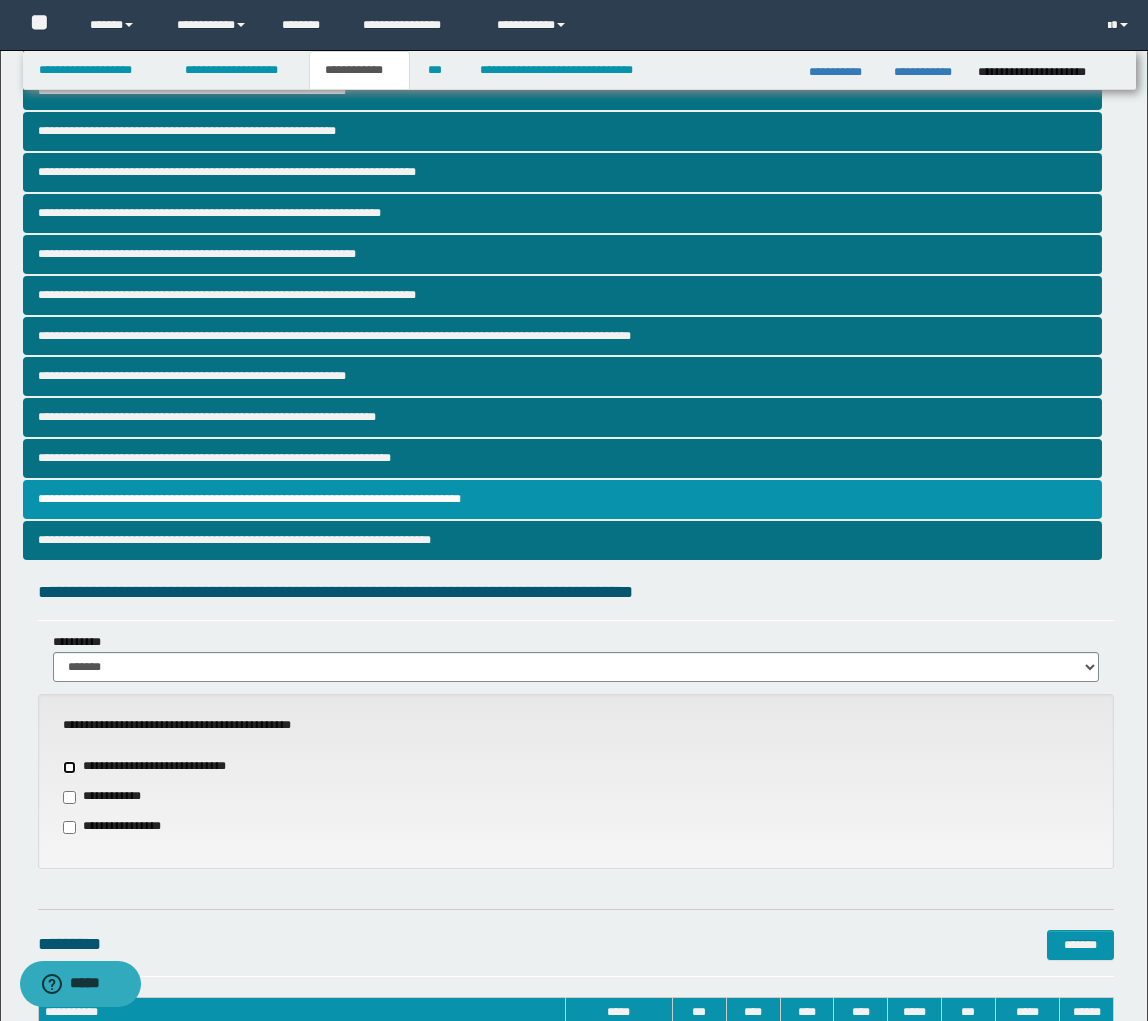 scroll, scrollTop: 0, scrollLeft: 0, axis: both 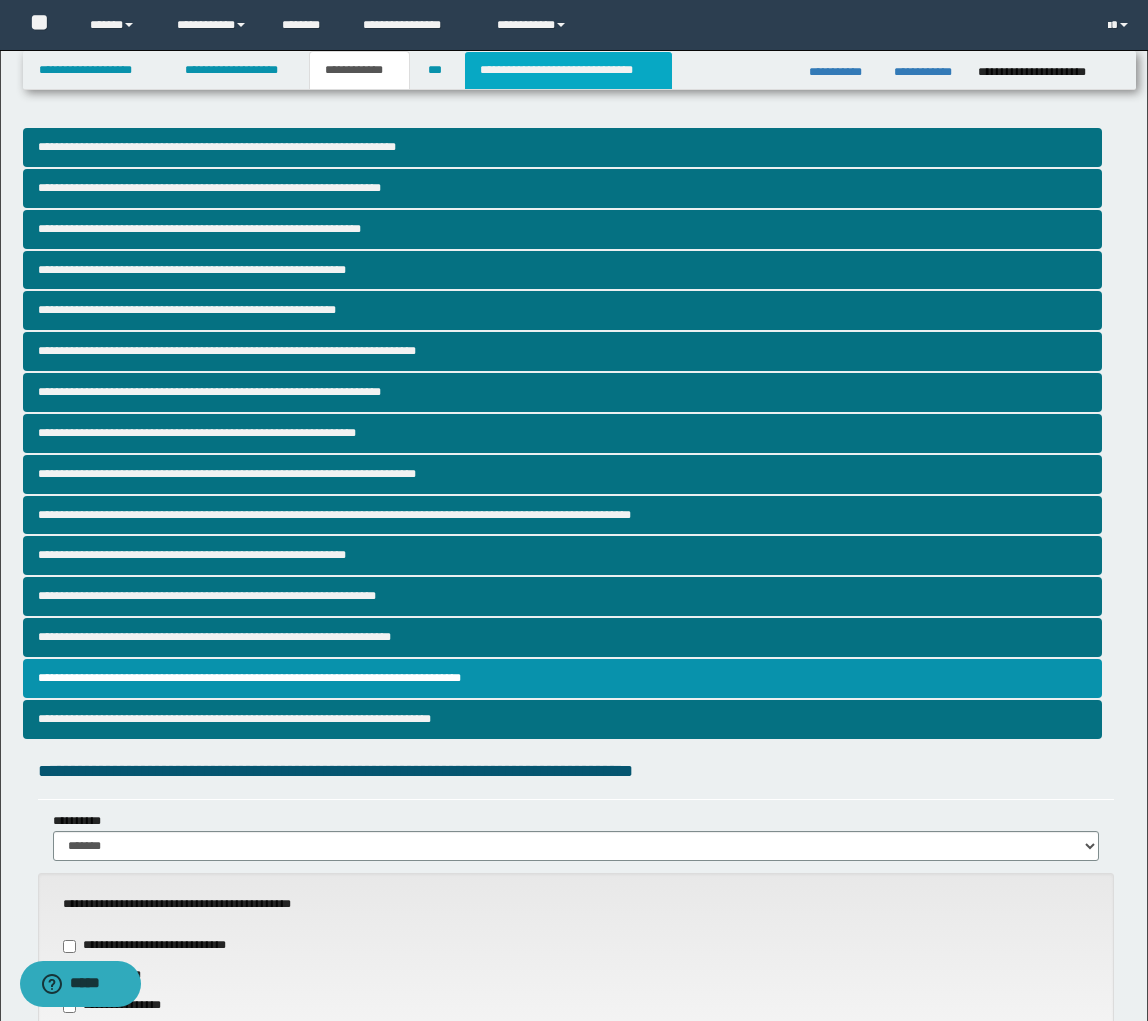 click on "**********" at bounding box center (568, 70) 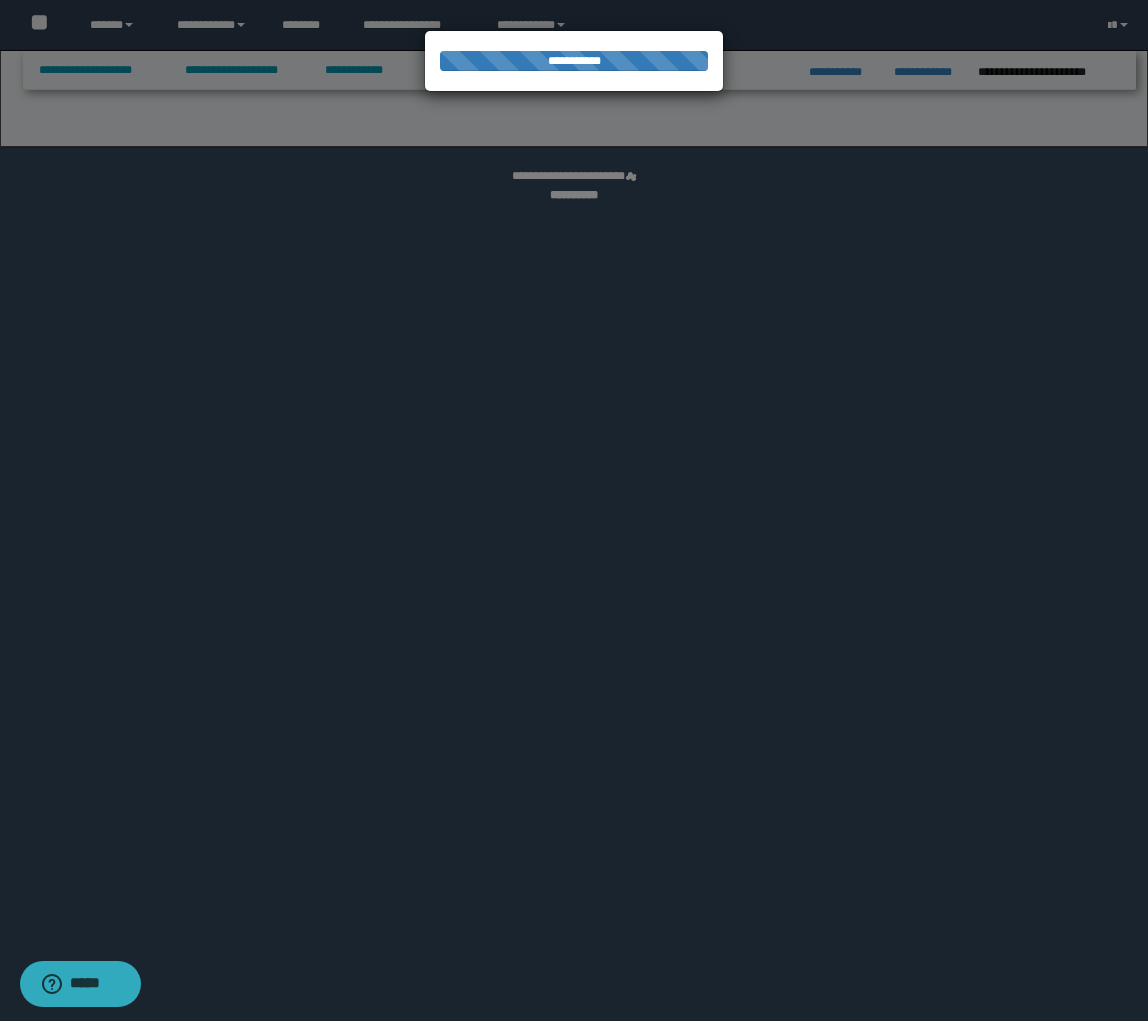 select on "*" 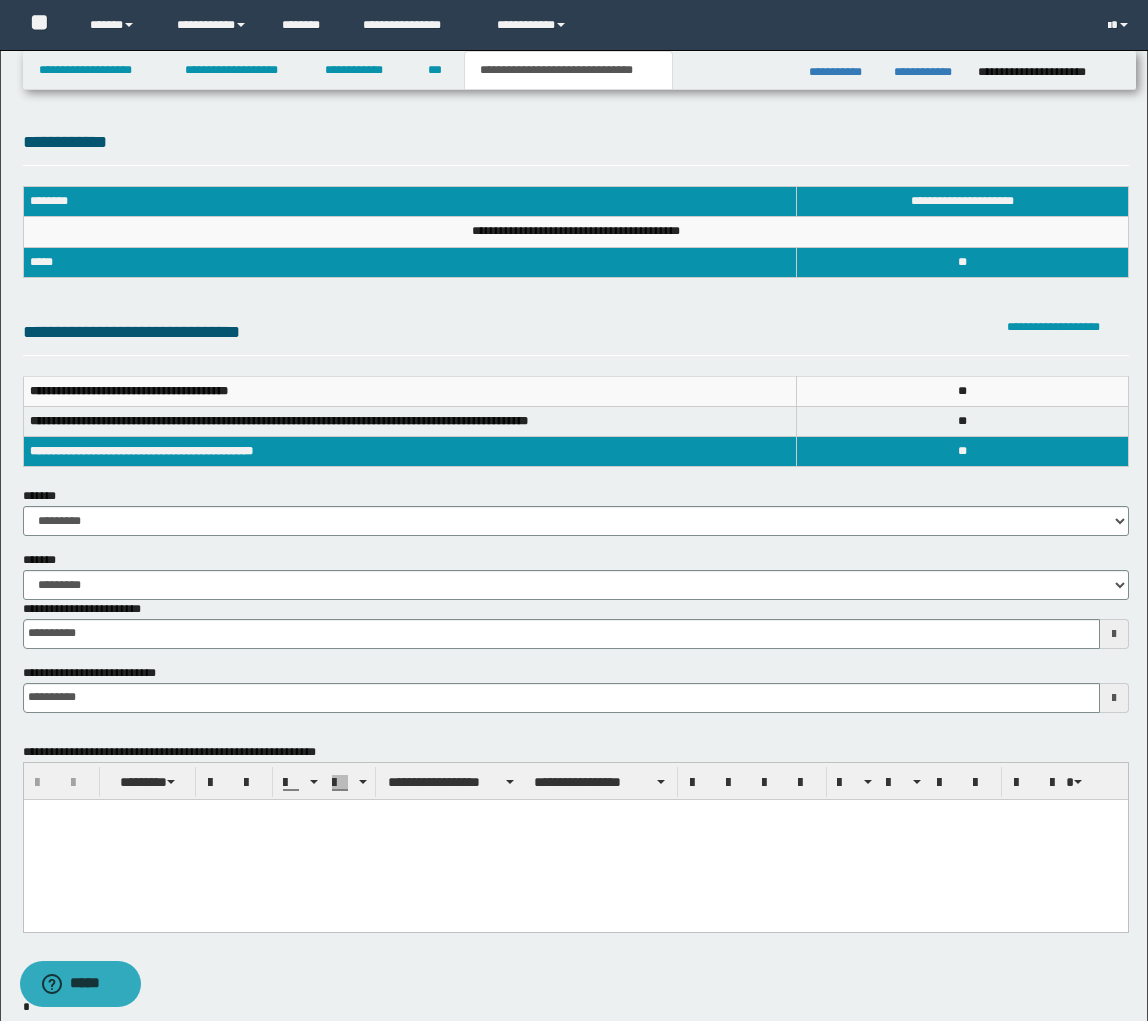 scroll, scrollTop: 0, scrollLeft: 0, axis: both 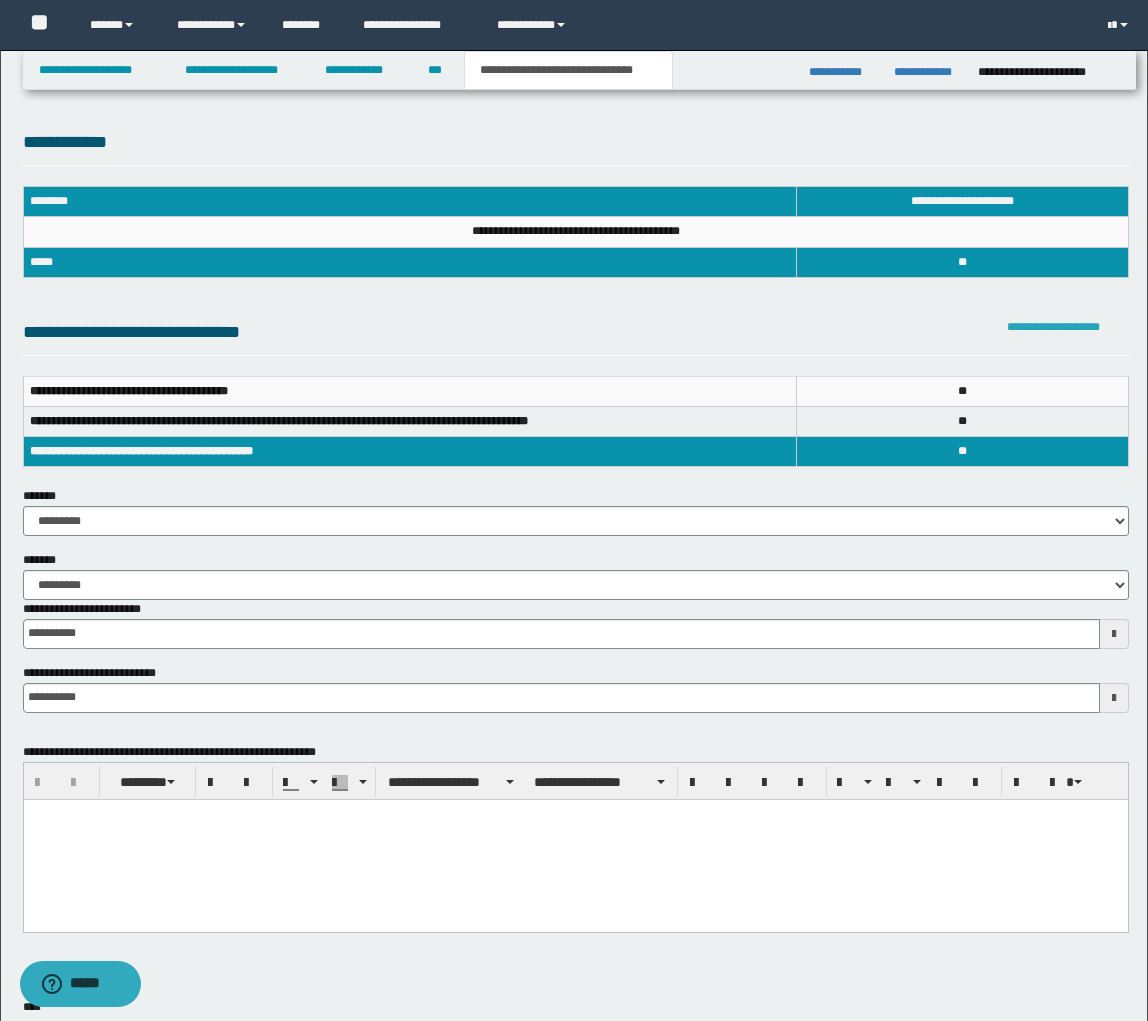 click on "**********" at bounding box center [1053, 327] 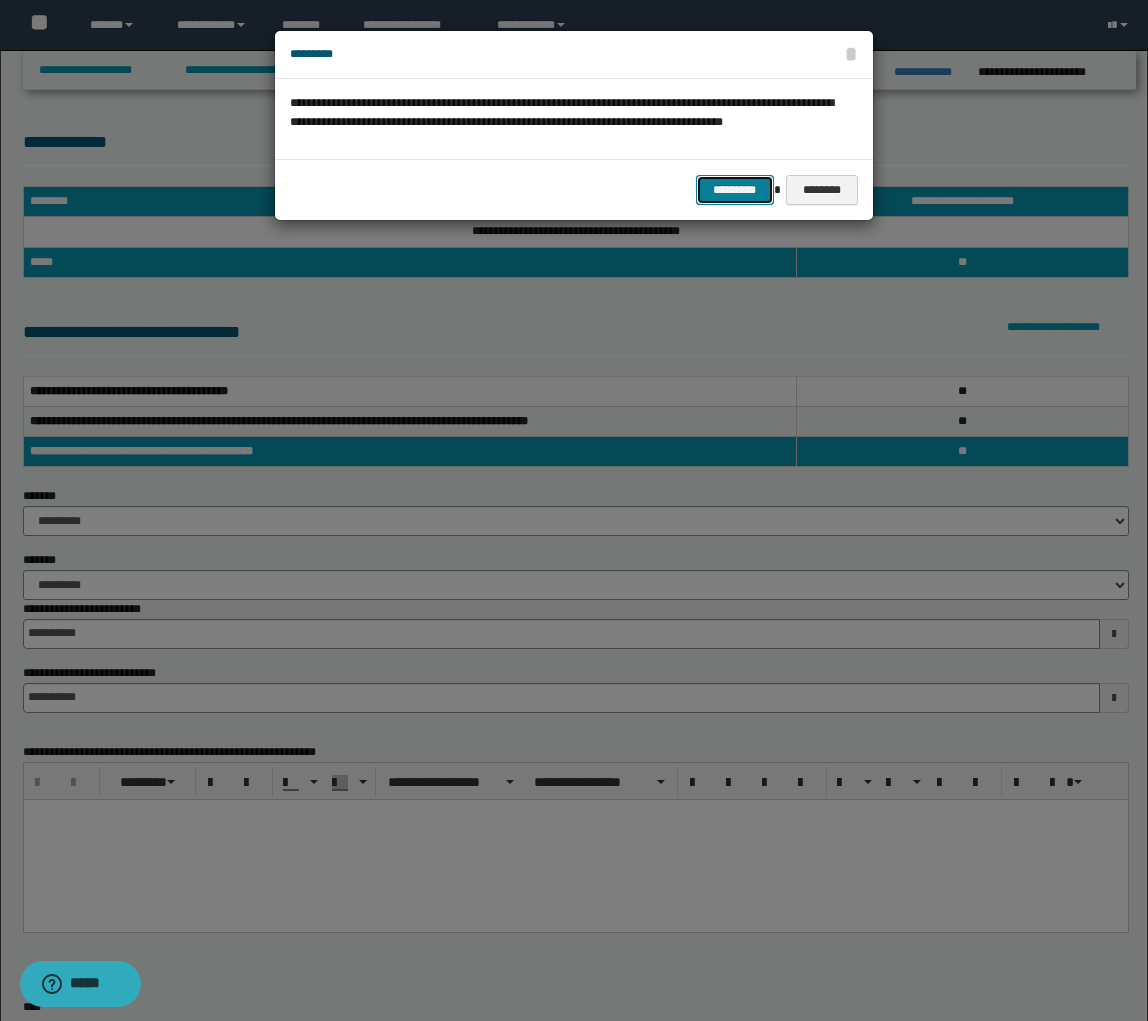 click on "*********" at bounding box center [735, 190] 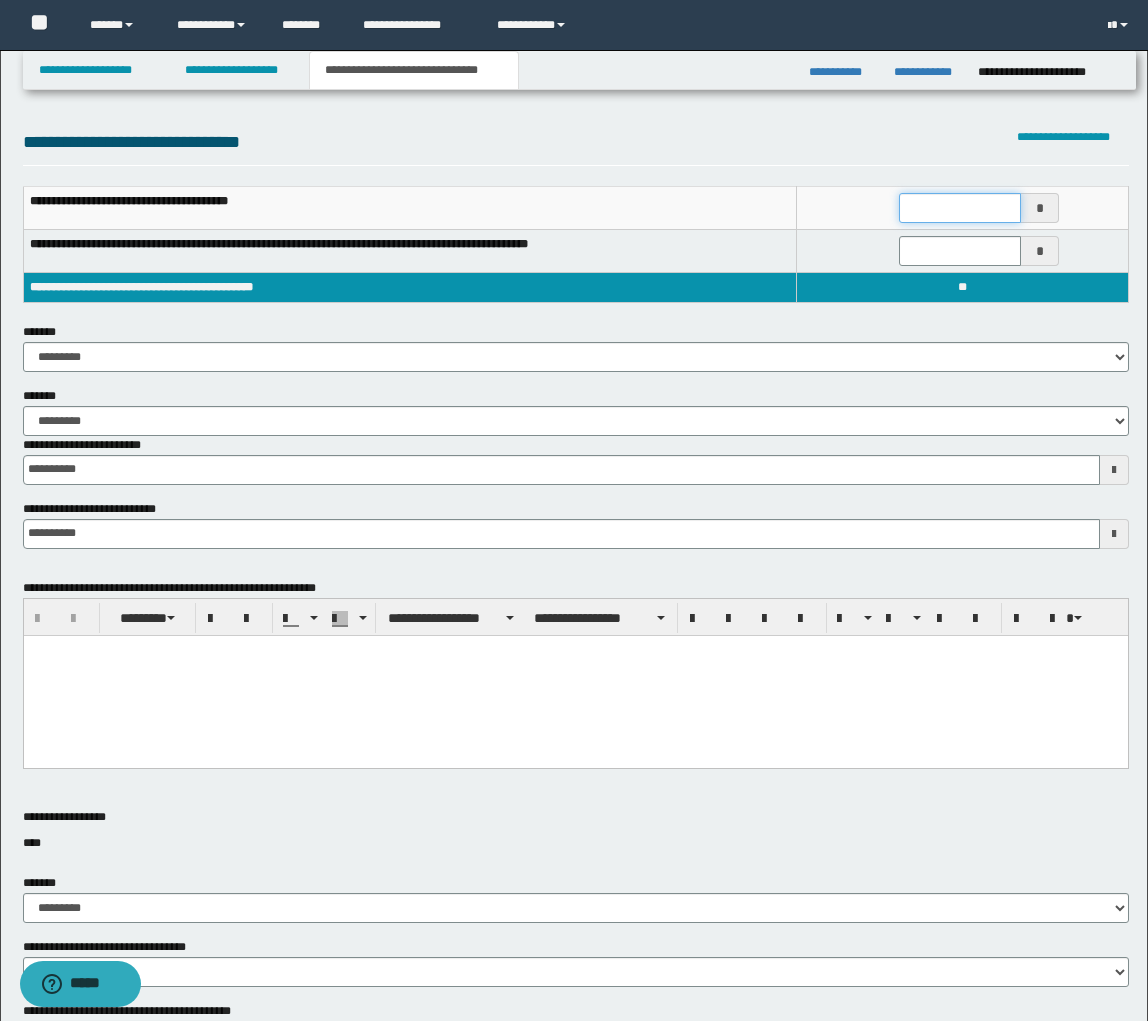 click at bounding box center [960, 208] 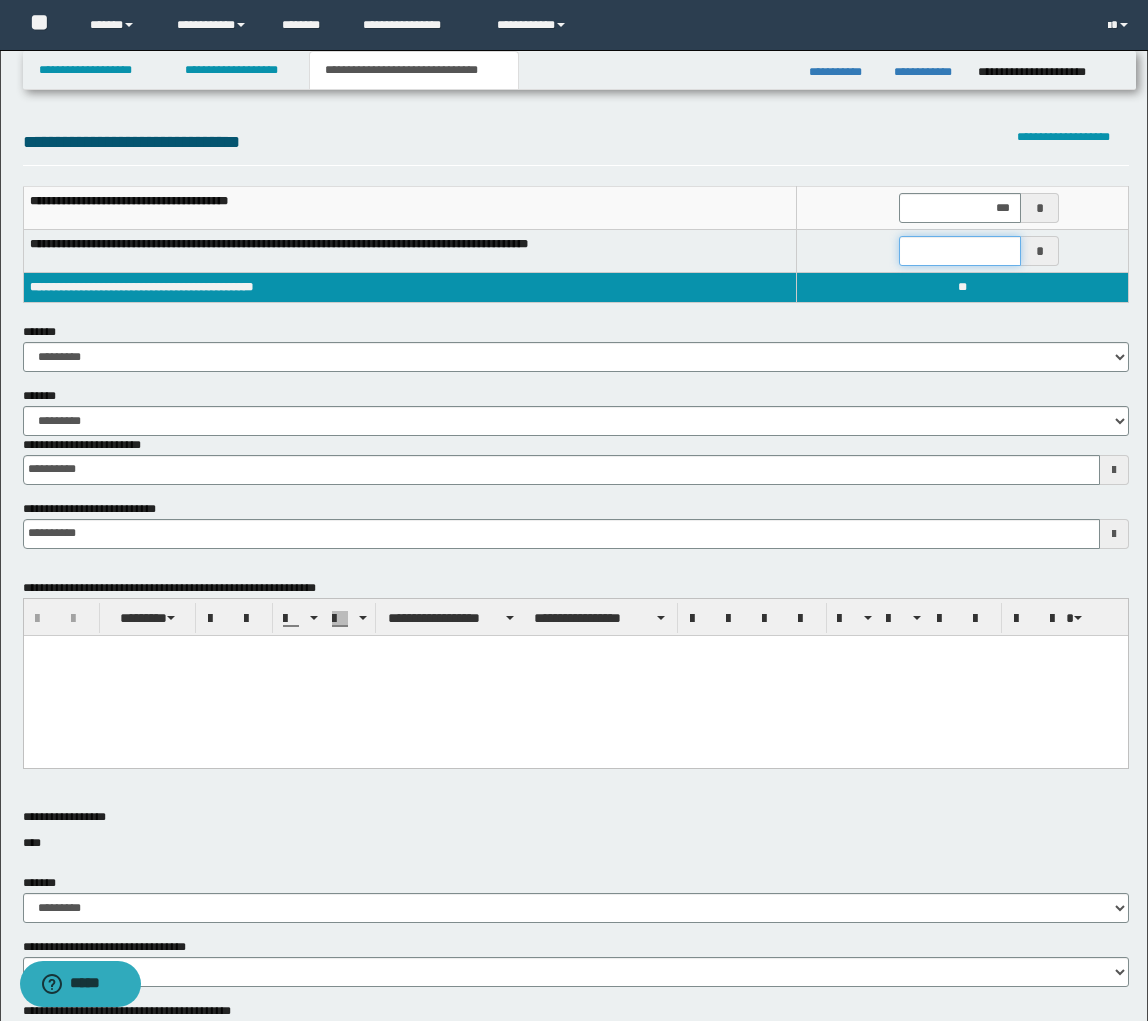 click at bounding box center (960, 251) 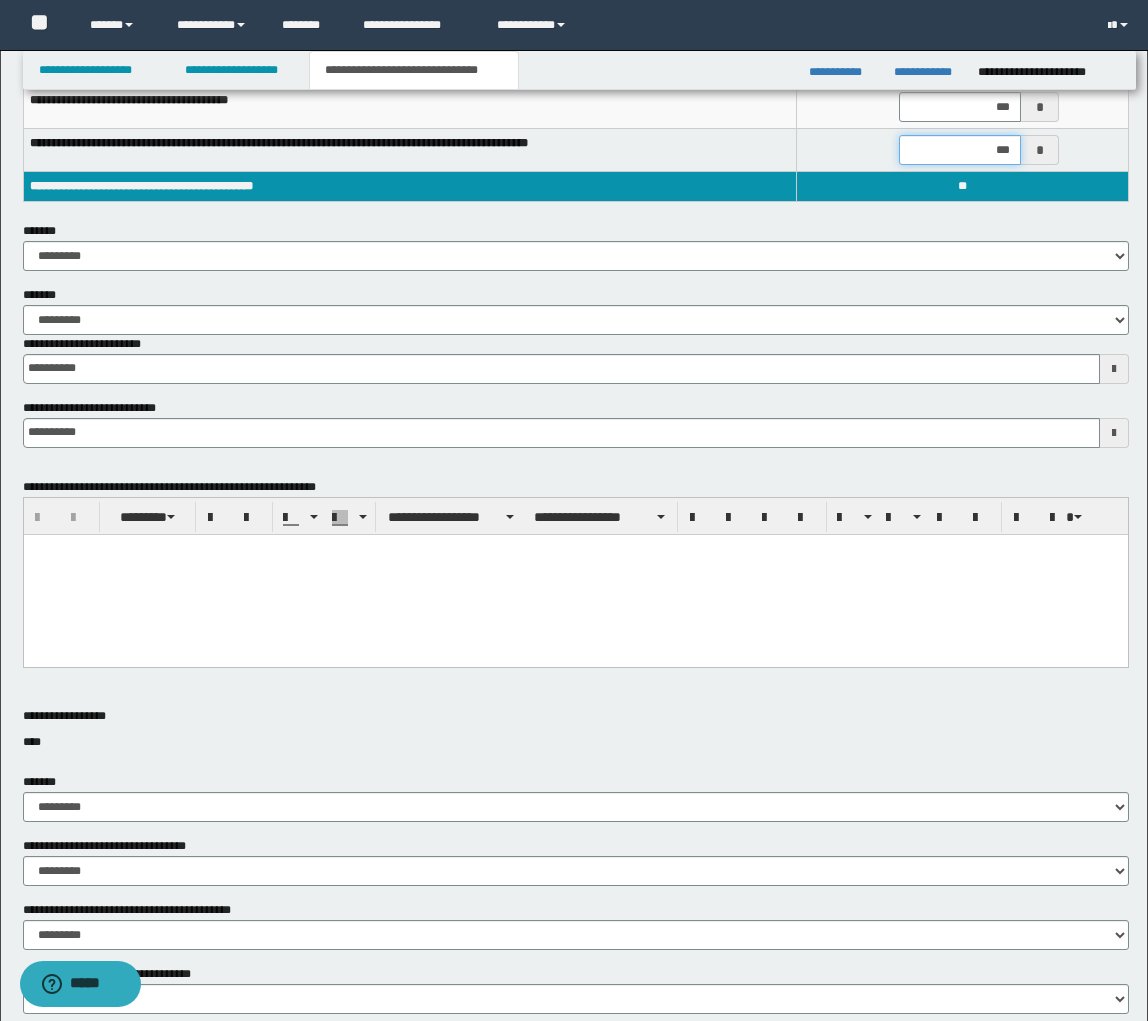 scroll, scrollTop: 126, scrollLeft: 0, axis: vertical 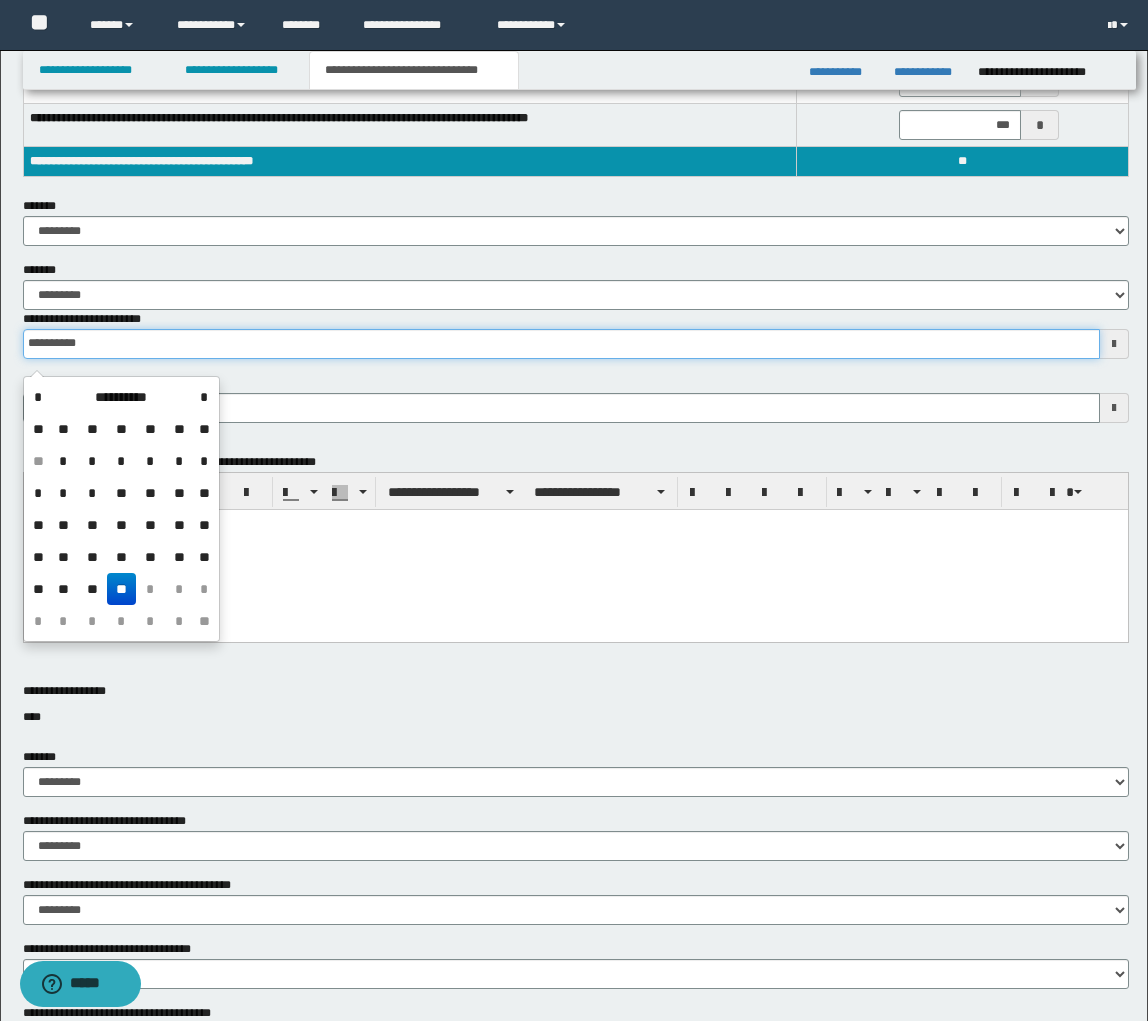 click on "**********" at bounding box center [561, 344] 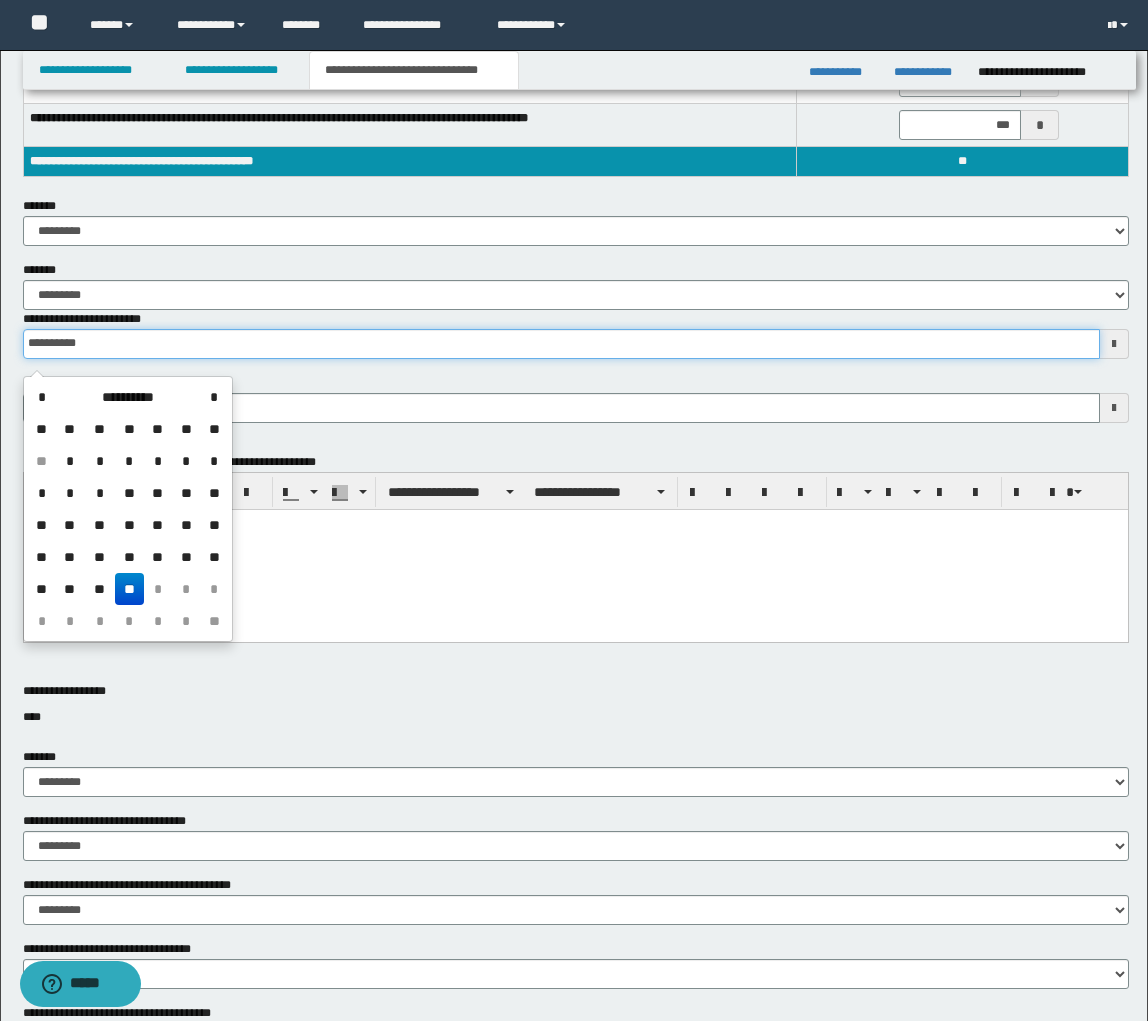 click on "**********" at bounding box center [561, 344] 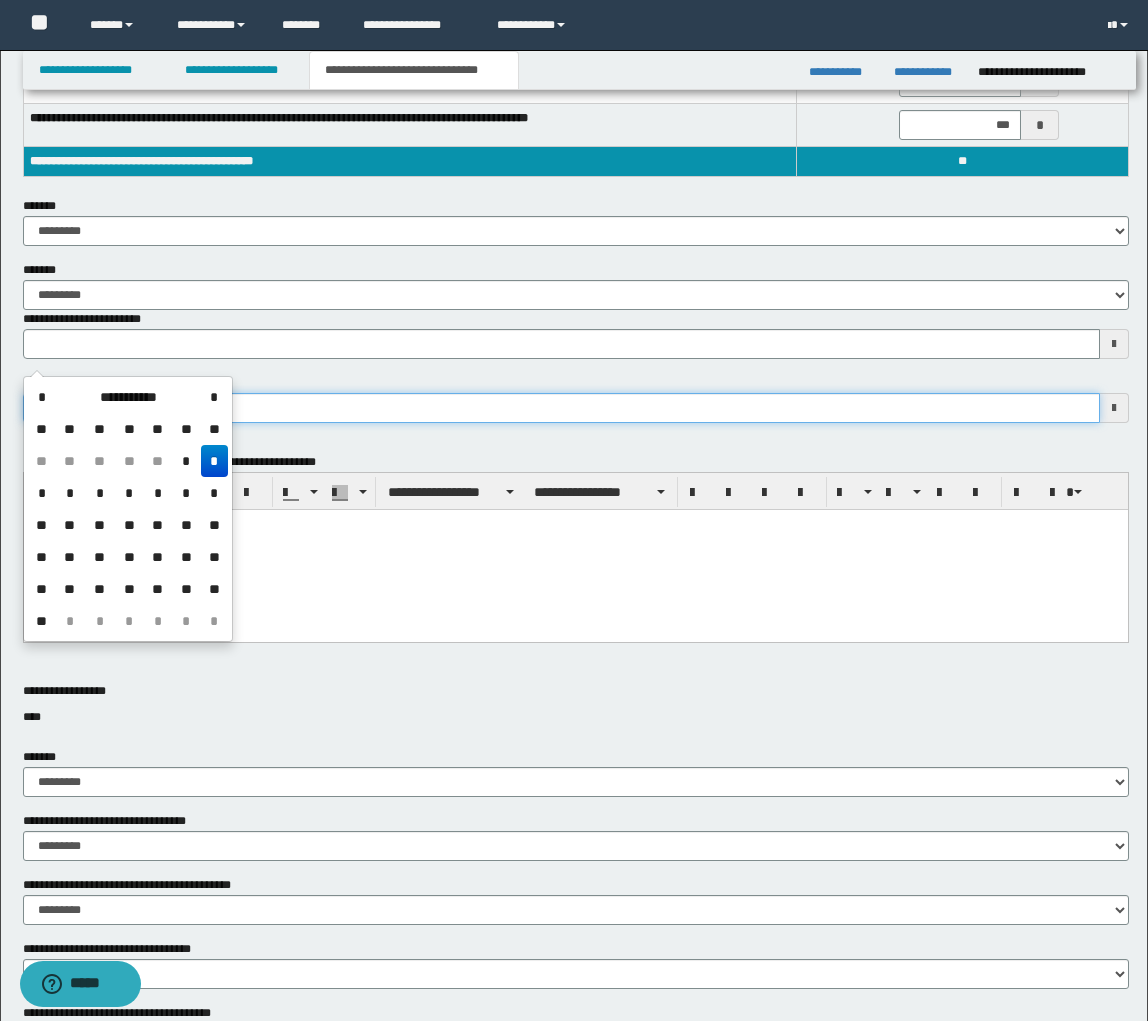 type 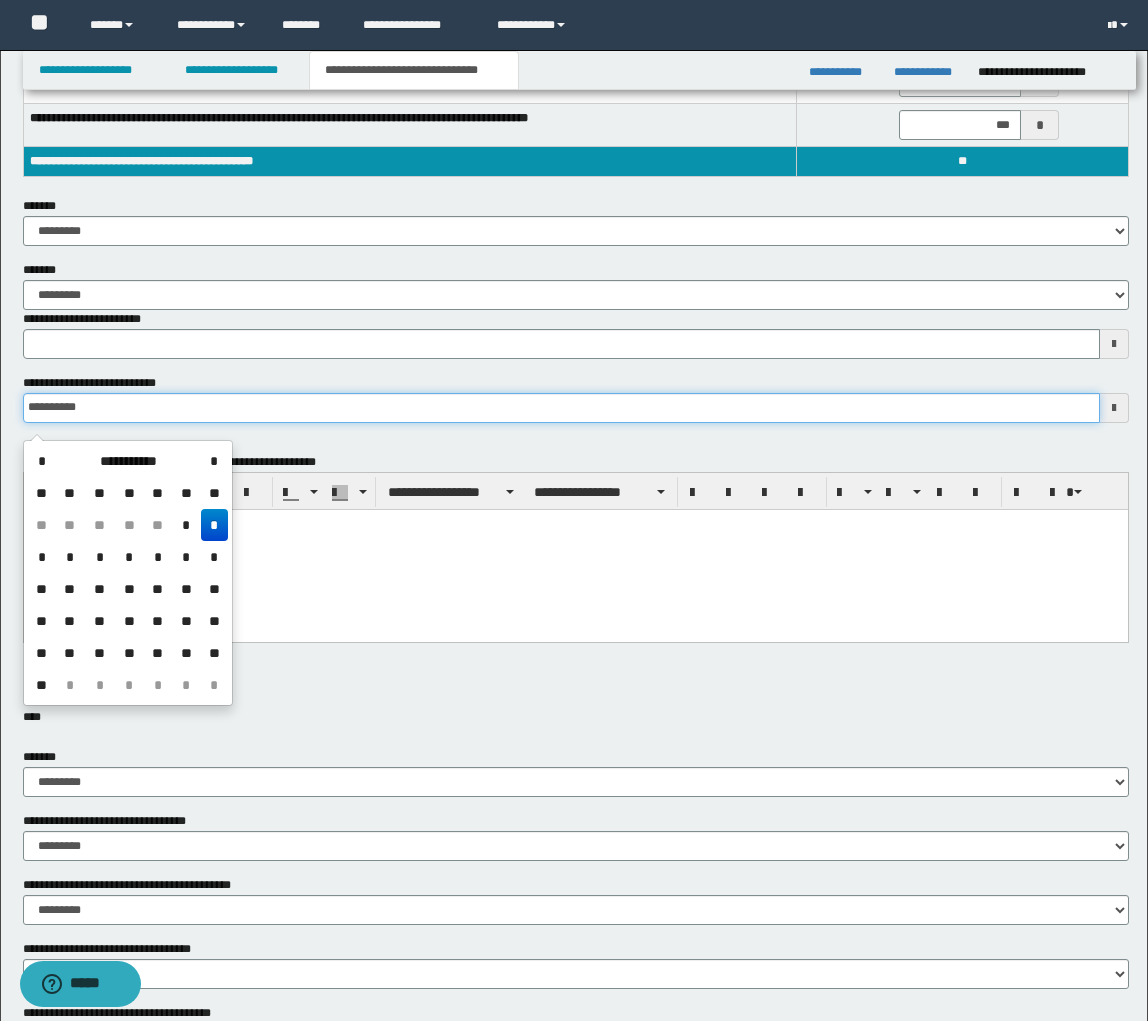 click on "**********" at bounding box center (561, 408) 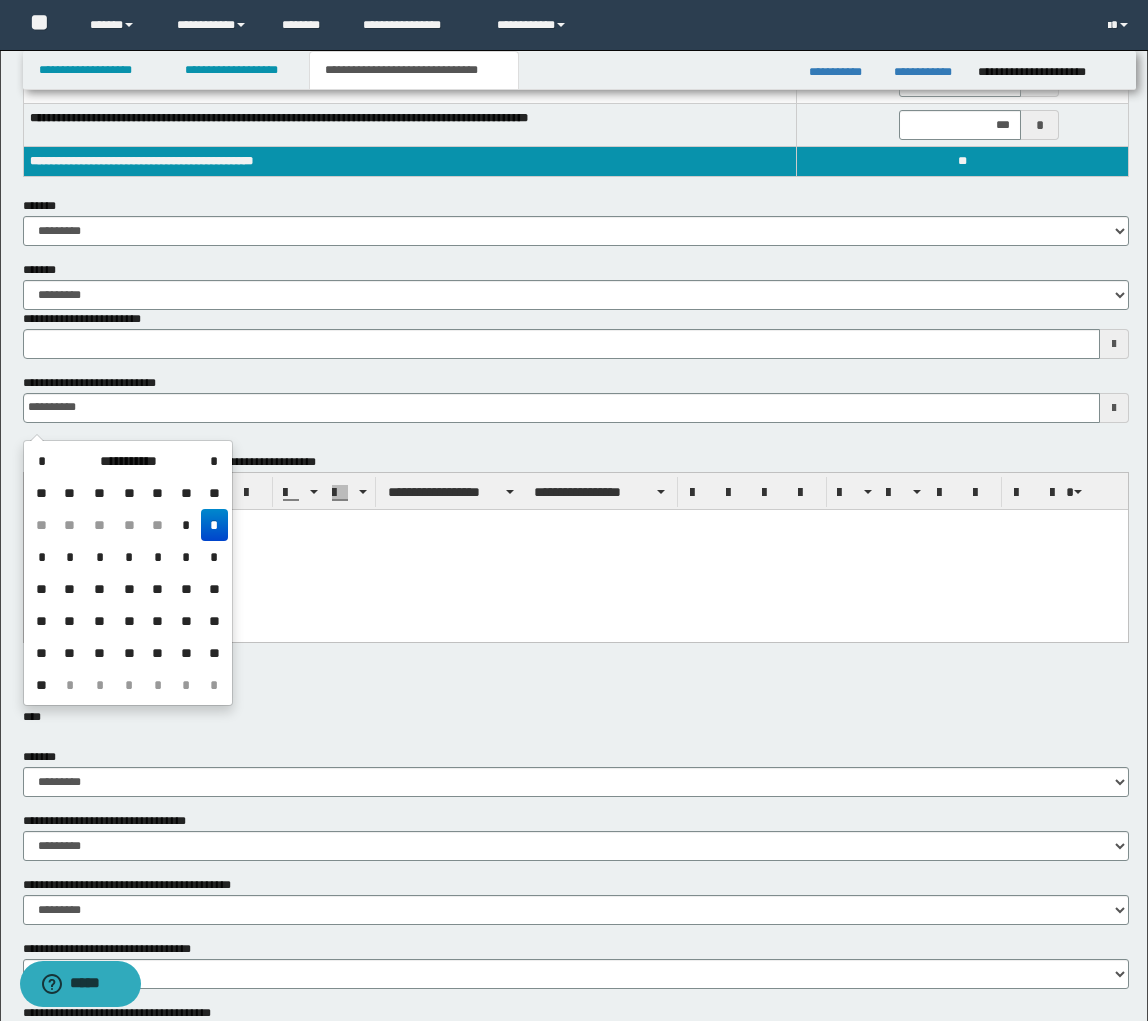 click at bounding box center (575, 549) 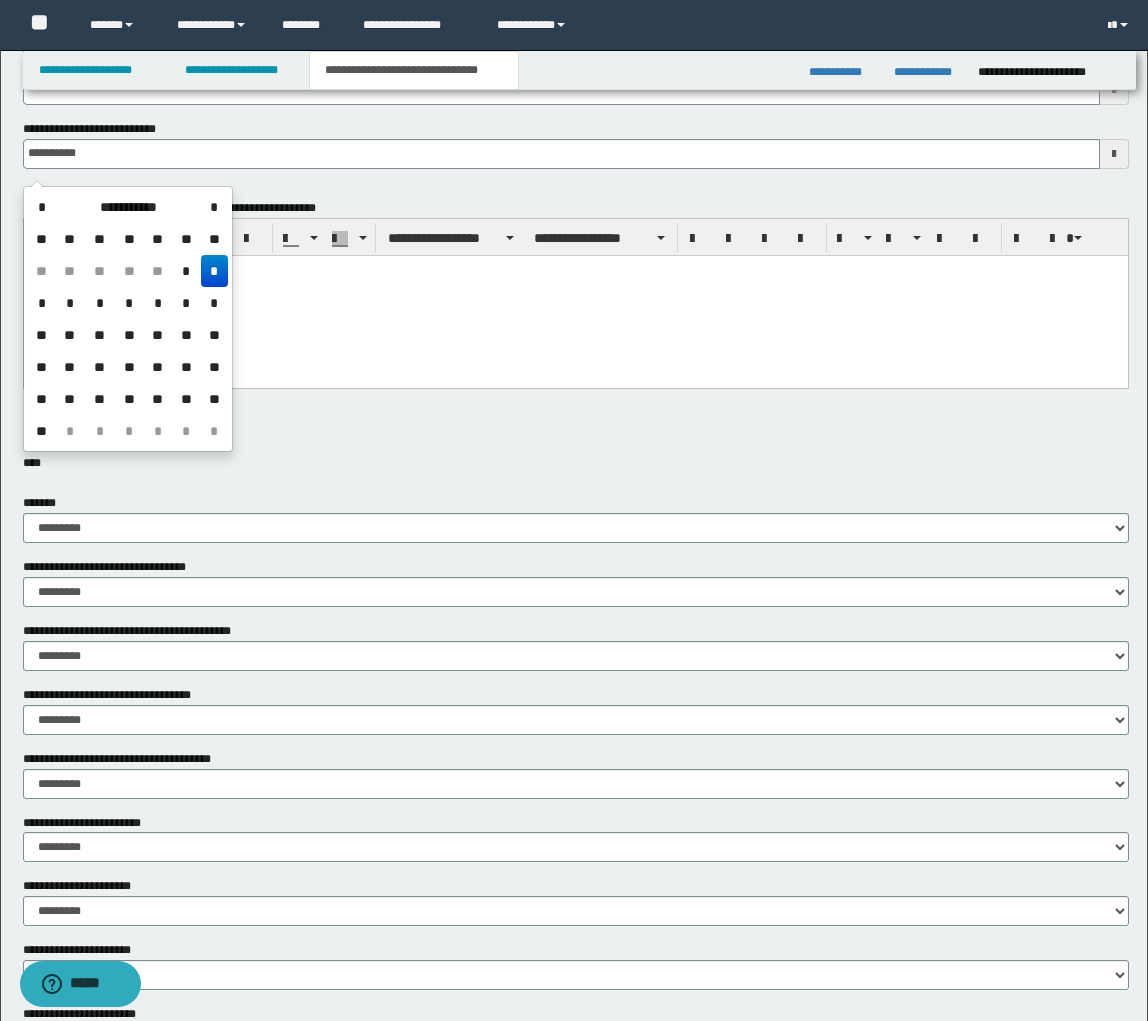 scroll, scrollTop: 387, scrollLeft: 0, axis: vertical 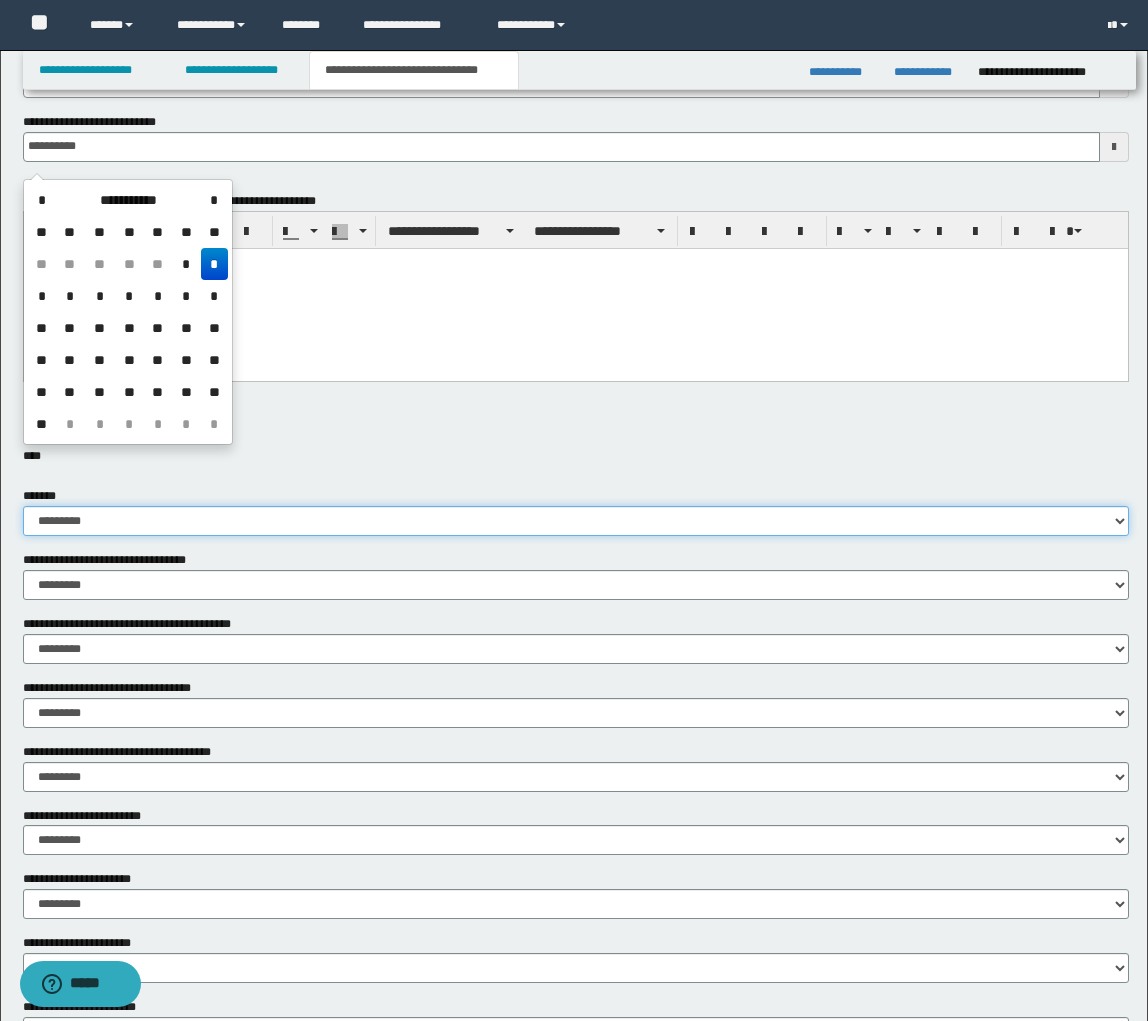 type on "**********" 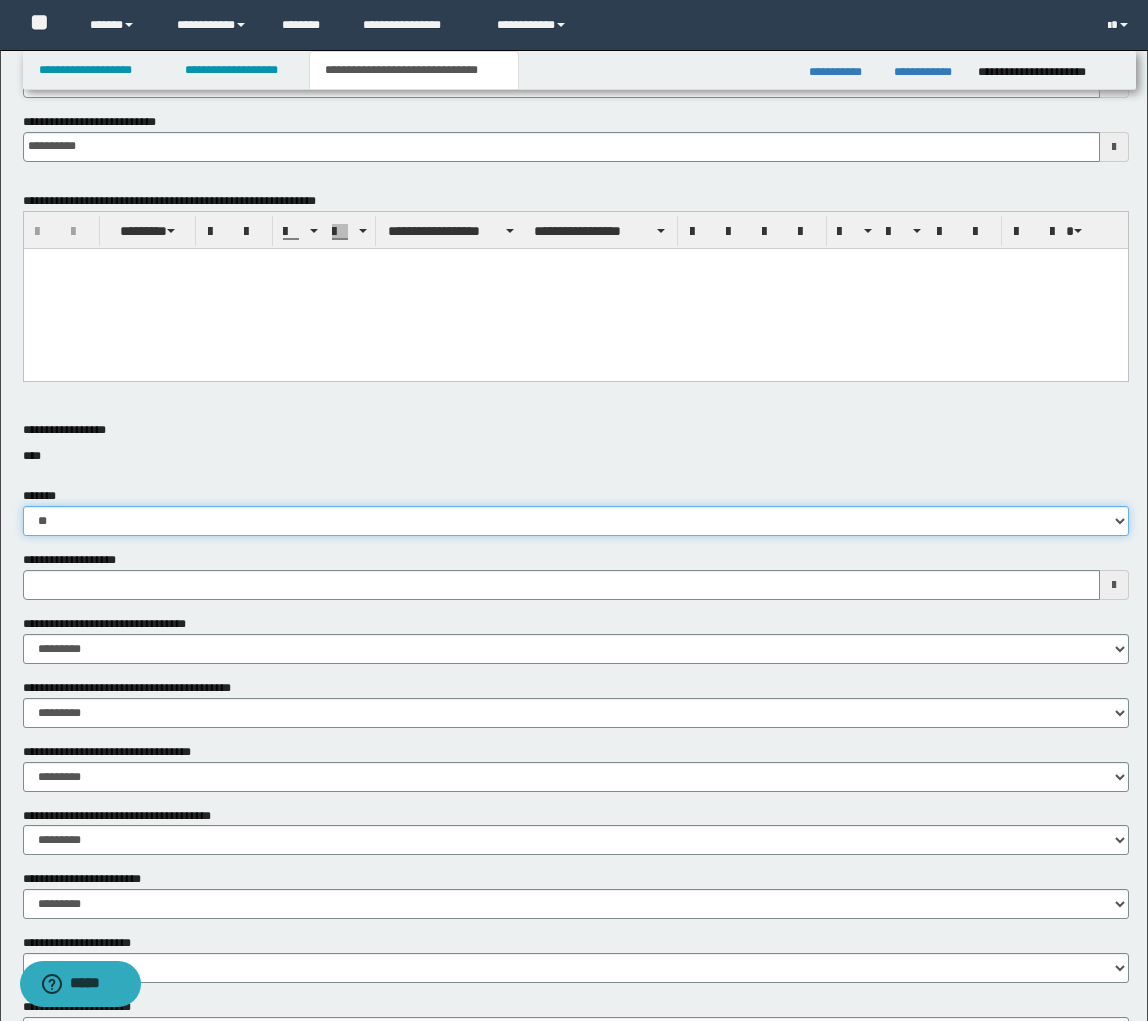click on "*********
**
**" at bounding box center (576, 521) 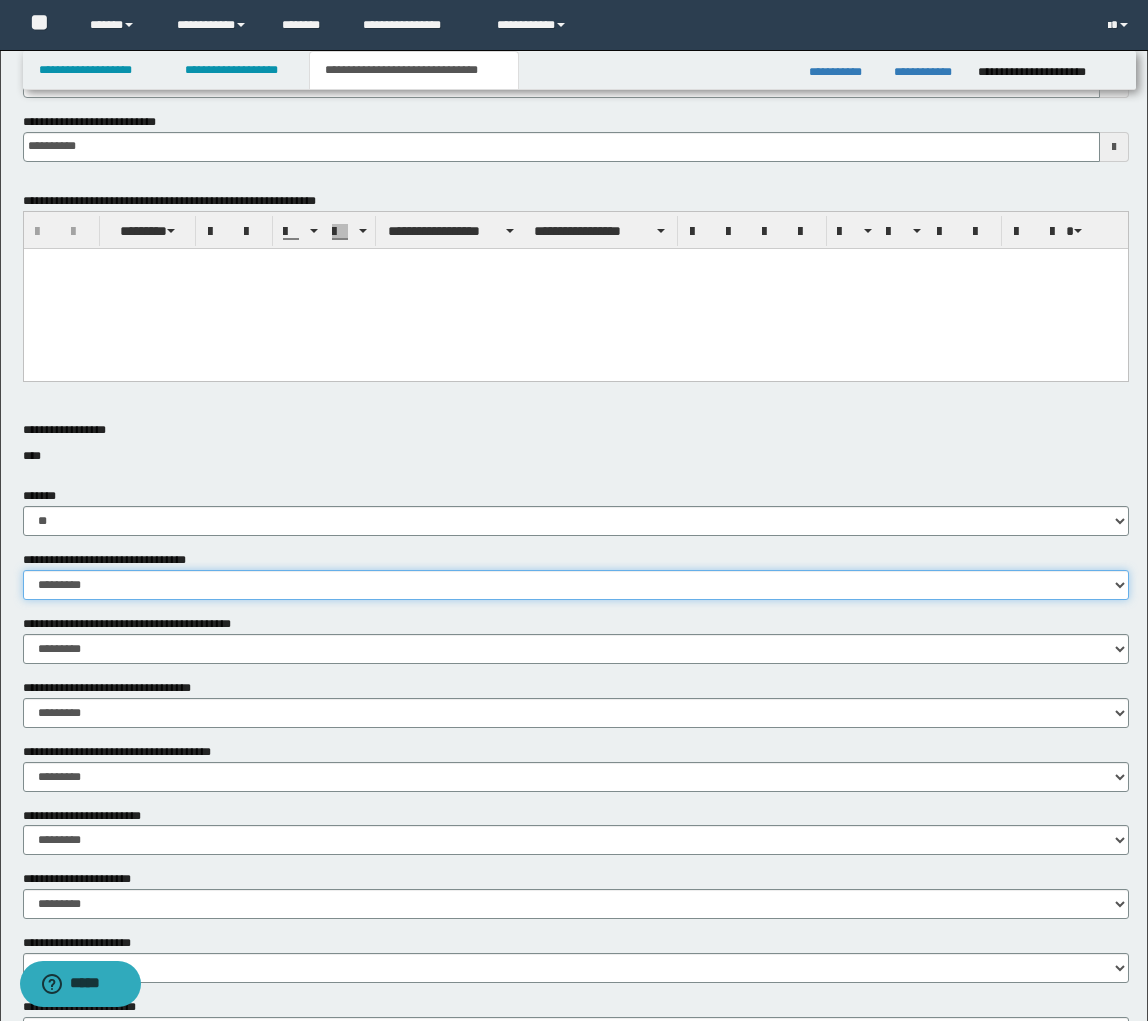 click on "*********
**
**" at bounding box center (576, 585) 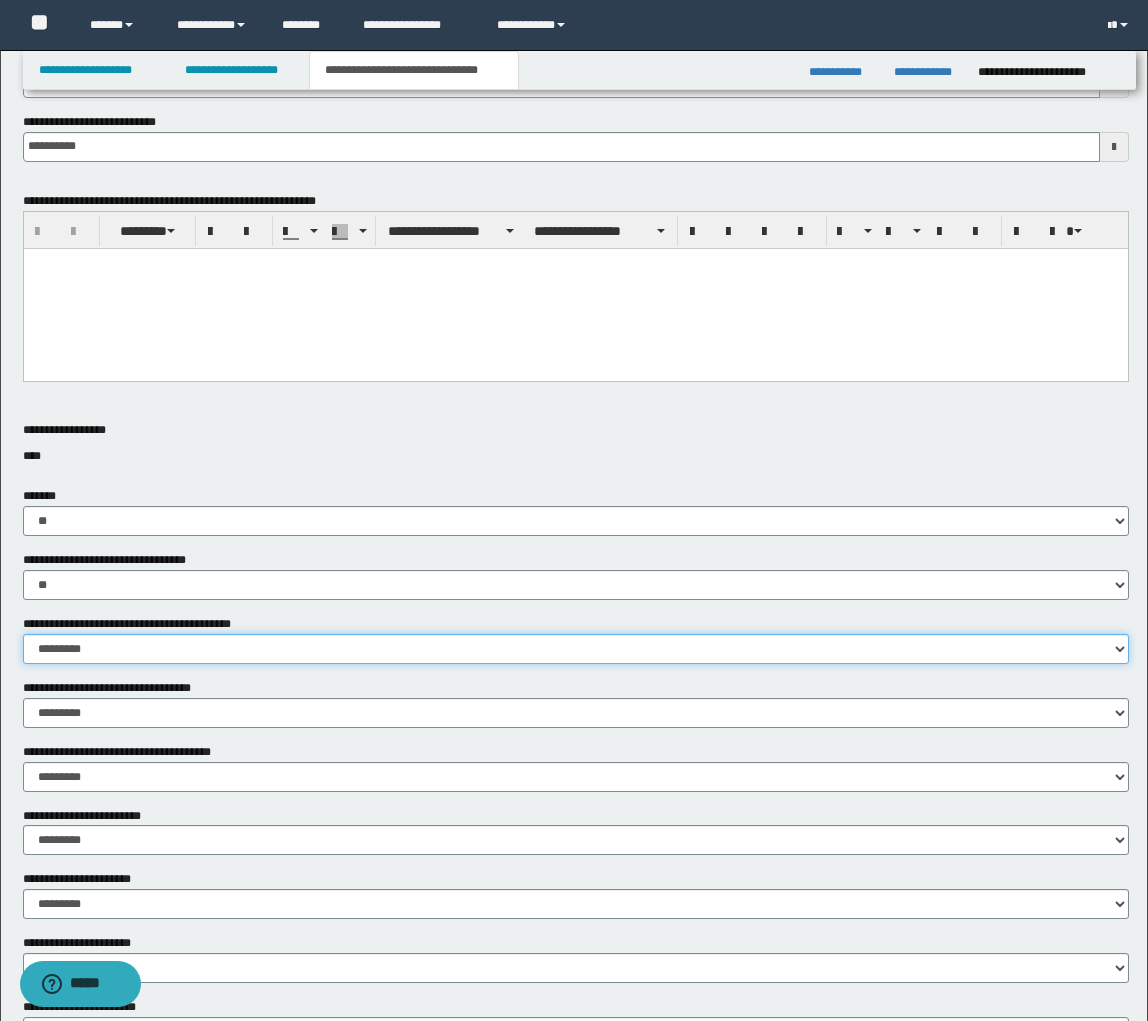 click on "*********
**
**" at bounding box center [576, 649] 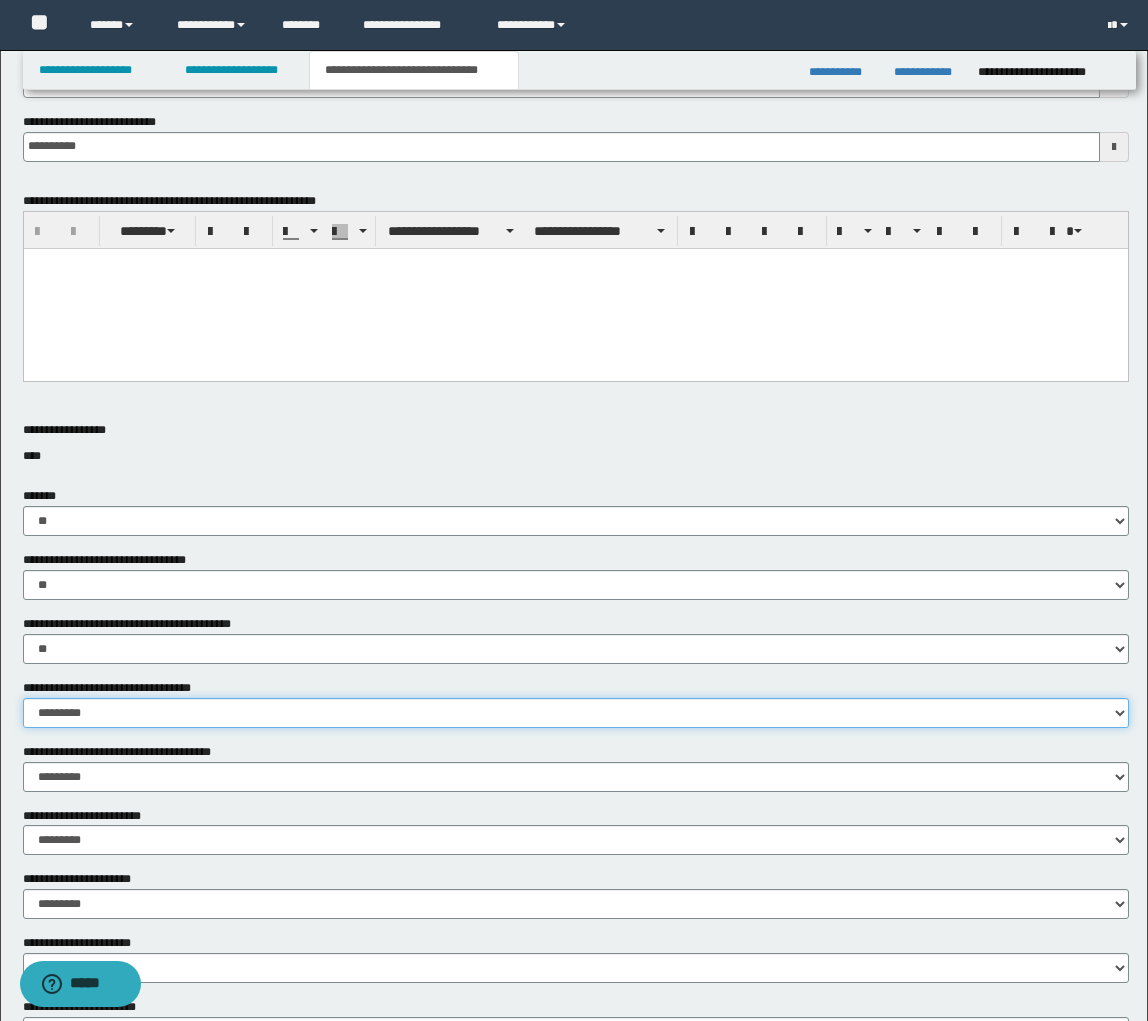 click on "*********
**
**" at bounding box center [576, 713] 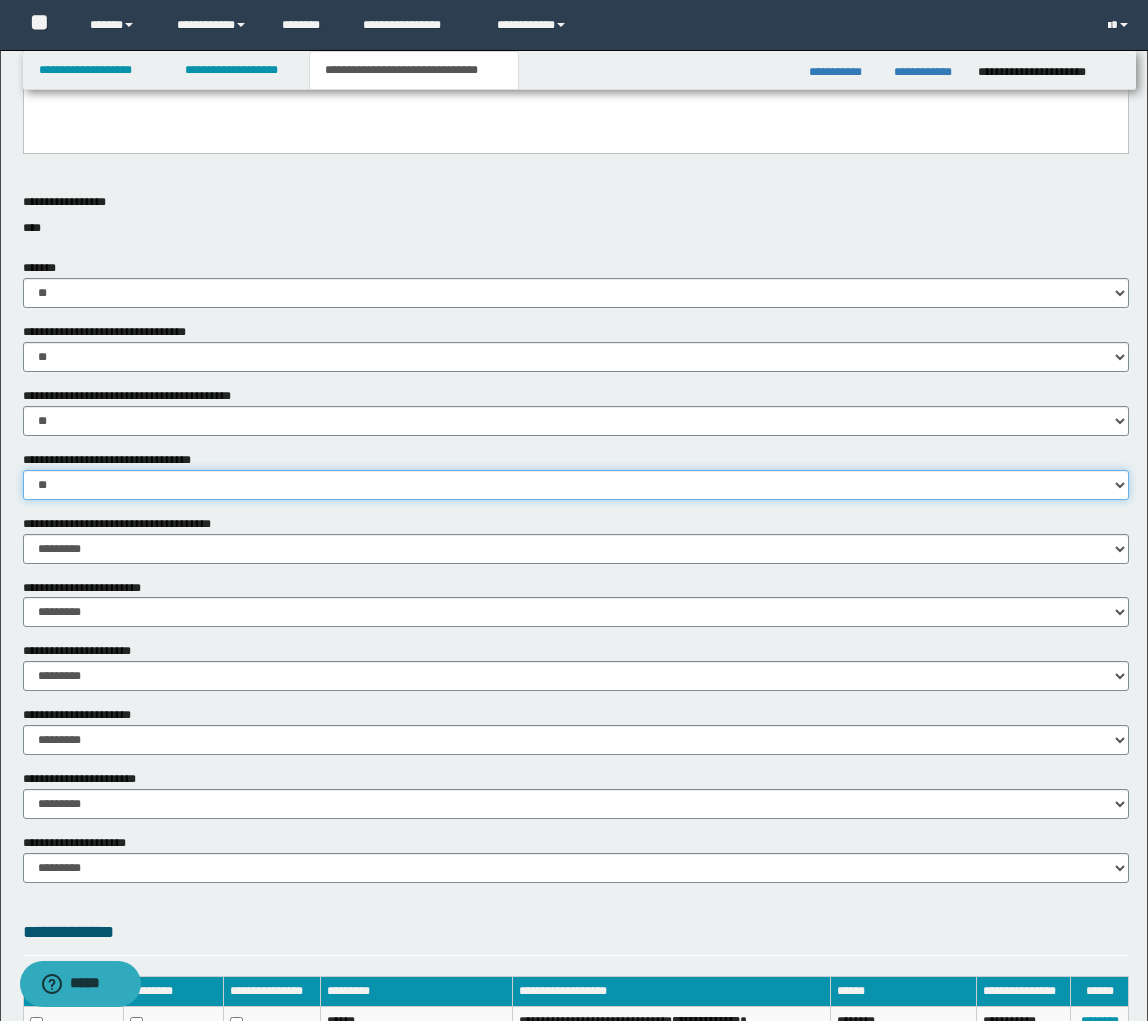 scroll, scrollTop: 628, scrollLeft: 0, axis: vertical 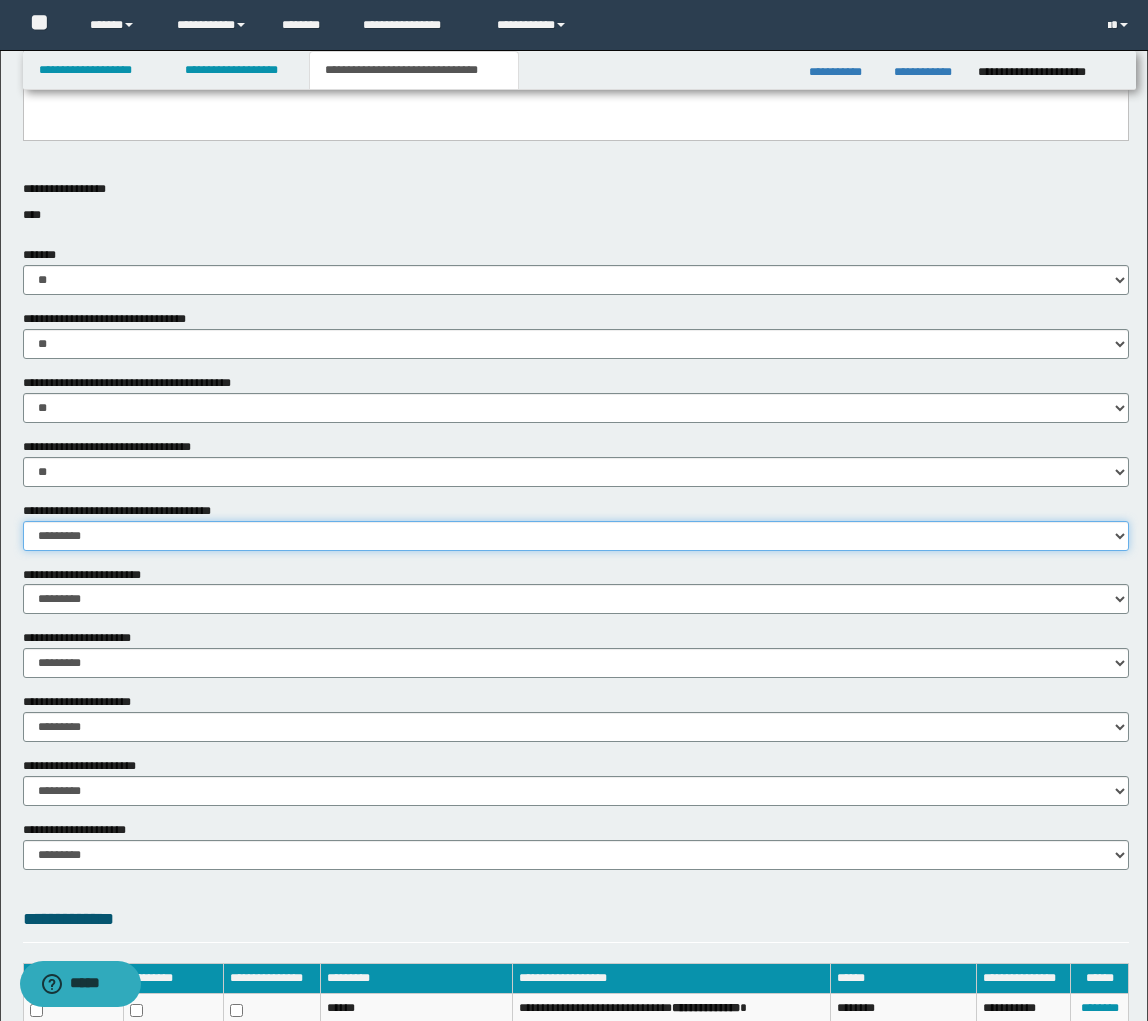 click on "*********
**
**" at bounding box center (576, 536) 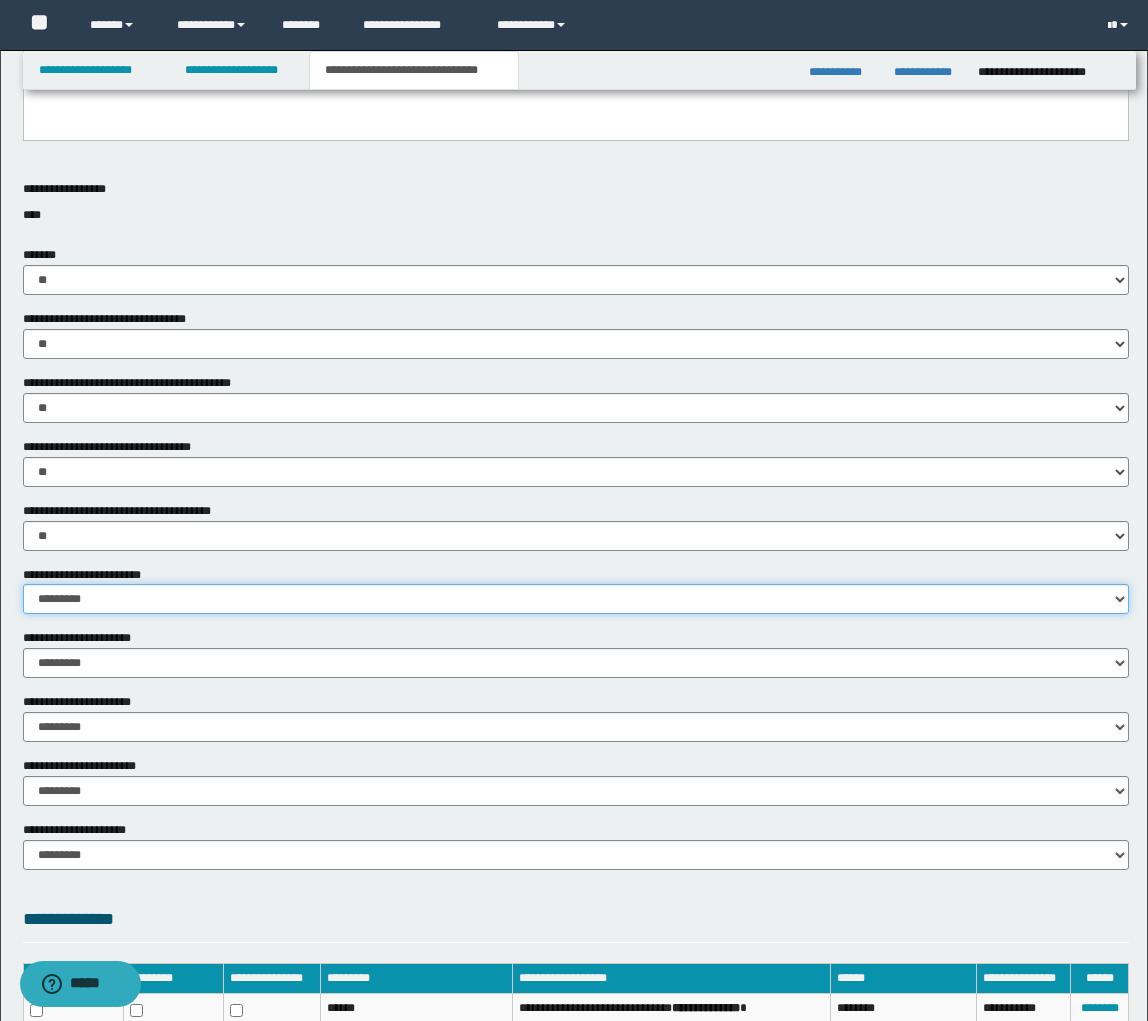 click on "*********
**
**" at bounding box center (576, 599) 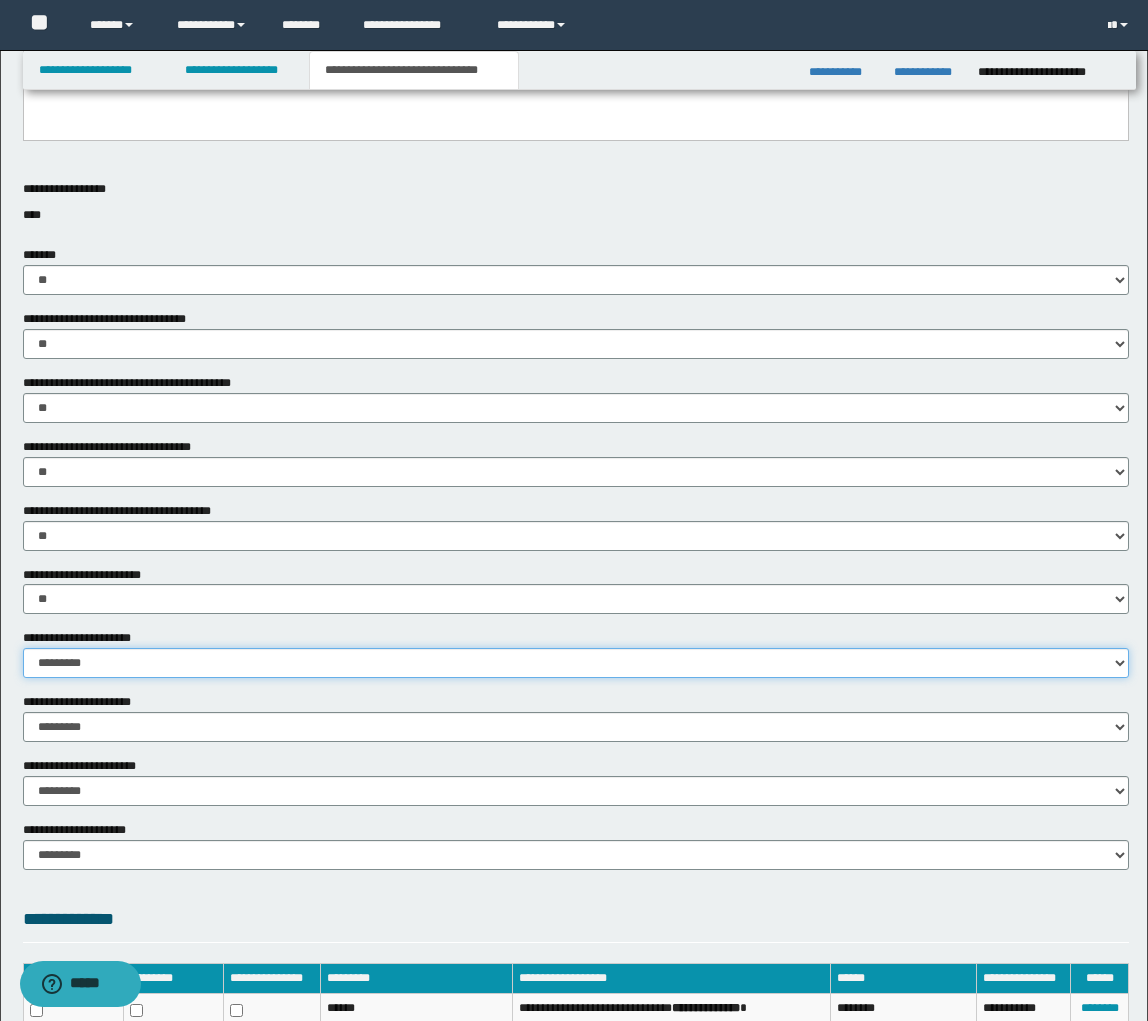 click on "*********
**
**" at bounding box center [576, 663] 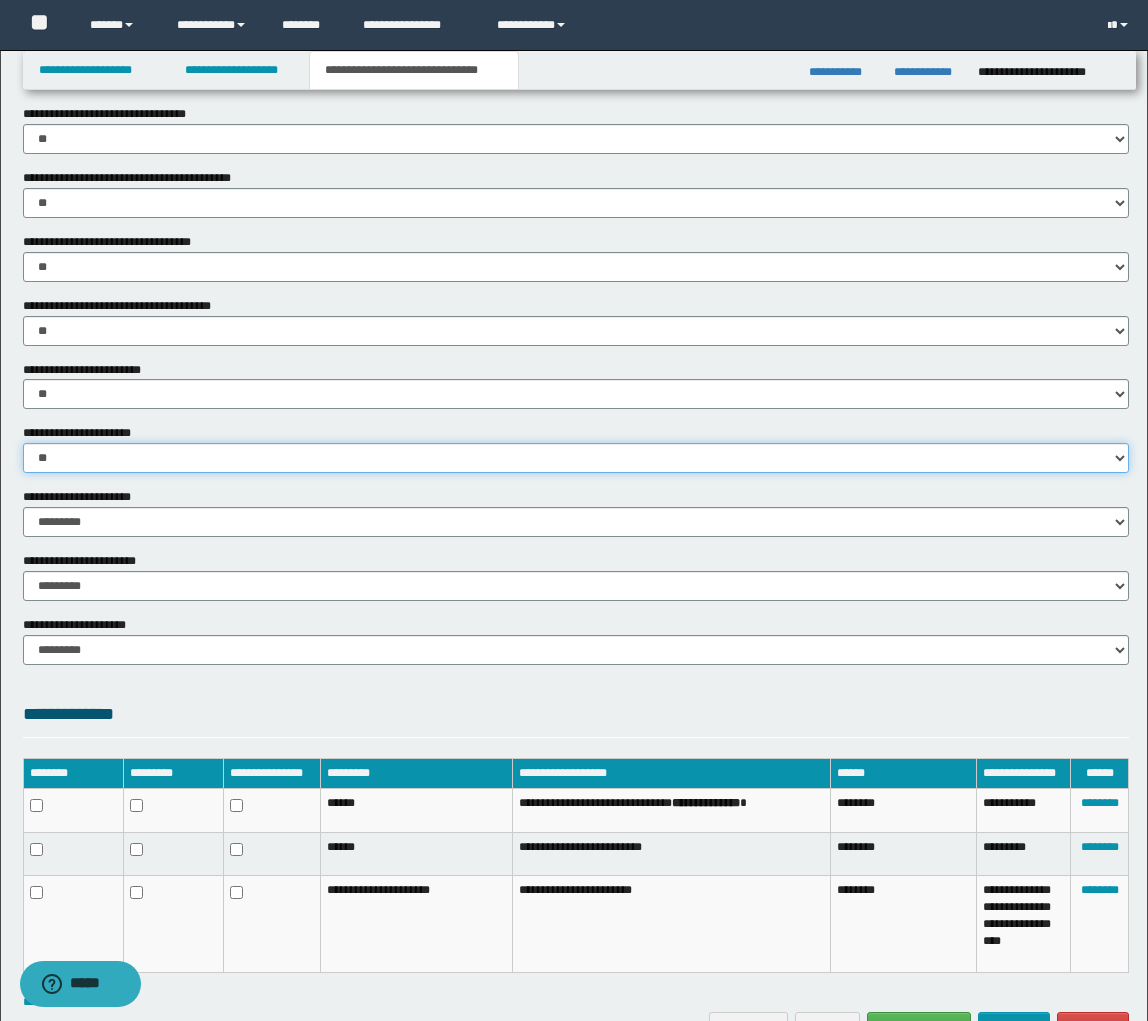 scroll, scrollTop: 851, scrollLeft: 0, axis: vertical 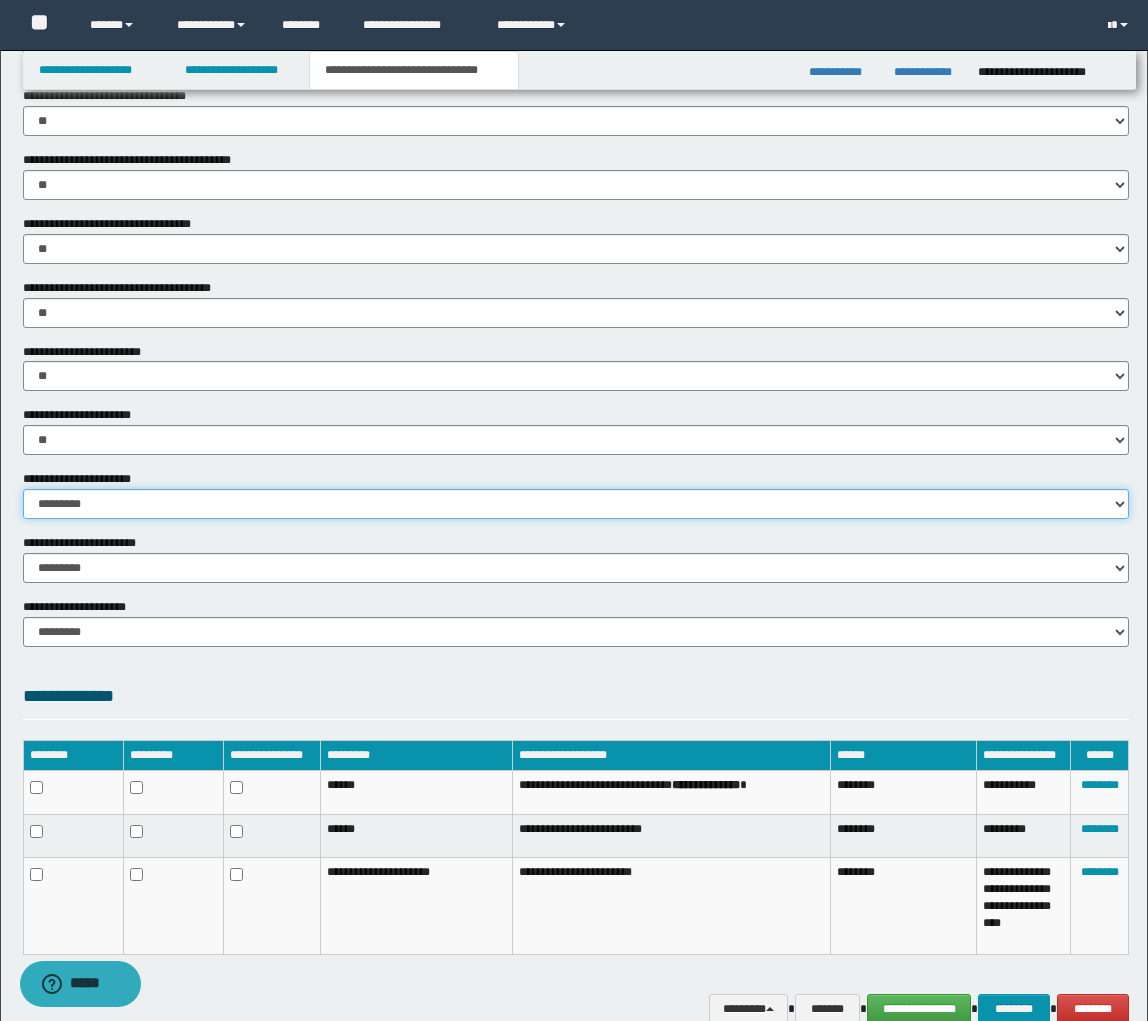 click on "*********
**
**" at bounding box center [576, 504] 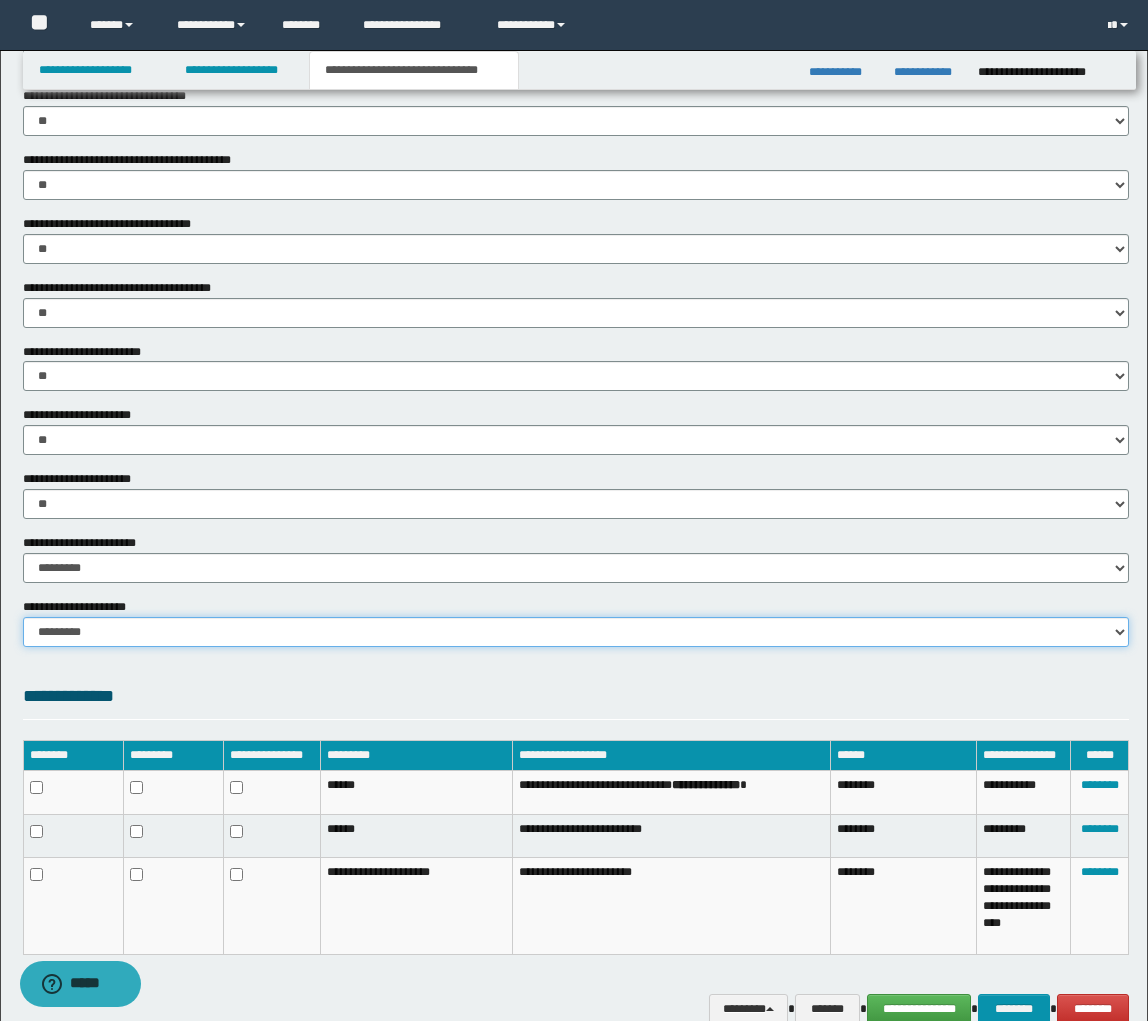 click on "*********
**" at bounding box center (576, 632) 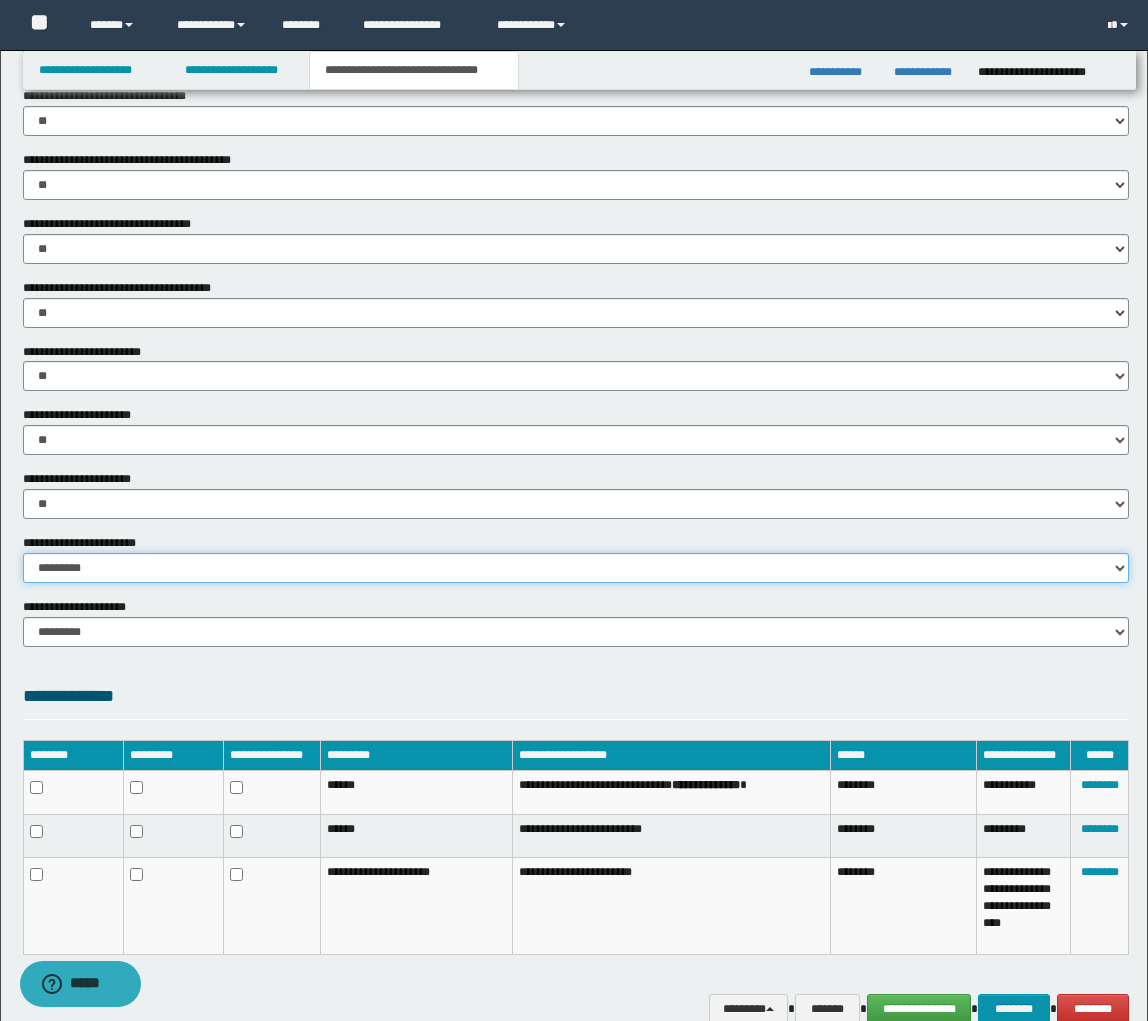 click on "*********
*********
*********" at bounding box center (576, 568) 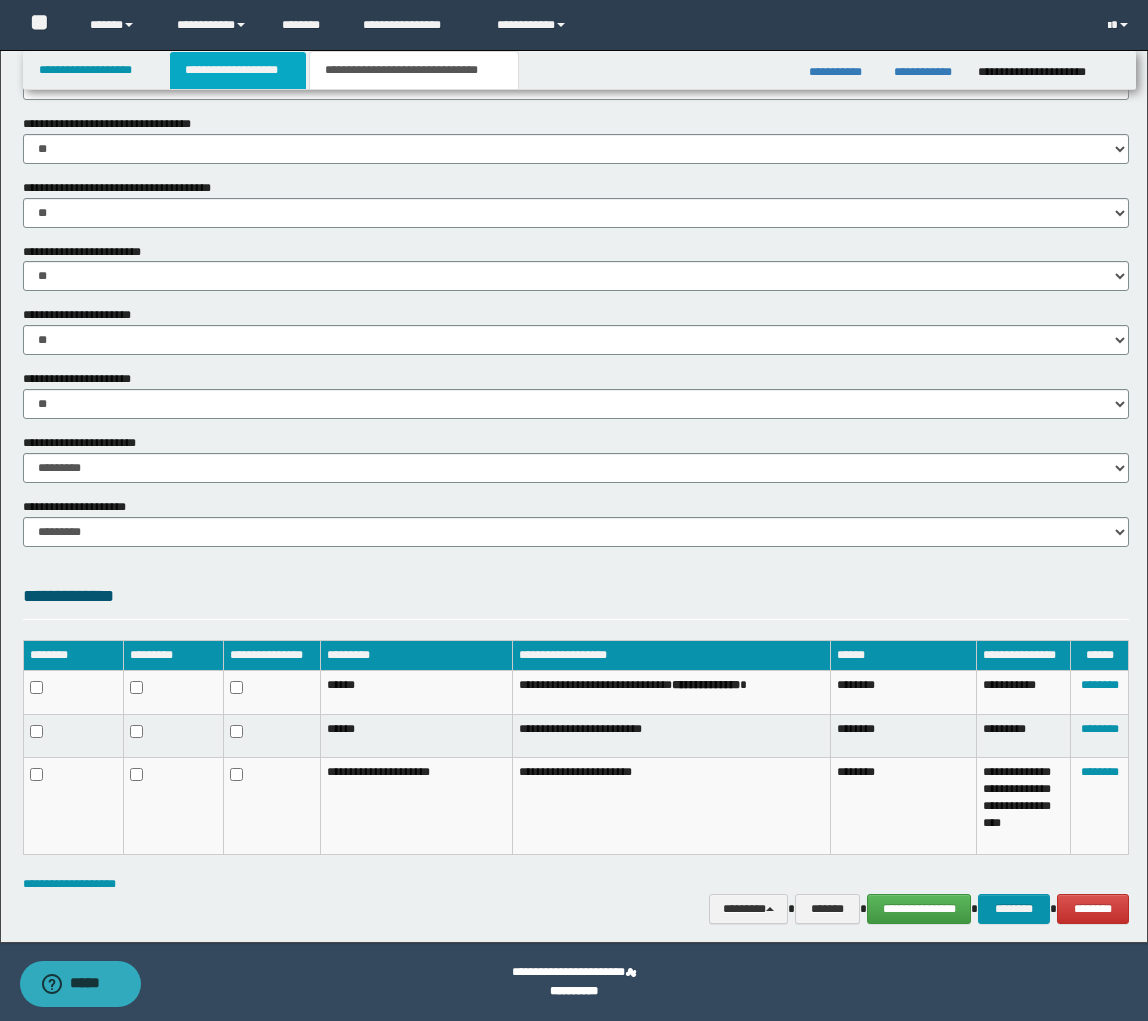 click on "**********" at bounding box center [238, 70] 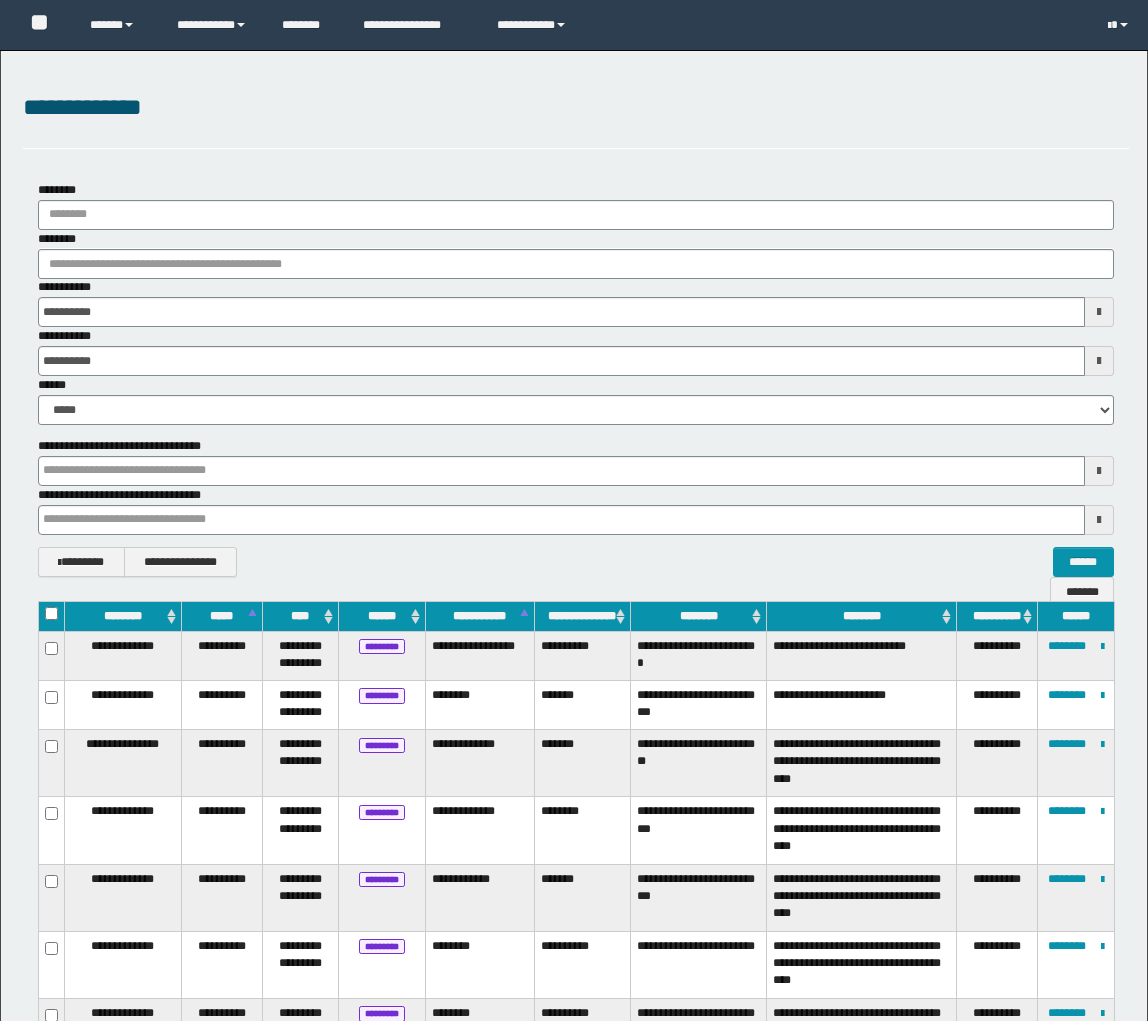 scroll, scrollTop: 583, scrollLeft: 0, axis: vertical 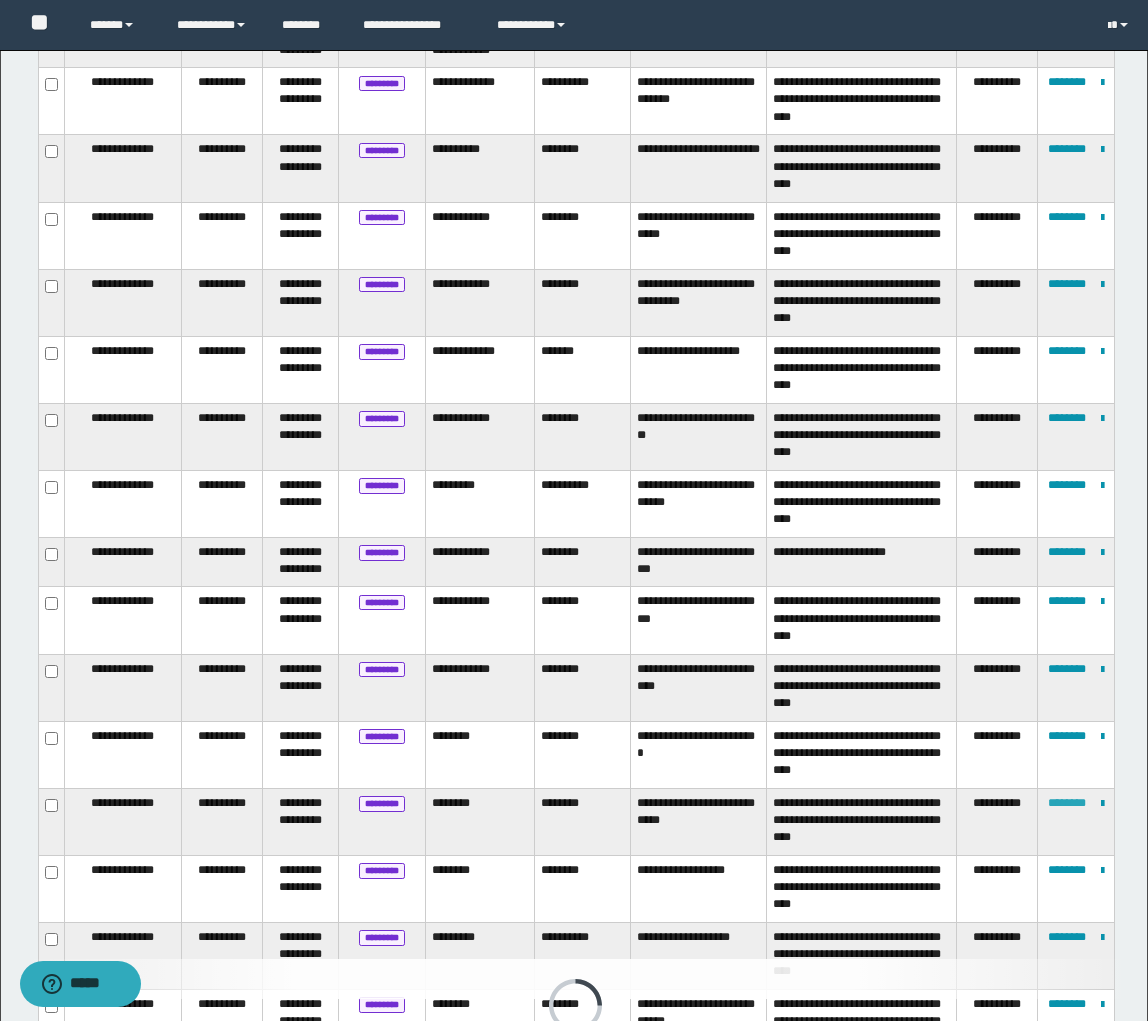 click on "********" at bounding box center [1067, 803] 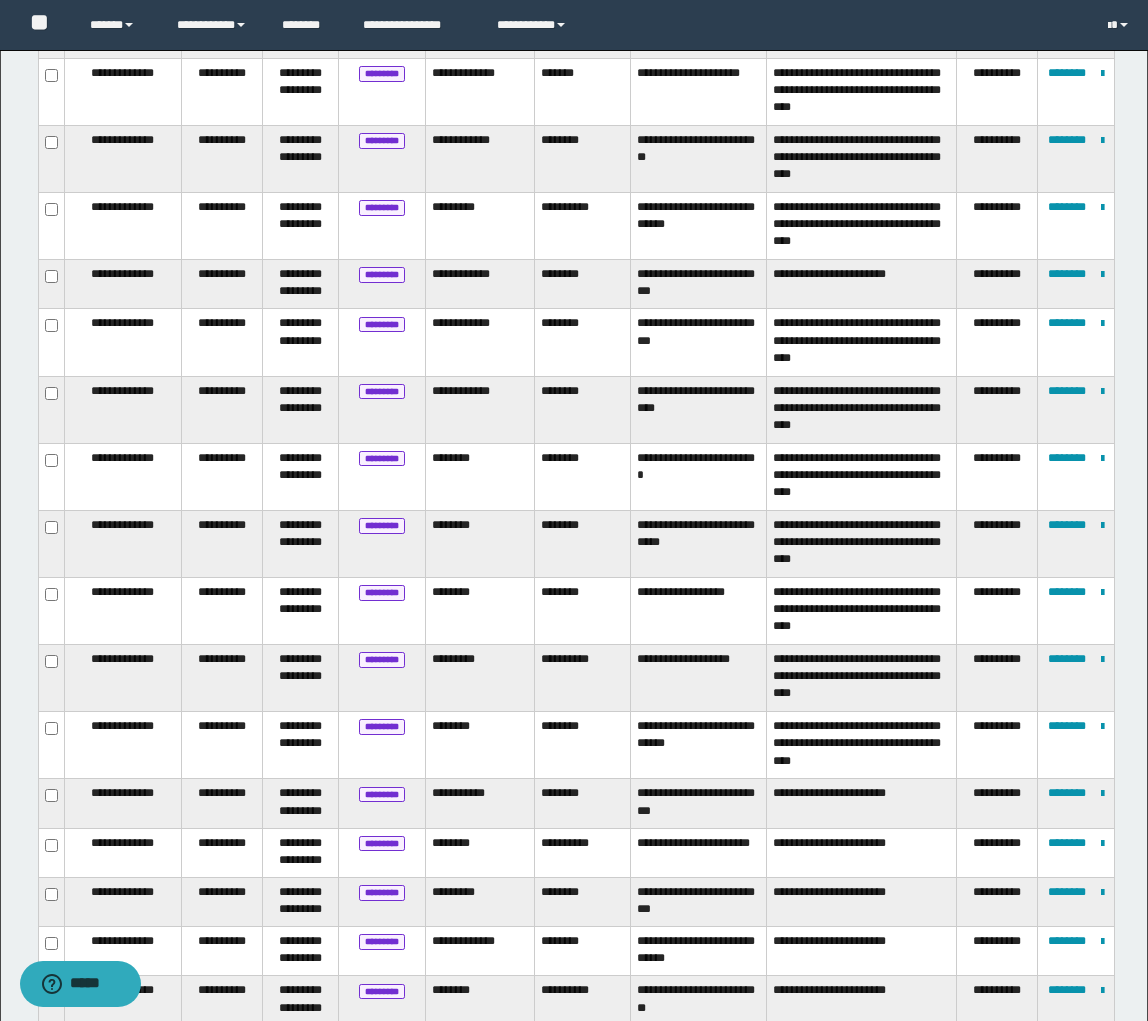 scroll, scrollTop: 1390, scrollLeft: 0, axis: vertical 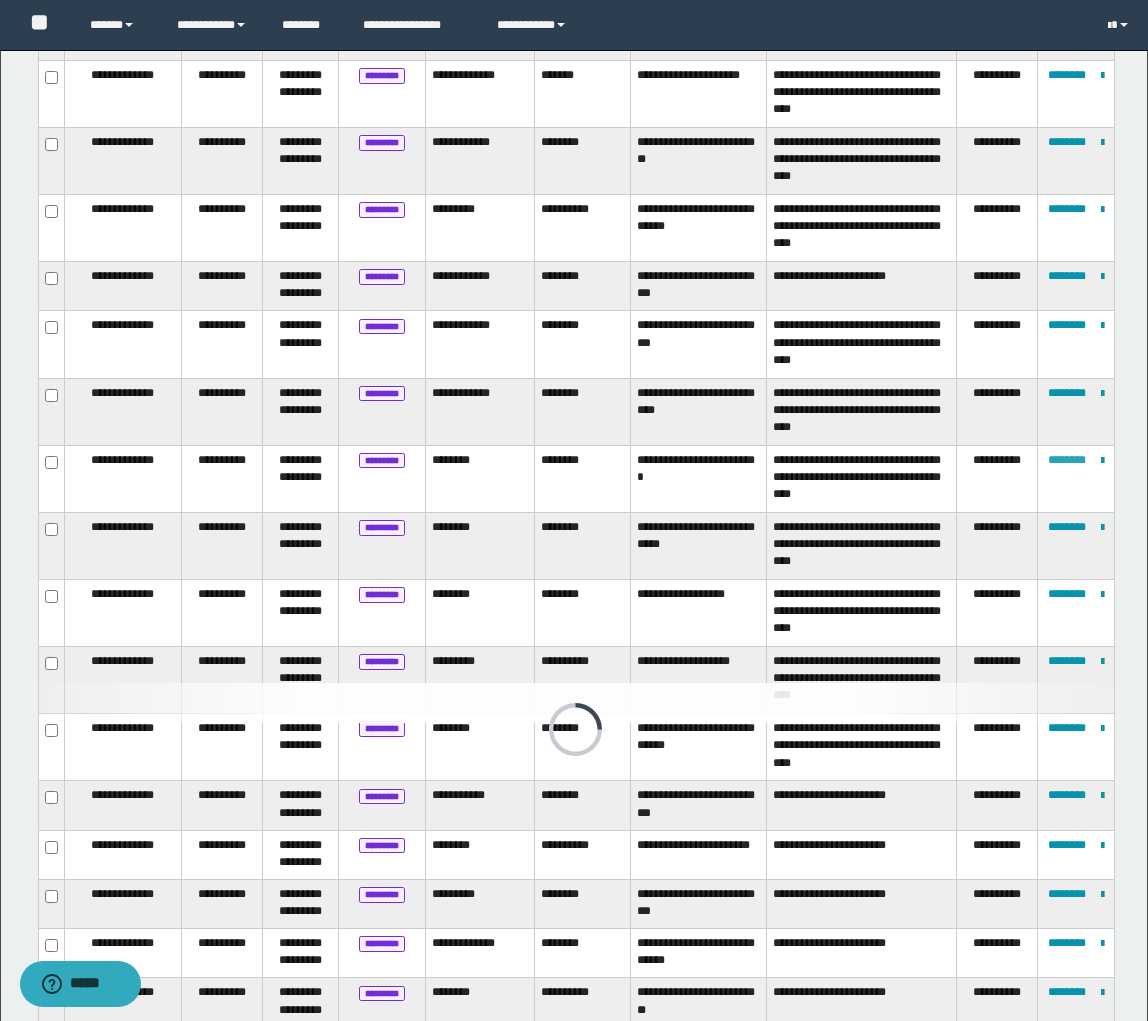 click on "********" at bounding box center [1067, 460] 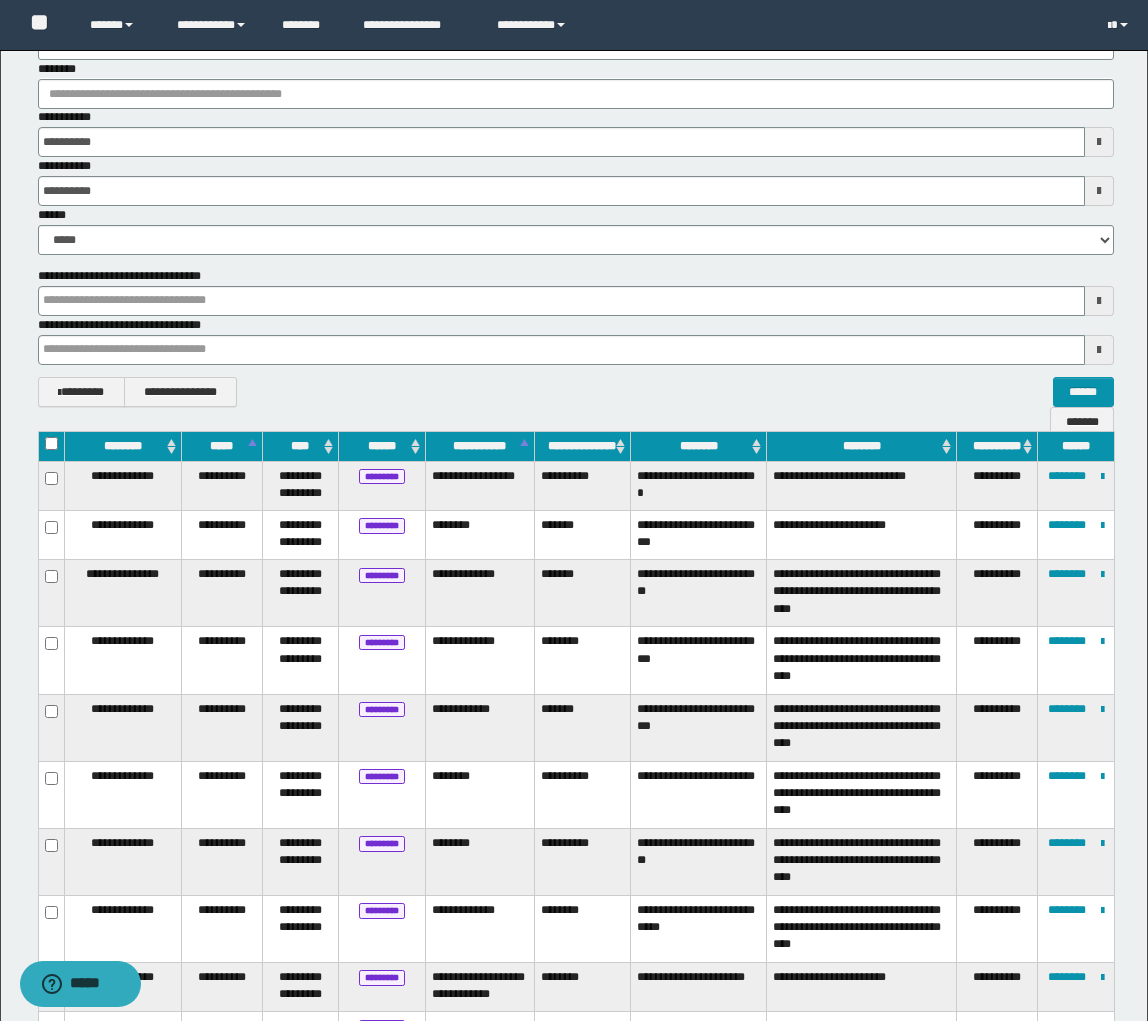 scroll, scrollTop: 0, scrollLeft: 0, axis: both 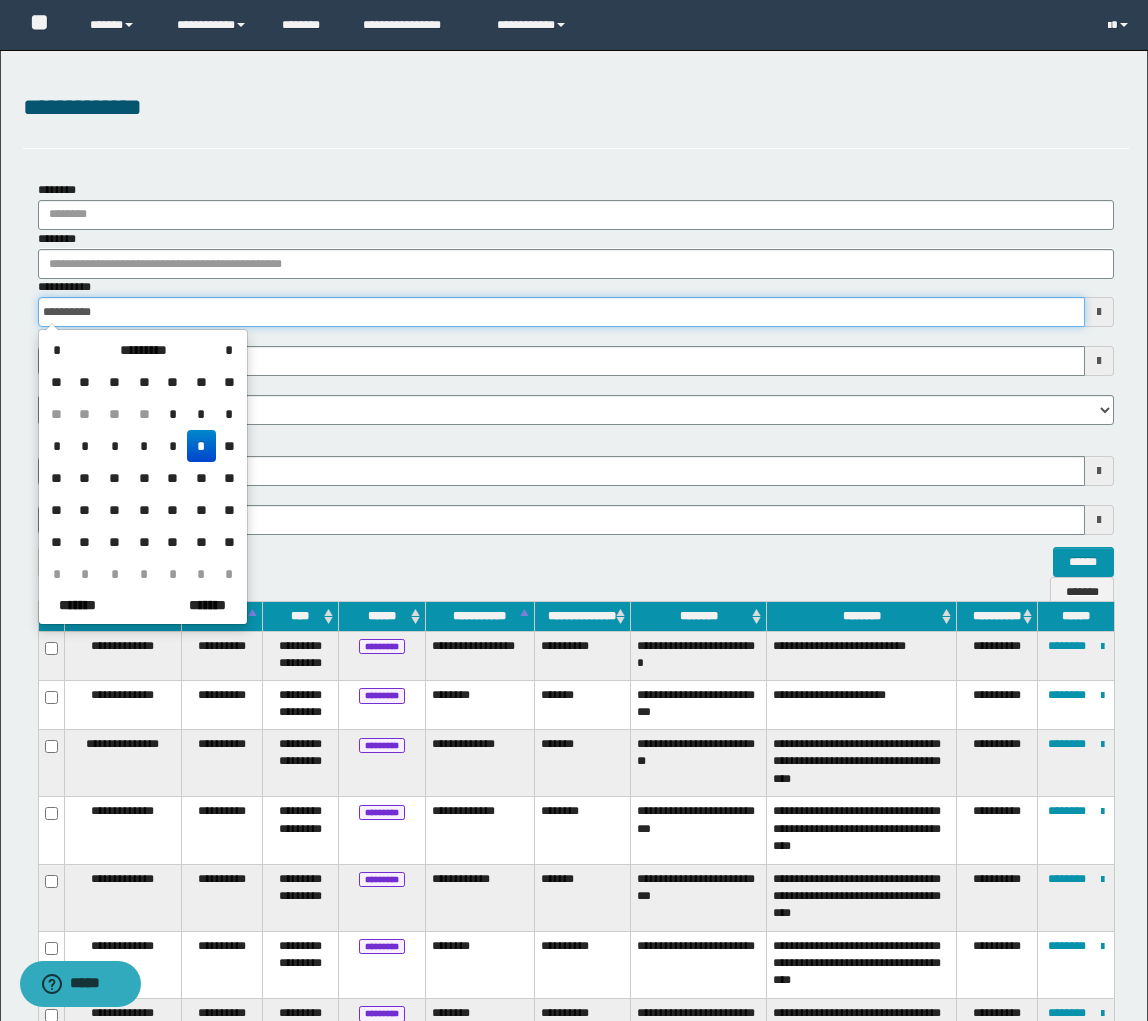click on "**********" at bounding box center (561, 312) 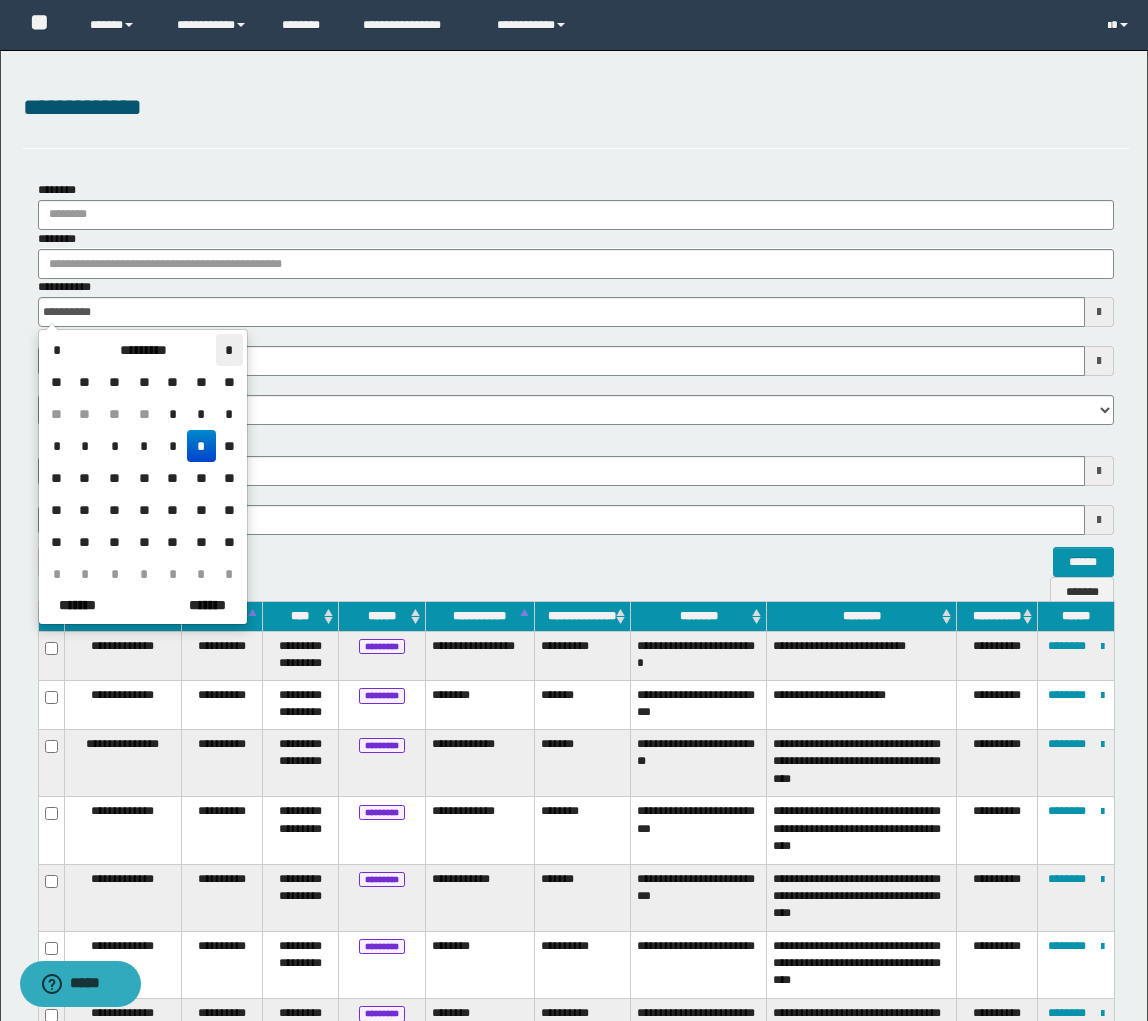click on "*" at bounding box center [229, 350] 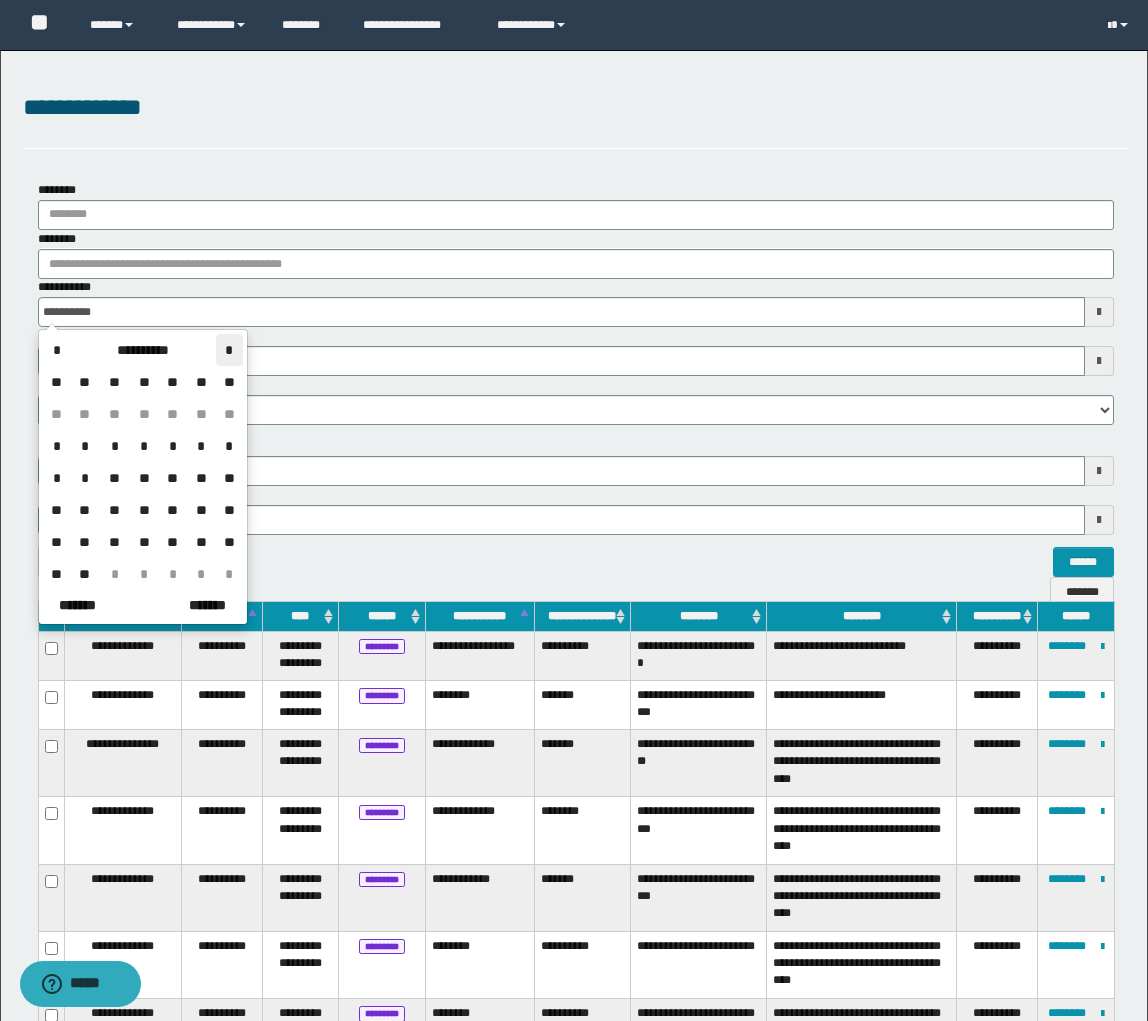 click on "*" at bounding box center [229, 350] 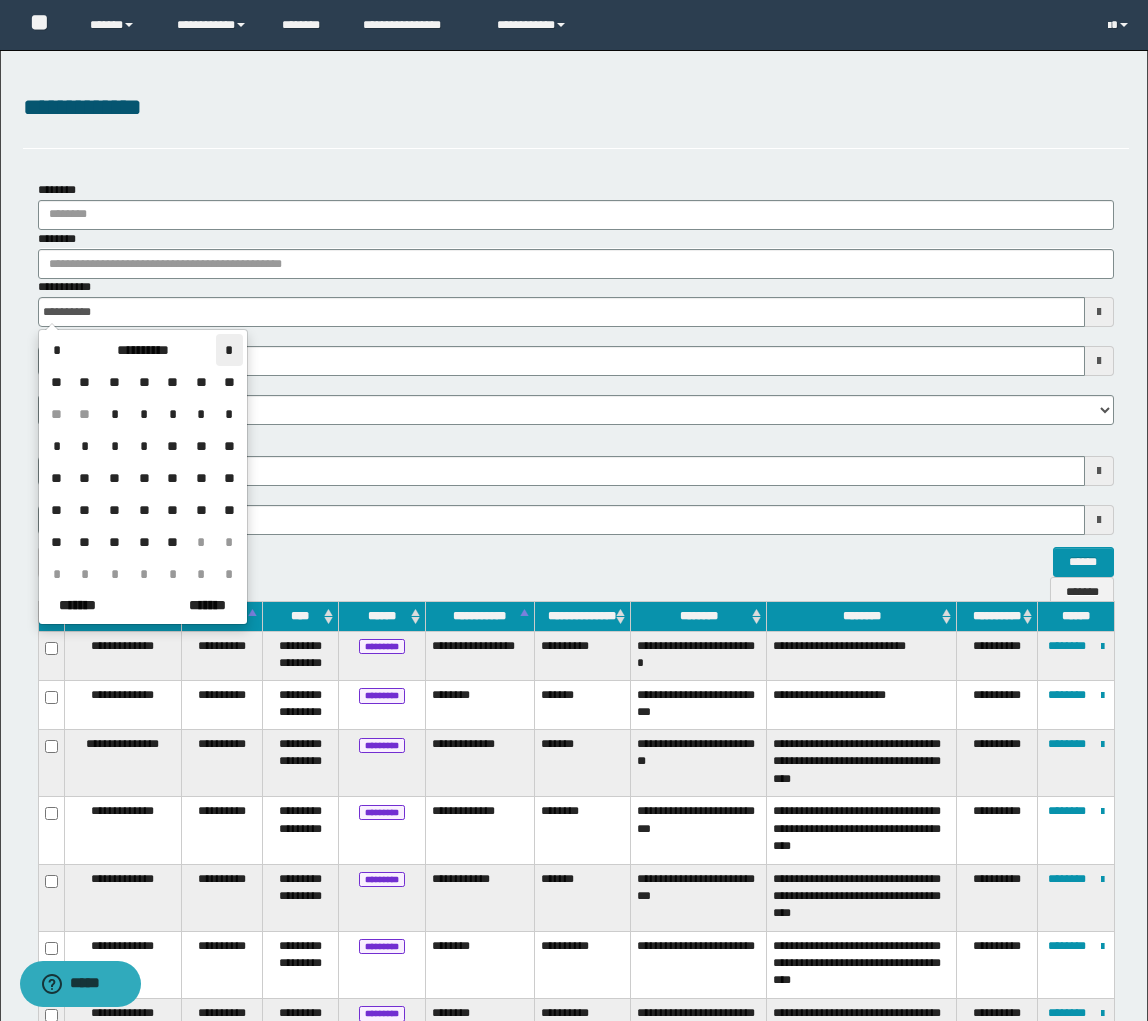 click on "*" at bounding box center (229, 350) 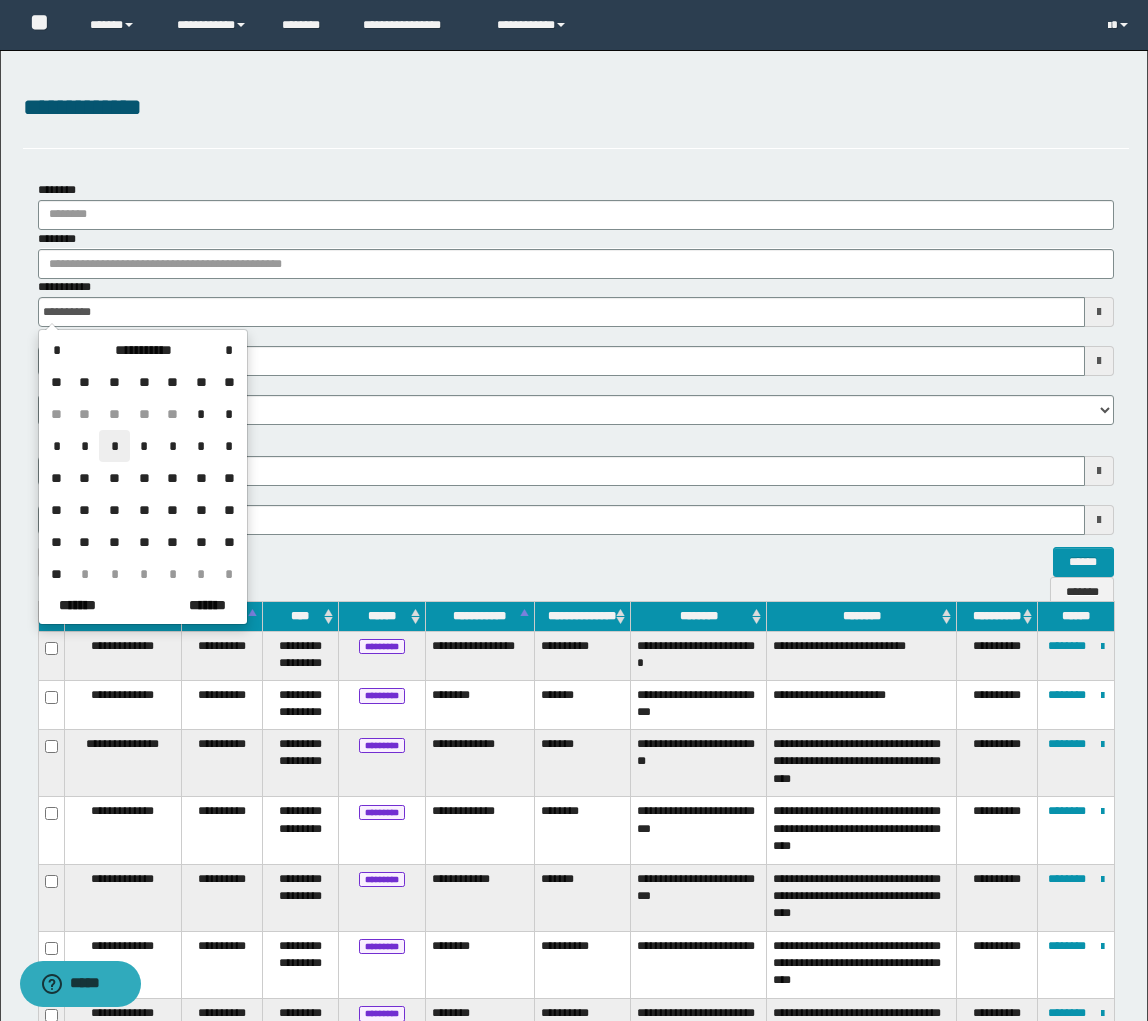 click on "*" at bounding box center (114, 446) 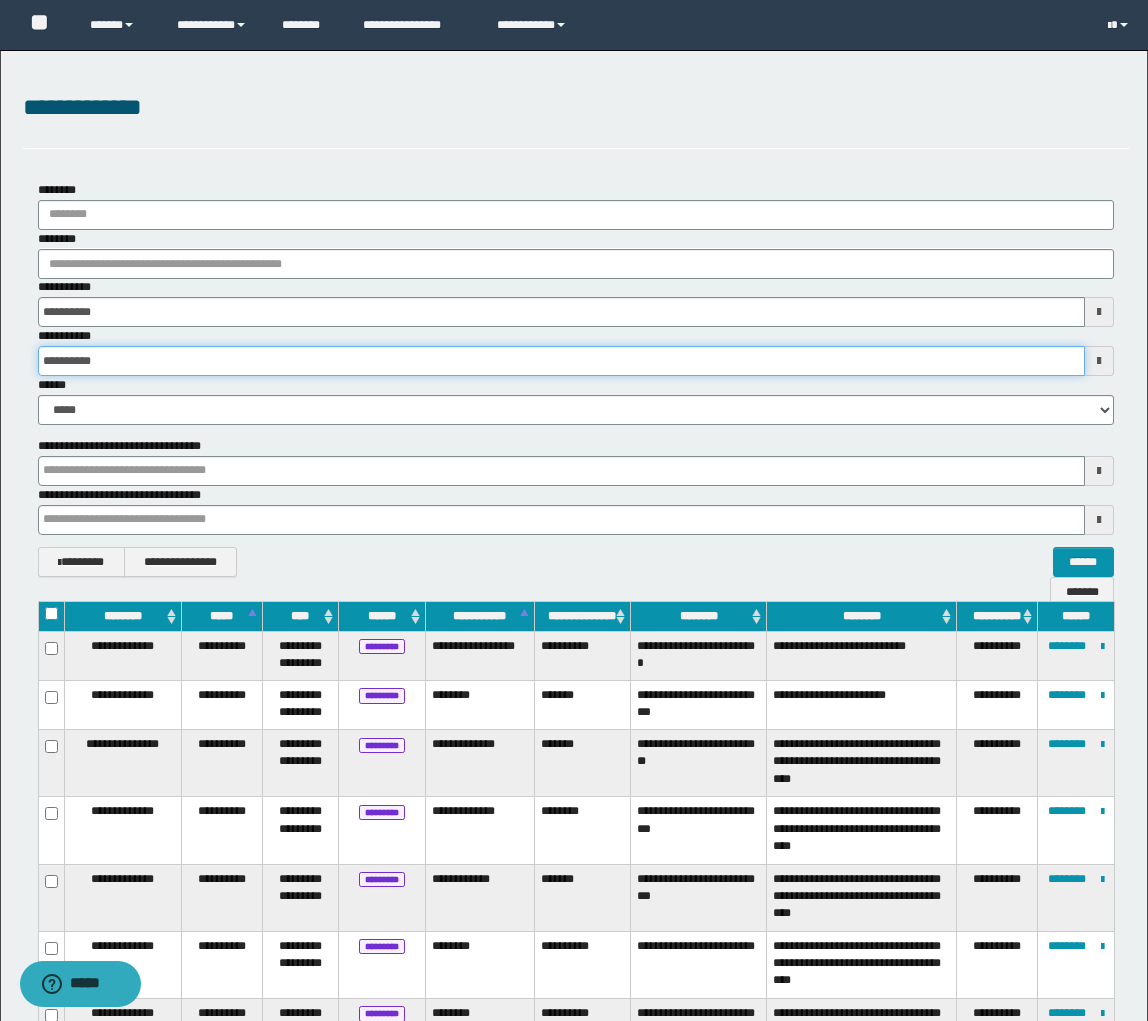 click on "**********" at bounding box center [561, 361] 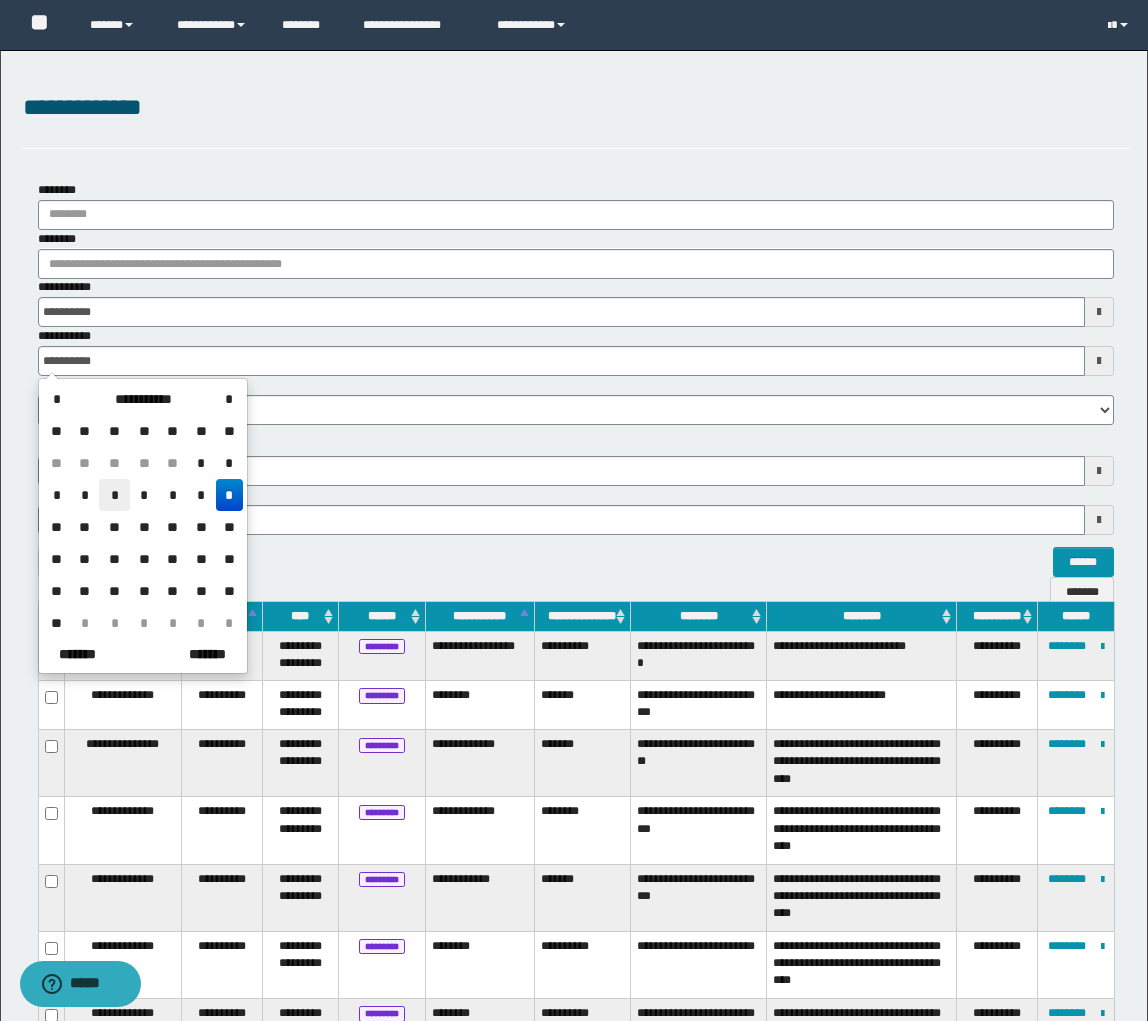 click on "*" at bounding box center (114, 495) 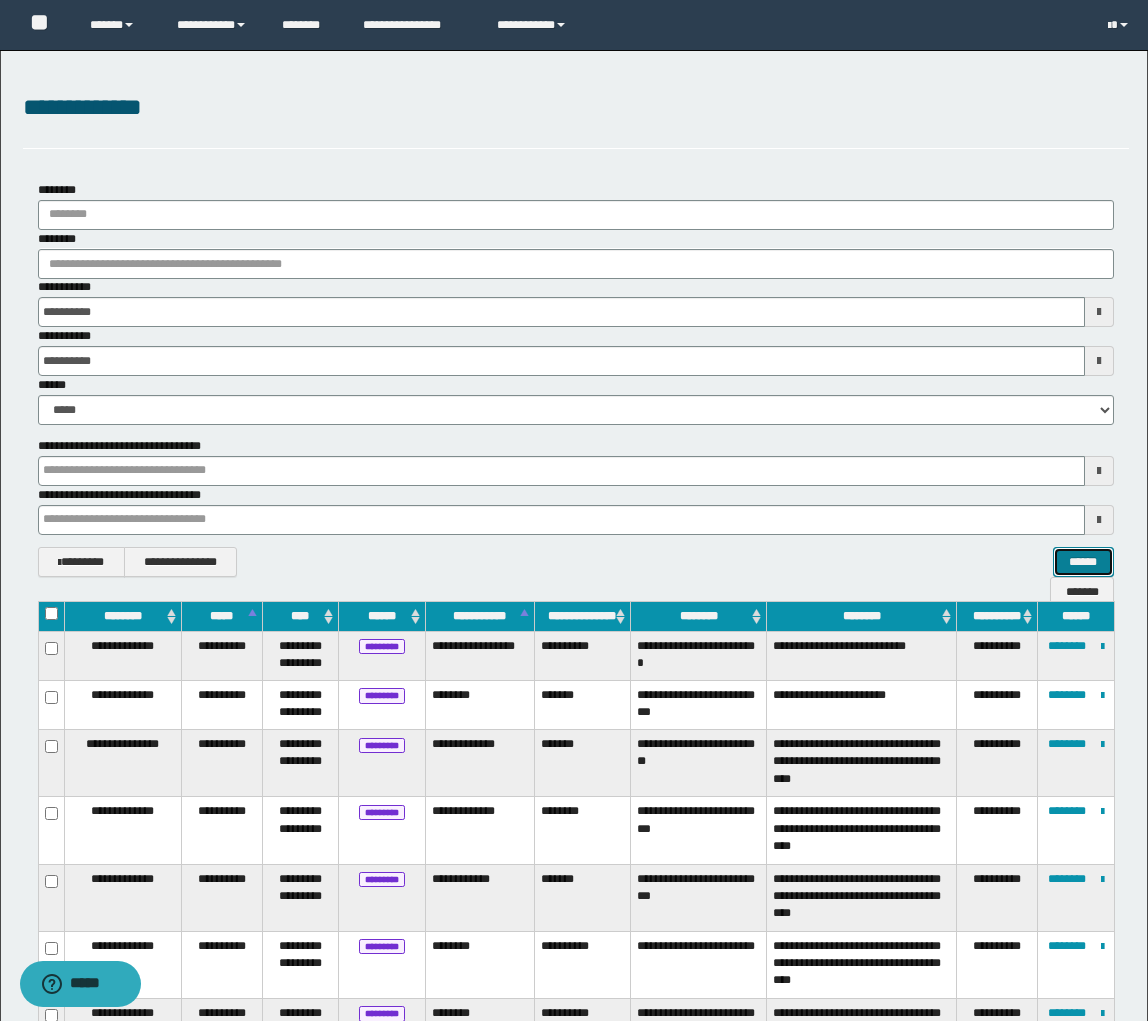 click on "******" at bounding box center (1083, 562) 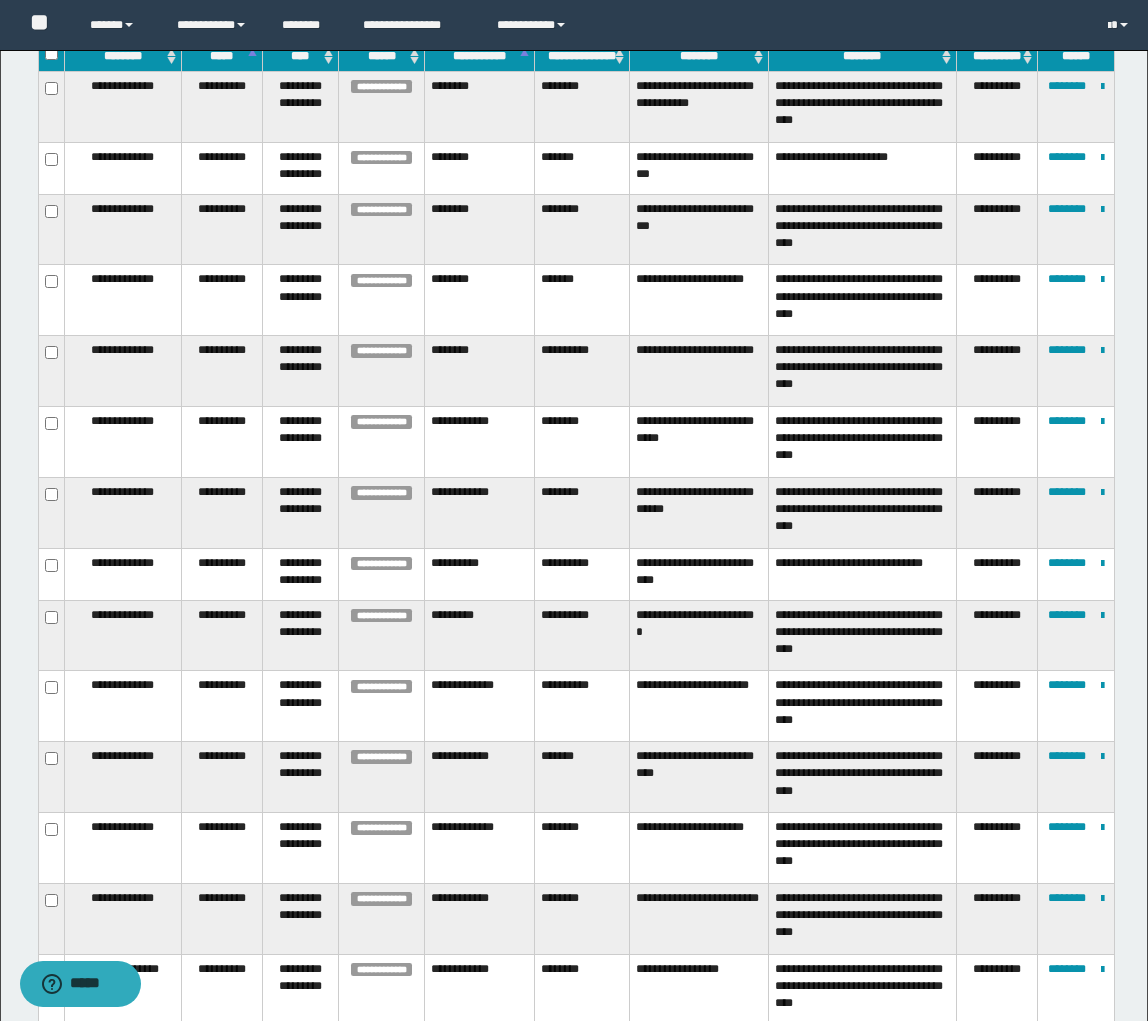 scroll, scrollTop: 0, scrollLeft: 0, axis: both 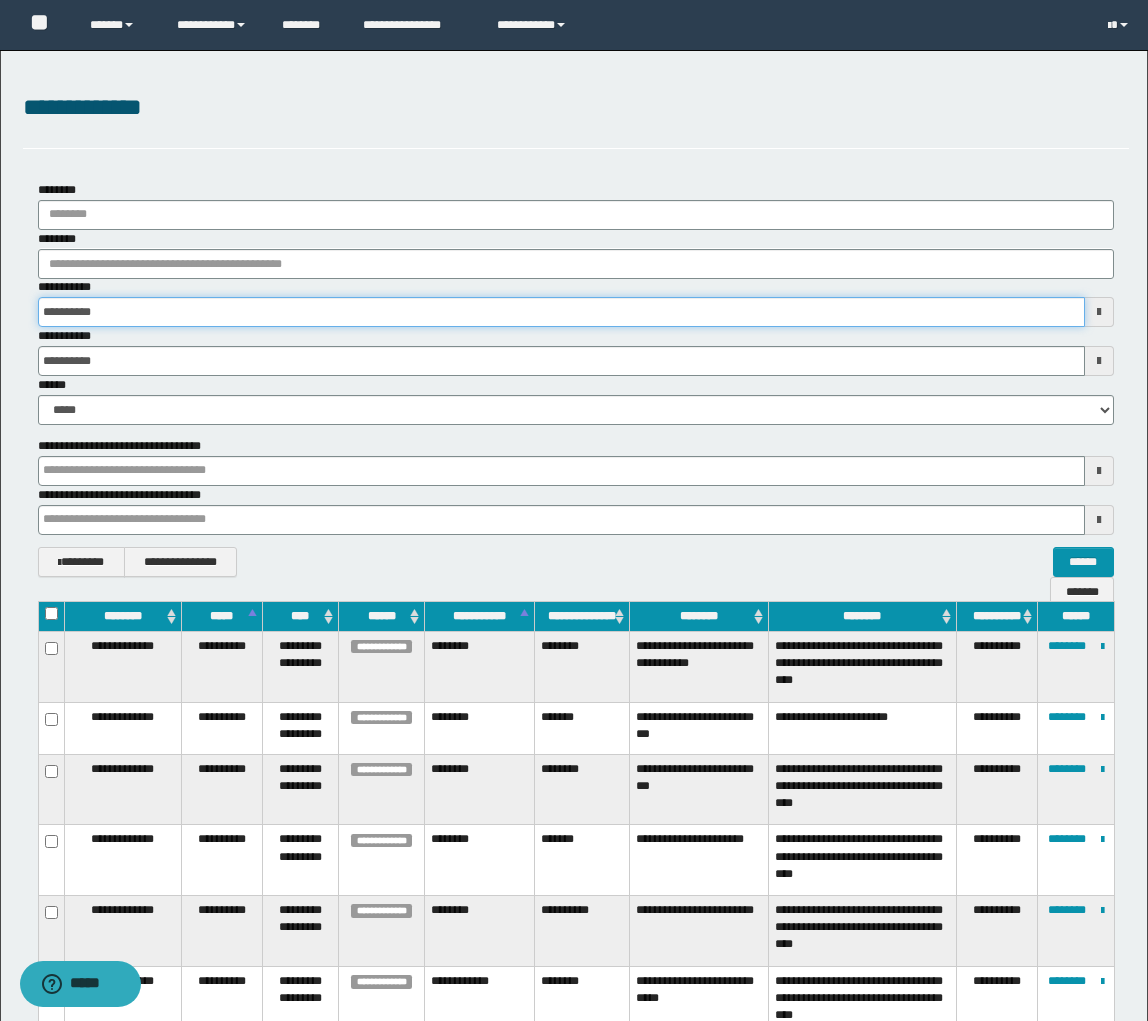 click on "**********" at bounding box center [561, 312] 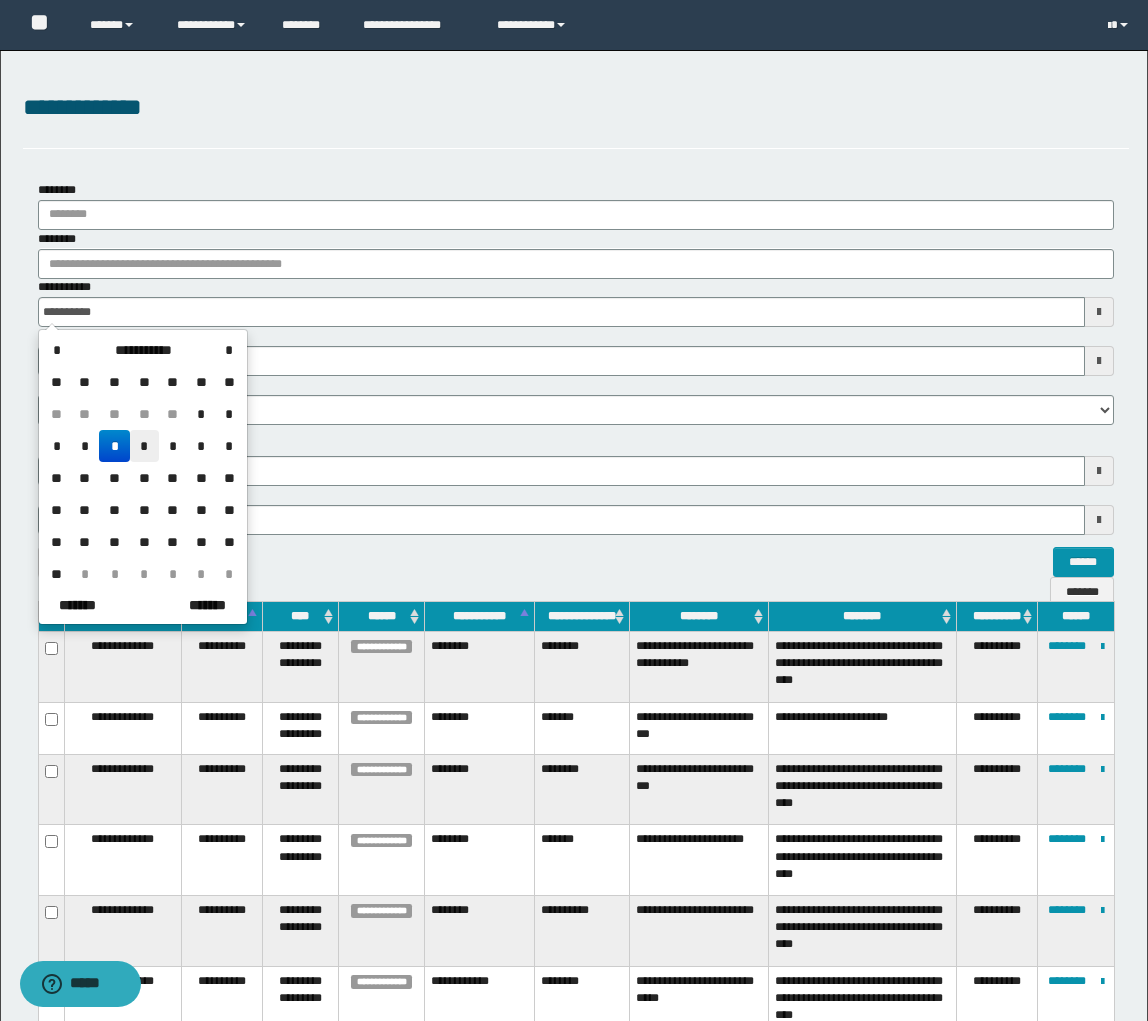 click on "*" at bounding box center [144, 446] 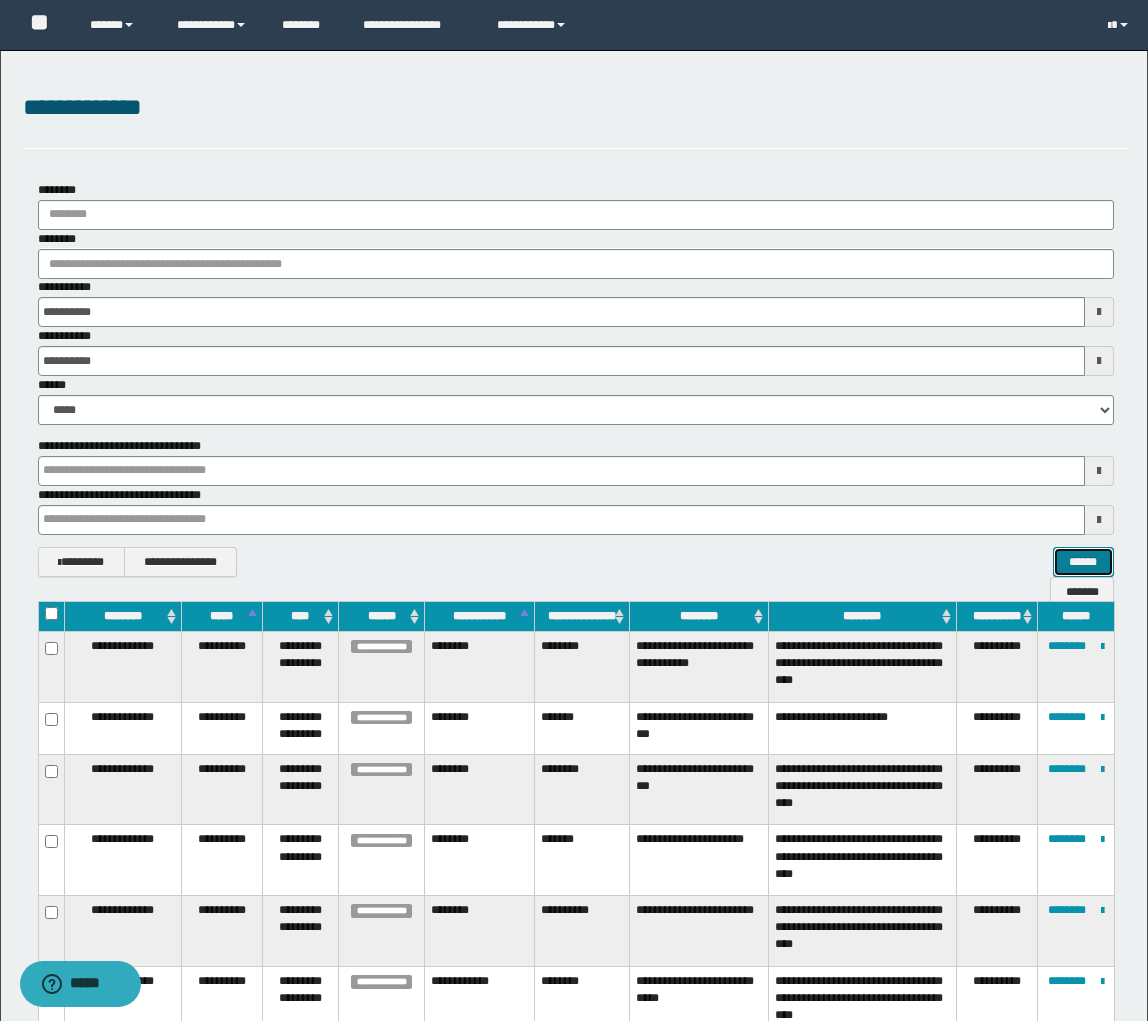 click on "******" at bounding box center [1083, 562] 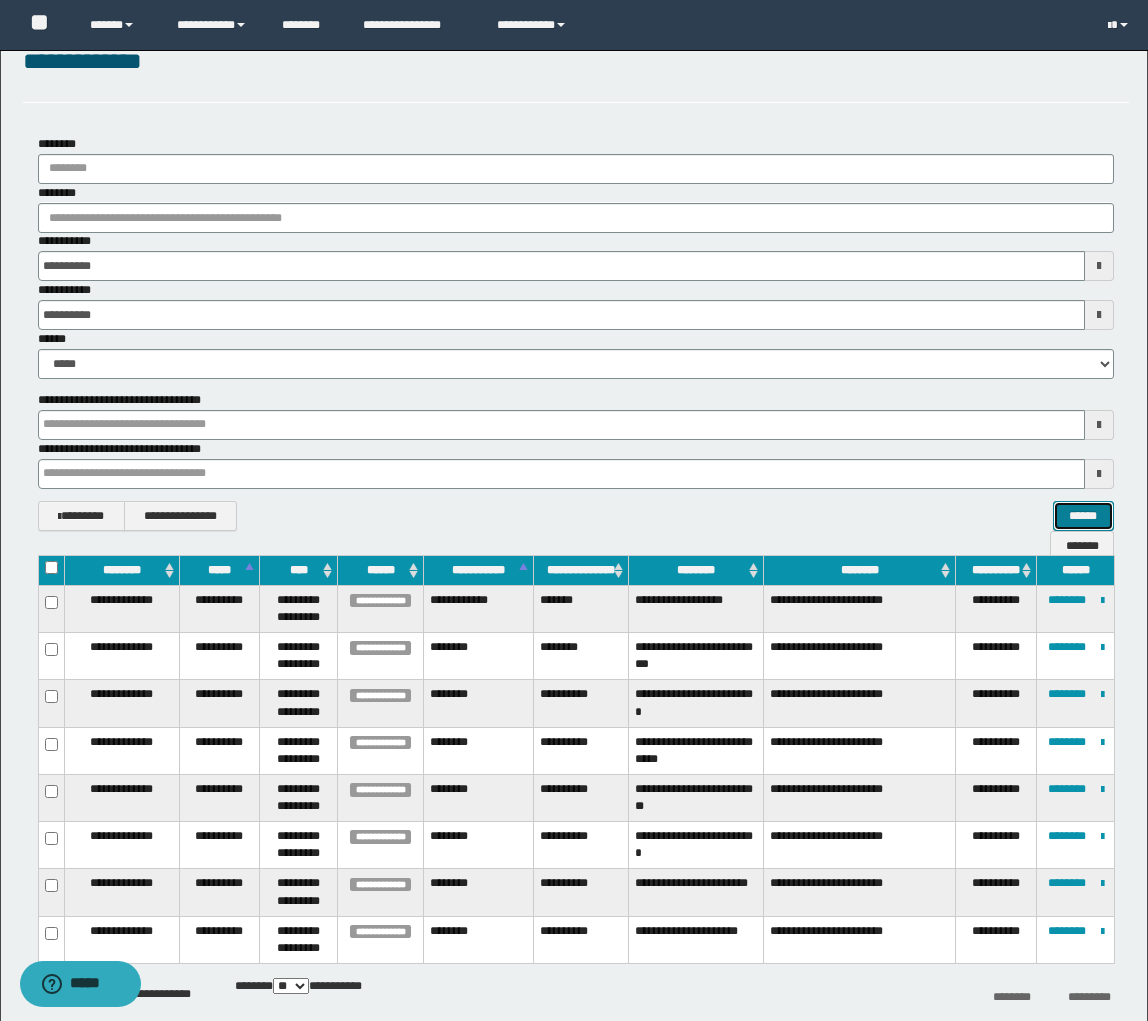 scroll, scrollTop: 0, scrollLeft: 0, axis: both 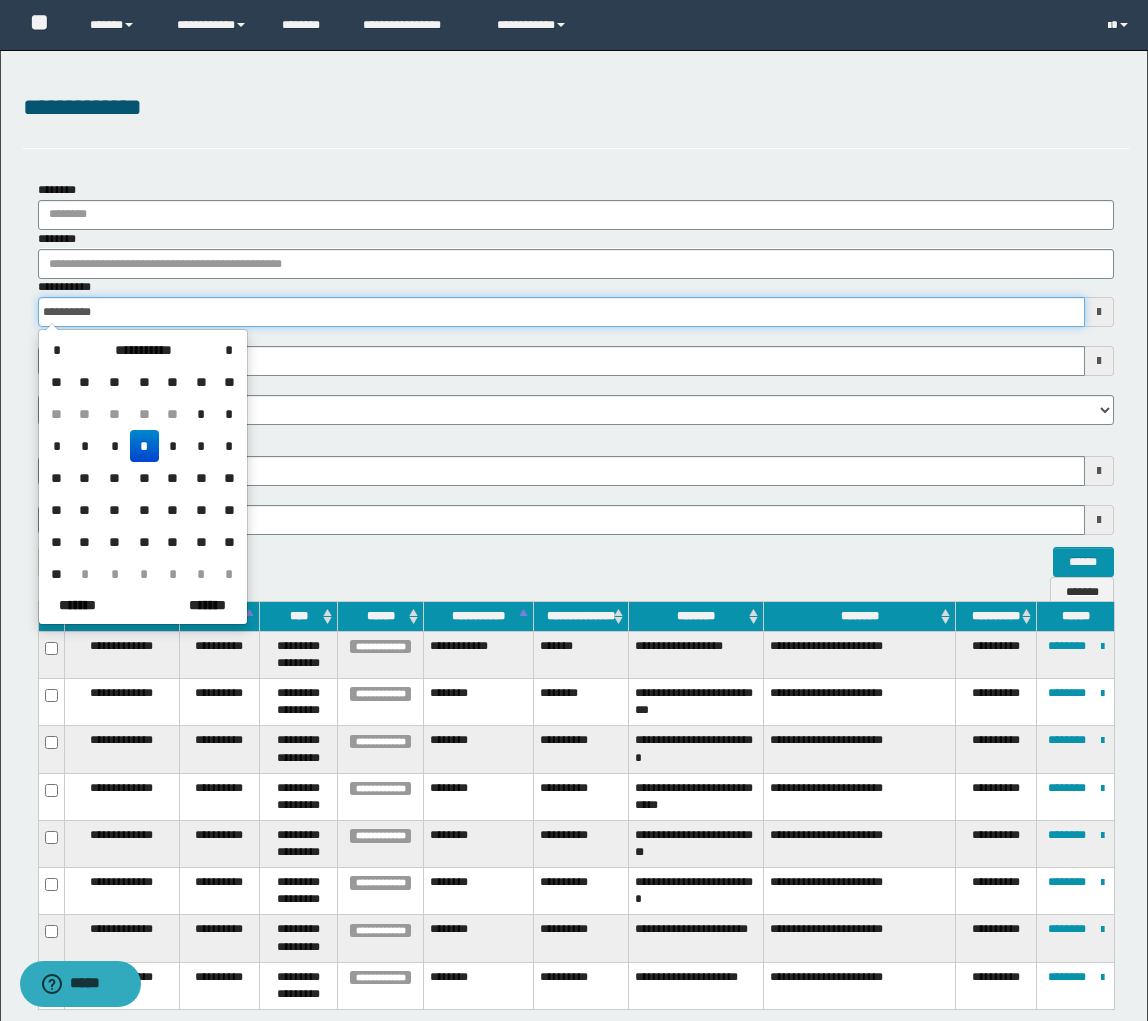 click on "**********" at bounding box center (561, 312) 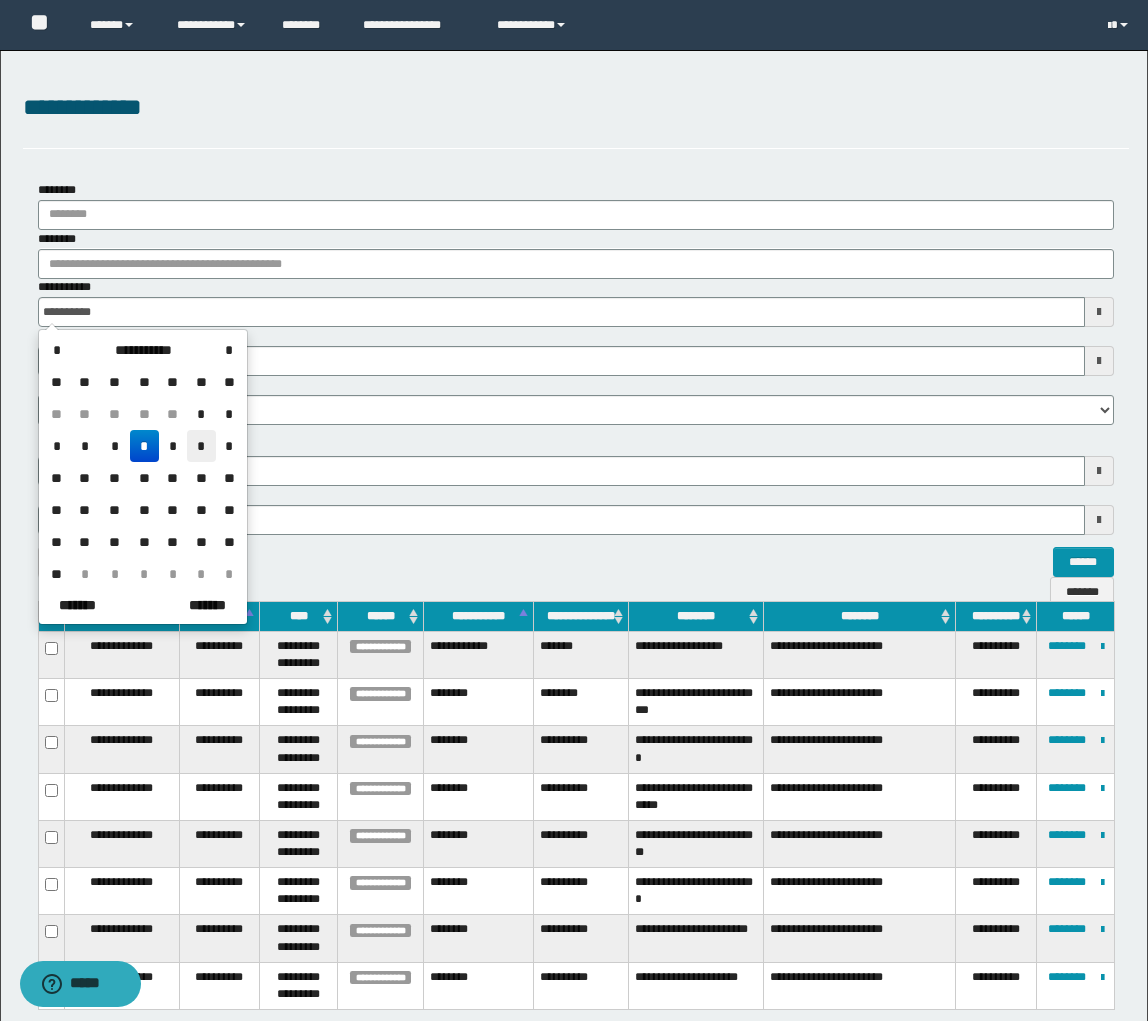 click on "*" at bounding box center [201, 446] 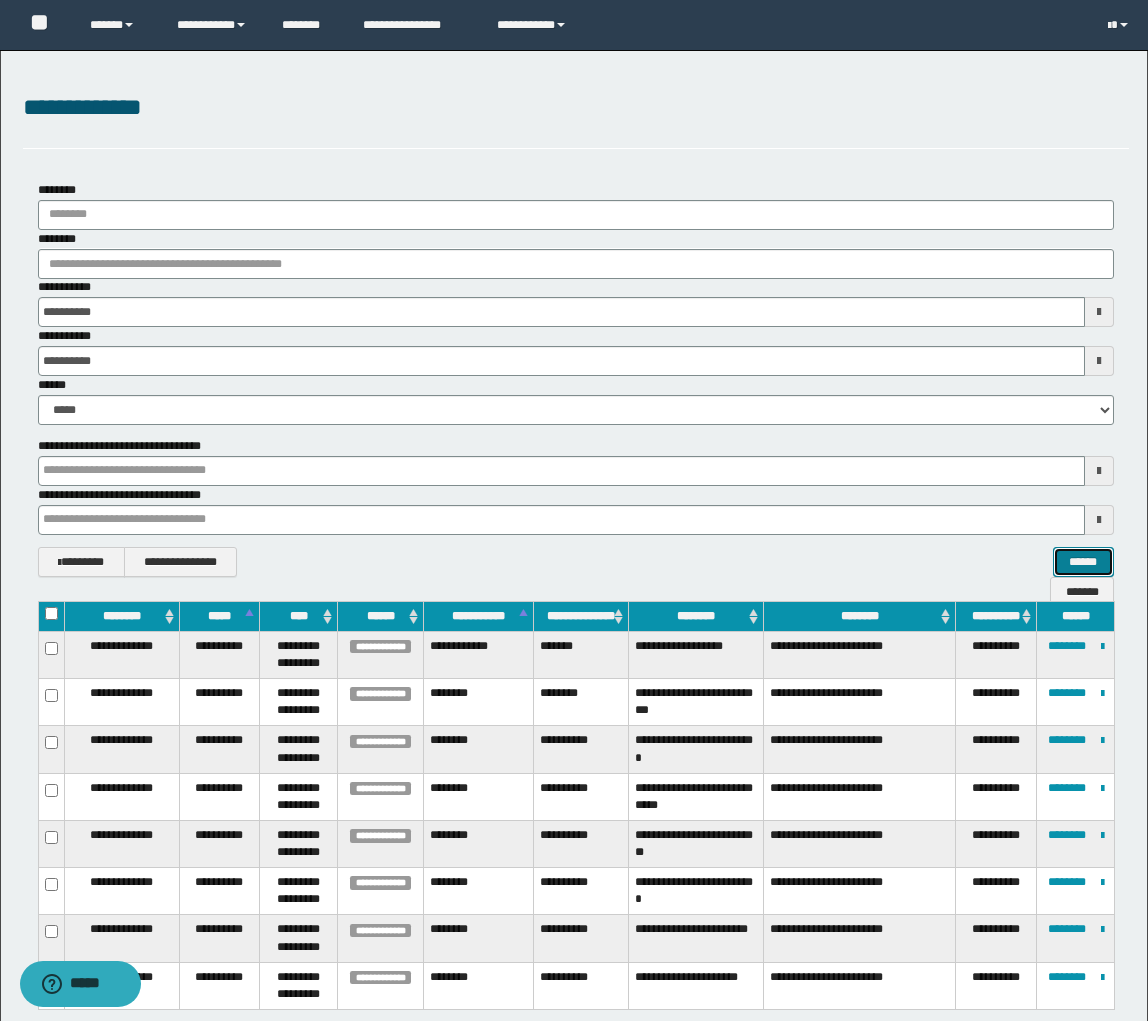 click on "******" at bounding box center [1083, 562] 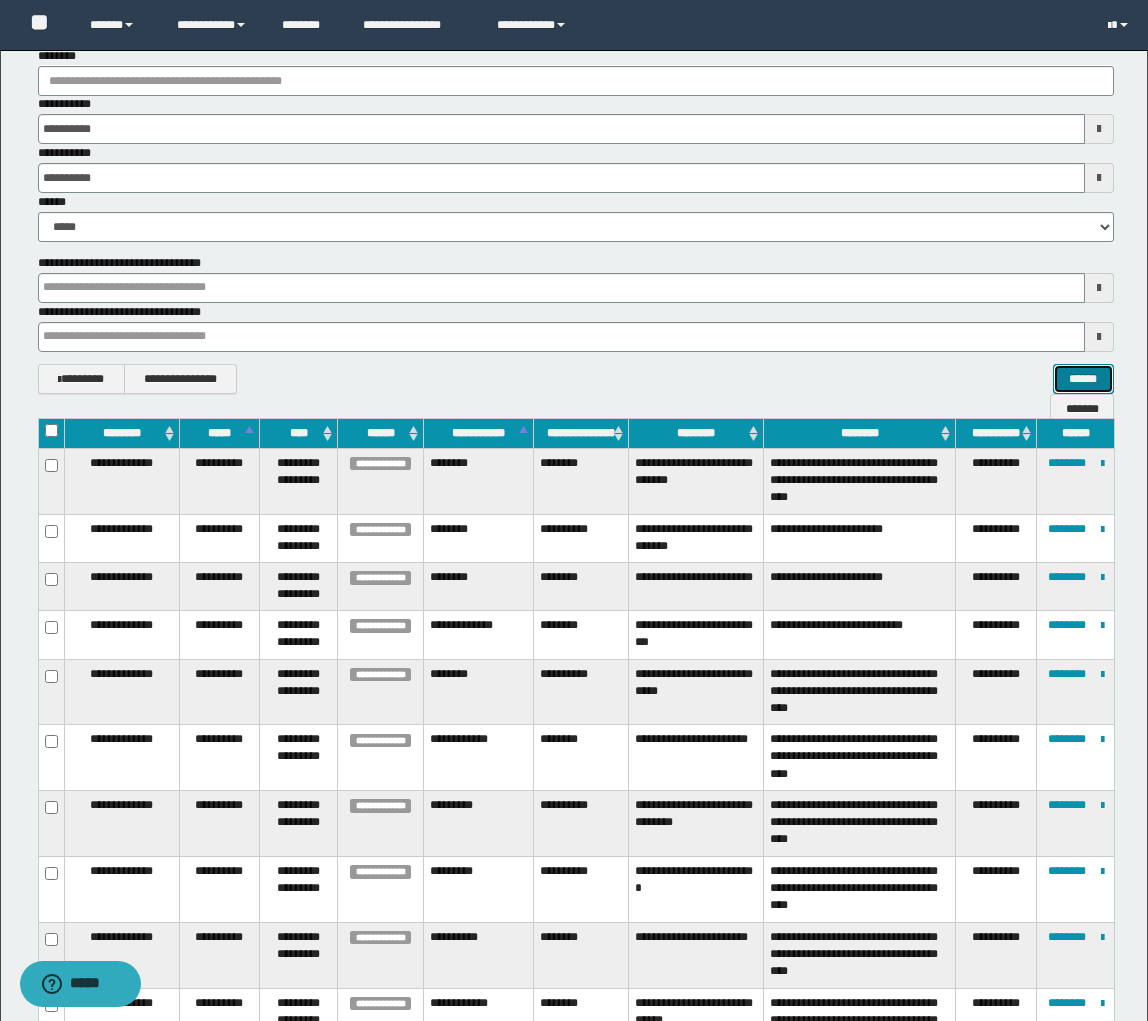 scroll, scrollTop: 0, scrollLeft: 0, axis: both 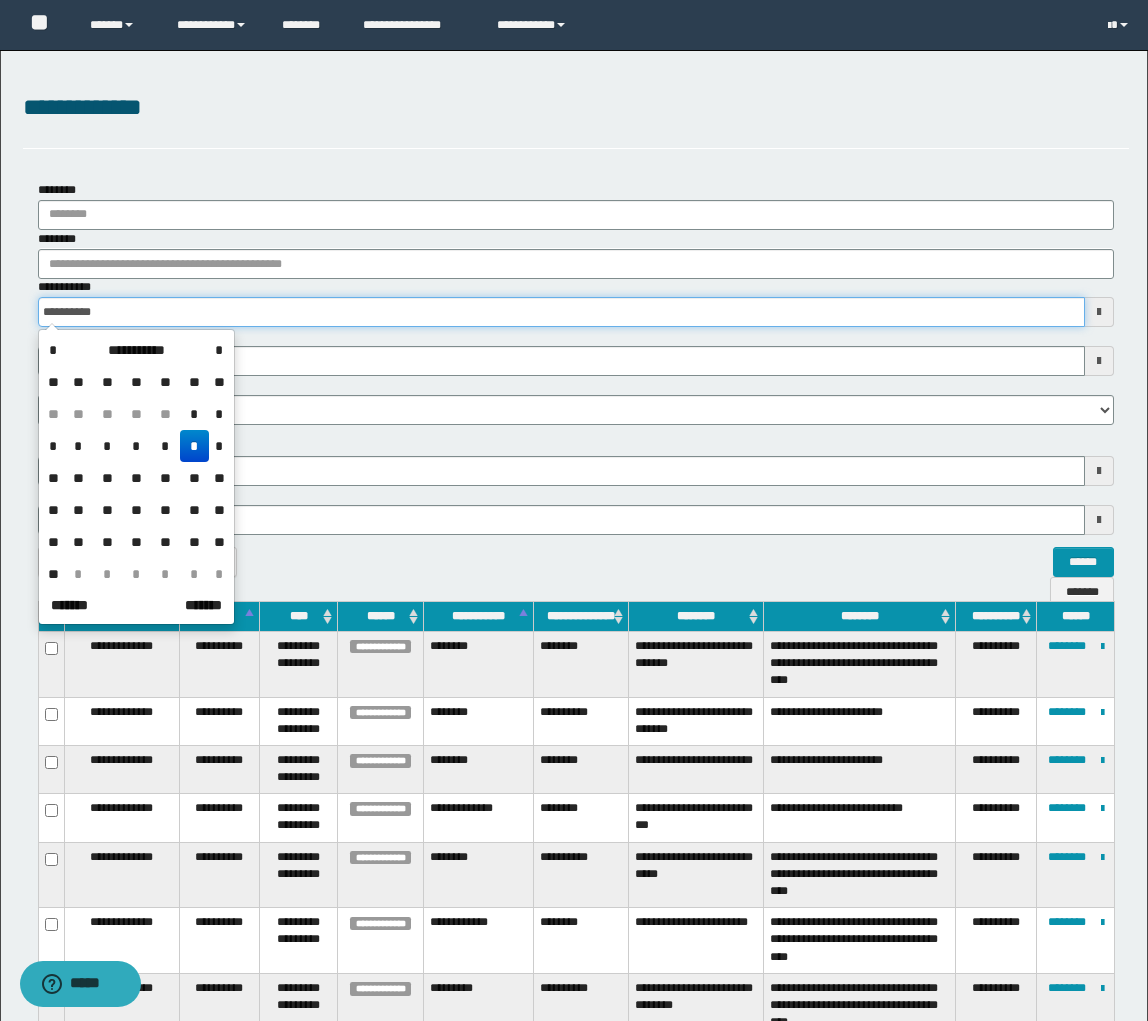 click on "**********" at bounding box center [561, 312] 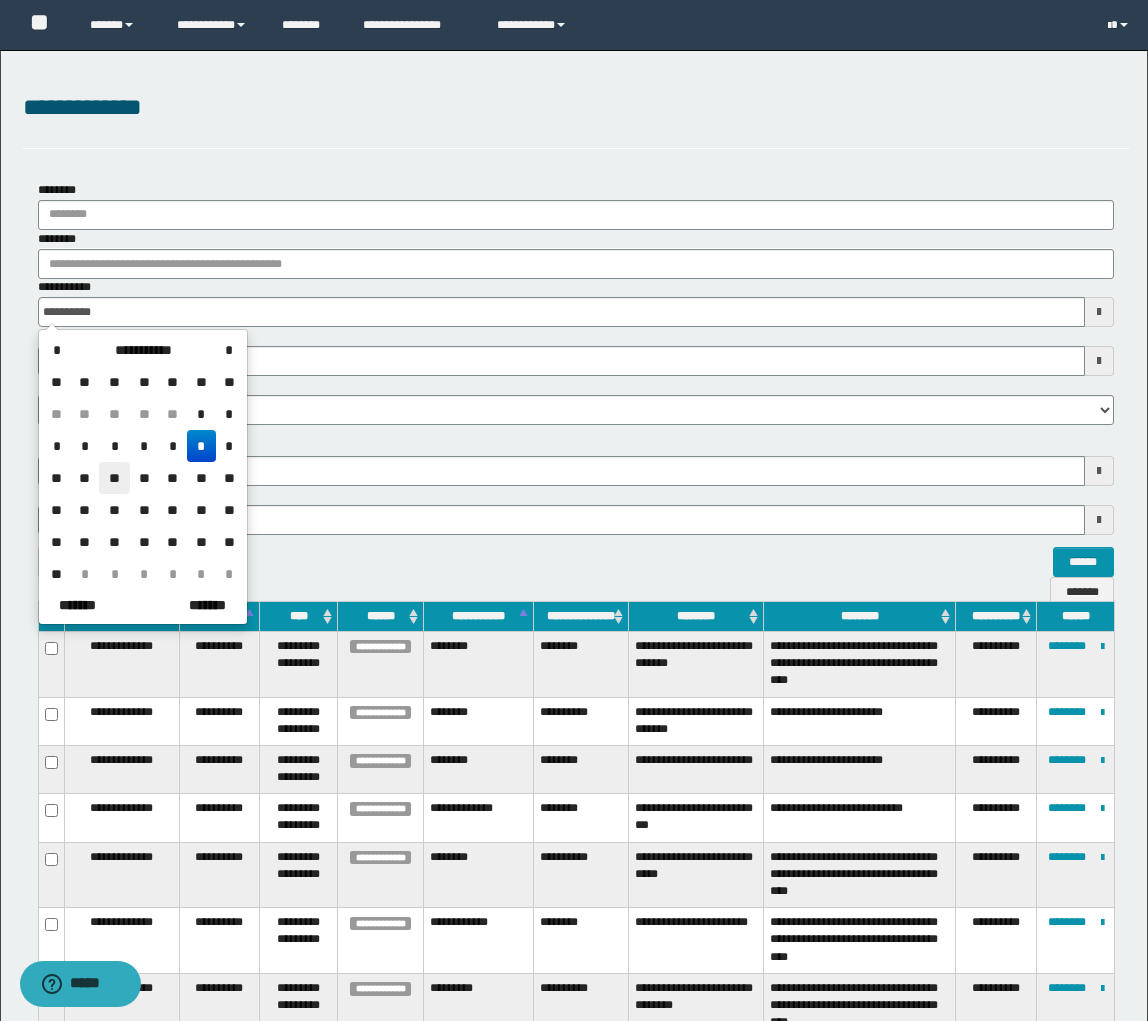 click on "**" at bounding box center [114, 478] 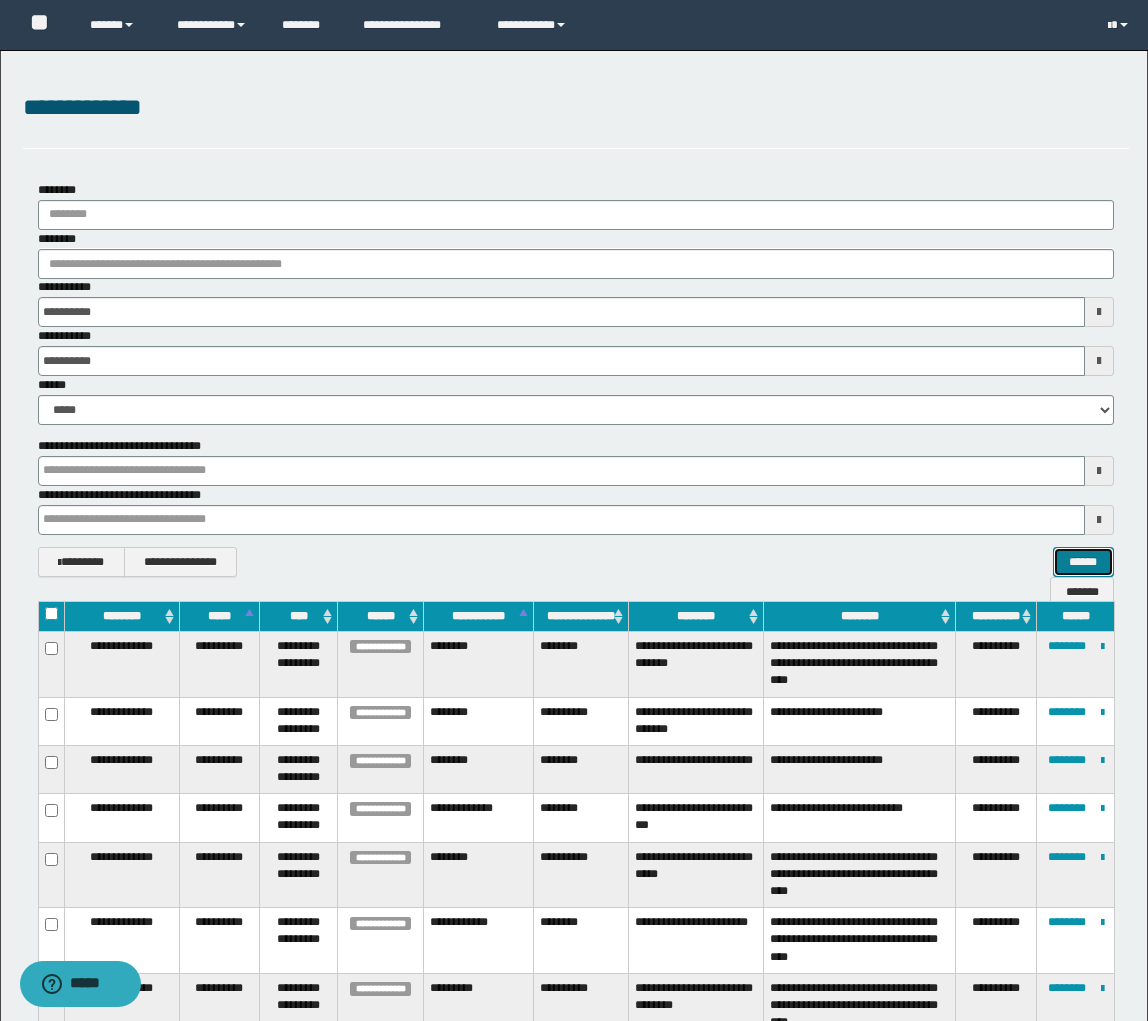 click on "******" at bounding box center (1083, 562) 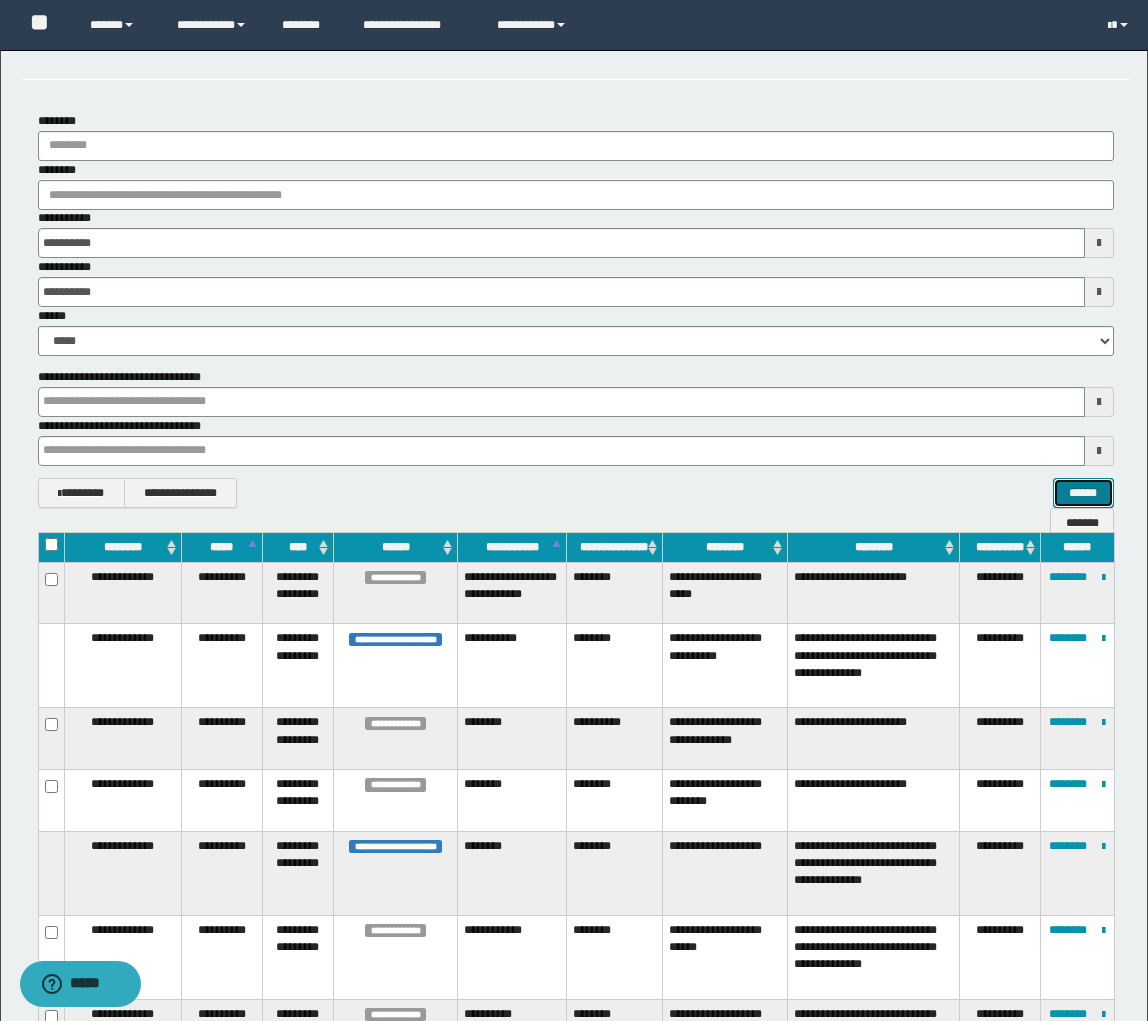 scroll, scrollTop: 0, scrollLeft: 0, axis: both 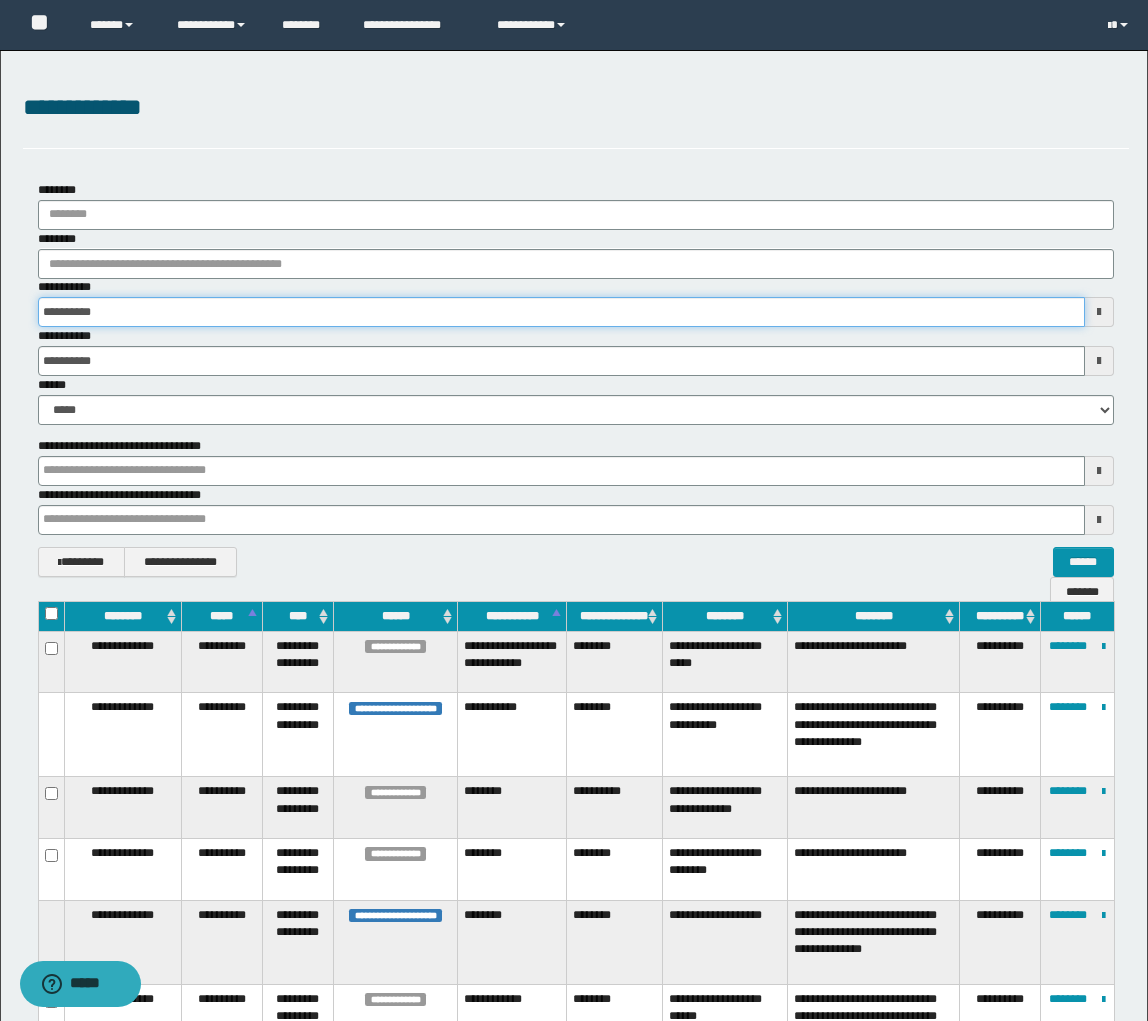 click on "**********" at bounding box center [561, 312] 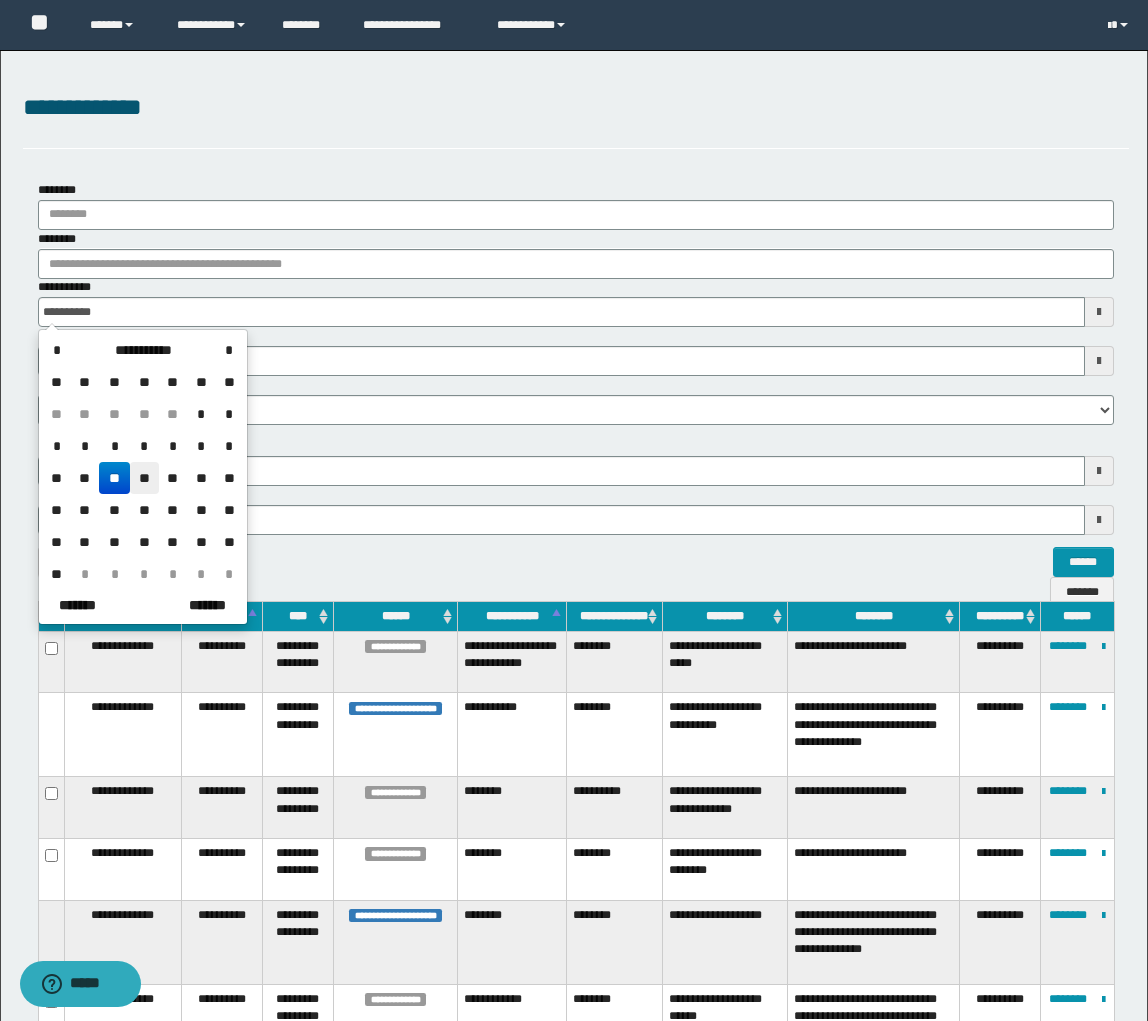 click on "**" at bounding box center [144, 478] 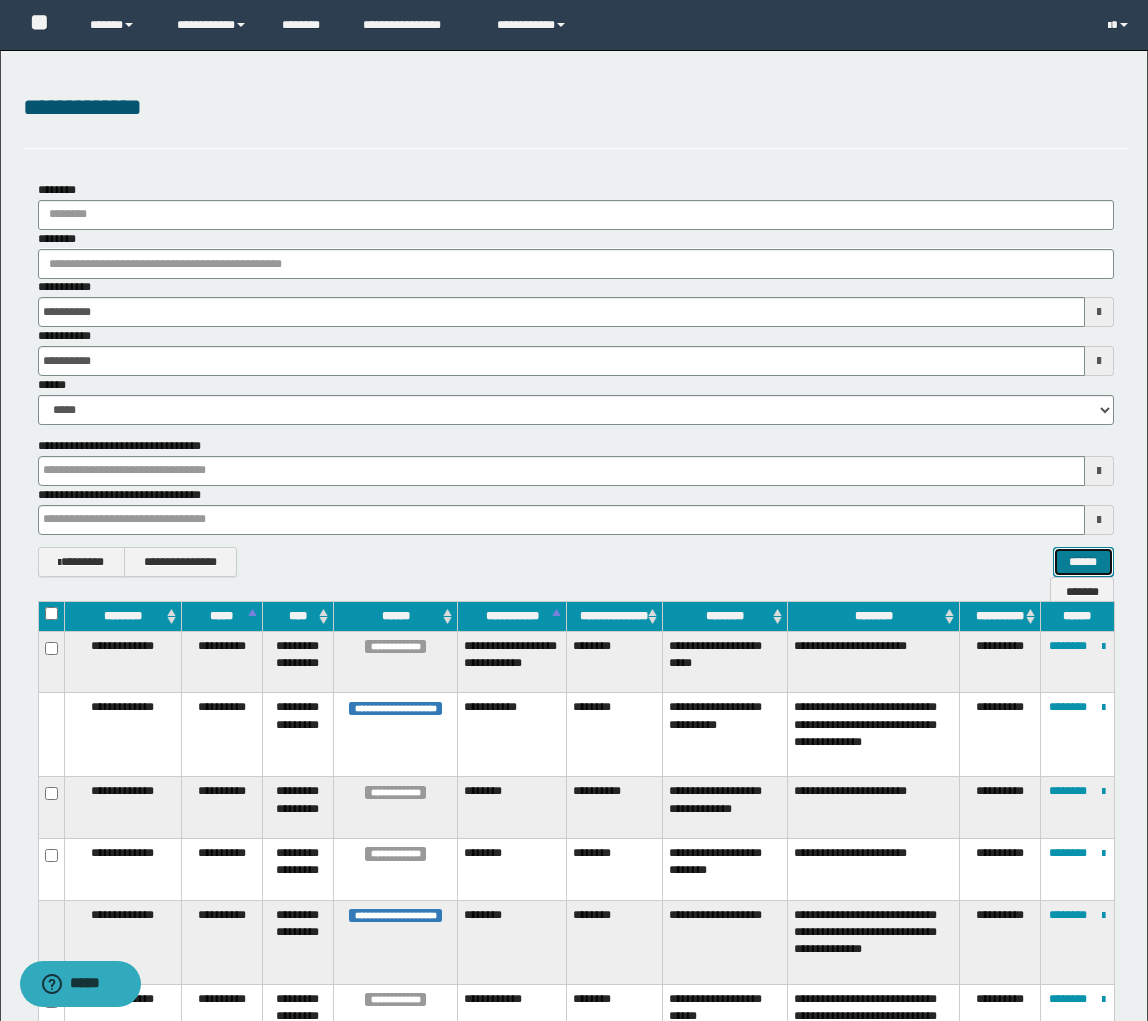 click on "******" at bounding box center [1083, 562] 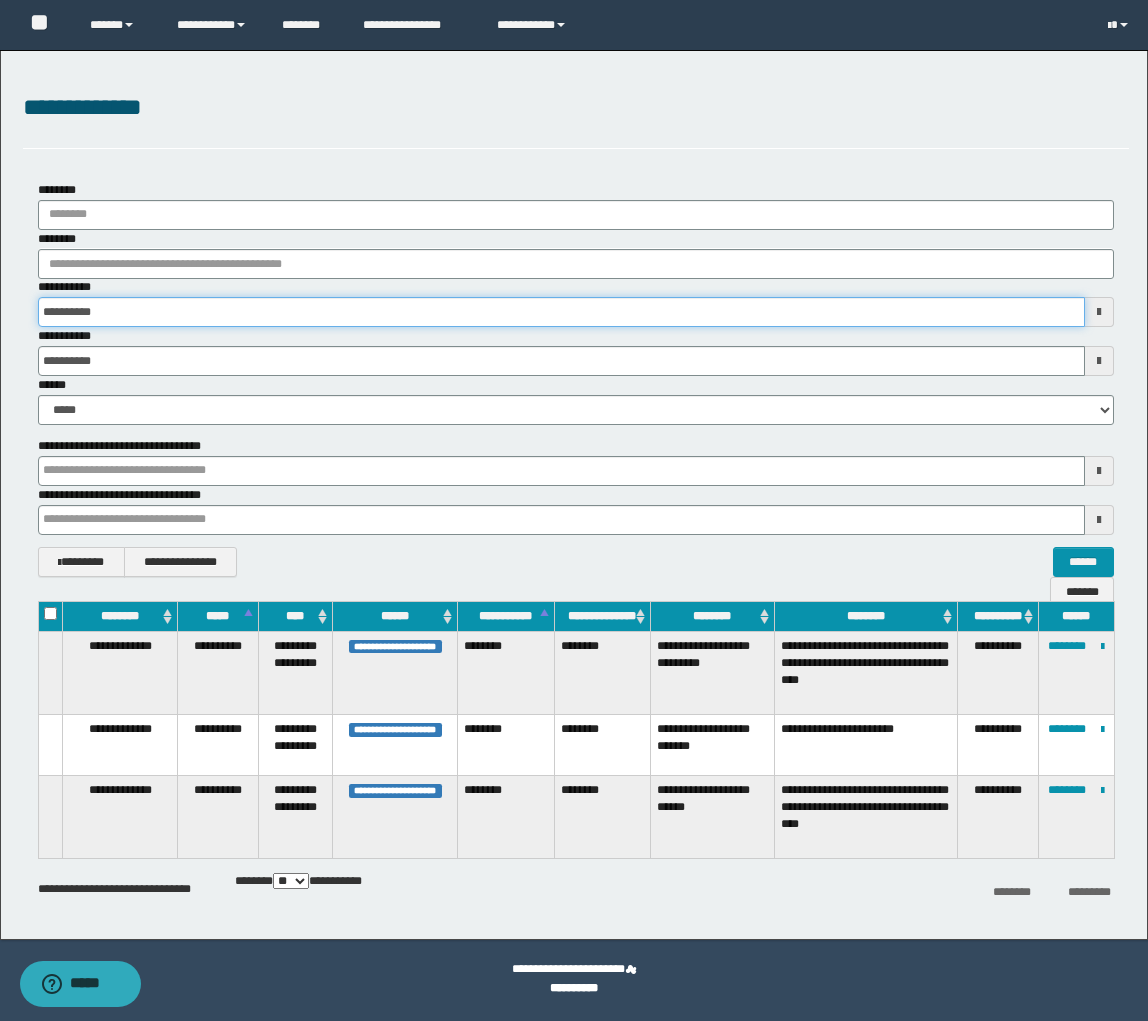 click on "**********" at bounding box center (561, 312) 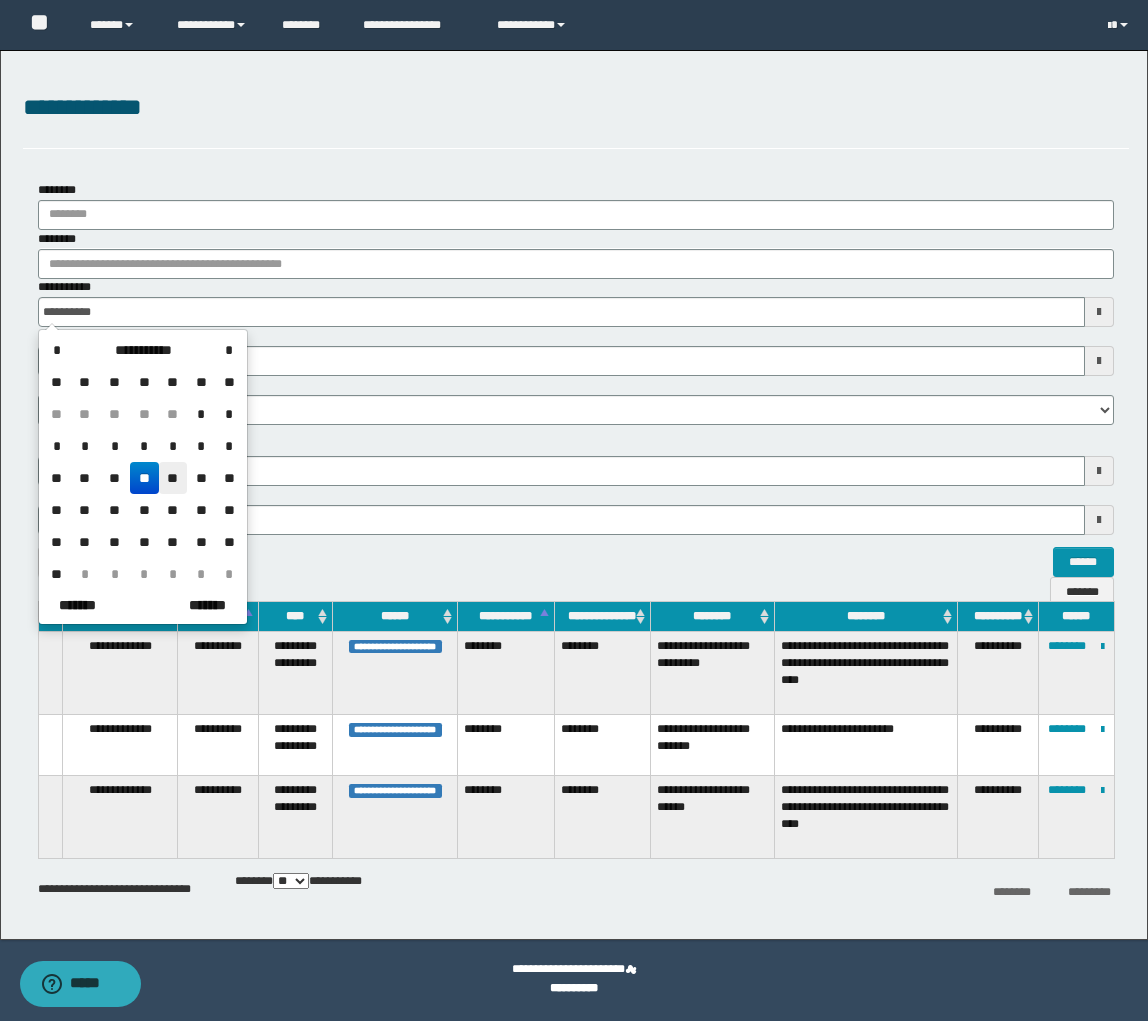 click on "**" at bounding box center [173, 478] 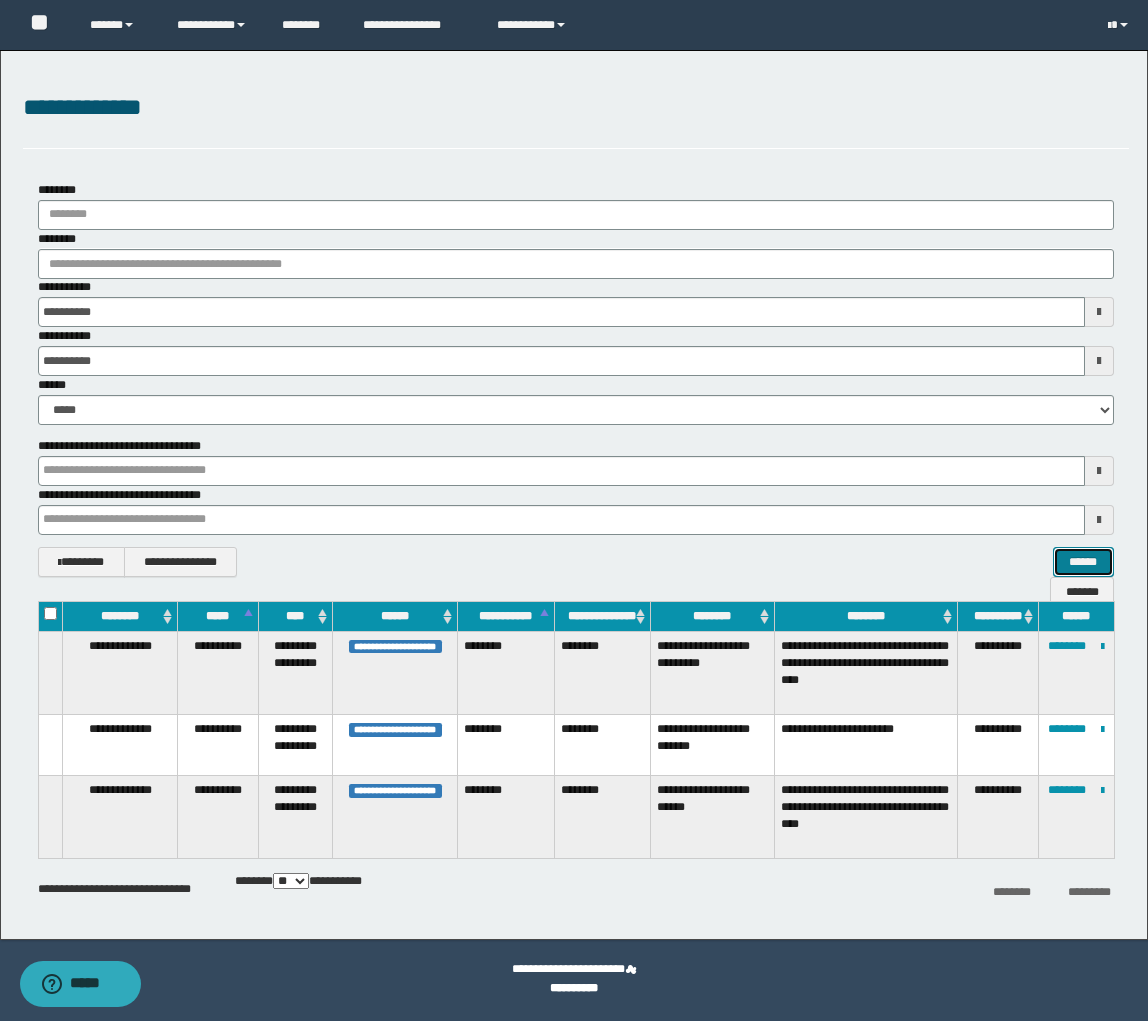 click on "******" at bounding box center (1083, 562) 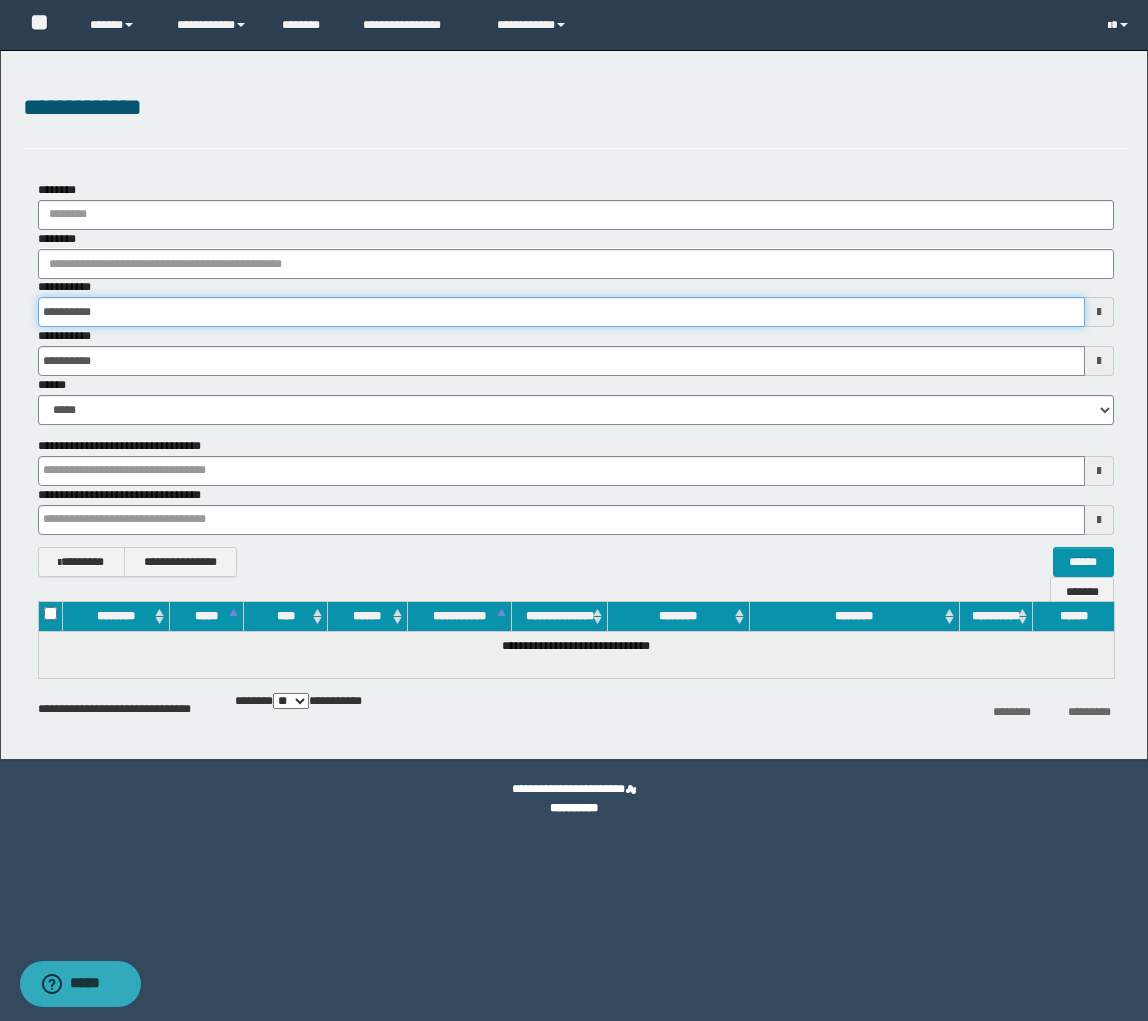 click on "**********" at bounding box center (561, 312) 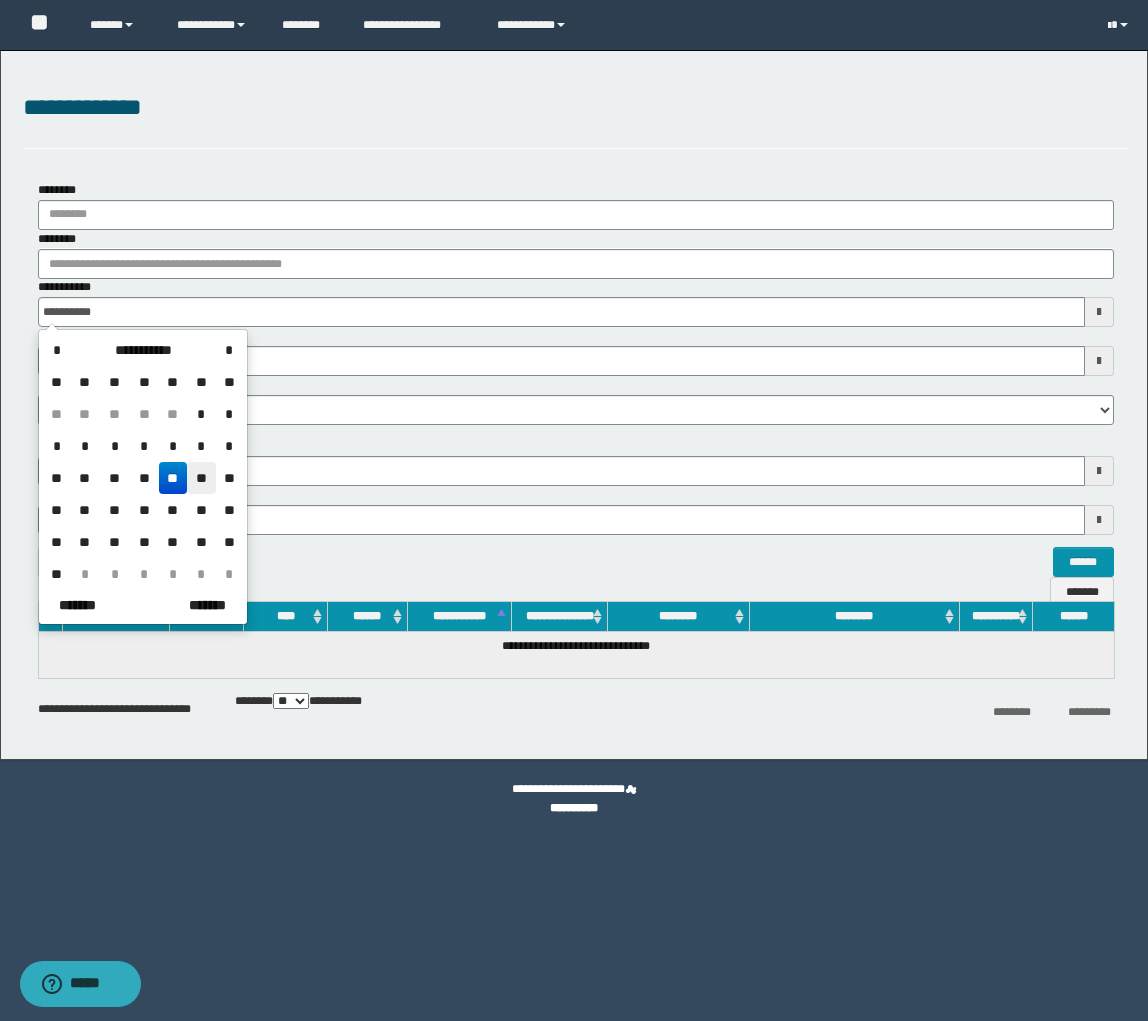 click on "**" at bounding box center (201, 478) 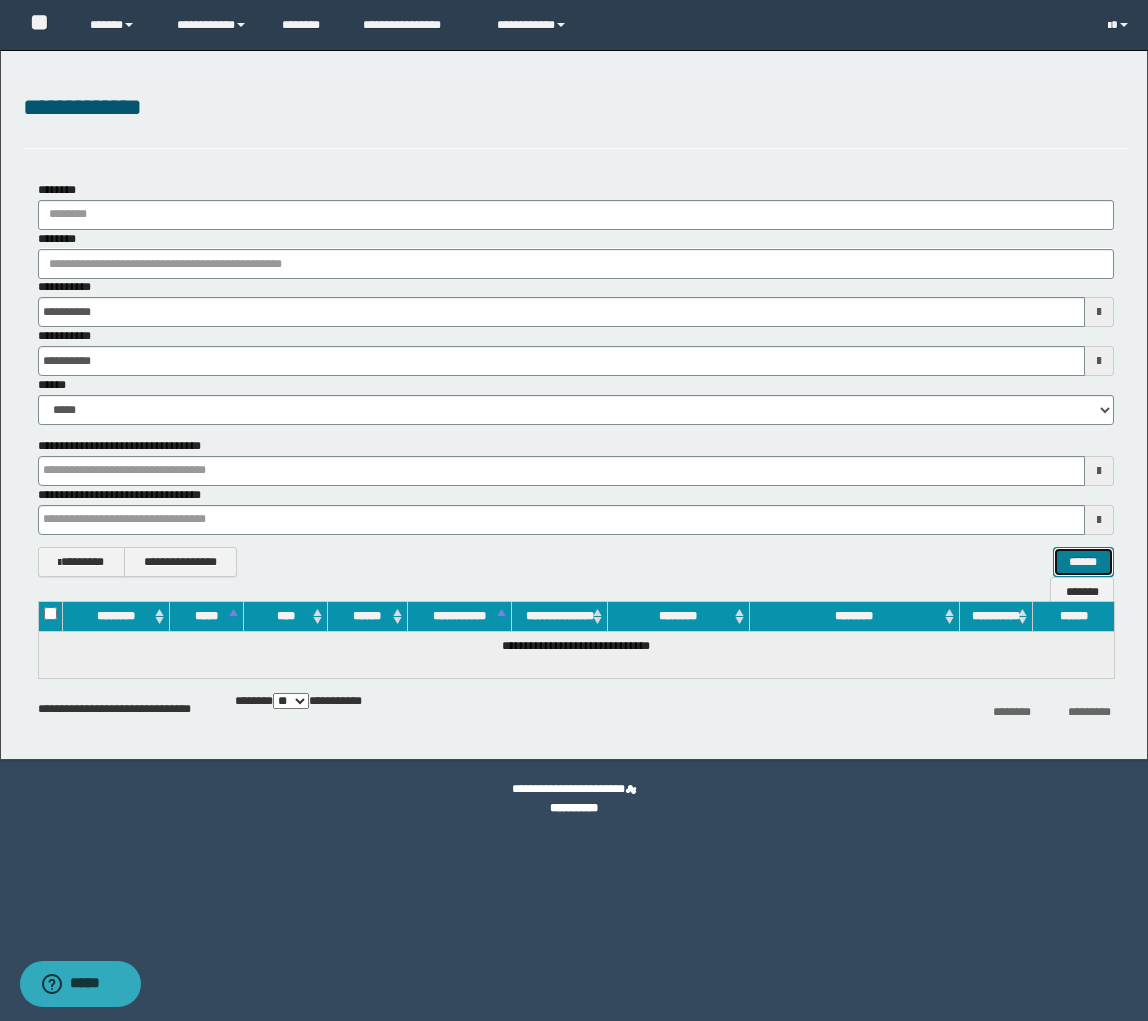 click on "******" at bounding box center [1083, 562] 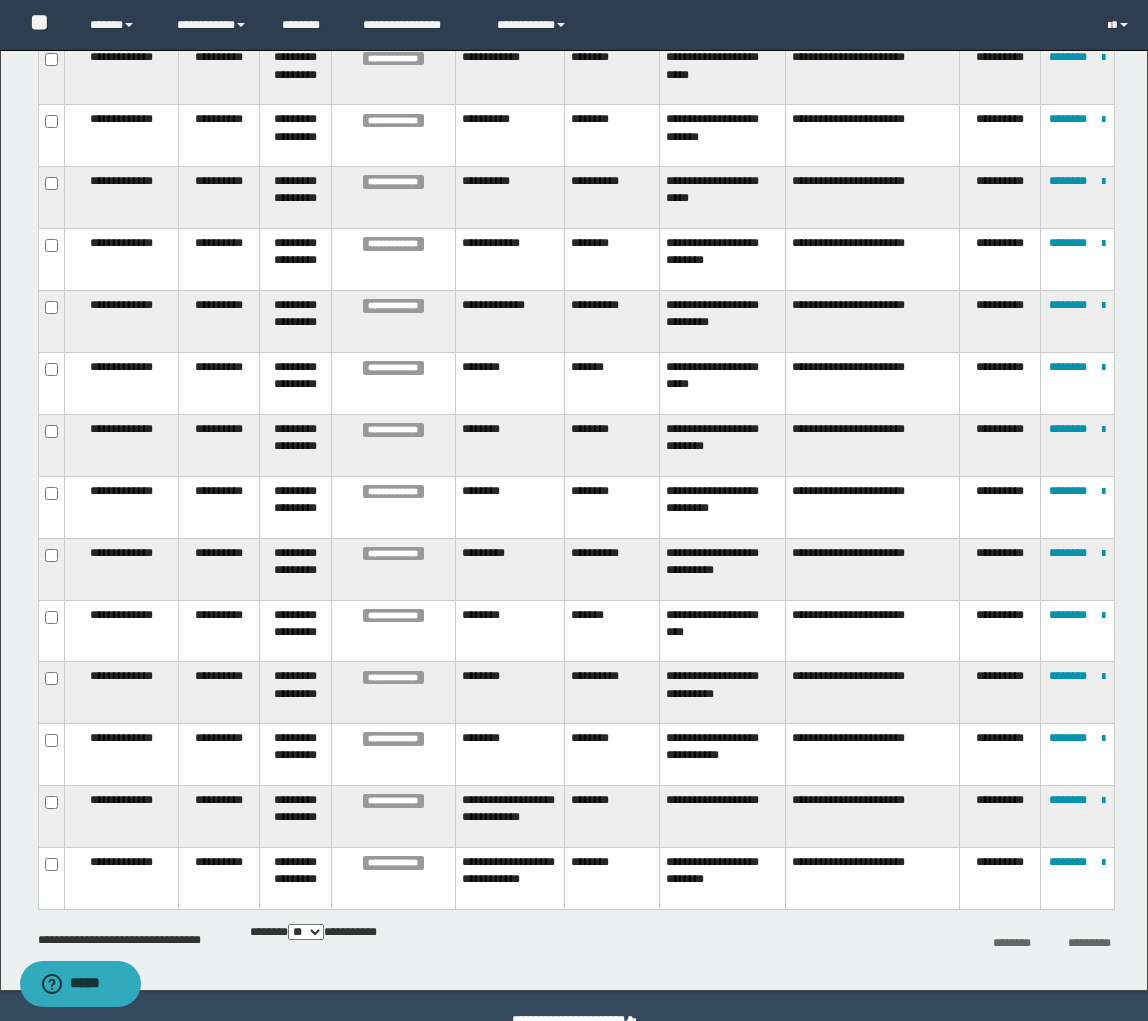 scroll, scrollTop: 2818, scrollLeft: 0, axis: vertical 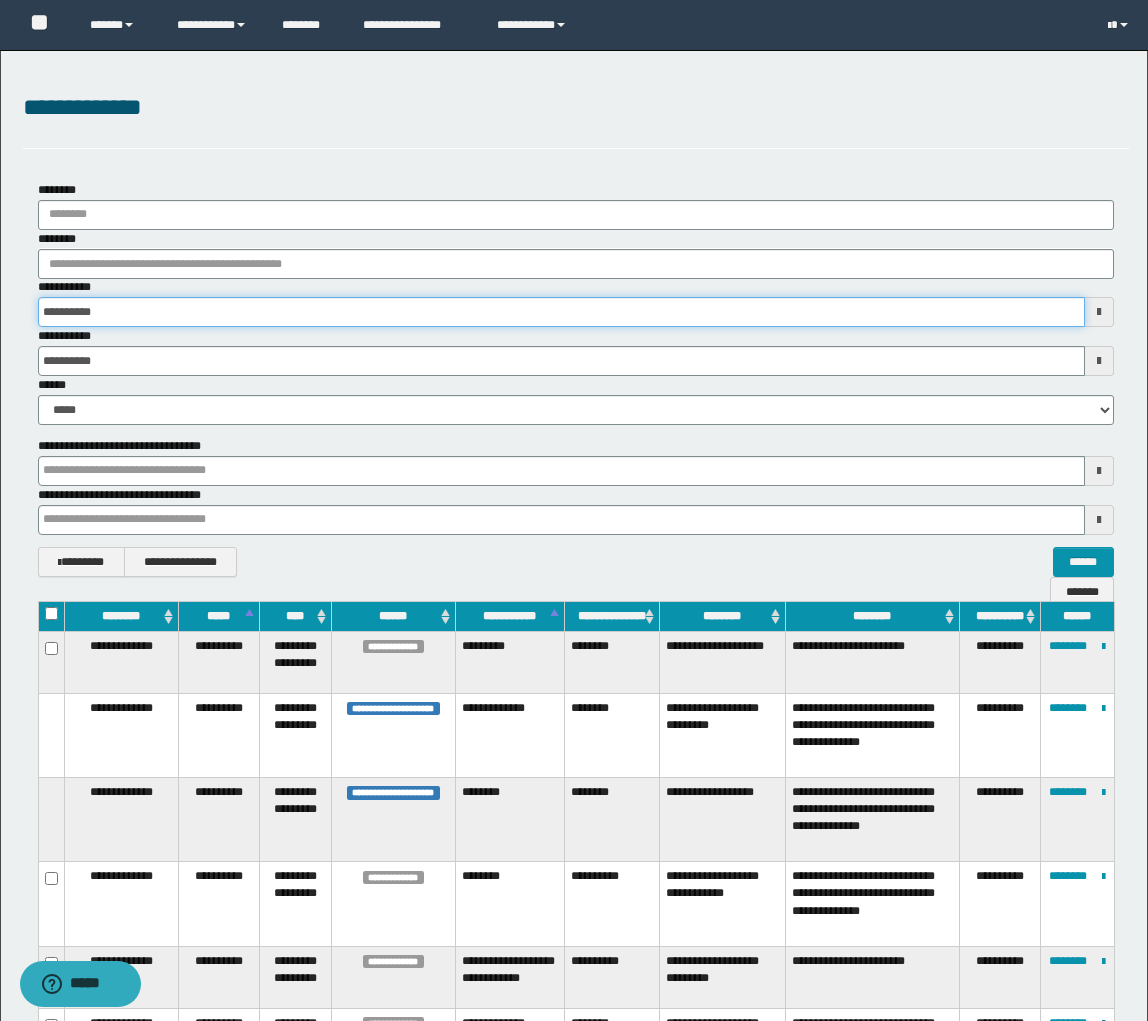 click on "**********" at bounding box center [561, 312] 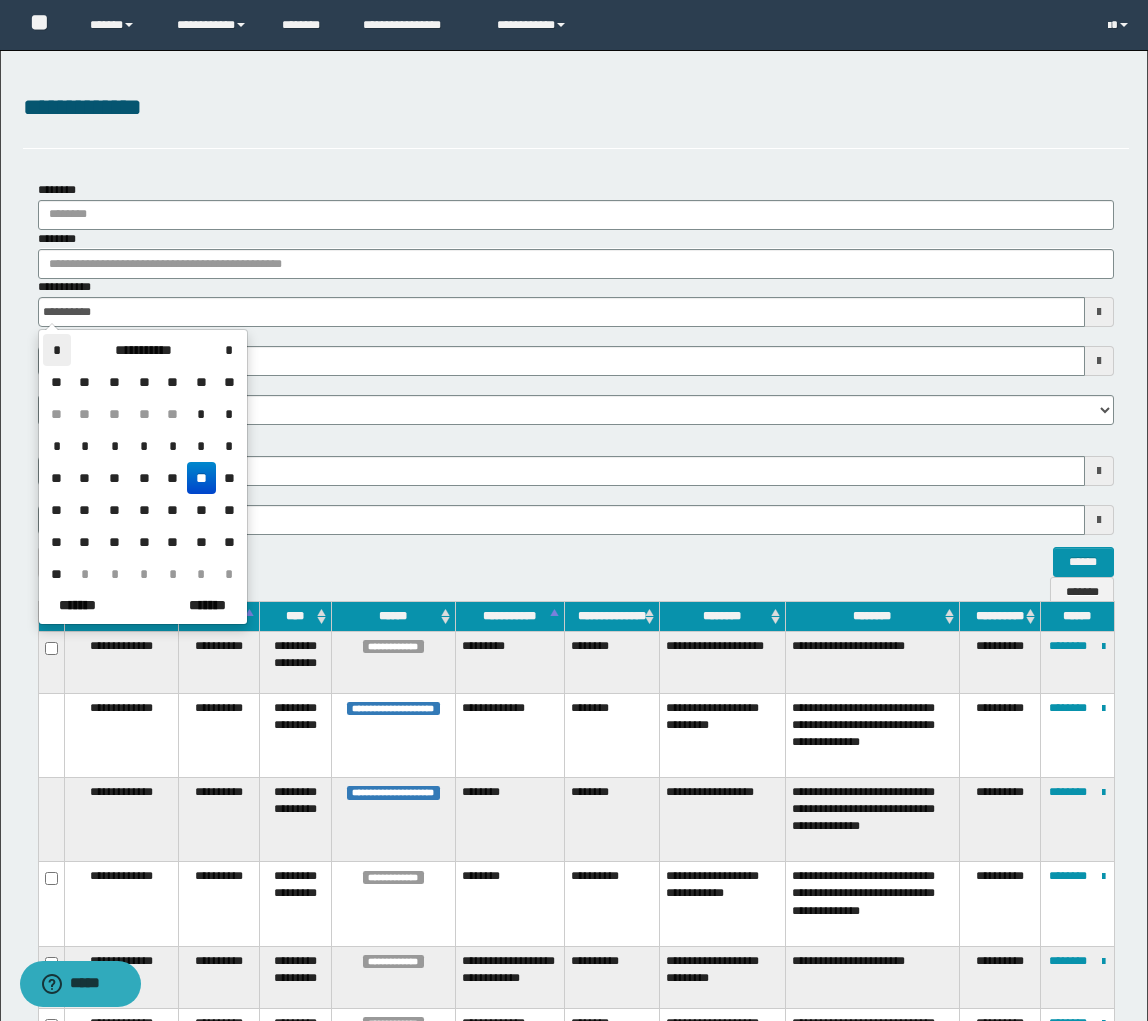 click on "*" at bounding box center [57, 350] 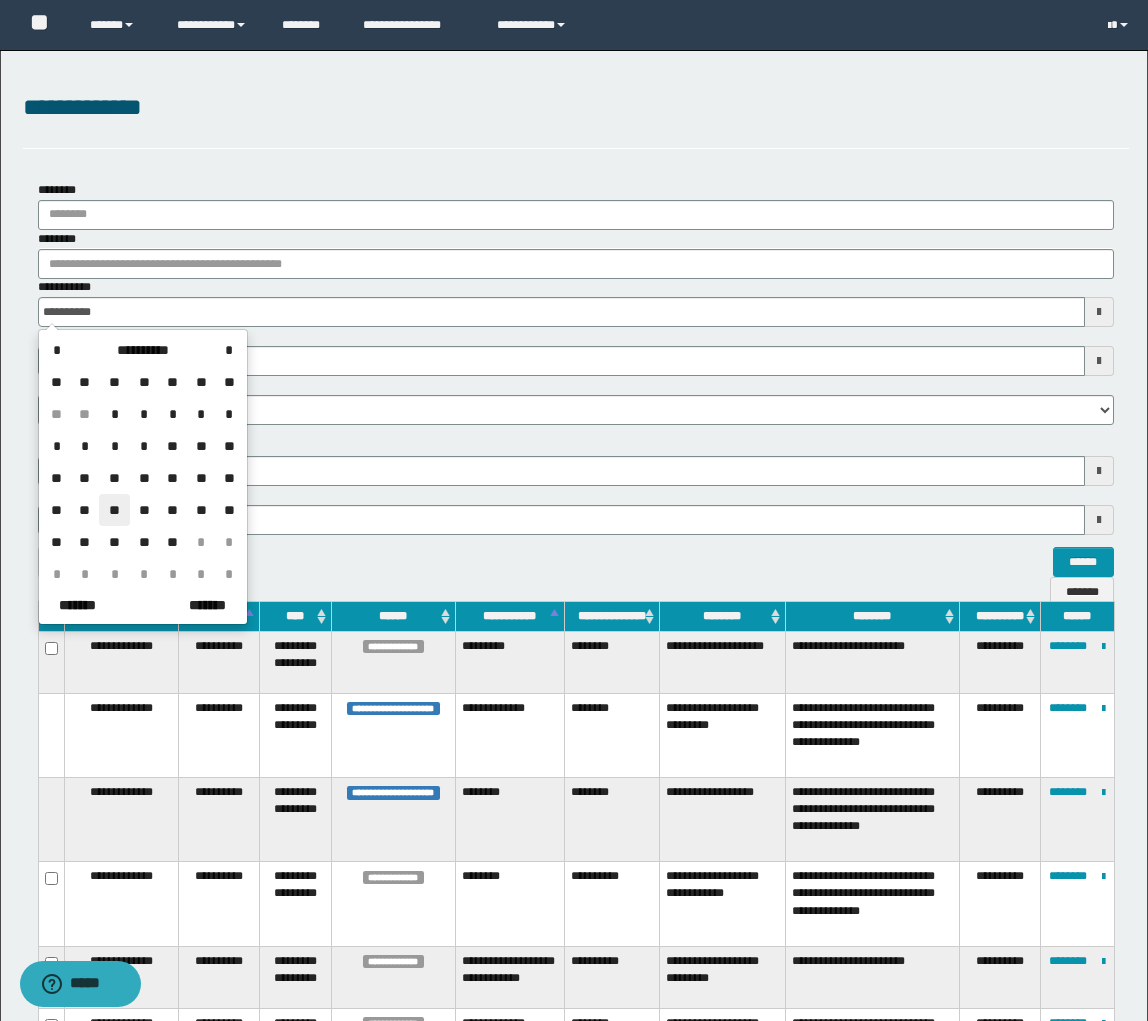 click on "**" at bounding box center [114, 510] 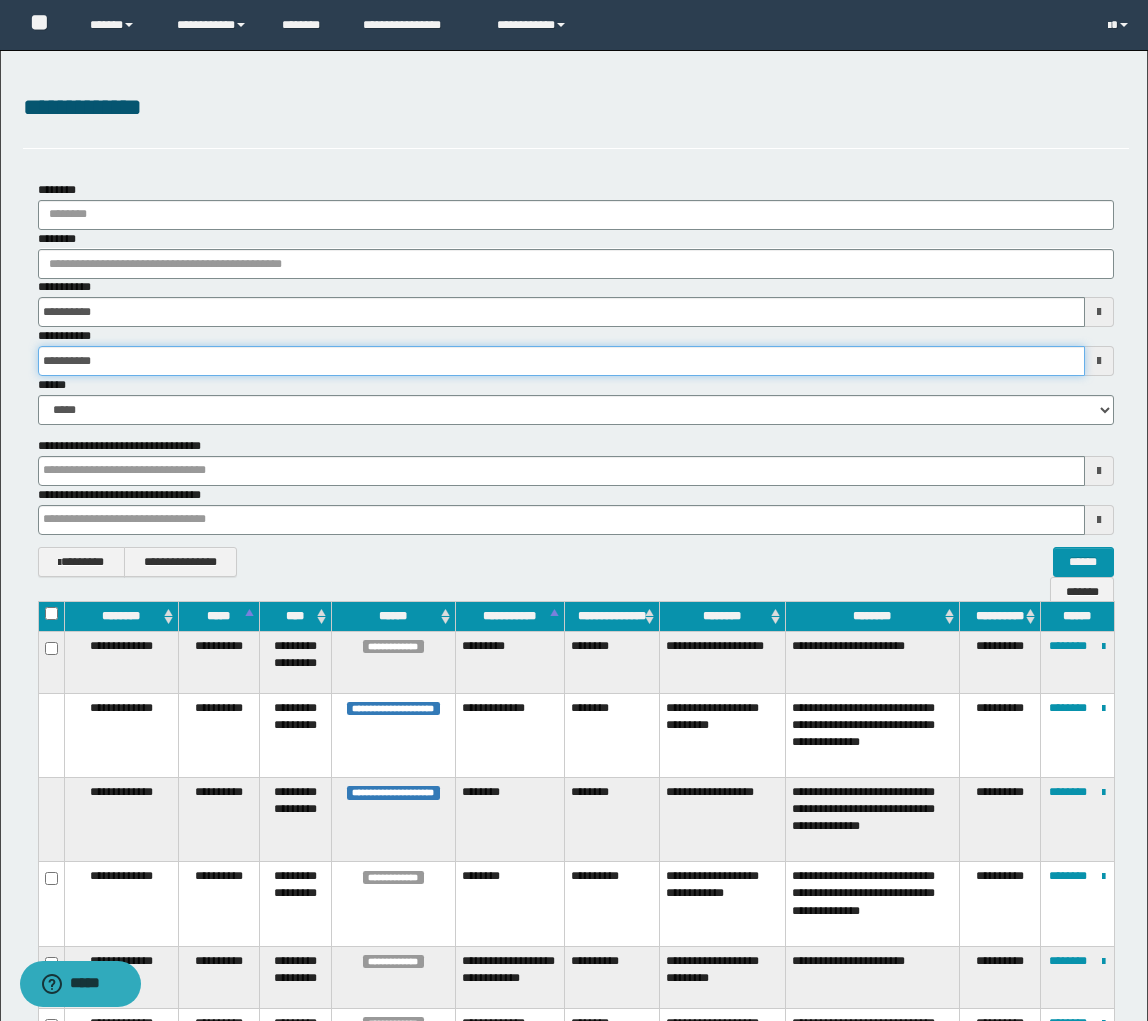 click on "**********" at bounding box center (561, 361) 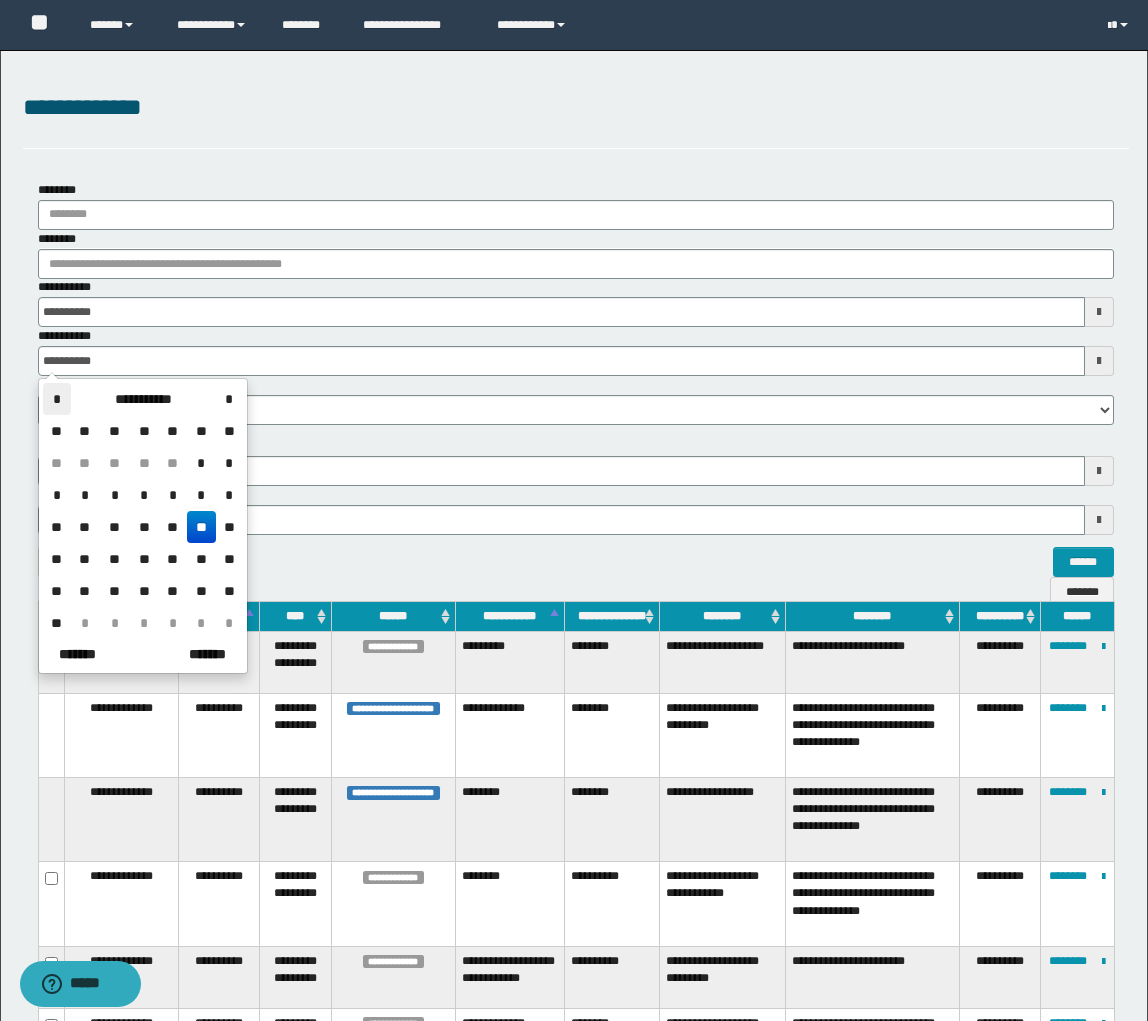 click on "*" at bounding box center (57, 399) 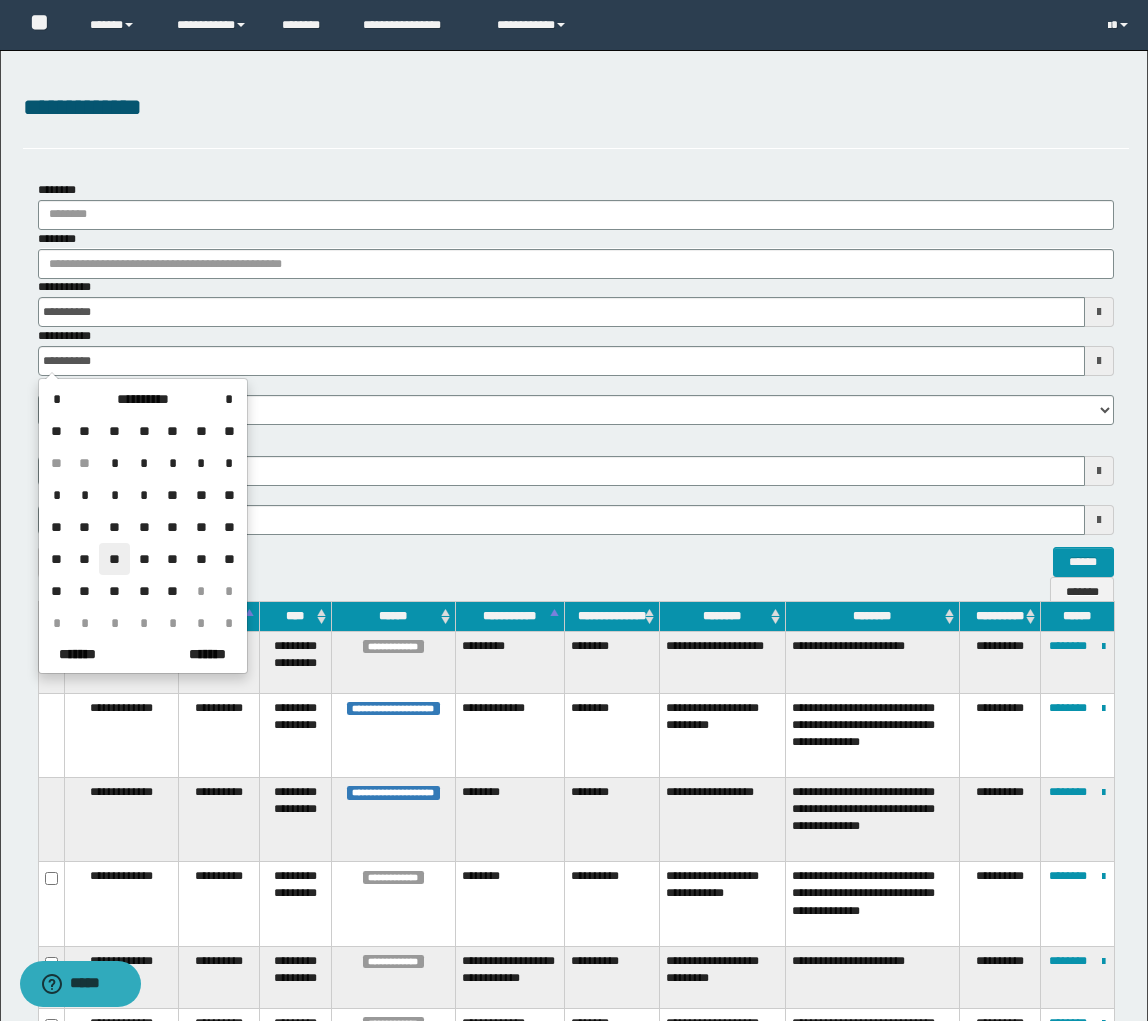 click on "**" at bounding box center [114, 559] 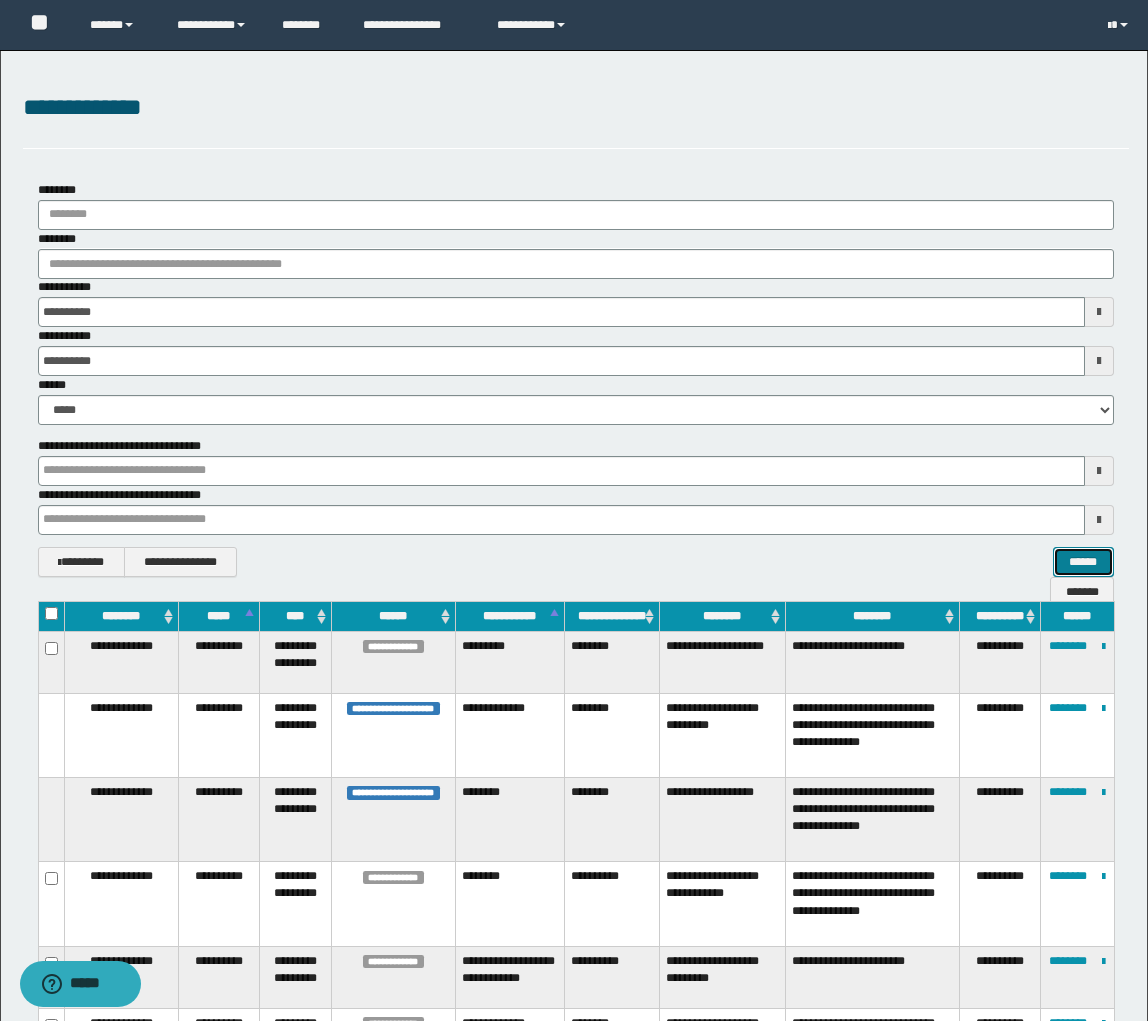 click on "******" at bounding box center (1083, 562) 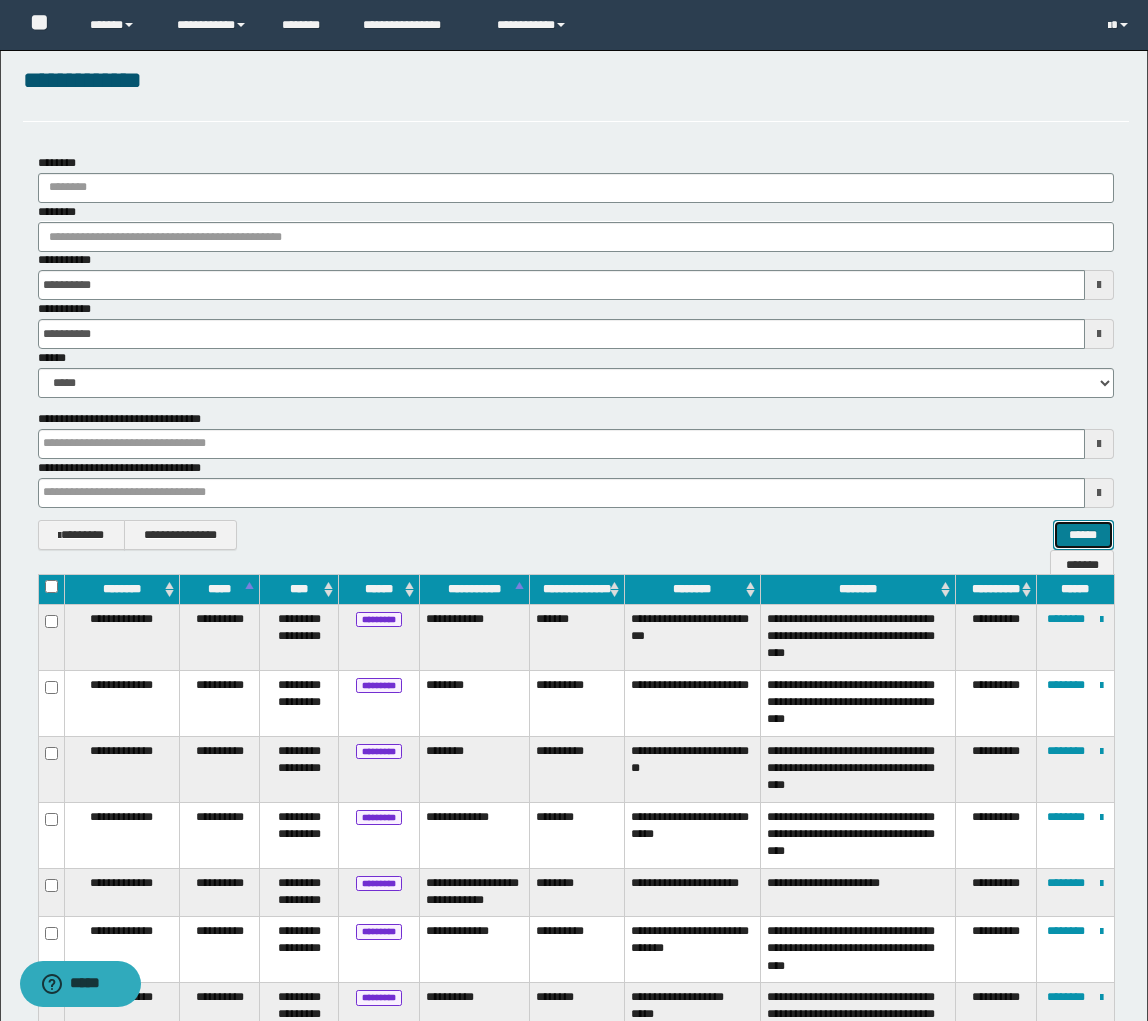 scroll, scrollTop: 28, scrollLeft: 0, axis: vertical 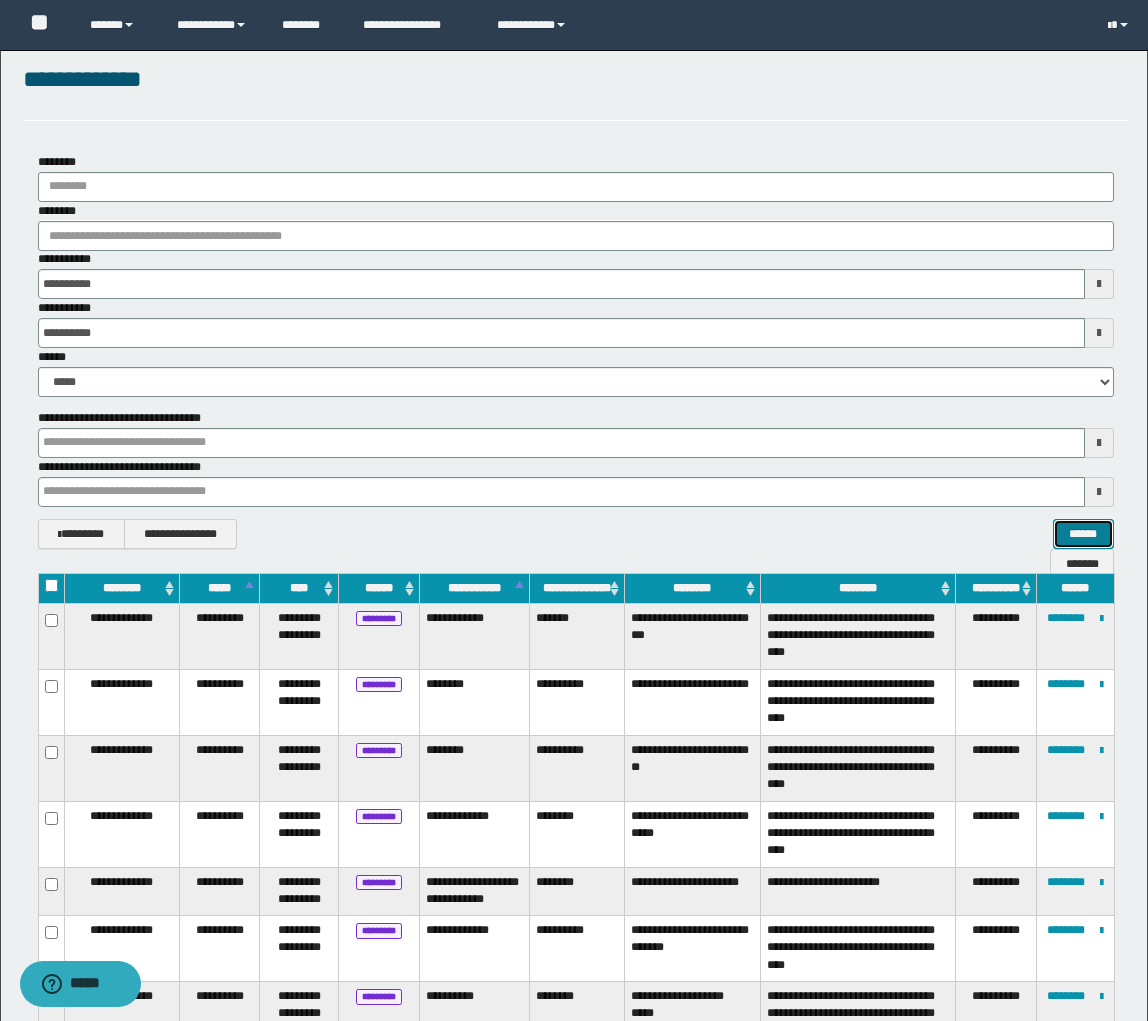click on "******" at bounding box center (1083, 534) 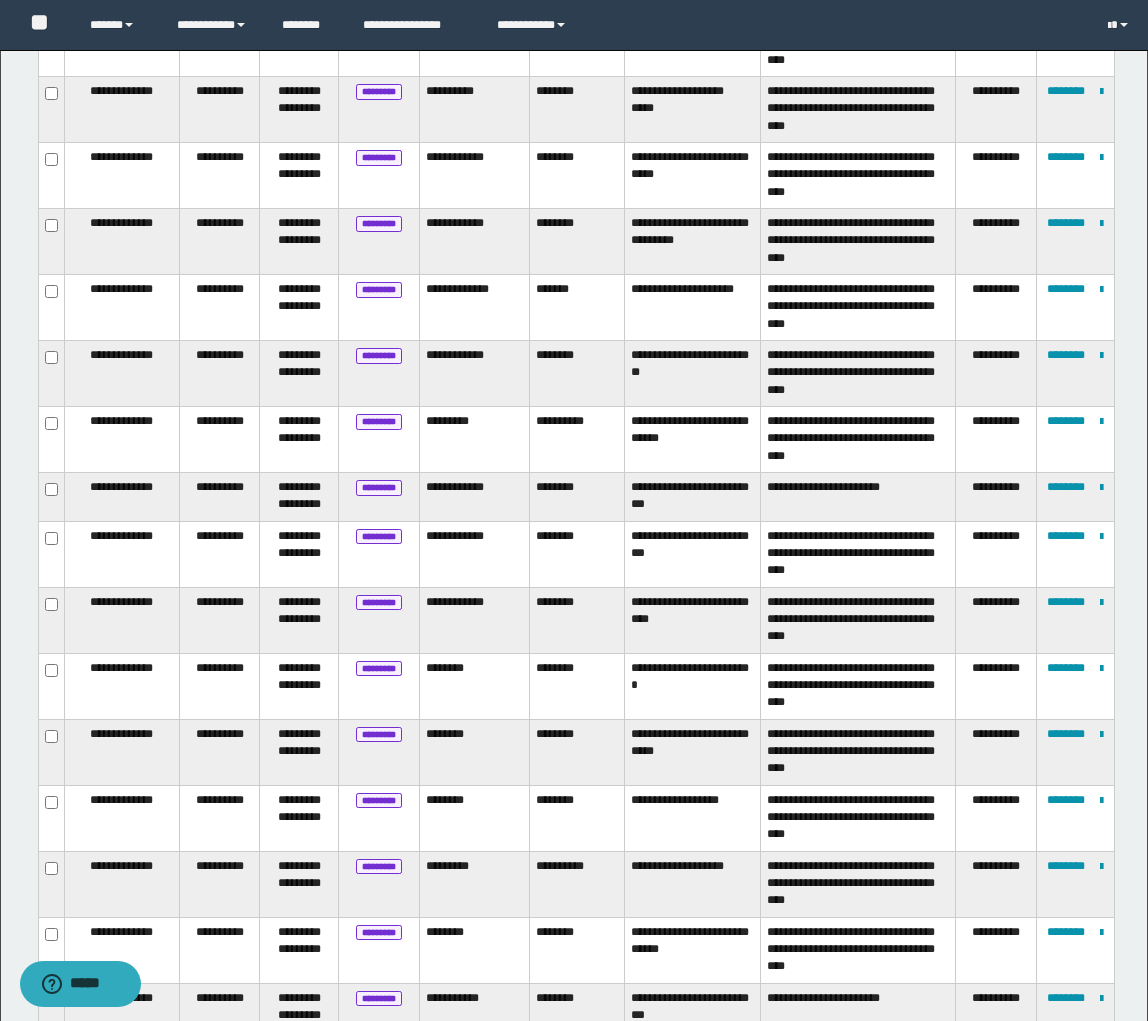 scroll, scrollTop: 943, scrollLeft: 0, axis: vertical 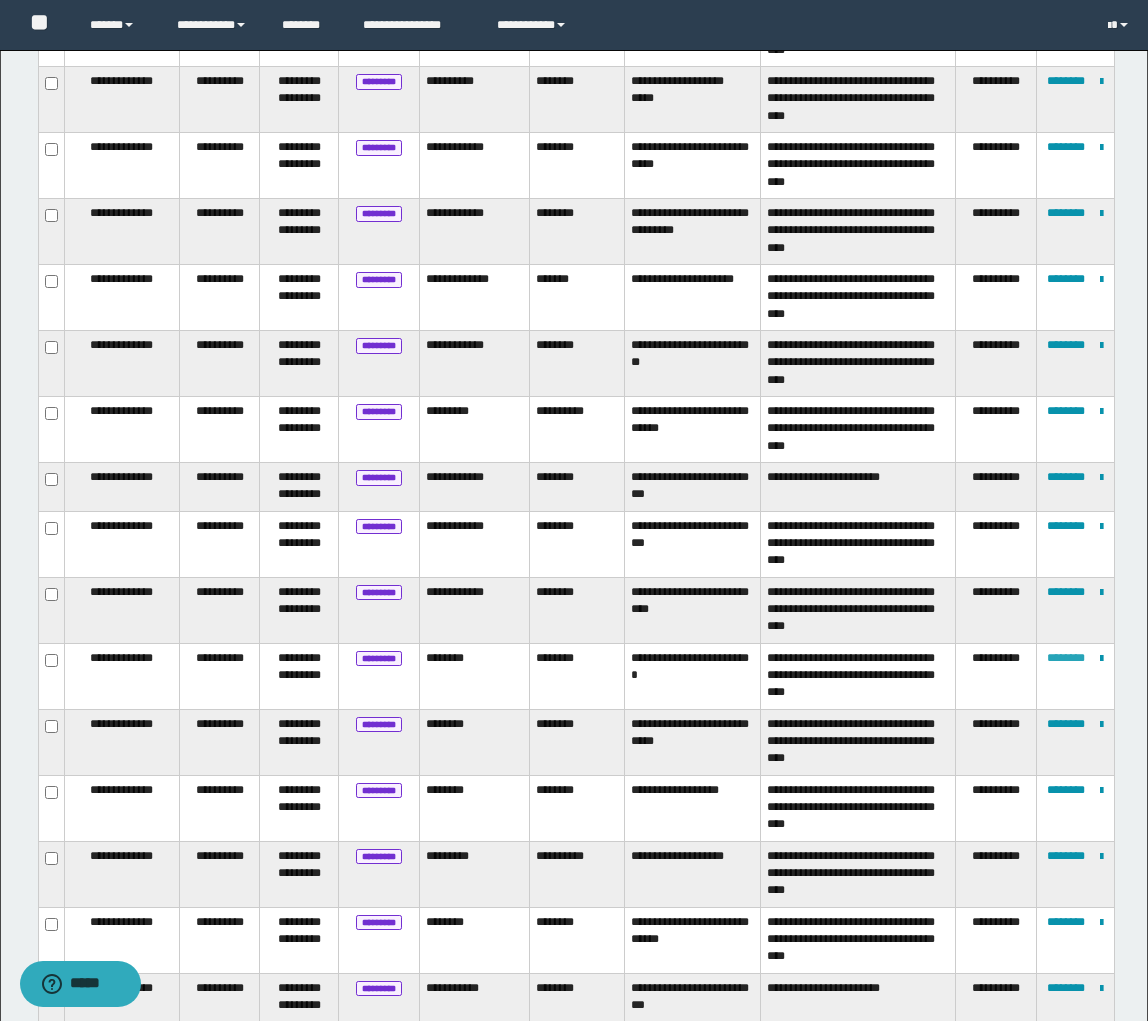 click on "********" at bounding box center (1066, 658) 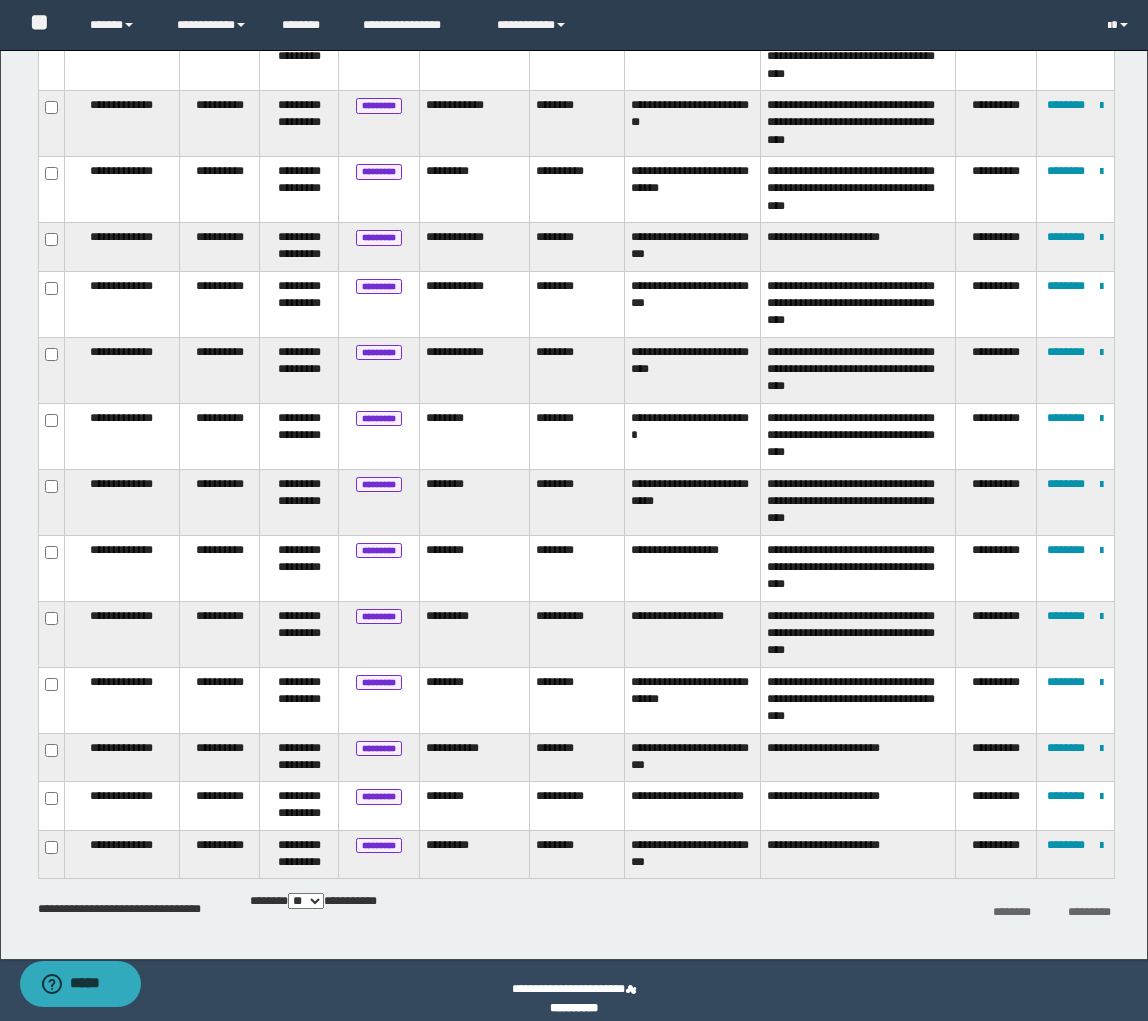 scroll, scrollTop: 1199, scrollLeft: 0, axis: vertical 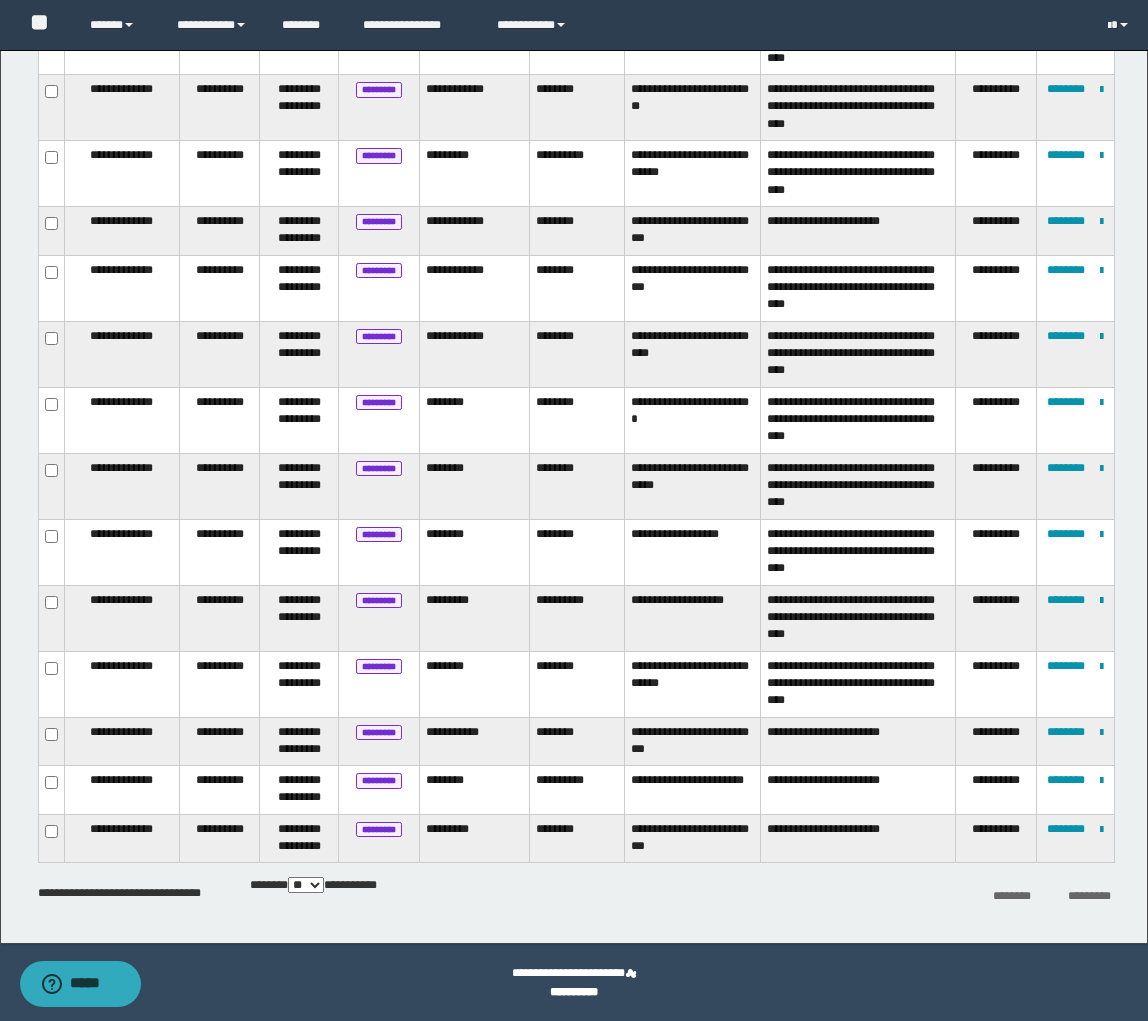 click on "********" at bounding box center (577, 420) 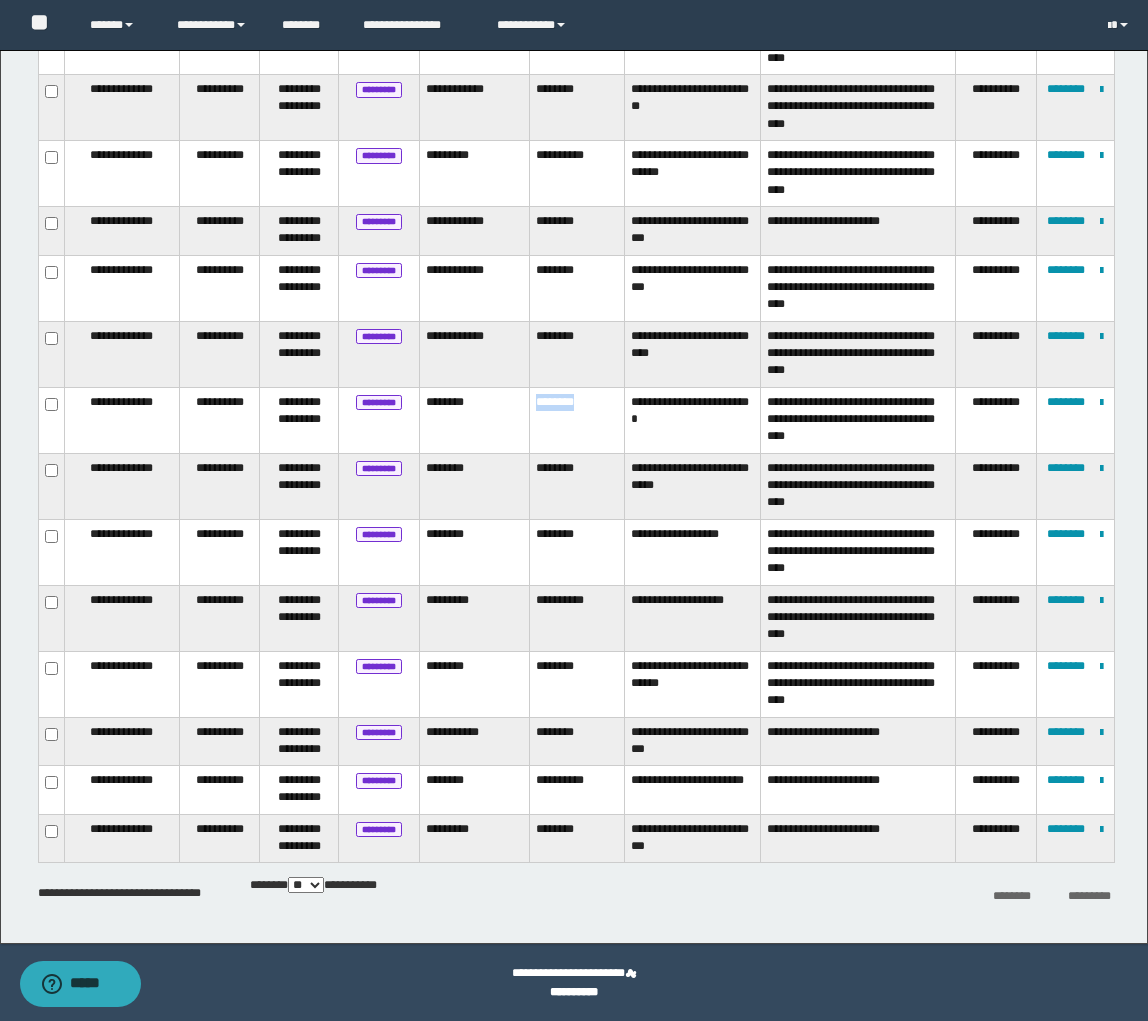 click on "********" at bounding box center [577, 420] 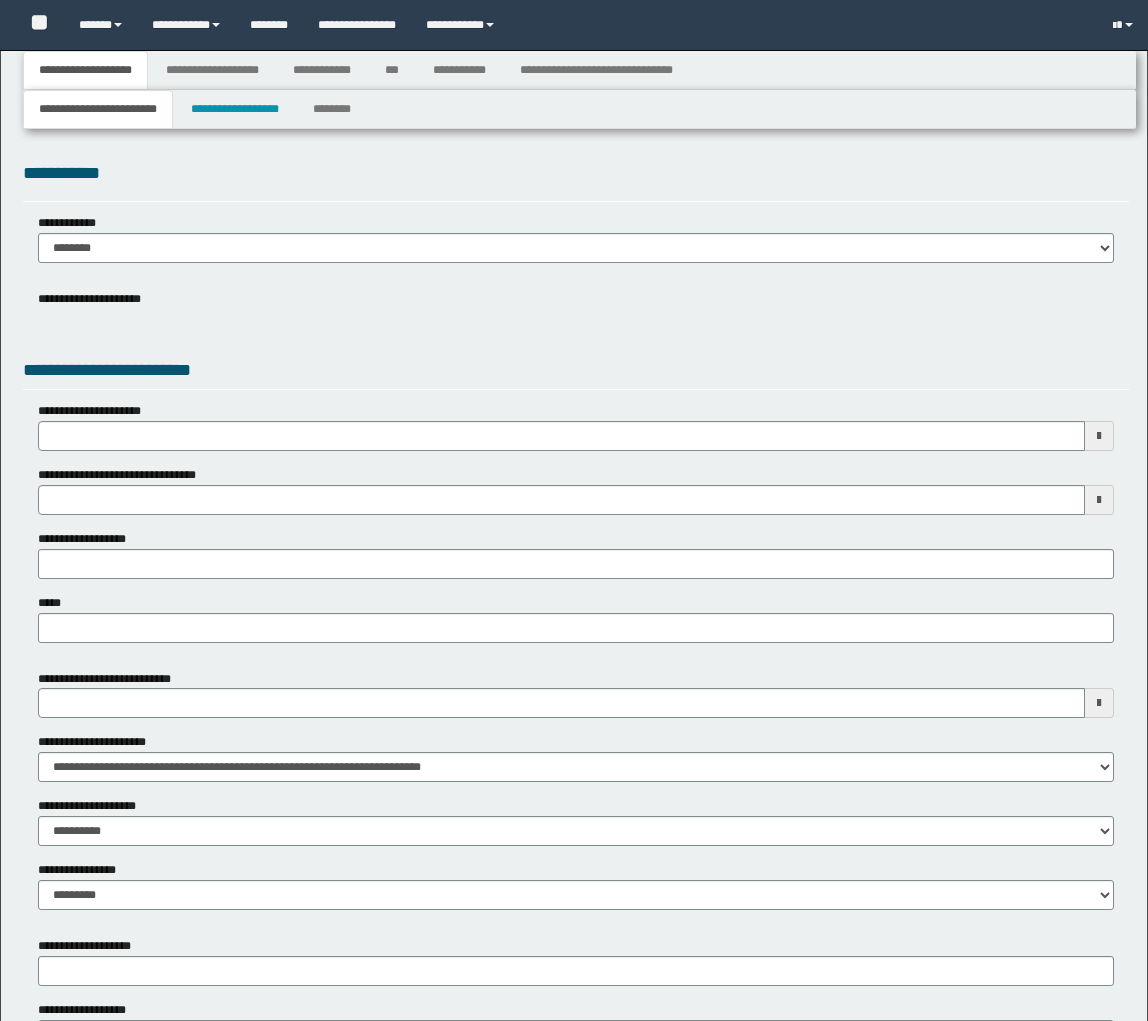 type 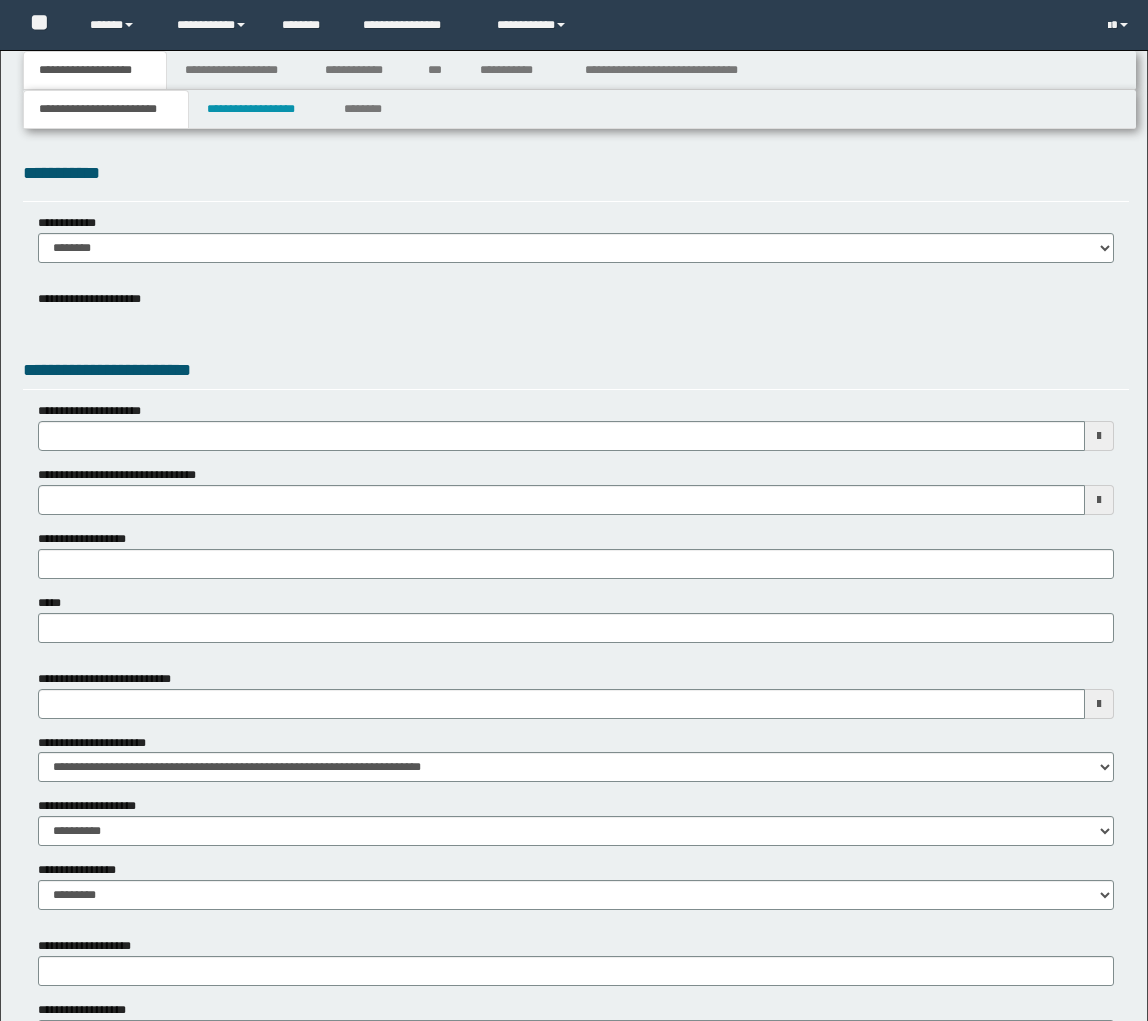 scroll, scrollTop: 0, scrollLeft: 0, axis: both 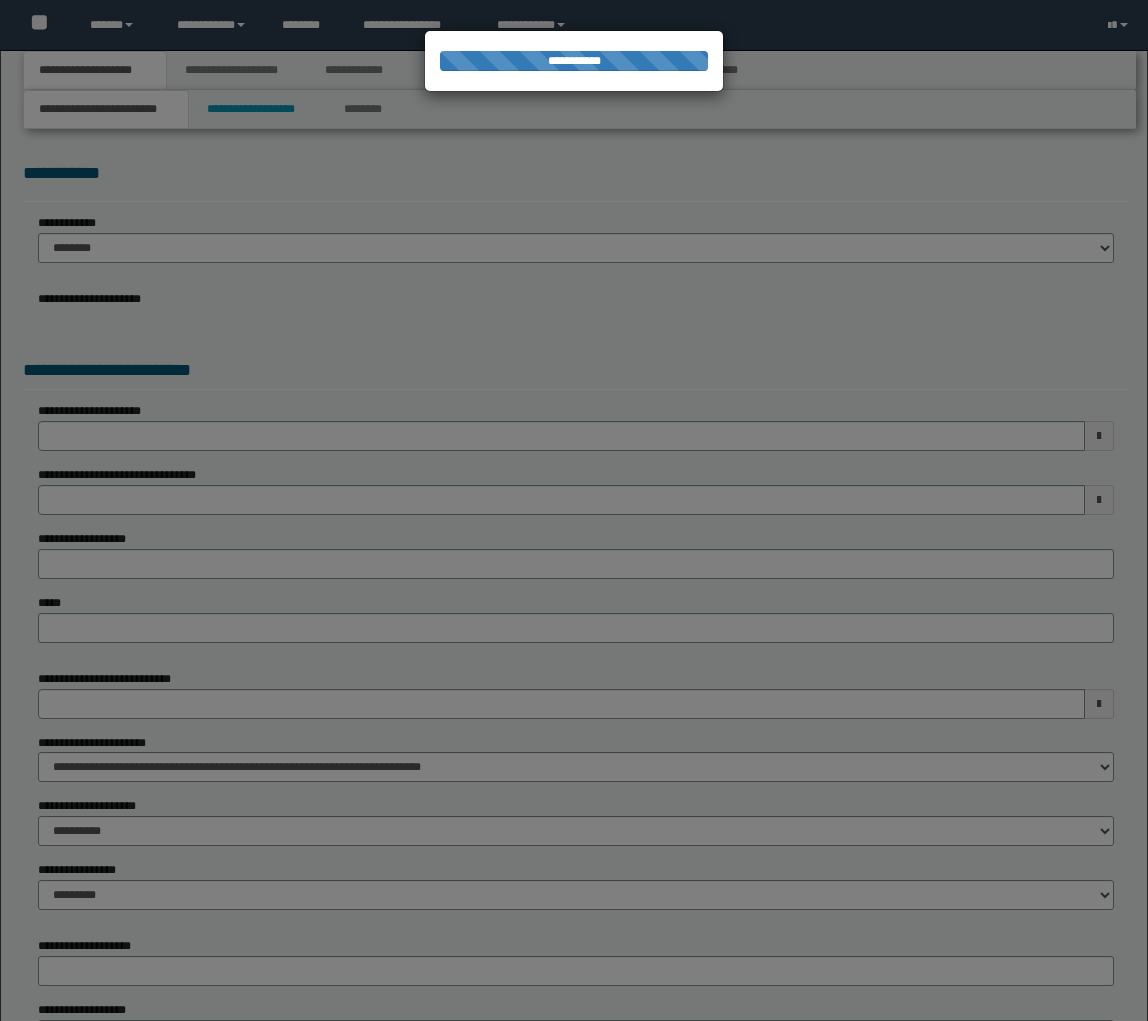 type on "**********" 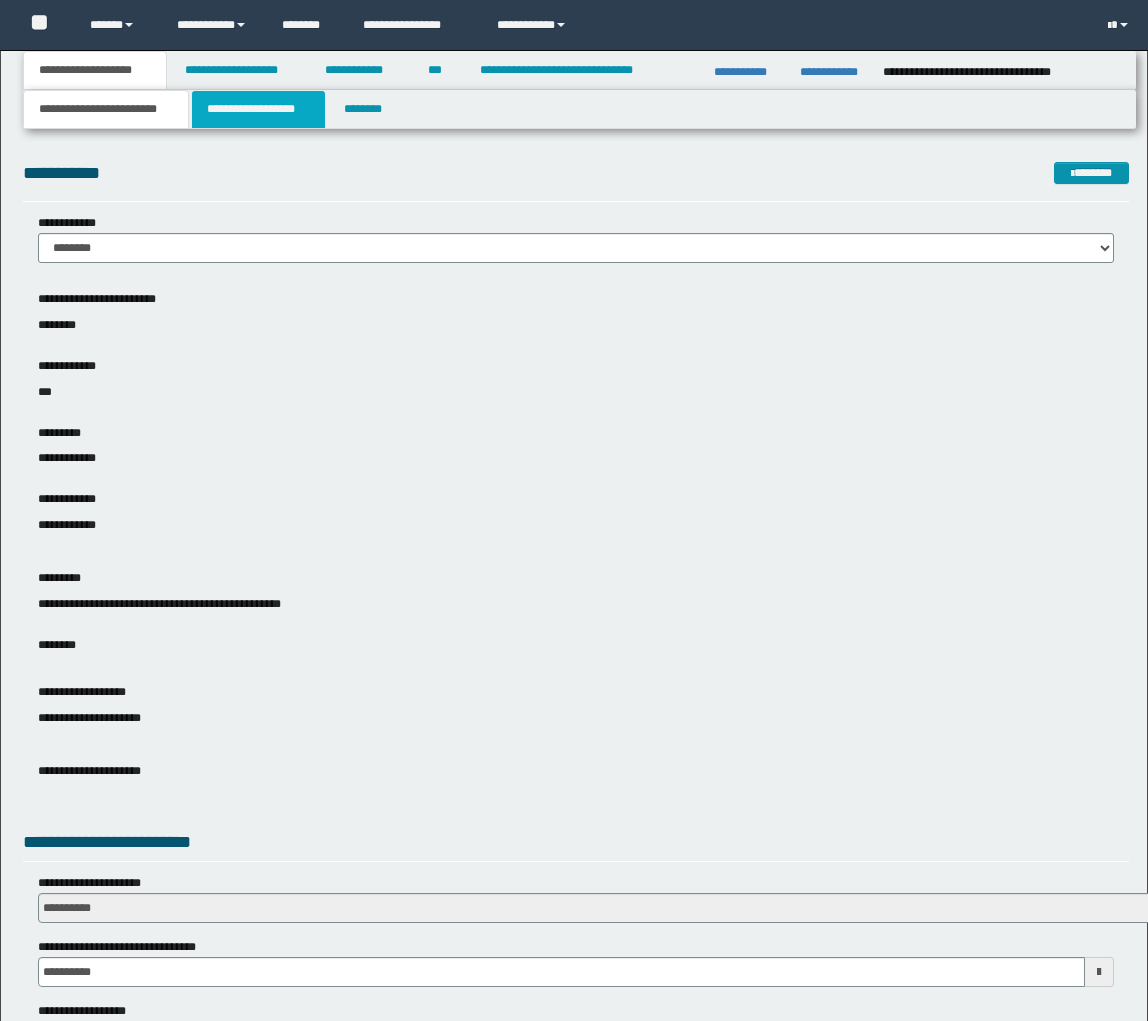 scroll, scrollTop: 0, scrollLeft: 0, axis: both 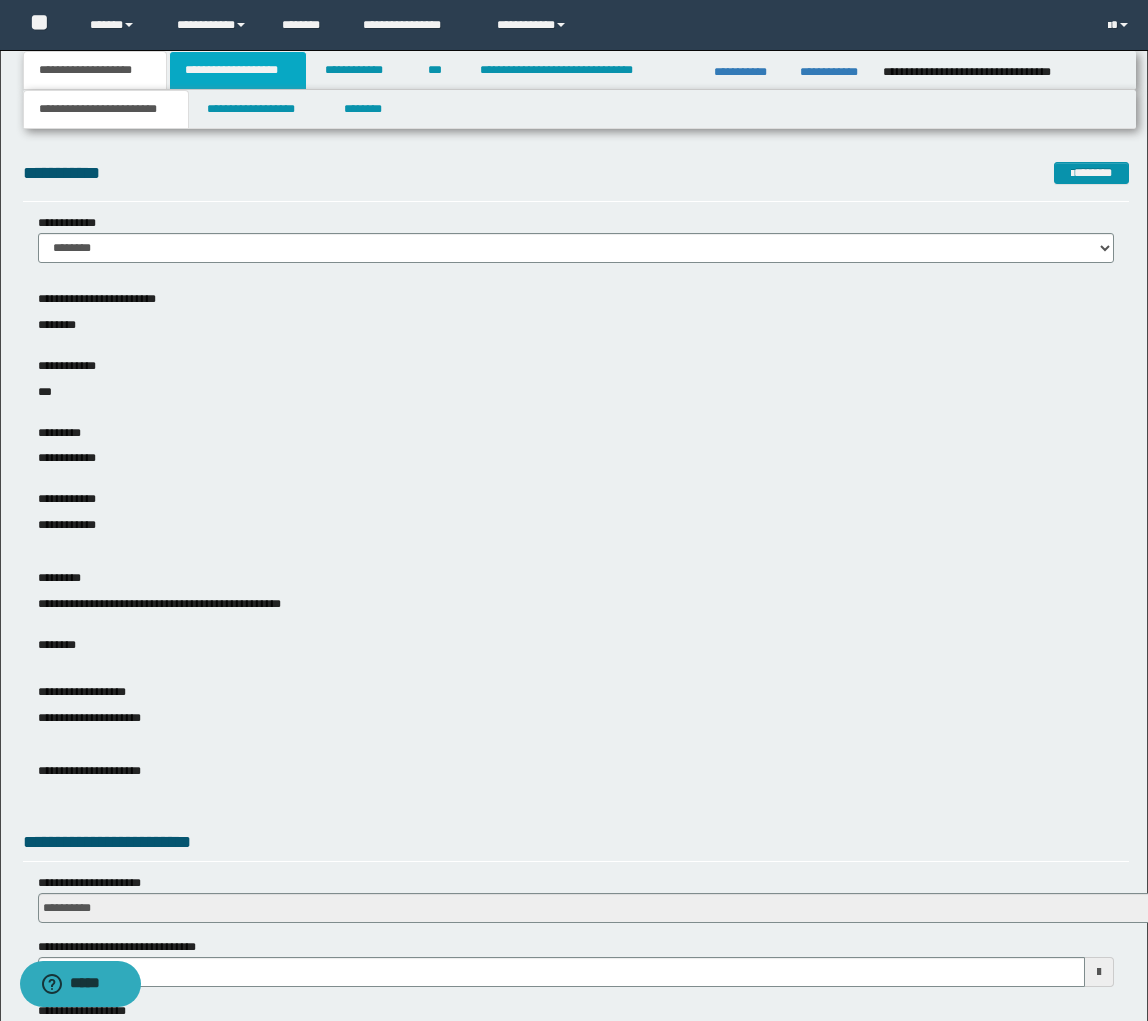 click on "**********" at bounding box center [238, 70] 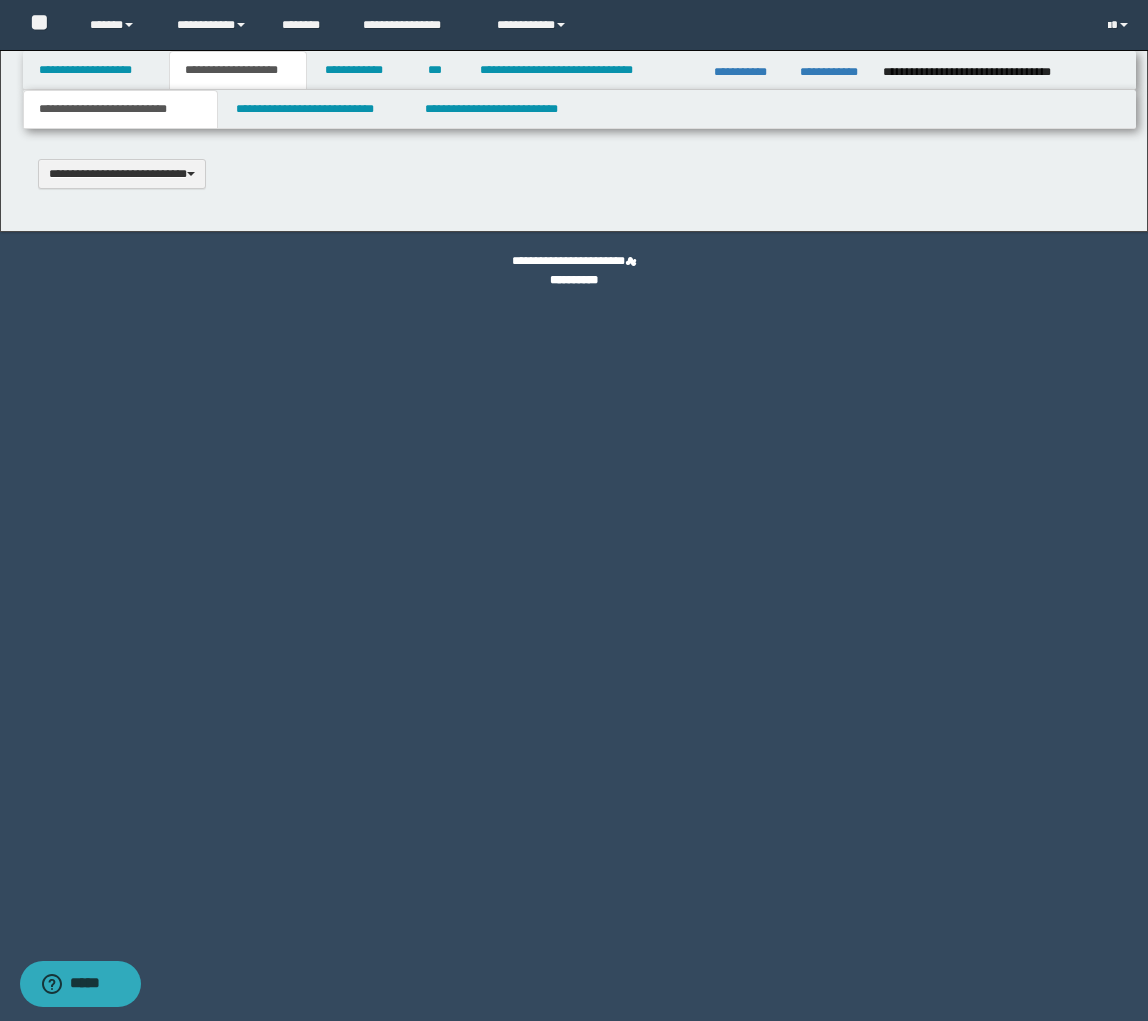 type 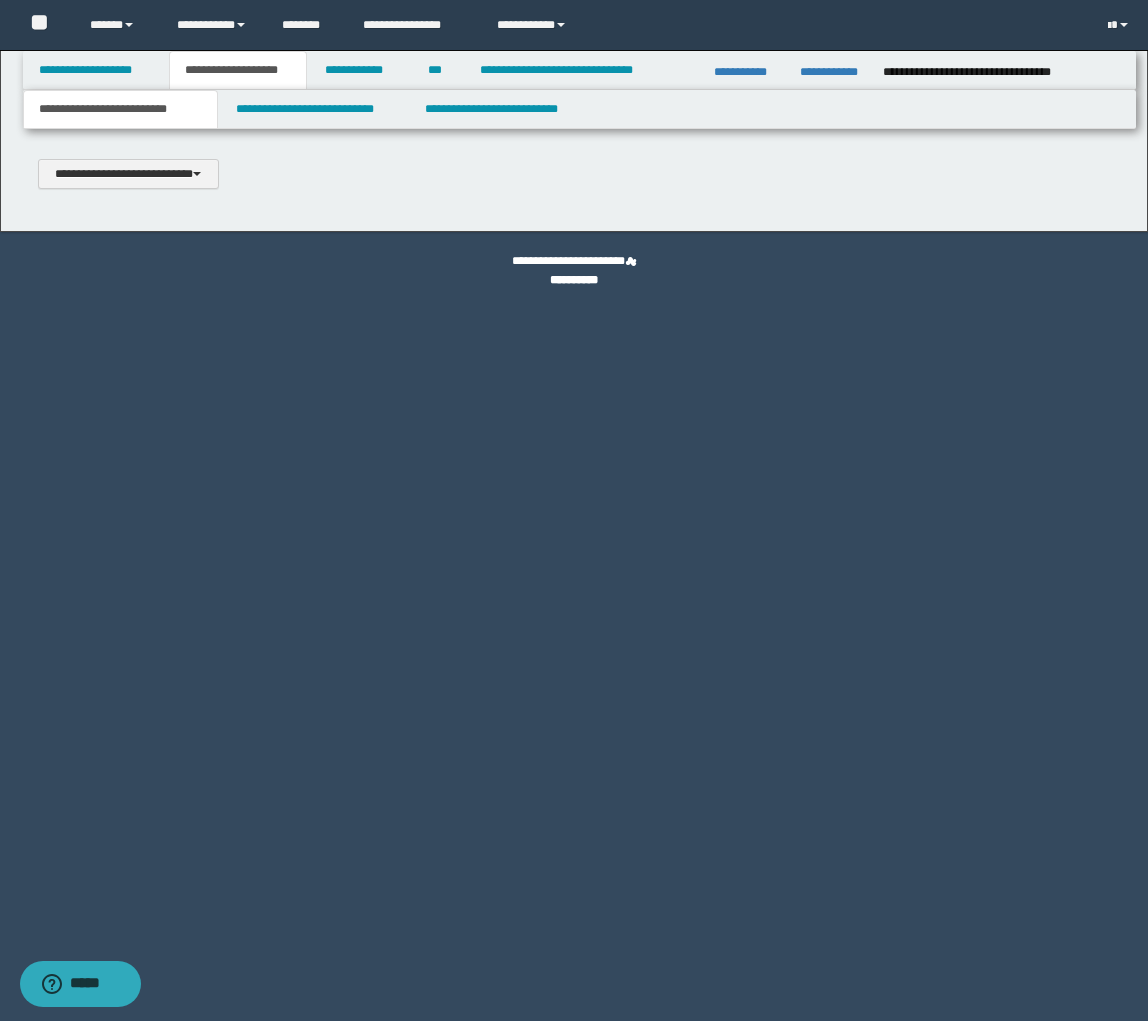 scroll, scrollTop: 0, scrollLeft: 0, axis: both 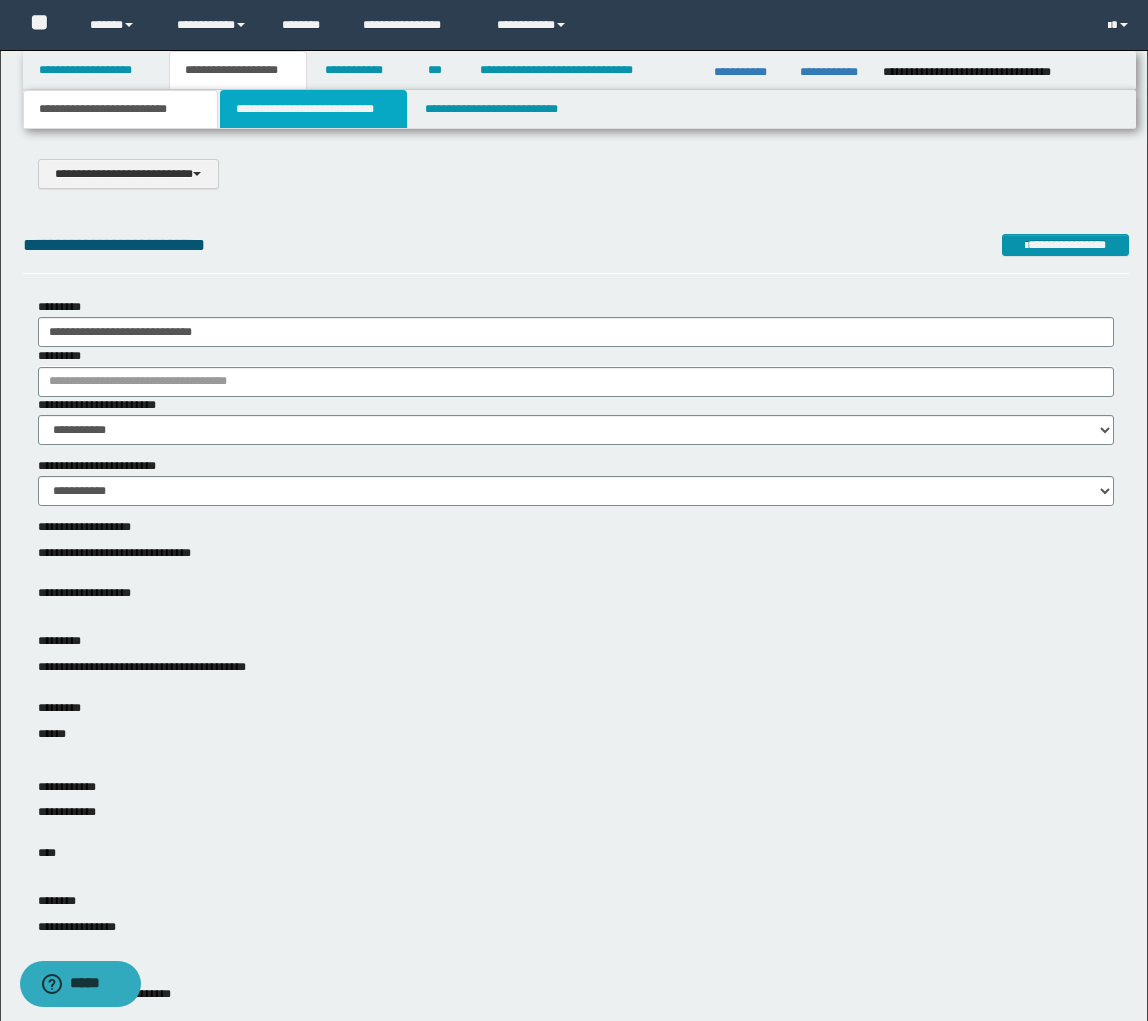 click on "**********" at bounding box center (314, 109) 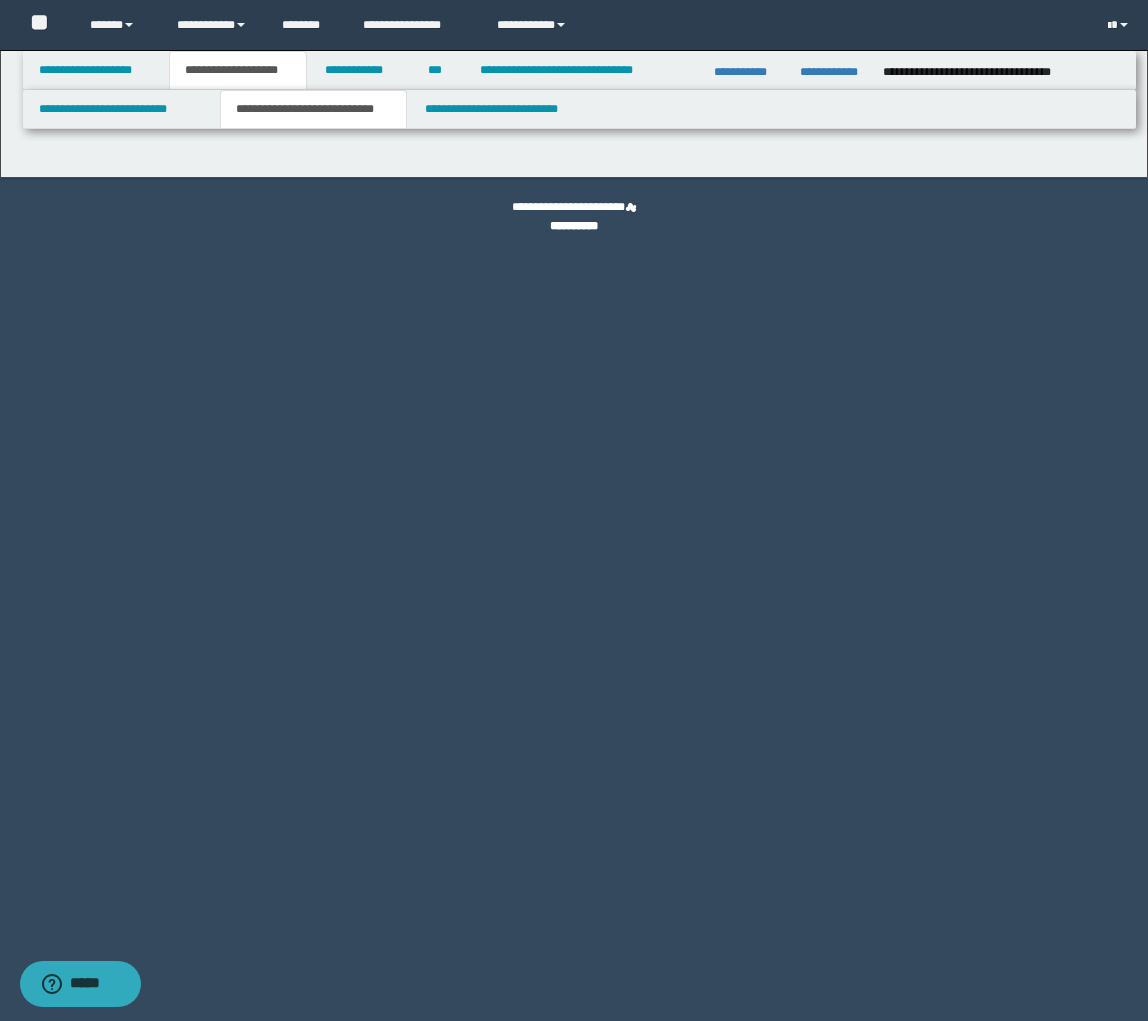 select on "*" 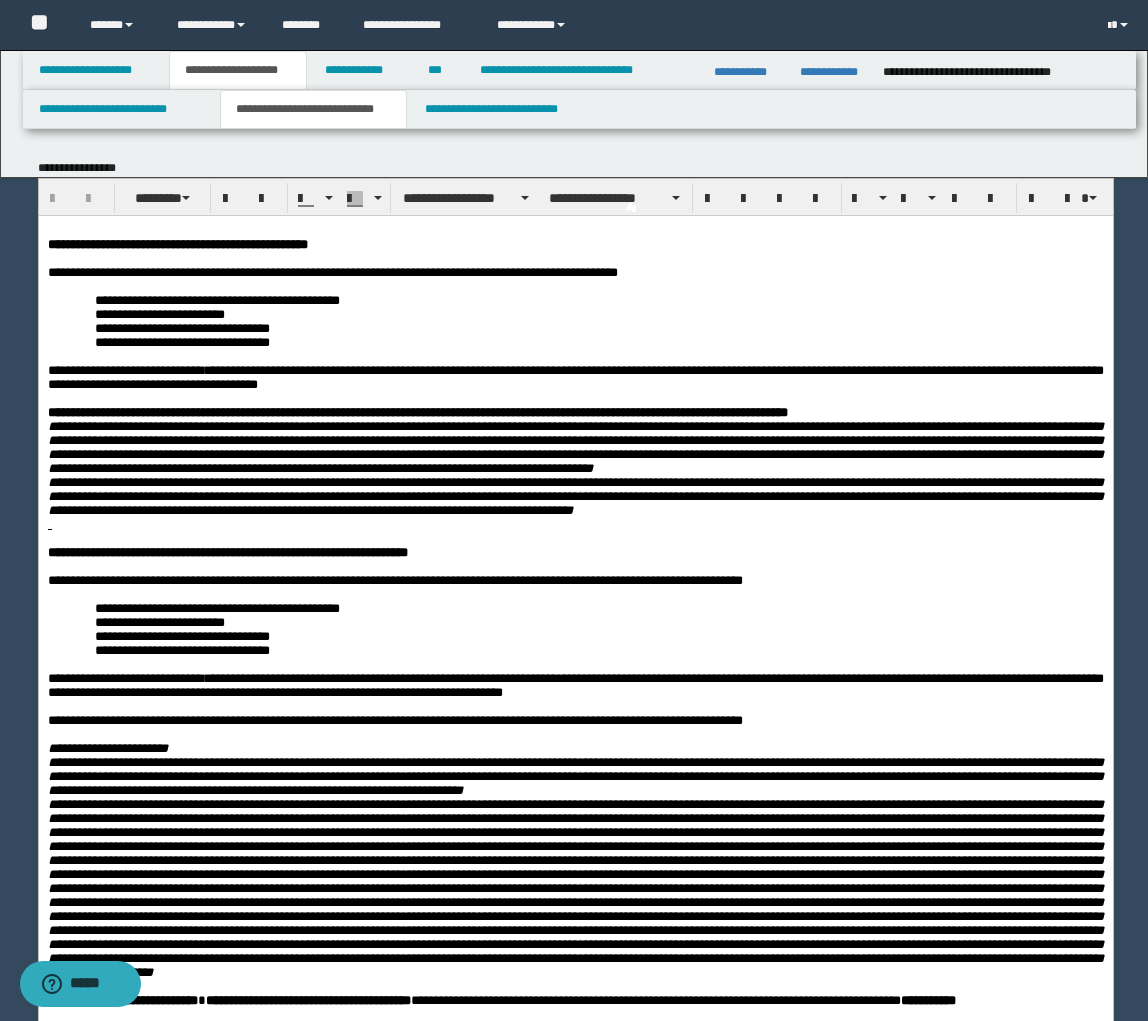 scroll, scrollTop: 0, scrollLeft: 0, axis: both 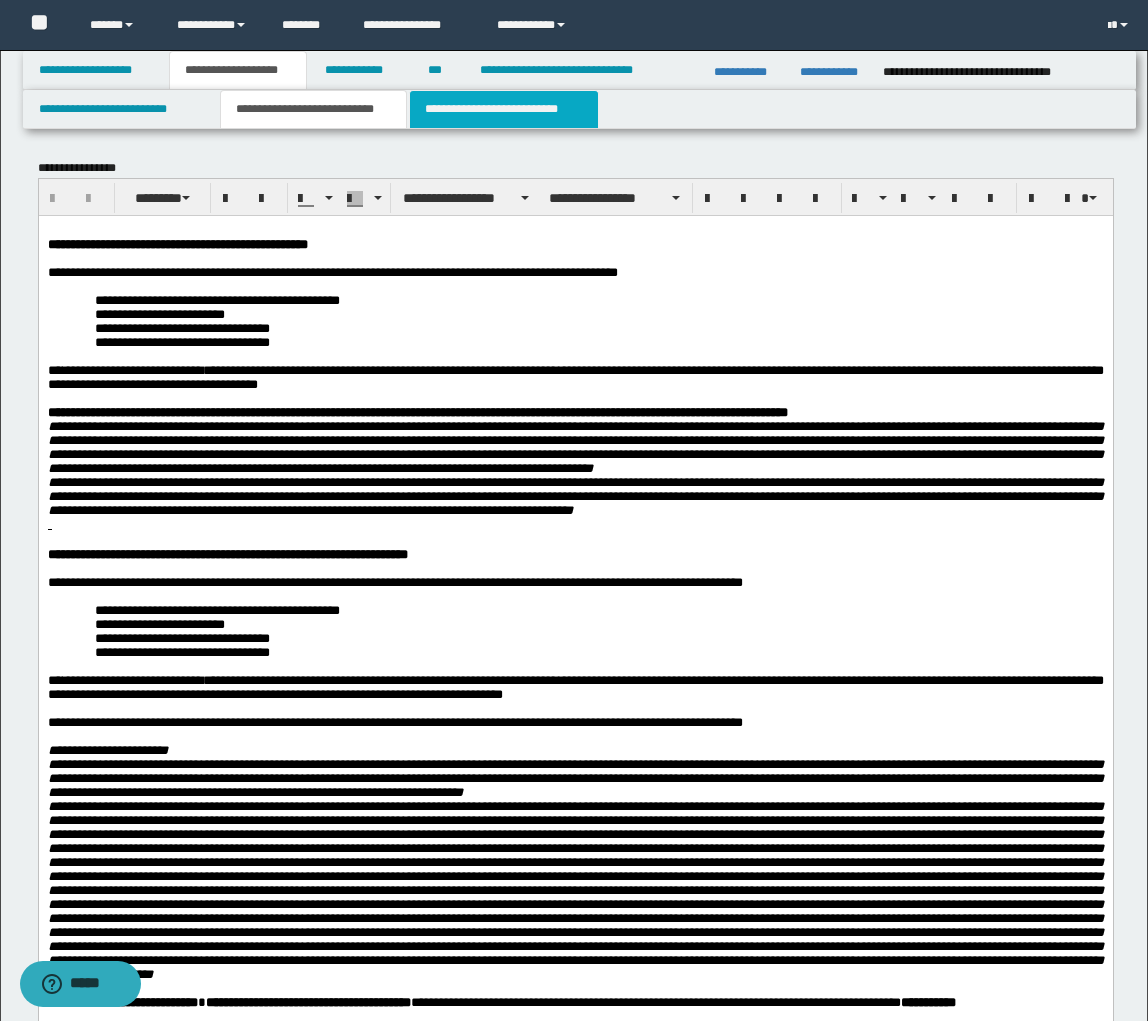 click on "**********" at bounding box center (504, 109) 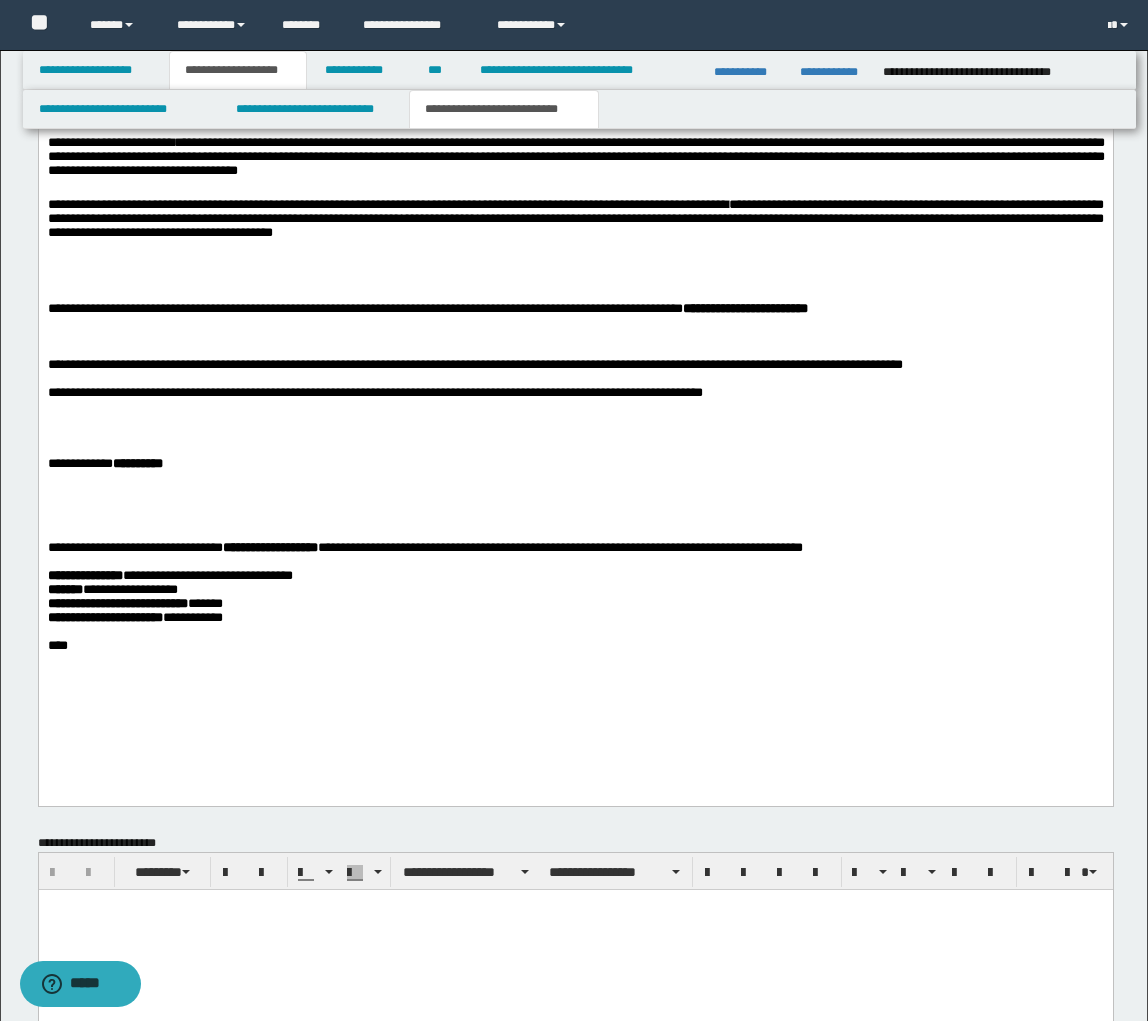 scroll, scrollTop: 1439, scrollLeft: 0, axis: vertical 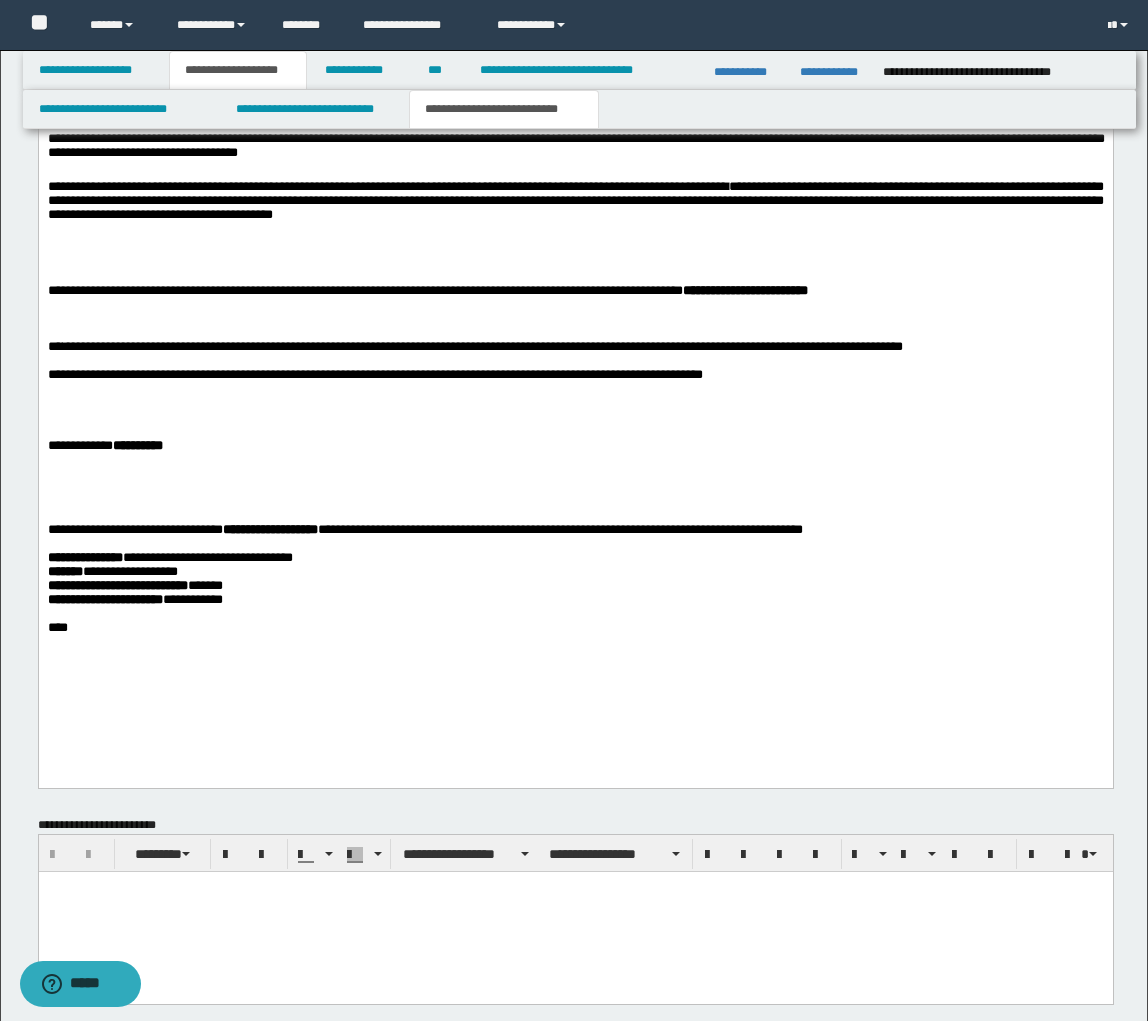 click at bounding box center (575, 417) 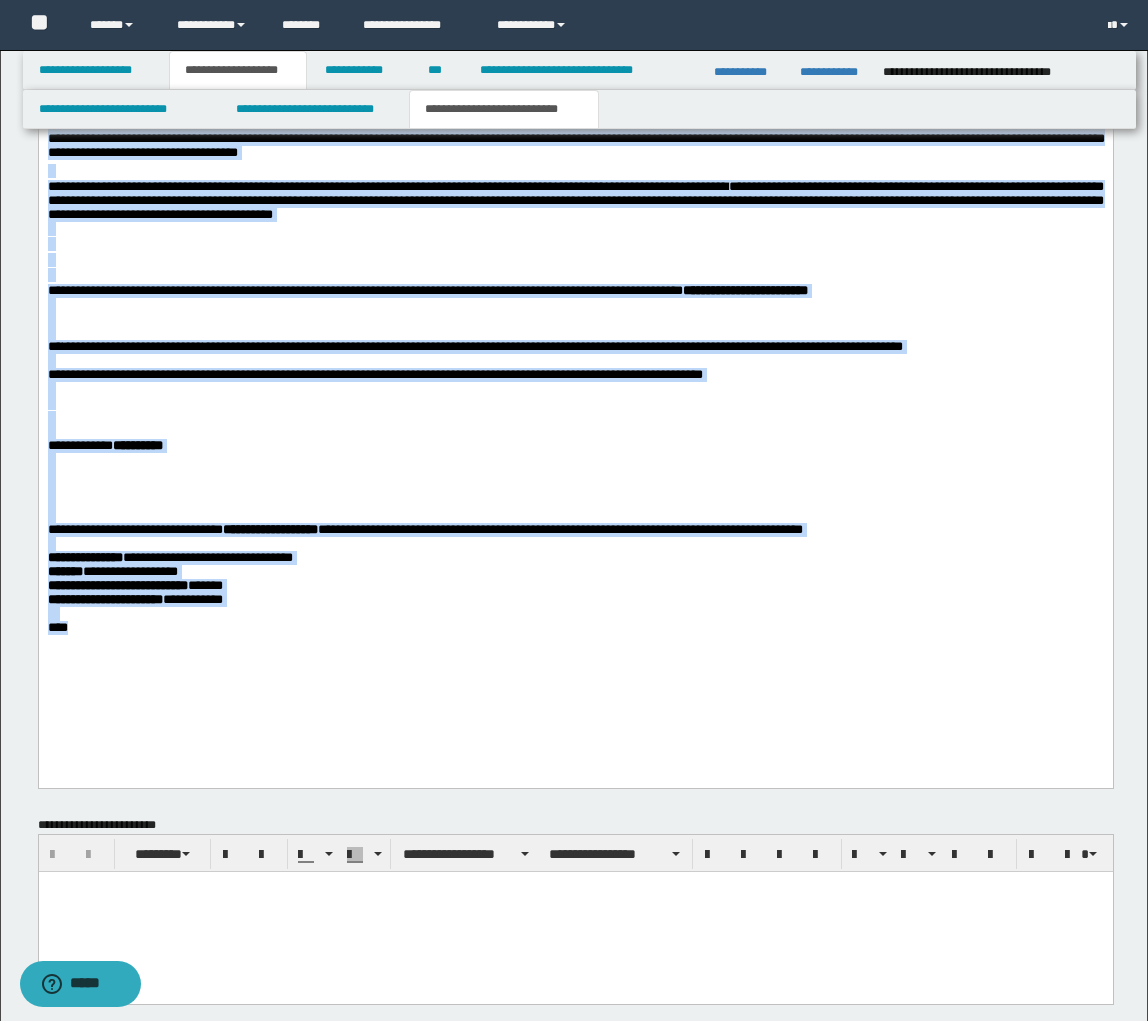 scroll, scrollTop: 1440, scrollLeft: 0, axis: vertical 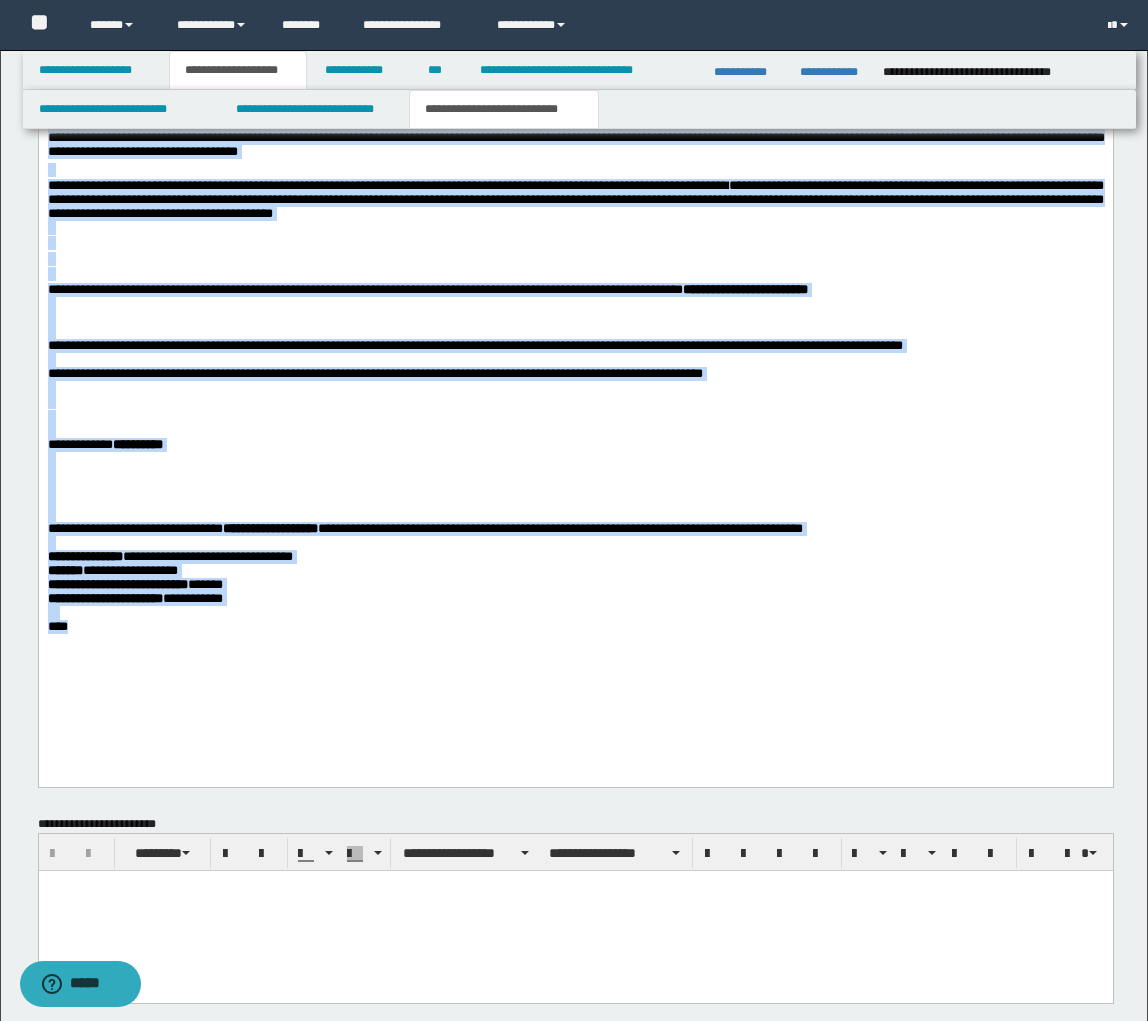 copy on "**********" 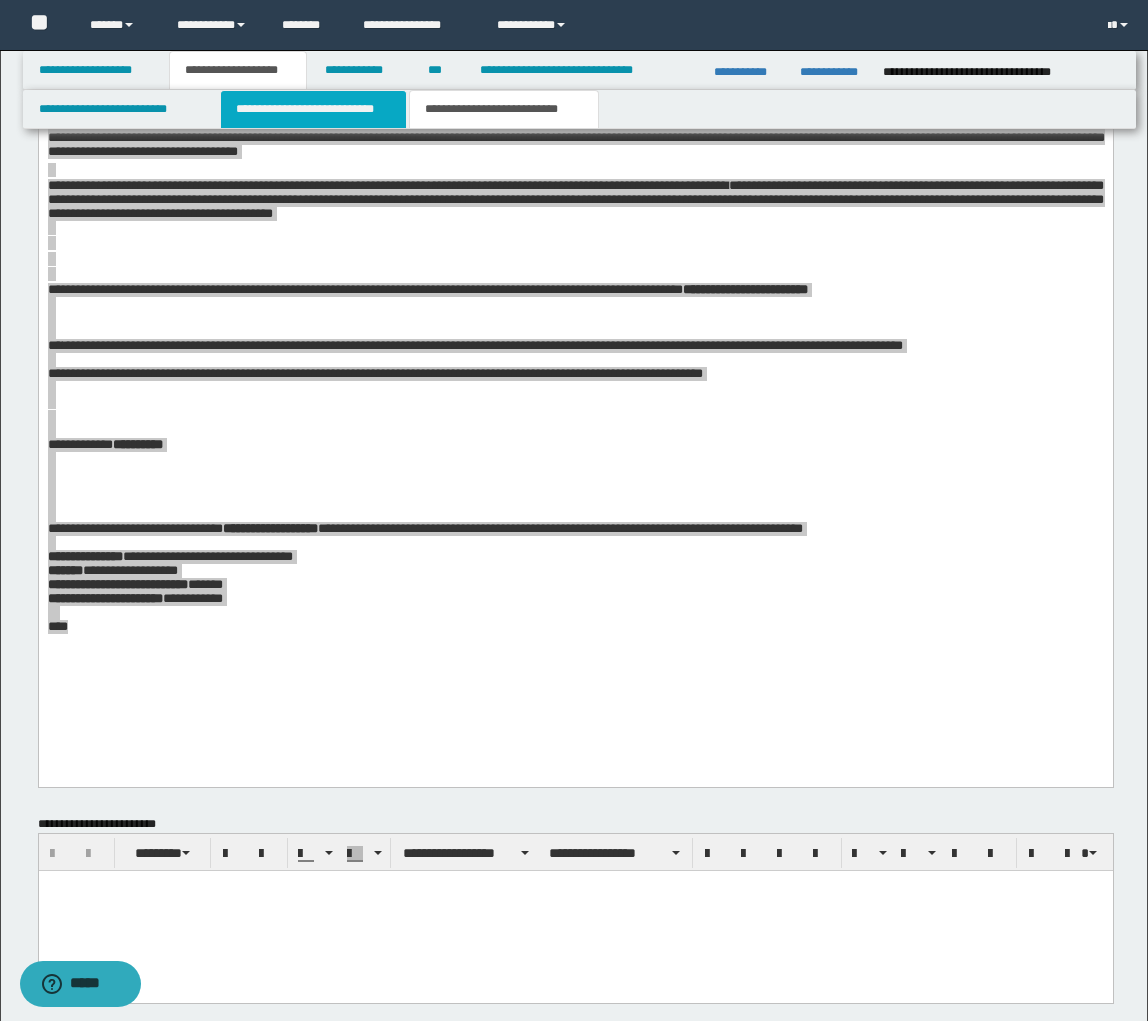 click on "**********" at bounding box center [314, 109] 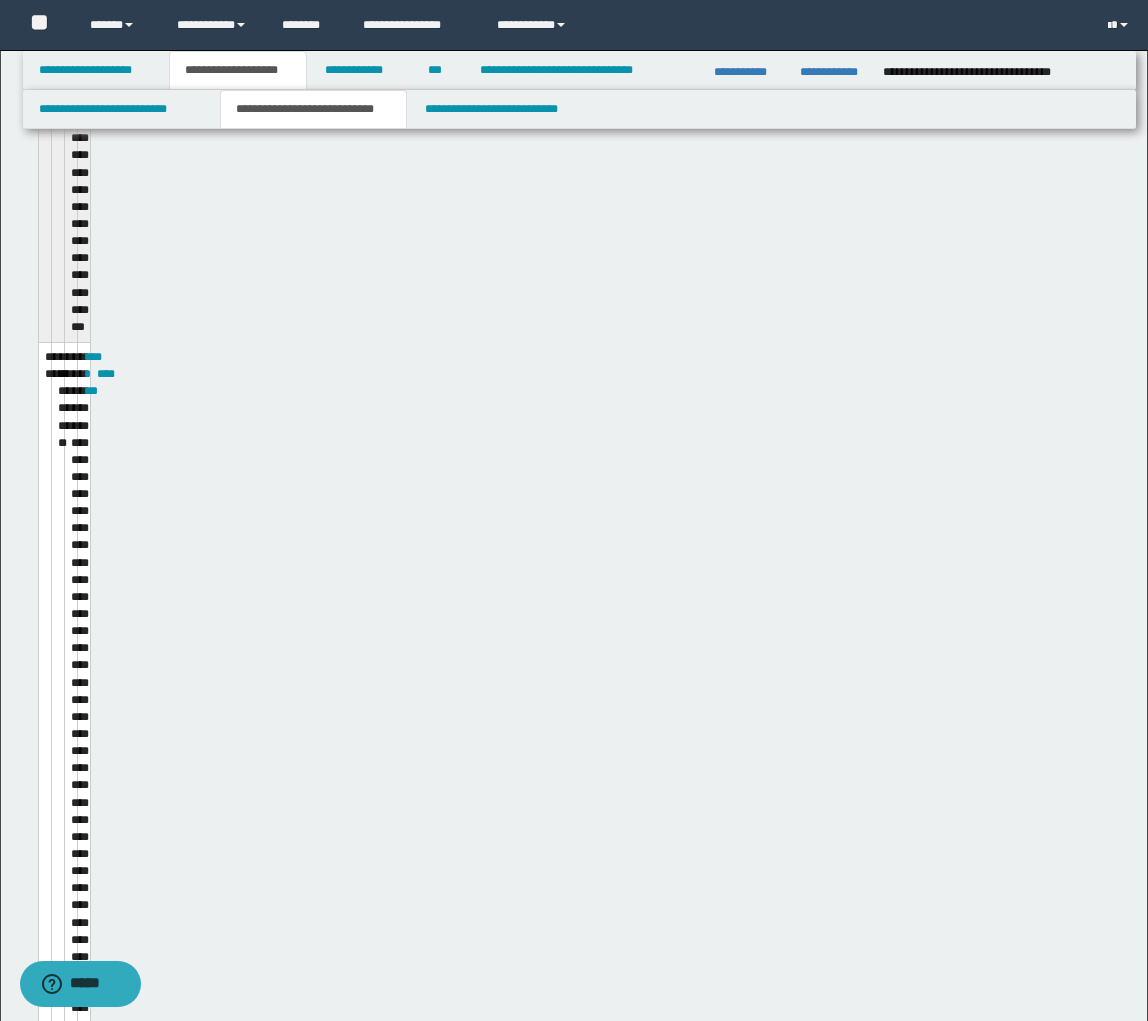 click on "**********" at bounding box center (314, 109) 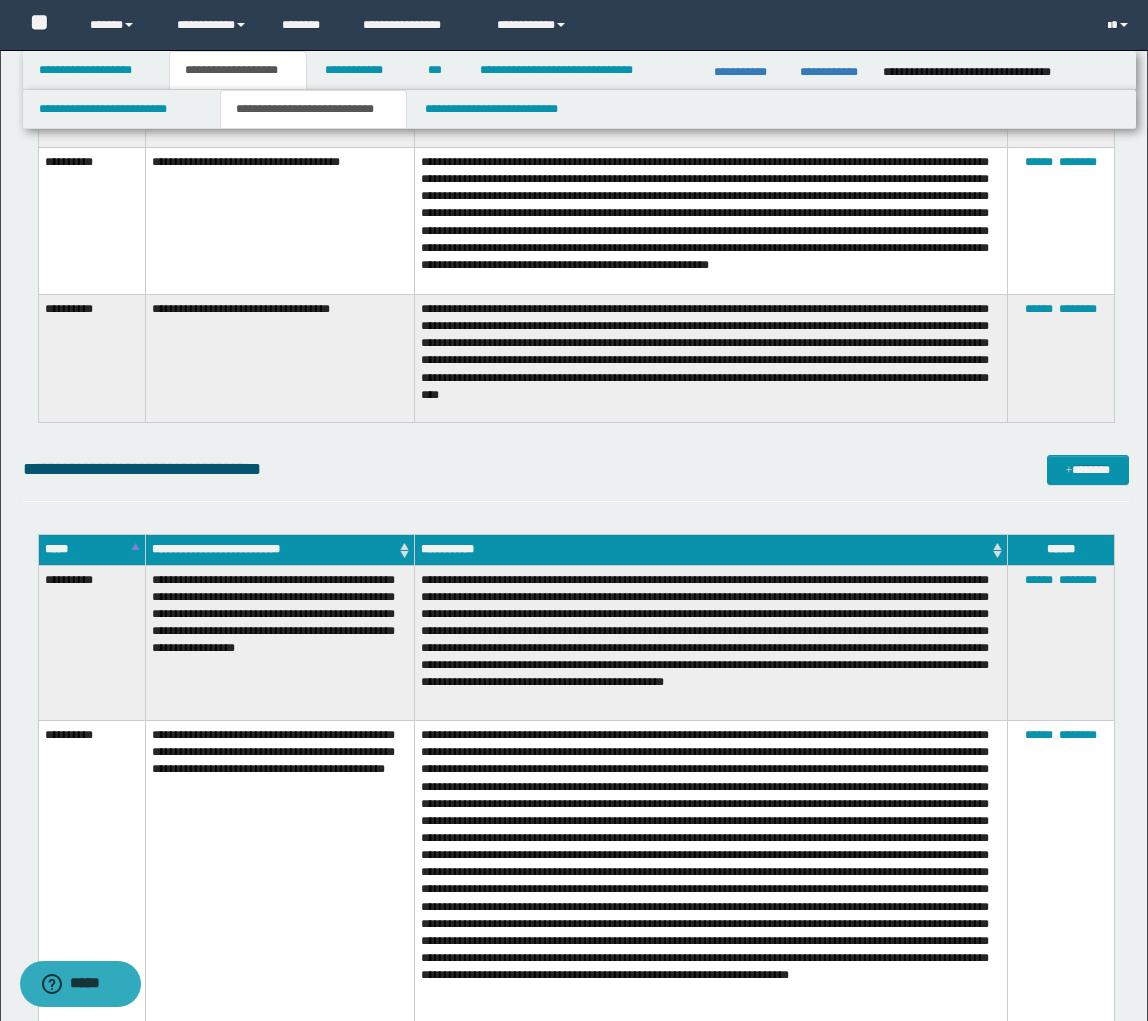 scroll, scrollTop: 3628, scrollLeft: 0, axis: vertical 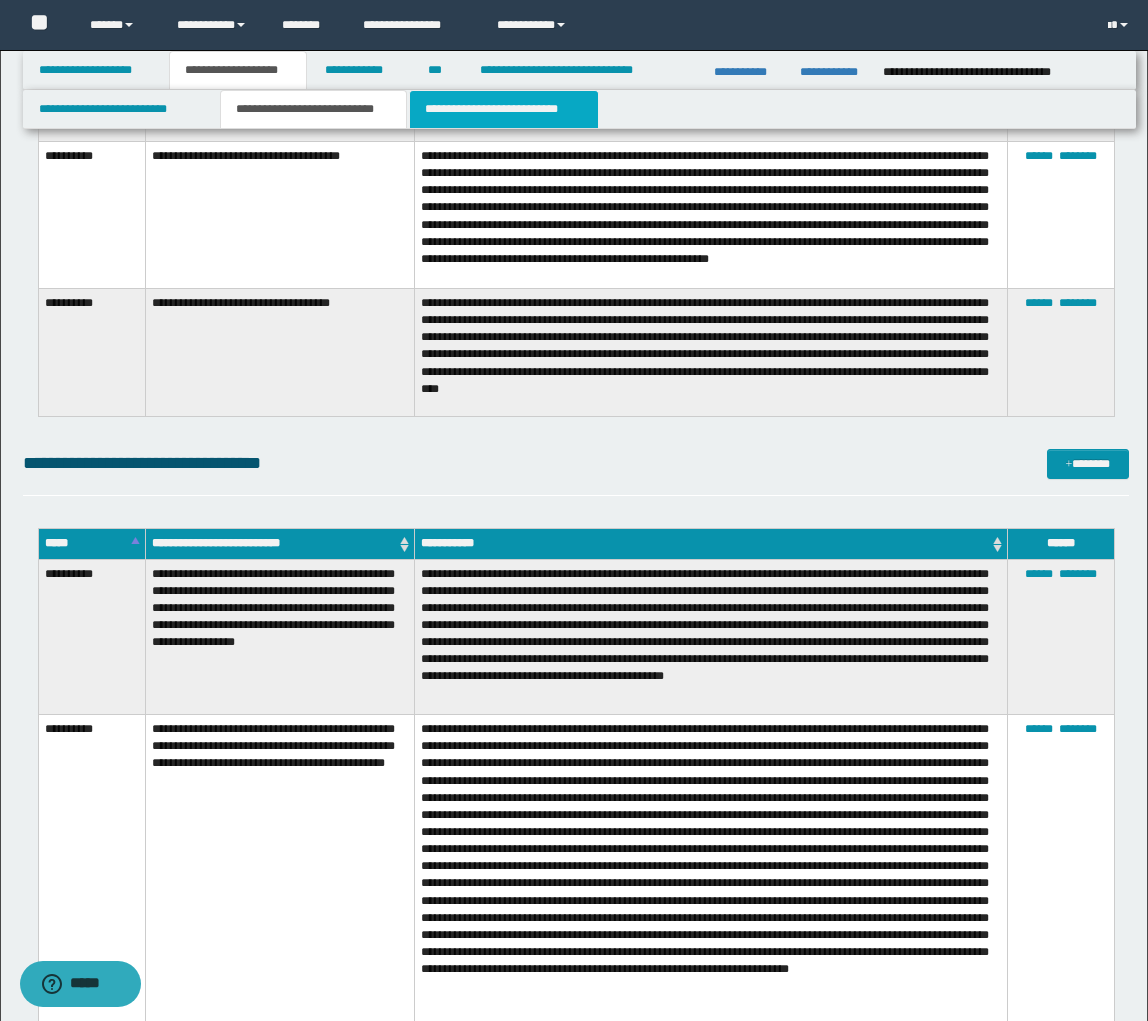 click on "**********" at bounding box center (504, 109) 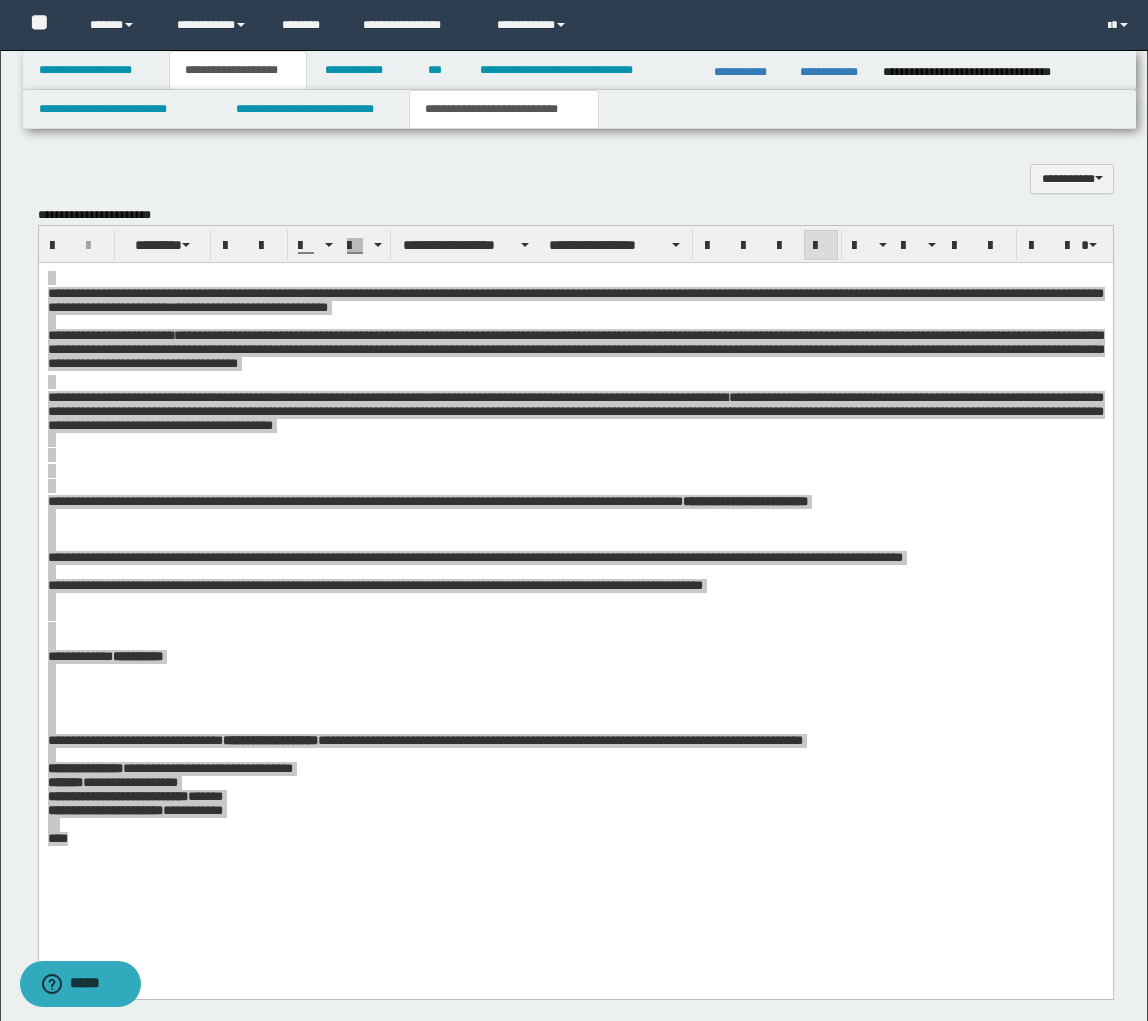 scroll, scrollTop: 1222, scrollLeft: 0, axis: vertical 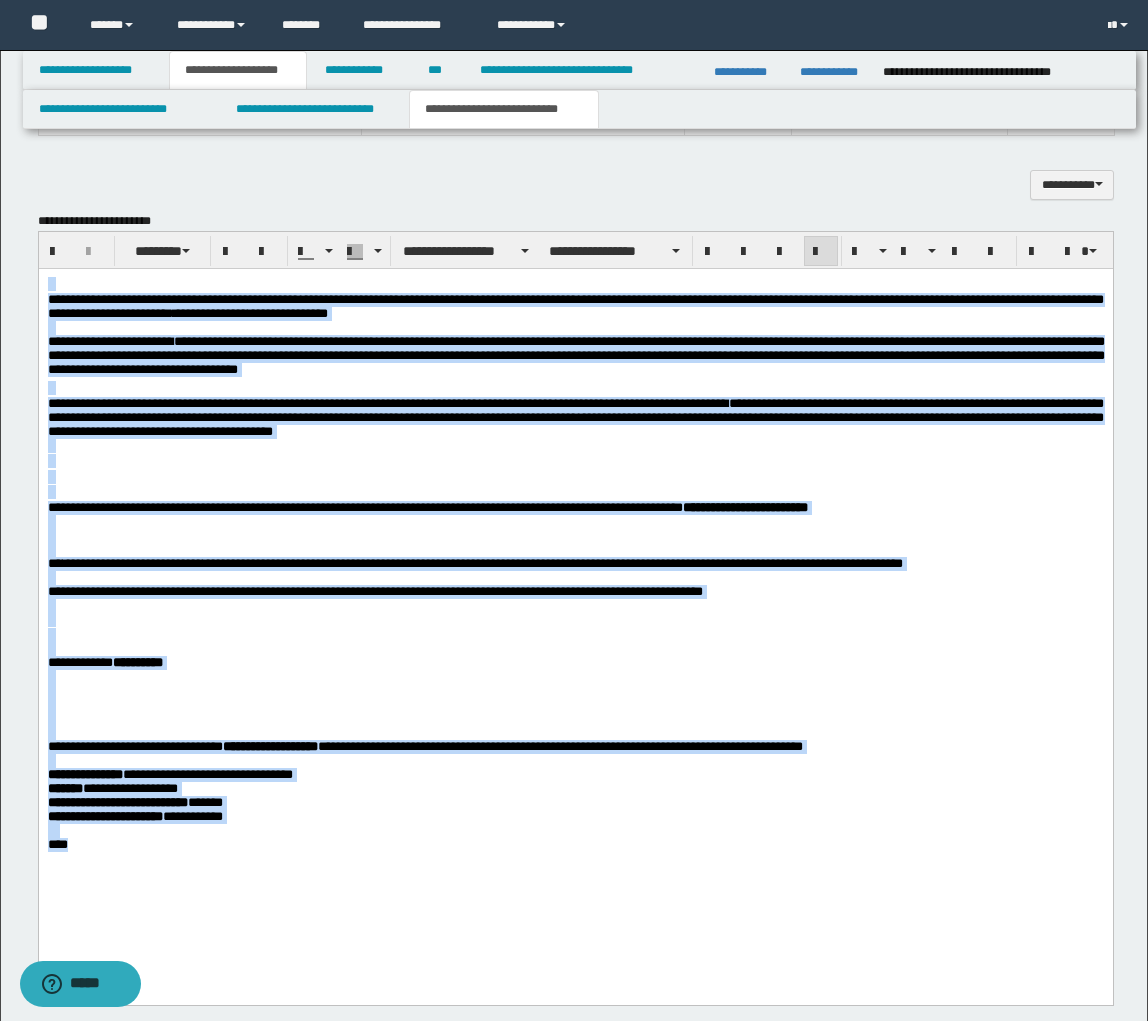 paste 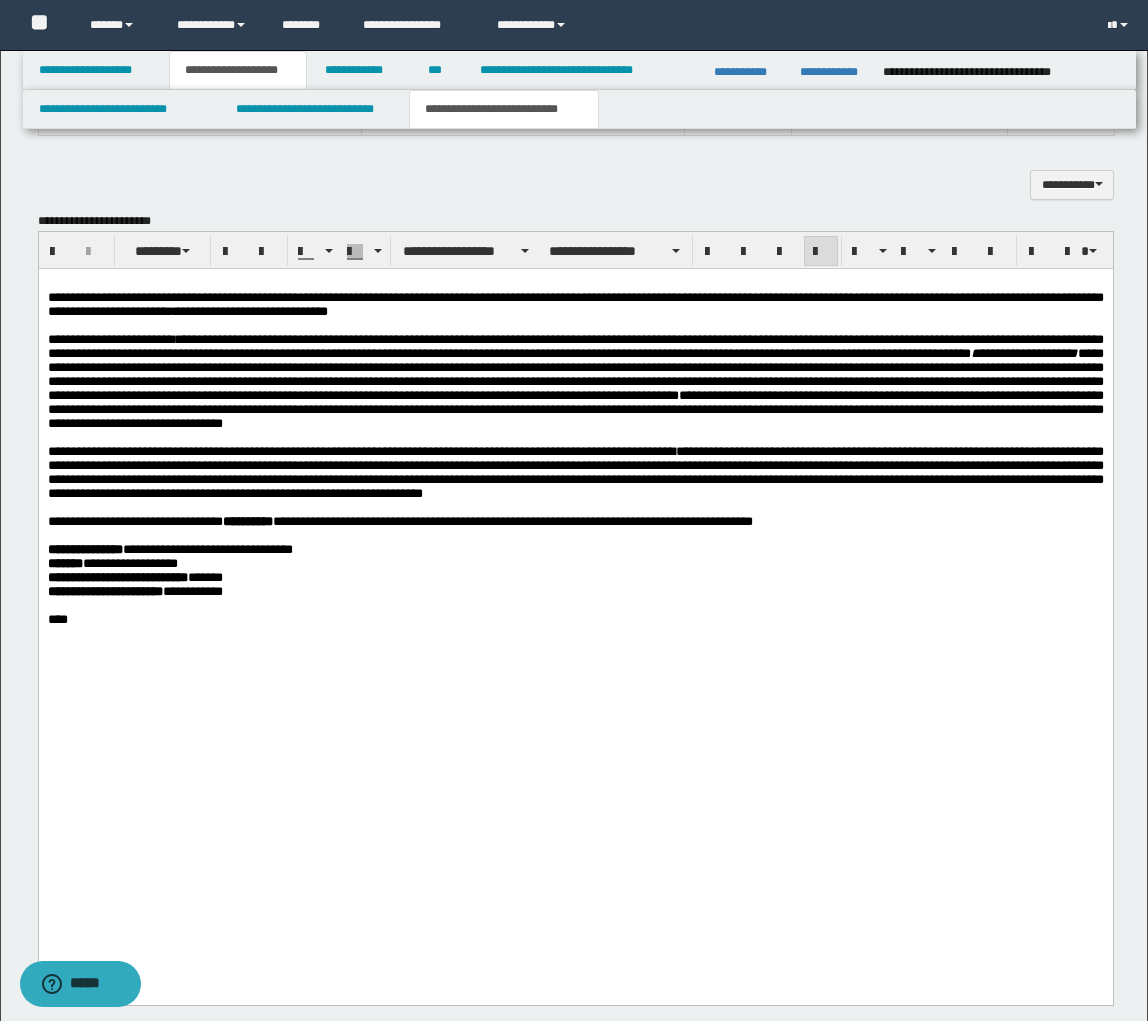type 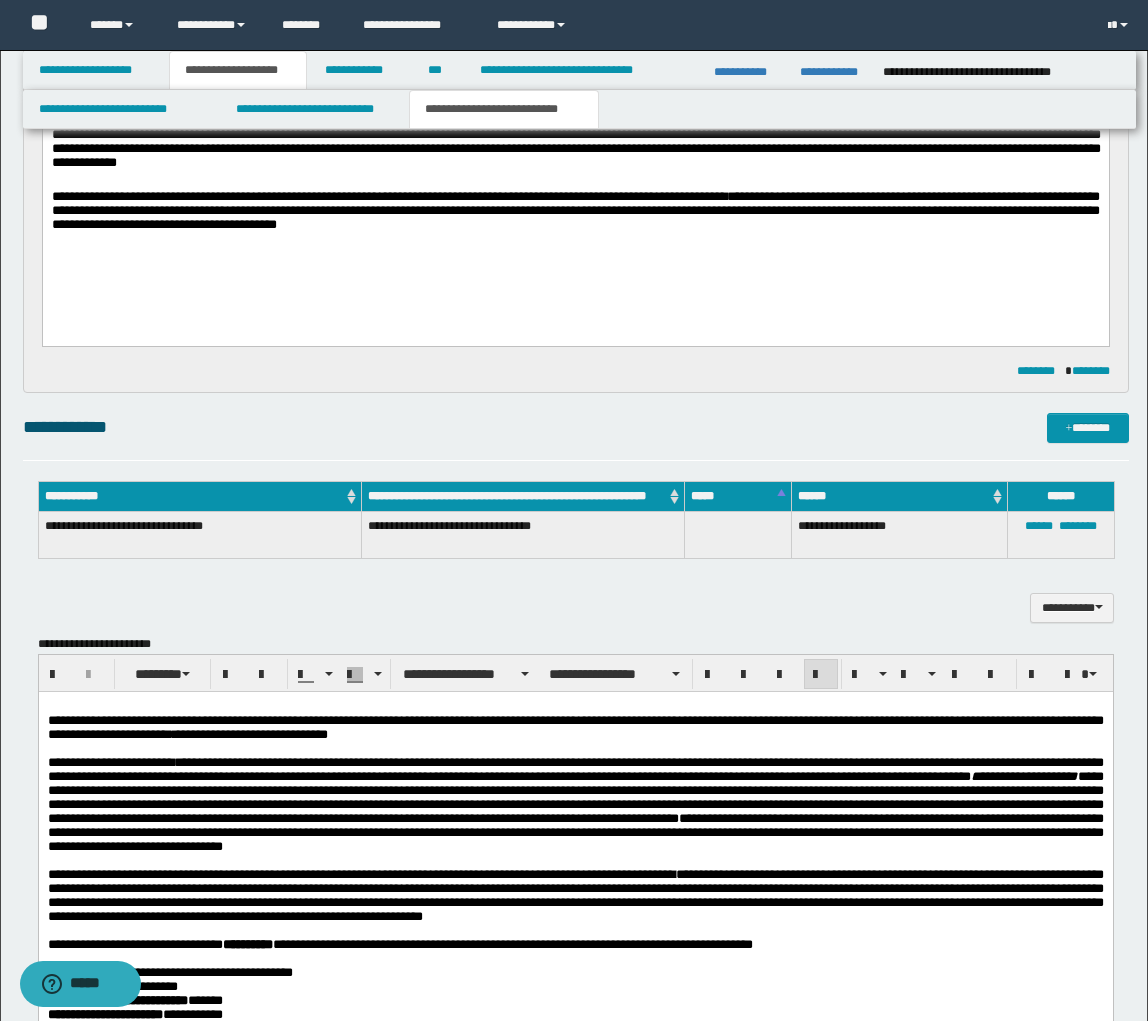 scroll, scrollTop: 789, scrollLeft: 0, axis: vertical 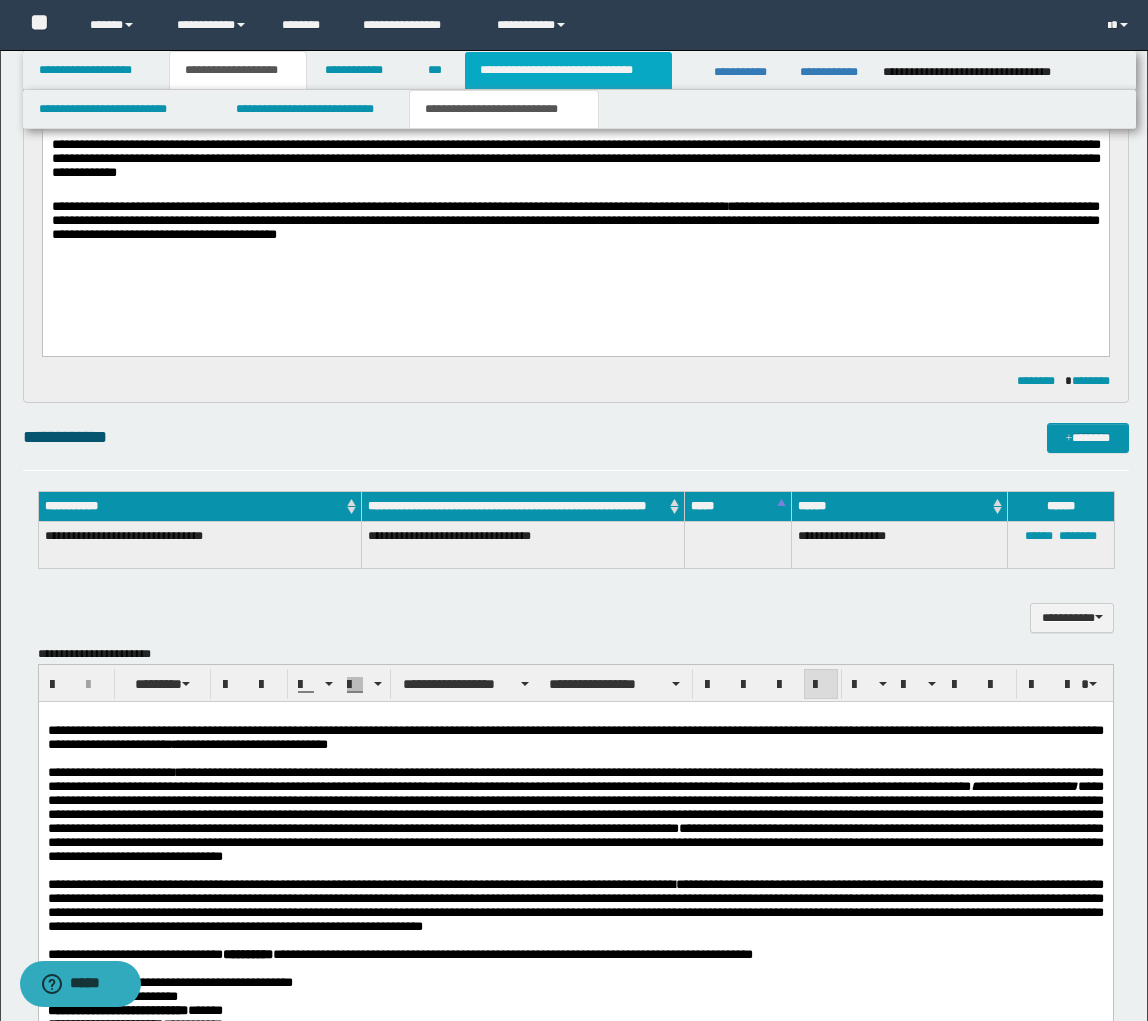 click on "**********" at bounding box center [568, 70] 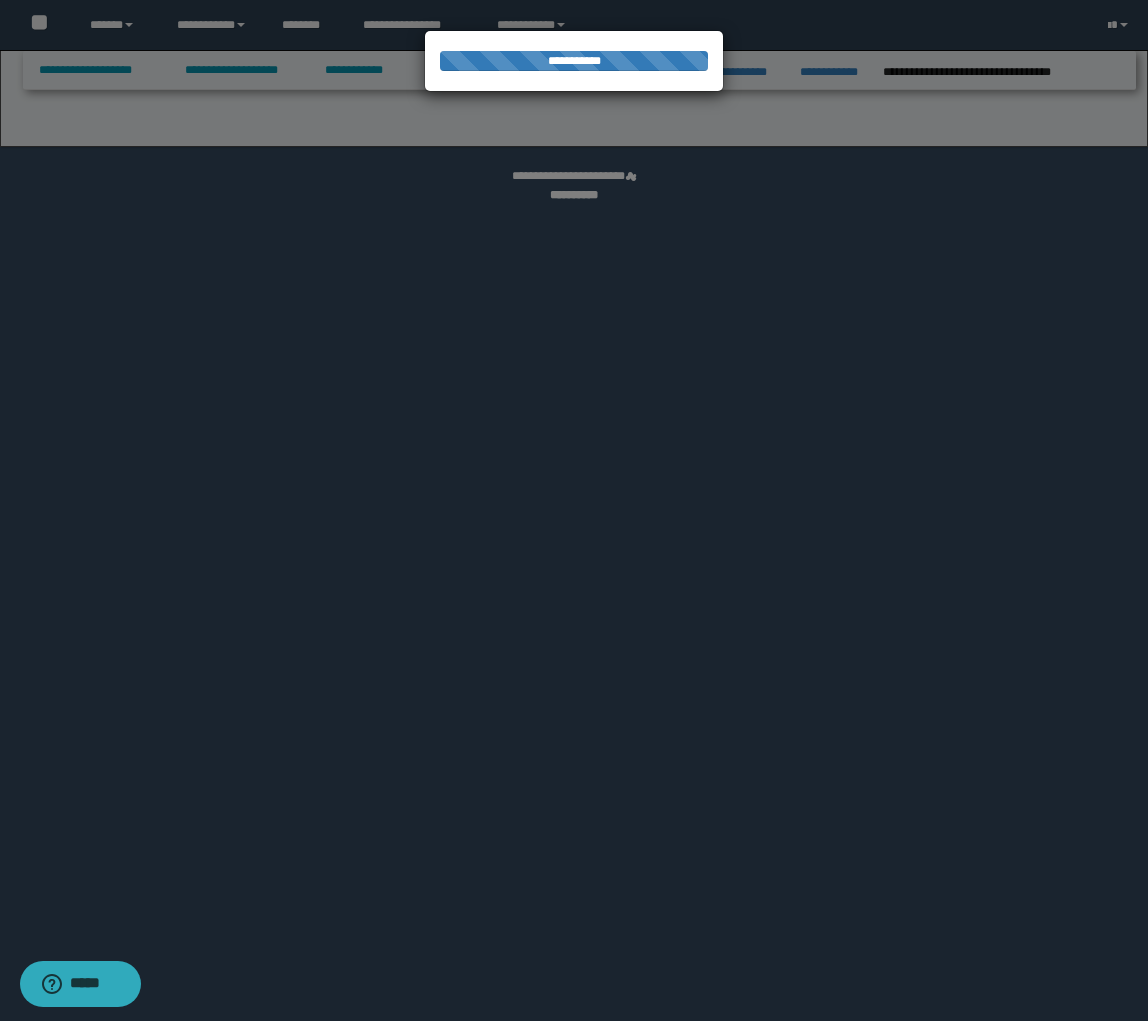 select on "*" 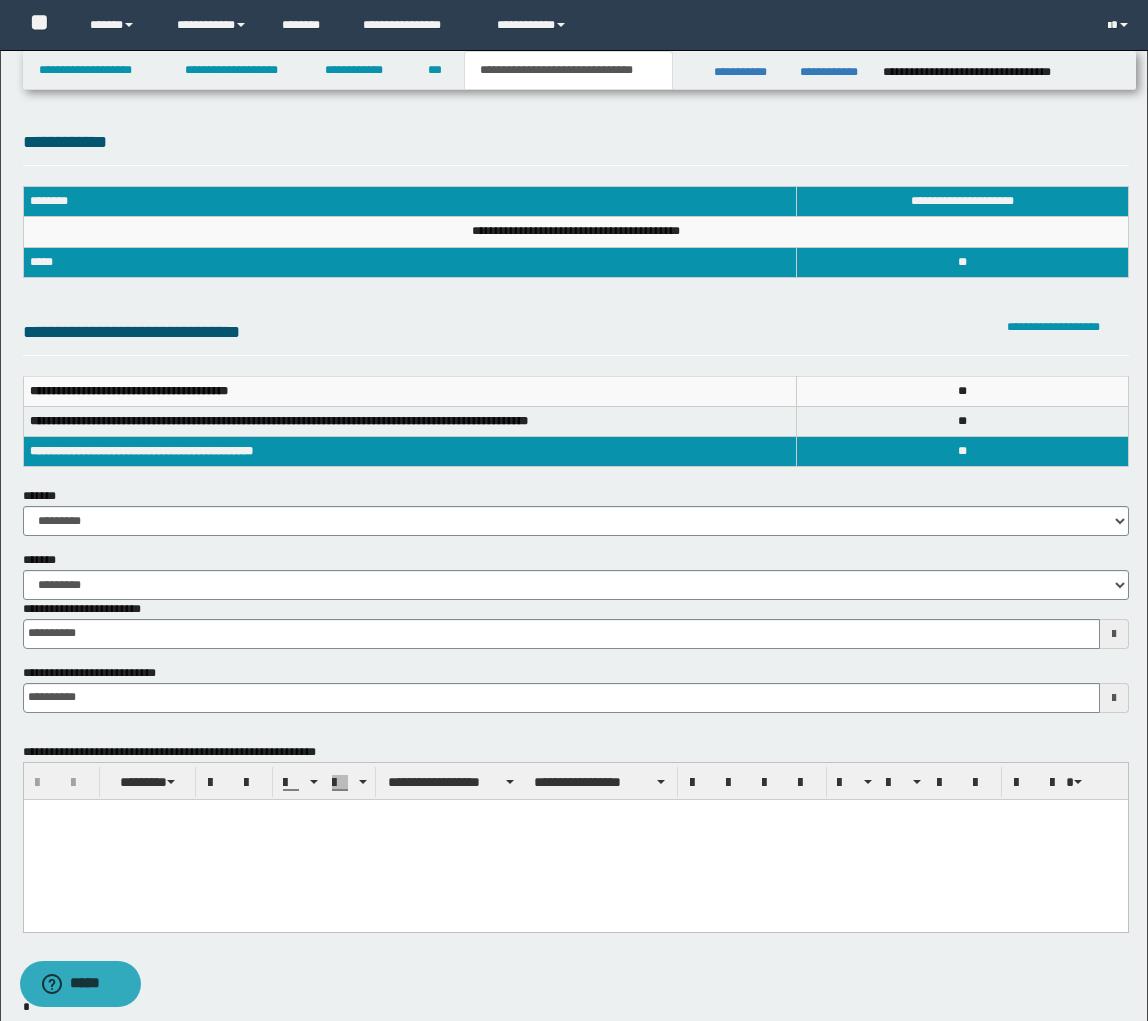 scroll, scrollTop: 0, scrollLeft: 0, axis: both 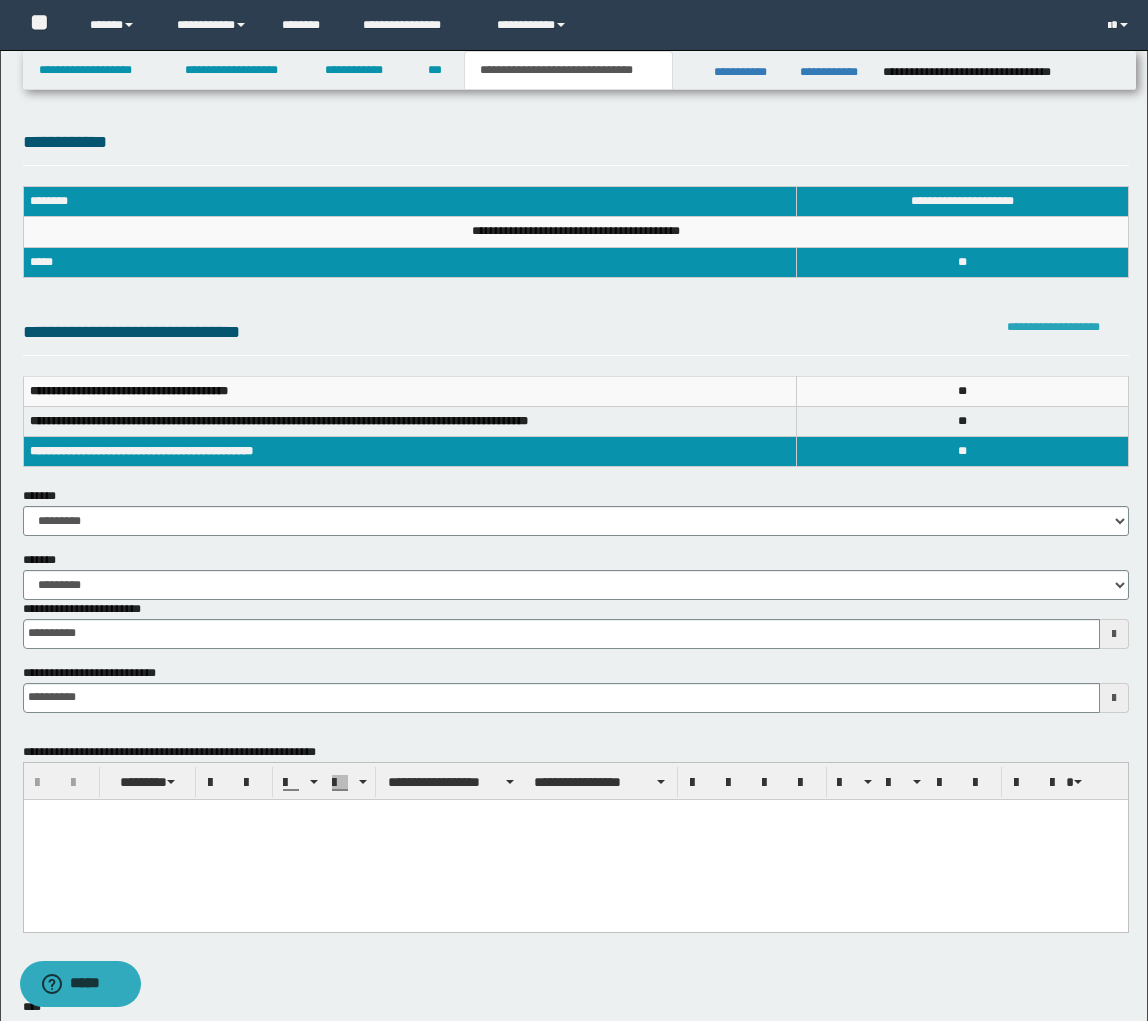 click on "**********" at bounding box center (1053, 327) 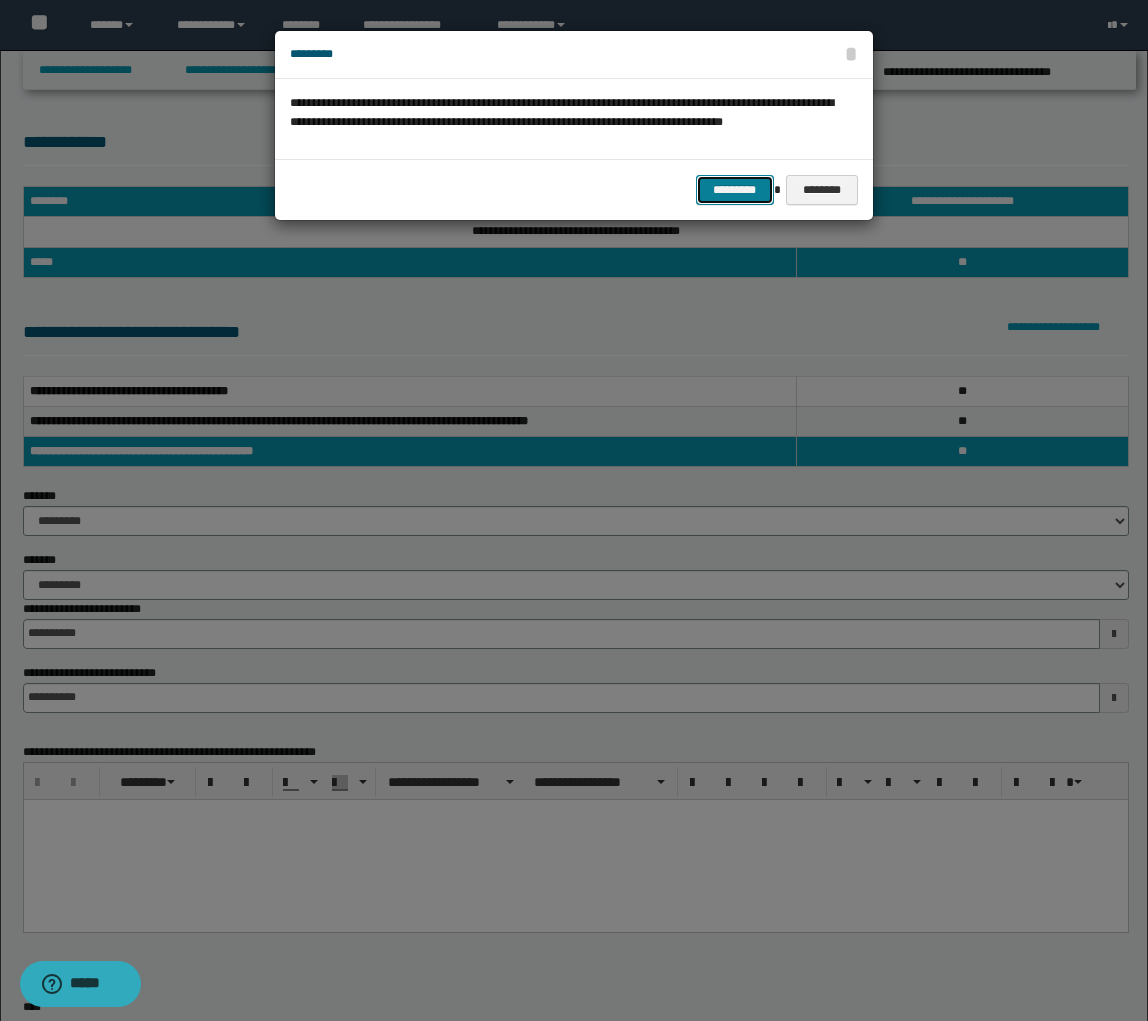 click on "*********" at bounding box center (735, 190) 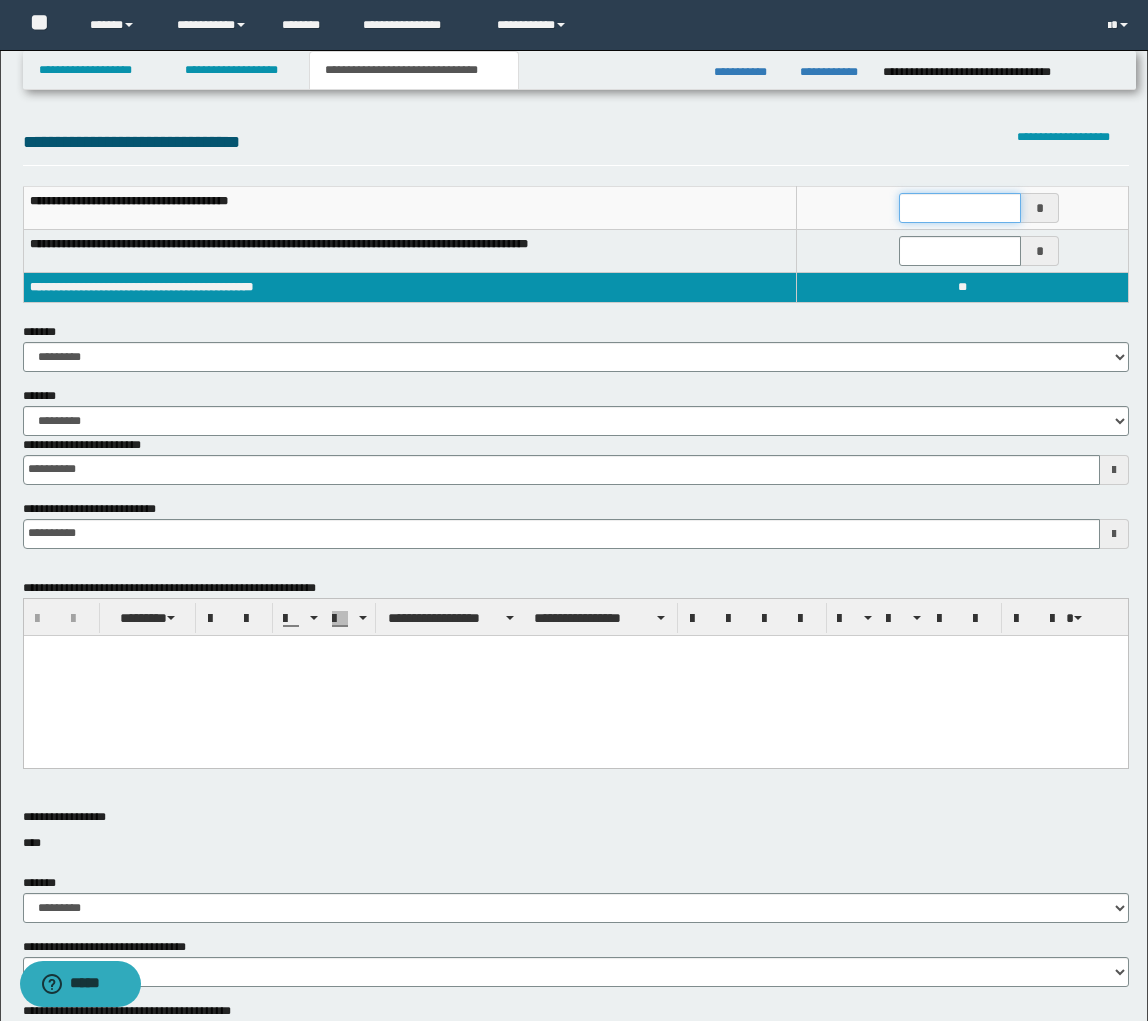 click at bounding box center (960, 208) 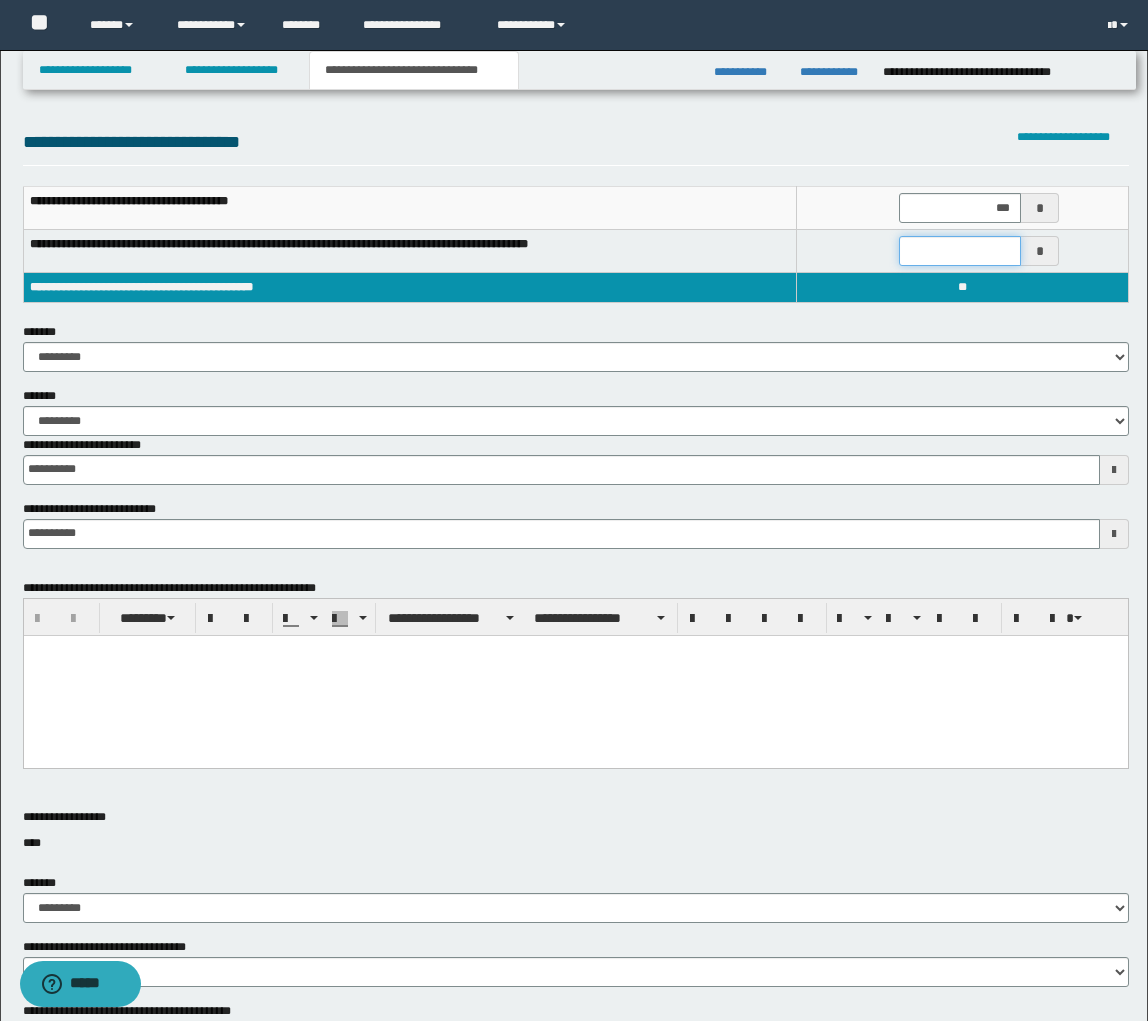 click at bounding box center (960, 251) 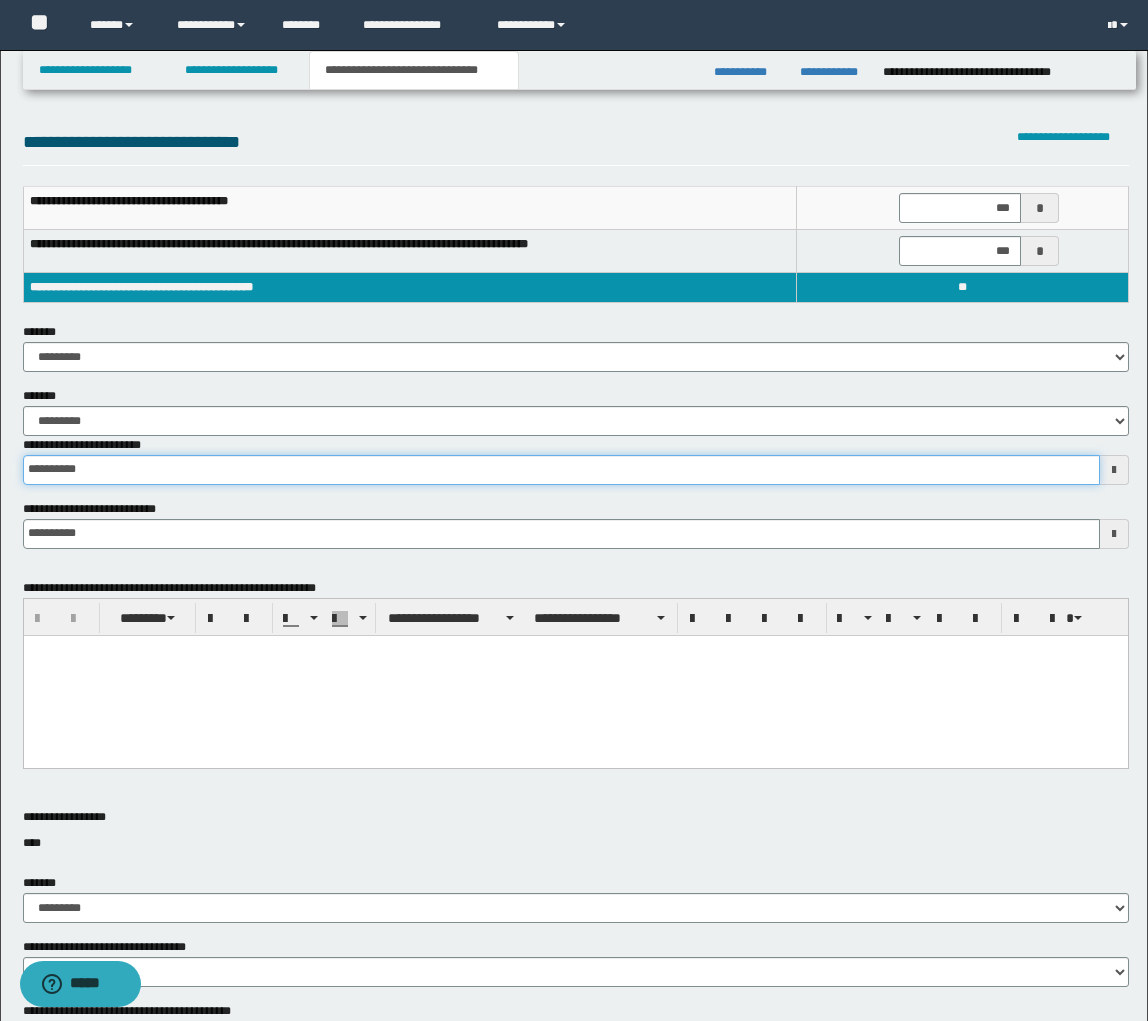 click on "**********" at bounding box center (561, 470) 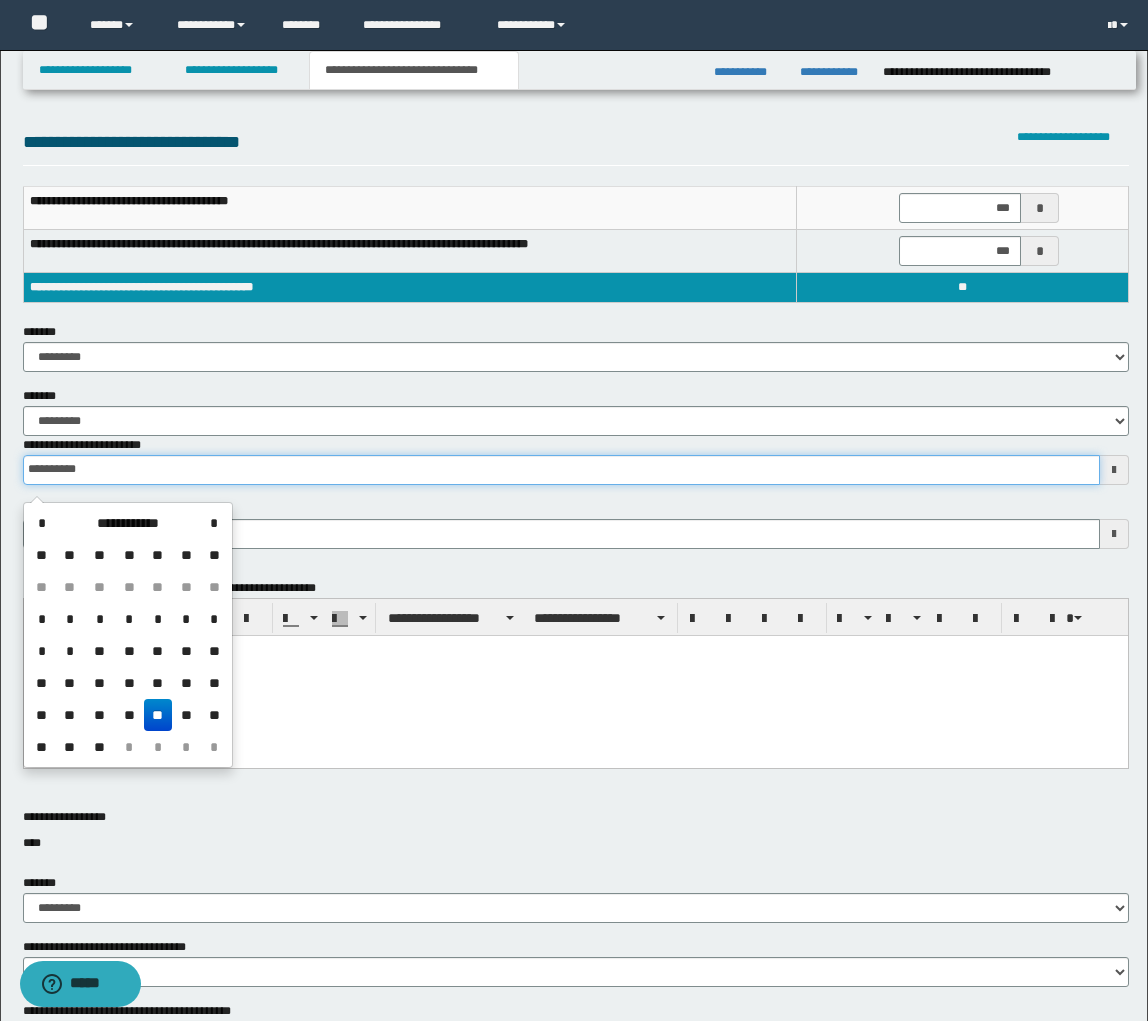 click on "**********" at bounding box center (561, 470) 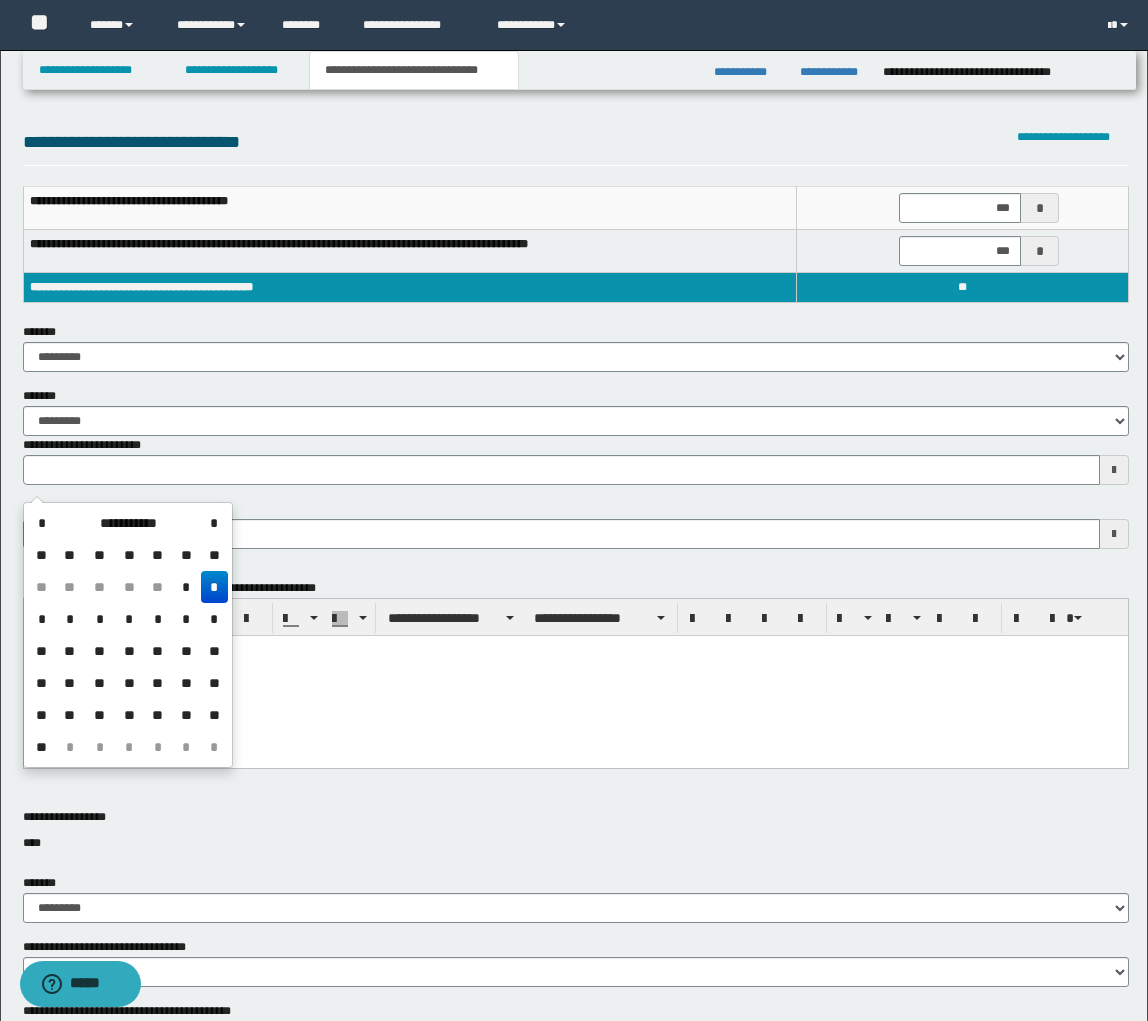 click at bounding box center [575, 675] 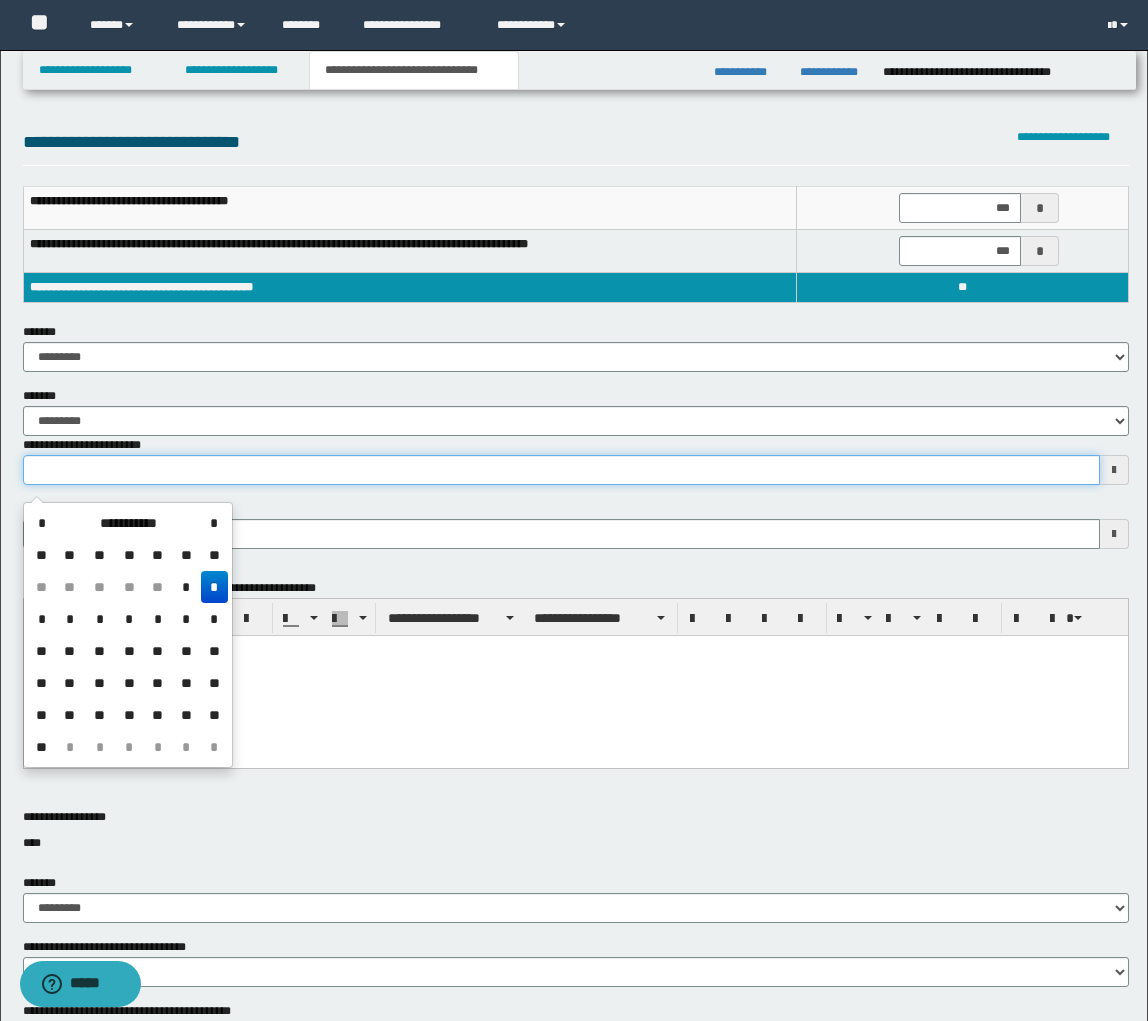 click on "**********" at bounding box center [561, 470] 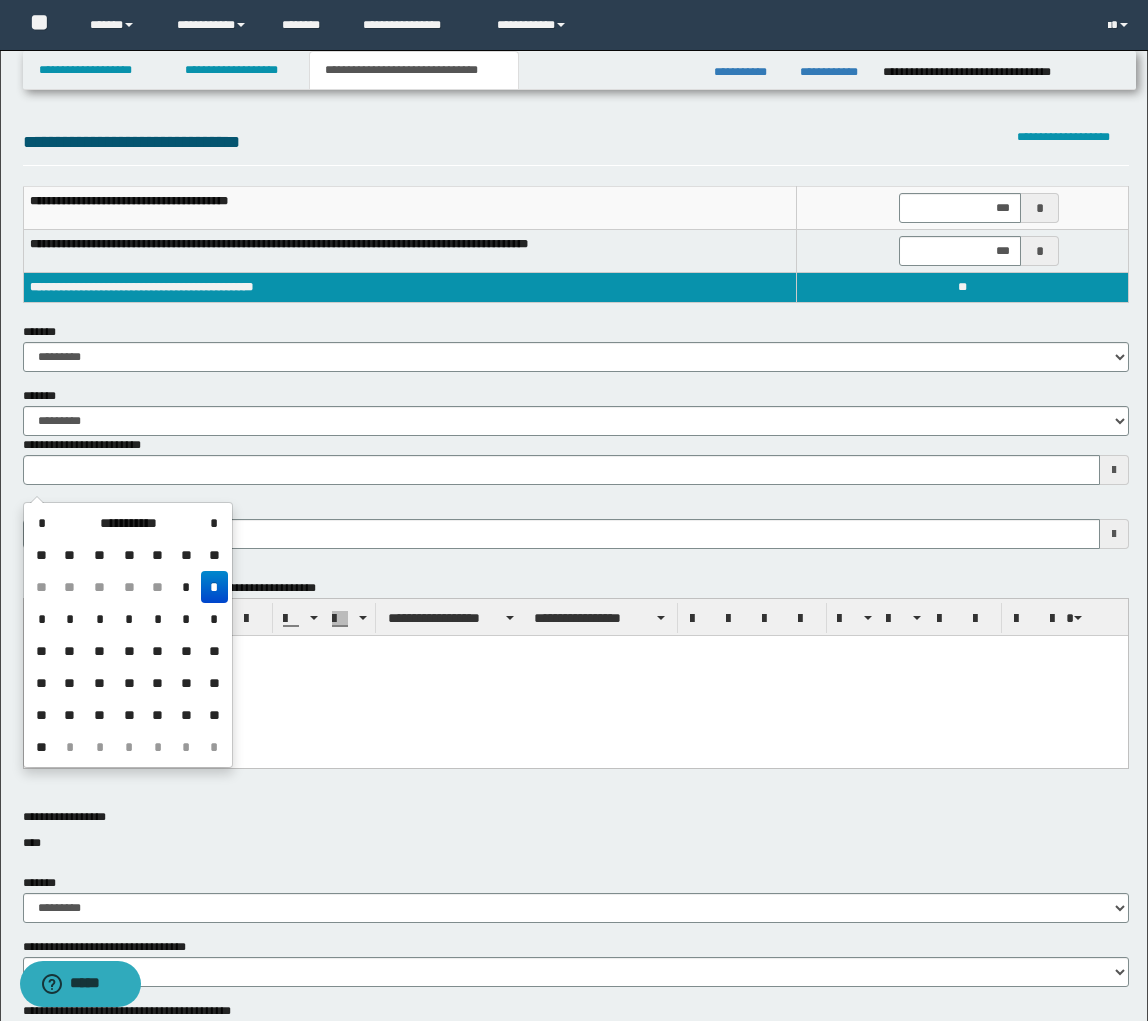 type 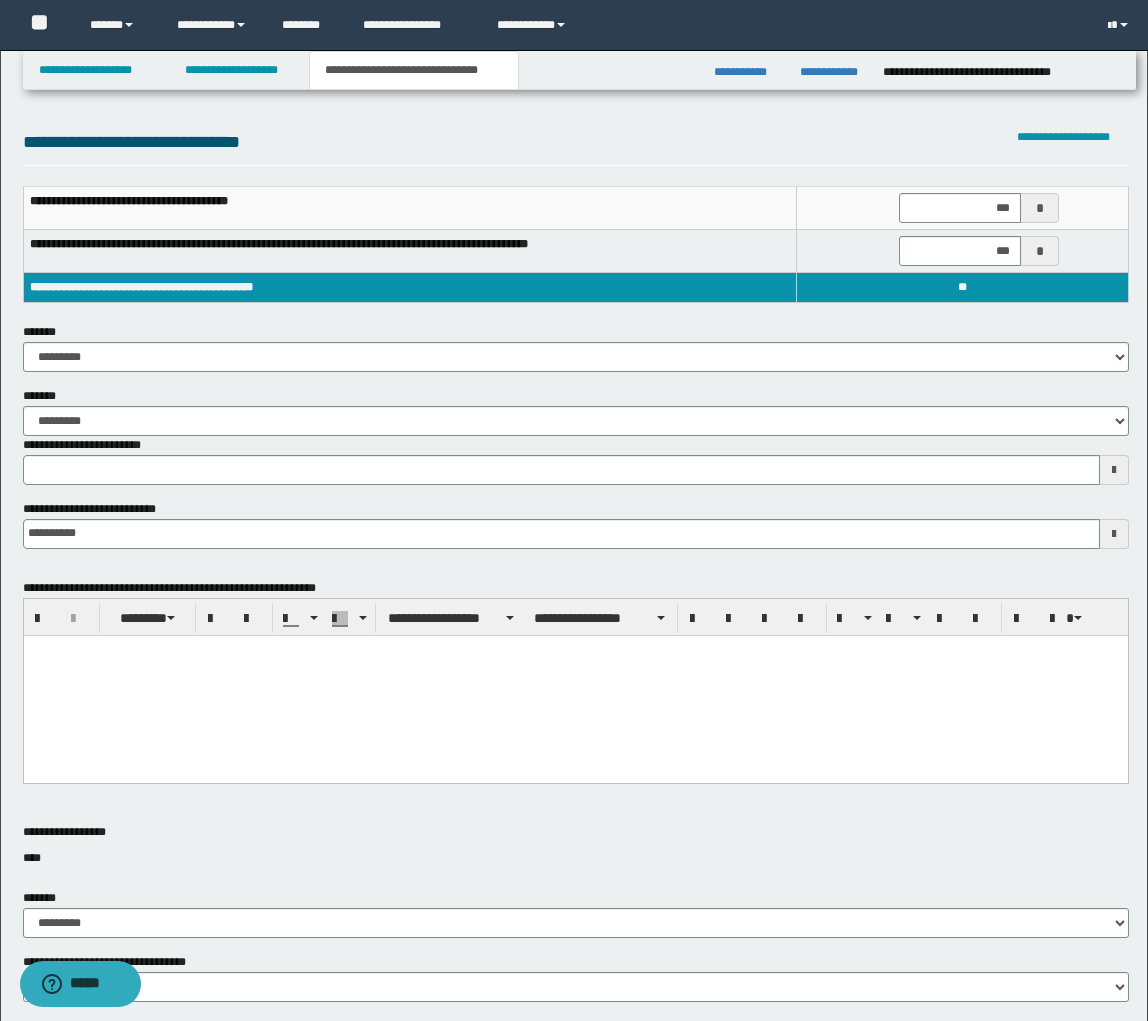 click on "**********" at bounding box center [576, 888] 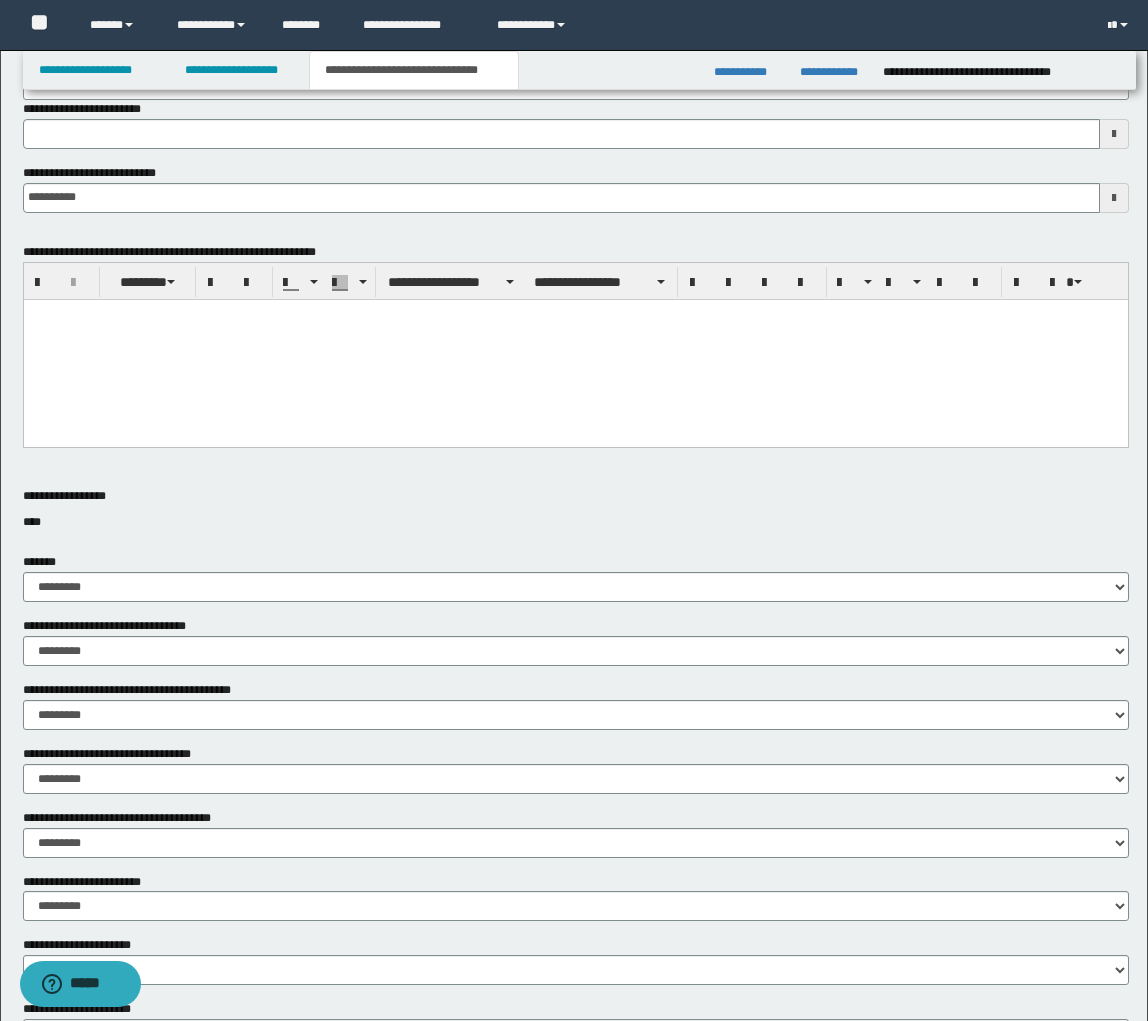 scroll, scrollTop: 350, scrollLeft: 0, axis: vertical 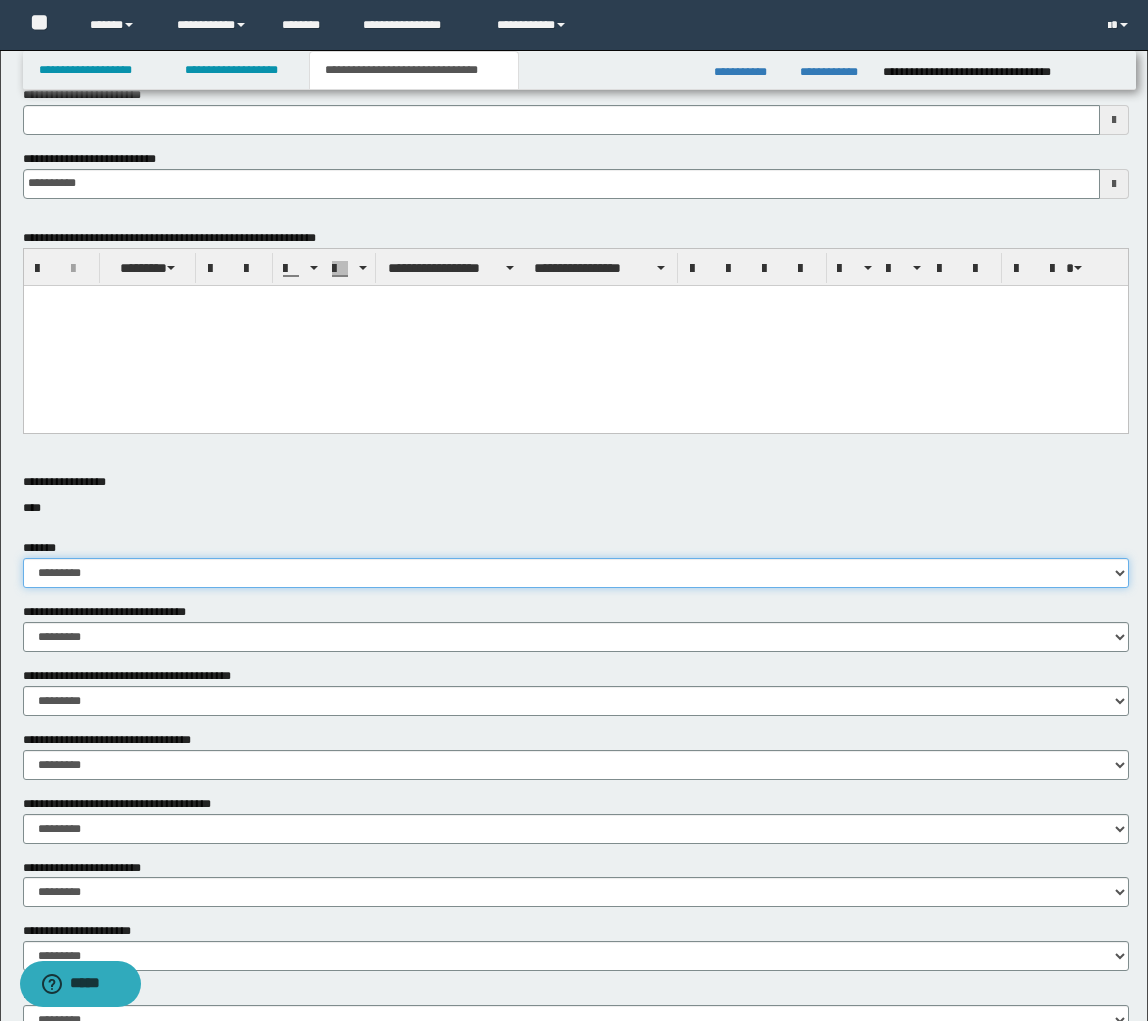 click on "*********
**
**" at bounding box center (576, 573) 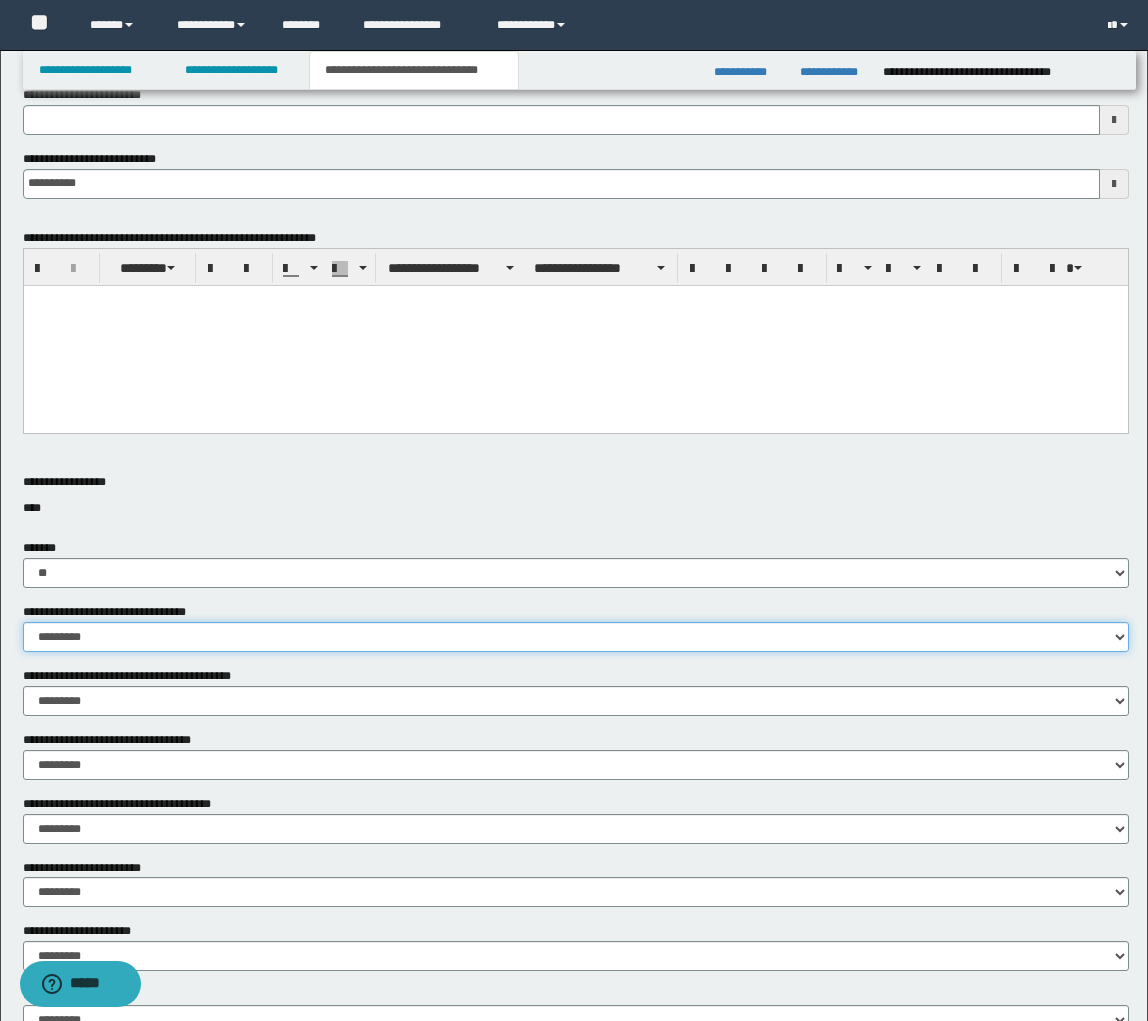 click on "*********
**
**" at bounding box center (576, 637) 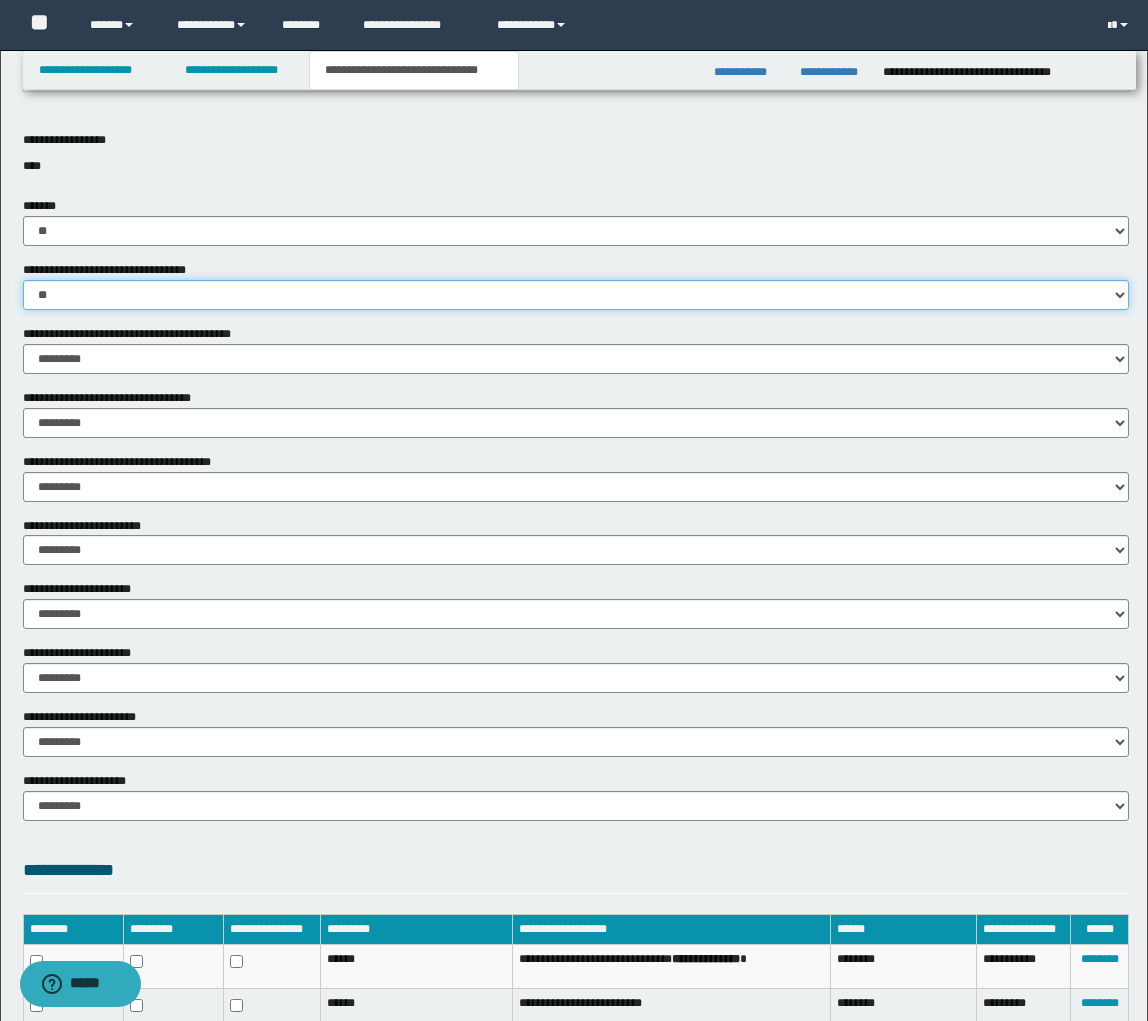 scroll, scrollTop: 719, scrollLeft: 0, axis: vertical 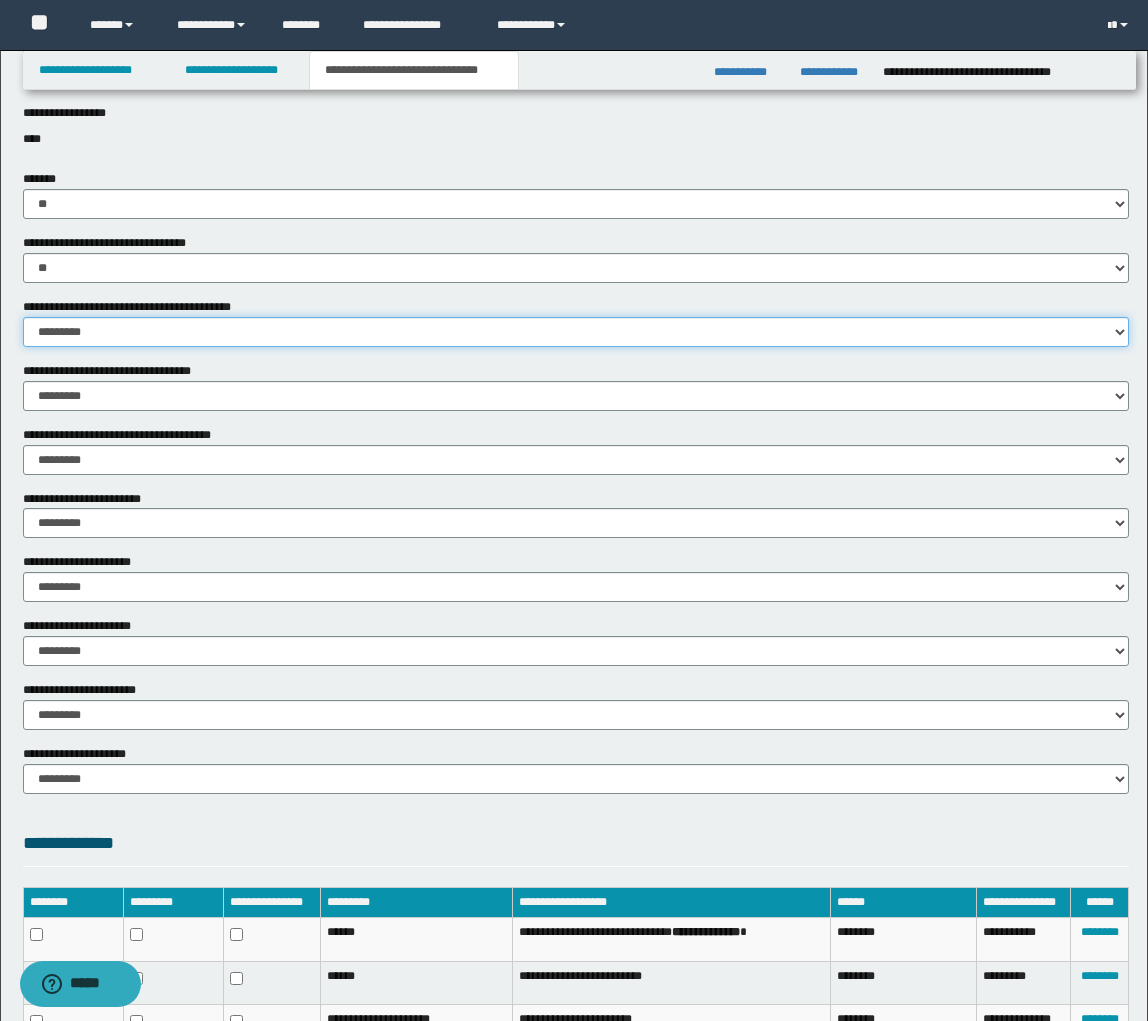click on "*********
**
**" at bounding box center (576, 332) 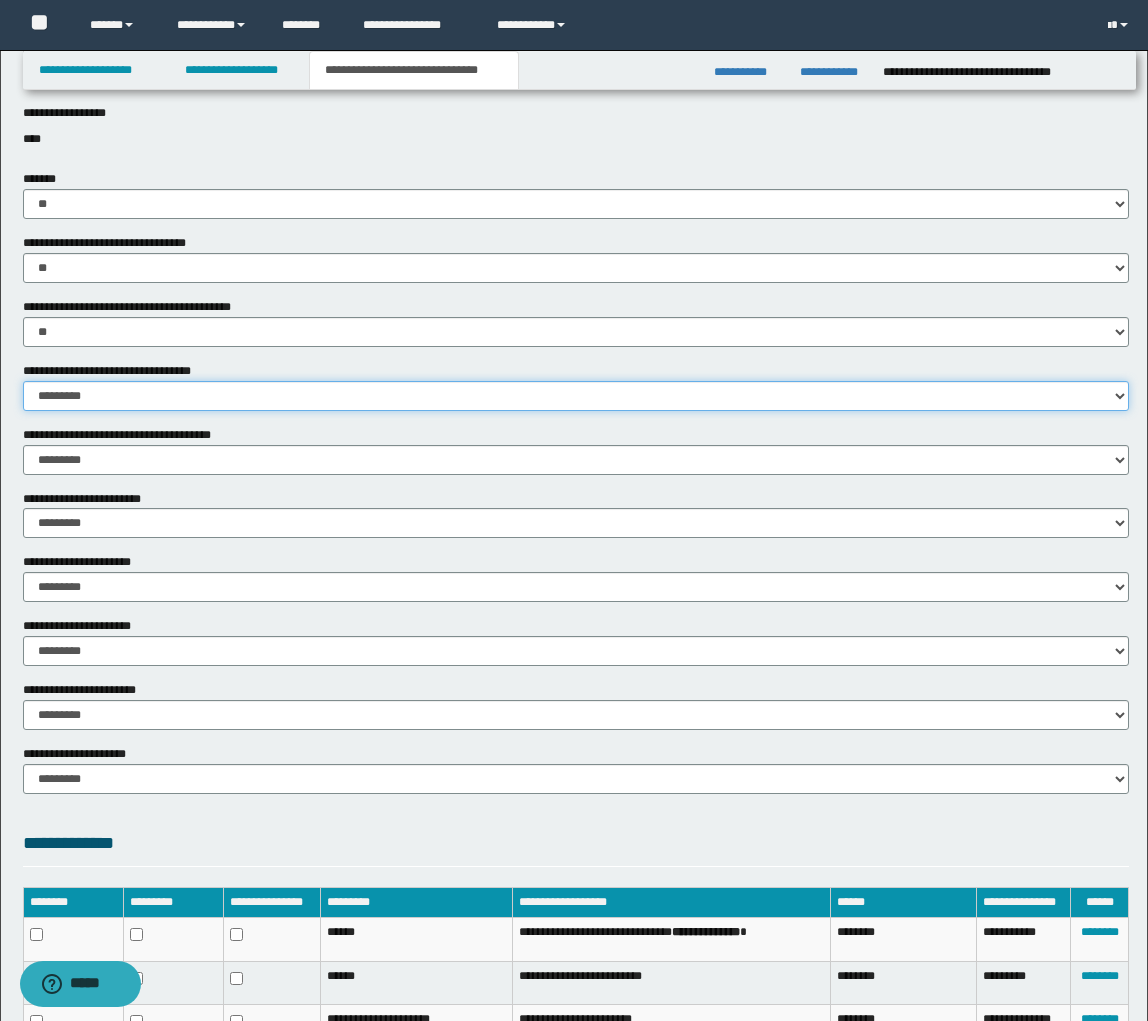 click on "*********
**
**" at bounding box center (576, 396) 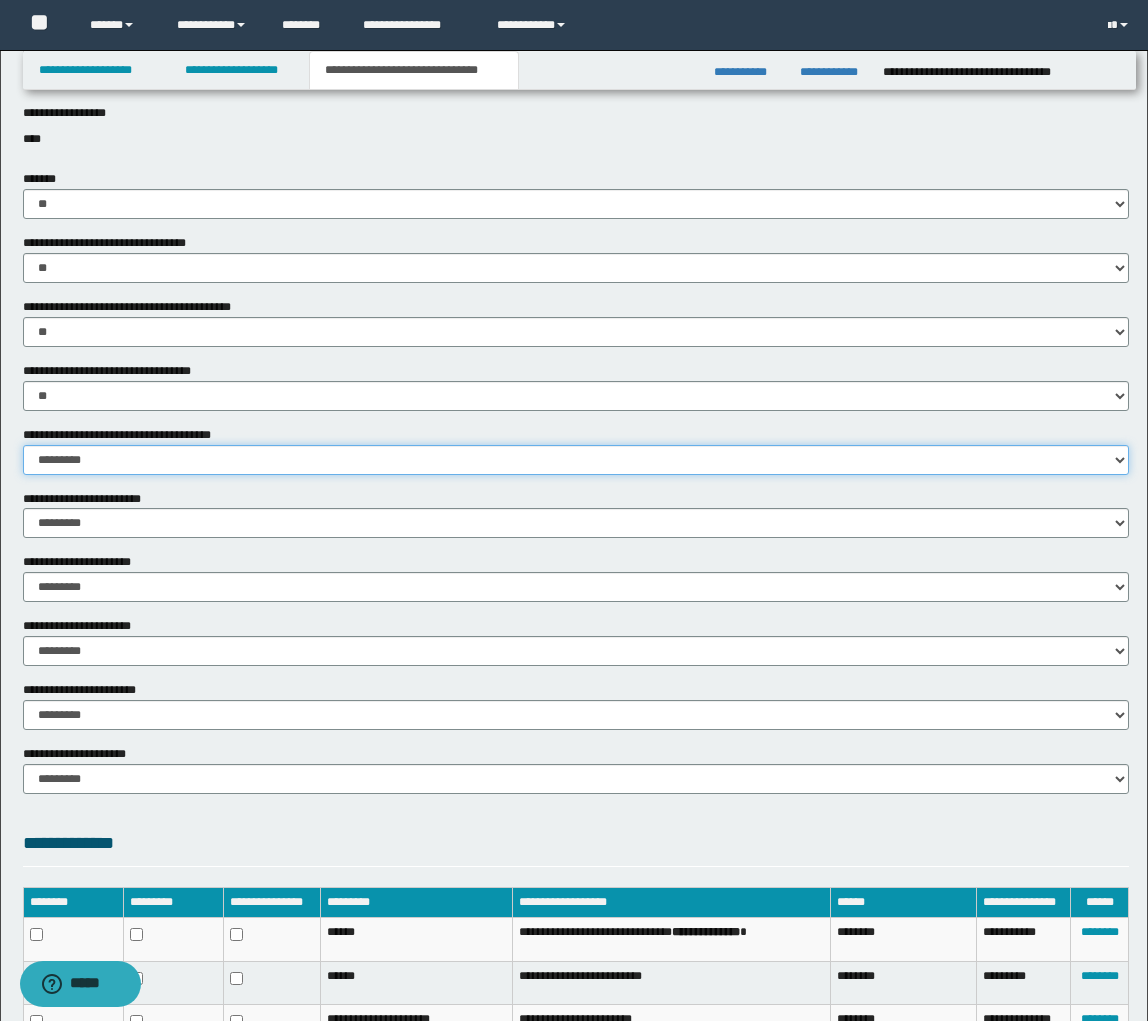 click on "*********
**
**" at bounding box center (576, 460) 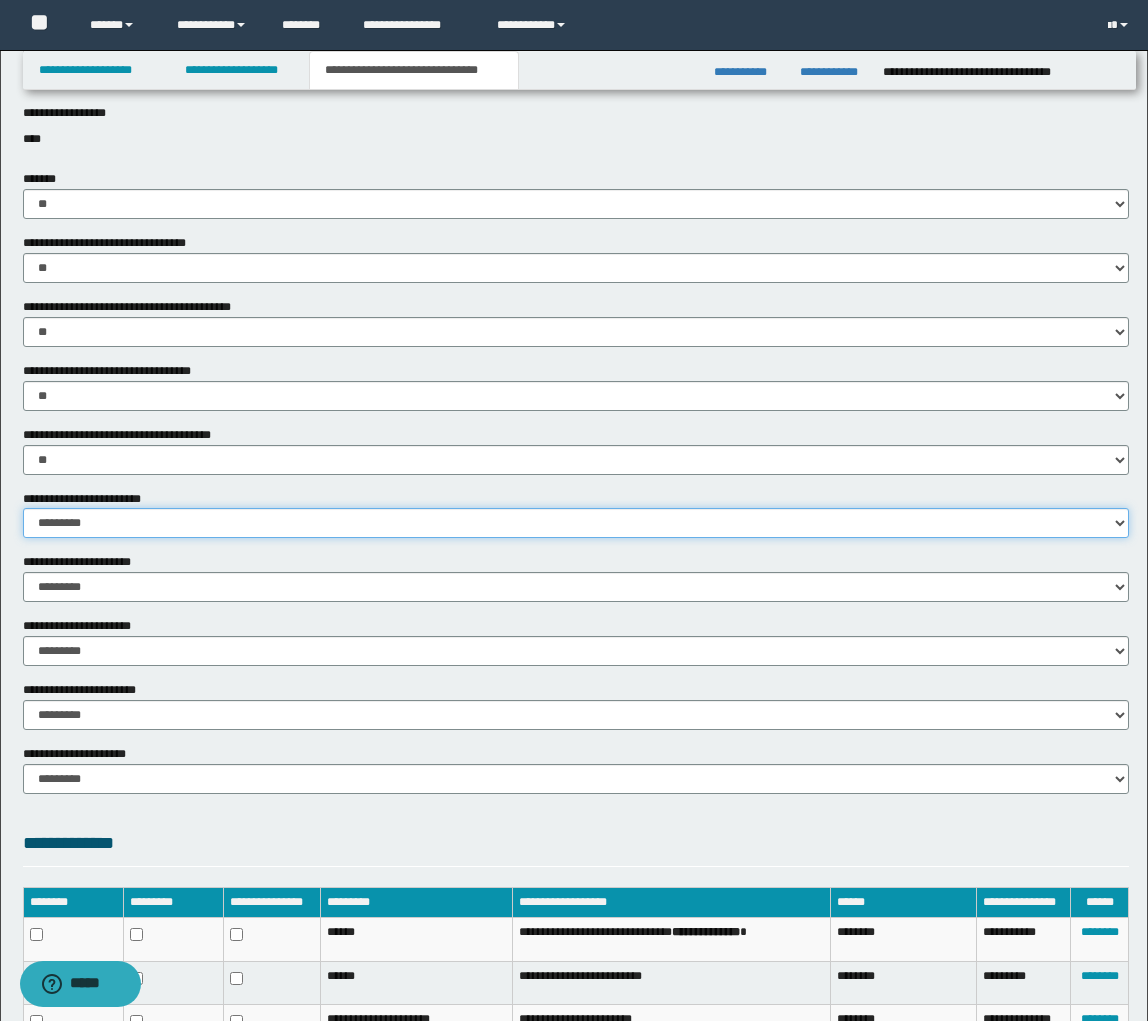 click on "*********
**
**" at bounding box center [576, 523] 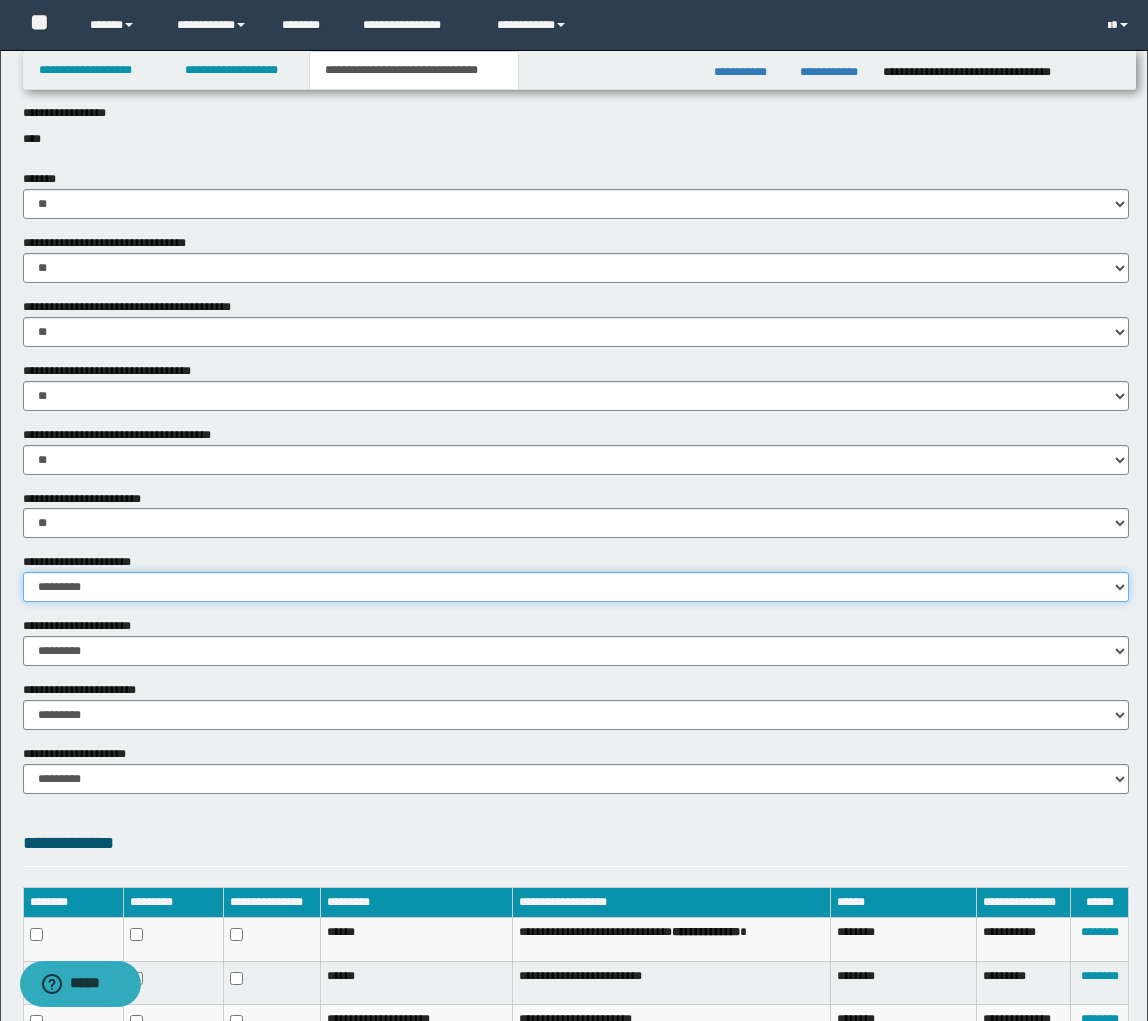 click on "*********
**
**" at bounding box center [576, 587] 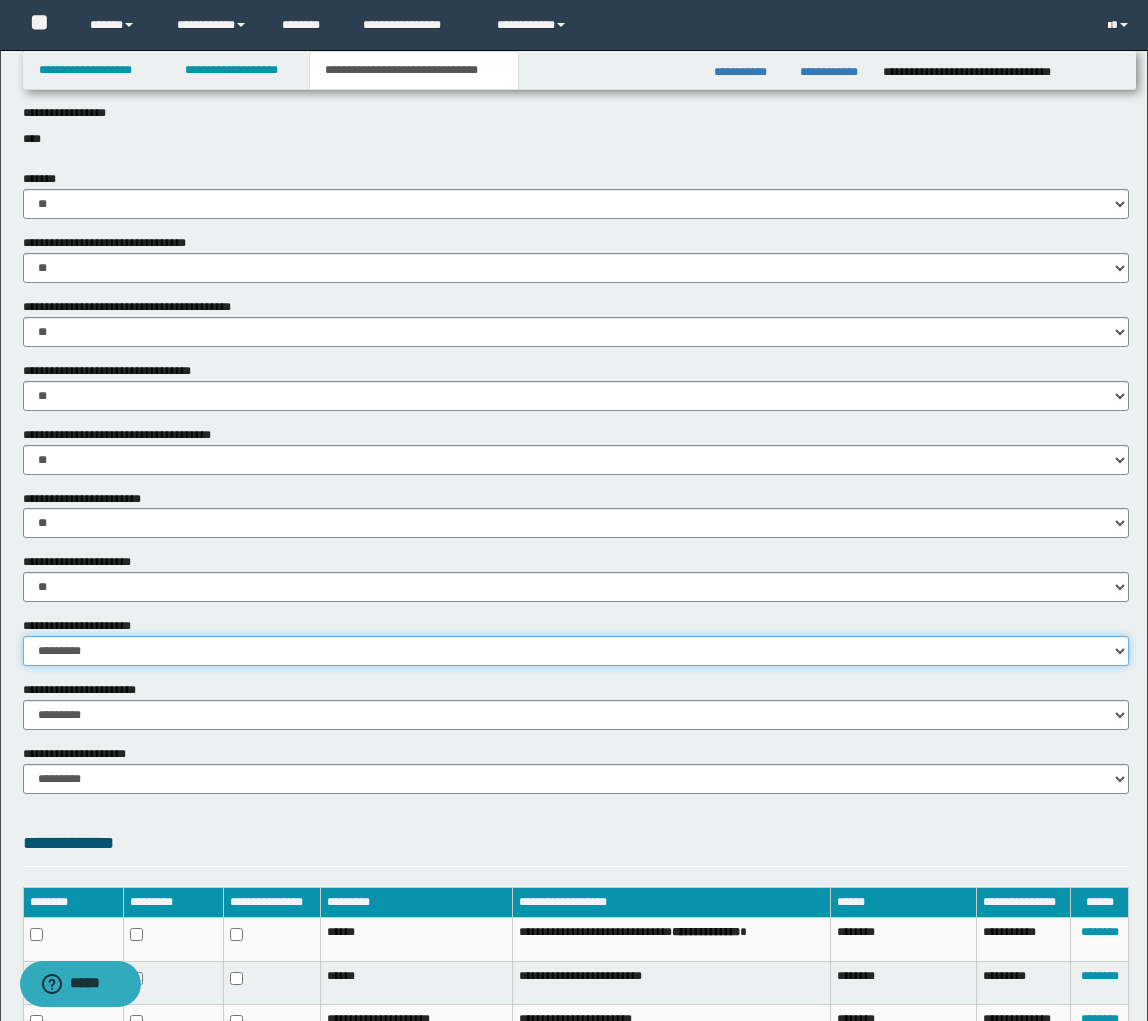 click on "*********
**
**" at bounding box center [576, 651] 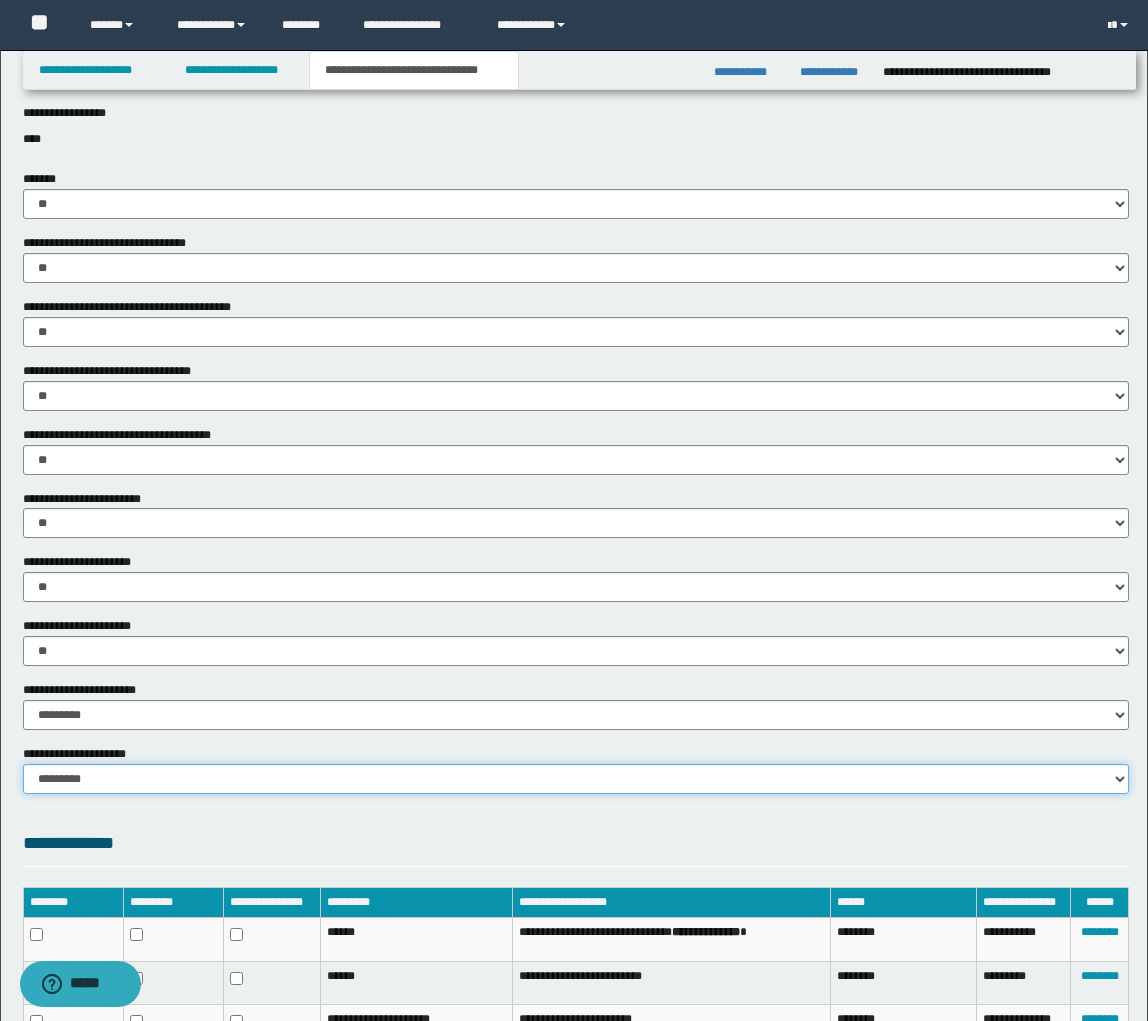 click on "*********
**" at bounding box center (576, 779) 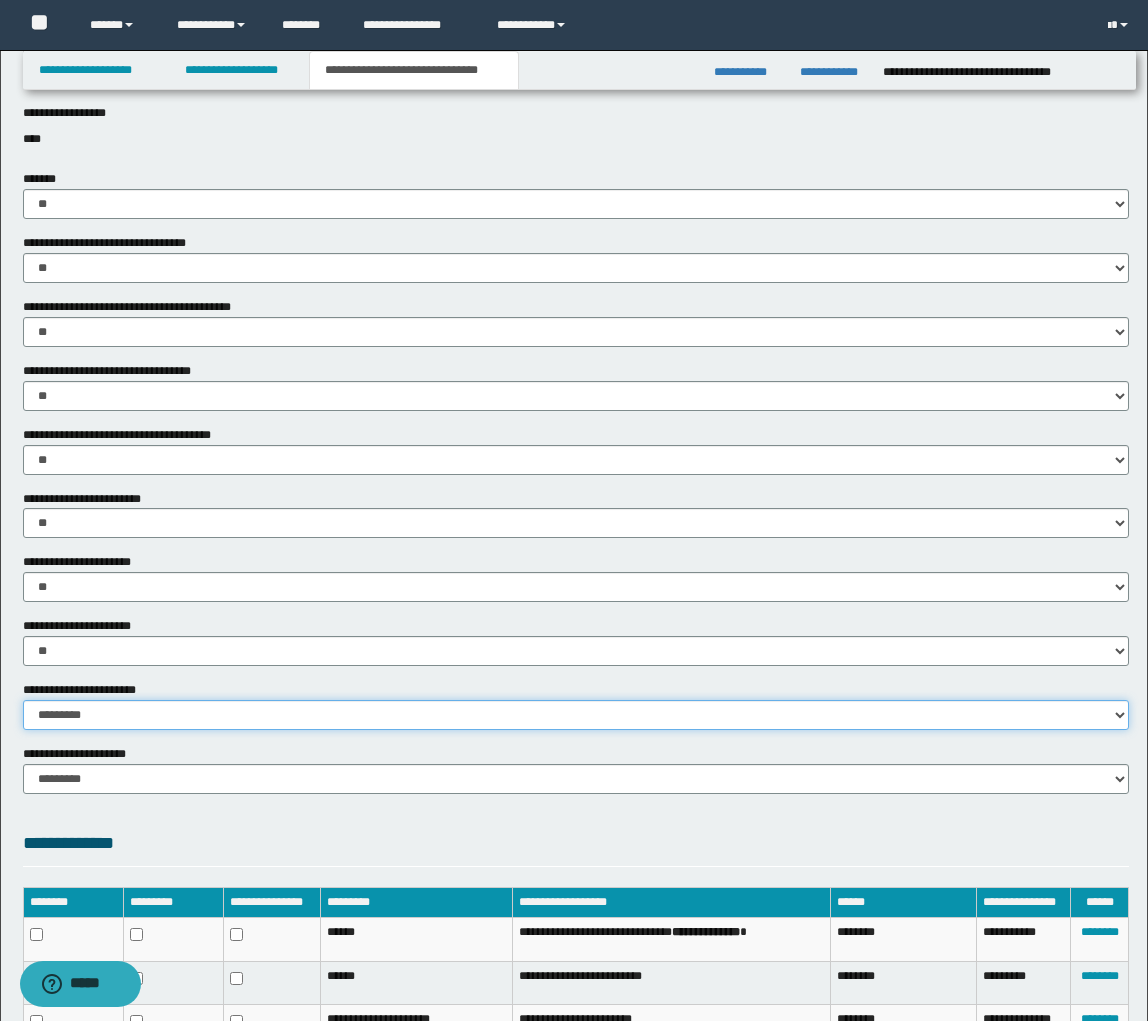 click on "*********
*********
*********" at bounding box center (576, 715) 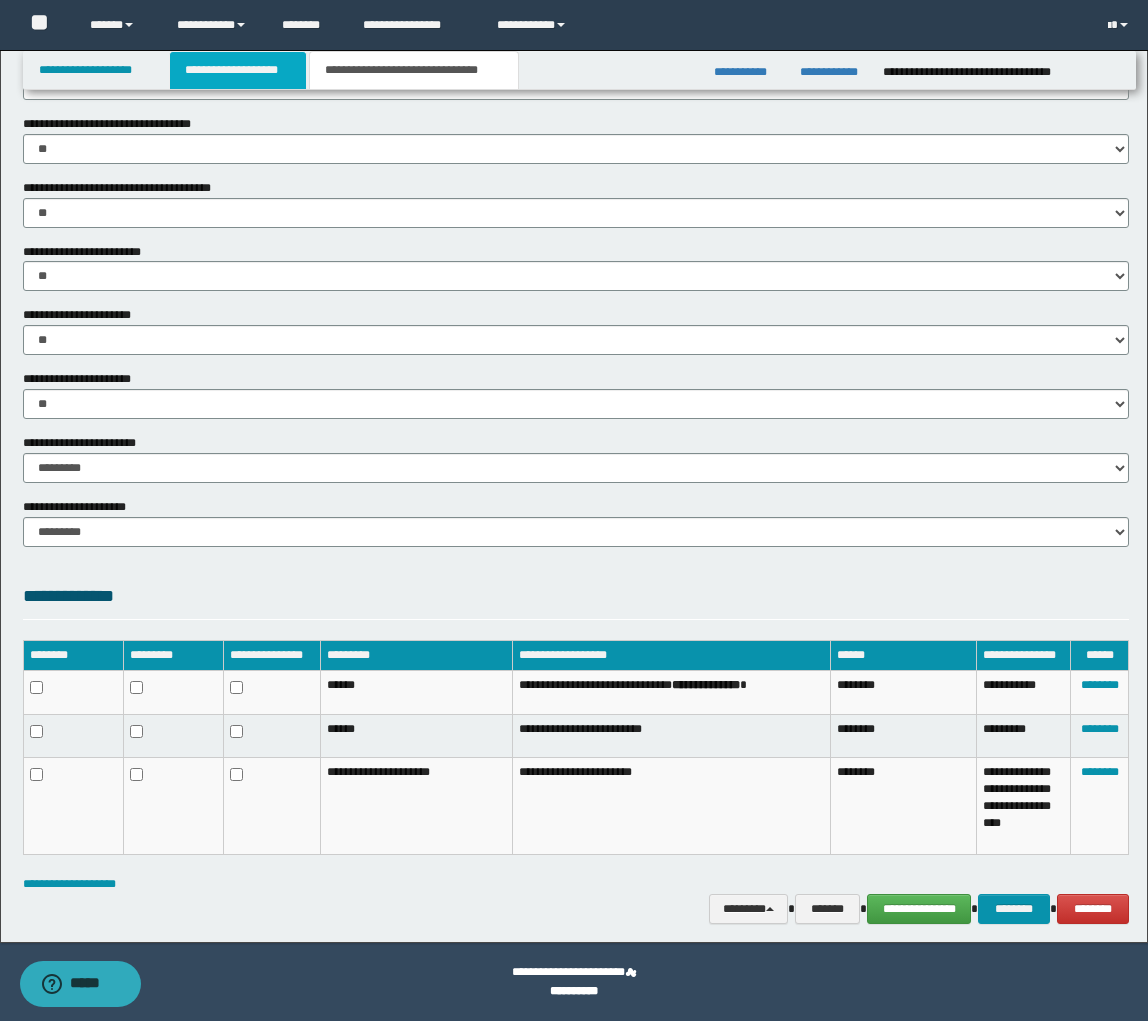 click on "**********" at bounding box center [238, 70] 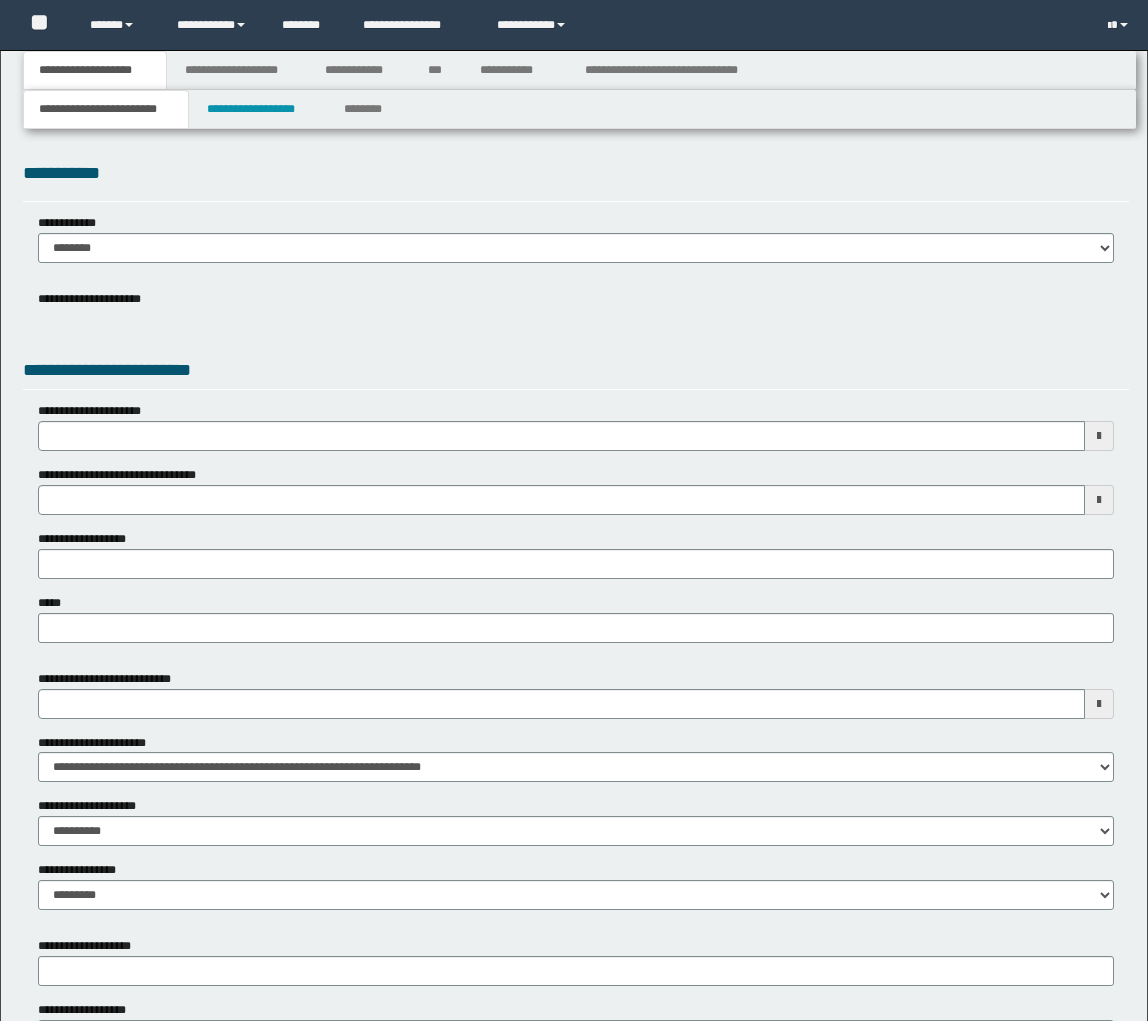scroll, scrollTop: 0, scrollLeft: 0, axis: both 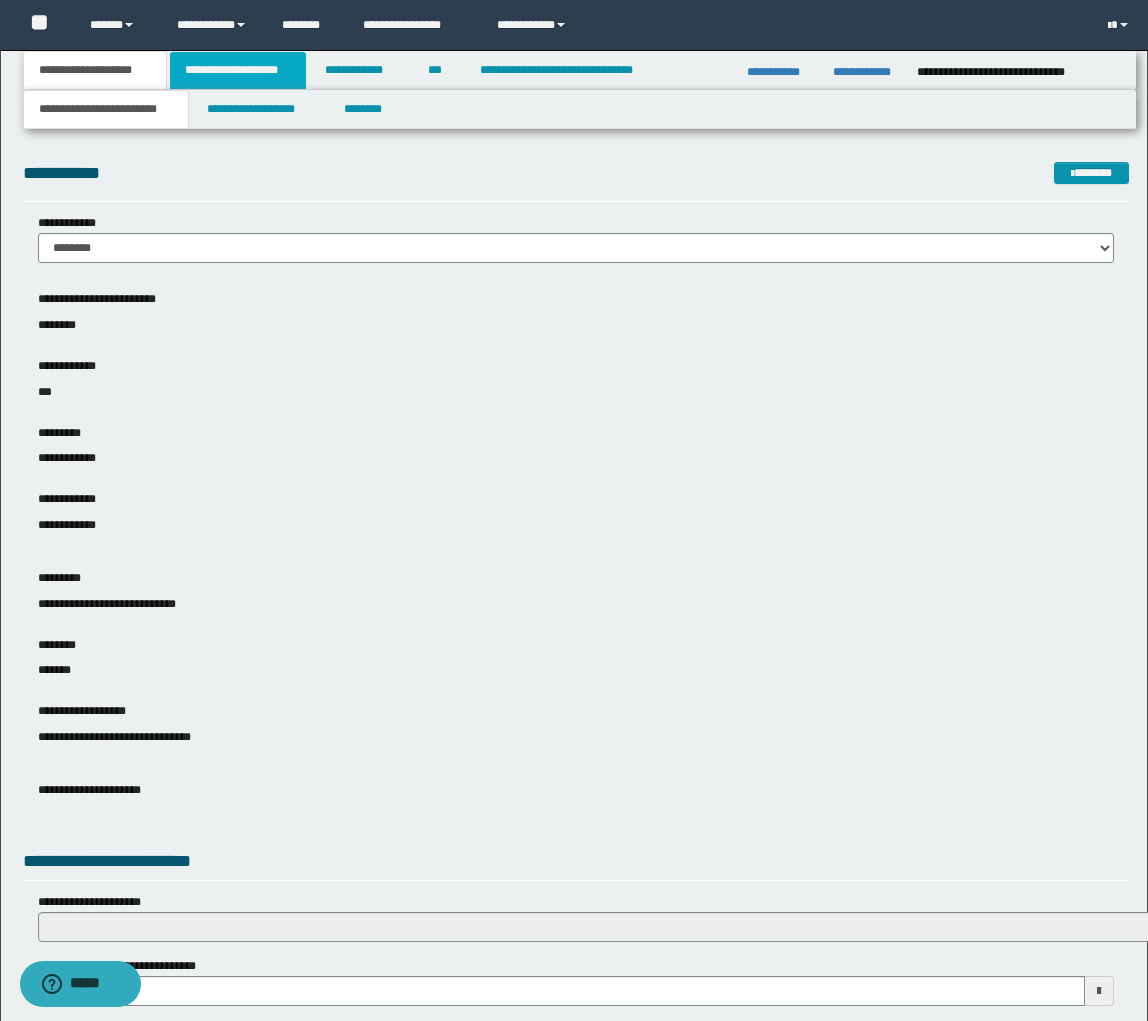 click on "**********" at bounding box center [238, 70] 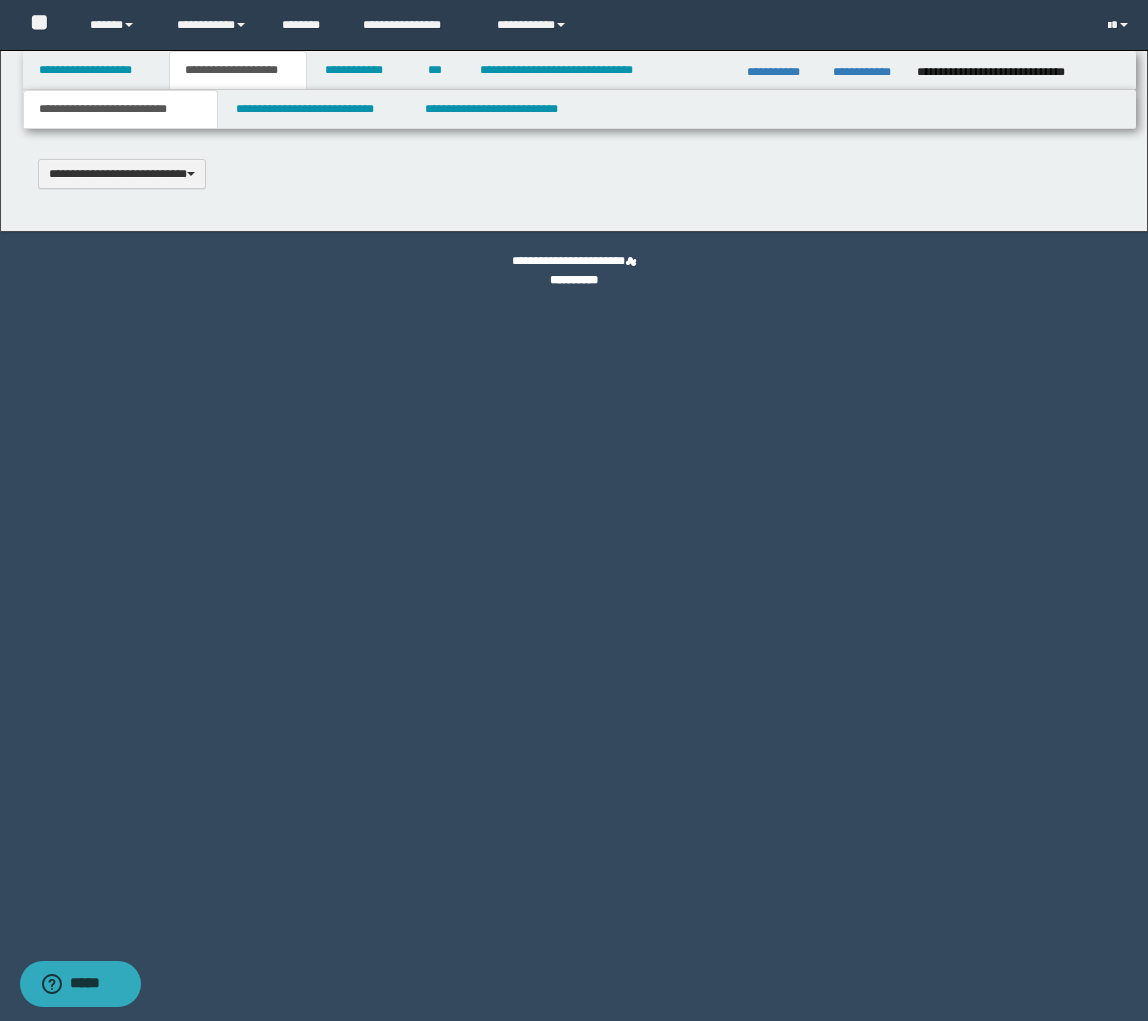 type 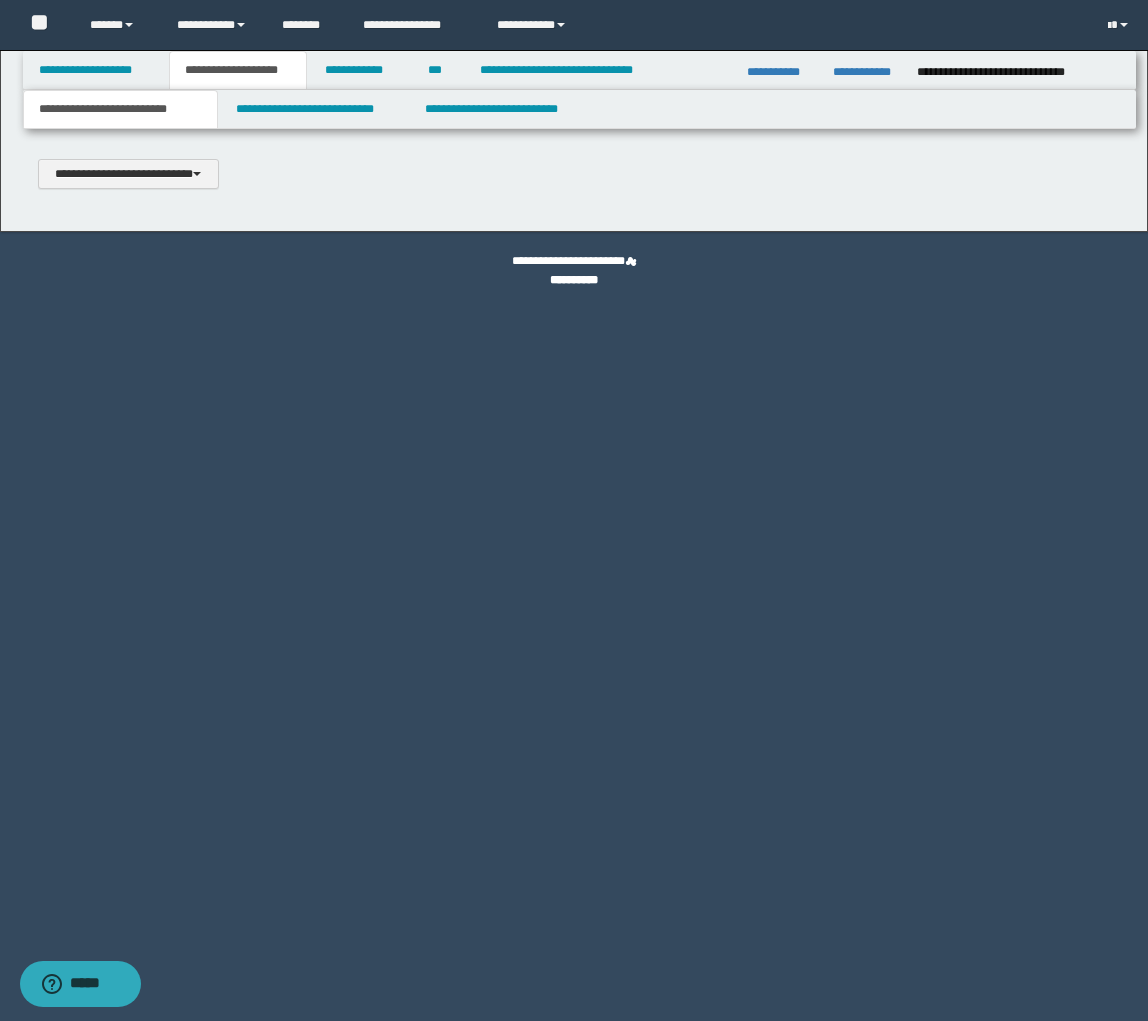 scroll, scrollTop: 0, scrollLeft: 0, axis: both 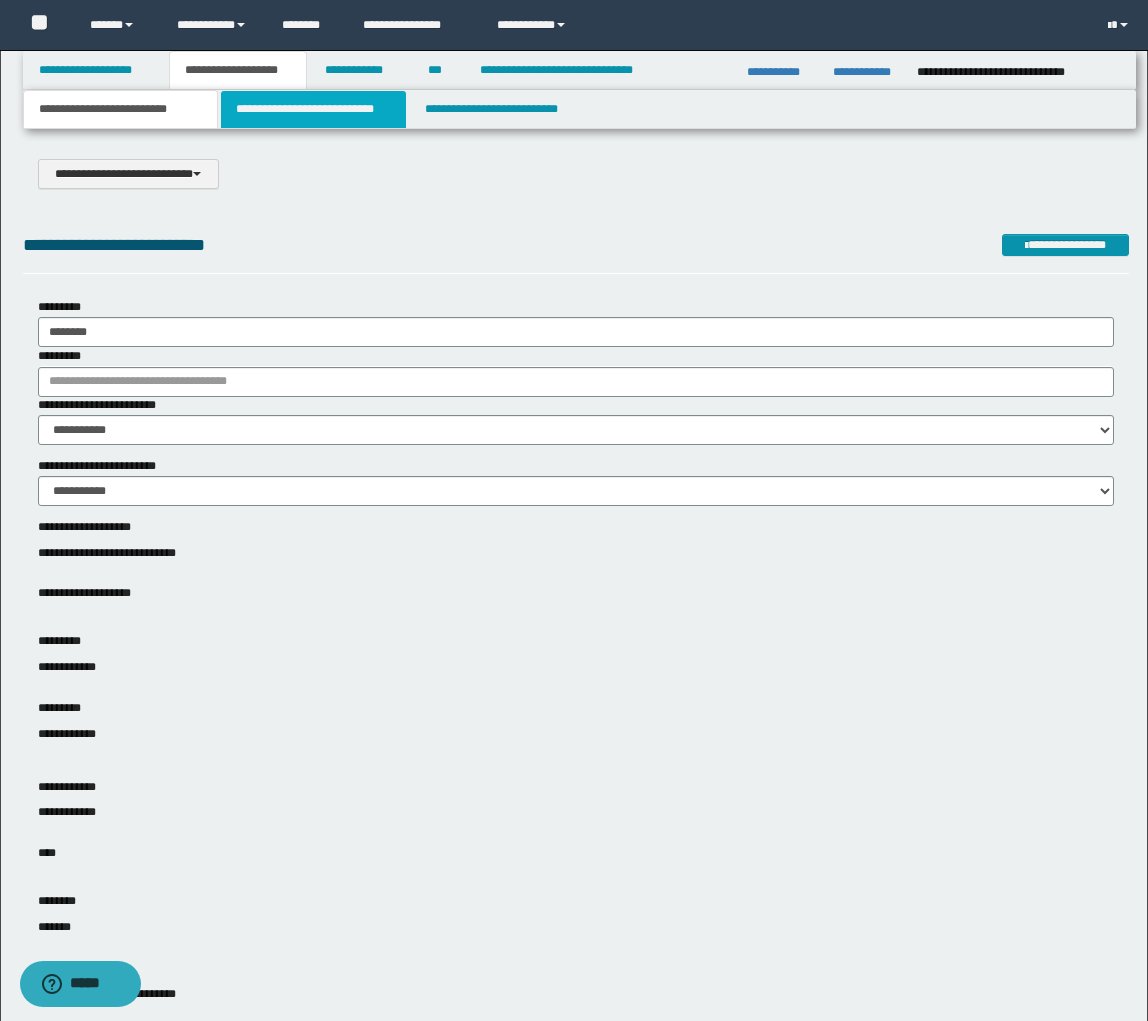 click on "**********" at bounding box center [314, 109] 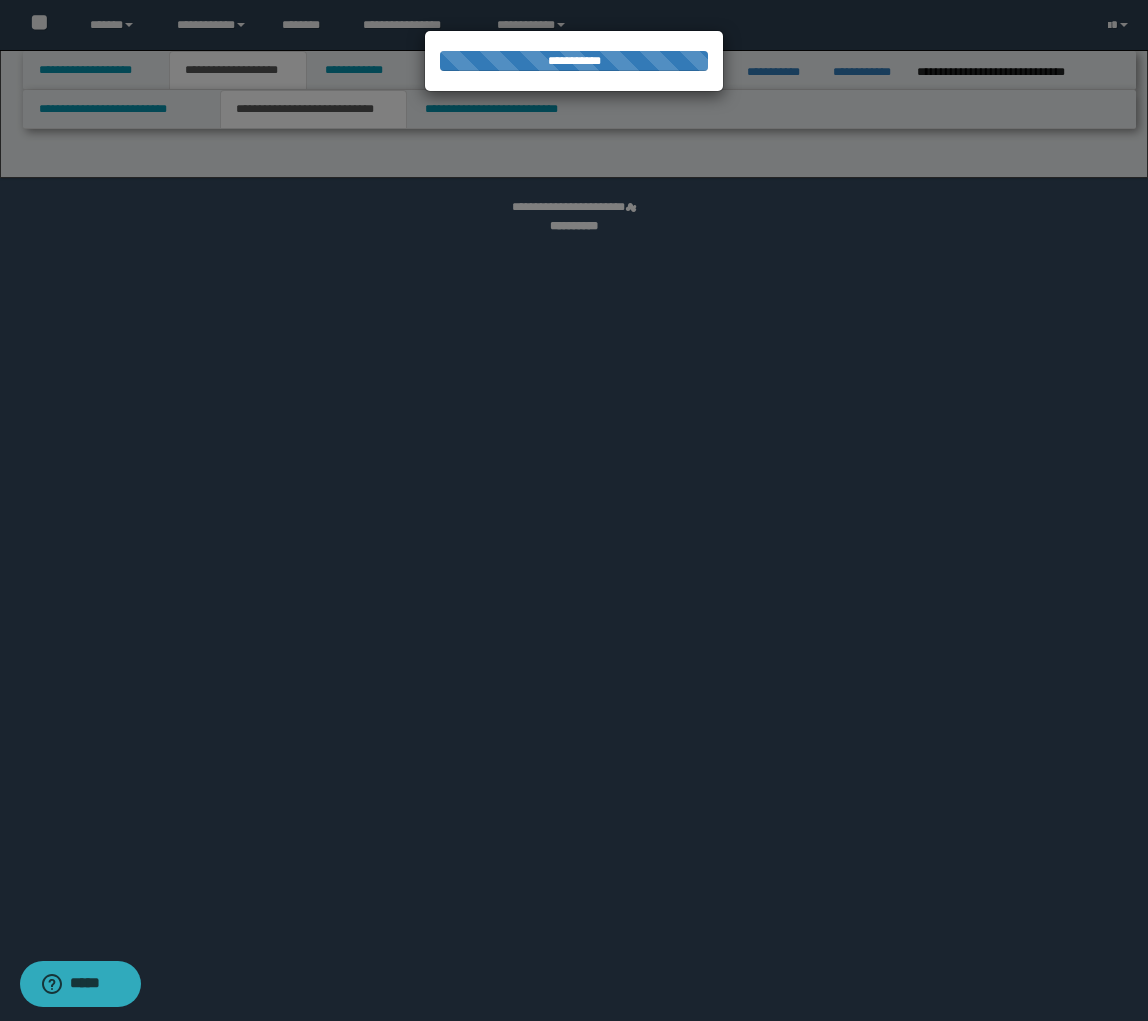 select on "*" 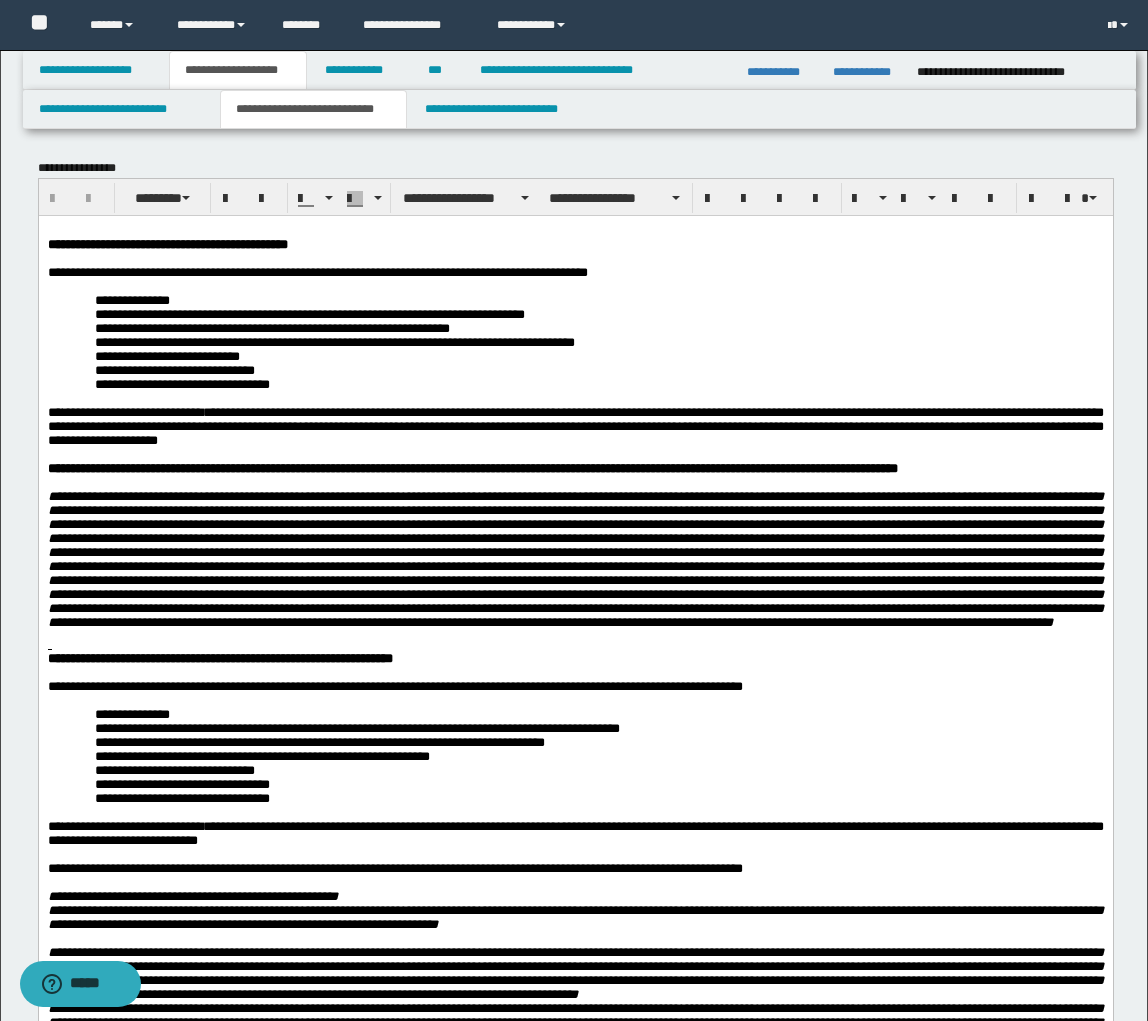 scroll, scrollTop: 0, scrollLeft: 0, axis: both 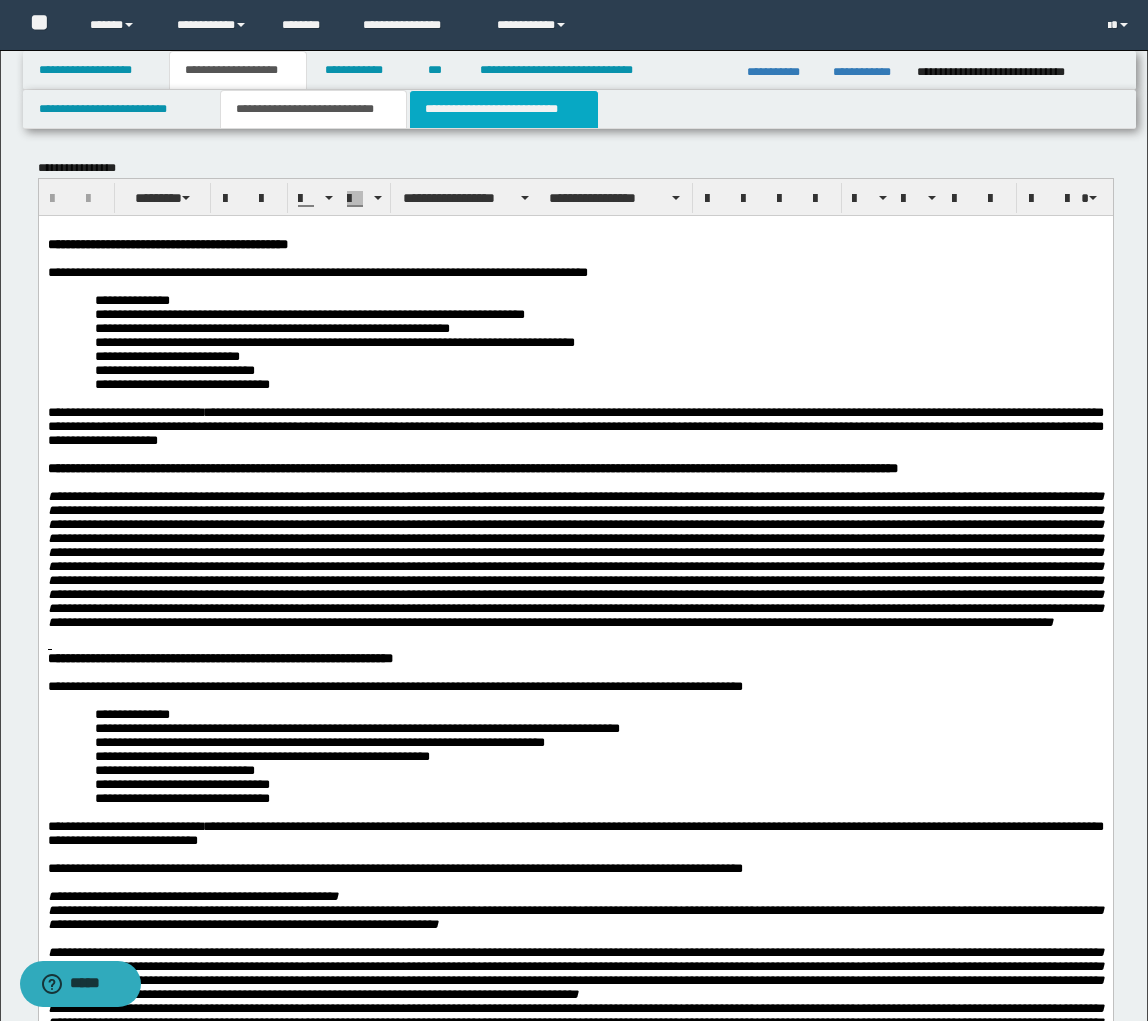 click on "**********" at bounding box center (504, 109) 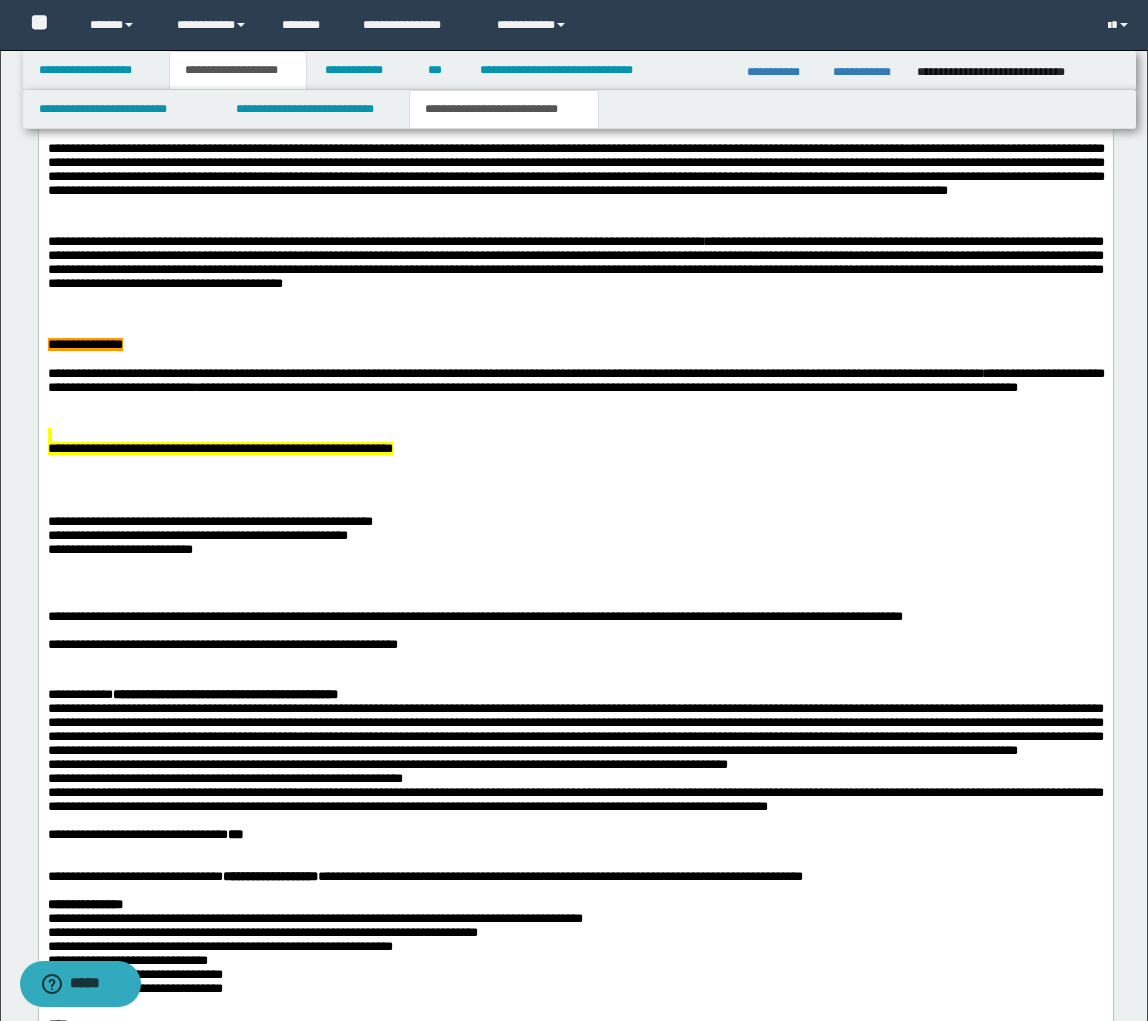 scroll, scrollTop: 1845, scrollLeft: 0, axis: vertical 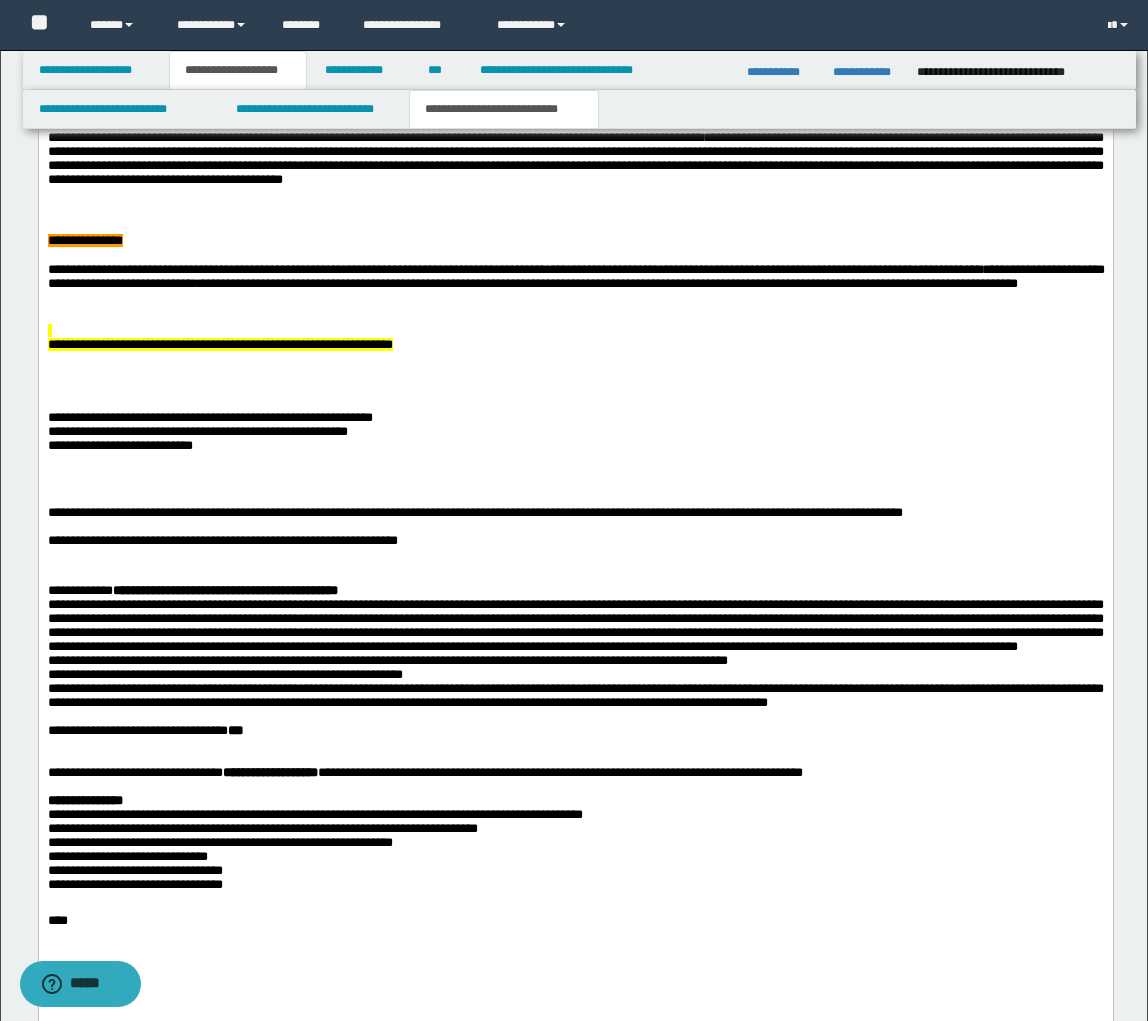click at bounding box center [575, 227] 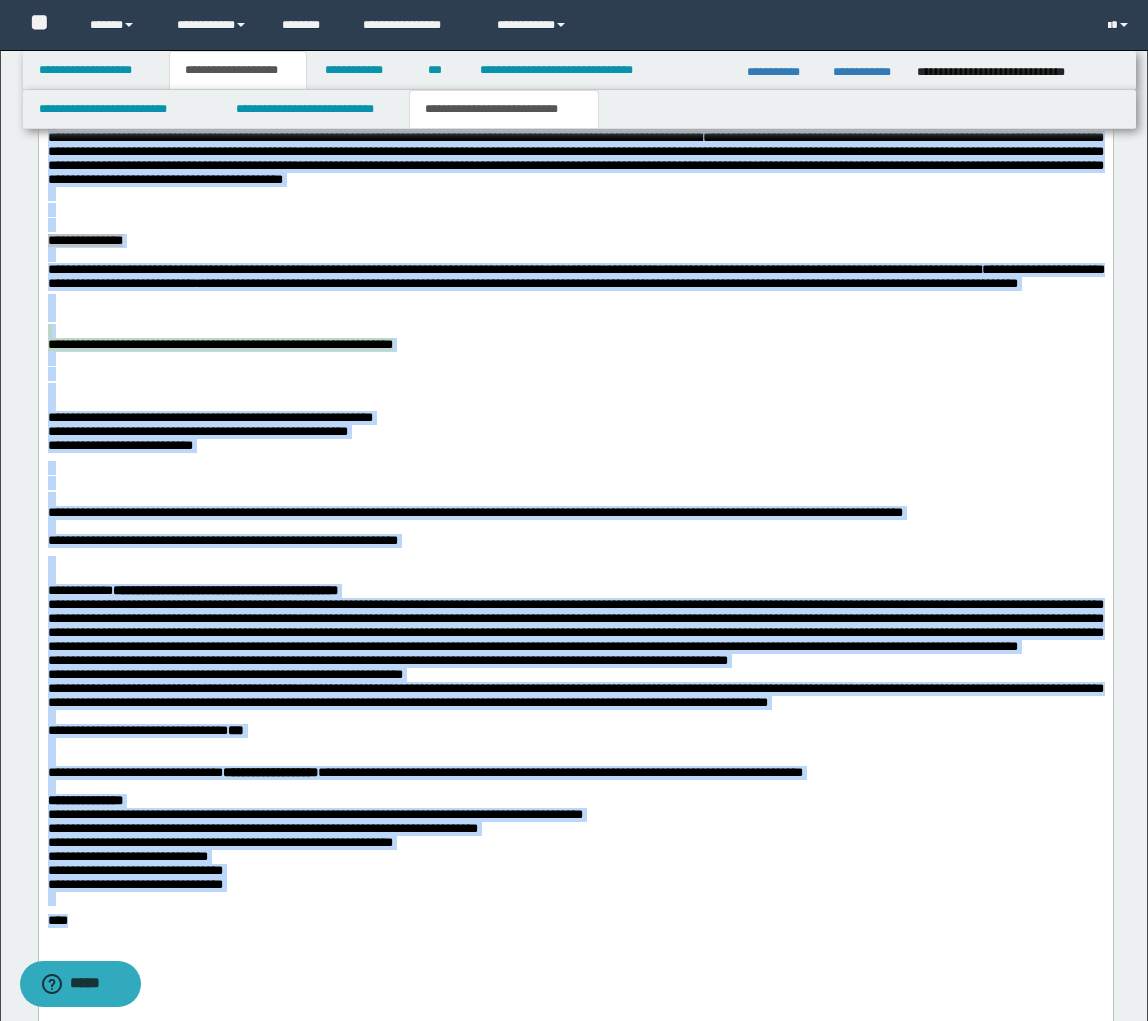 copy on "**********" 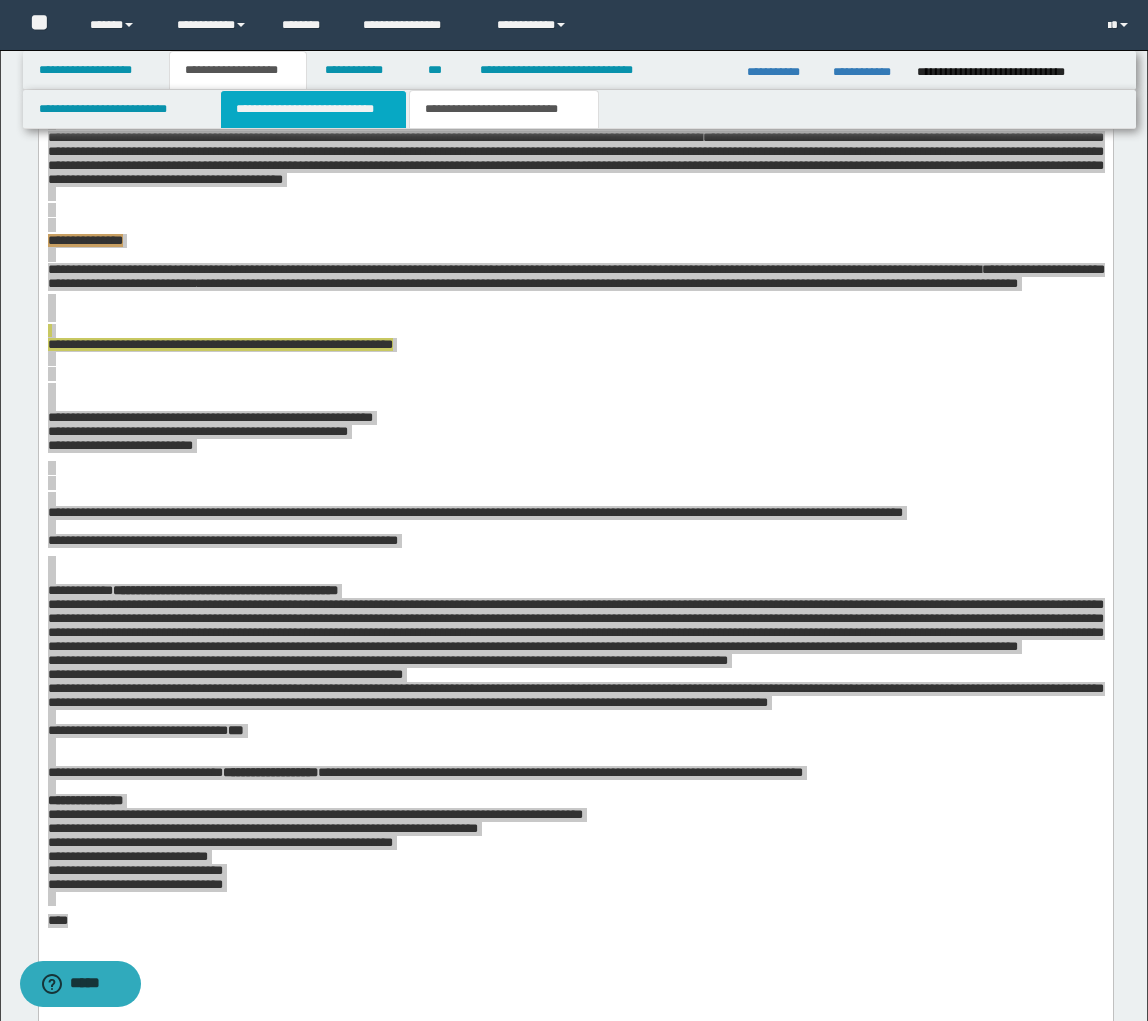 click on "**********" at bounding box center (314, 109) 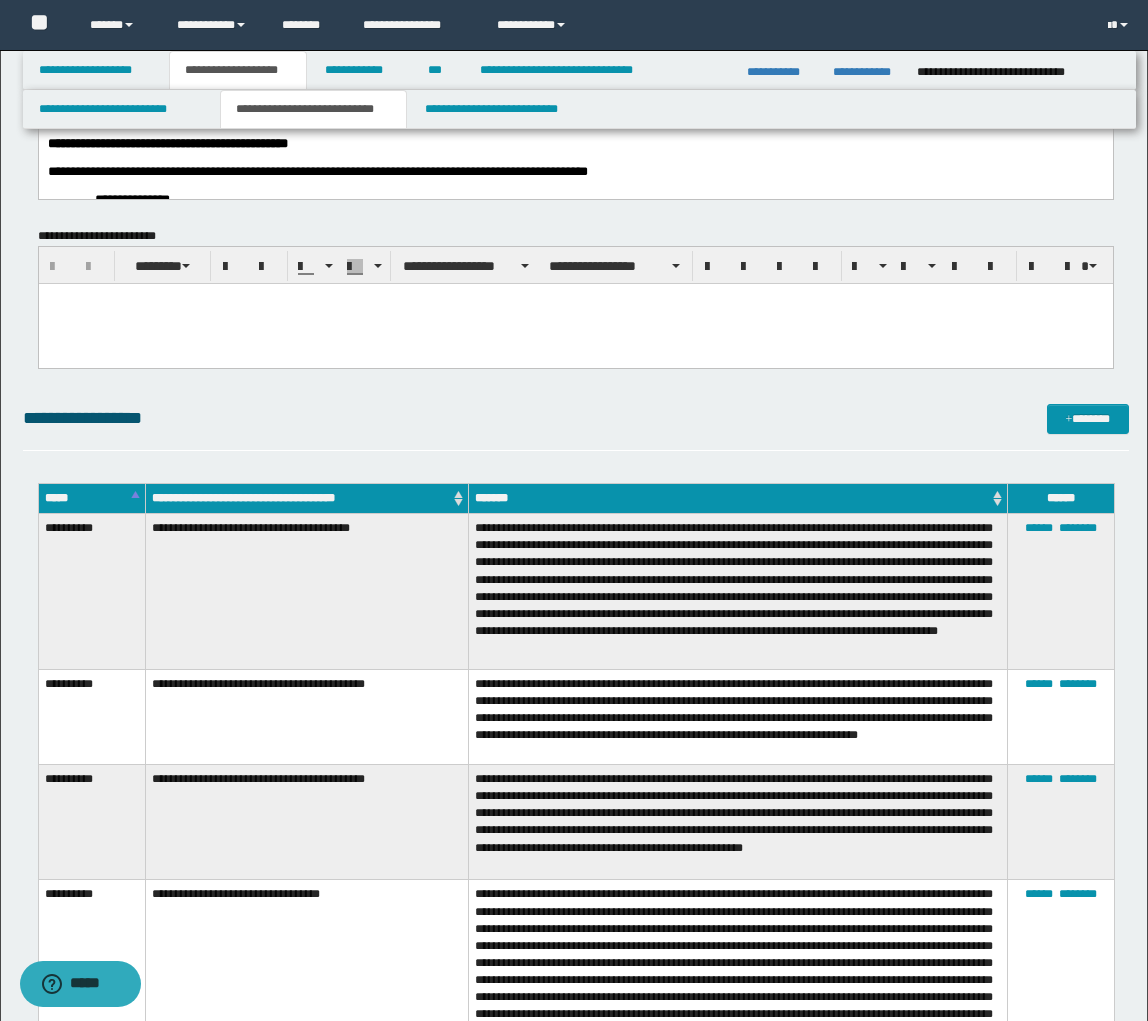 scroll, scrollTop: 0, scrollLeft: 0, axis: both 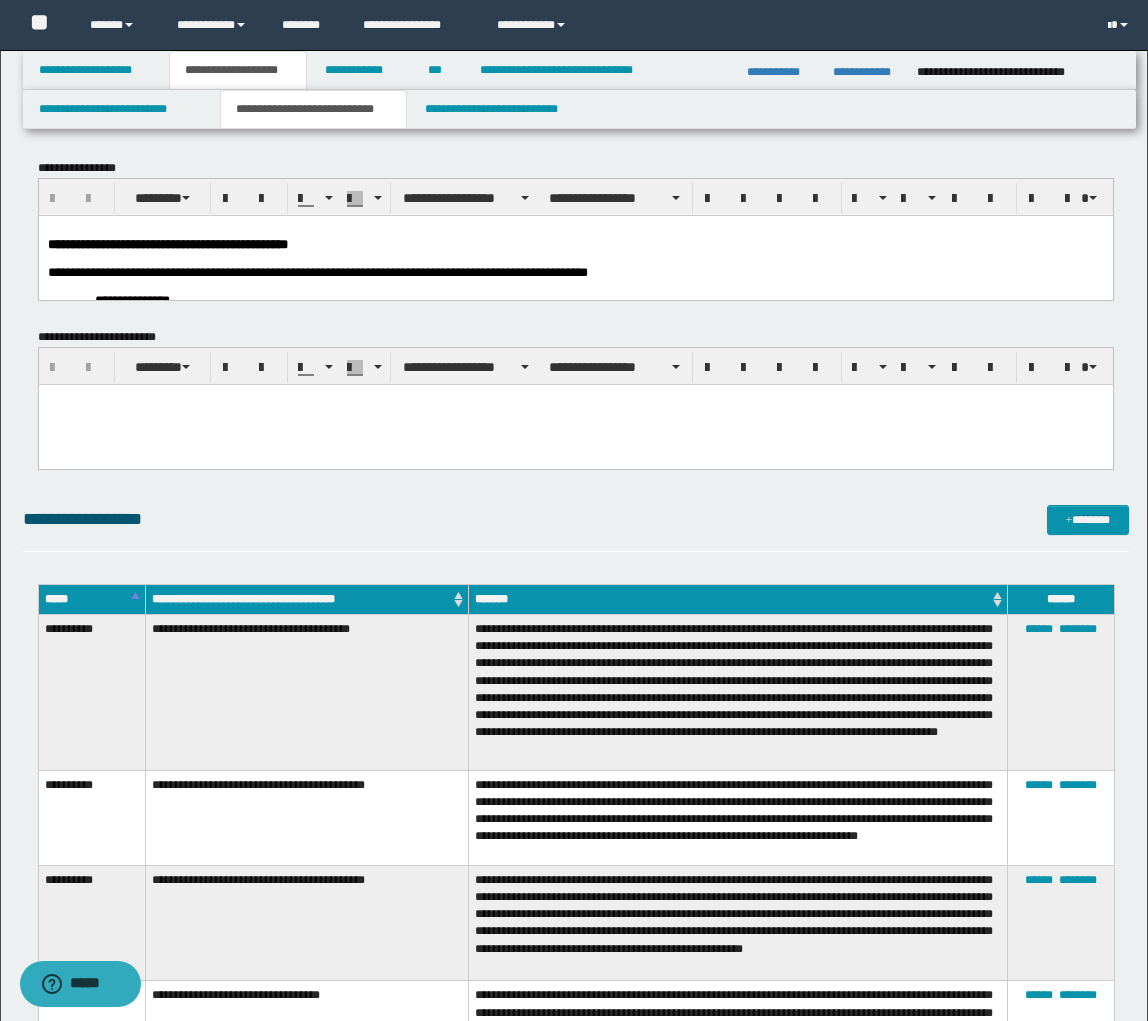 click on "**********" at bounding box center [317, 271] 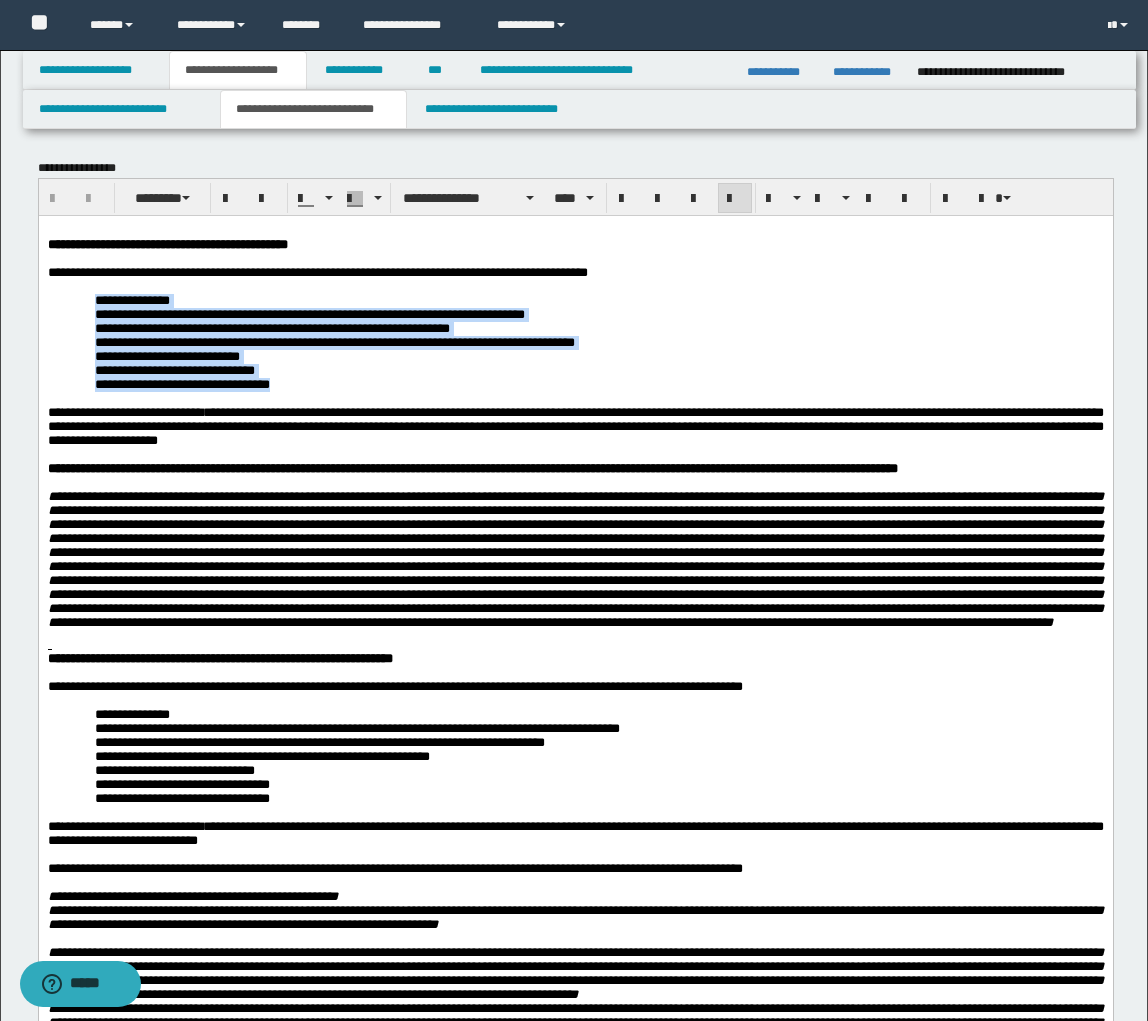 drag, startPoint x: 91, startPoint y: 311, endPoint x: 321, endPoint y: 398, distance: 245.90445 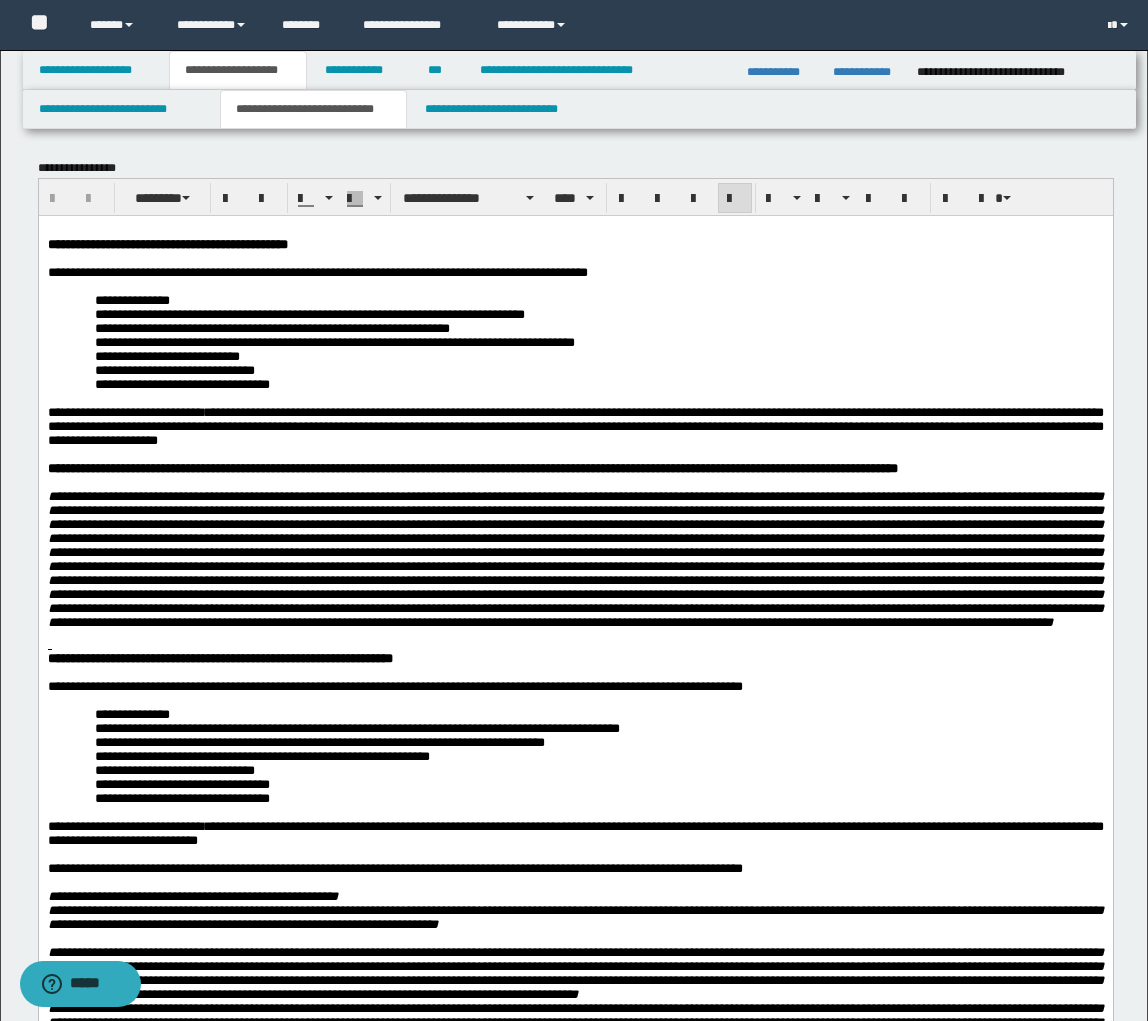 click at bounding box center [575, 398] 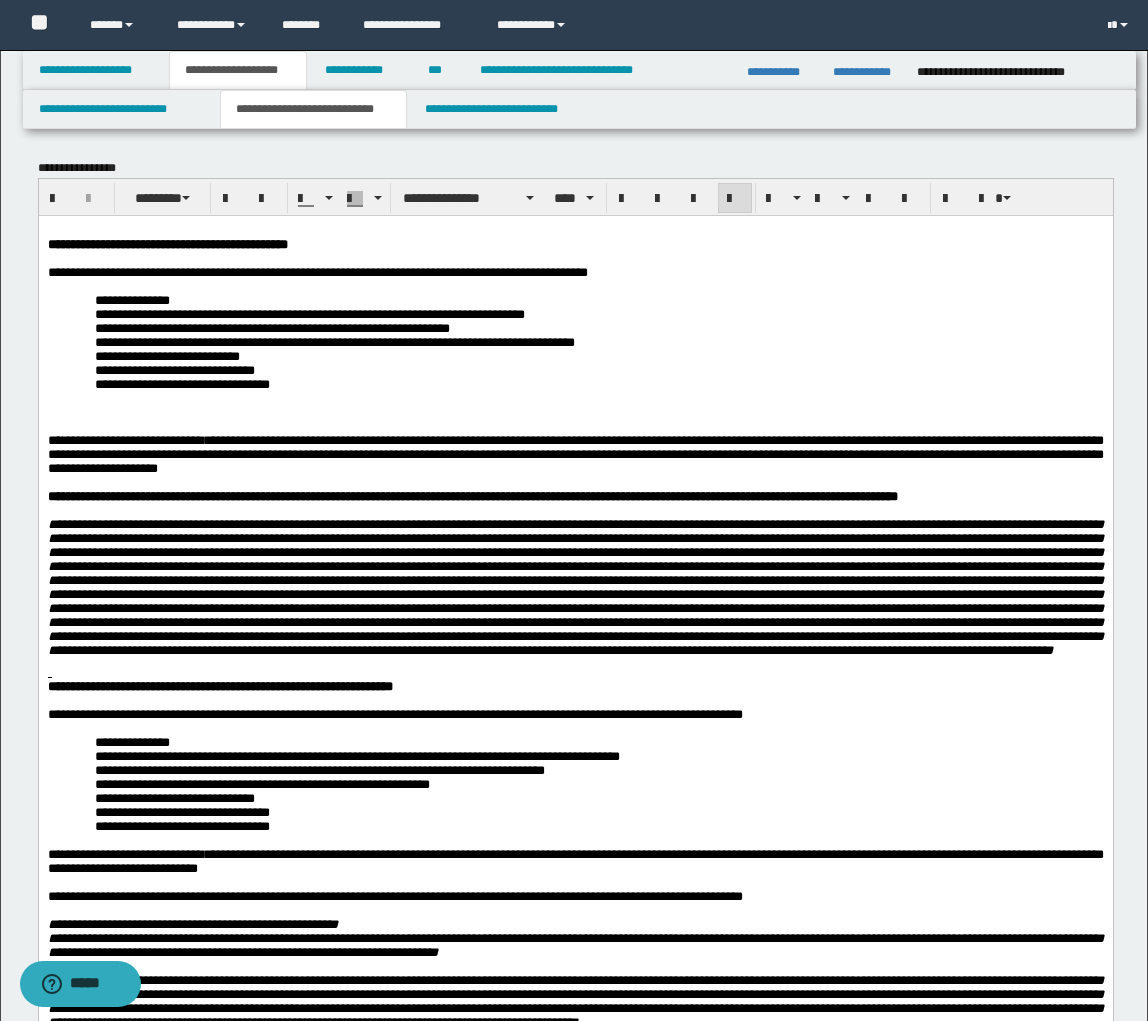 click at bounding box center (575, 412) 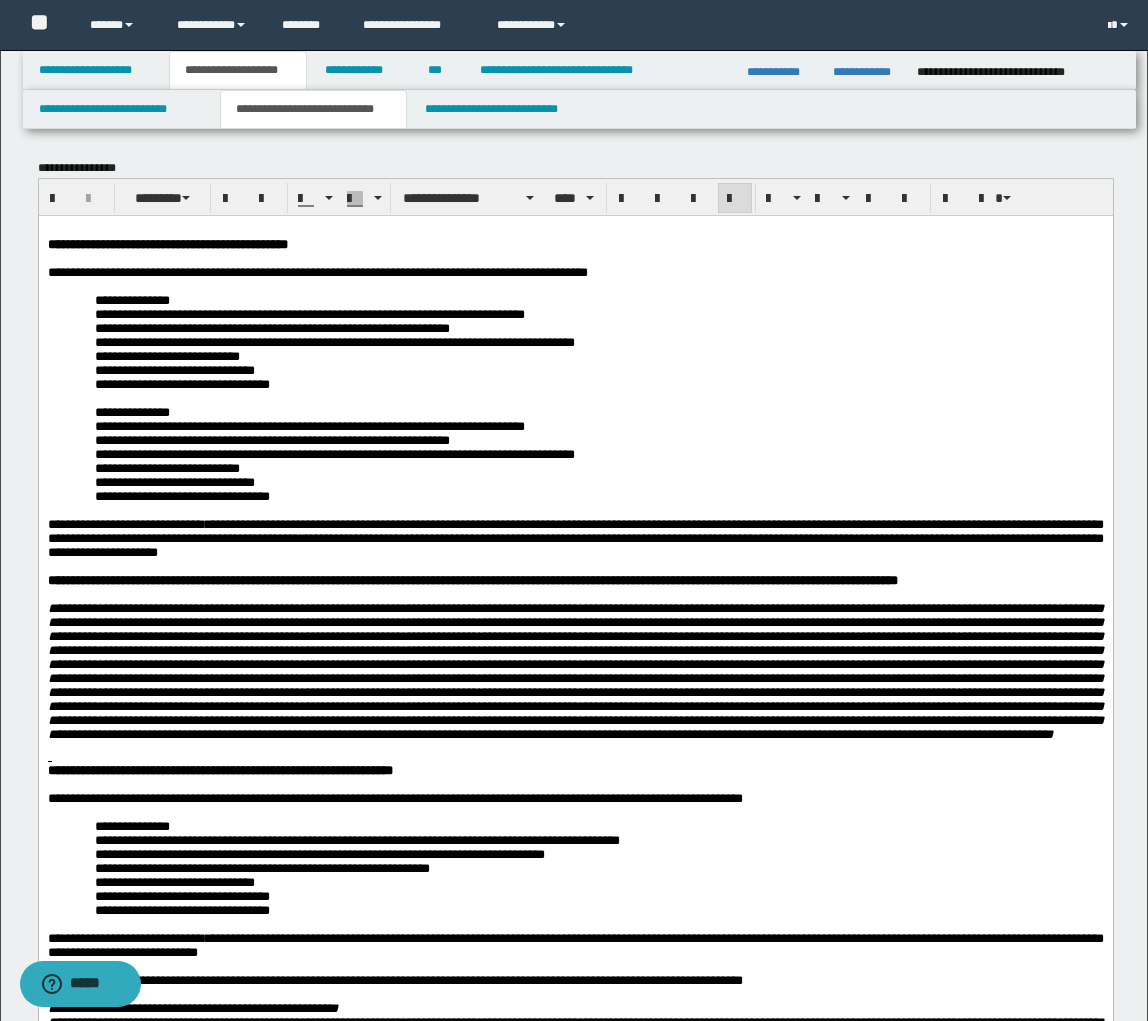 click on "**********" at bounding box center [309, 313] 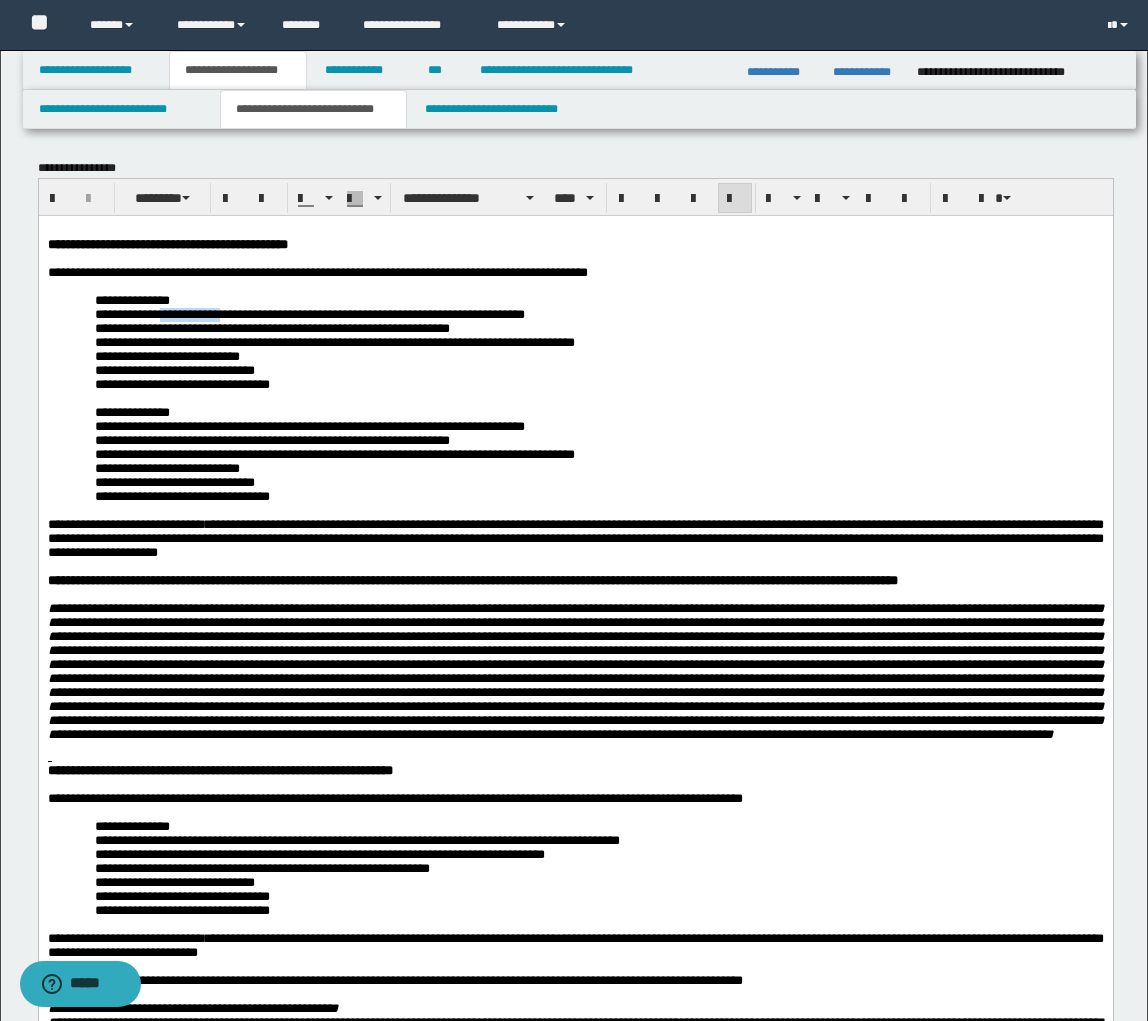 click on "**********" at bounding box center (309, 313) 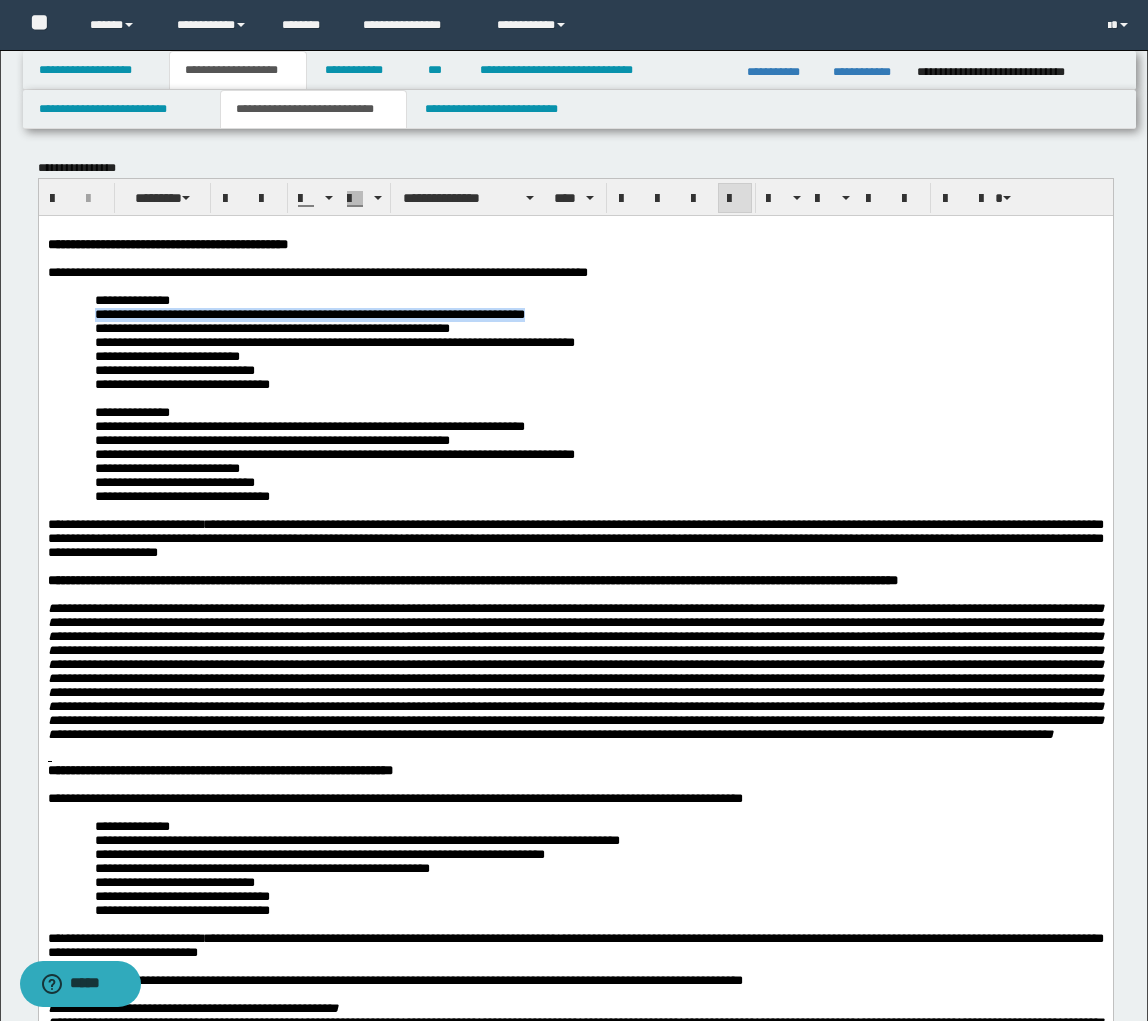 click on "**********" at bounding box center [309, 313] 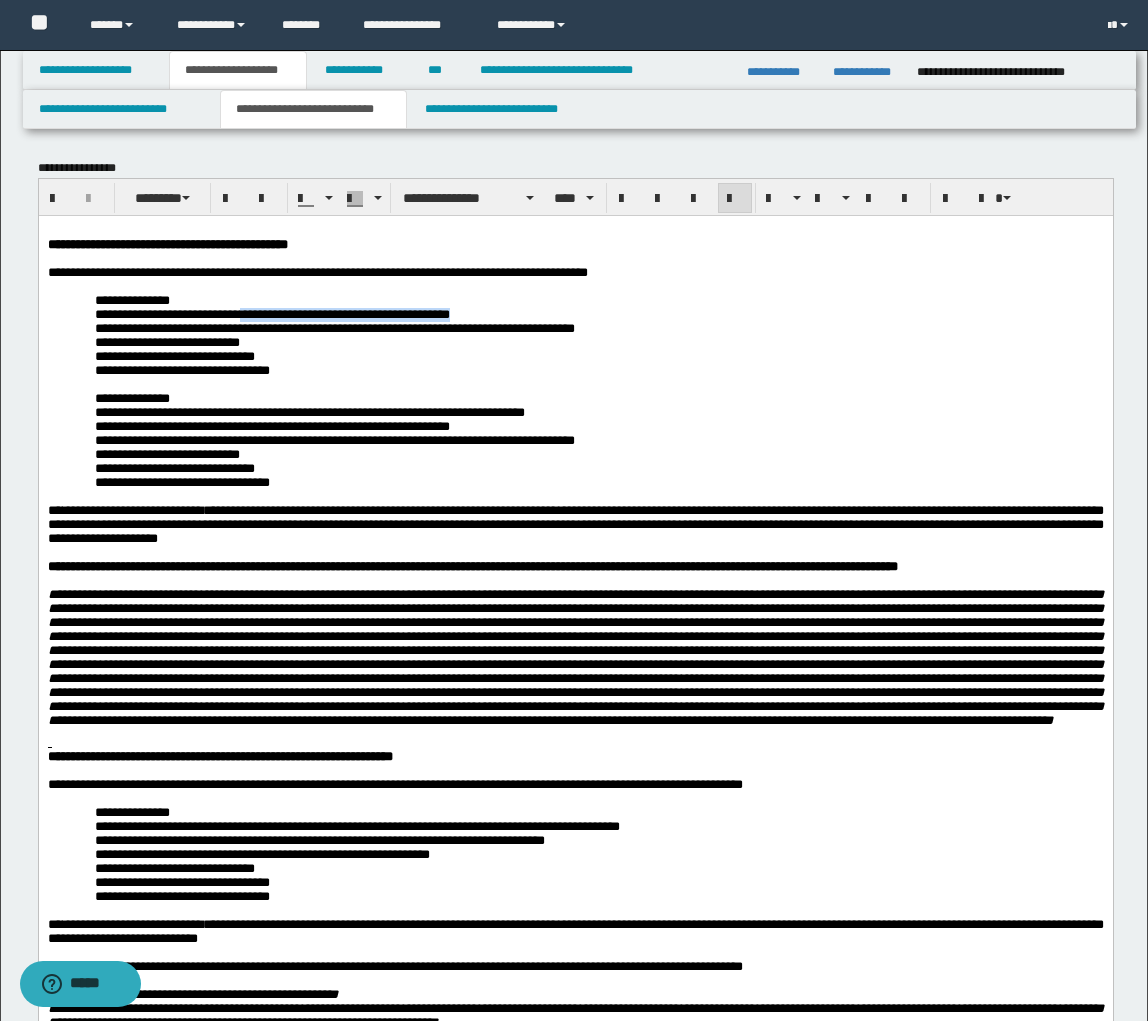 drag, startPoint x: 258, startPoint y: 322, endPoint x: 658, endPoint y: 317, distance: 400.03125 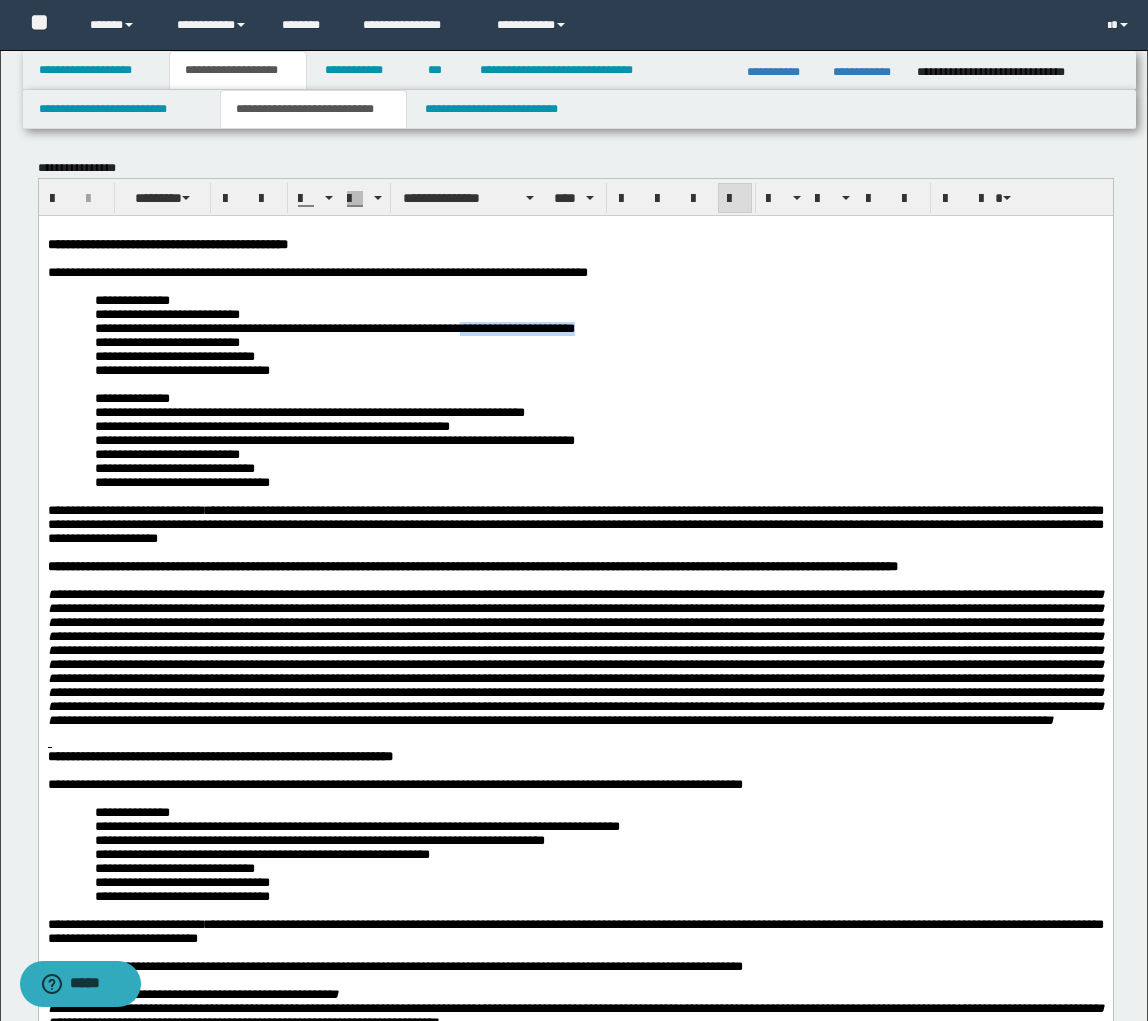 drag, startPoint x: 498, startPoint y: 339, endPoint x: 656, endPoint y: 344, distance: 158.0791 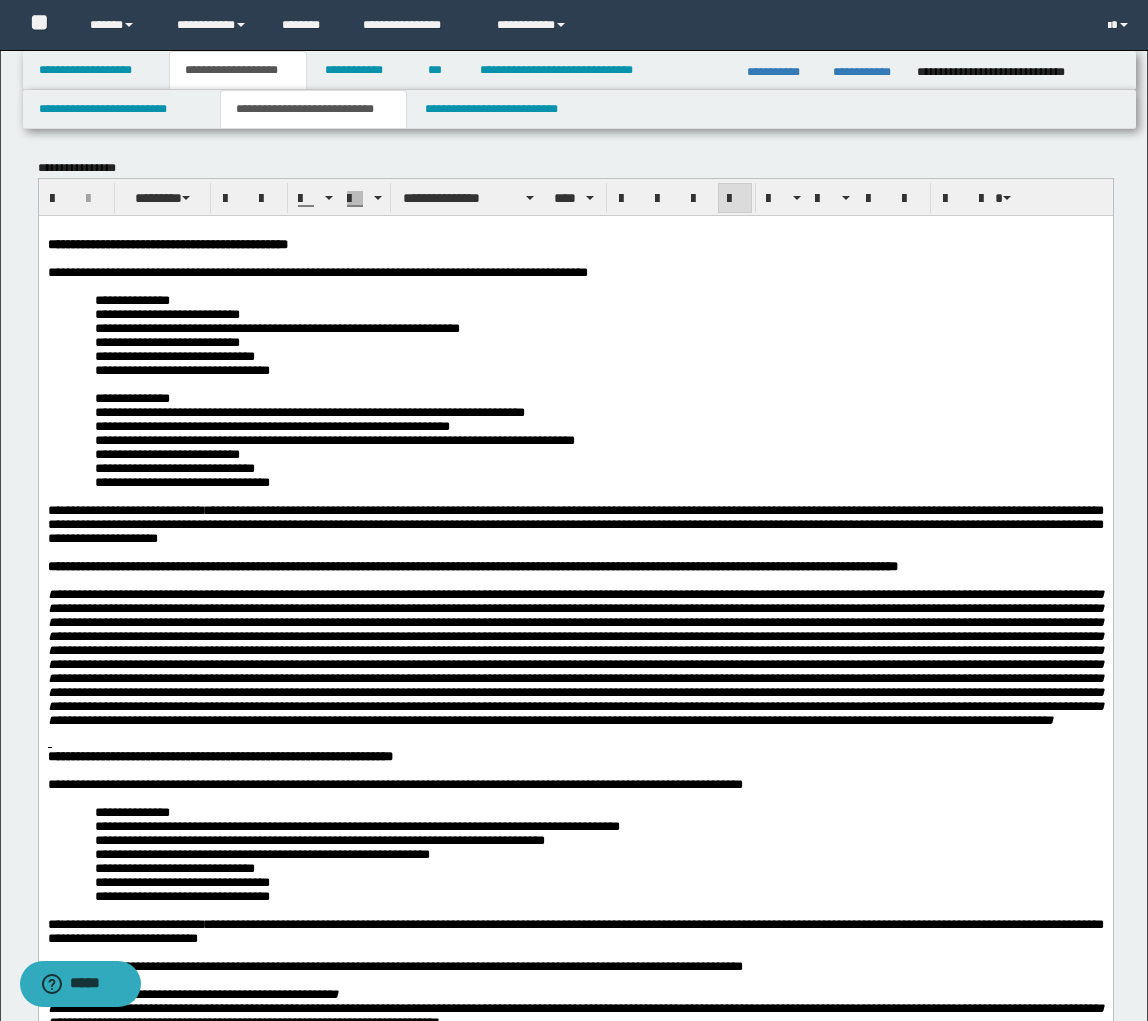click on "**********" at bounding box center [309, 411] 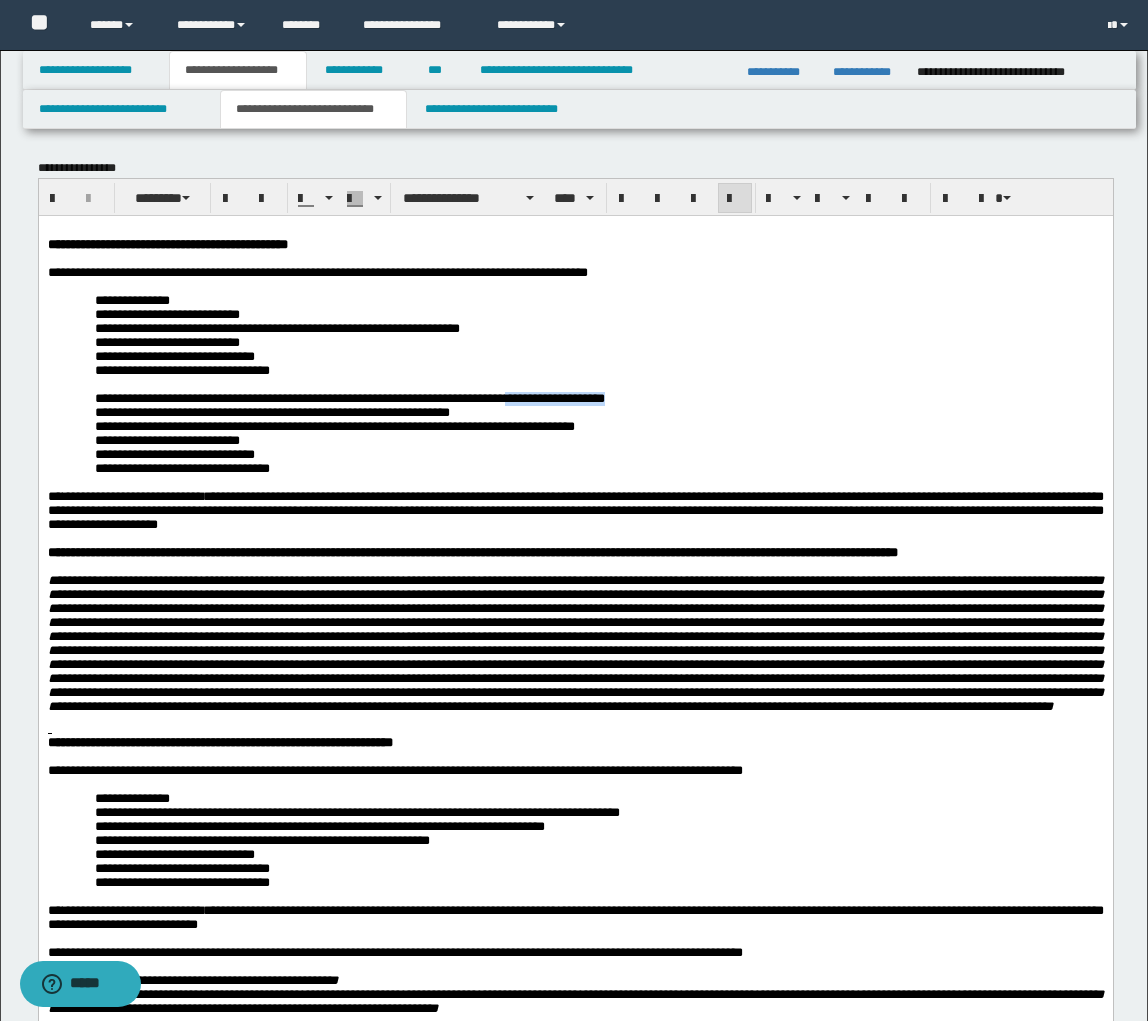 drag, startPoint x: 533, startPoint y: 417, endPoint x: 705, endPoint y: 414, distance: 172.02615 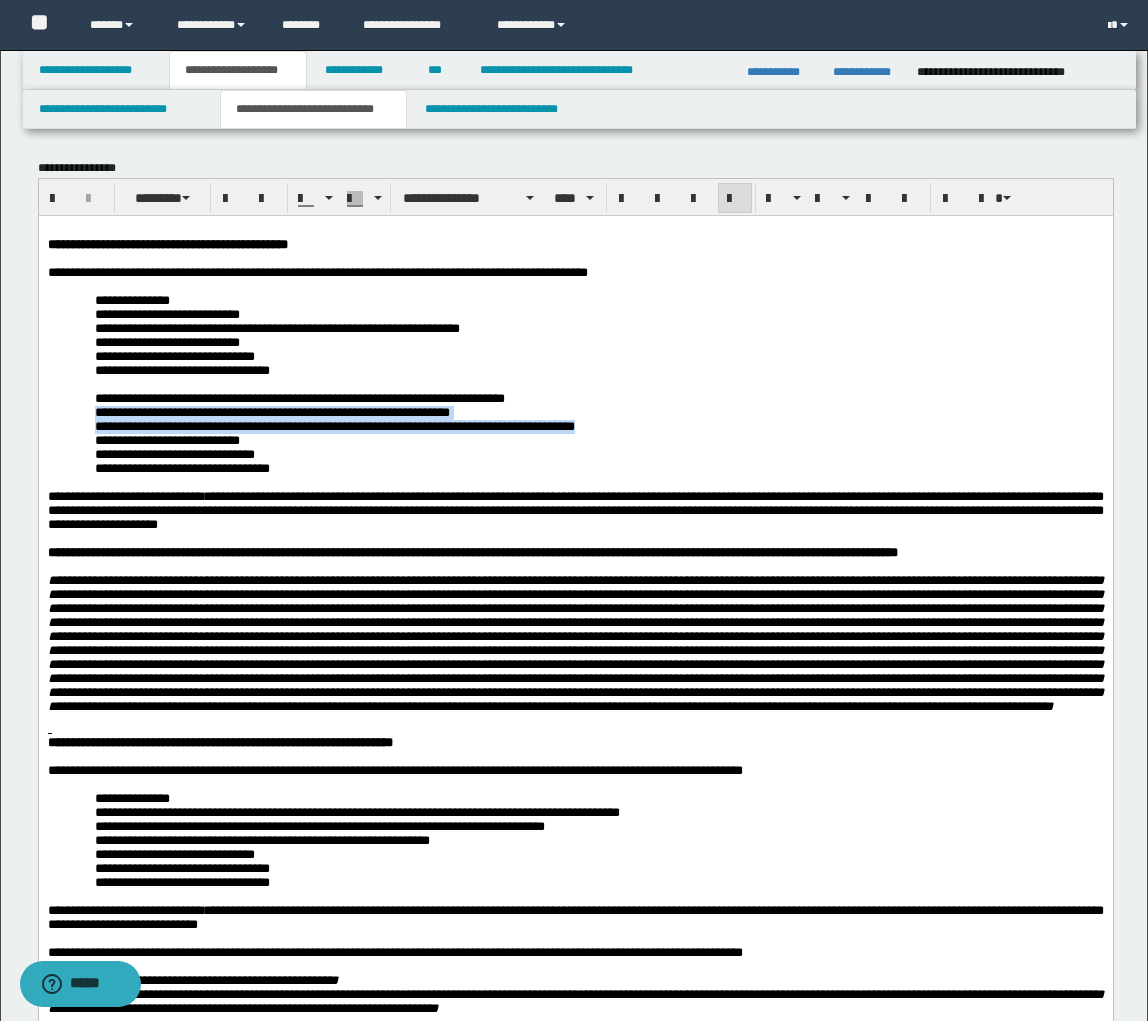 drag, startPoint x: 100, startPoint y: 433, endPoint x: 684, endPoint y: 443, distance: 584.08563 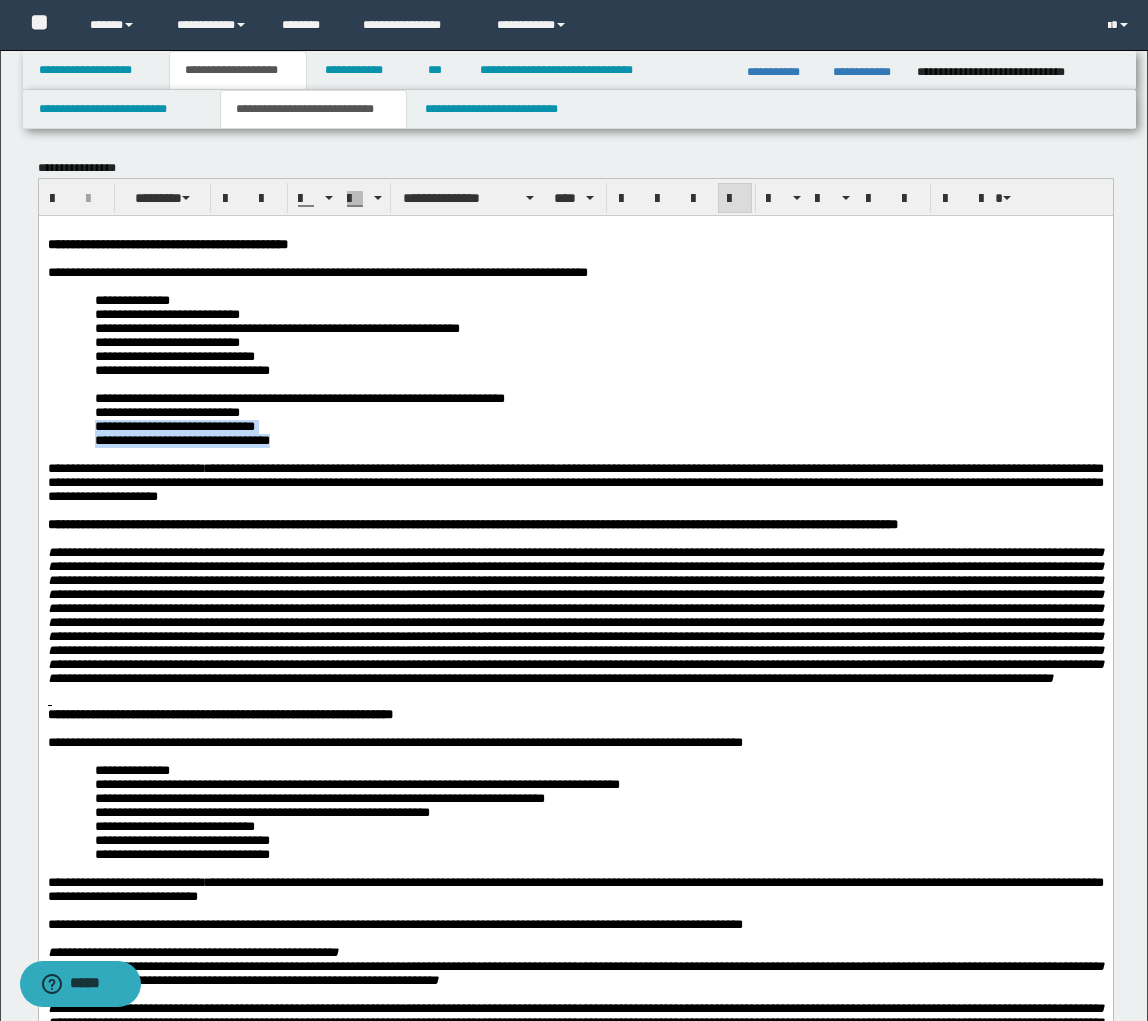 drag, startPoint x: 91, startPoint y: 452, endPoint x: 404, endPoint y: 466, distance: 313.31296 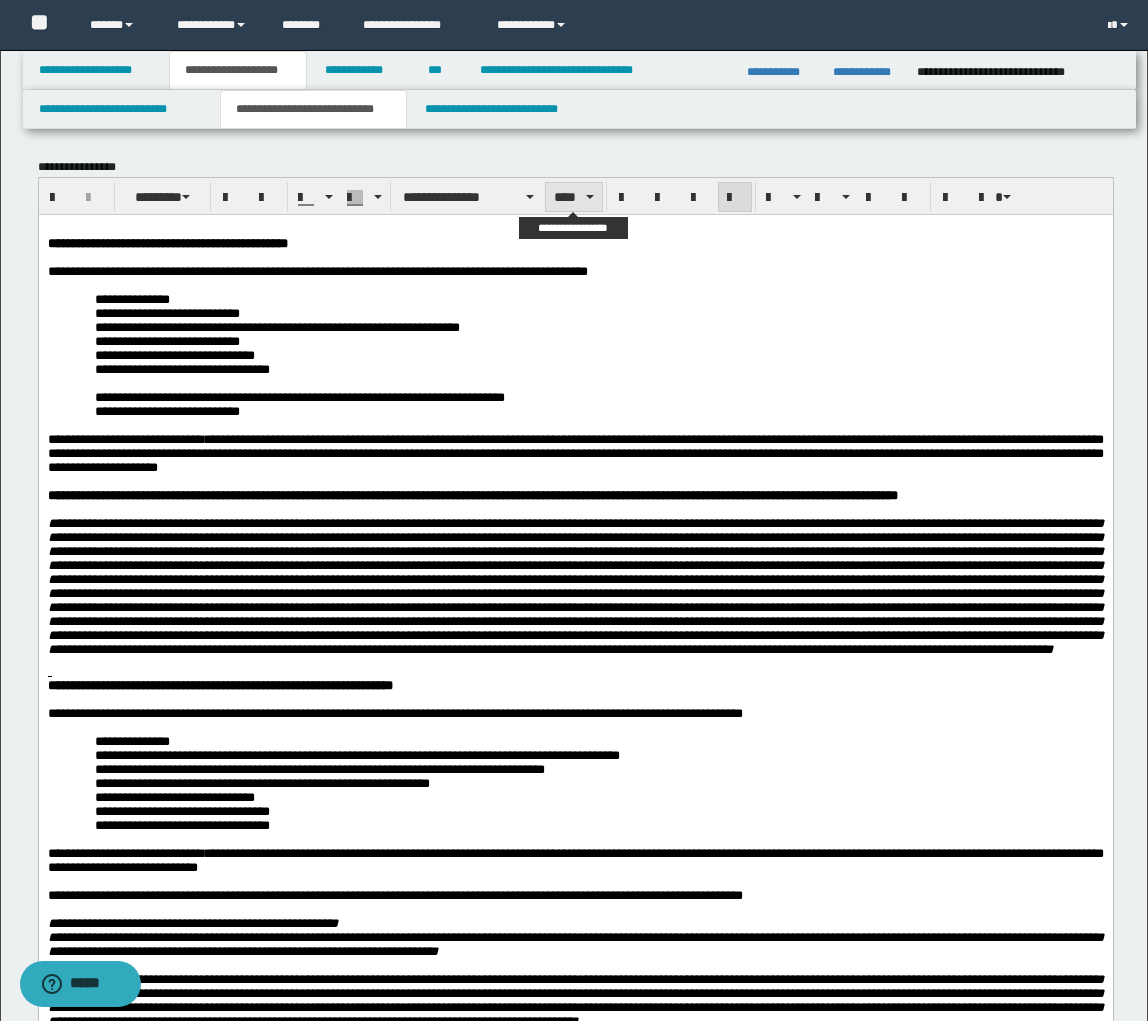 scroll, scrollTop: 0, scrollLeft: 0, axis: both 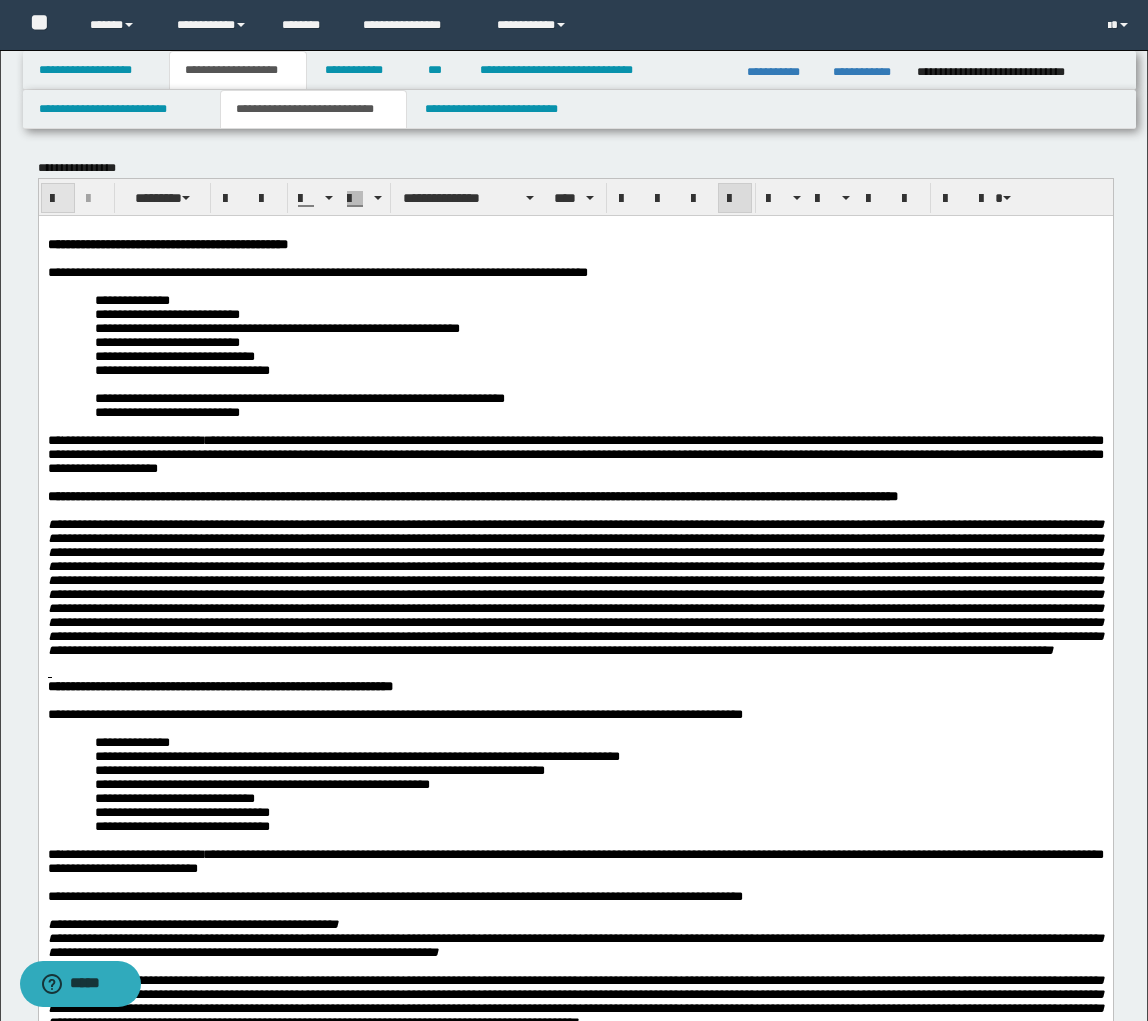 click at bounding box center [58, 199] 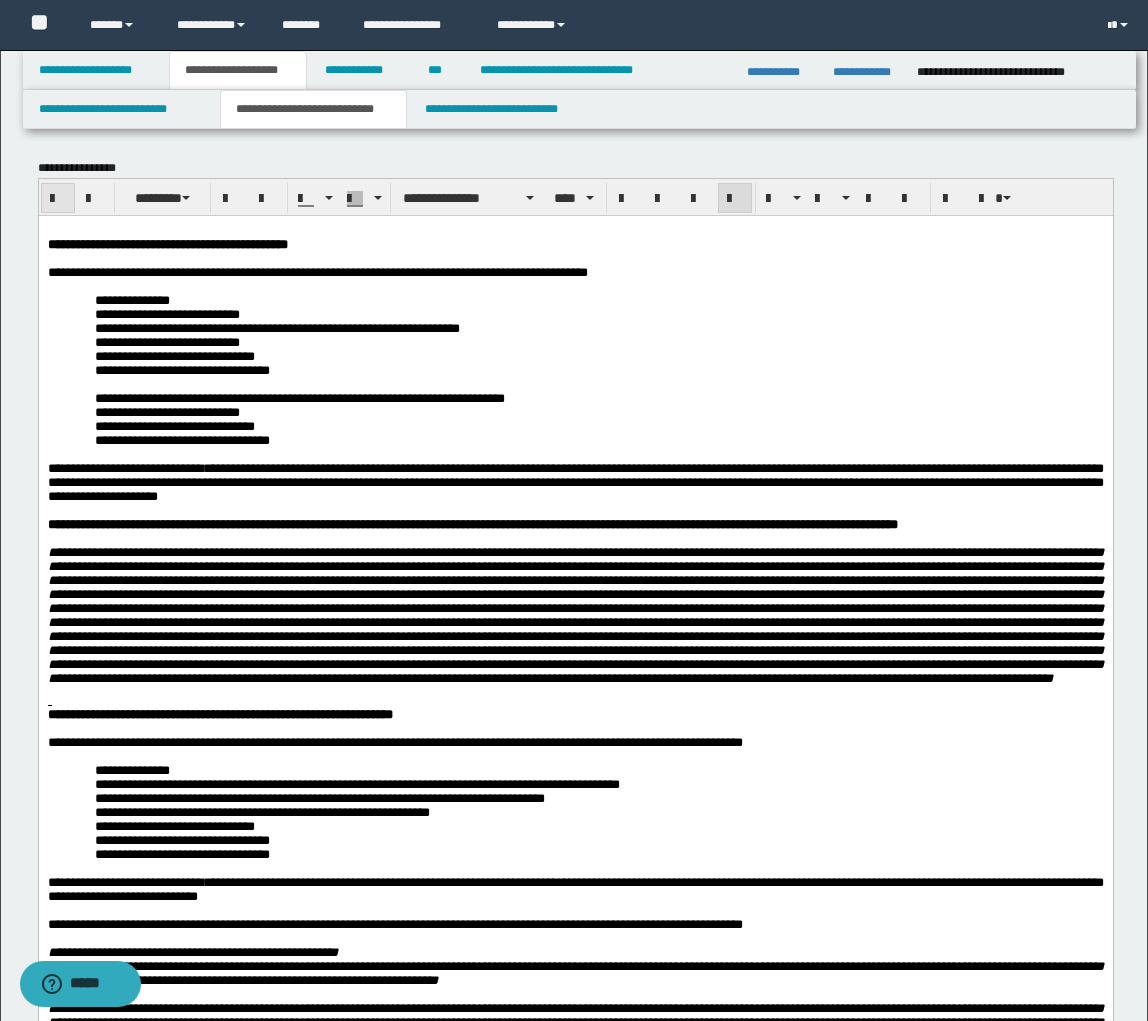 click at bounding box center [58, 199] 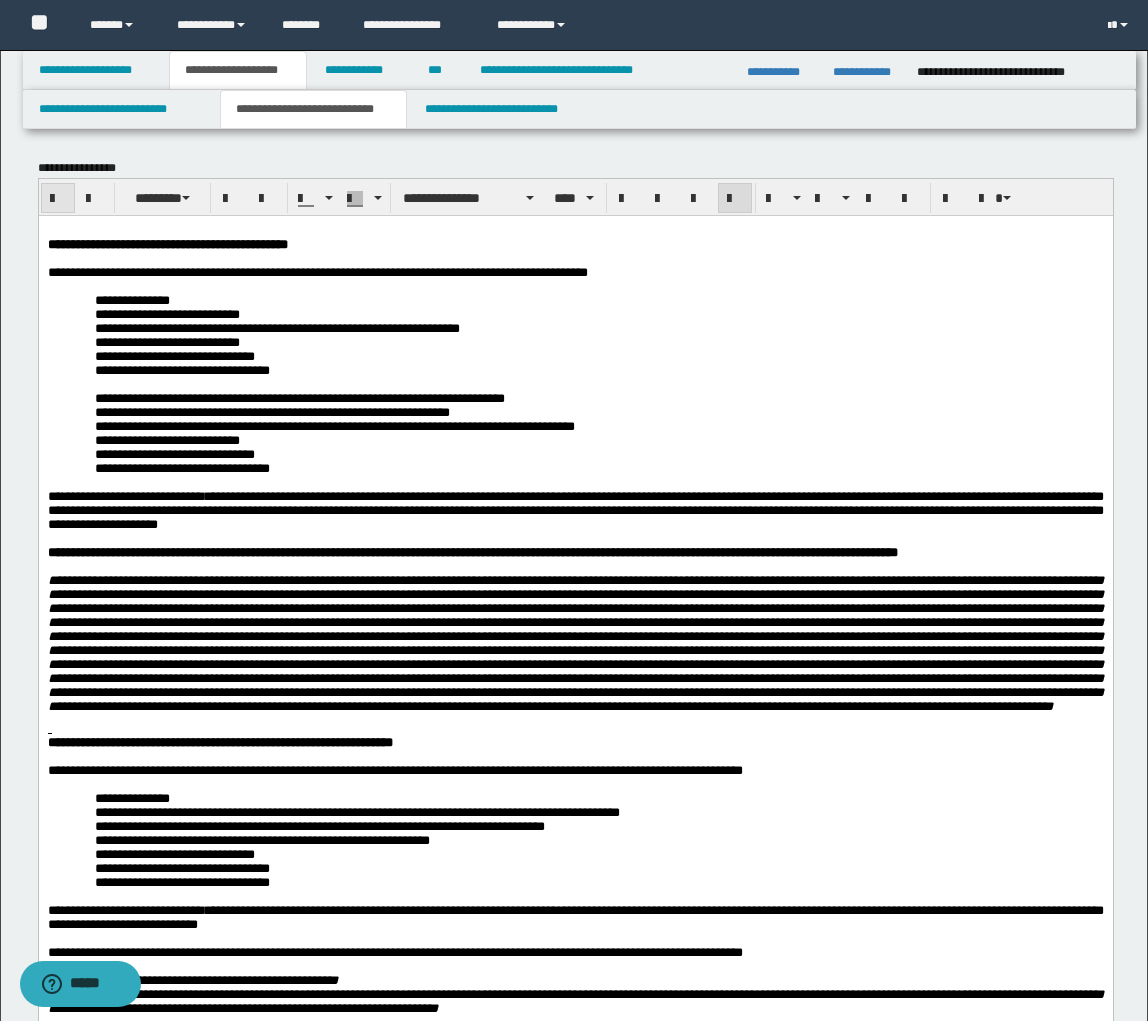 click at bounding box center (58, 199) 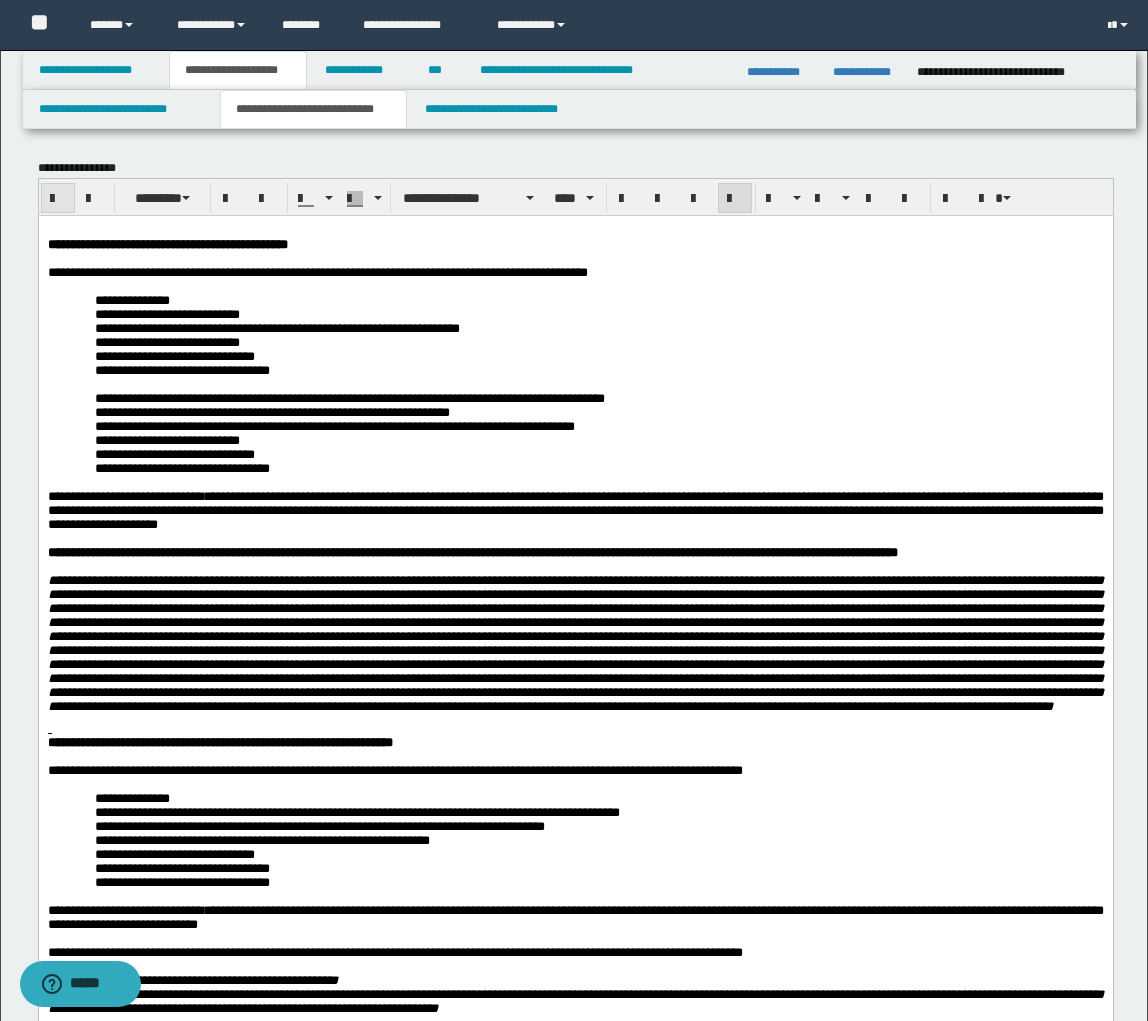 click at bounding box center (58, 199) 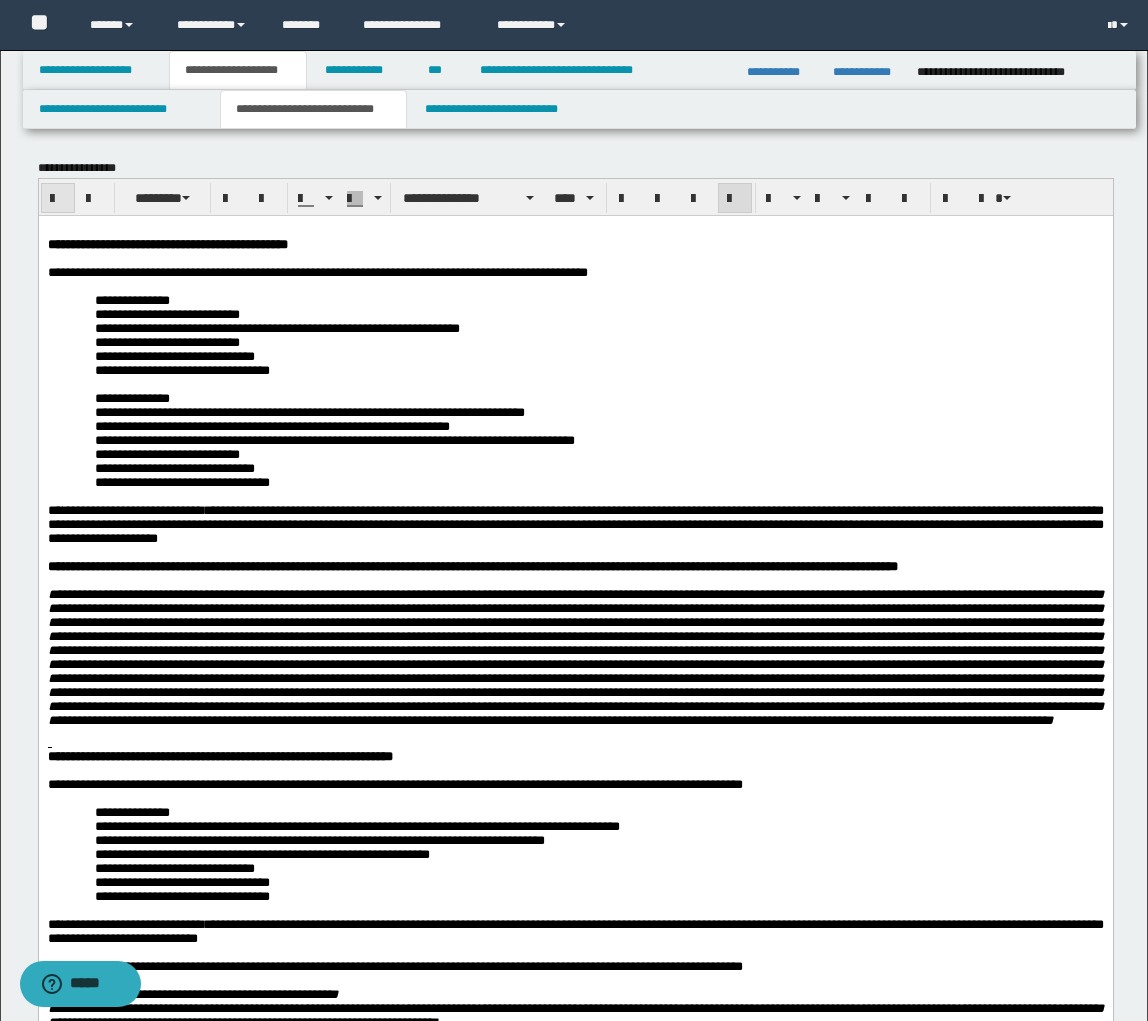 click at bounding box center (58, 199) 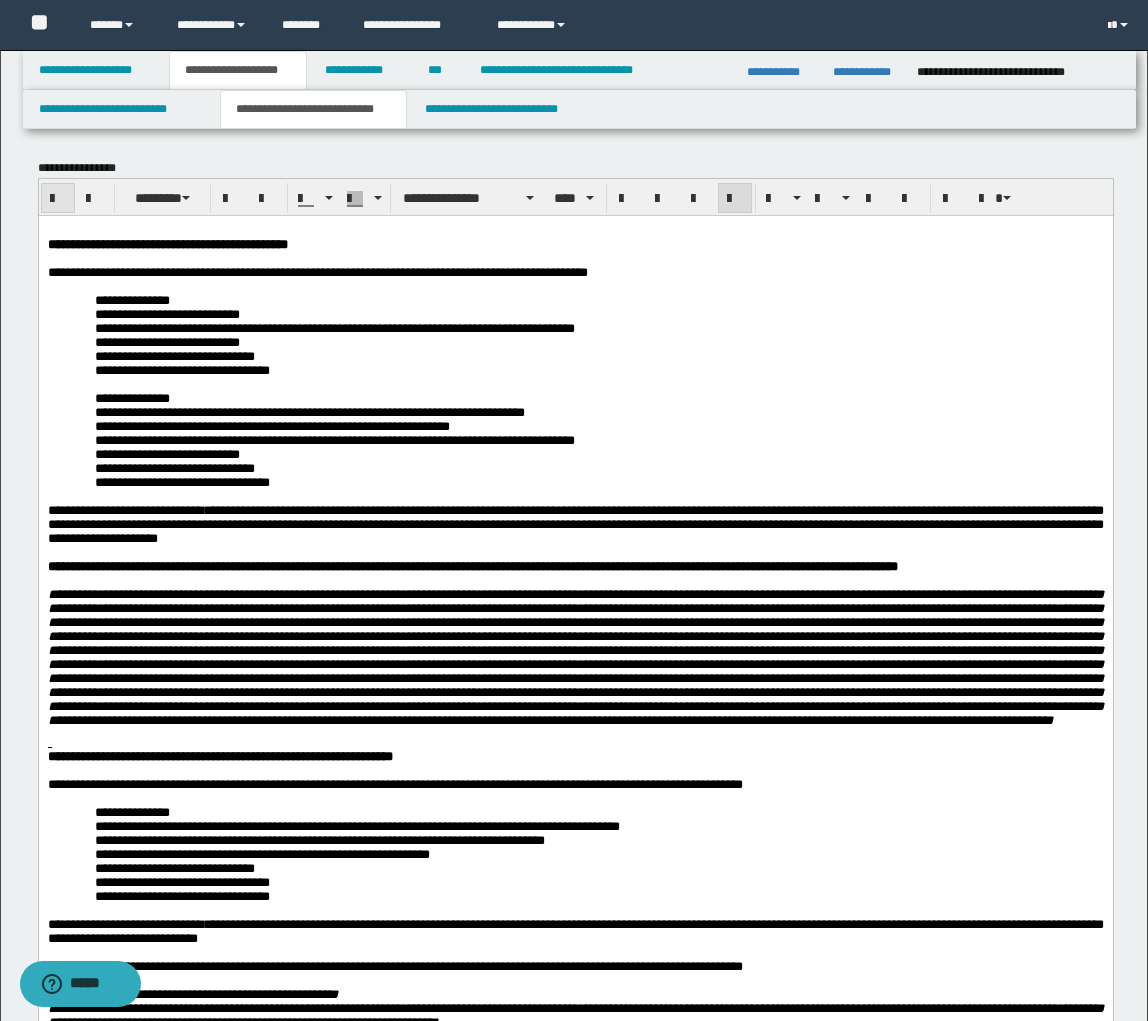 click at bounding box center (58, 199) 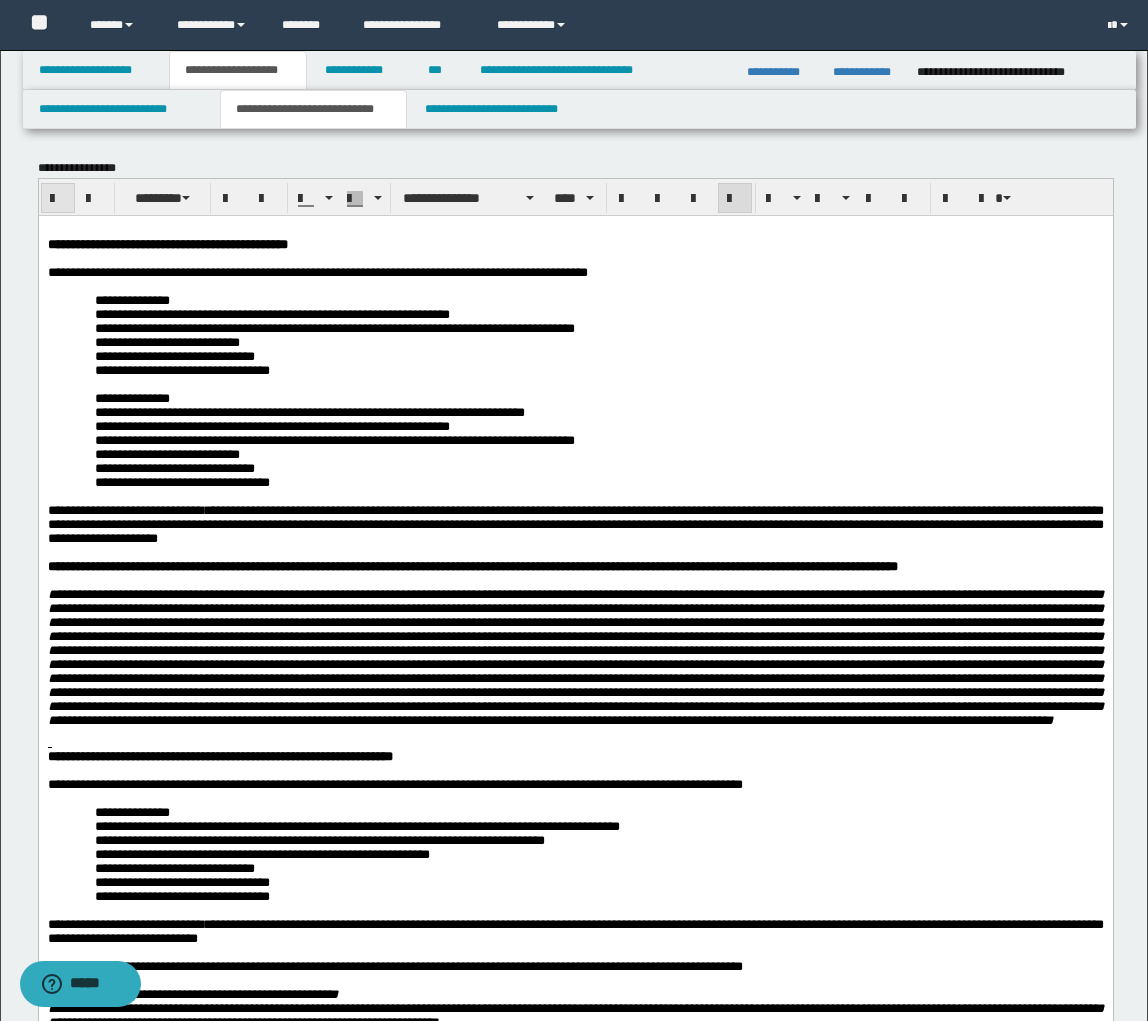 click at bounding box center [58, 199] 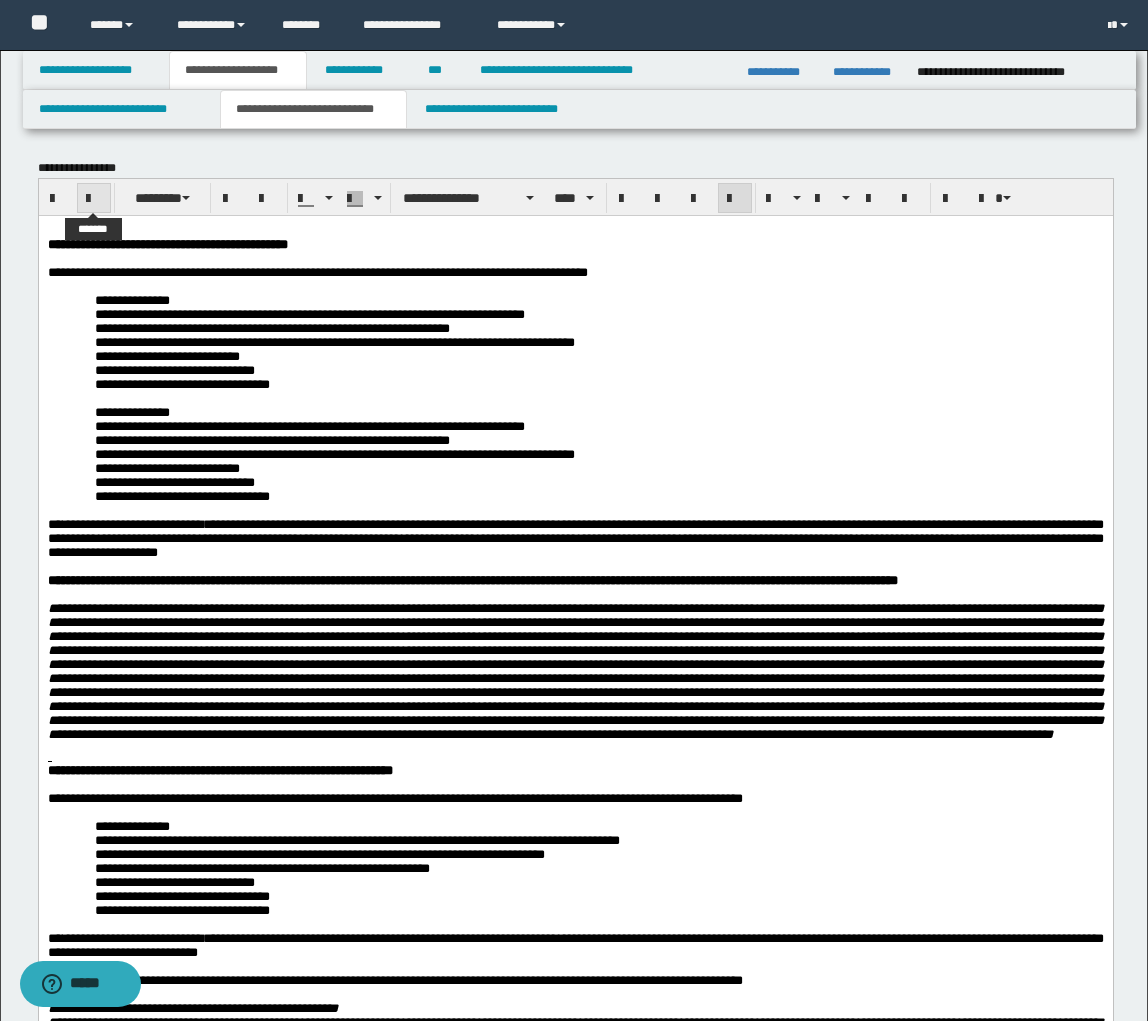 click at bounding box center [94, 199] 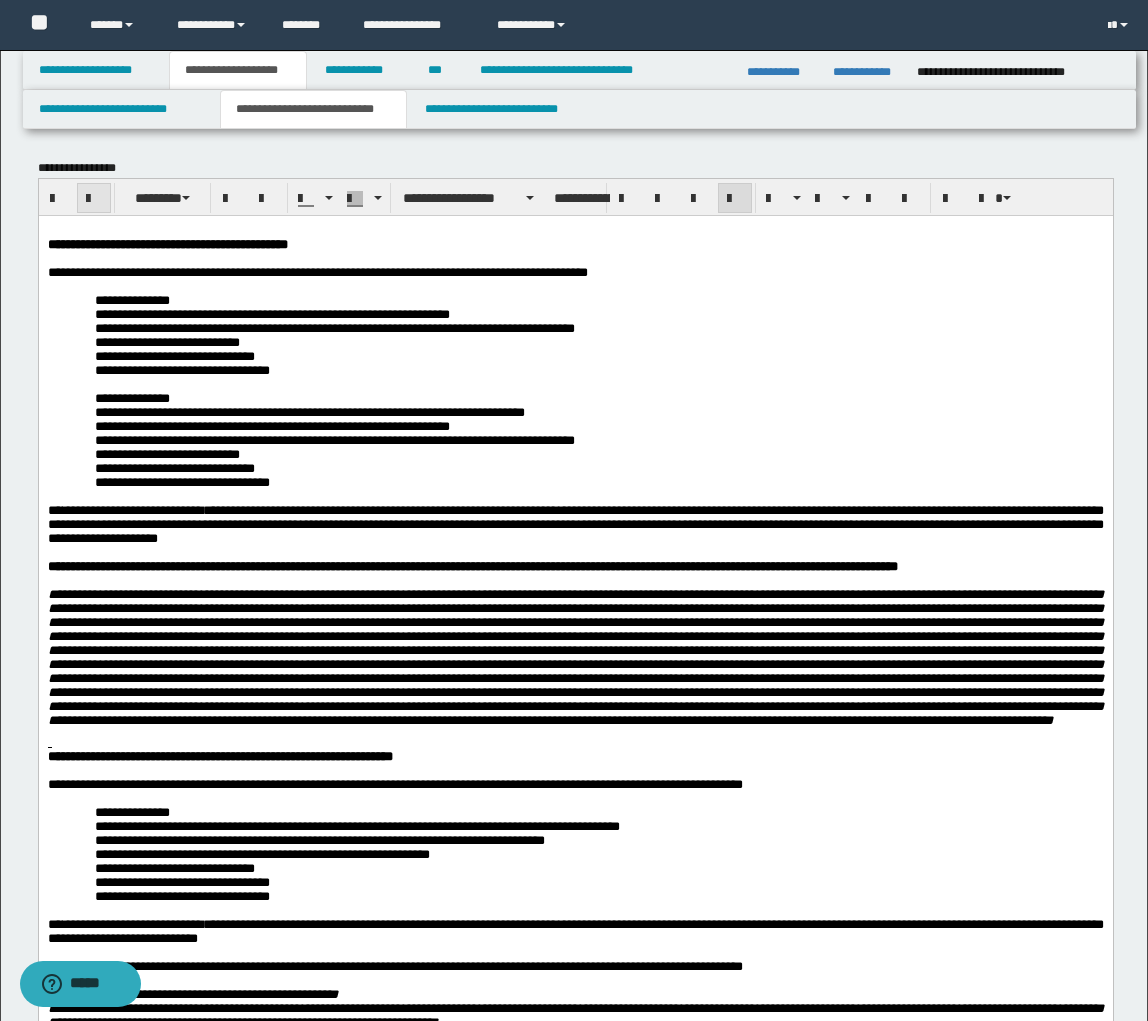 click at bounding box center [94, 199] 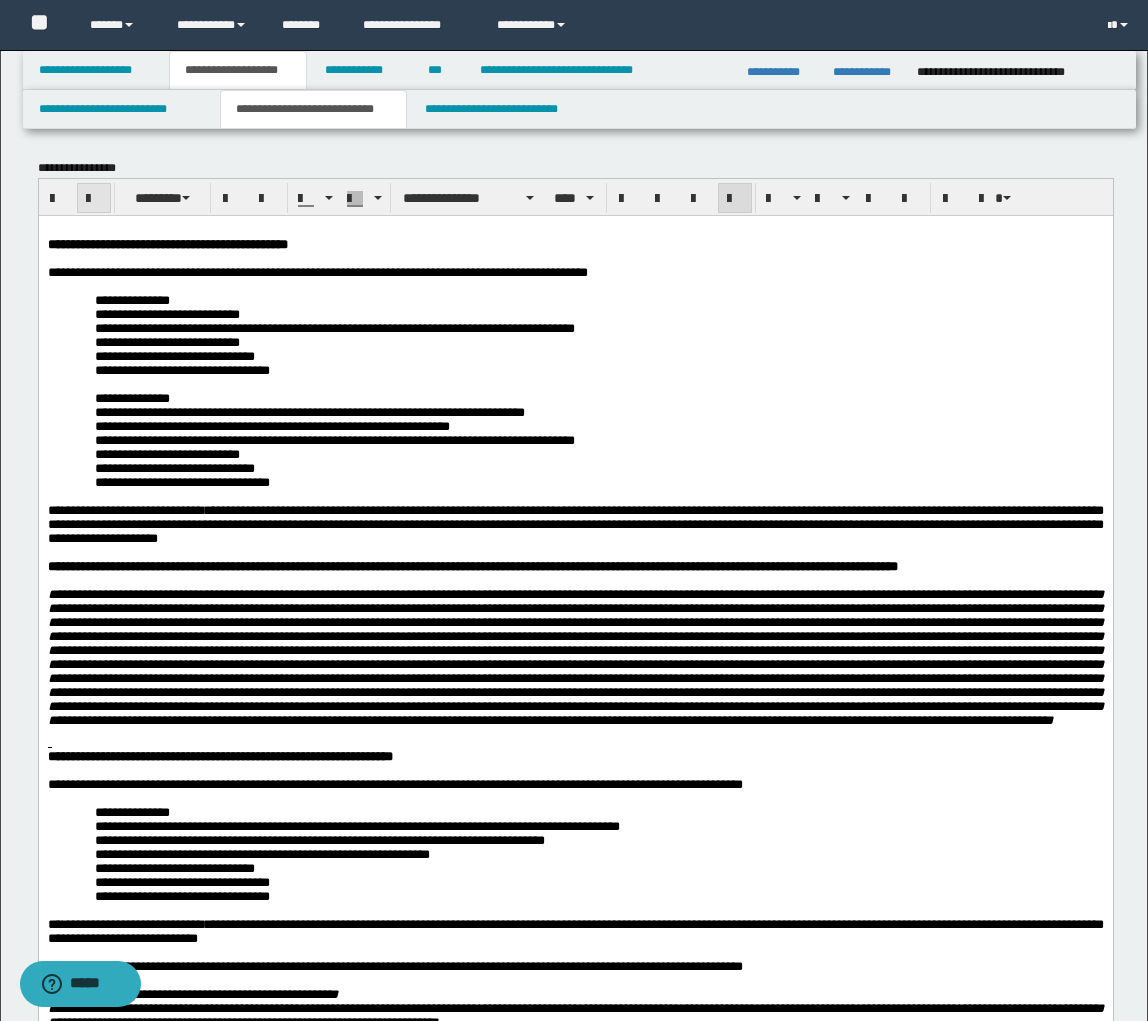 click at bounding box center [94, 199] 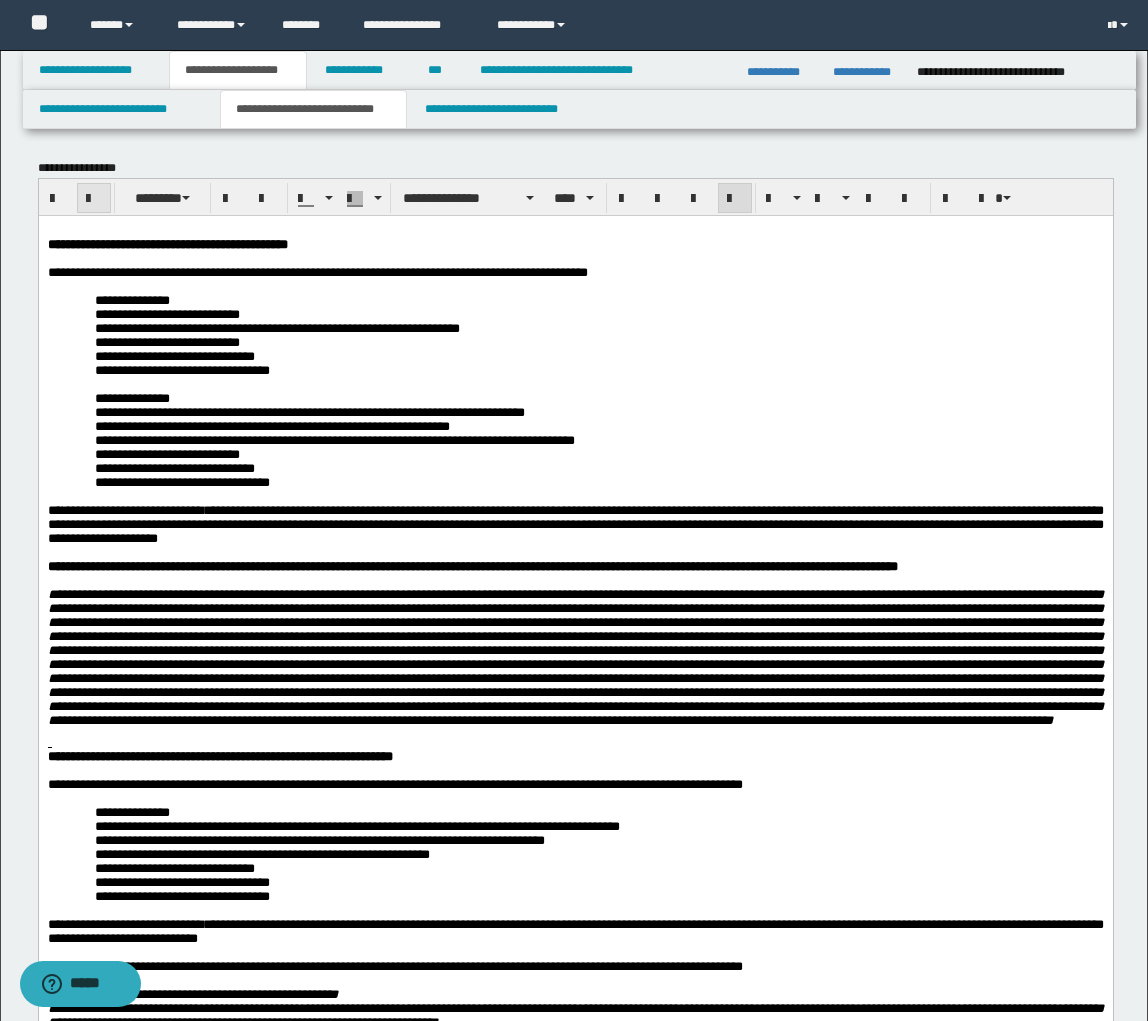 click at bounding box center [94, 199] 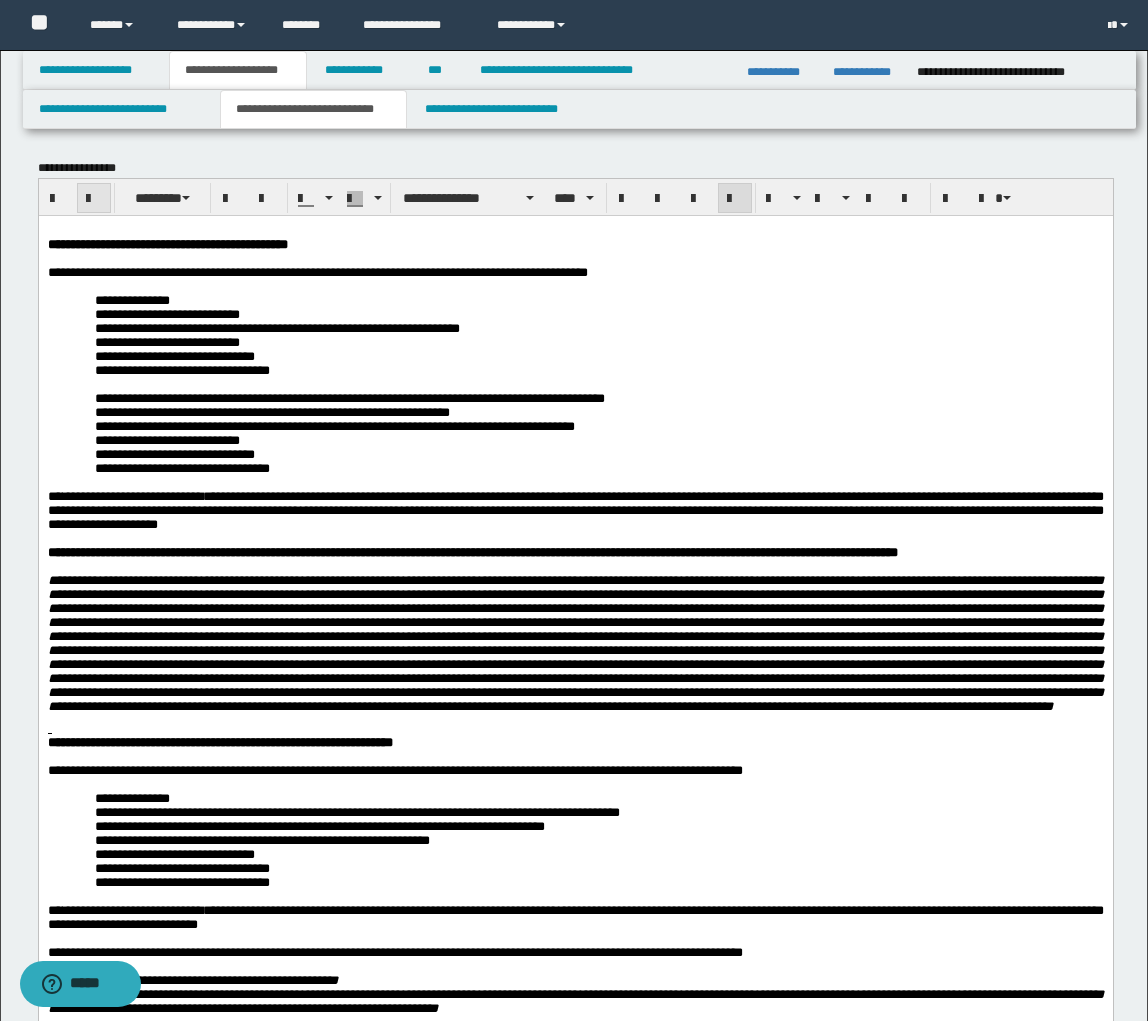 click at bounding box center [94, 199] 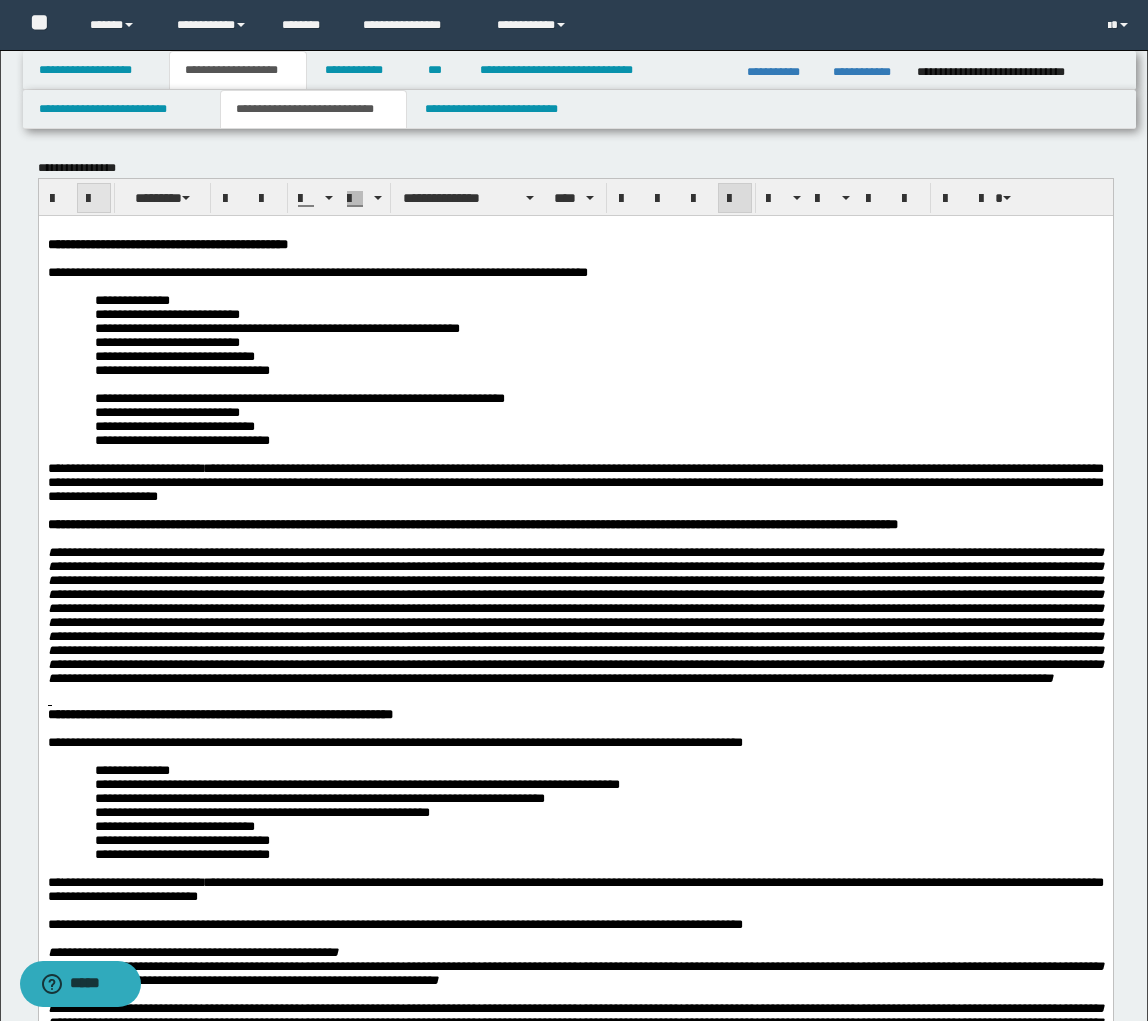 click at bounding box center [94, 199] 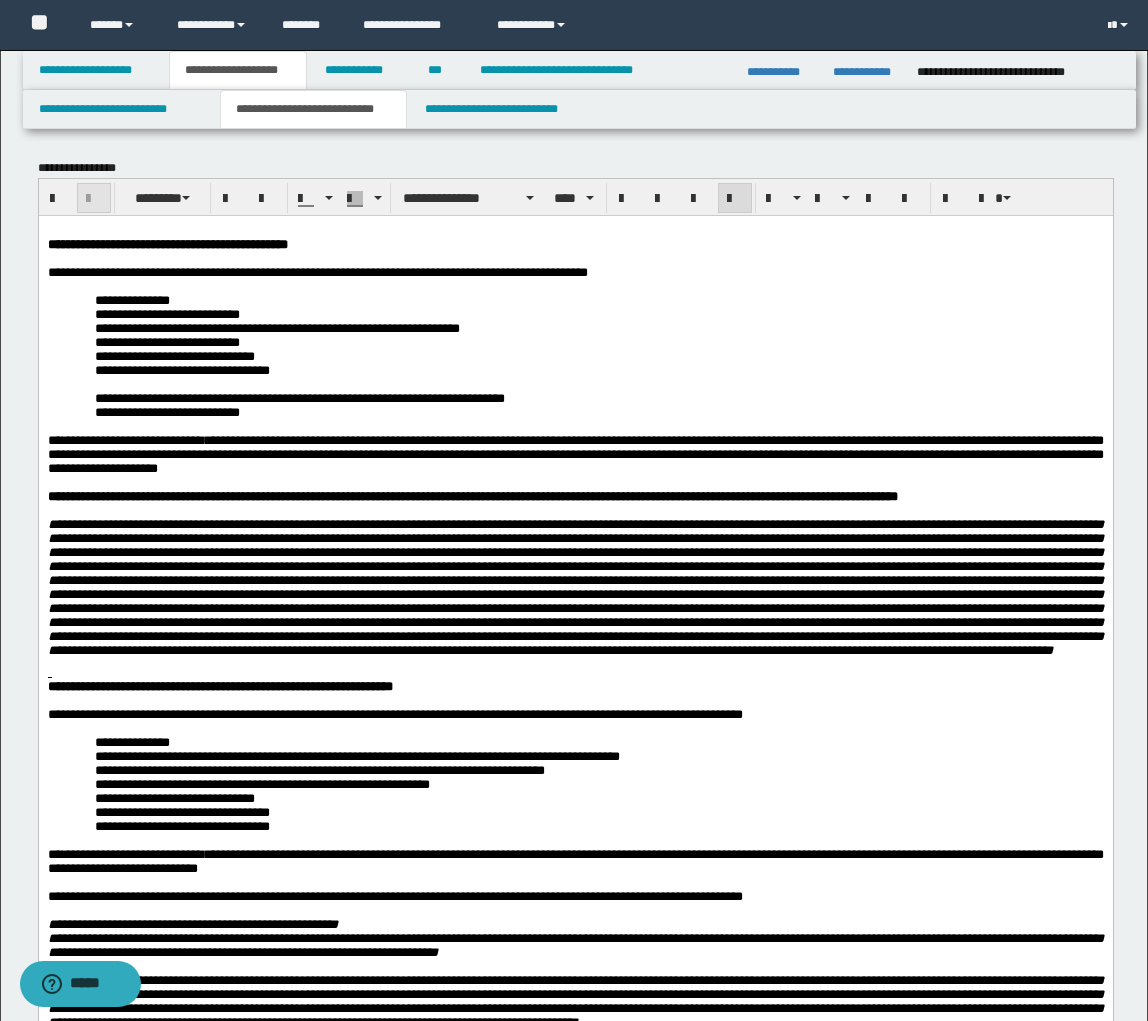 click at bounding box center (94, 199) 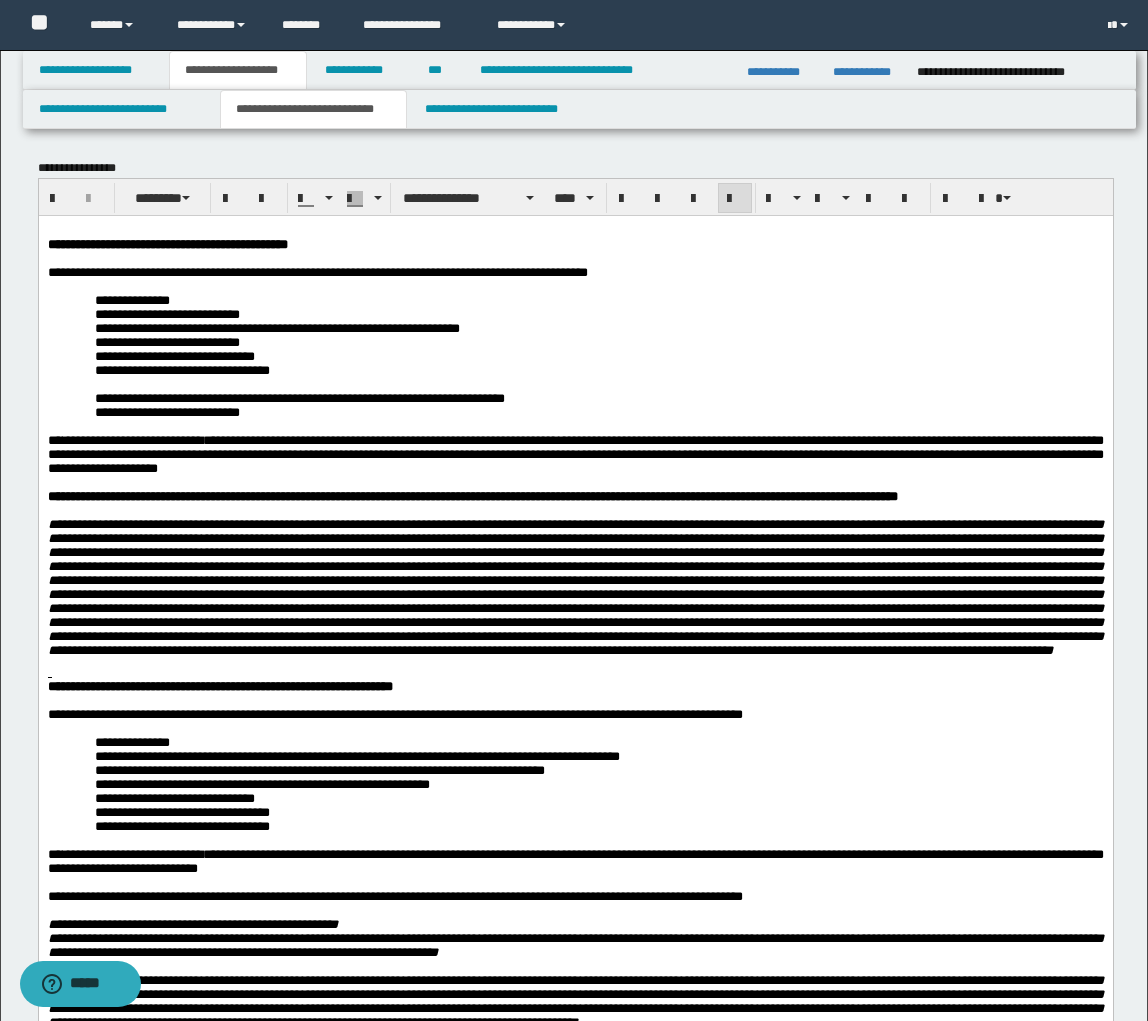 click on "**********" at bounding box center (166, 411) 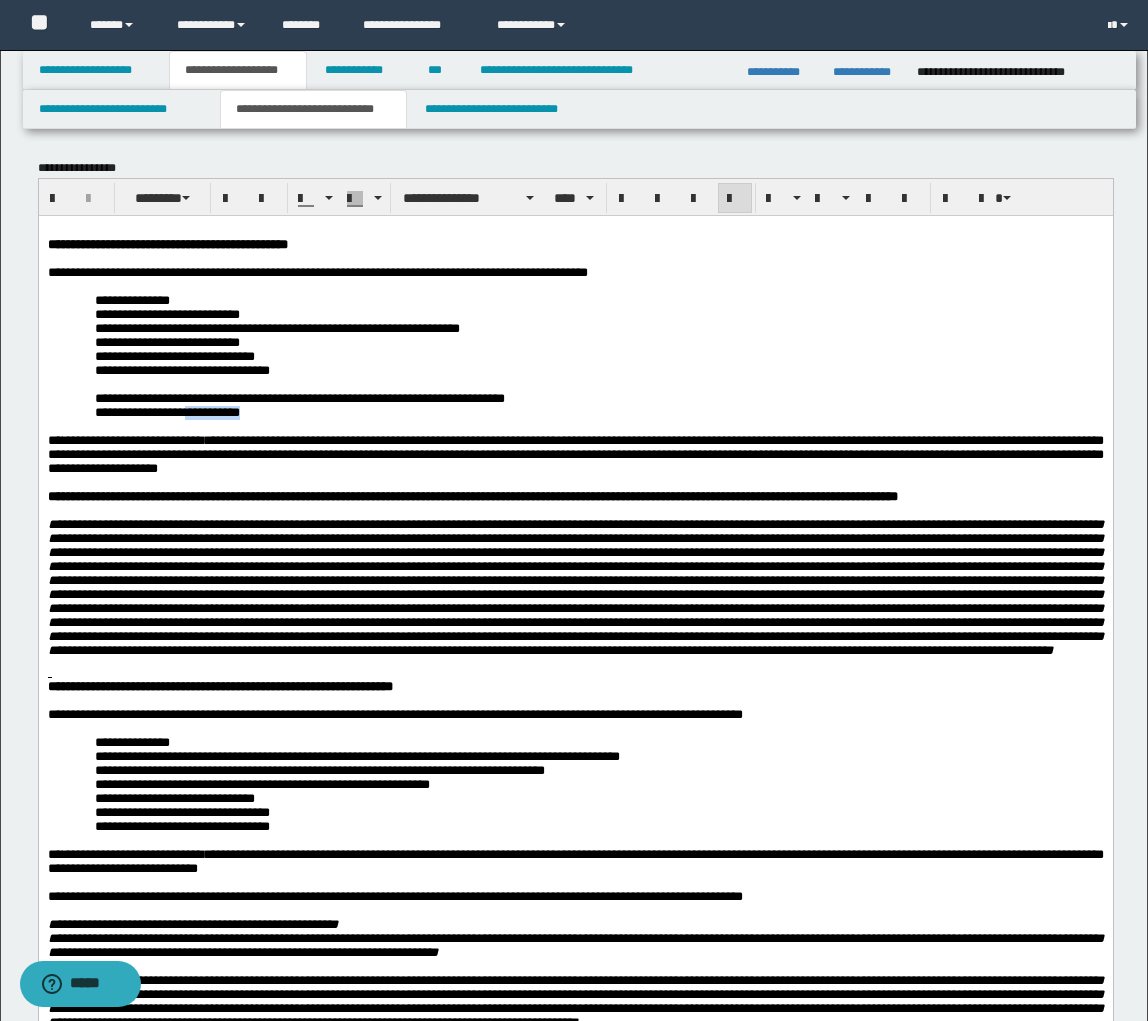 click on "**********" at bounding box center [166, 411] 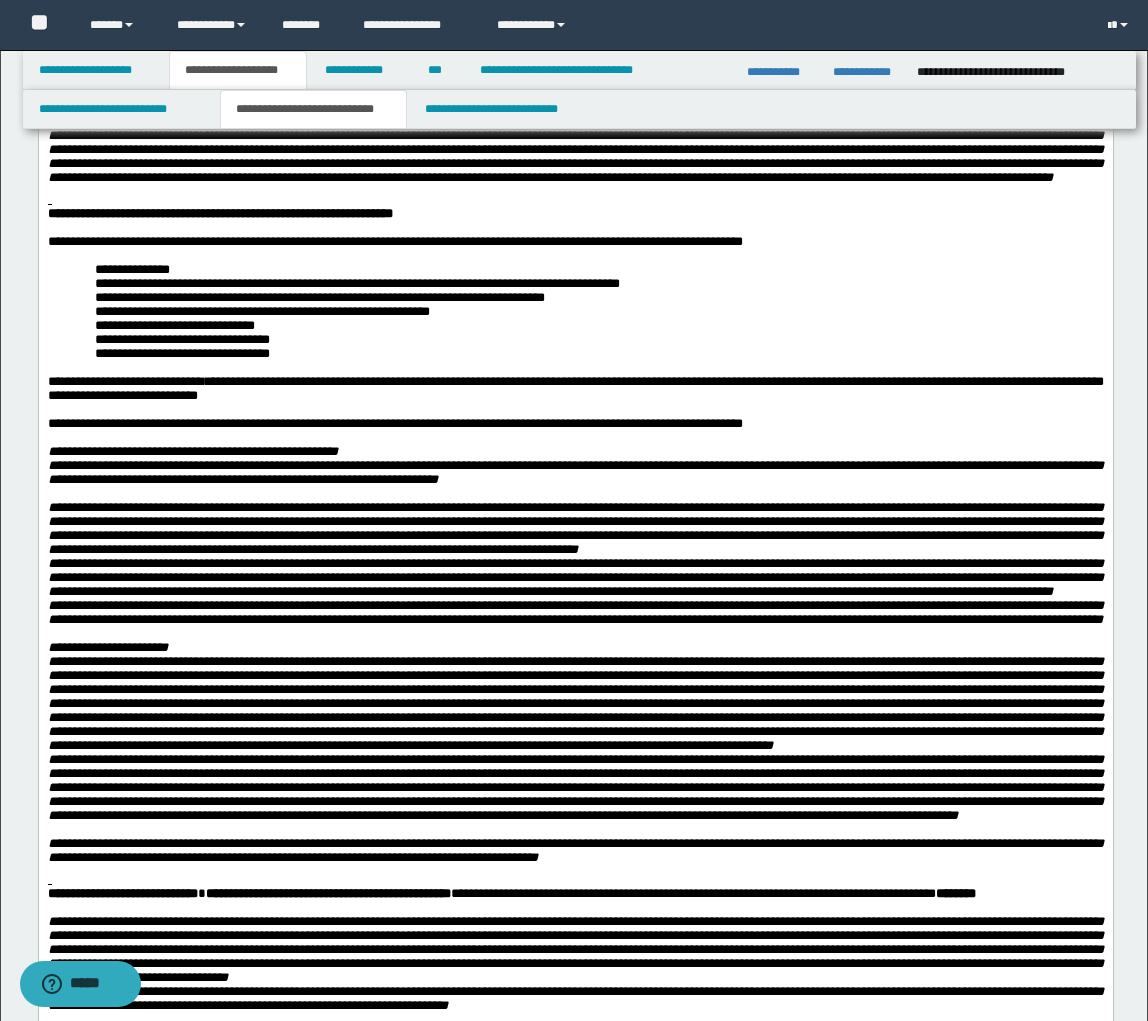scroll, scrollTop: 476, scrollLeft: 0, axis: vertical 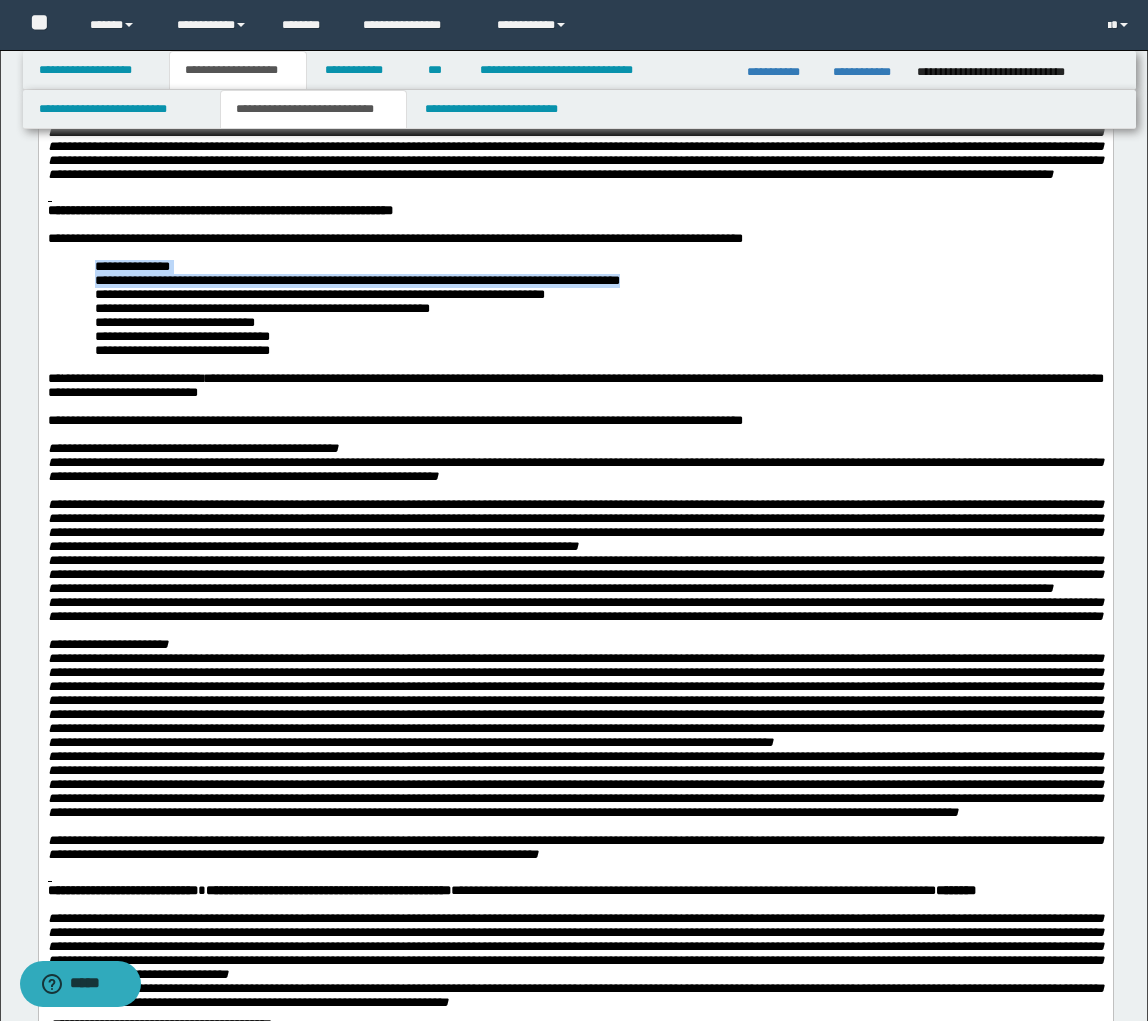 drag, startPoint x: 96, startPoint y: 336, endPoint x: 726, endPoint y: 347, distance: 630.096 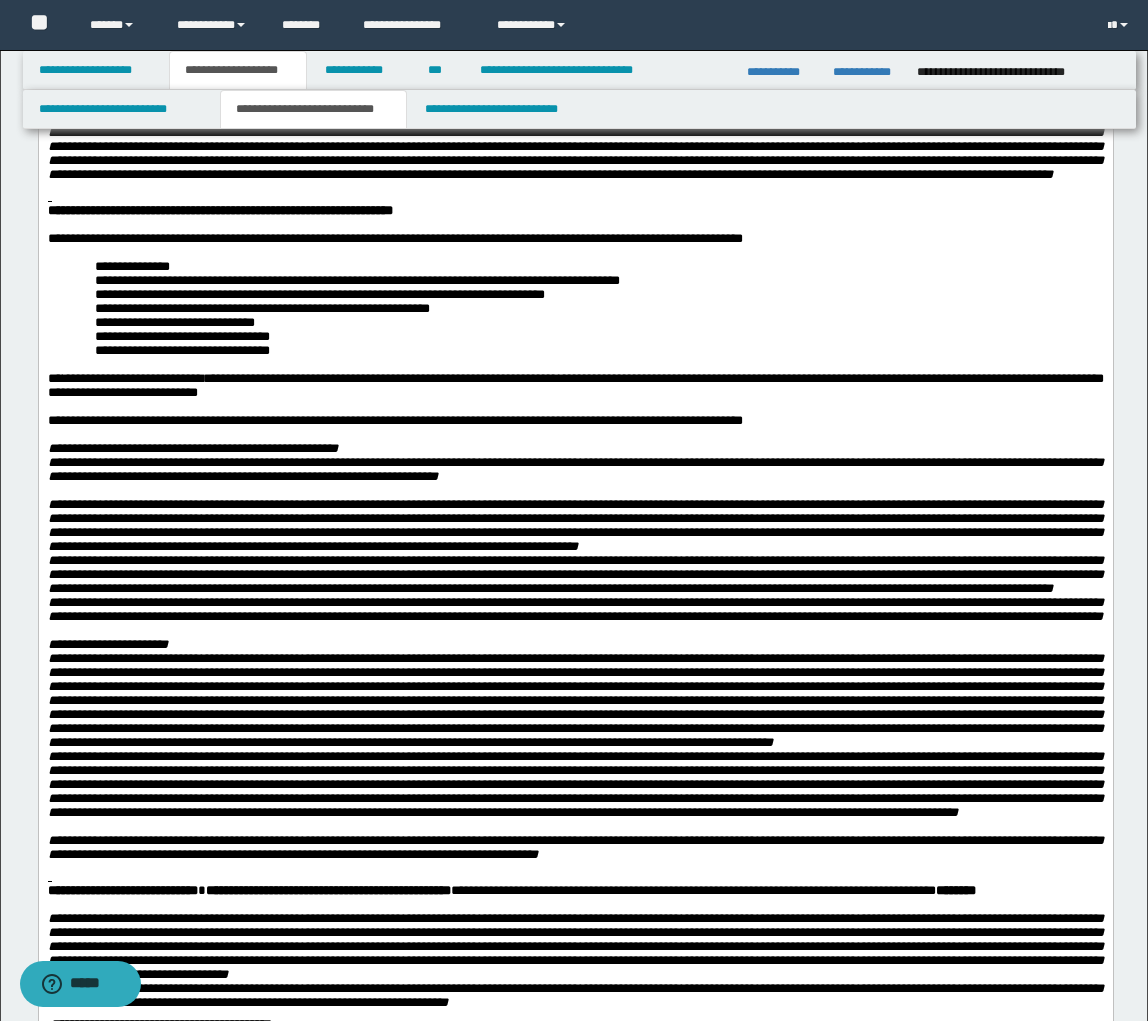 click at bounding box center [575, 365] 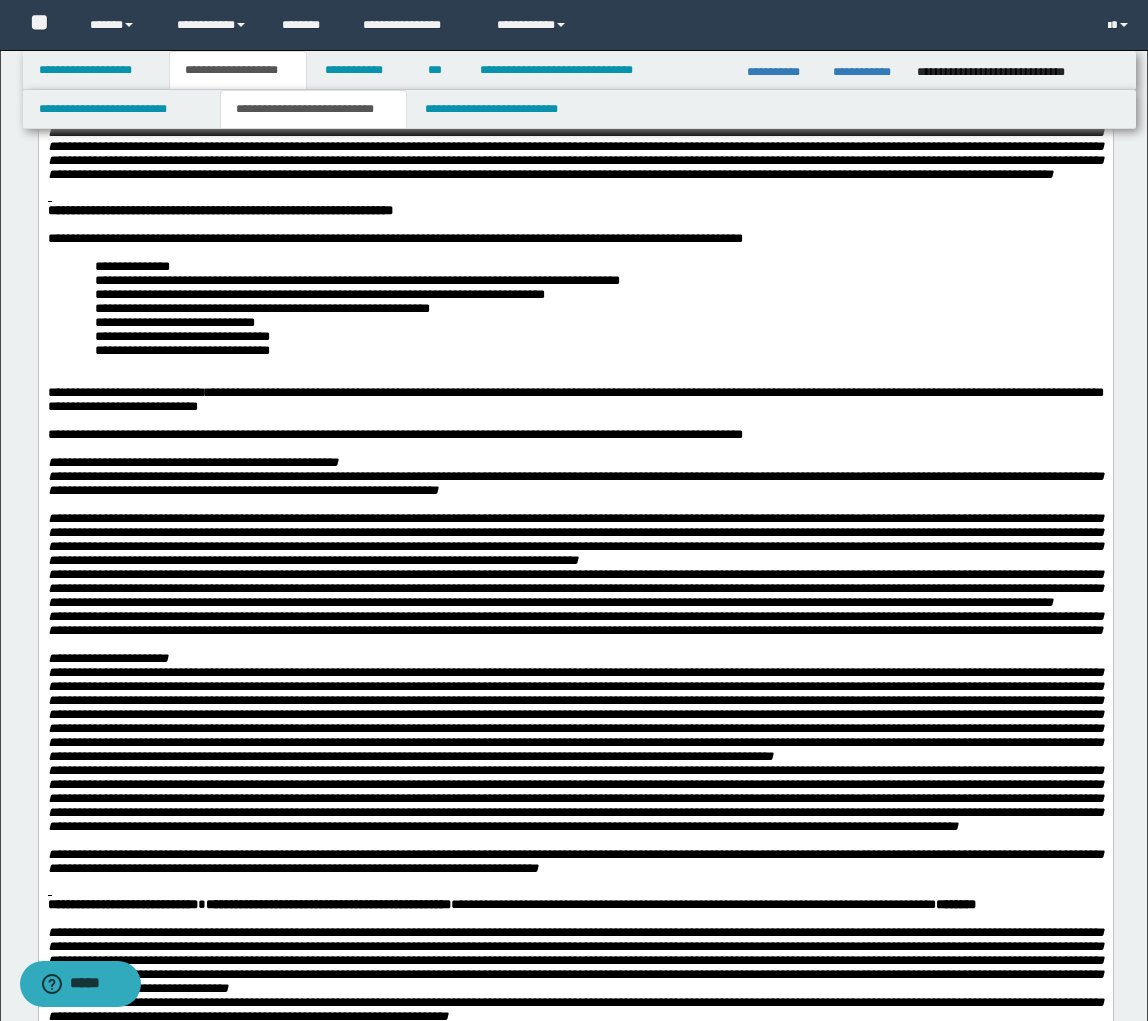 click at bounding box center [575, 365] 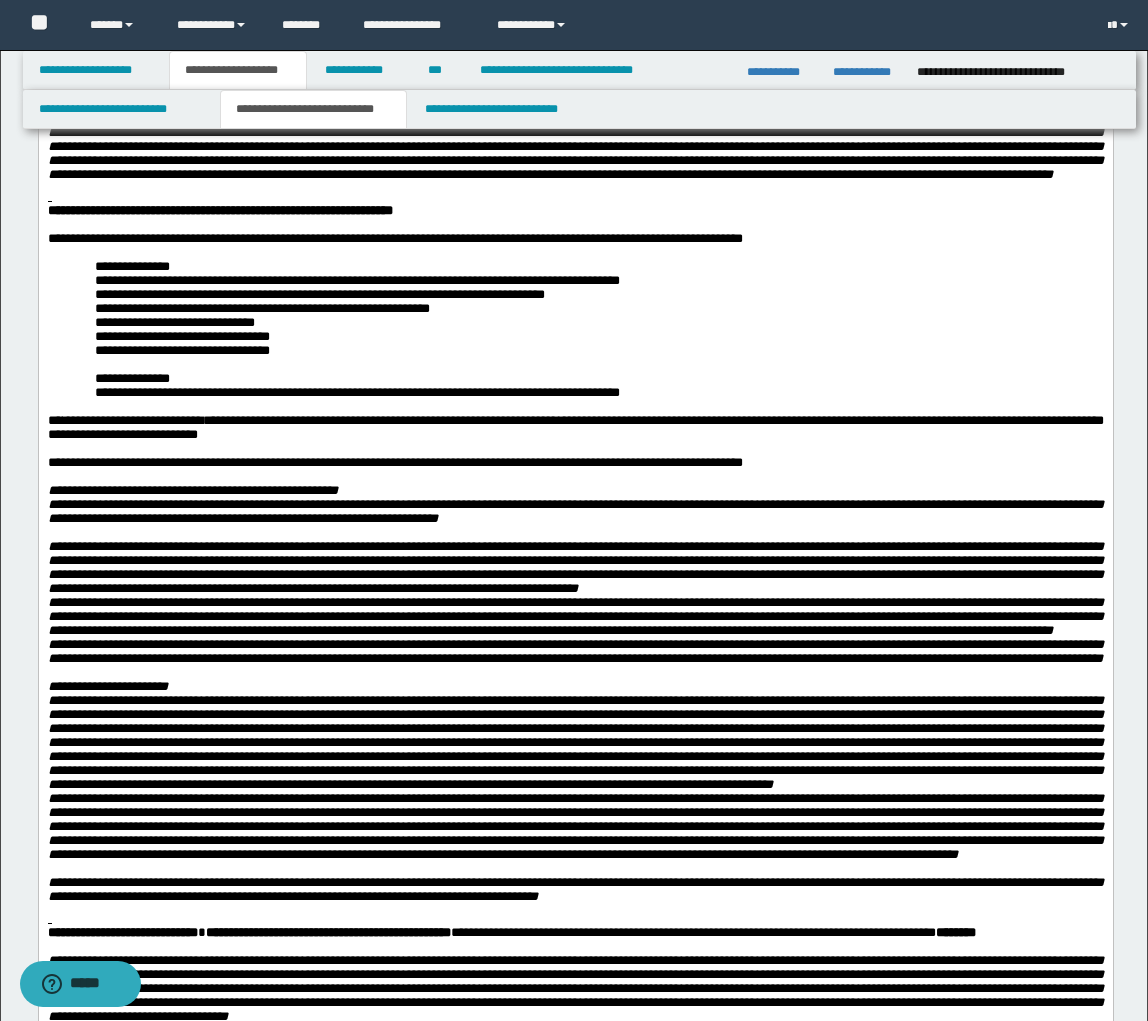 click on "**********" at bounding box center [356, 392] 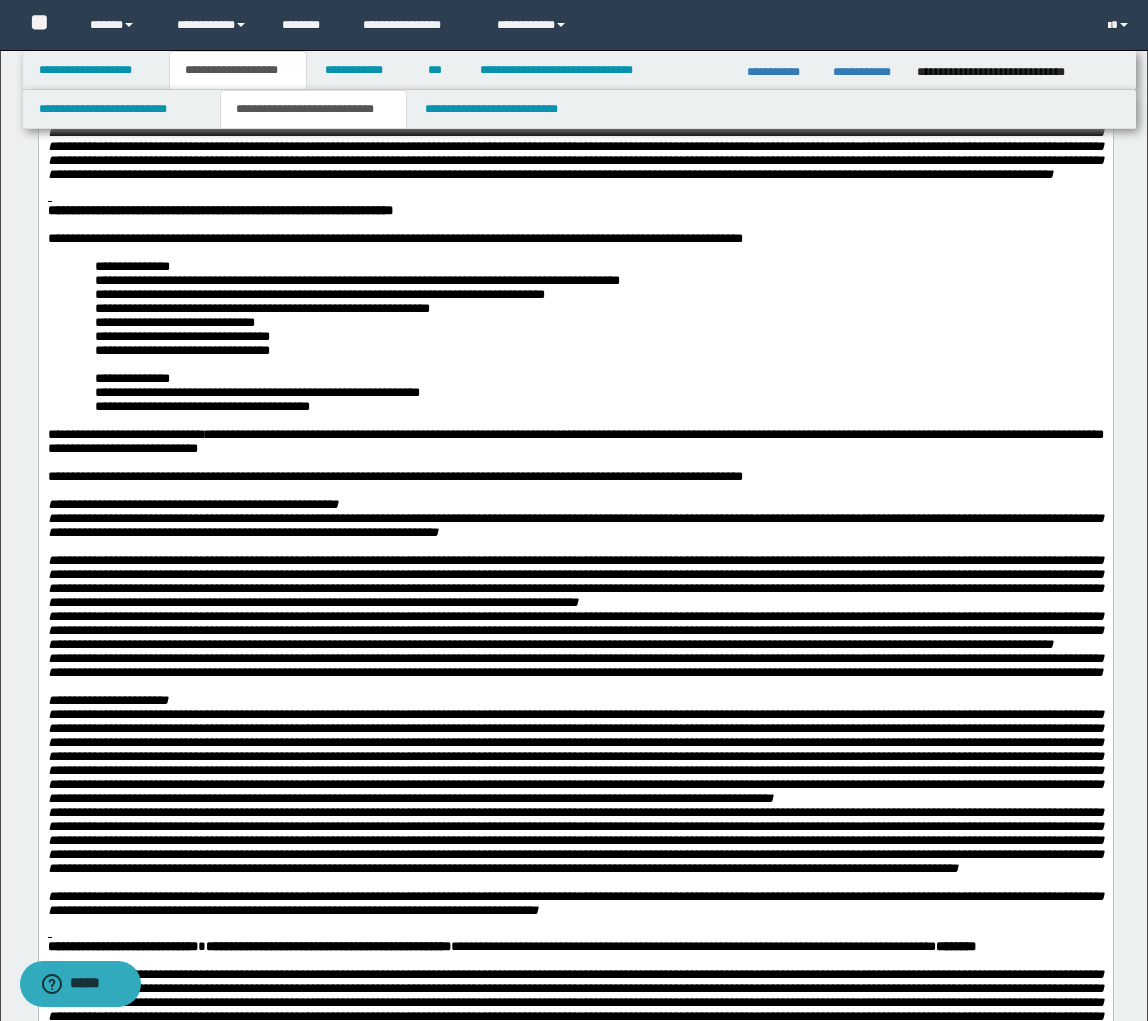 drag, startPoint x: 101, startPoint y: 471, endPoint x: 162, endPoint y: 486, distance: 62.817196 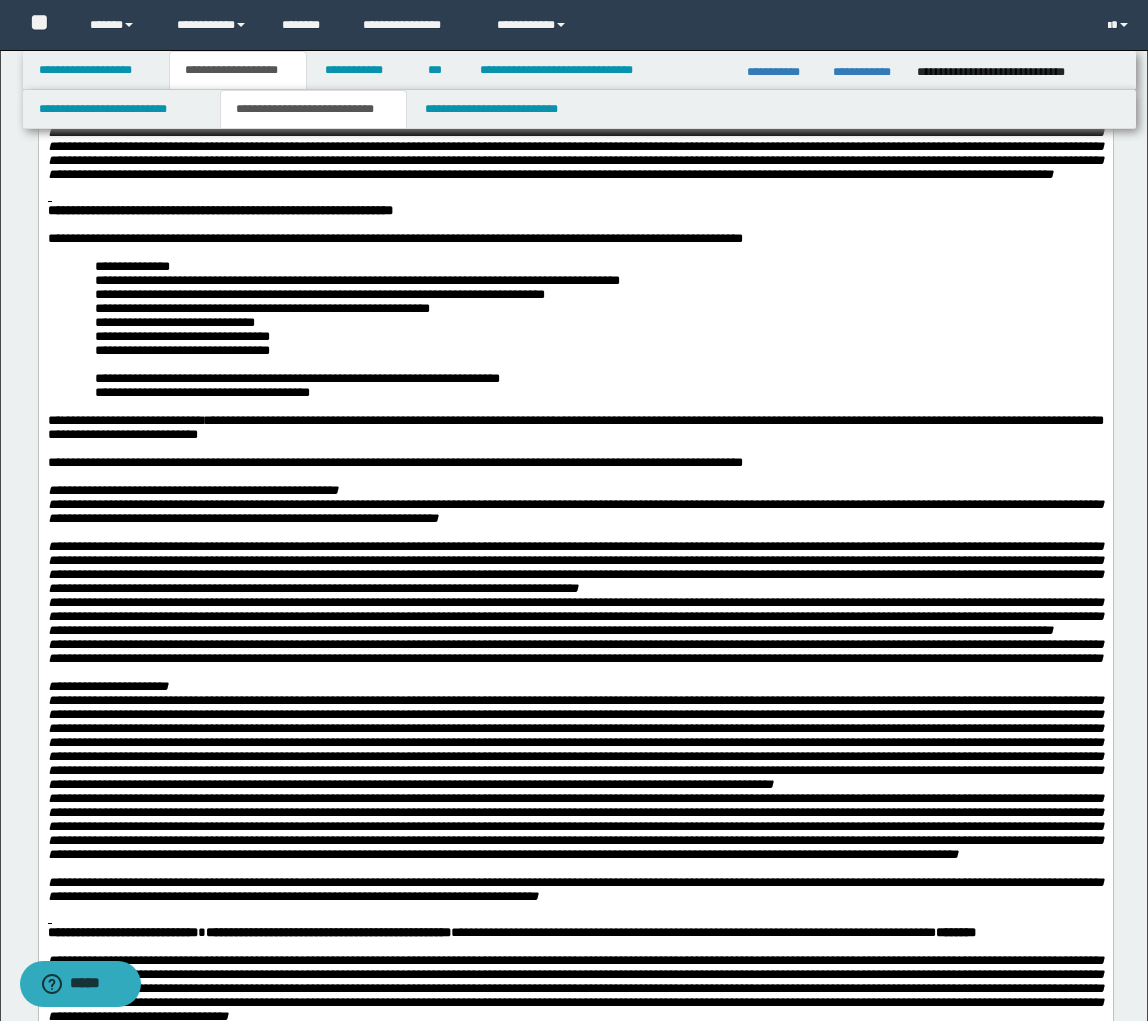 click on "**********" at bounding box center [598, 267] 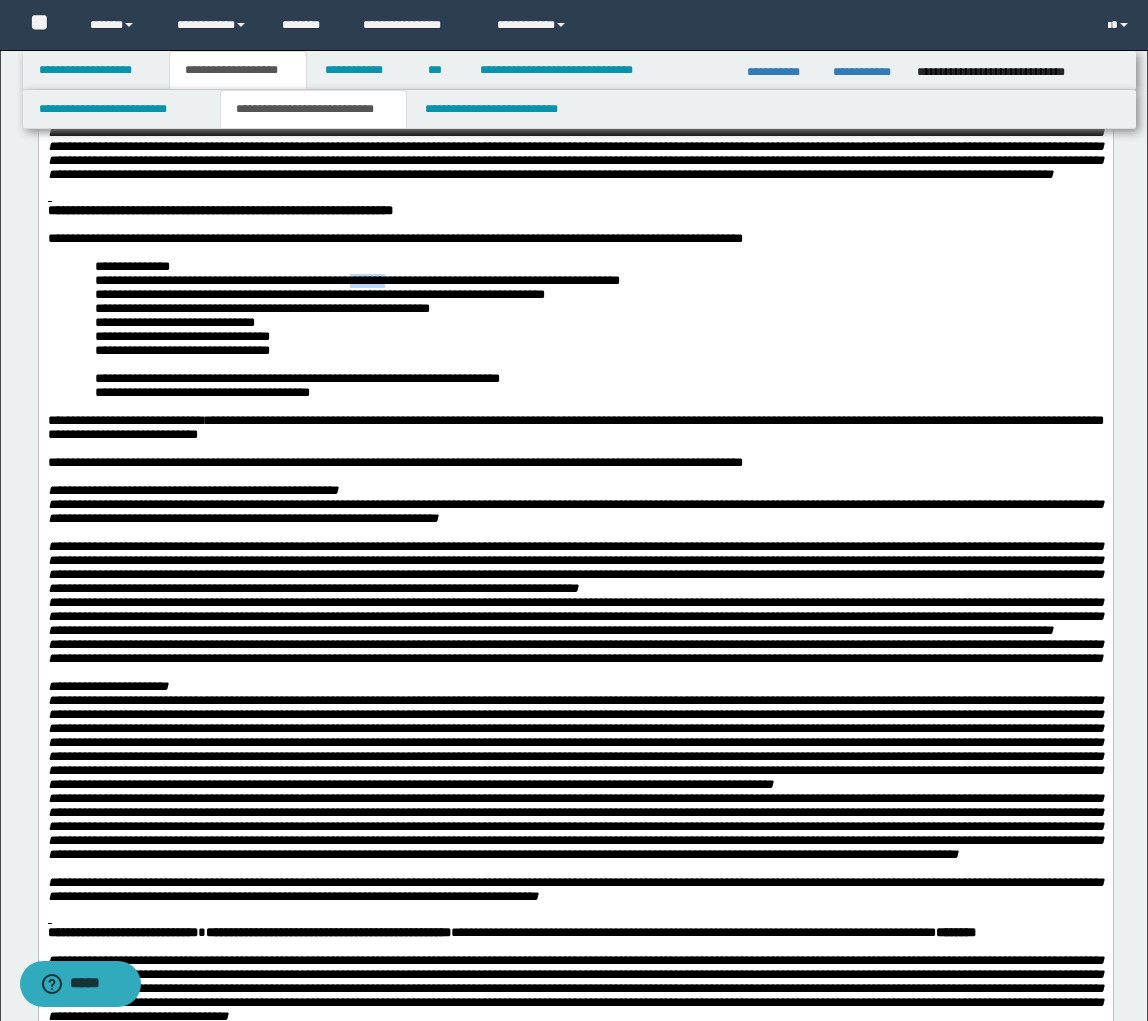 click on "**********" at bounding box center (356, 280) 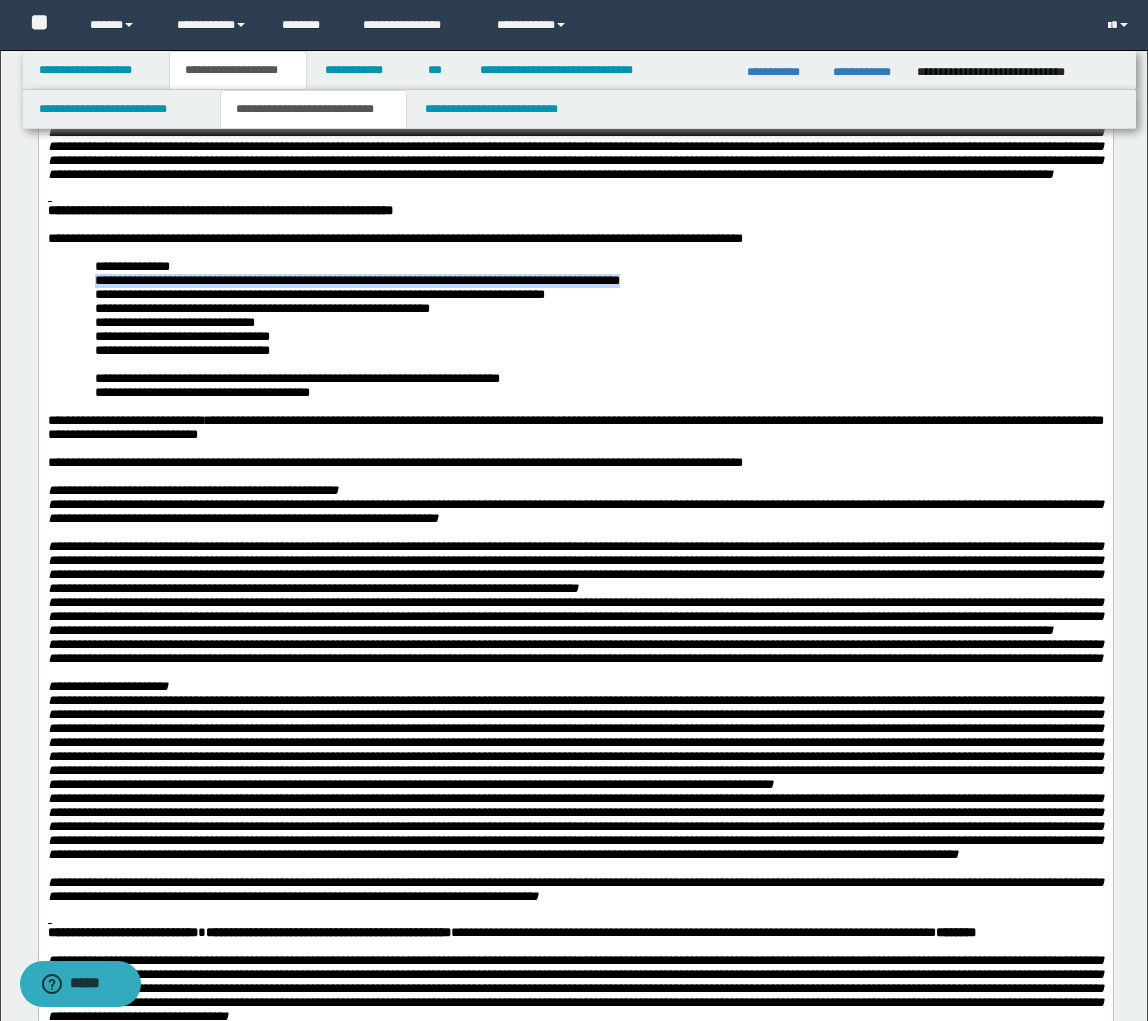 click on "**********" at bounding box center (356, 280) 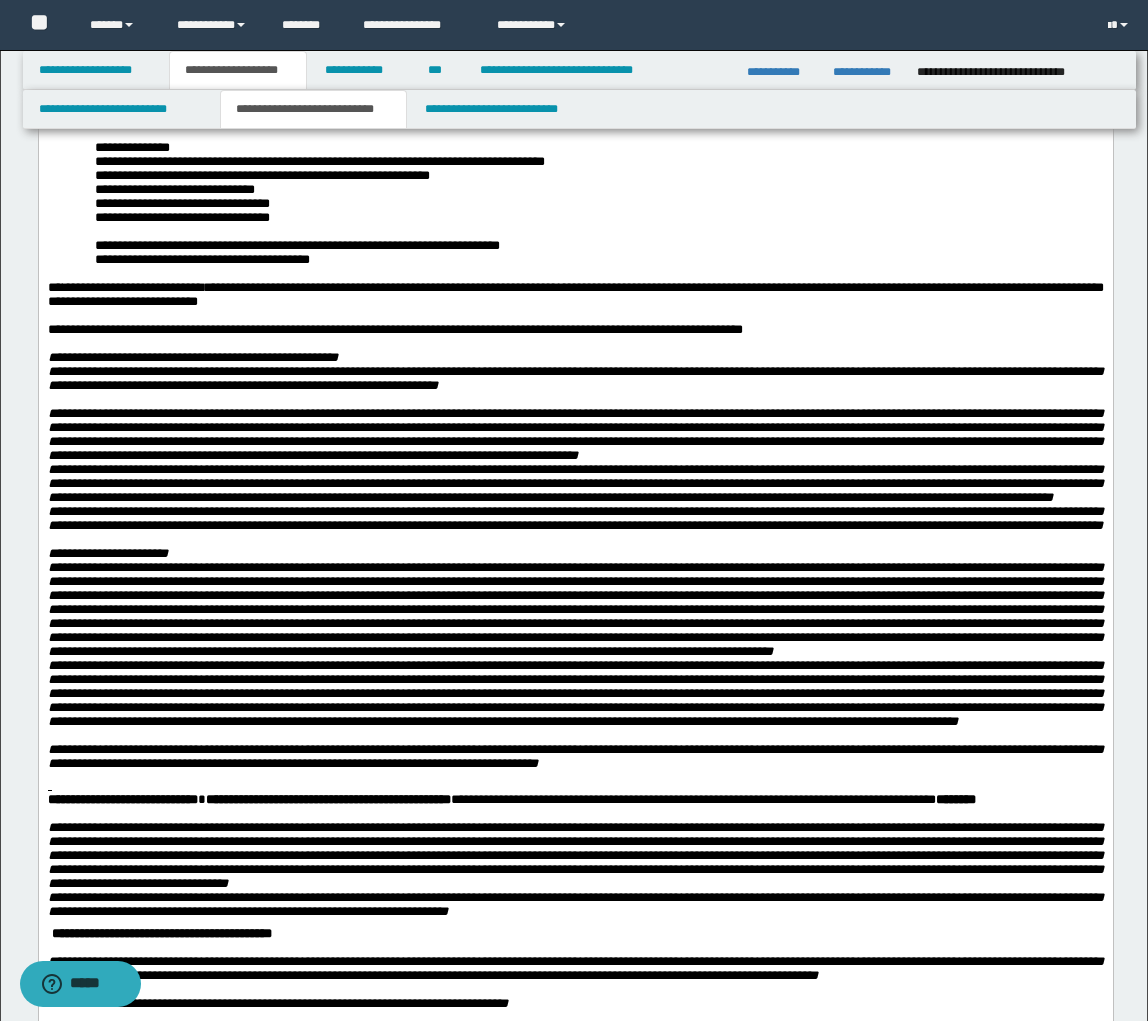 scroll, scrollTop: 596, scrollLeft: 0, axis: vertical 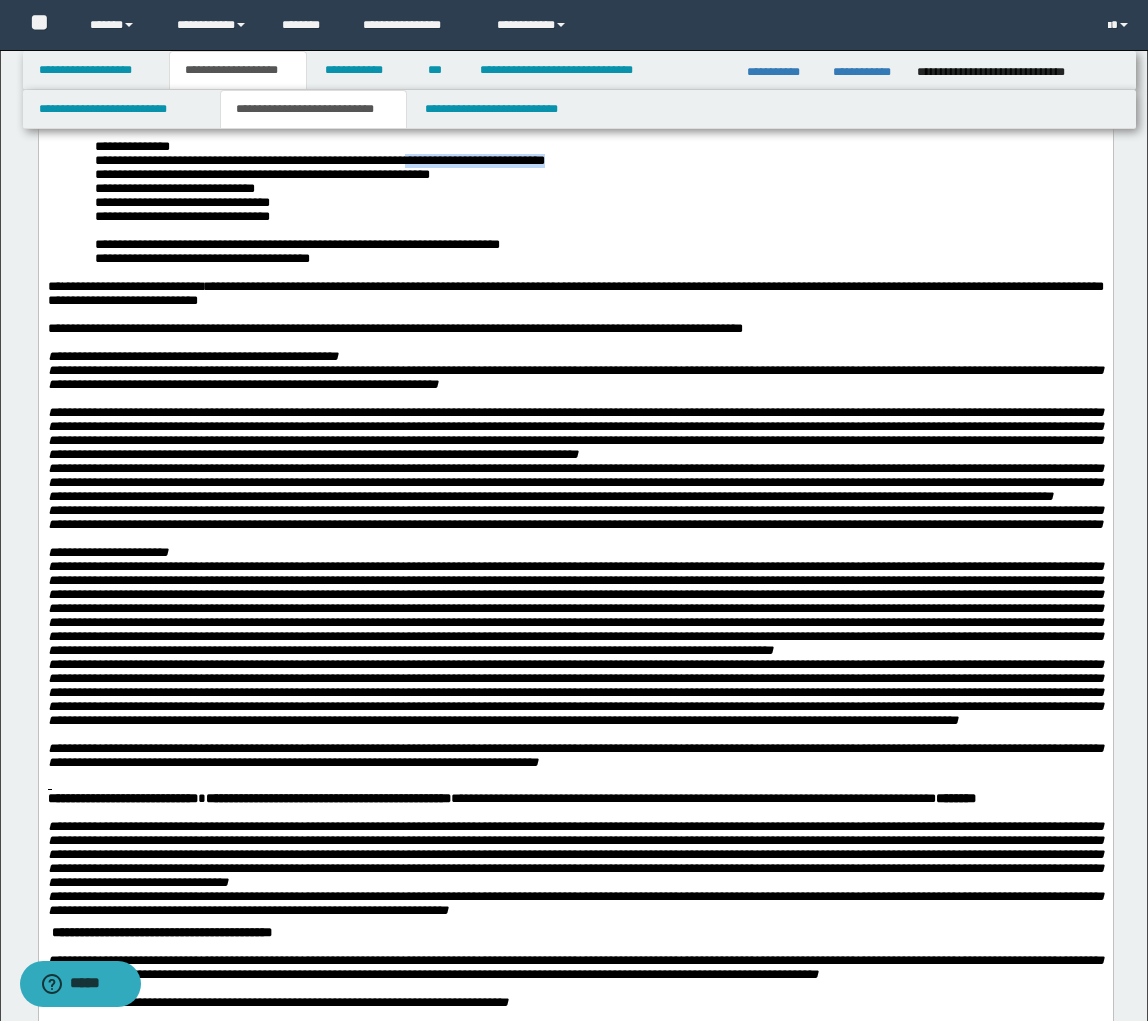drag, startPoint x: 439, startPoint y: 231, endPoint x: 622, endPoint y: 236, distance: 183.0683 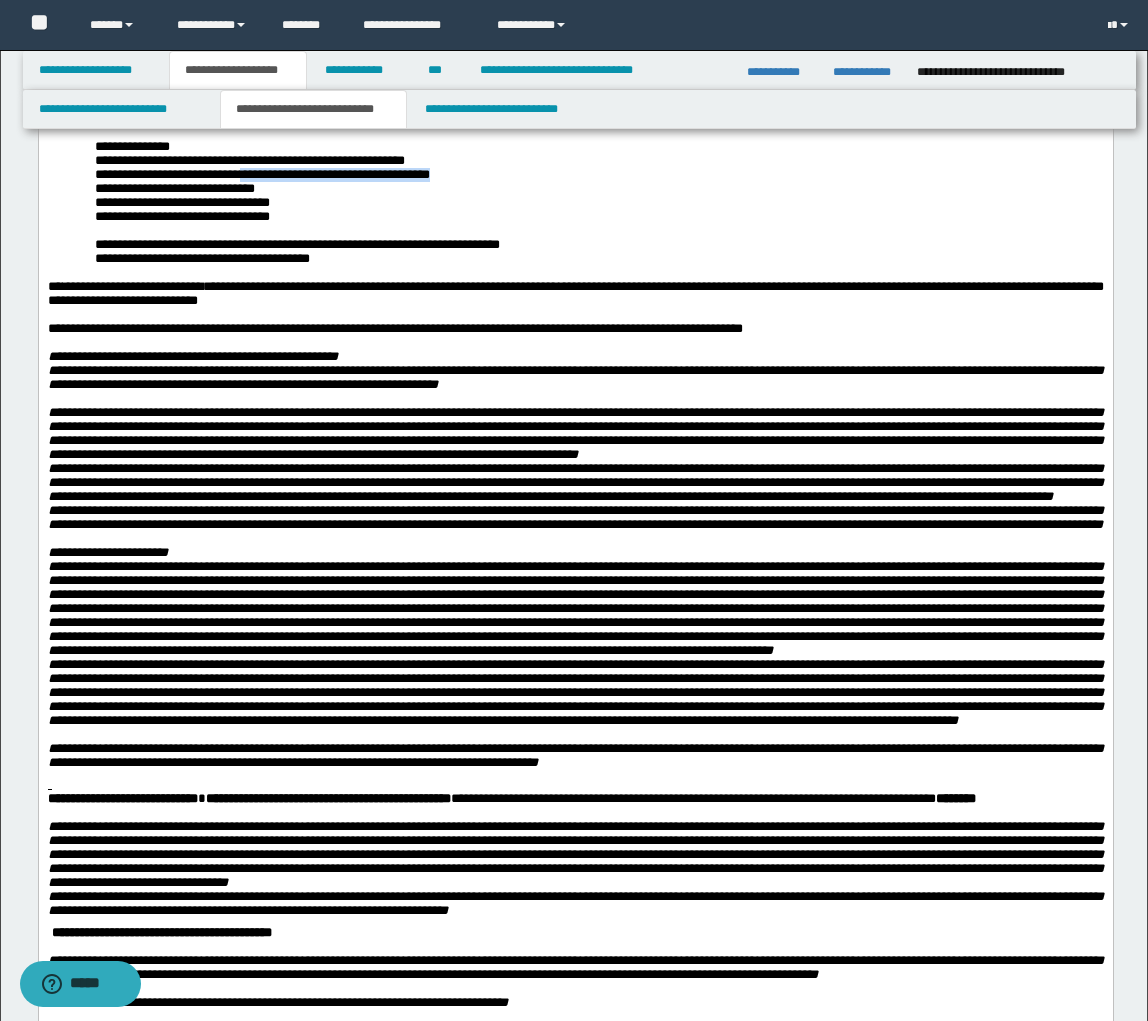 drag, startPoint x: 255, startPoint y: 247, endPoint x: 612, endPoint y: 246, distance: 357.0014 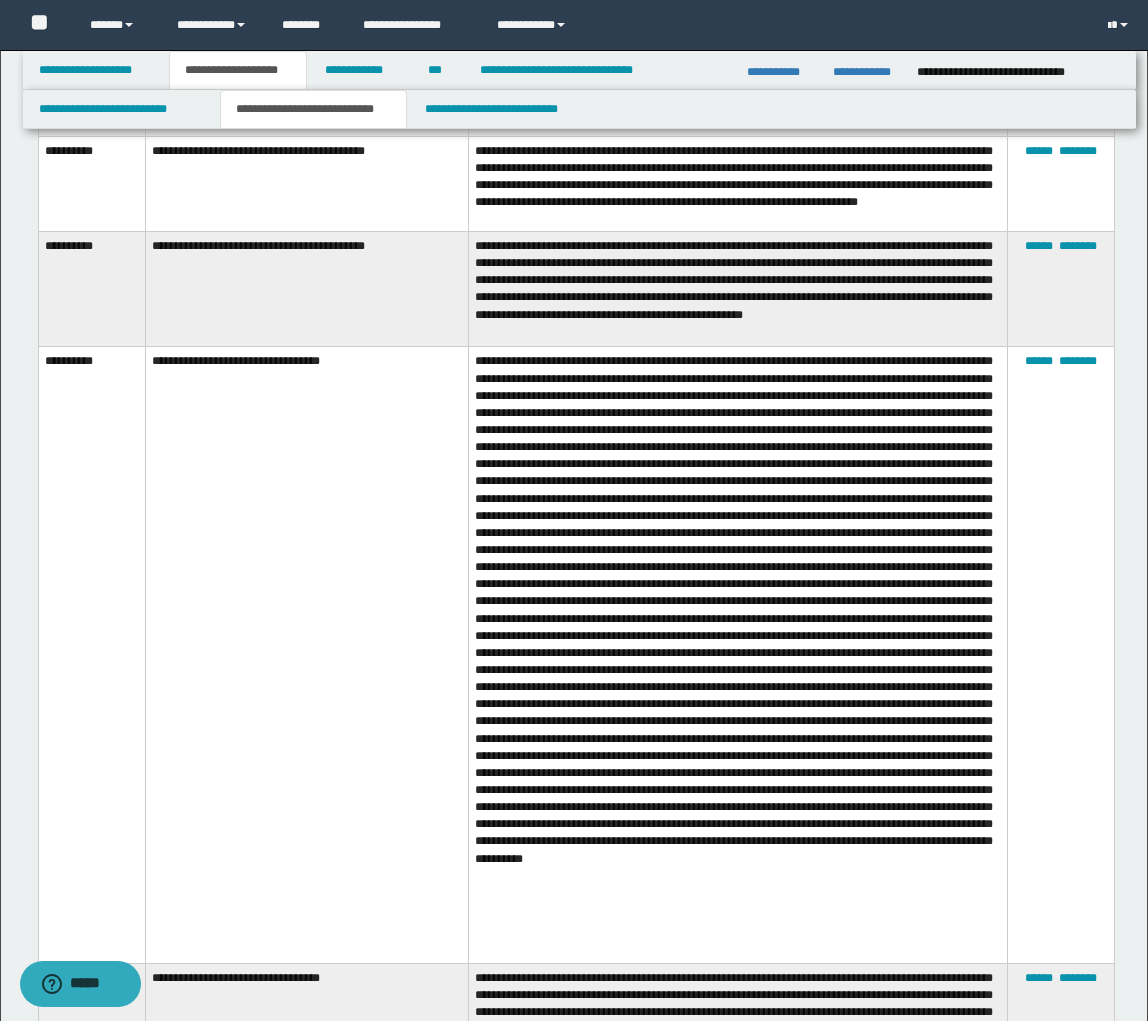 scroll, scrollTop: 2508, scrollLeft: 0, axis: vertical 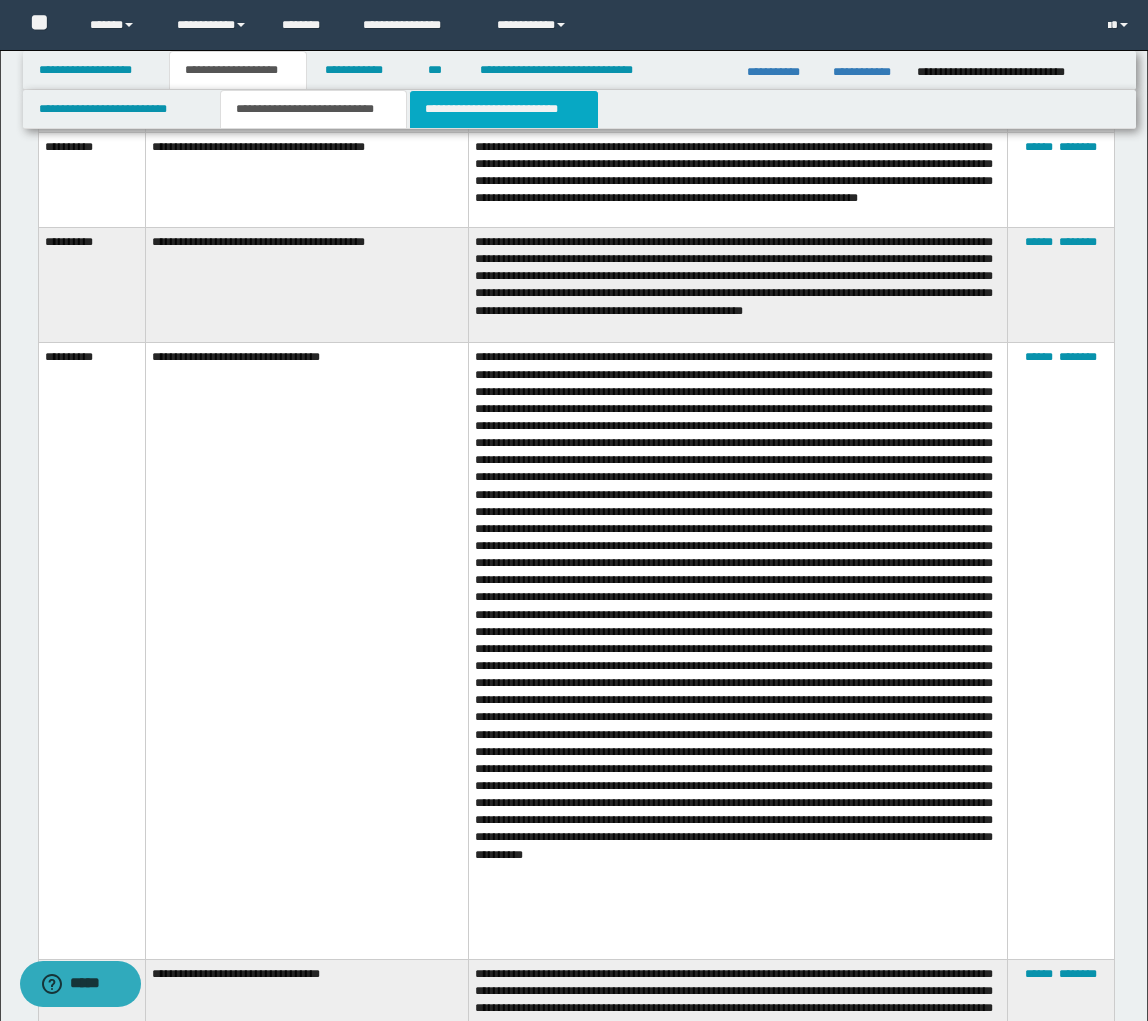 click on "**********" at bounding box center [504, 109] 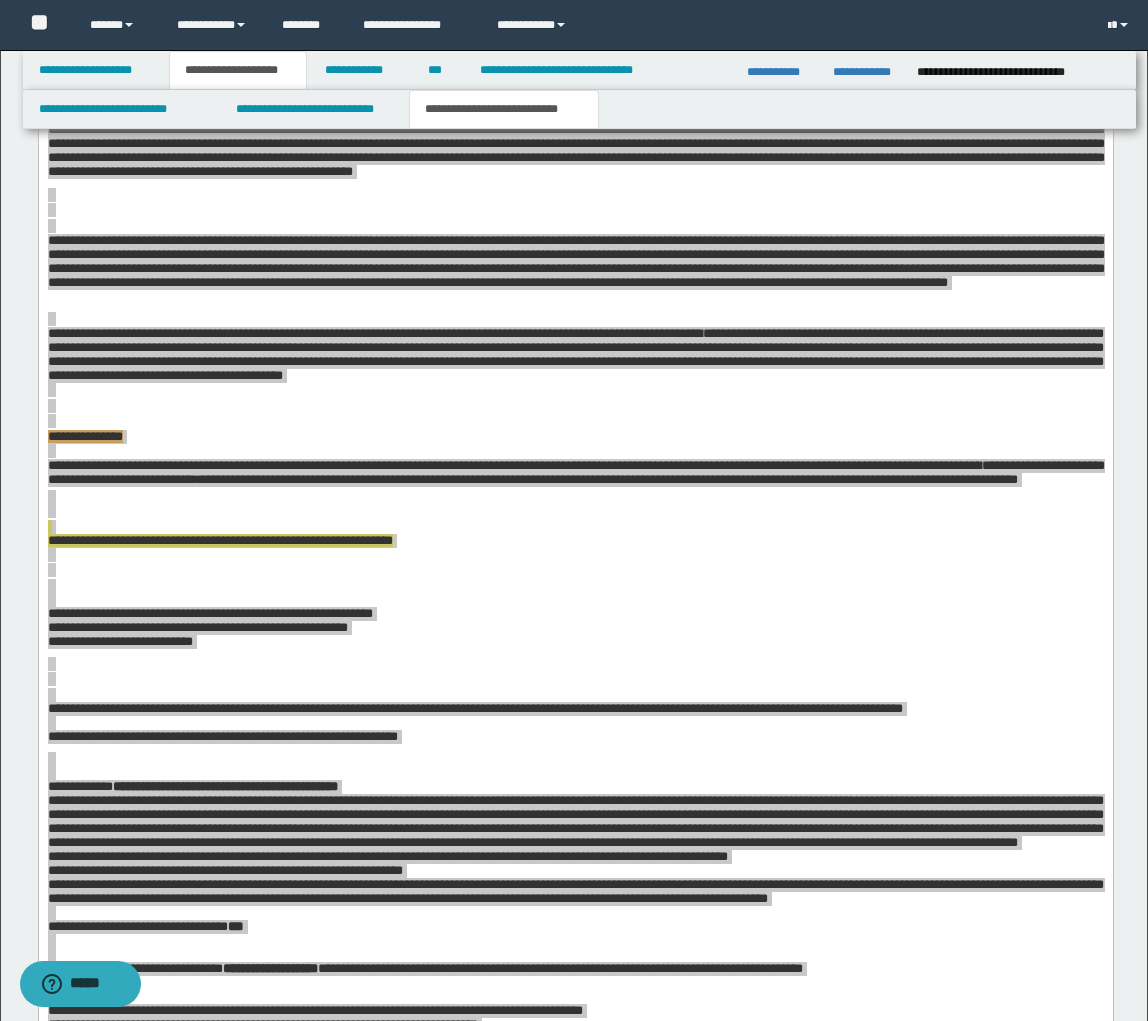 scroll, scrollTop: 1610, scrollLeft: 0, axis: vertical 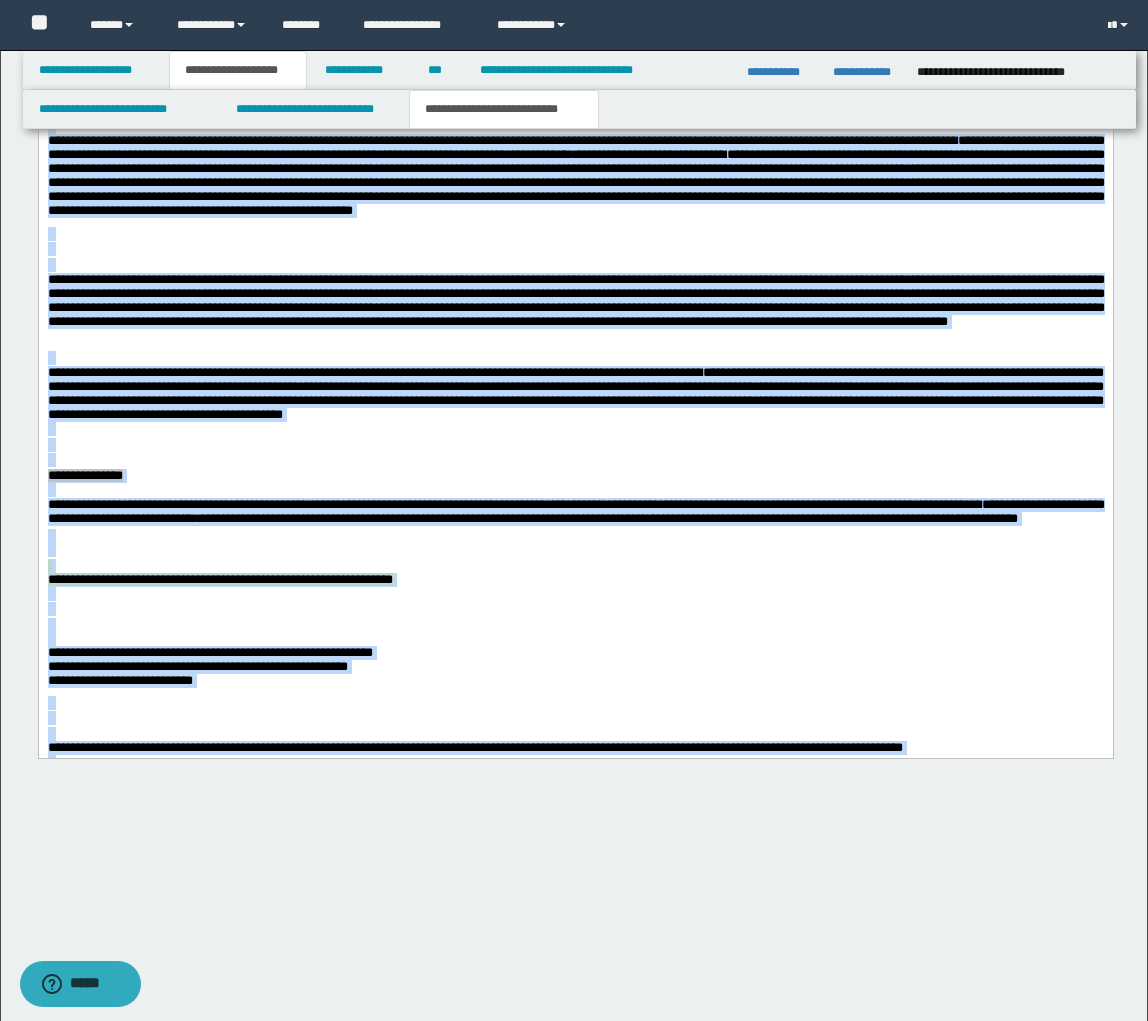 type 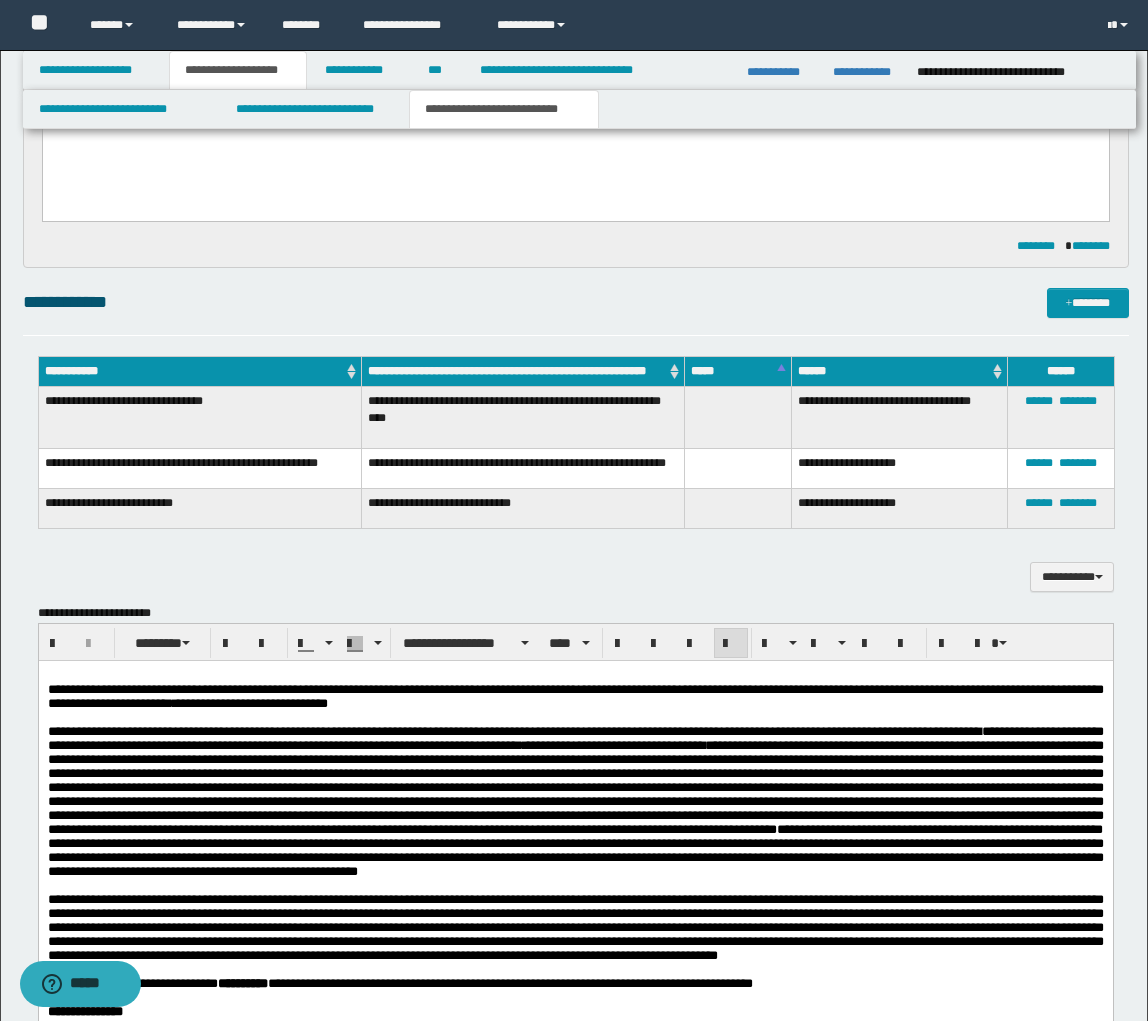 scroll, scrollTop: 1021, scrollLeft: 0, axis: vertical 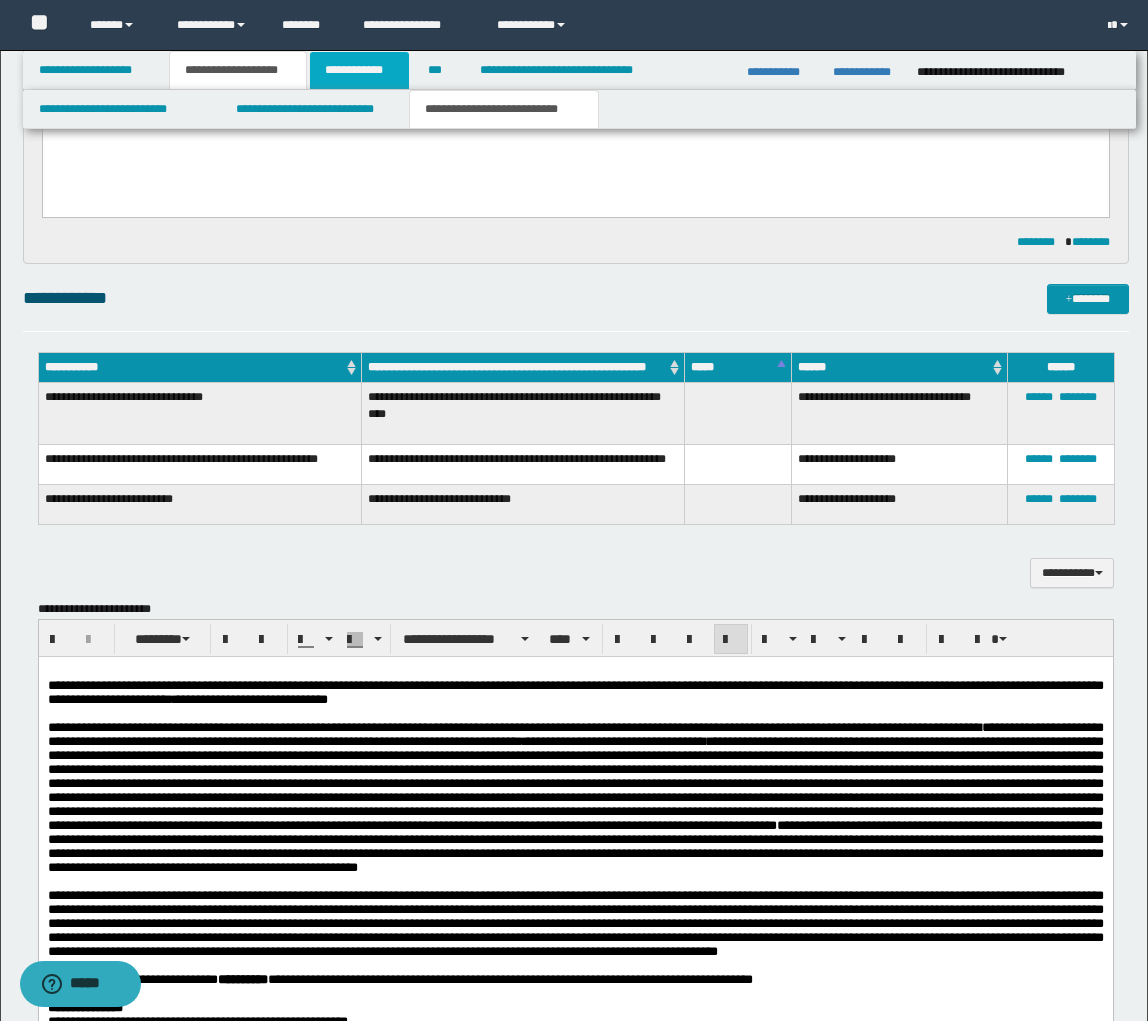 click on "**********" at bounding box center (359, 70) 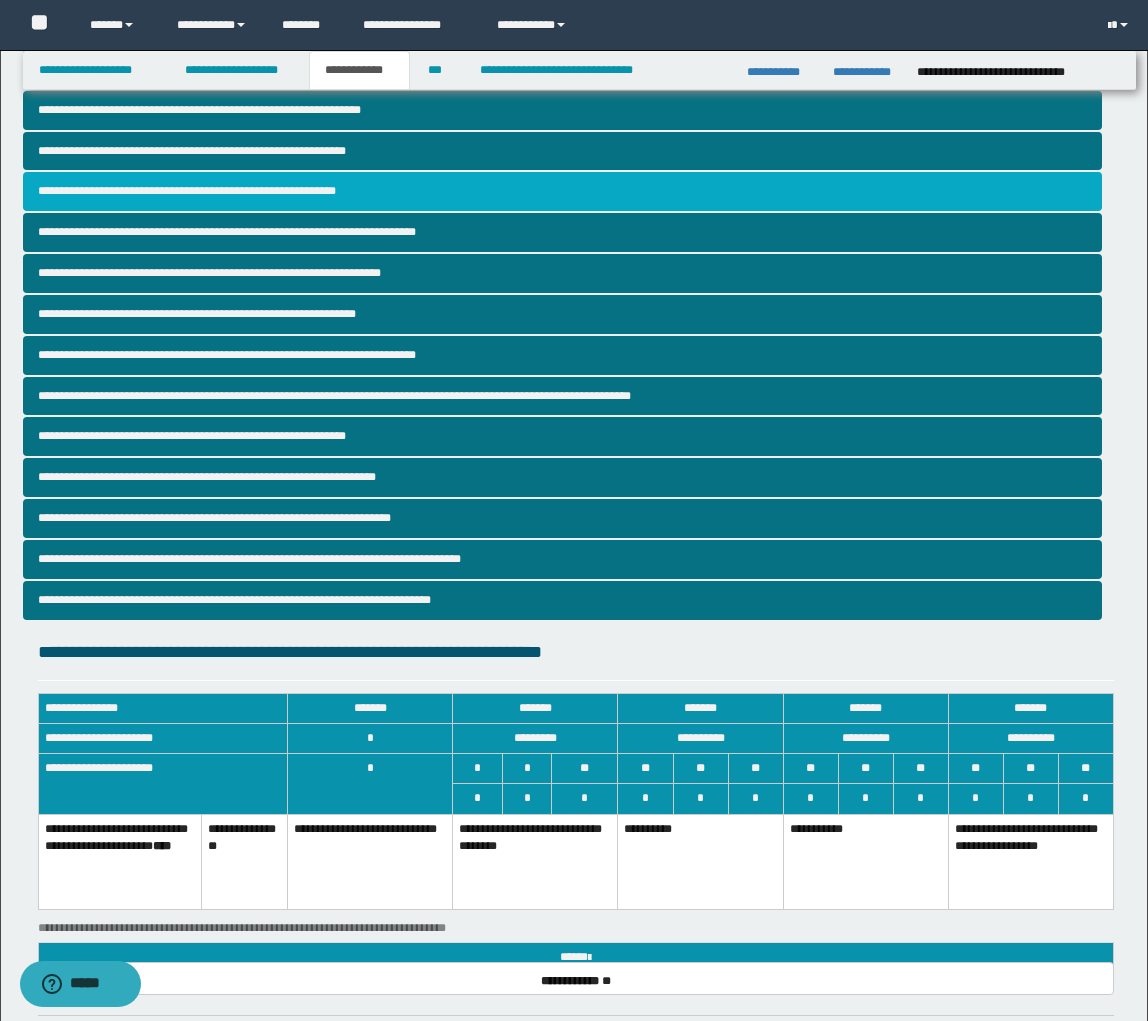 scroll, scrollTop: 247, scrollLeft: 0, axis: vertical 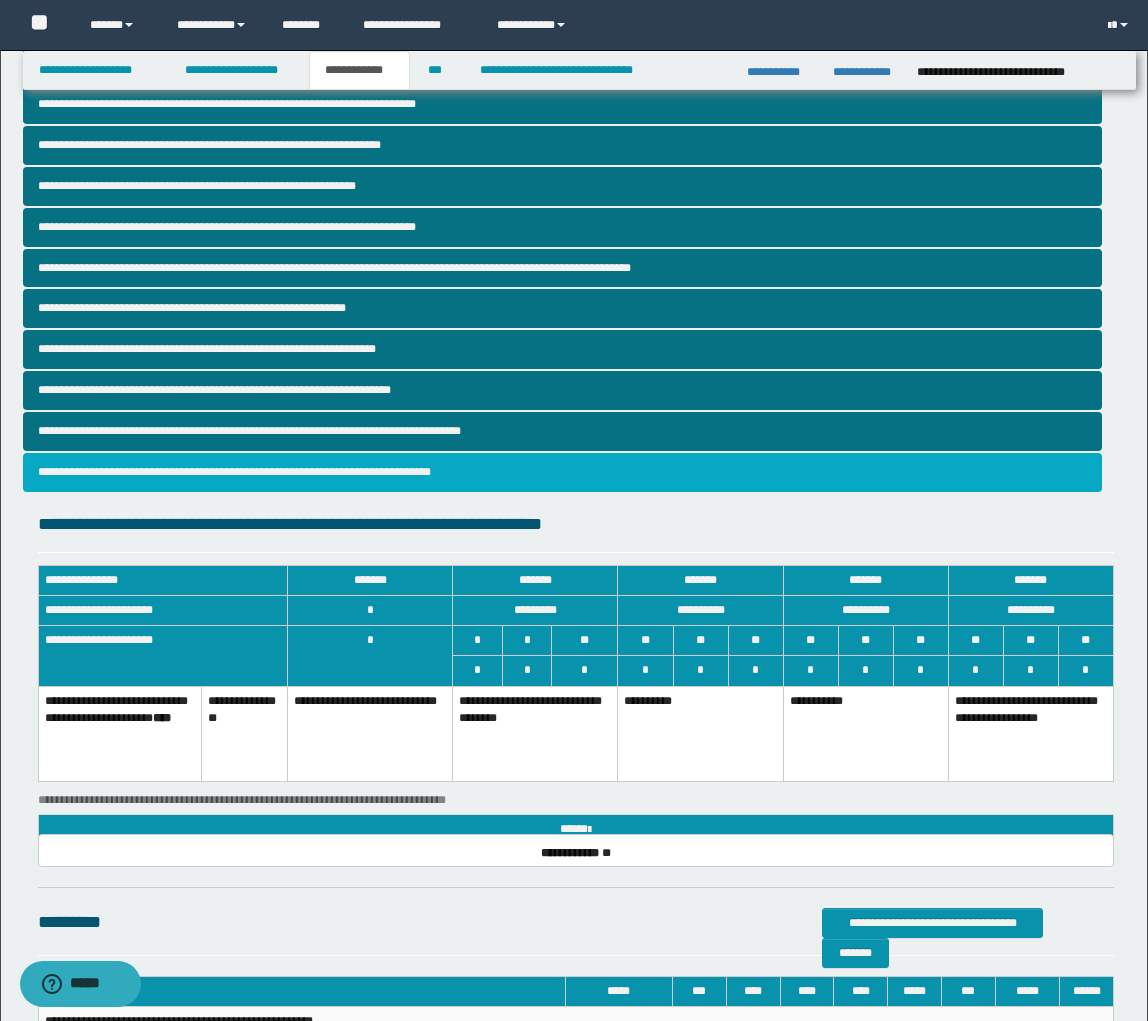click on "**********" at bounding box center (562, 472) 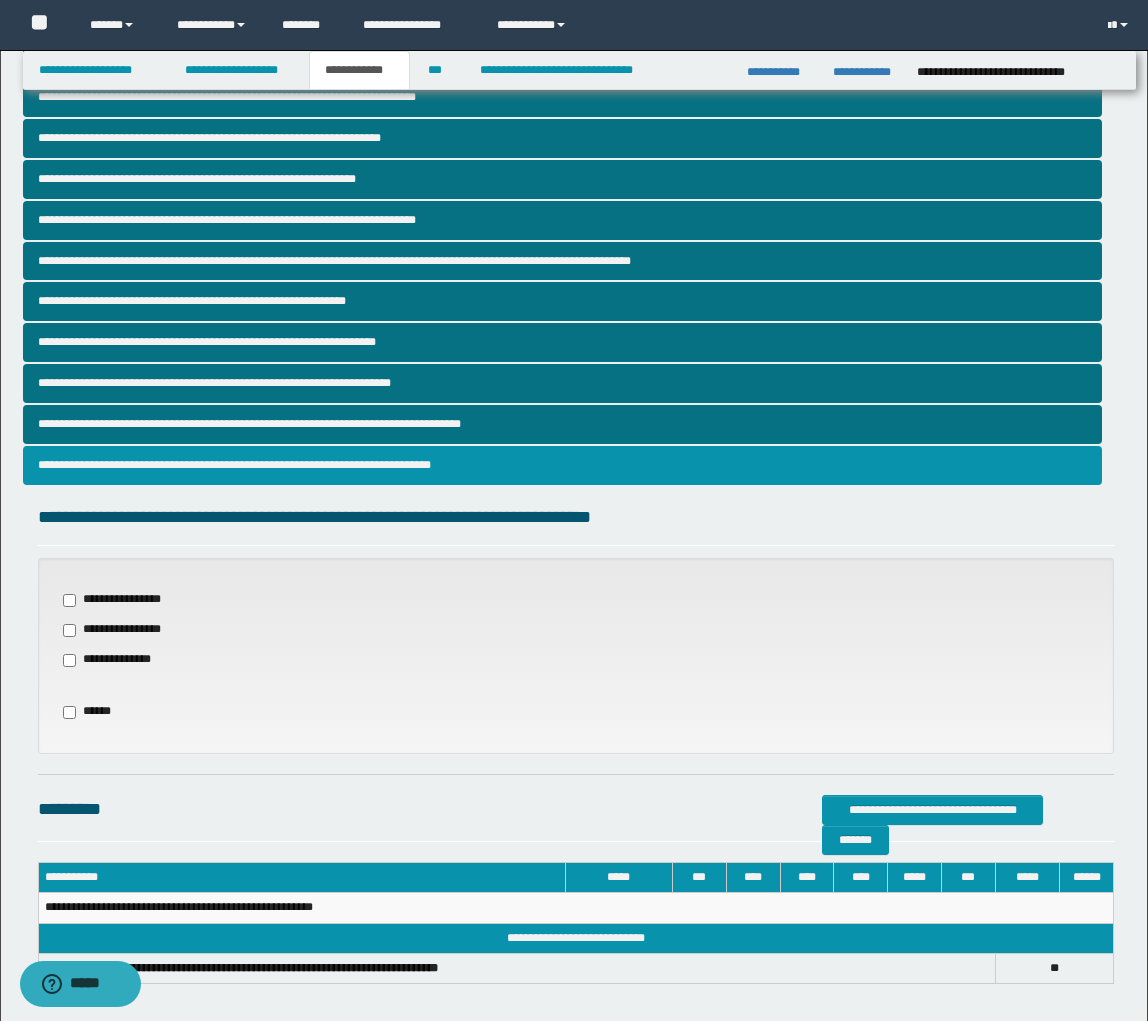 scroll, scrollTop: 345, scrollLeft: 0, axis: vertical 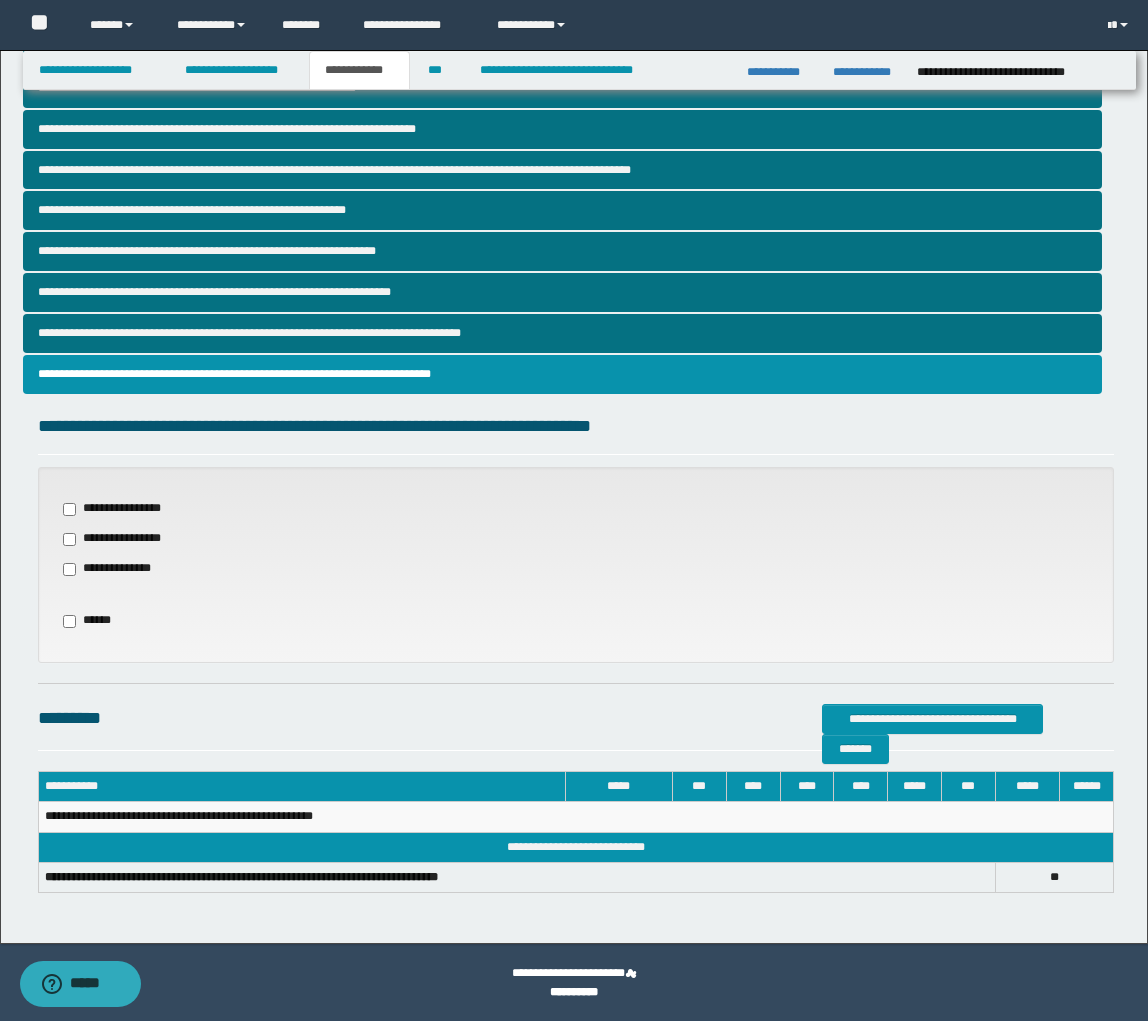 click on "**********" at bounding box center [122, 539] 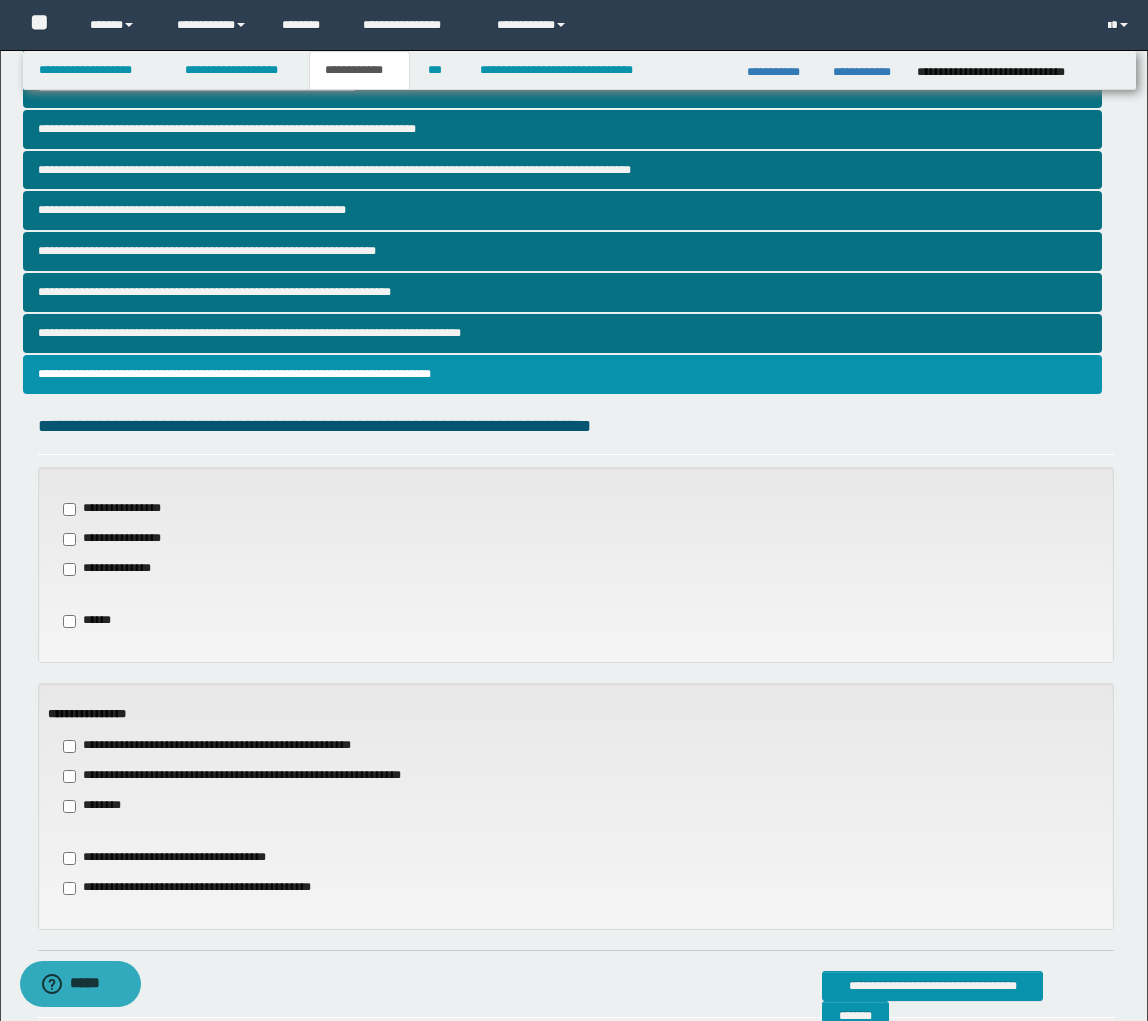 click on "**********" at bounding box center (122, 539) 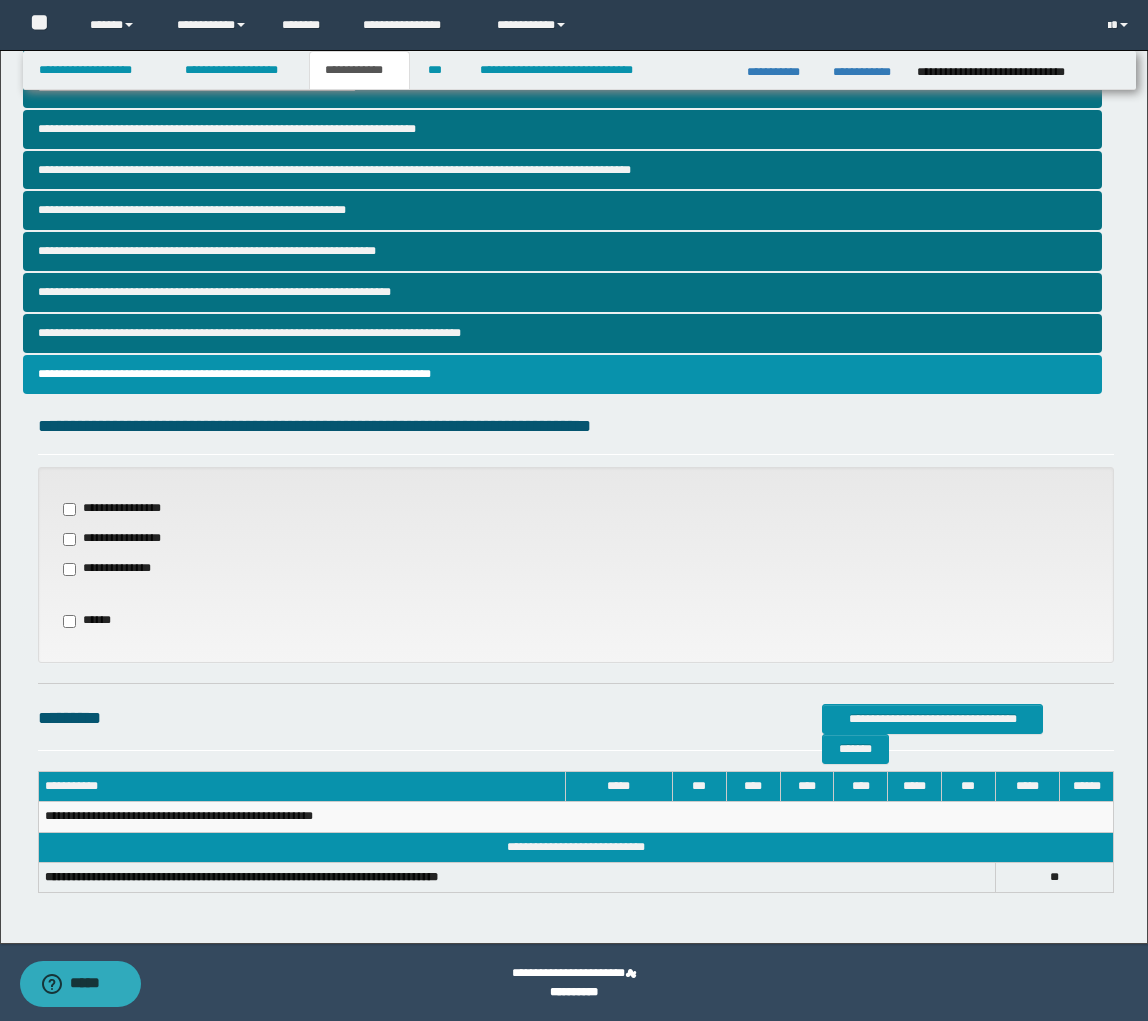 click on "**********" at bounding box center (119, 569) 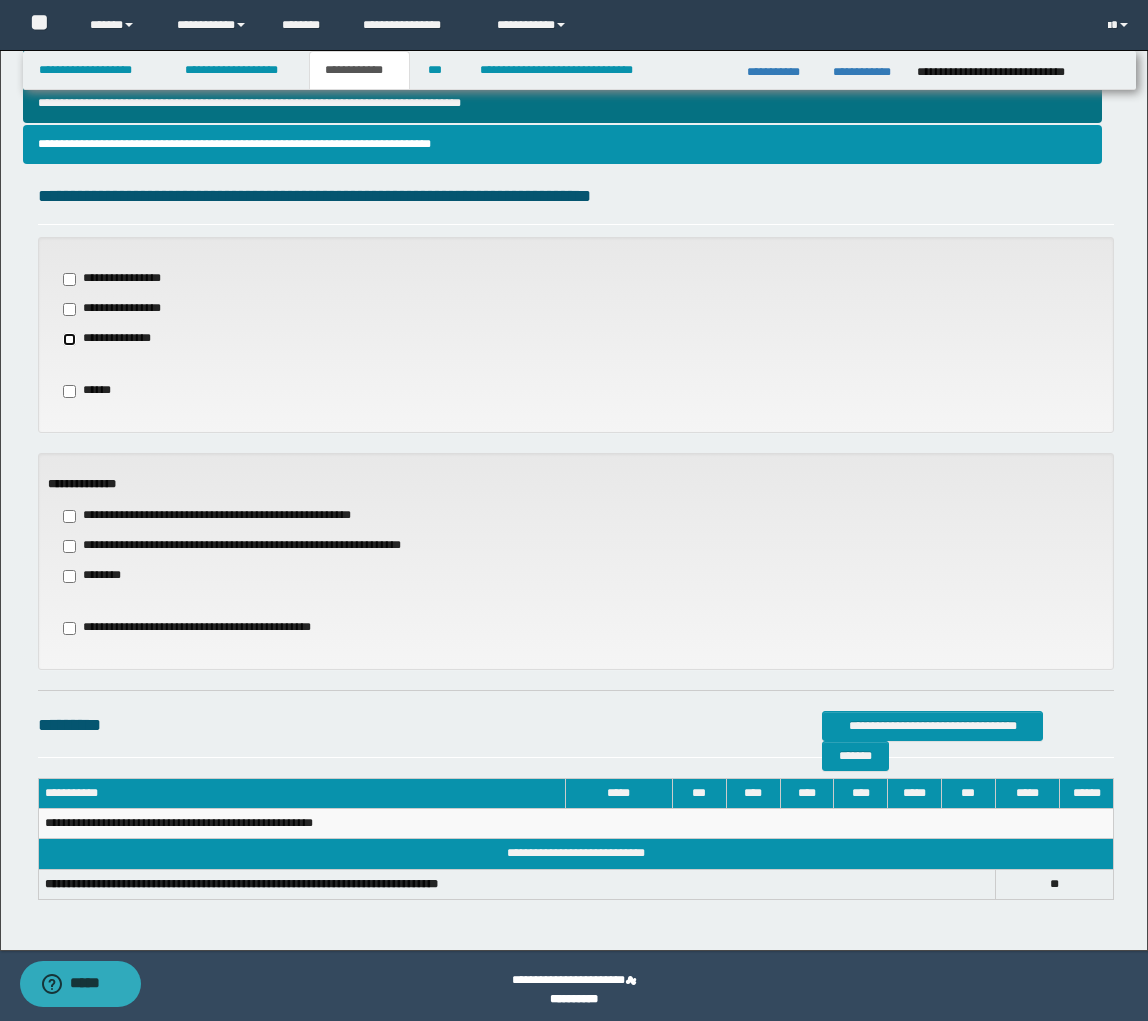 scroll, scrollTop: 582, scrollLeft: 0, axis: vertical 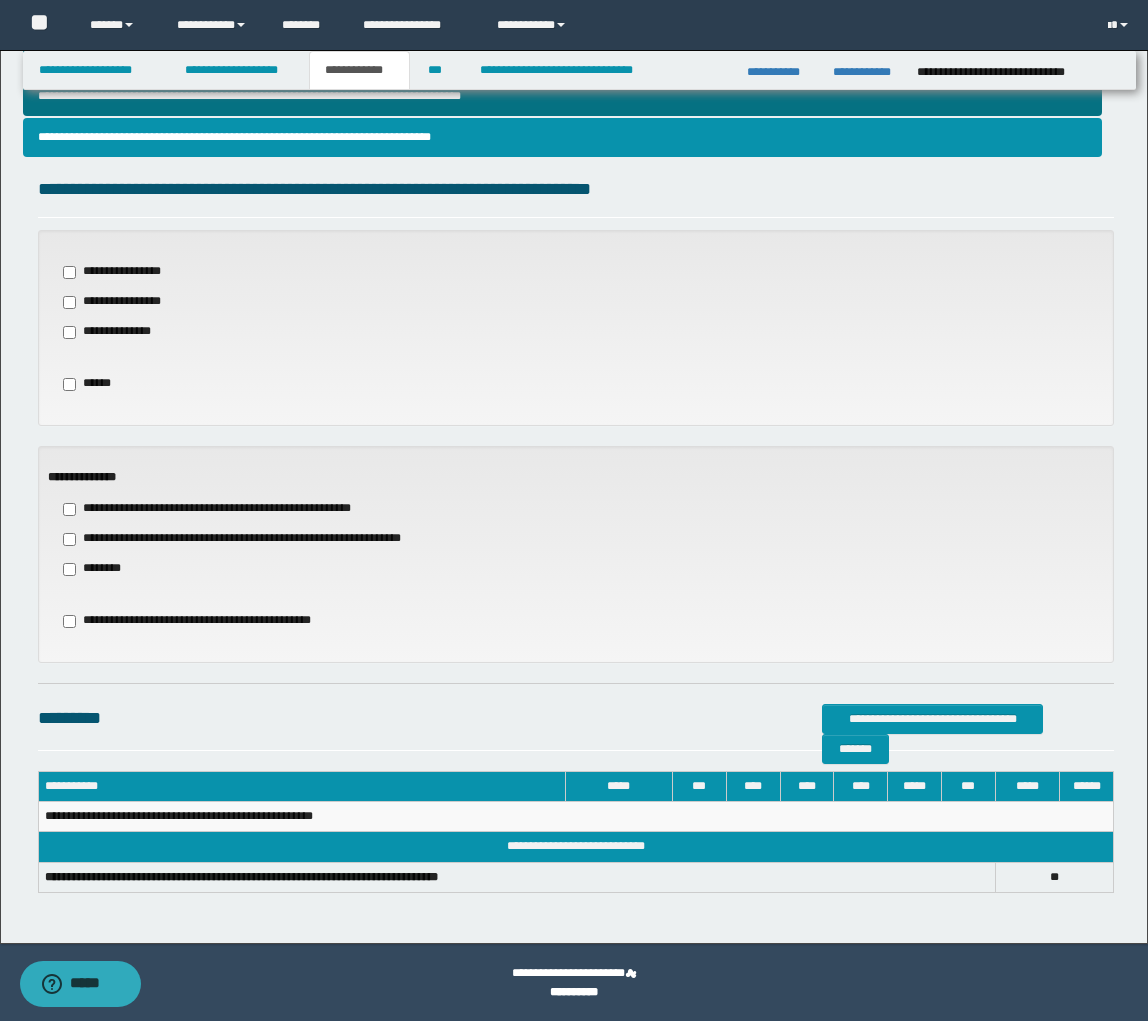 drag, startPoint x: 117, startPoint y: 509, endPoint x: 226, endPoint y: 500, distance: 109.370926 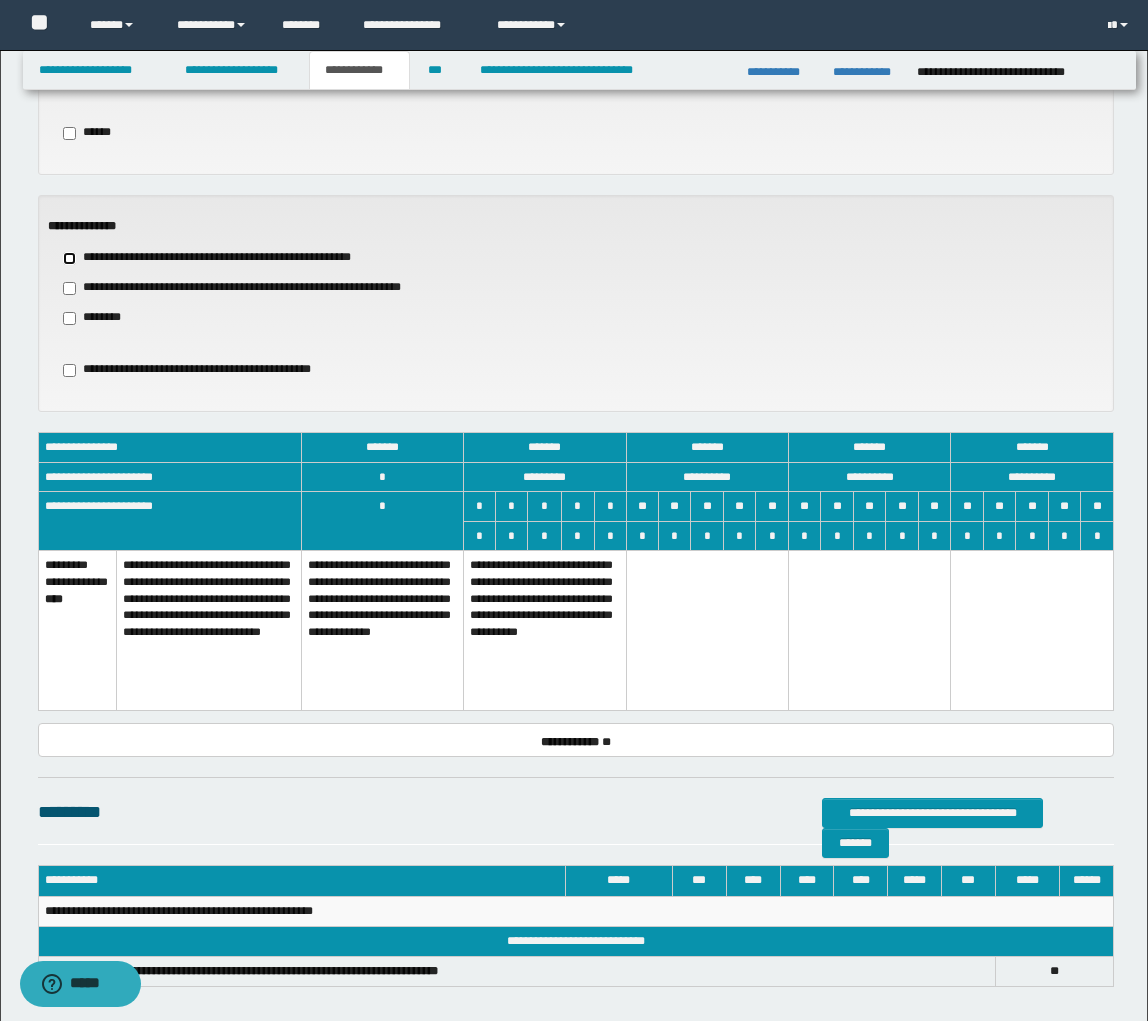 scroll, scrollTop: 913, scrollLeft: 0, axis: vertical 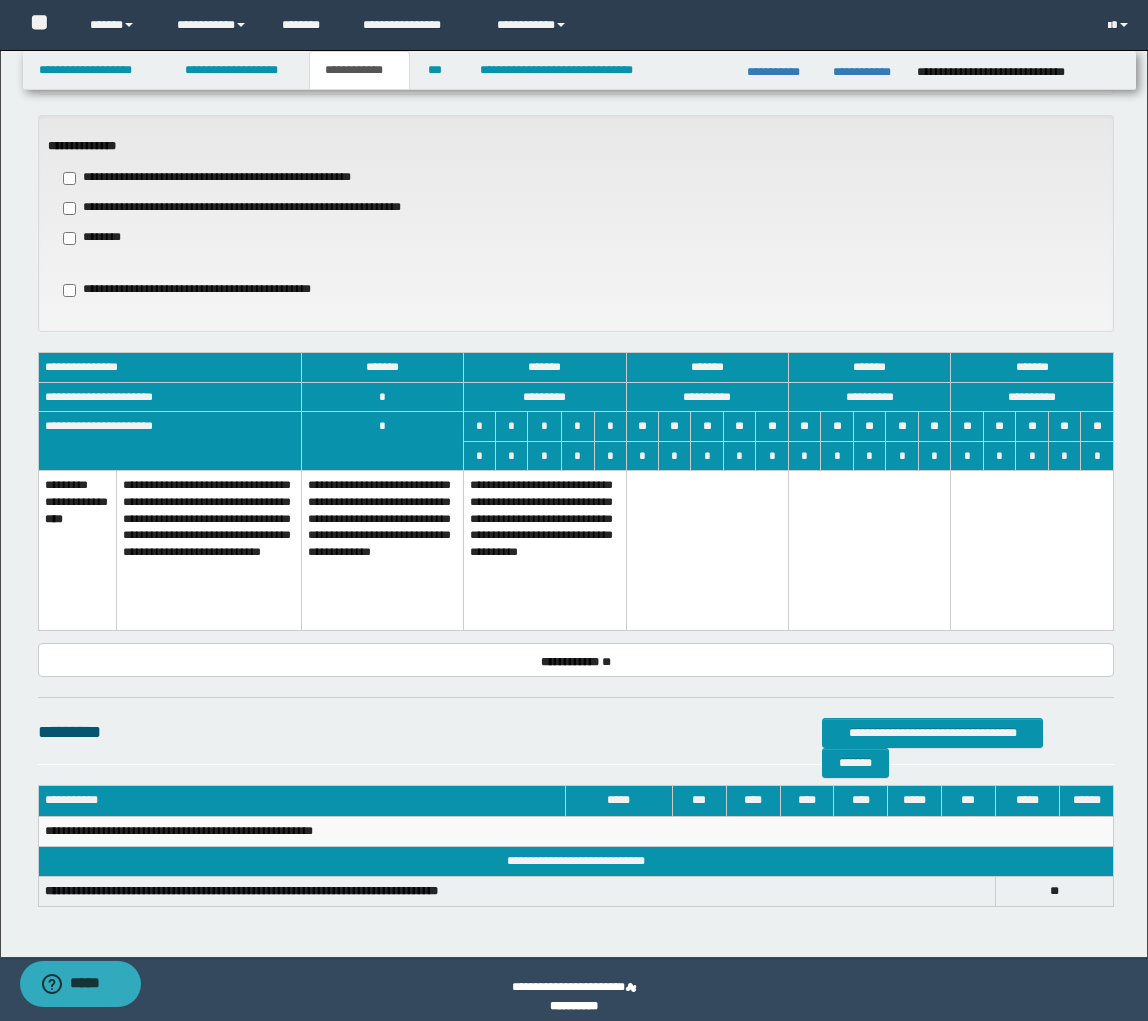 click on "**********" at bounding box center (382, 551) 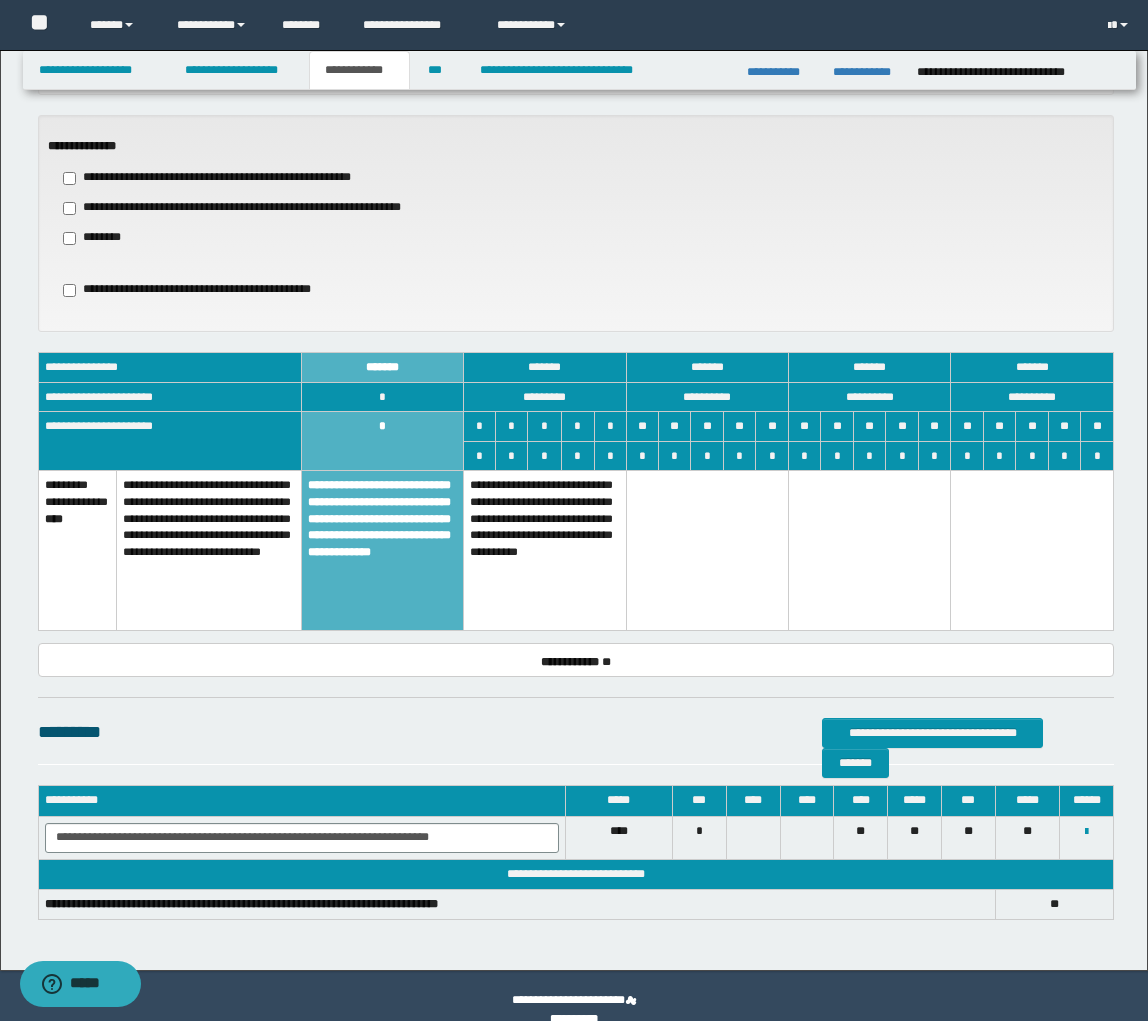 scroll, scrollTop: 940, scrollLeft: 0, axis: vertical 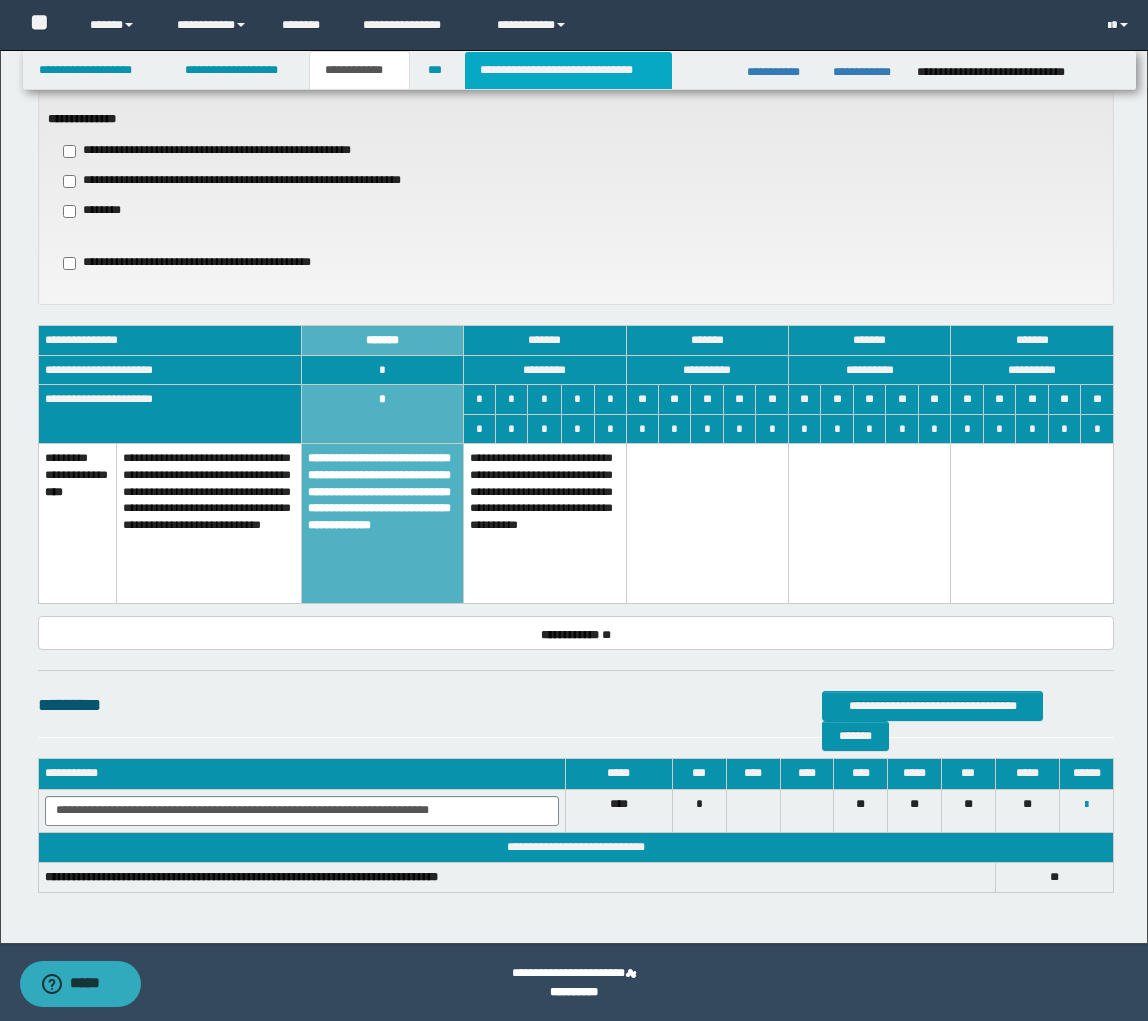 click on "**********" at bounding box center [568, 70] 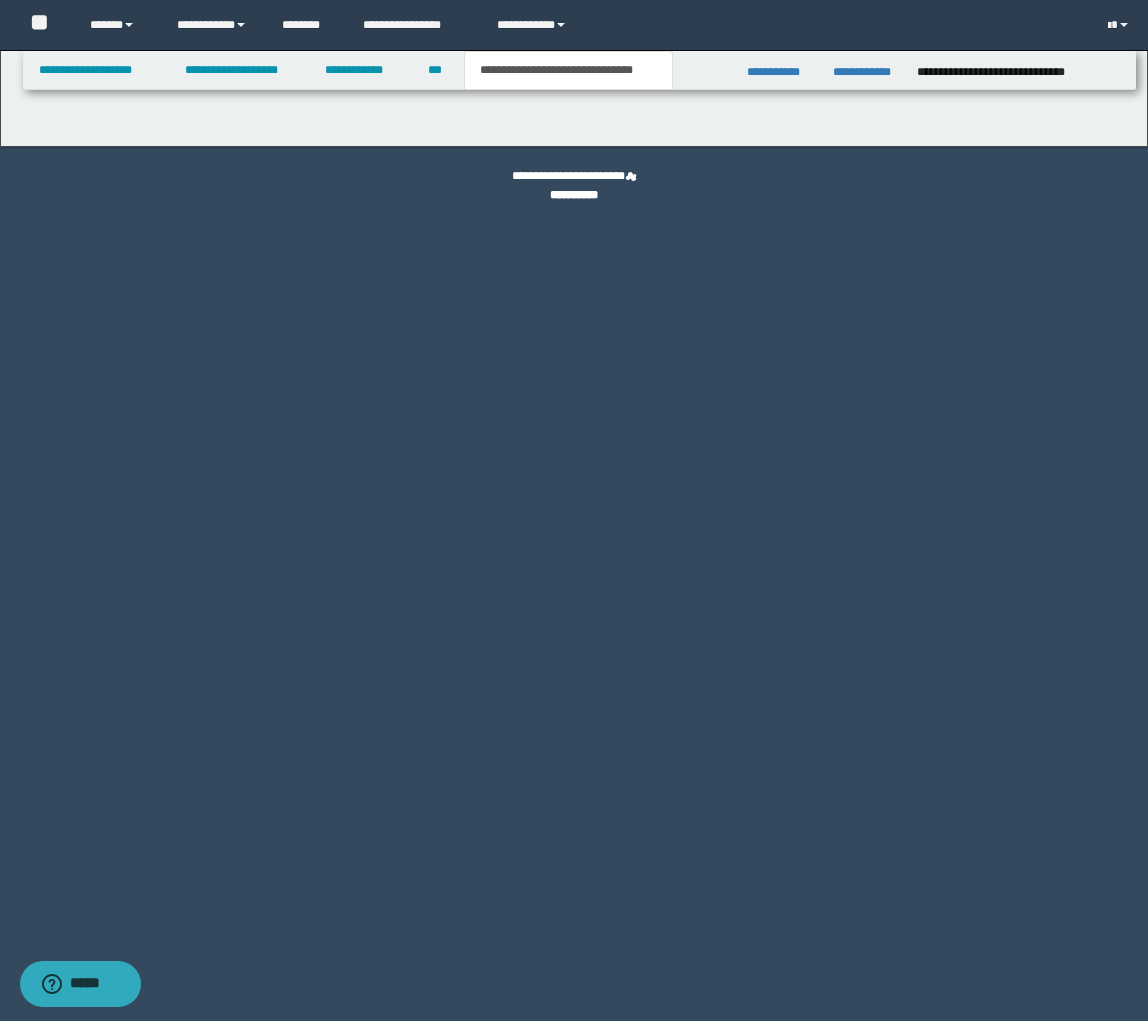 scroll, scrollTop: 0, scrollLeft: 0, axis: both 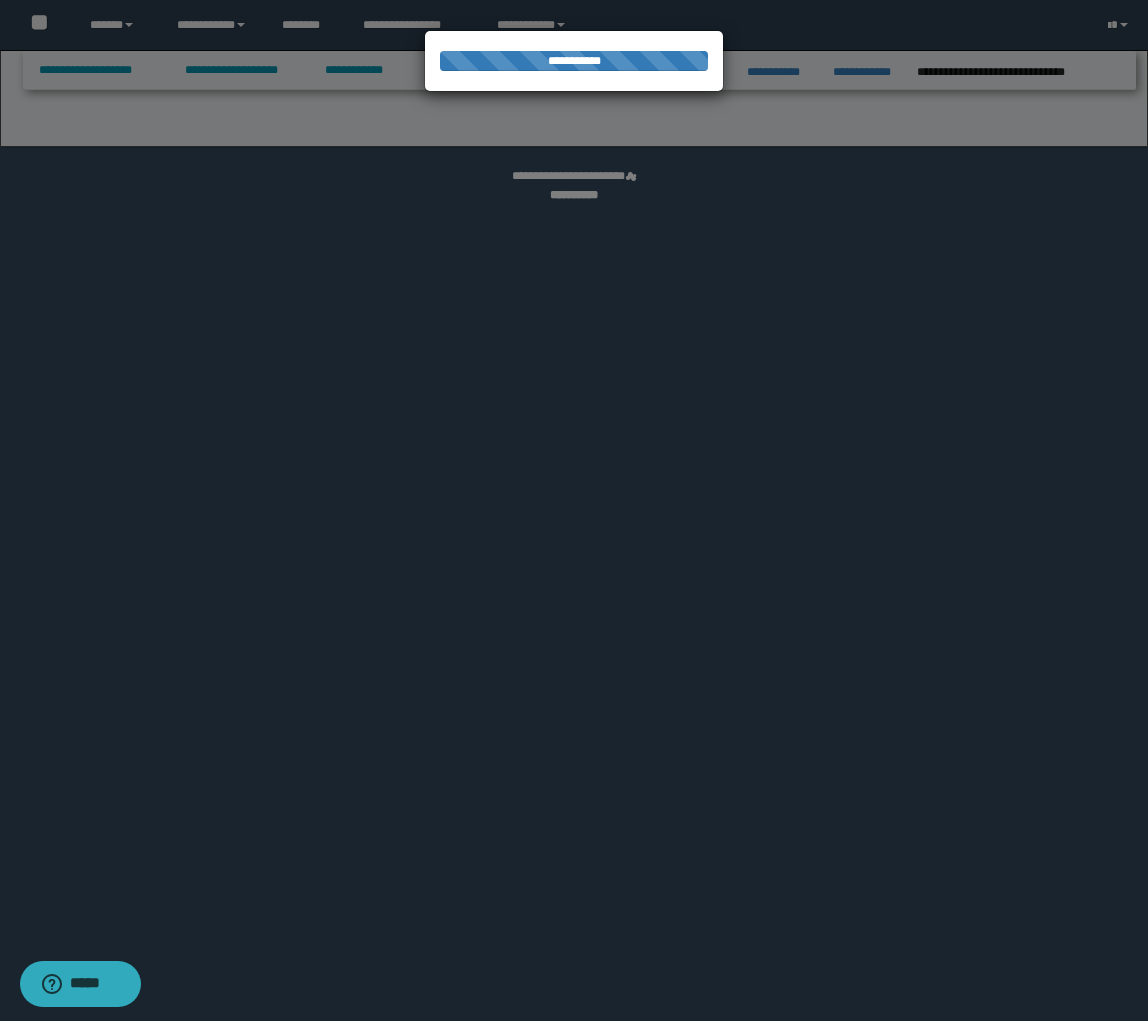 select on "*" 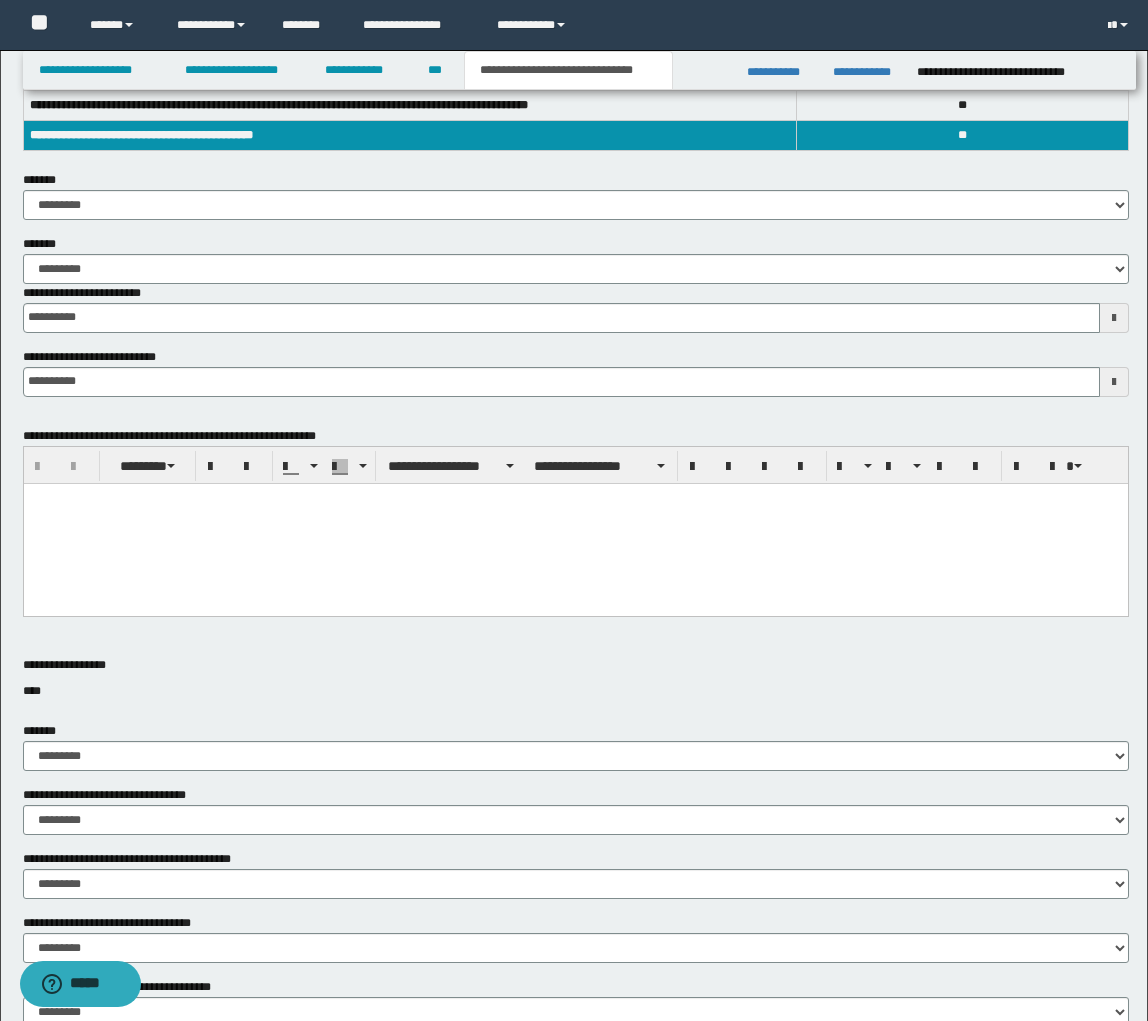 scroll, scrollTop: 348, scrollLeft: 0, axis: vertical 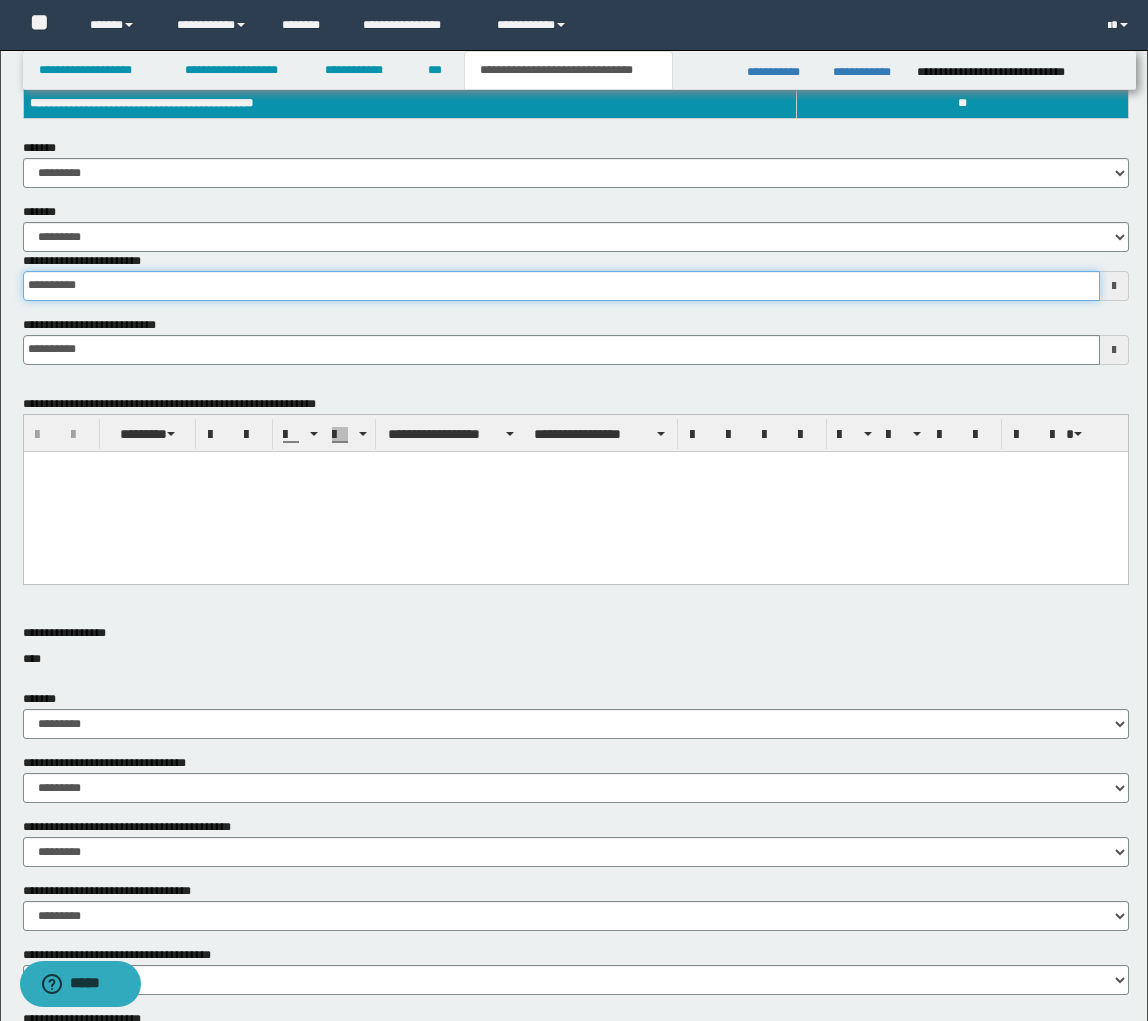 click on "**********" at bounding box center (561, 286) 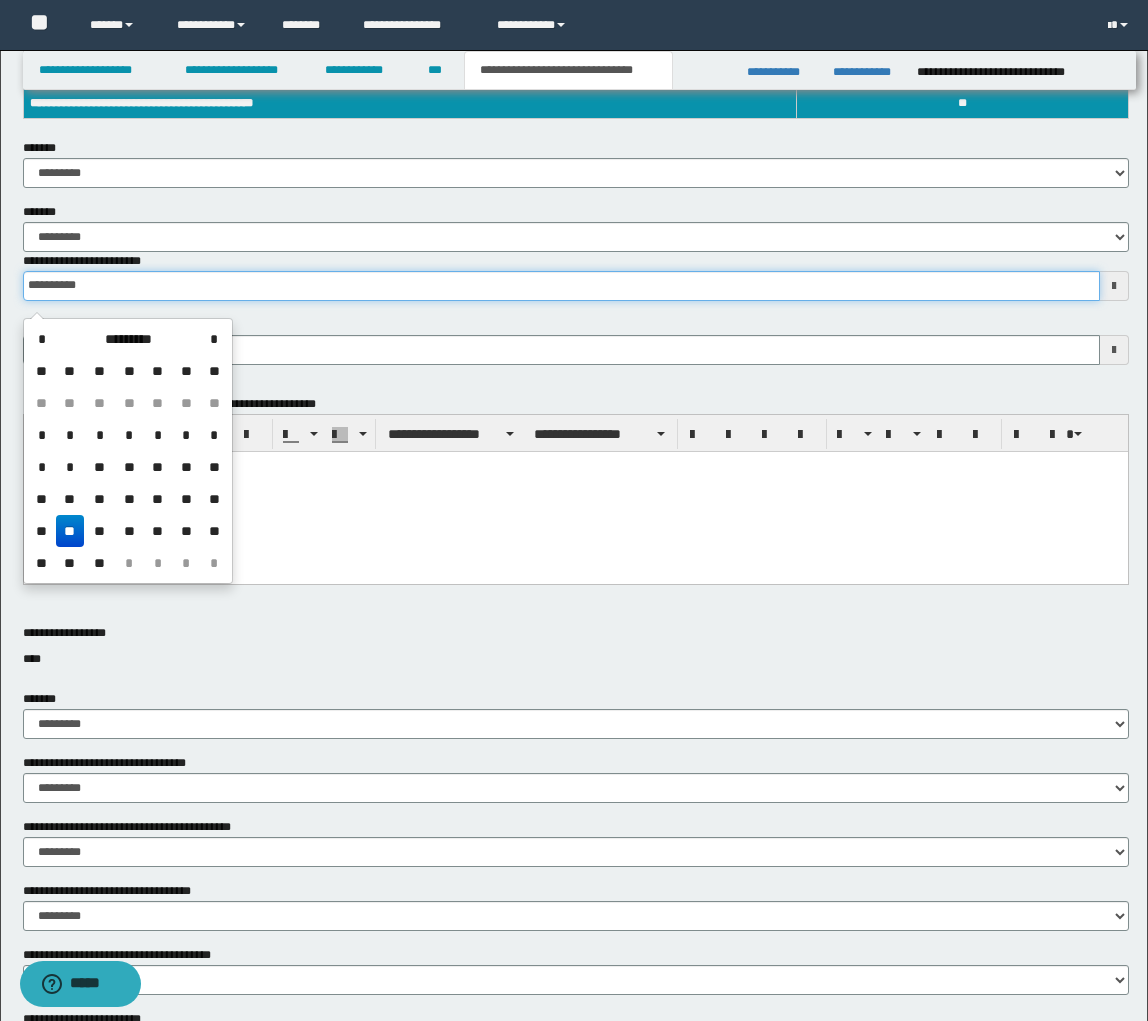 click on "**********" at bounding box center [561, 286] 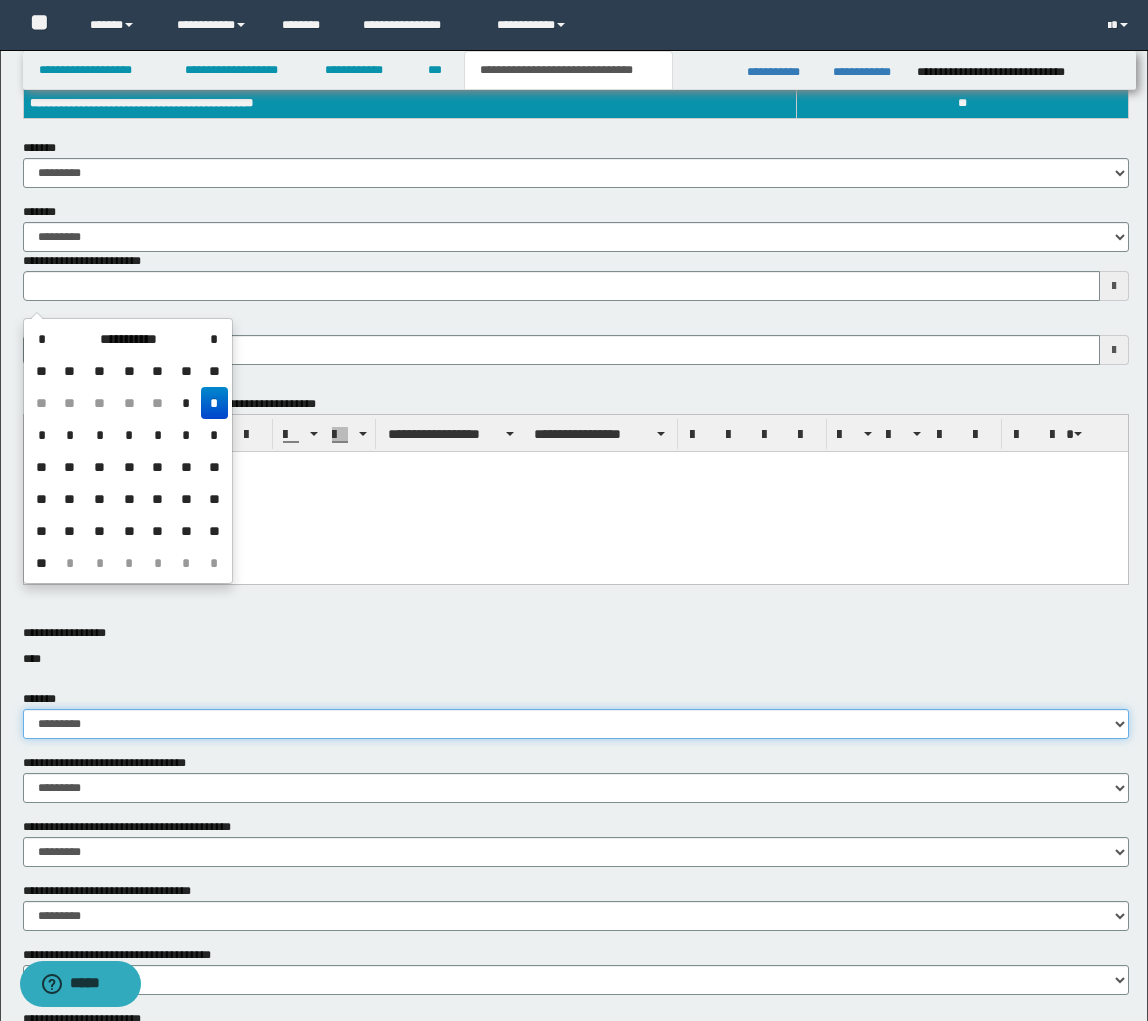 type 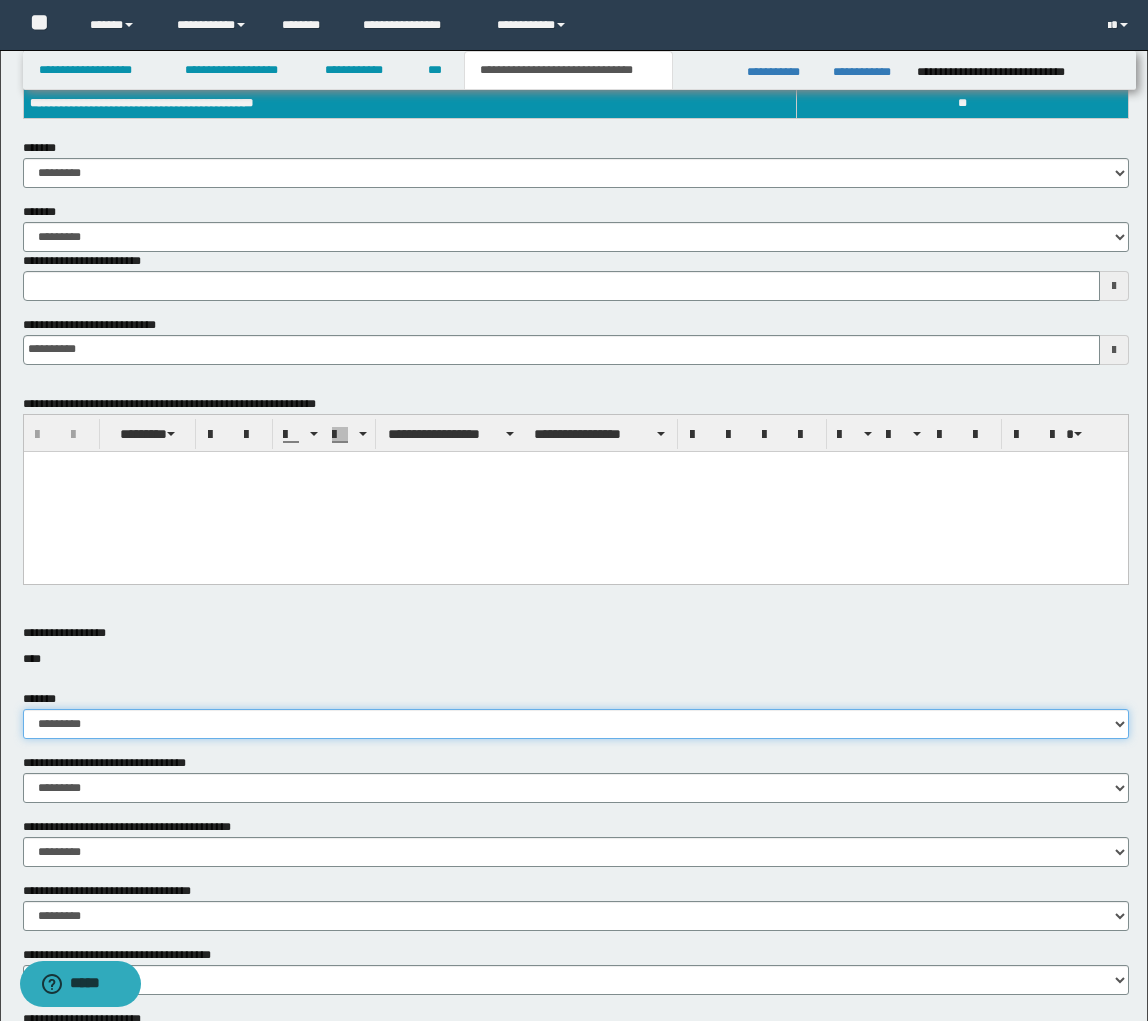 select on "*" 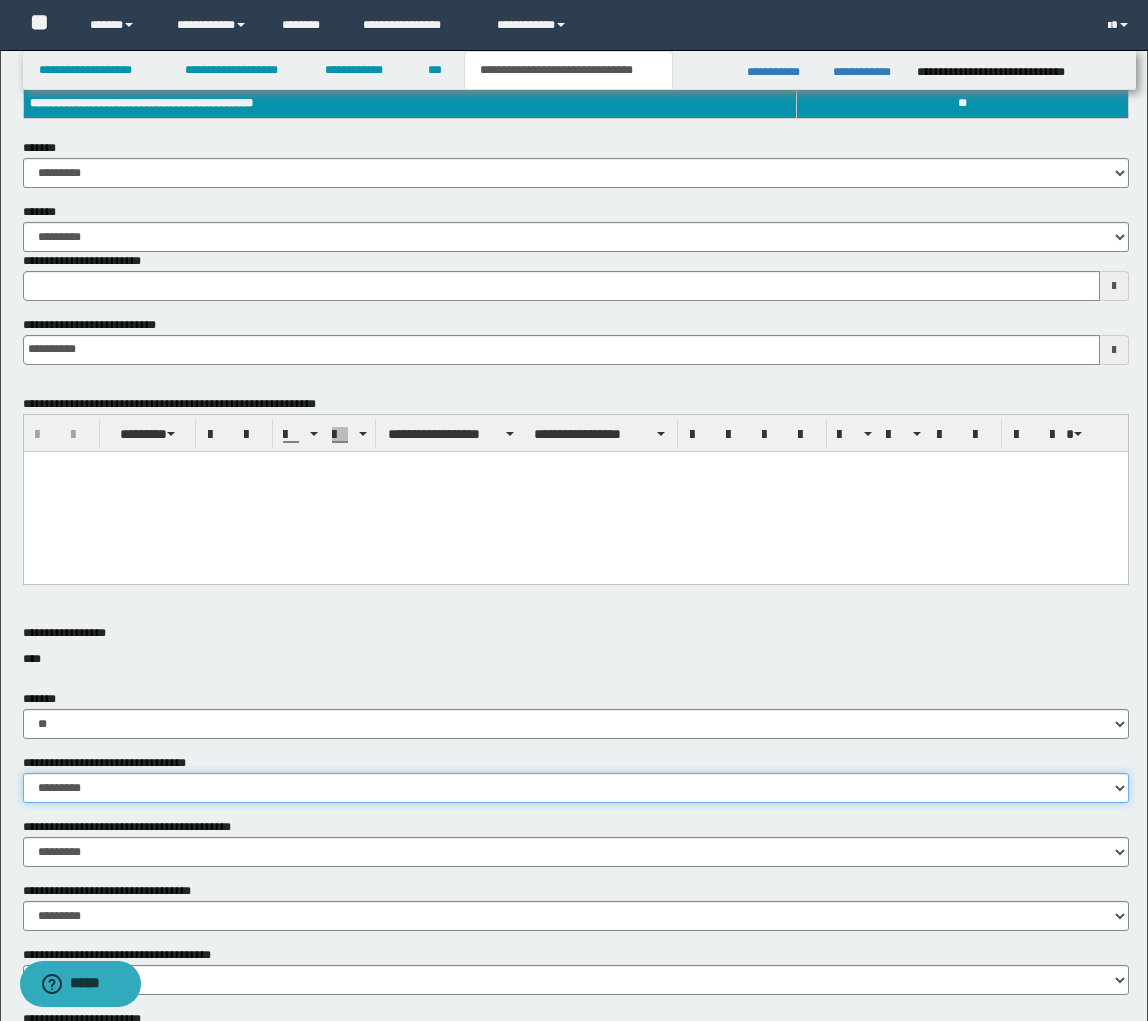 click on "*********
**
**" at bounding box center (576, 788) 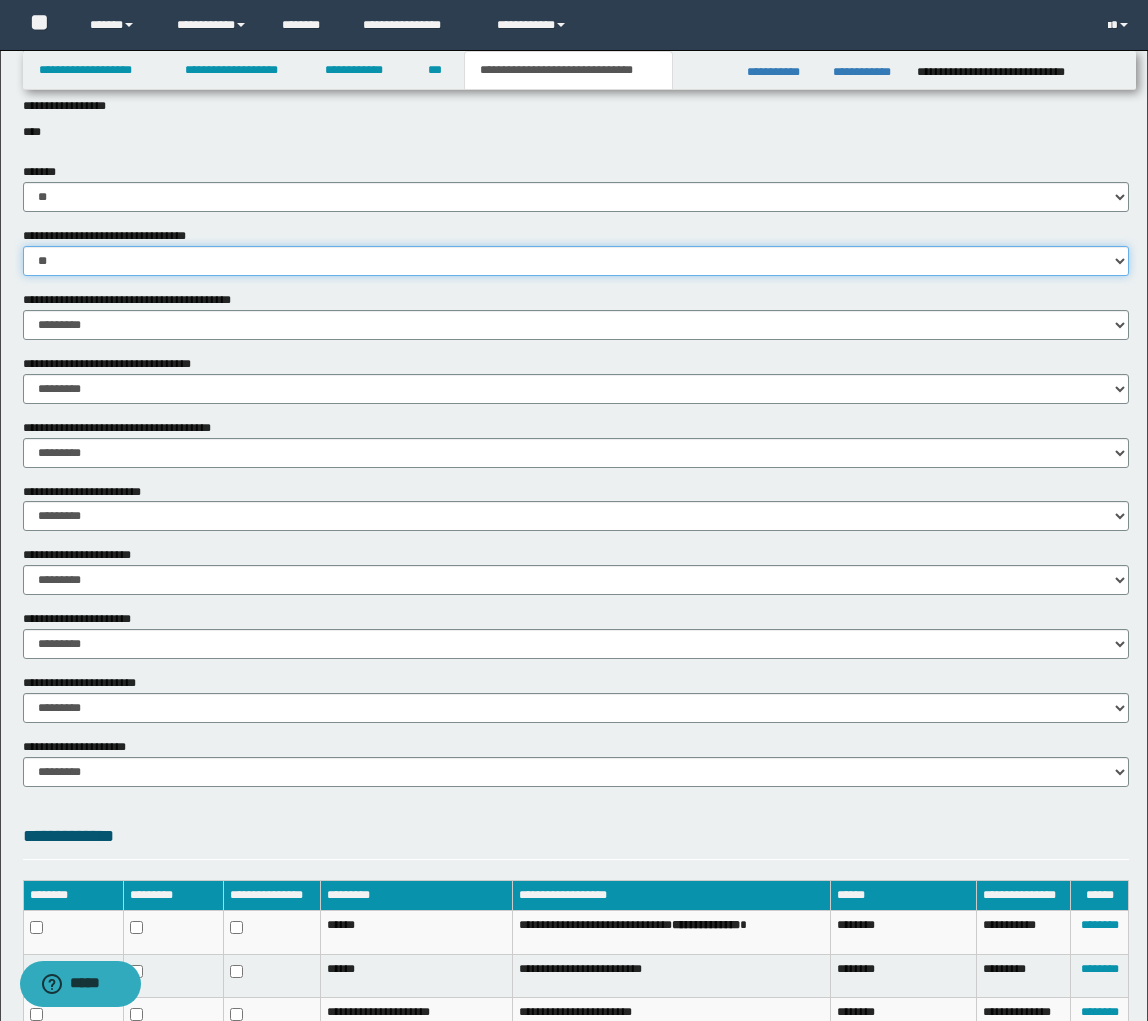 scroll, scrollTop: 963, scrollLeft: 0, axis: vertical 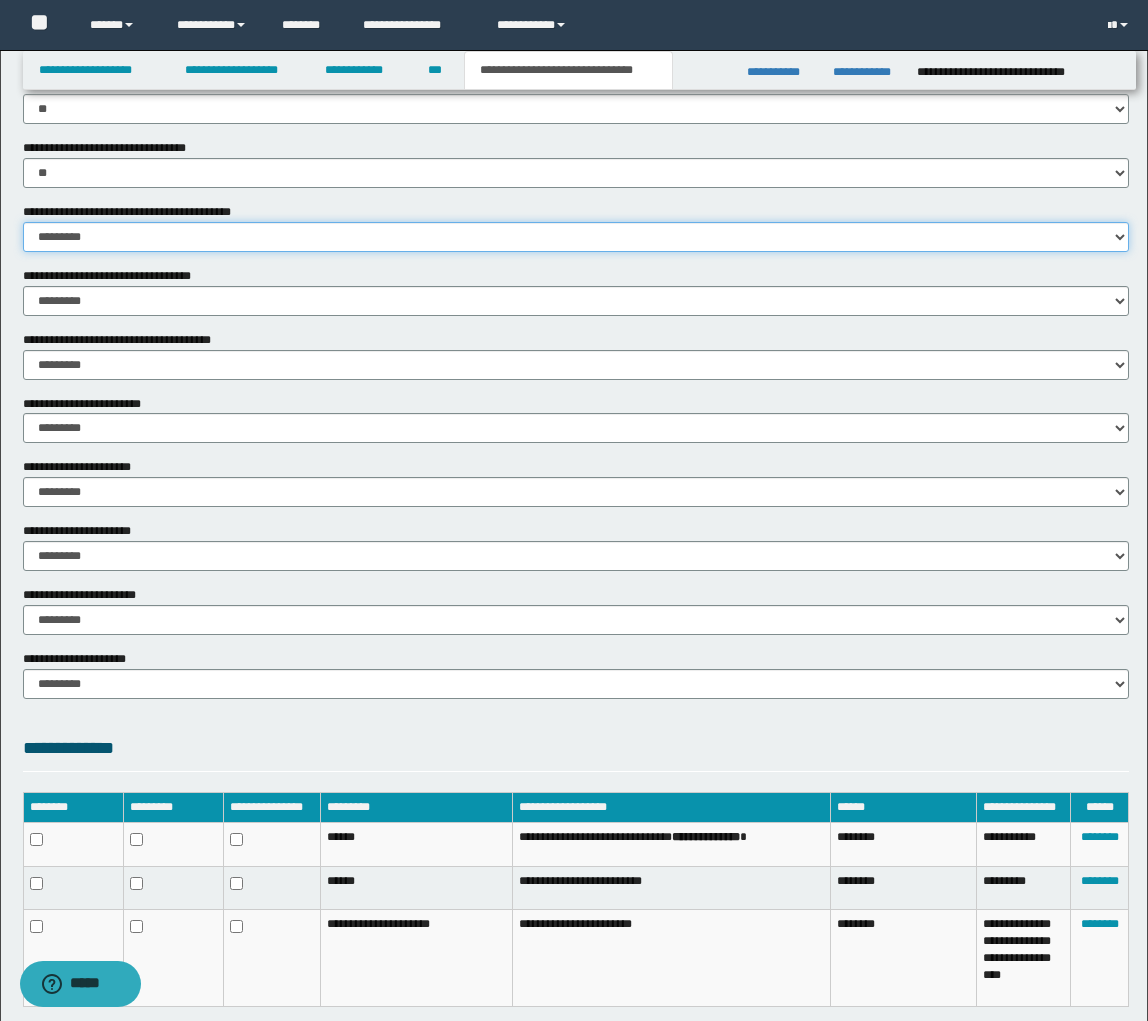 click on "*********
**
**" at bounding box center [576, 237] 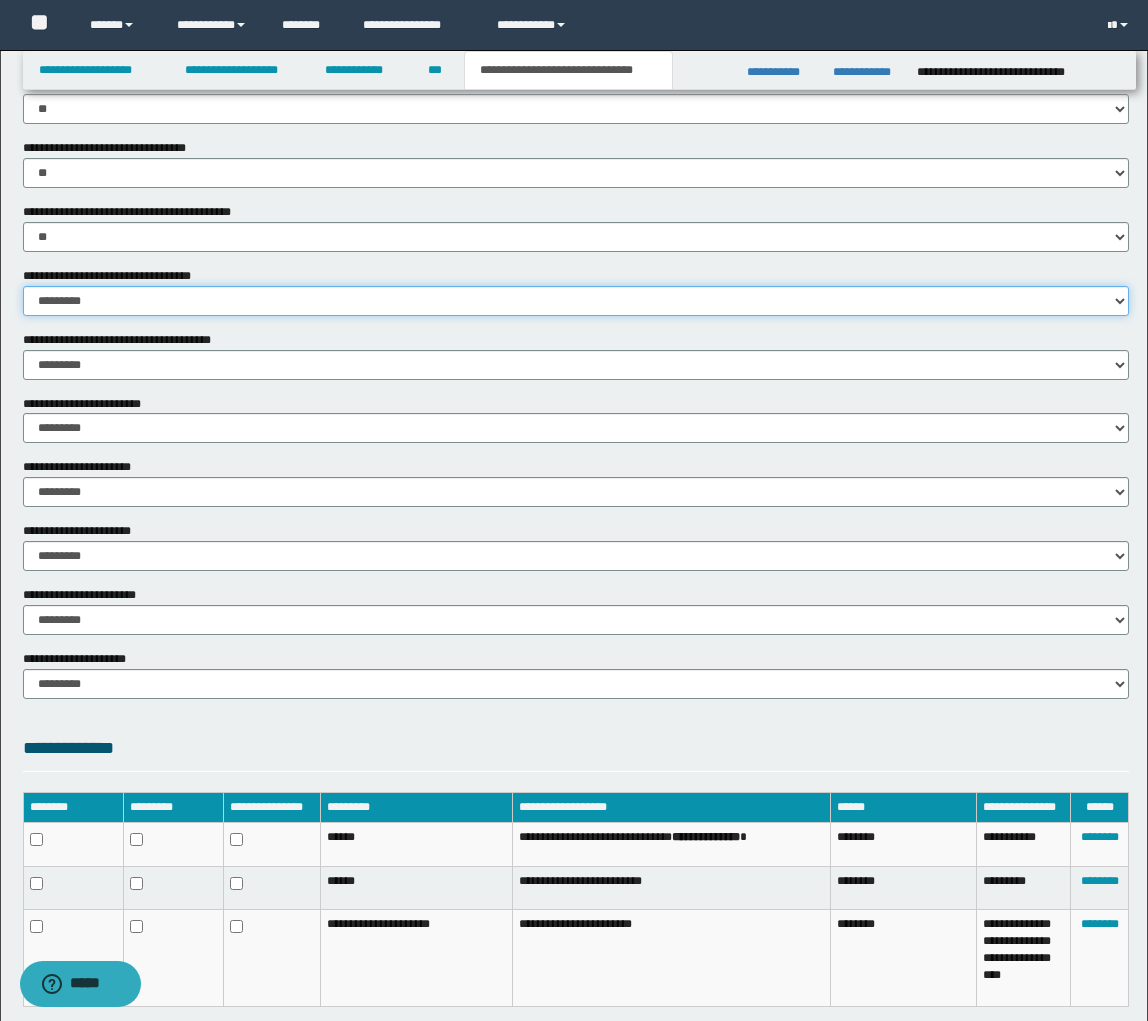 click on "*********
**
**" at bounding box center (576, 301) 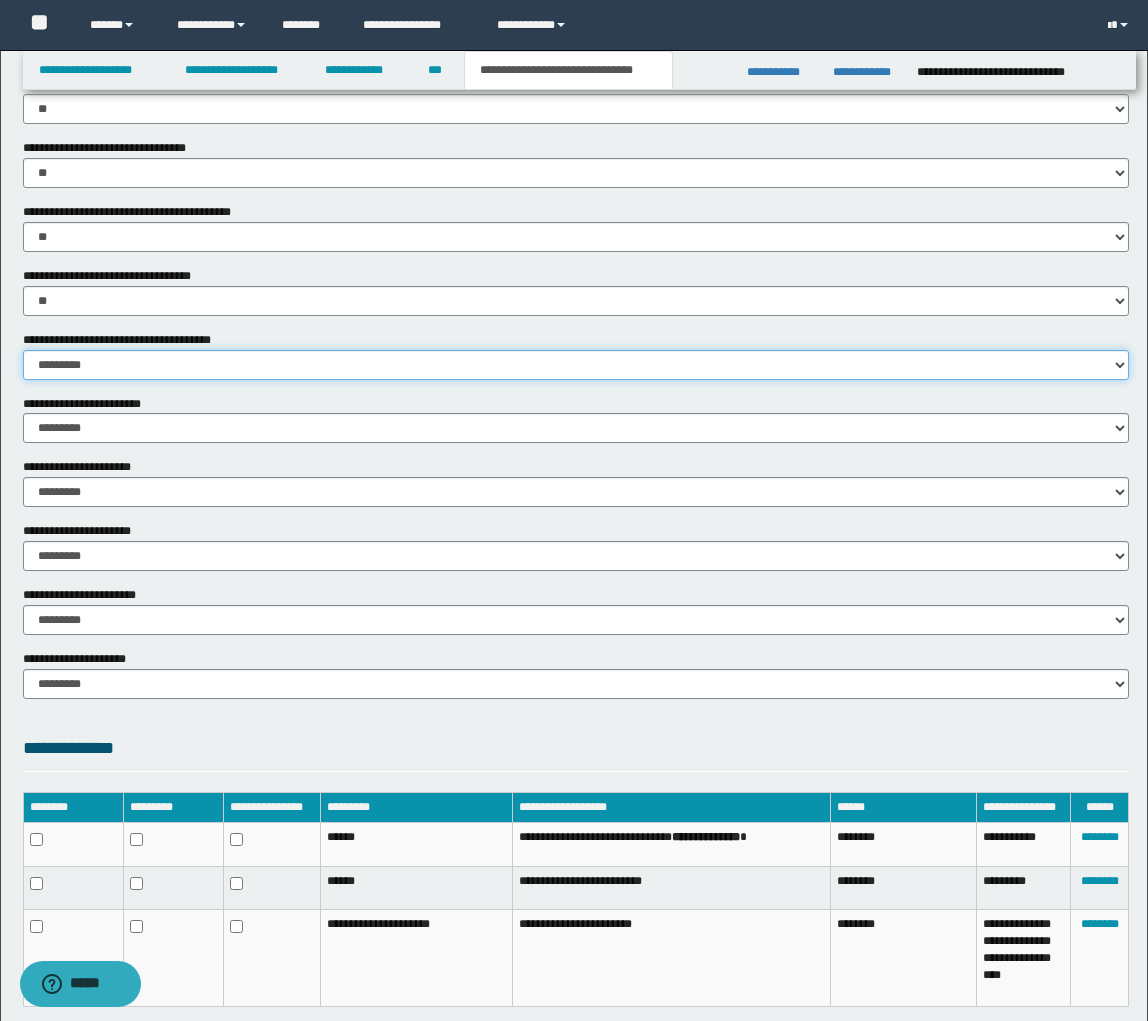 click on "*********
**
**" at bounding box center (576, 365) 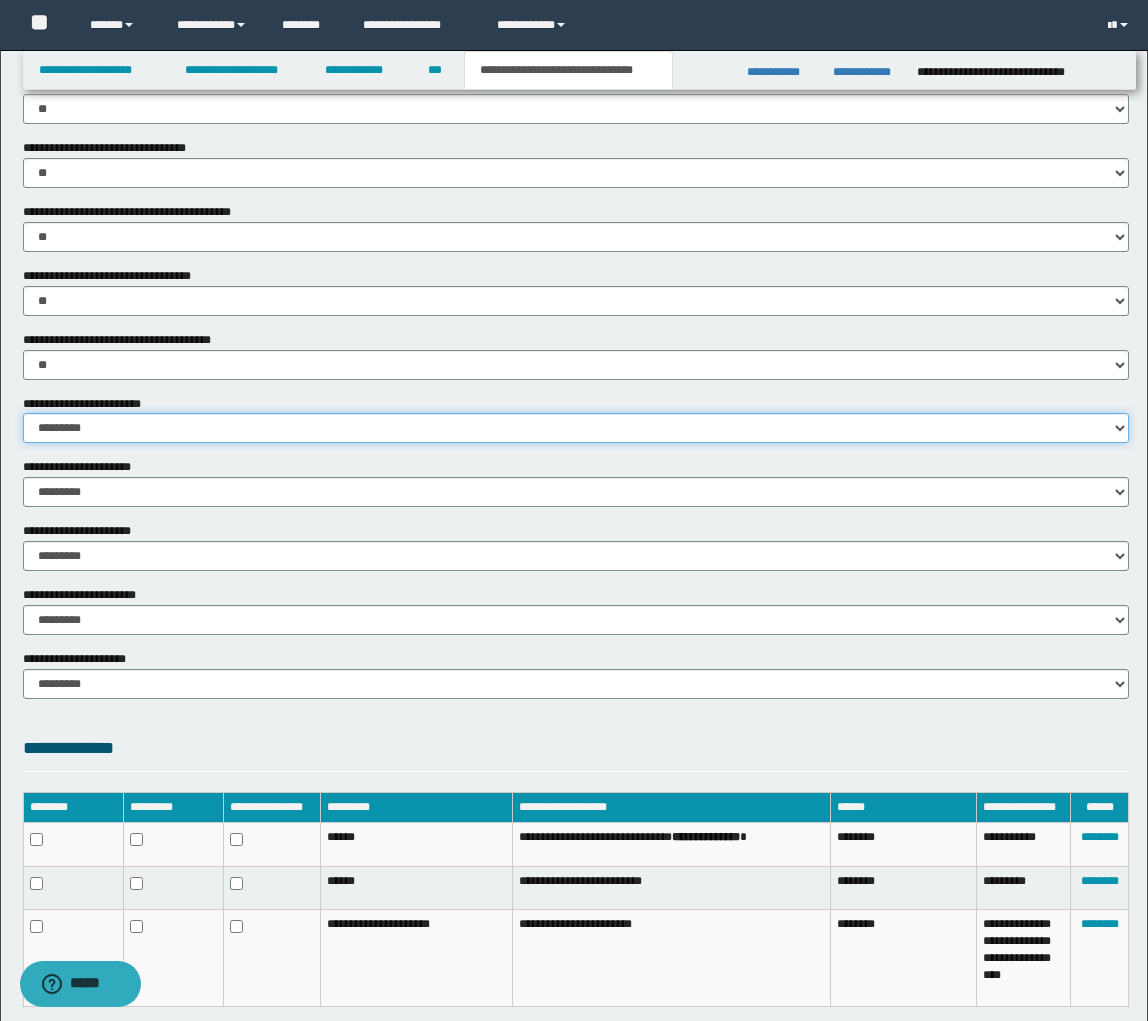 click on "*********
**
**" at bounding box center [576, 428] 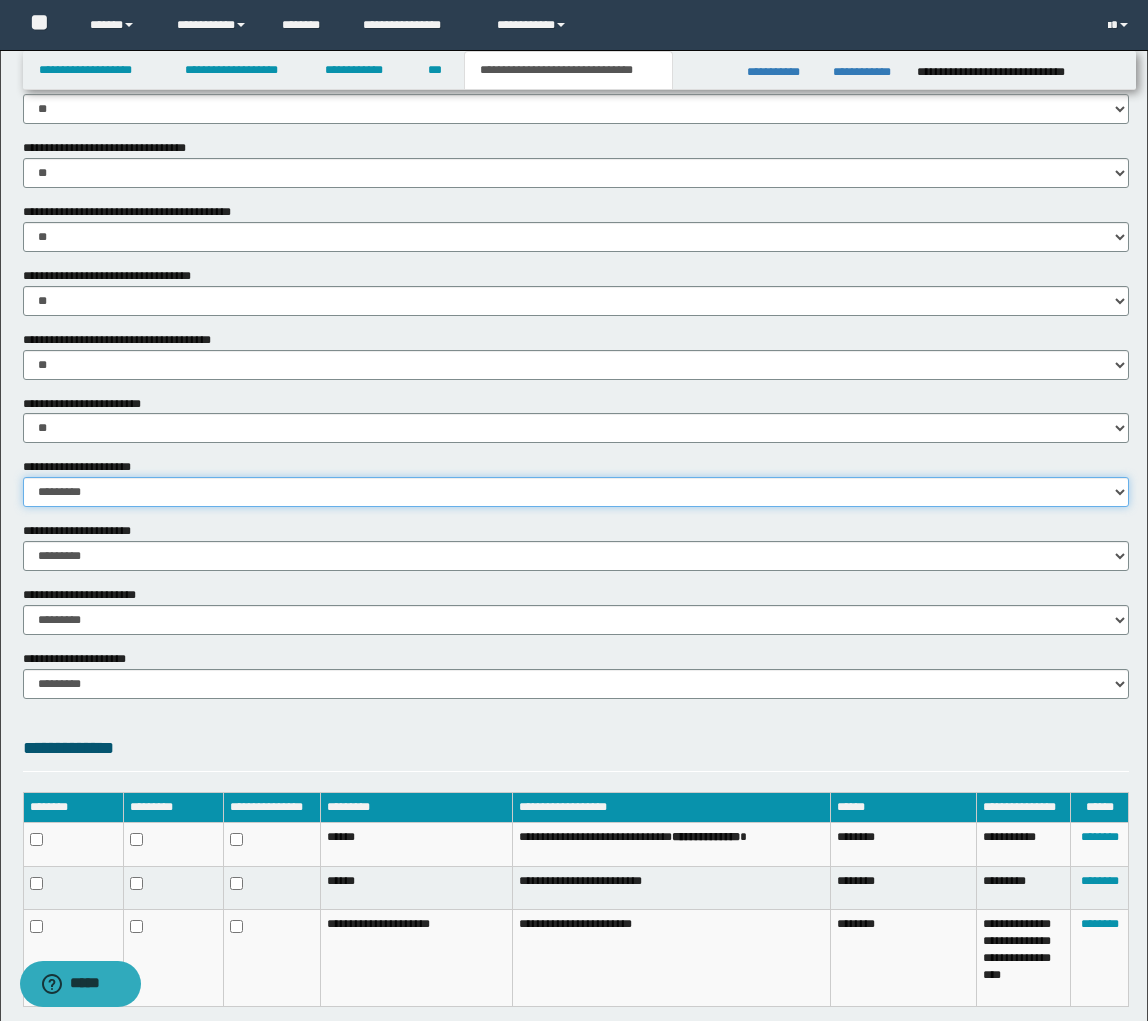 click on "*********
**
**" at bounding box center [576, 492] 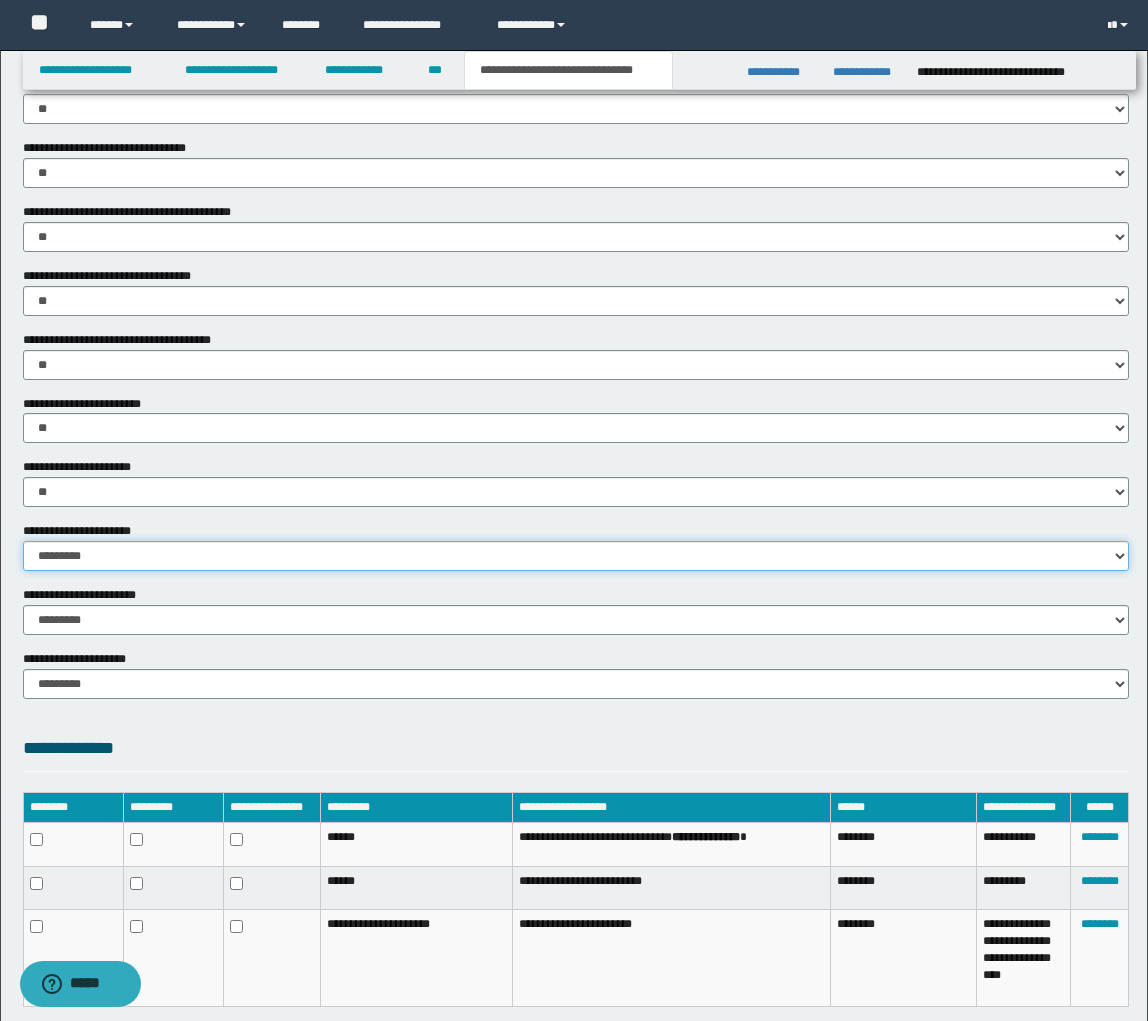 click on "*********
**
**" at bounding box center [576, 556] 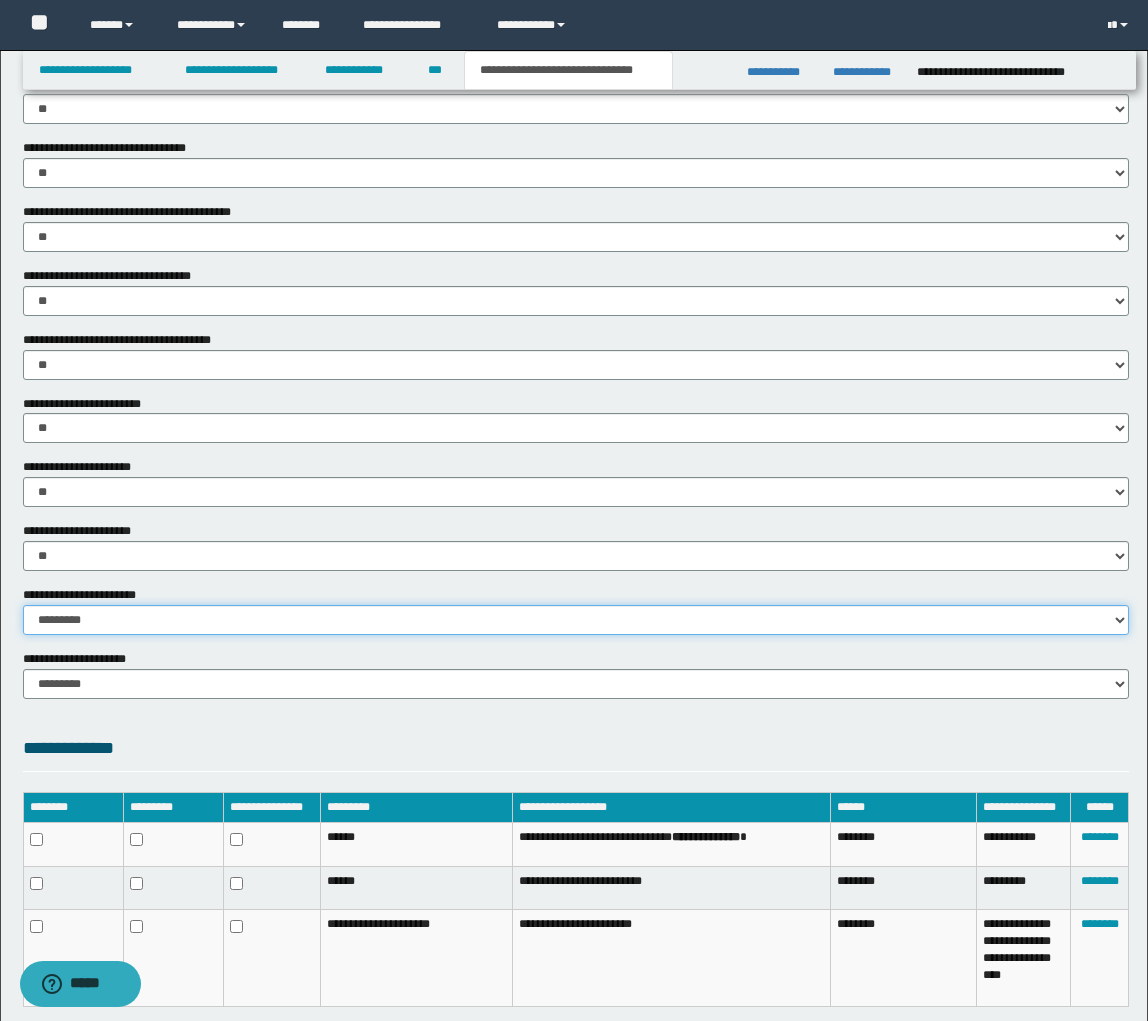 click on "*********
*********
*********" at bounding box center [576, 620] 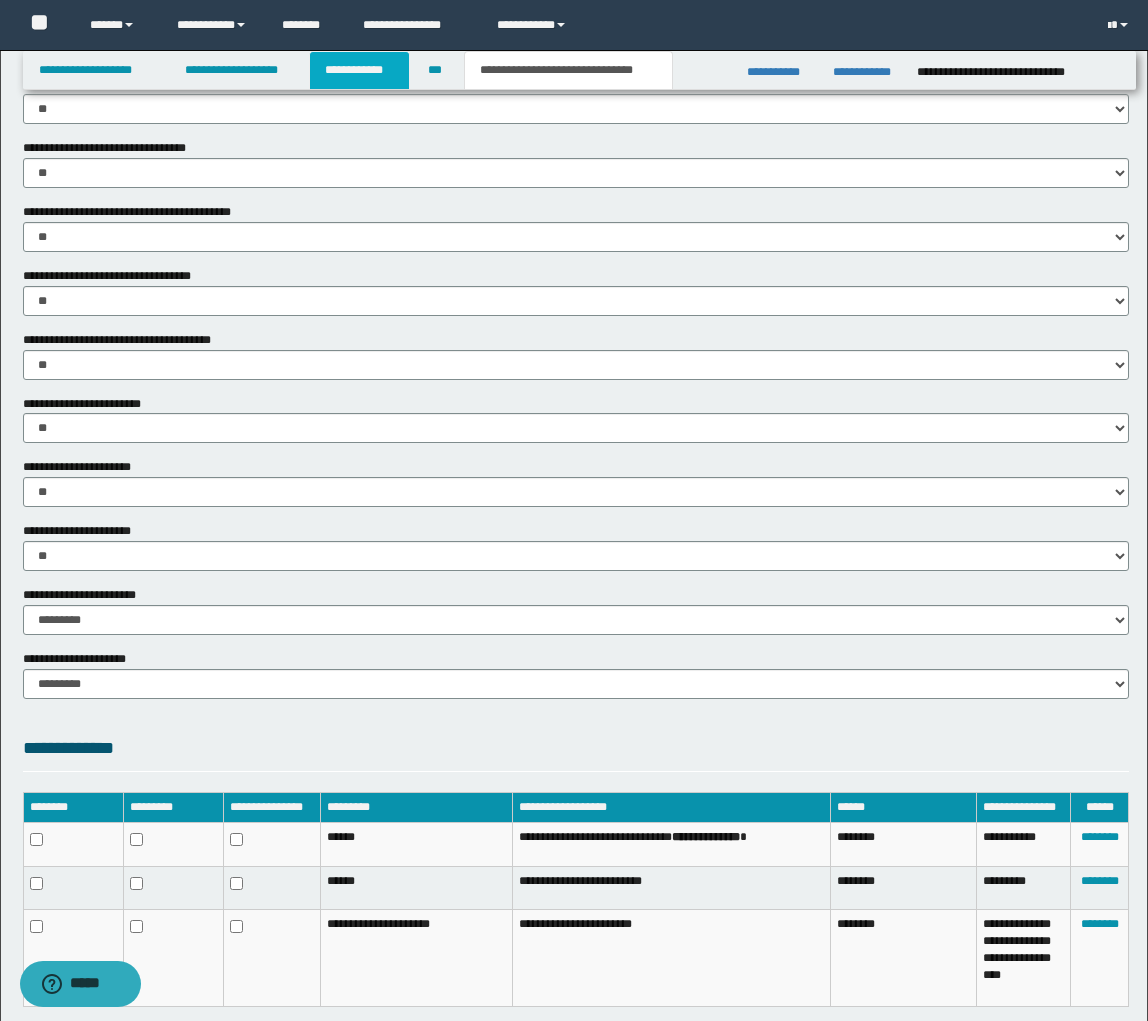 click on "**********" at bounding box center (359, 70) 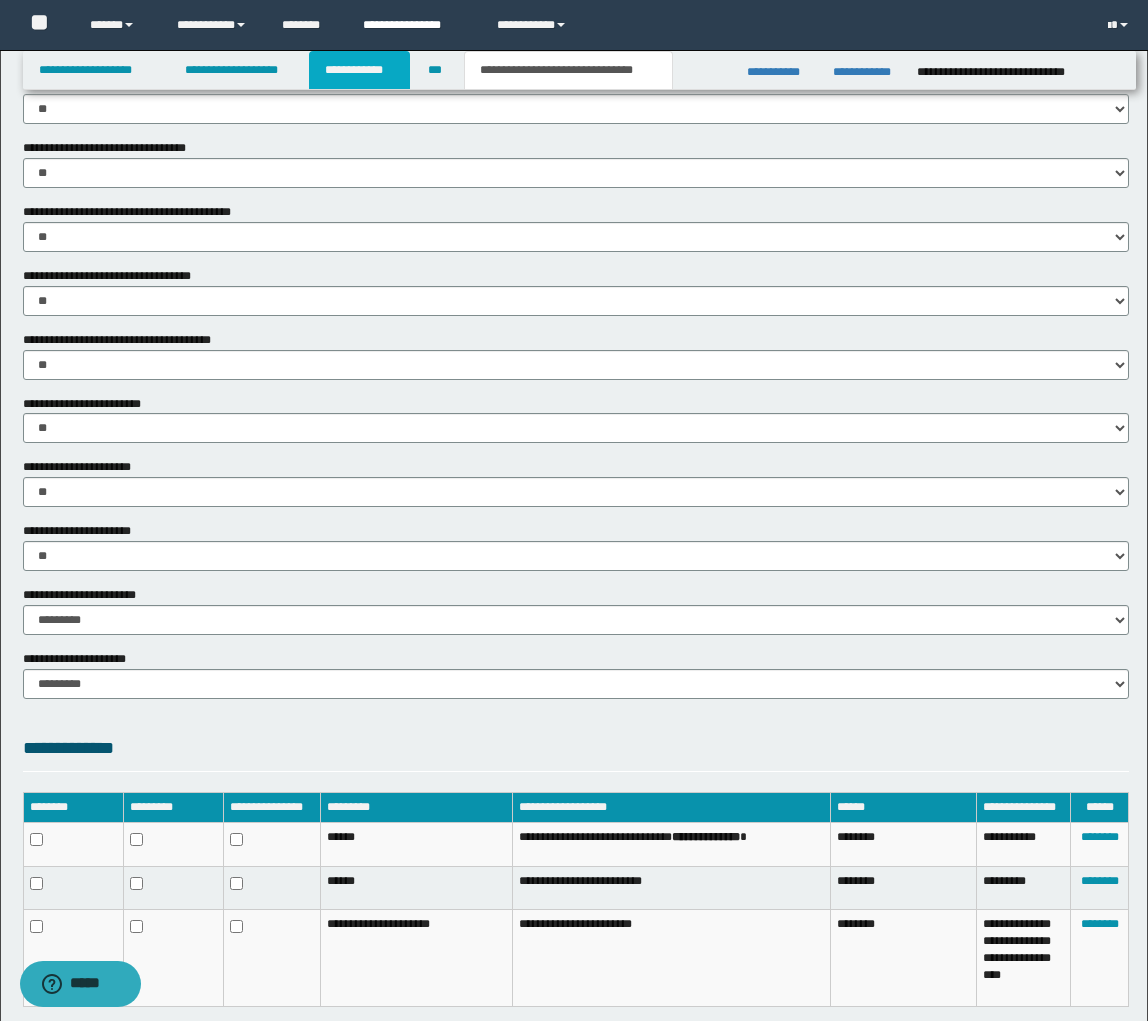 scroll, scrollTop: 940, scrollLeft: 0, axis: vertical 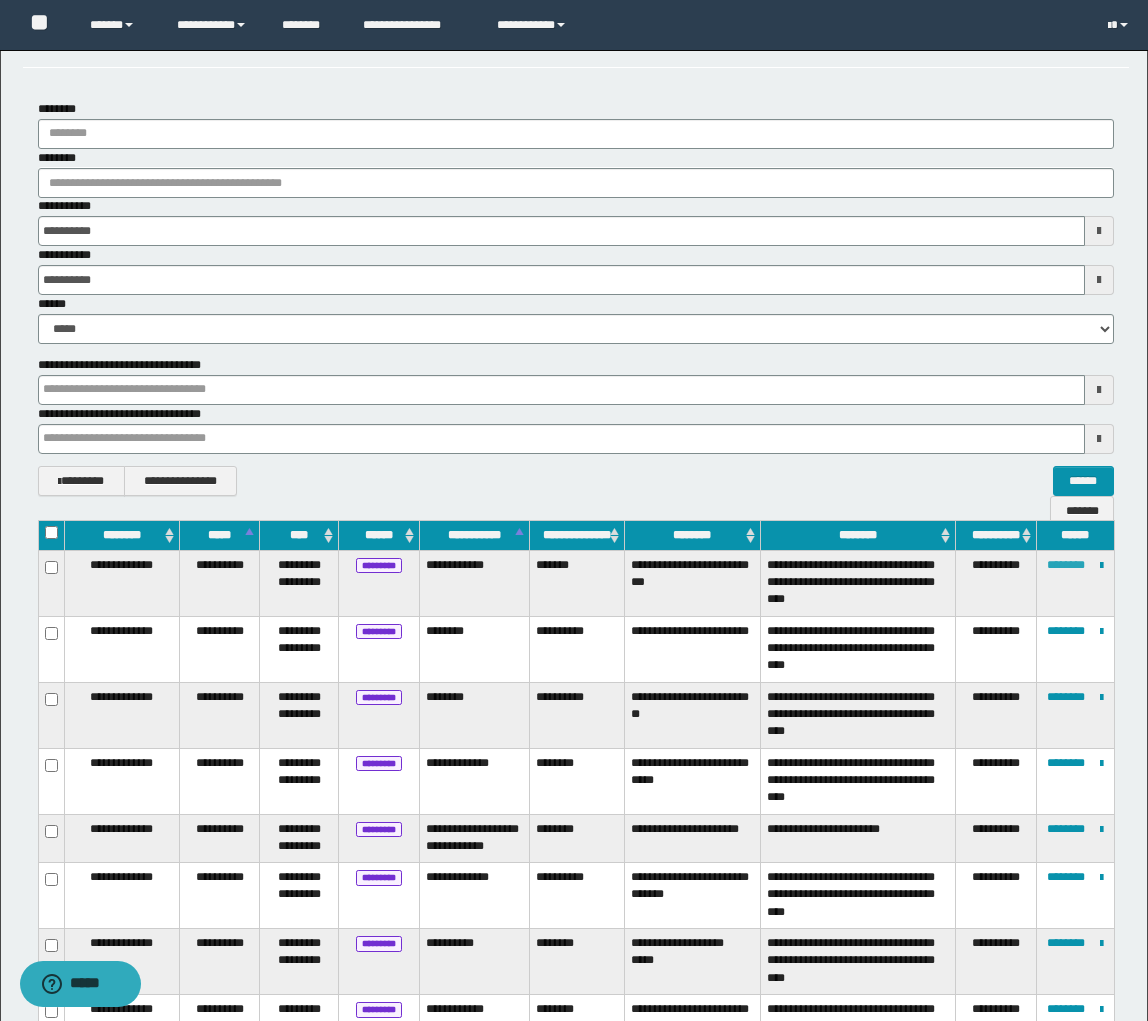 click on "********" at bounding box center [1066, 565] 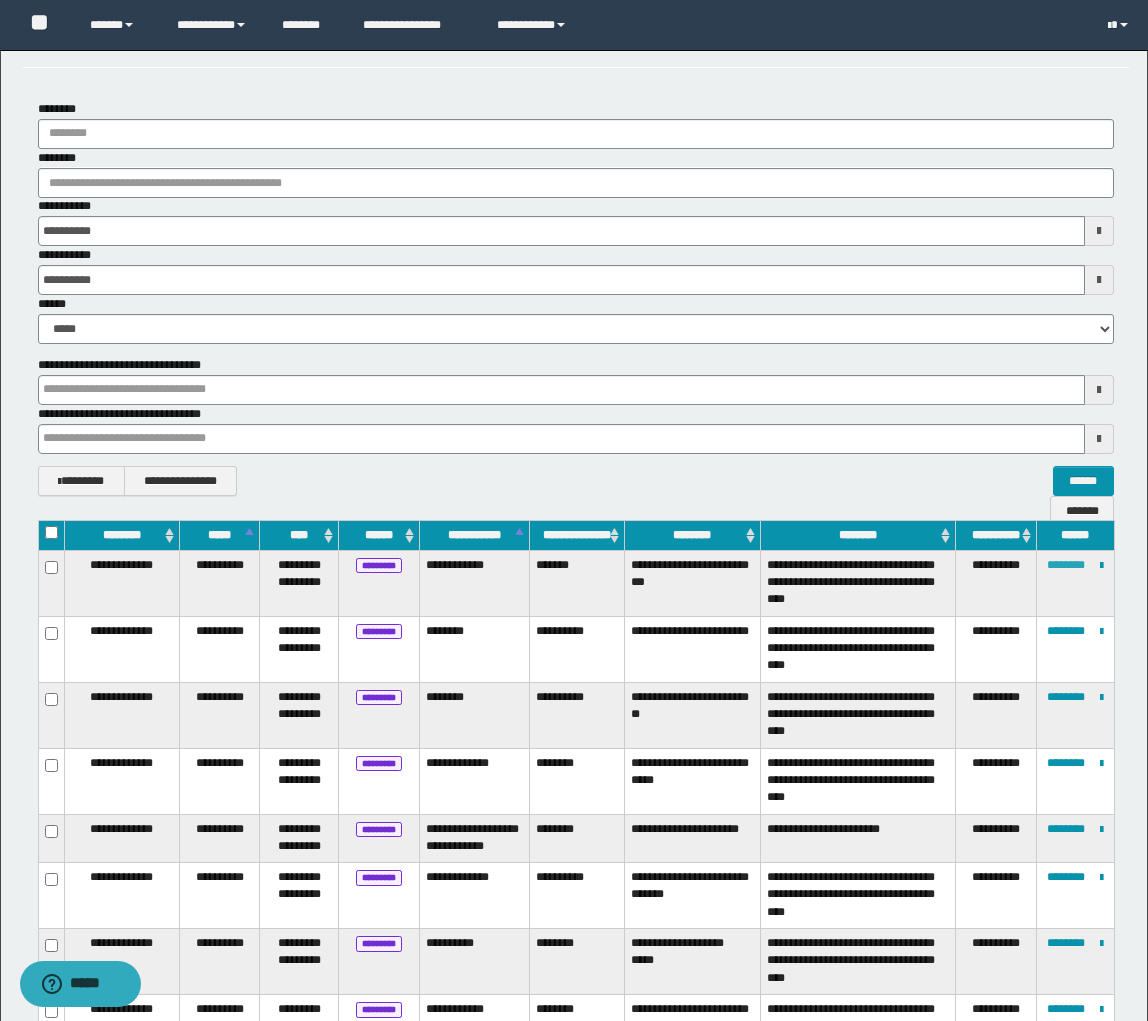 click on "**********" at bounding box center (574, 1015) 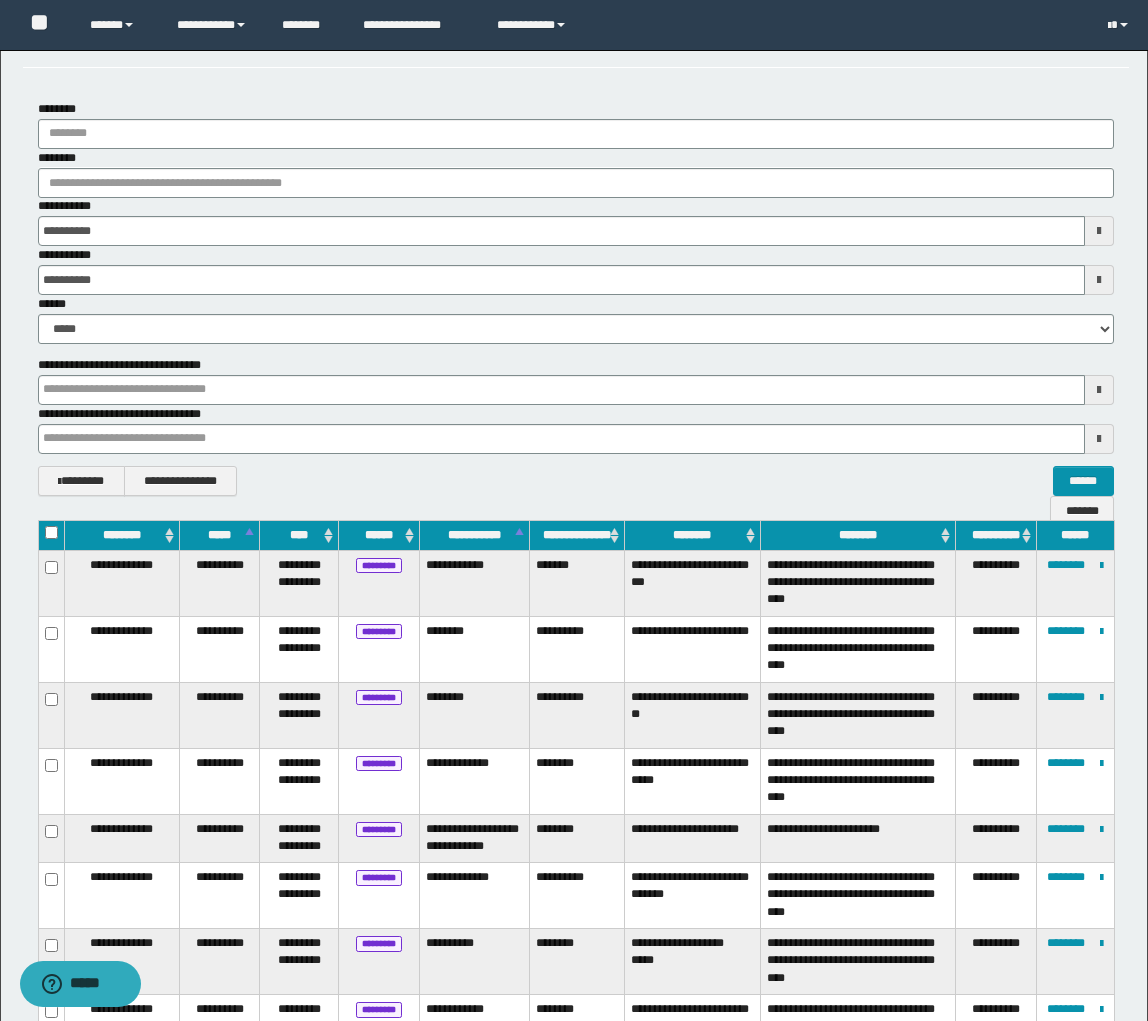 click on "*******" at bounding box center (577, 583) 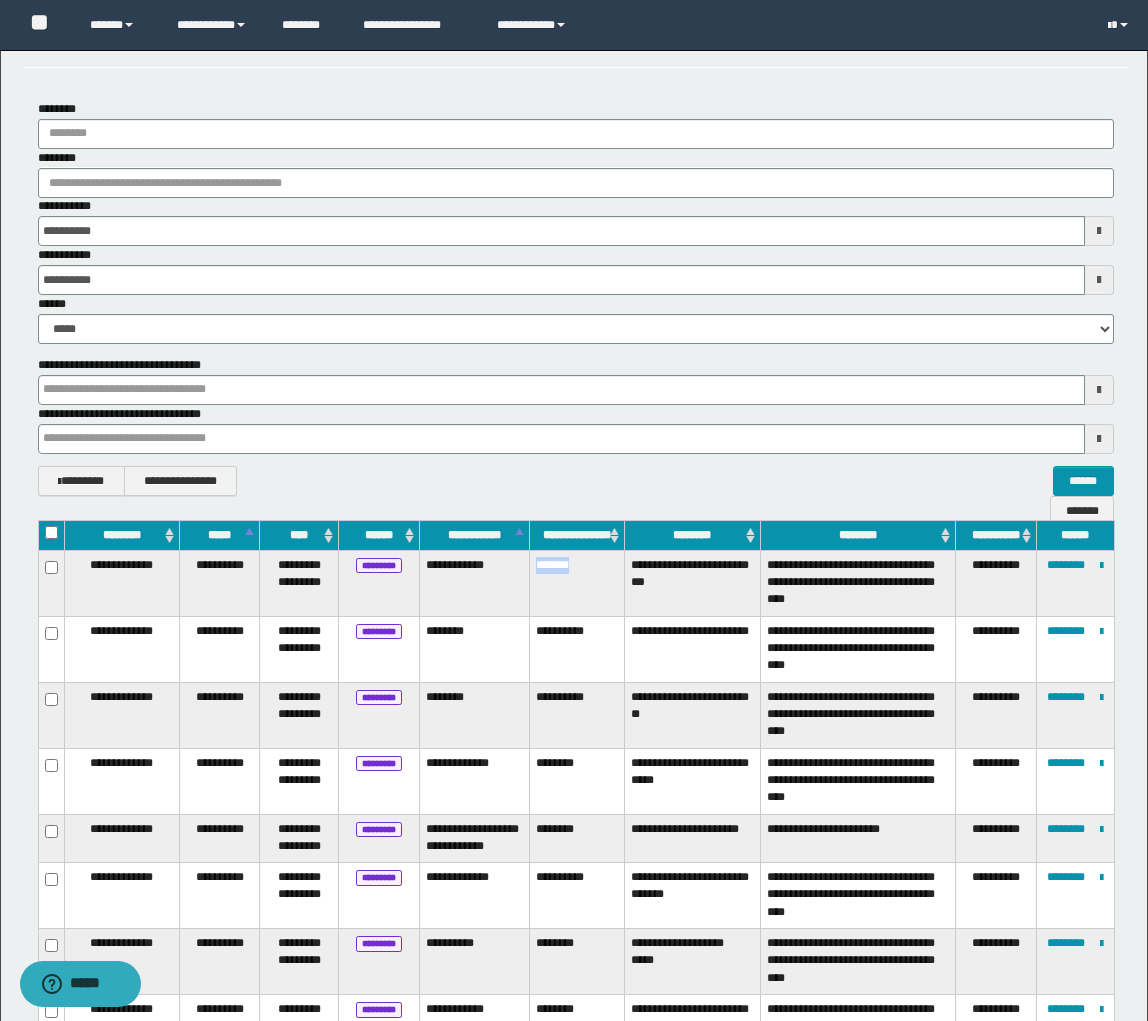 click on "*******" at bounding box center [577, 583] 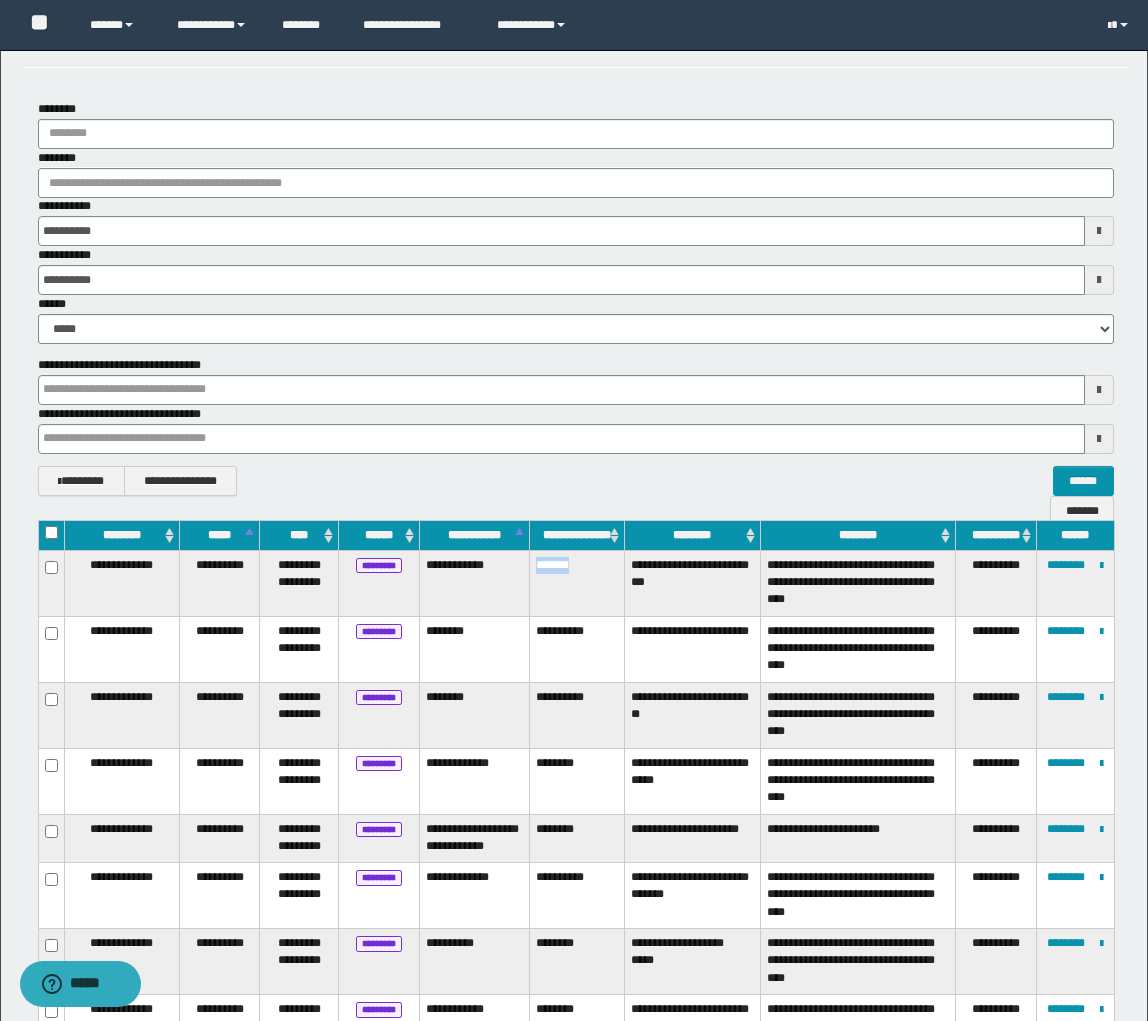 copy on "*******" 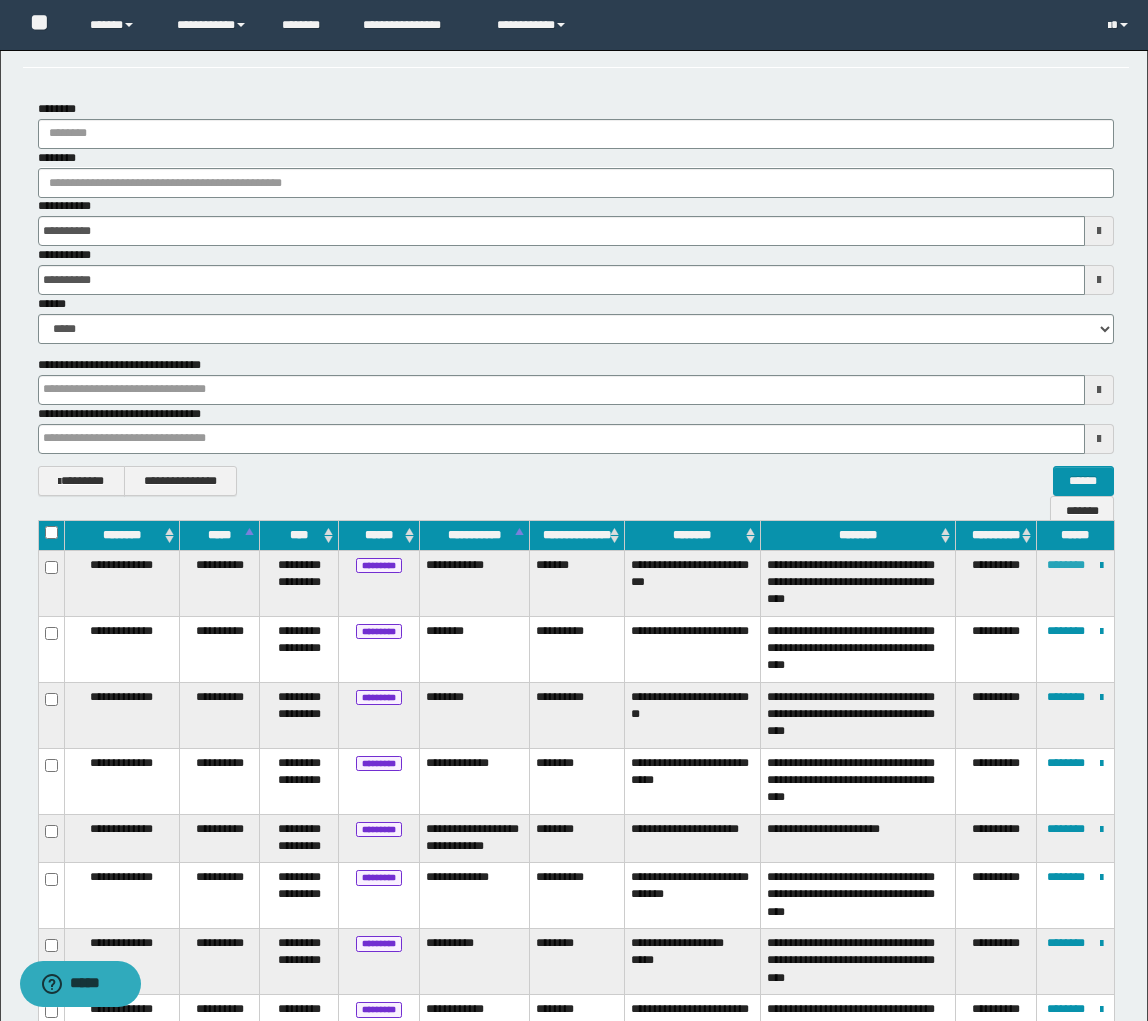 click on "********" at bounding box center (1066, 565) 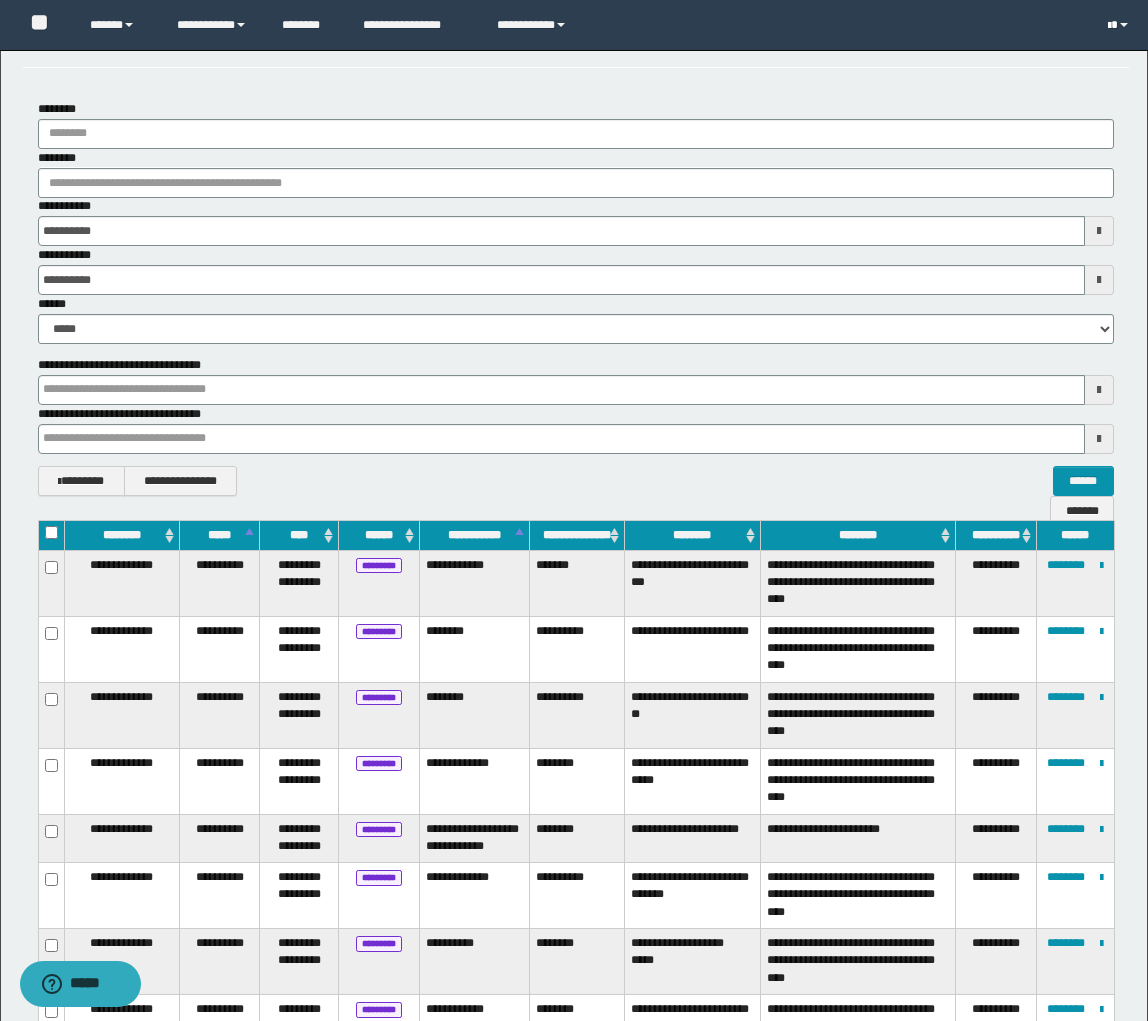 click at bounding box center (1124, 25) 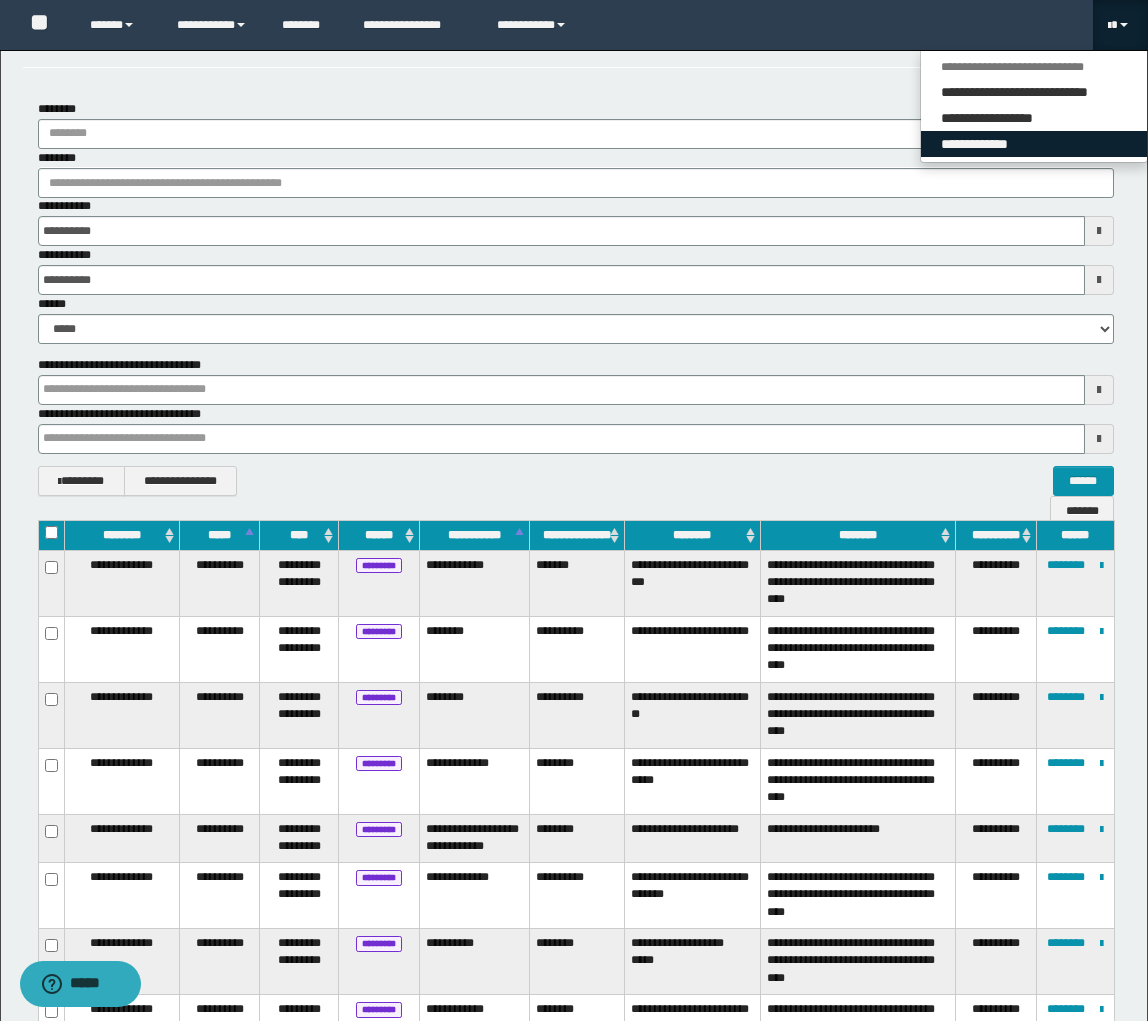 click on "**********" at bounding box center (1034, 144) 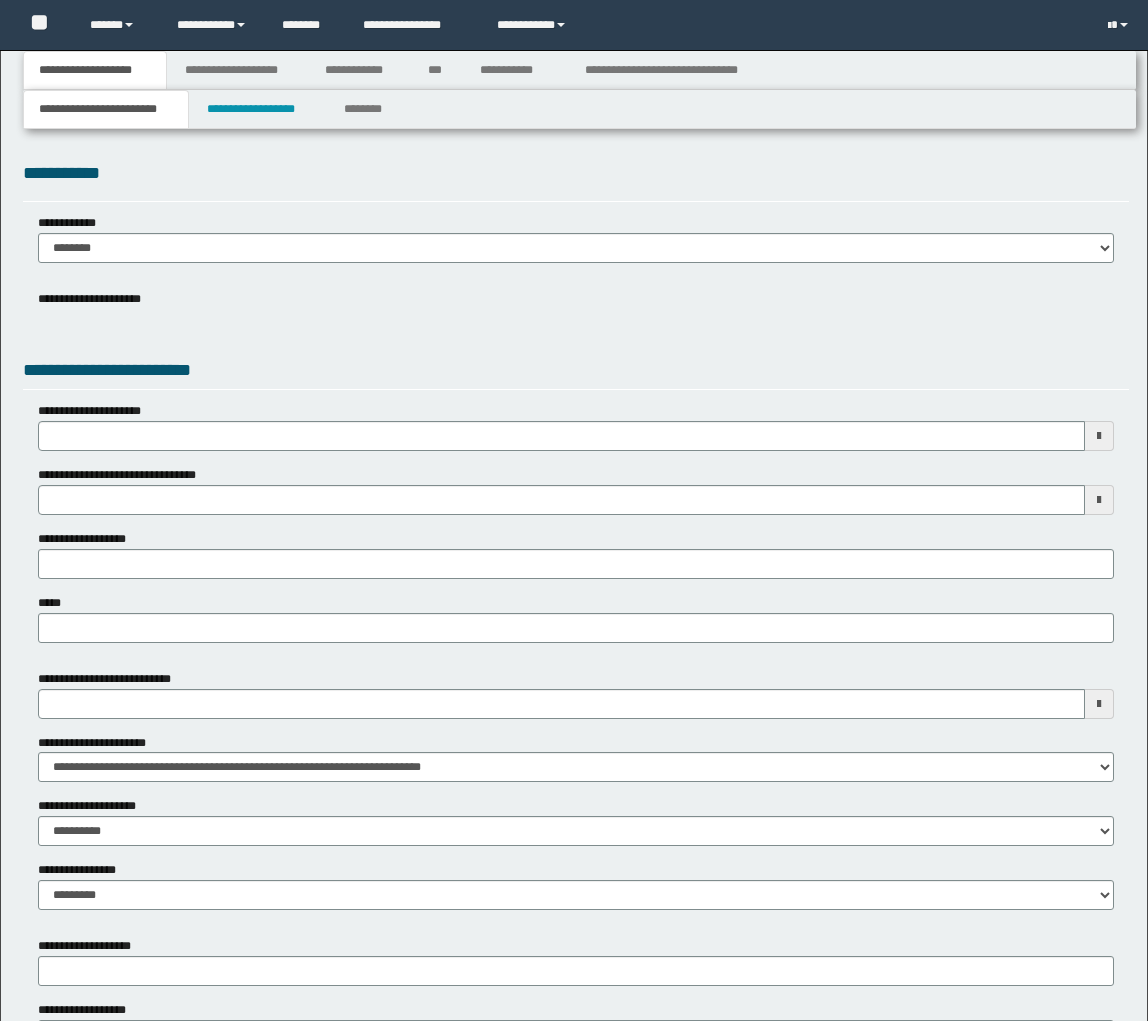scroll, scrollTop: 0, scrollLeft: 0, axis: both 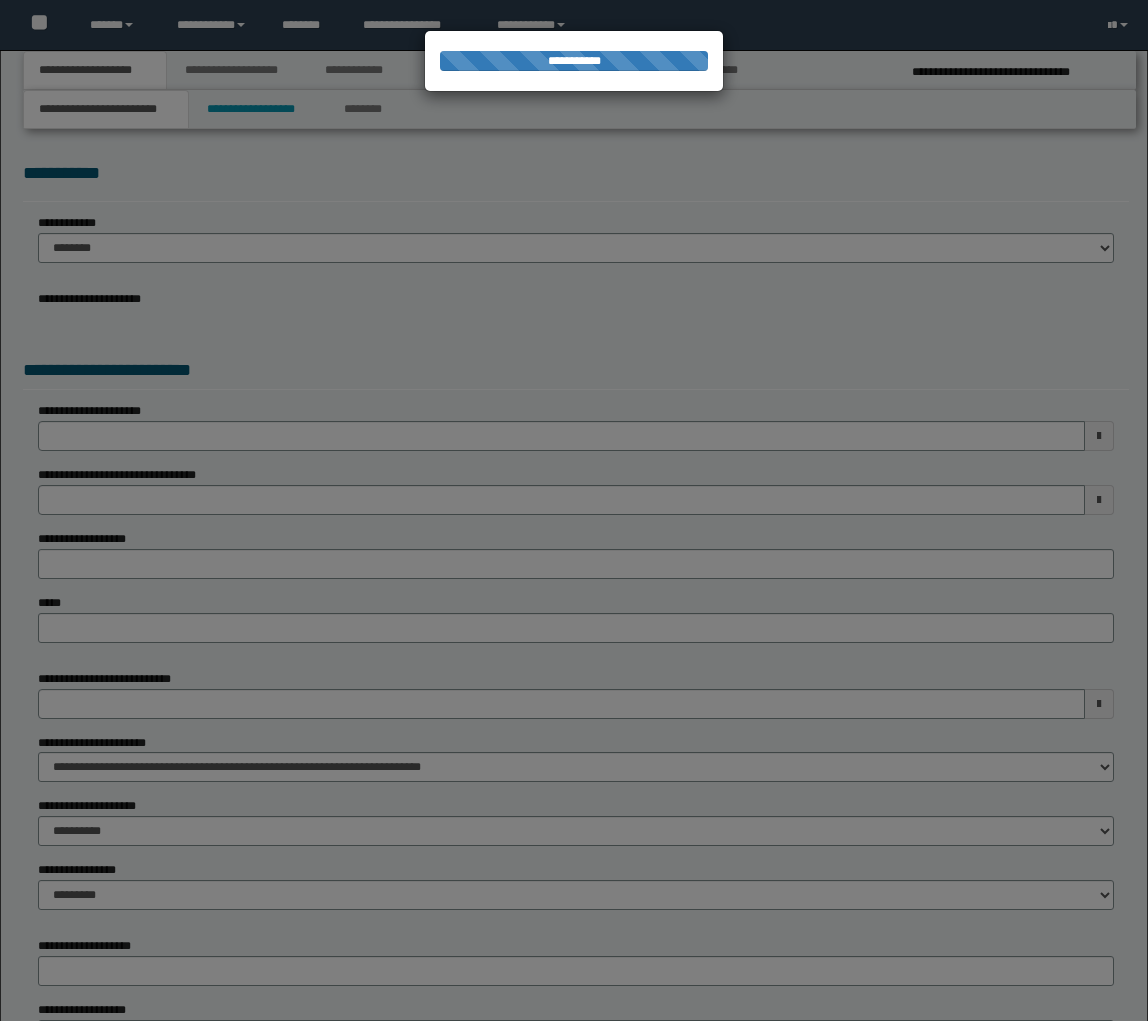 type on "**********" 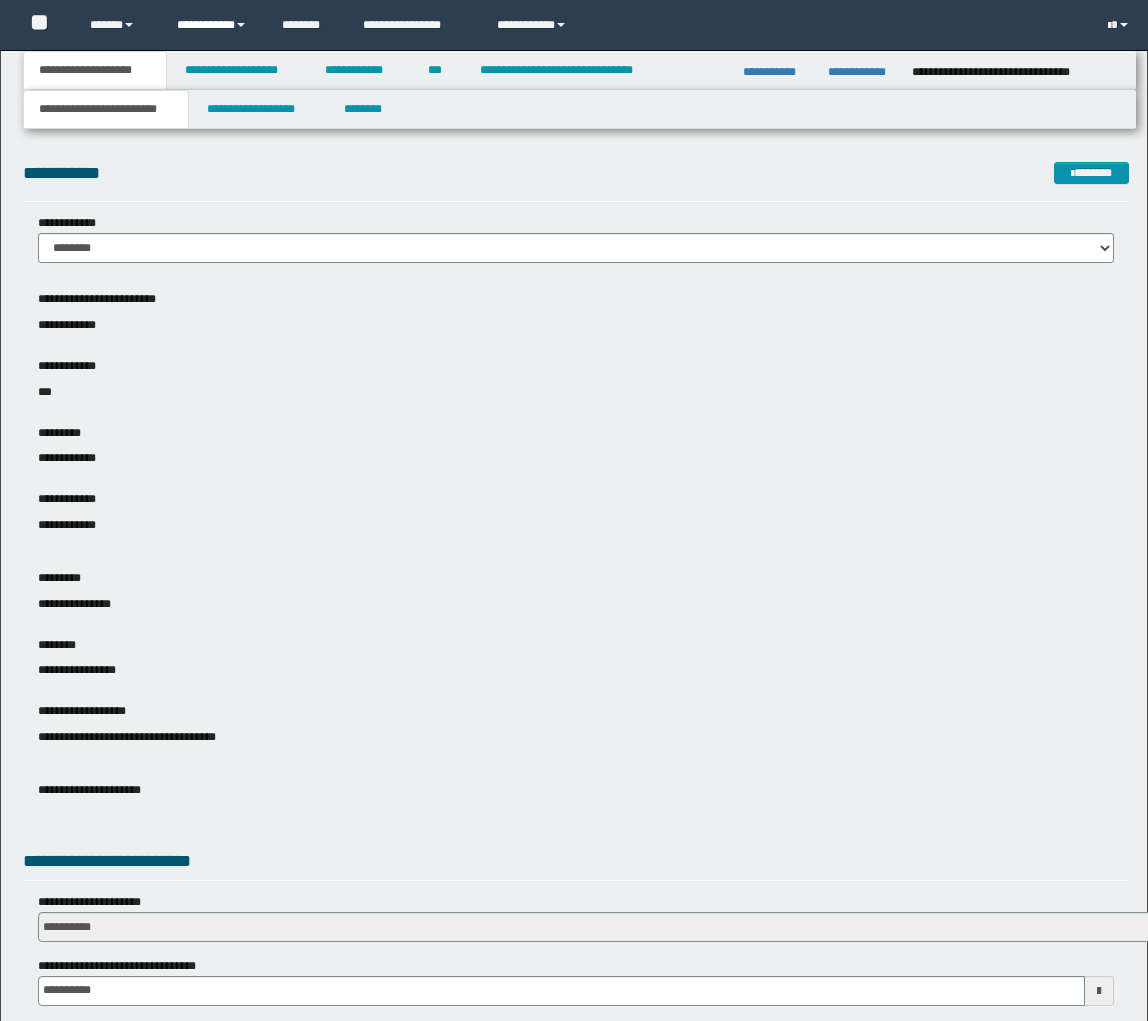scroll, scrollTop: 0, scrollLeft: 0, axis: both 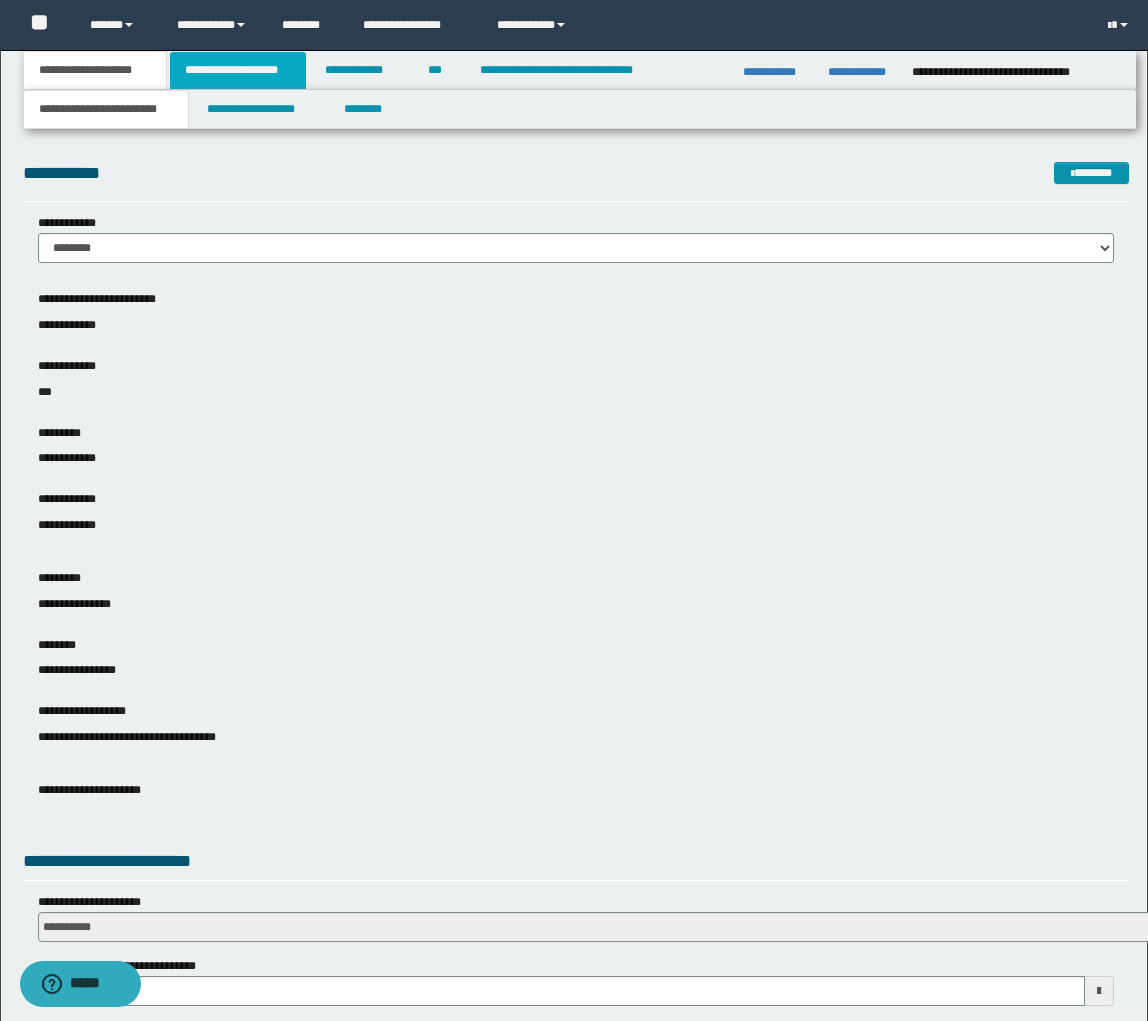 click on "**********" at bounding box center (238, 70) 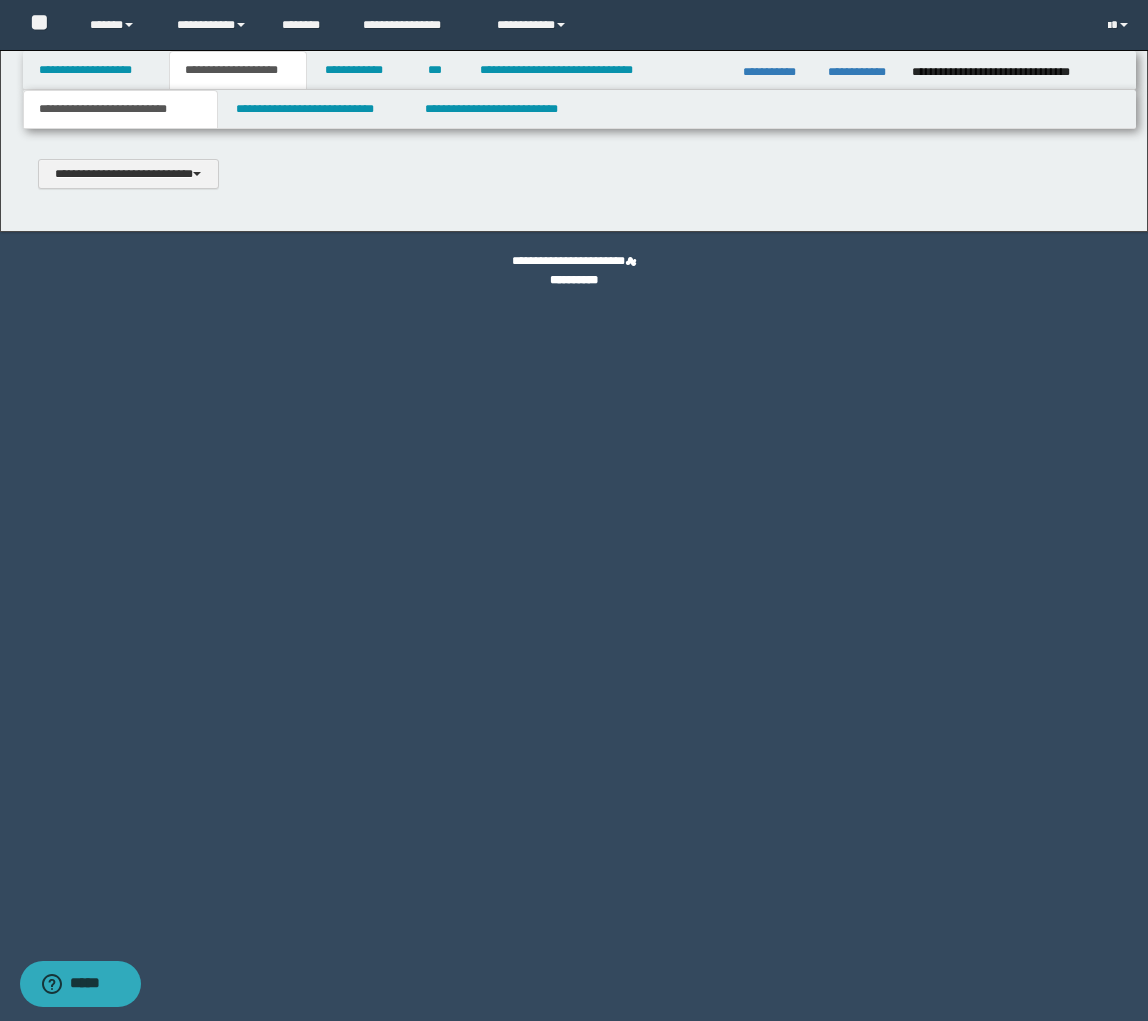 type 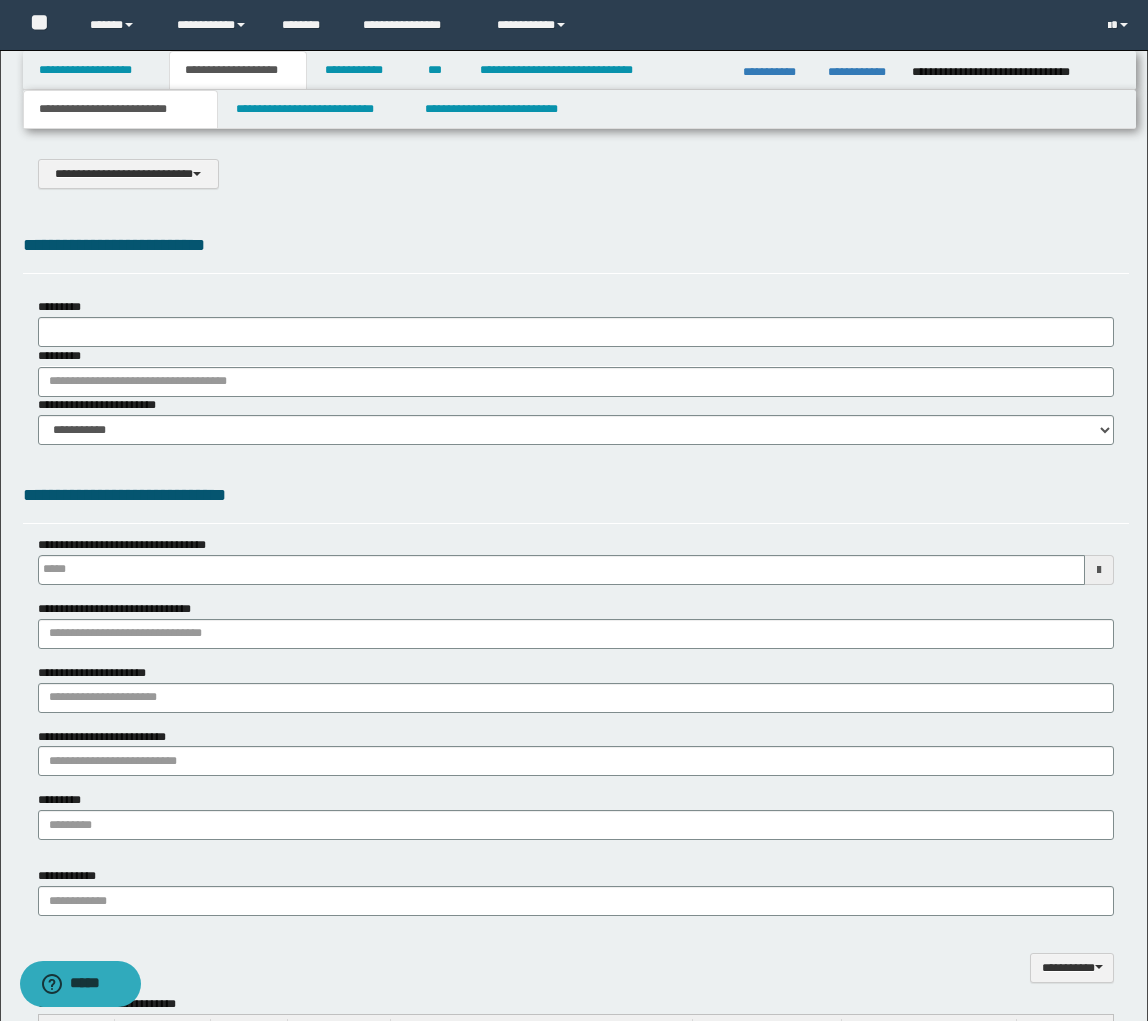 type on "**********" 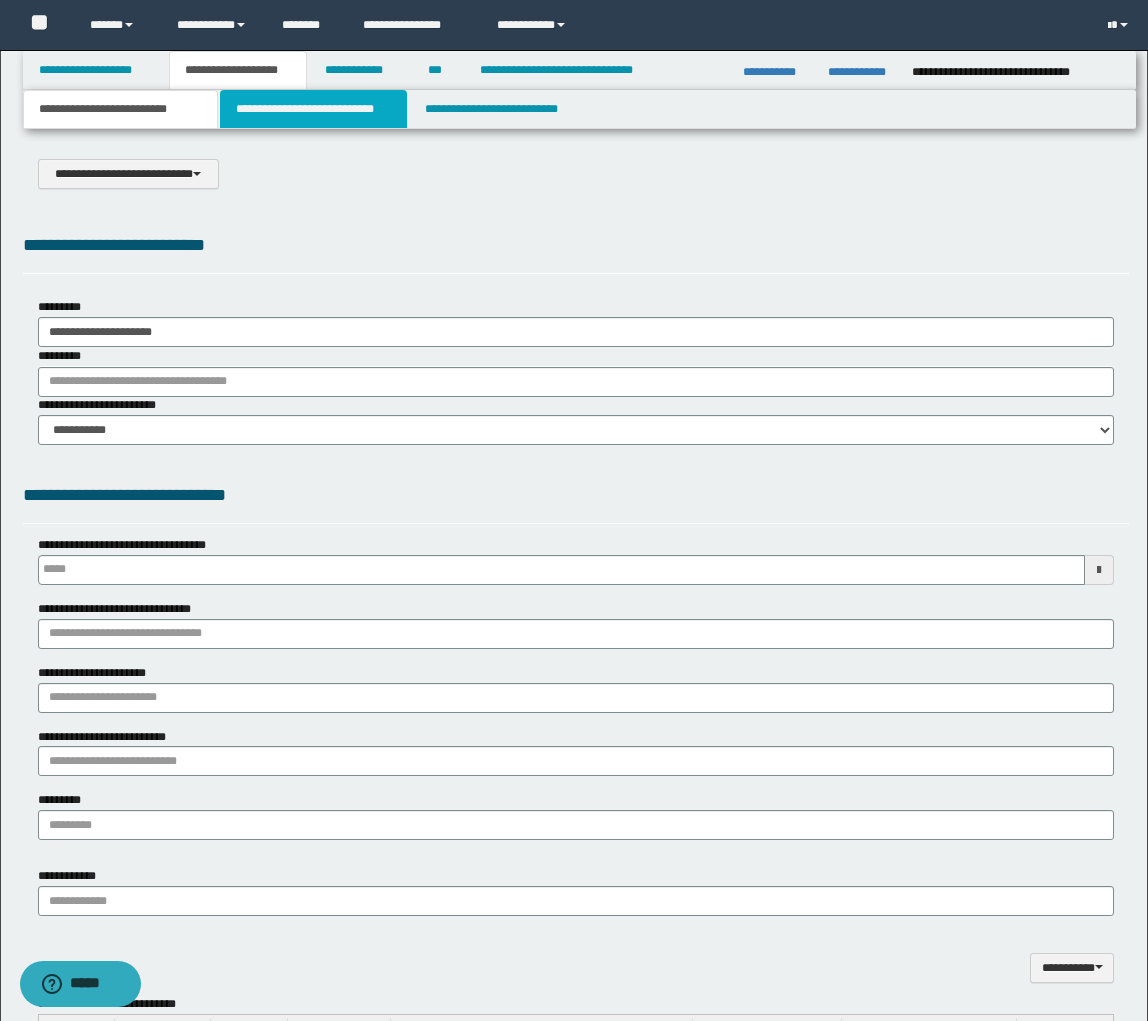 click on "**********" at bounding box center (314, 109) 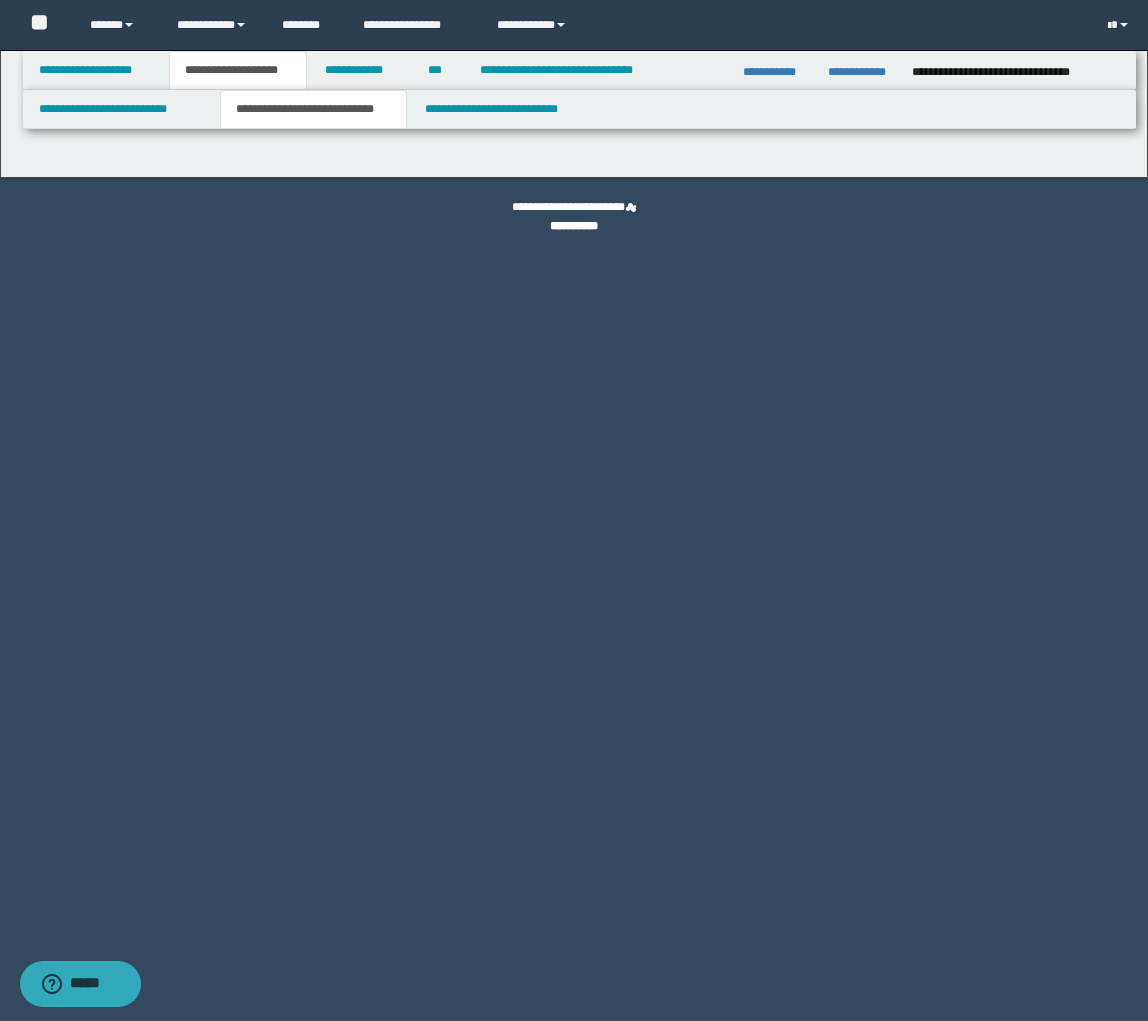 select on "*" 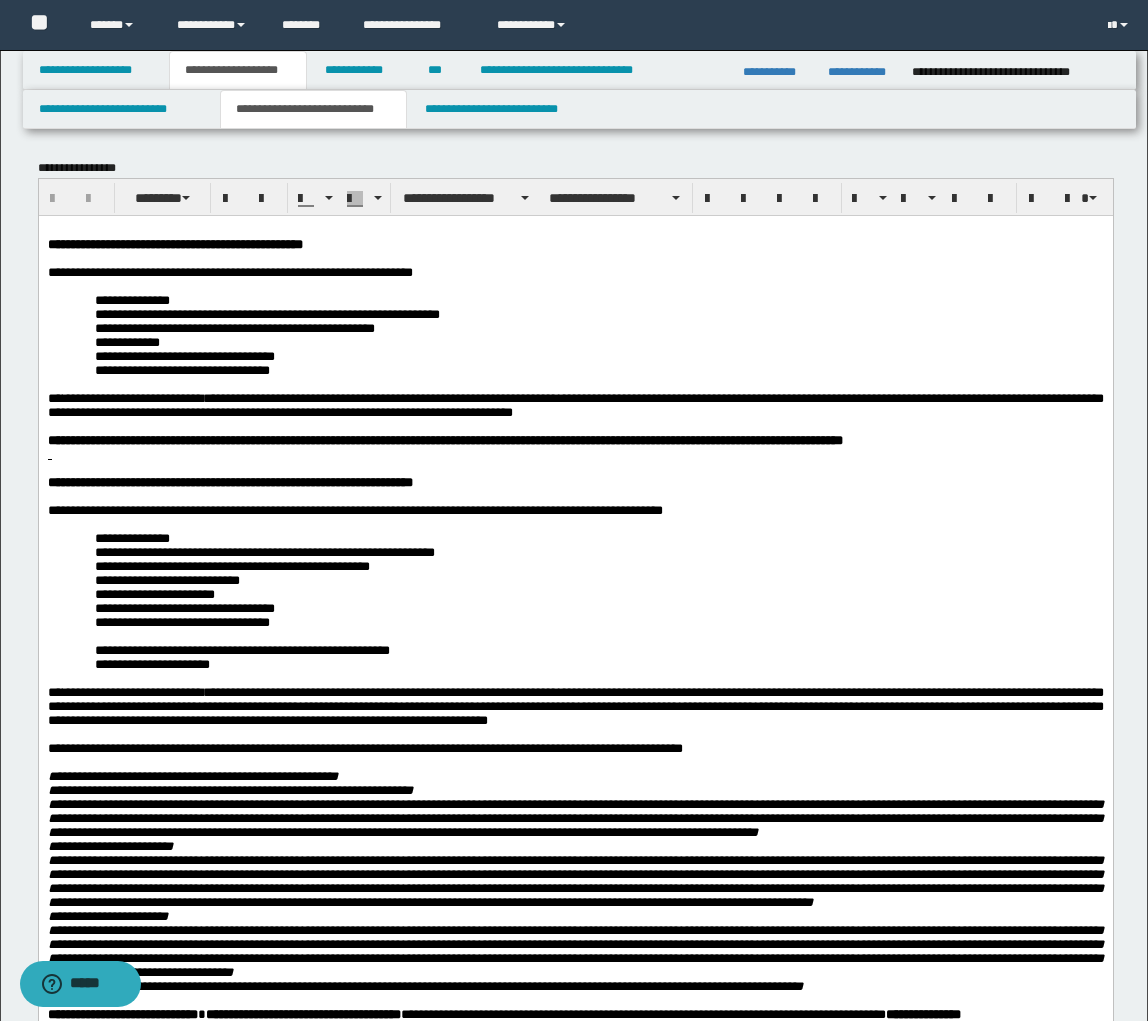 scroll, scrollTop: 0, scrollLeft: 0, axis: both 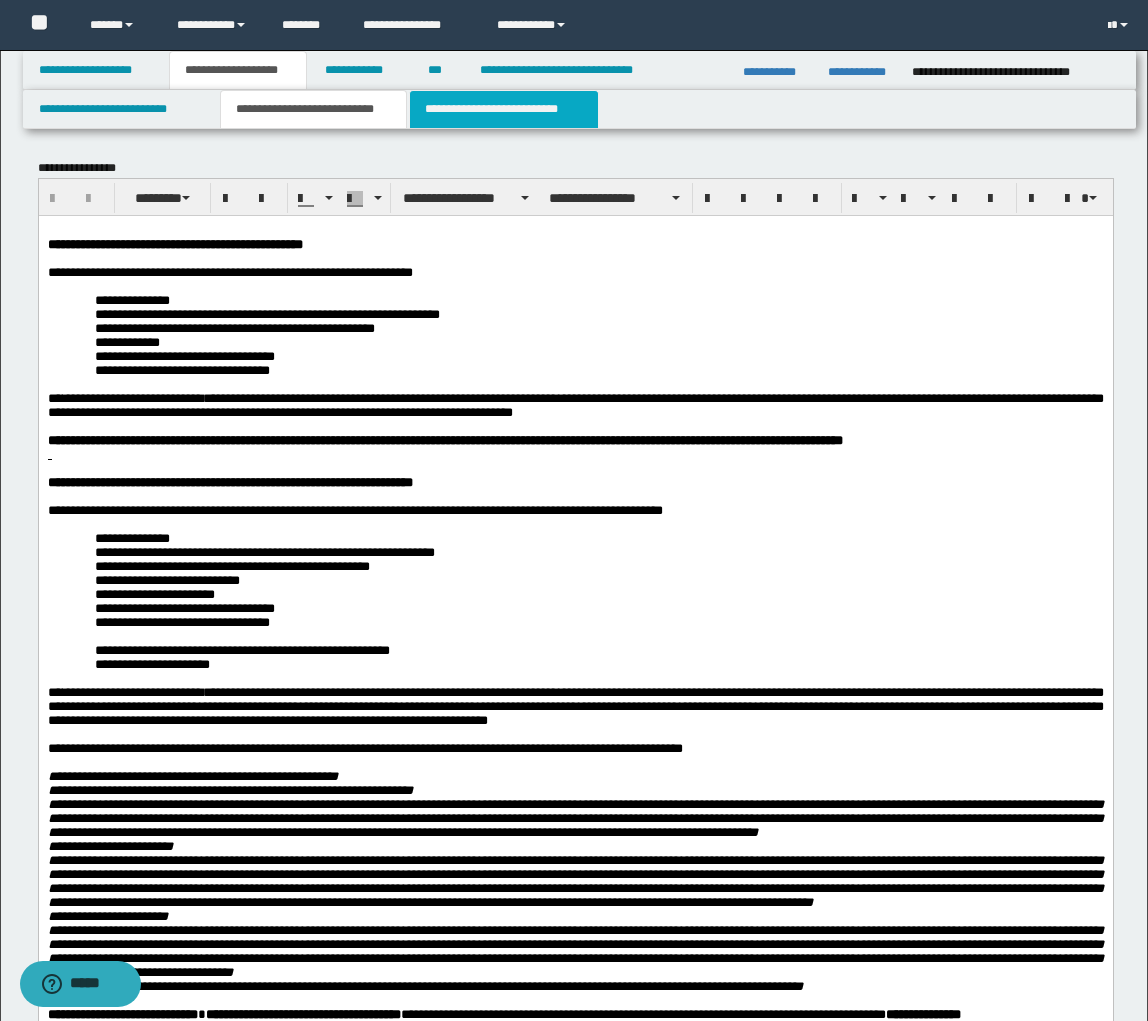 click on "**********" at bounding box center (504, 109) 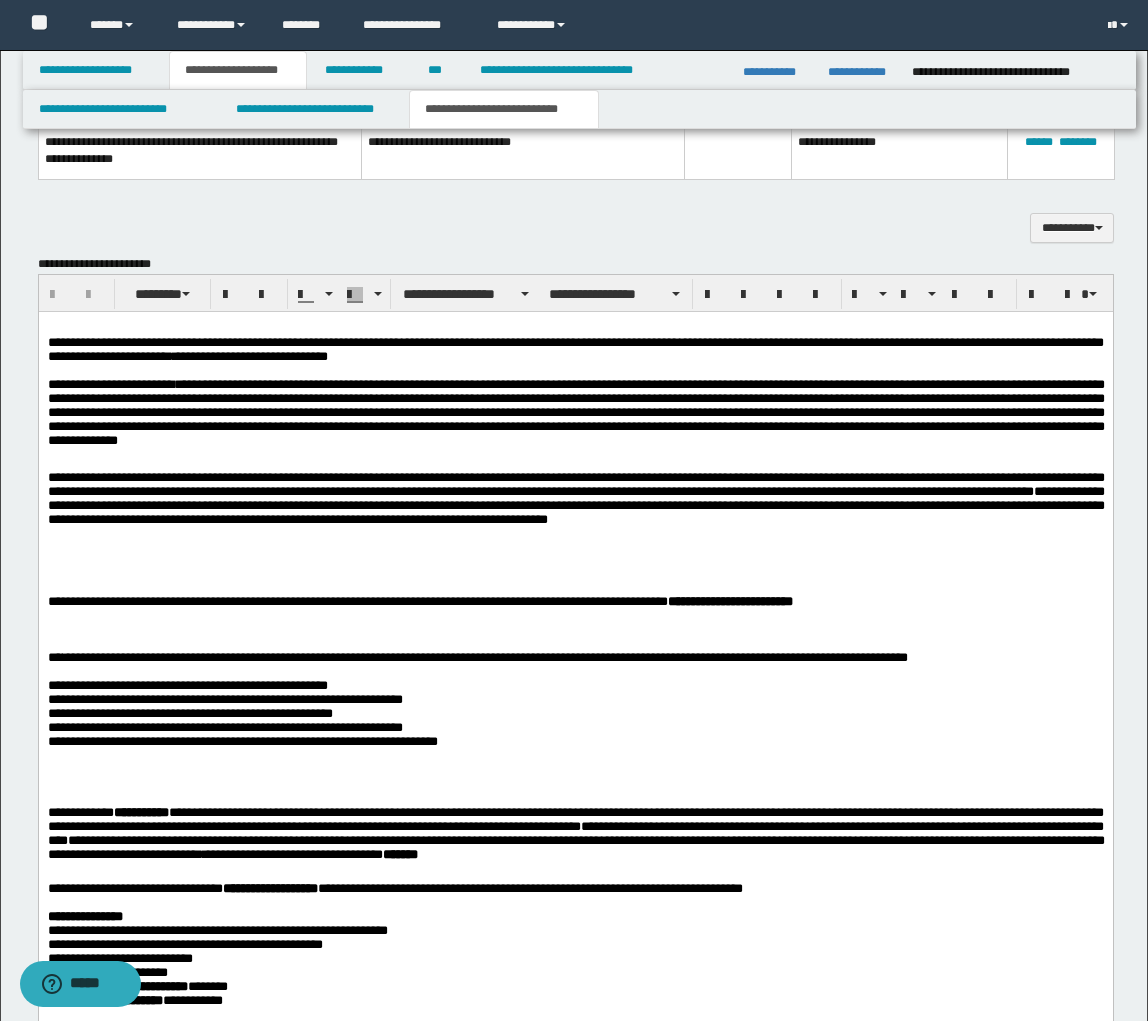 scroll, scrollTop: 1828, scrollLeft: 0, axis: vertical 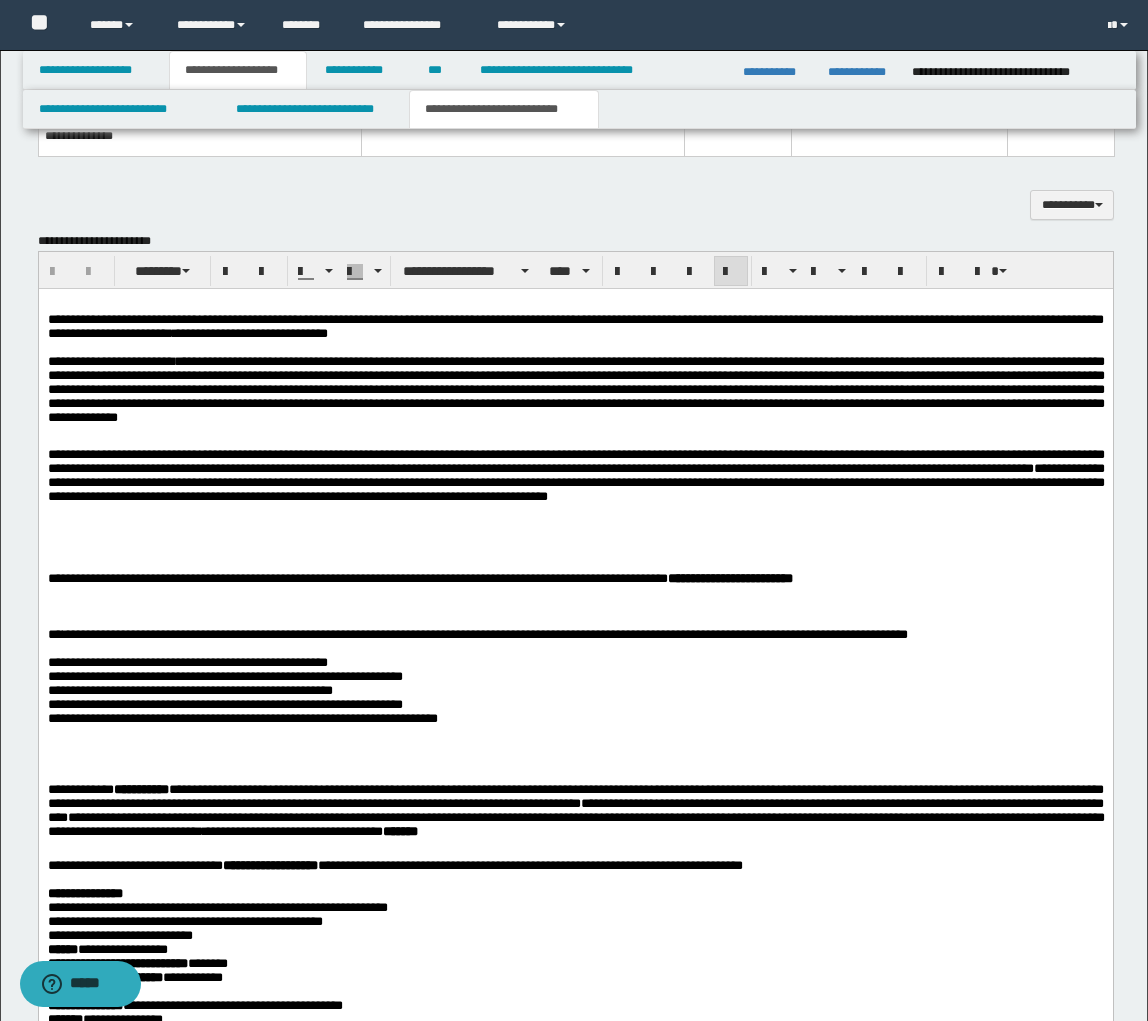 click at bounding box center [575, 348] 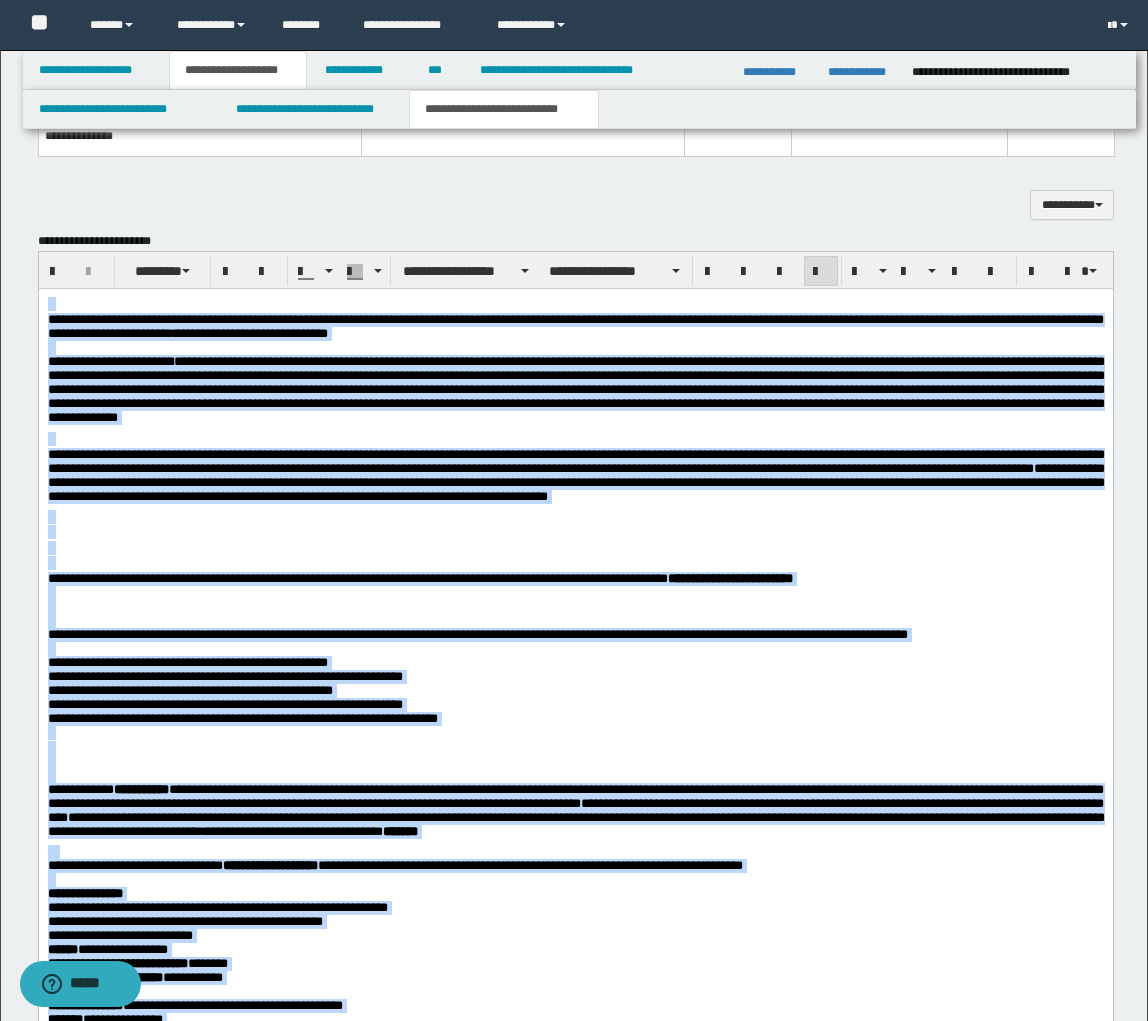 copy on "**********" 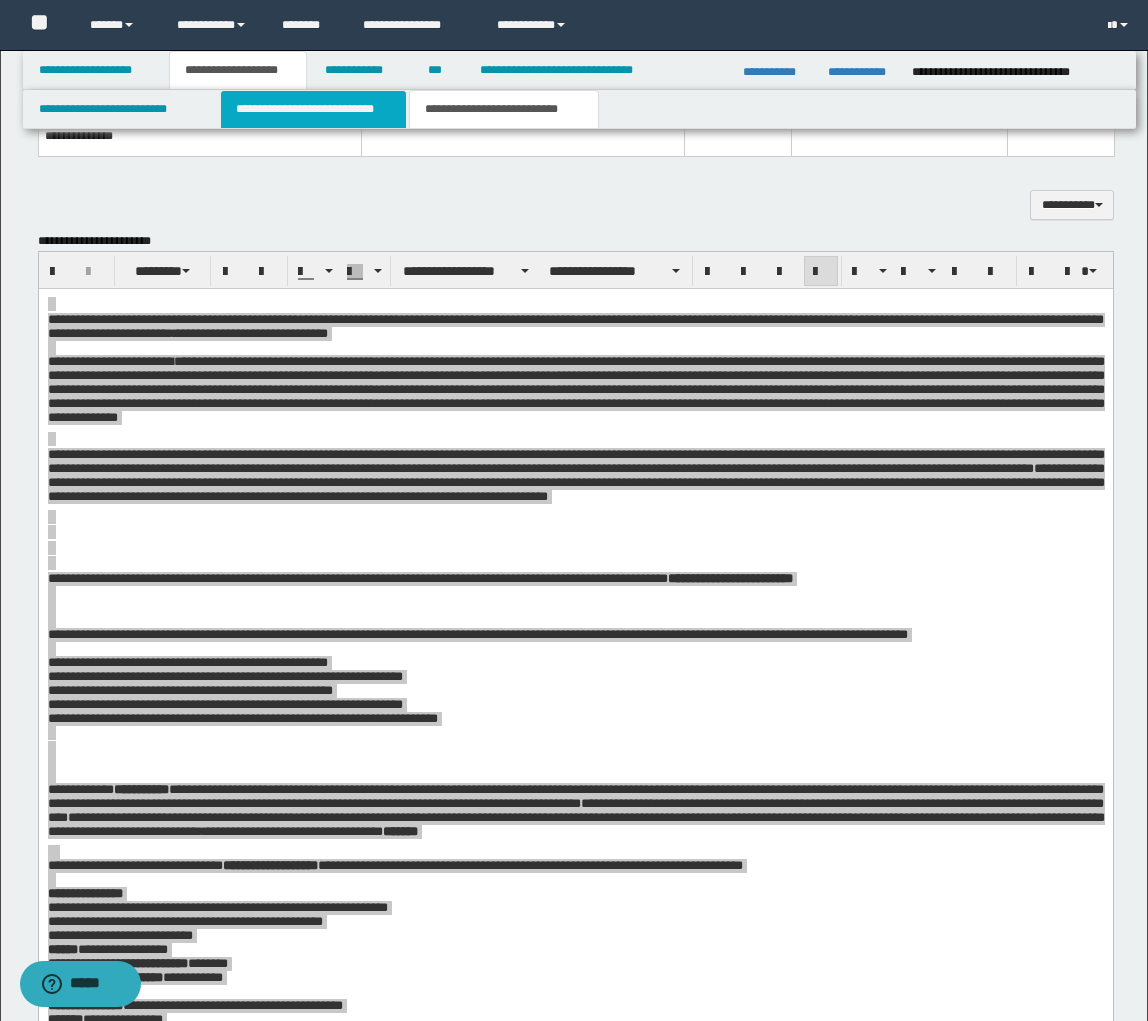 click on "**********" at bounding box center [314, 109] 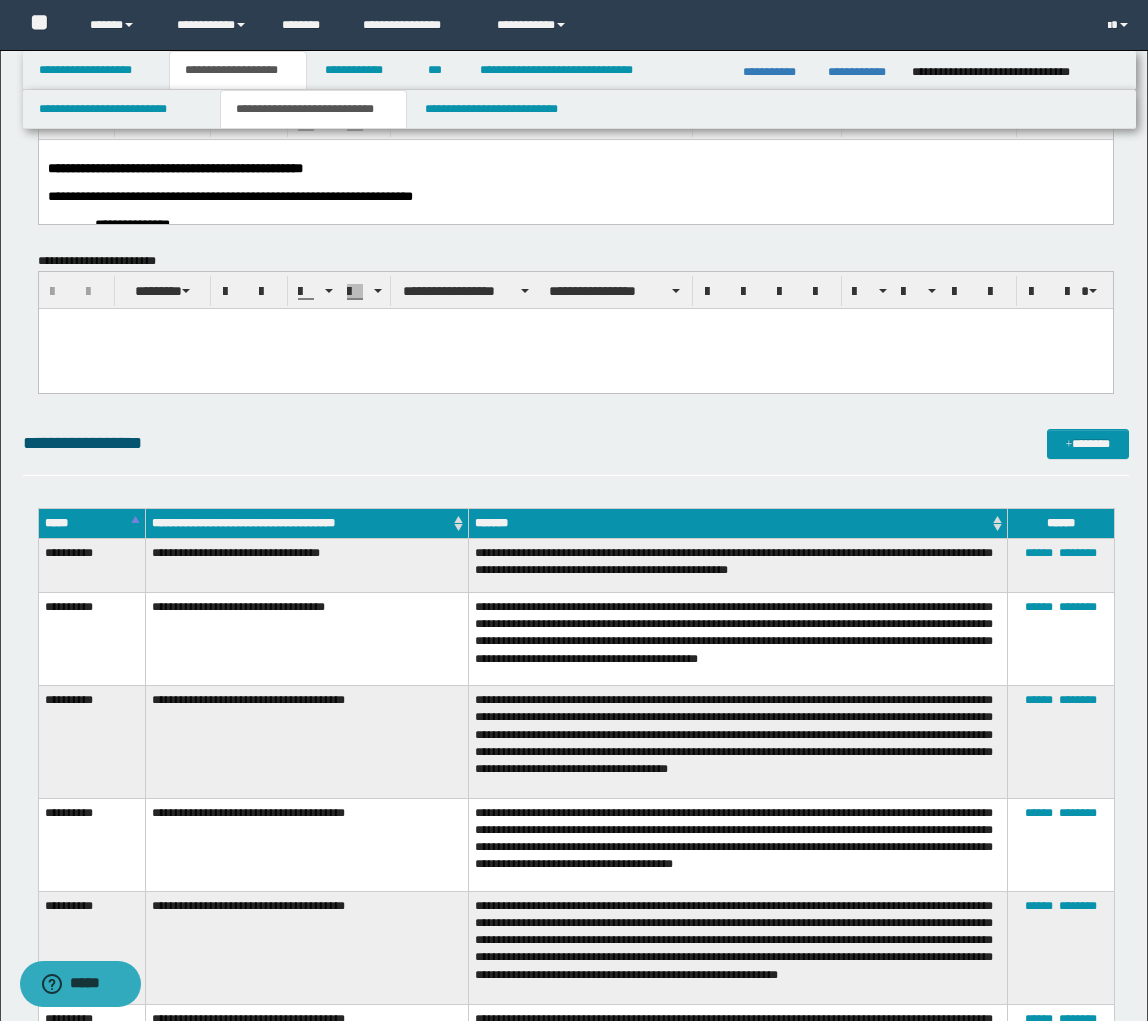 scroll, scrollTop: 0, scrollLeft: 0, axis: both 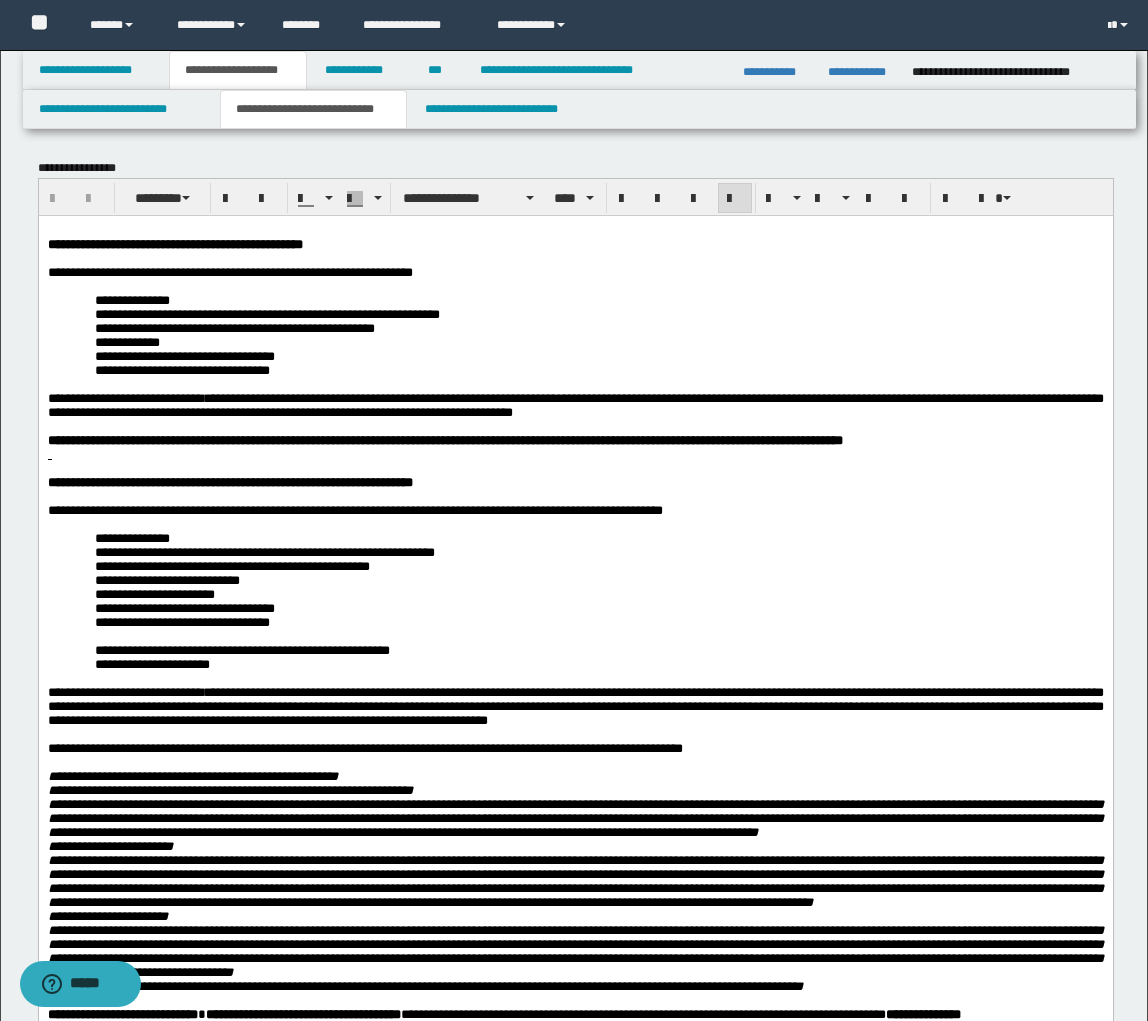 click on "**********" at bounding box center (229, 271) 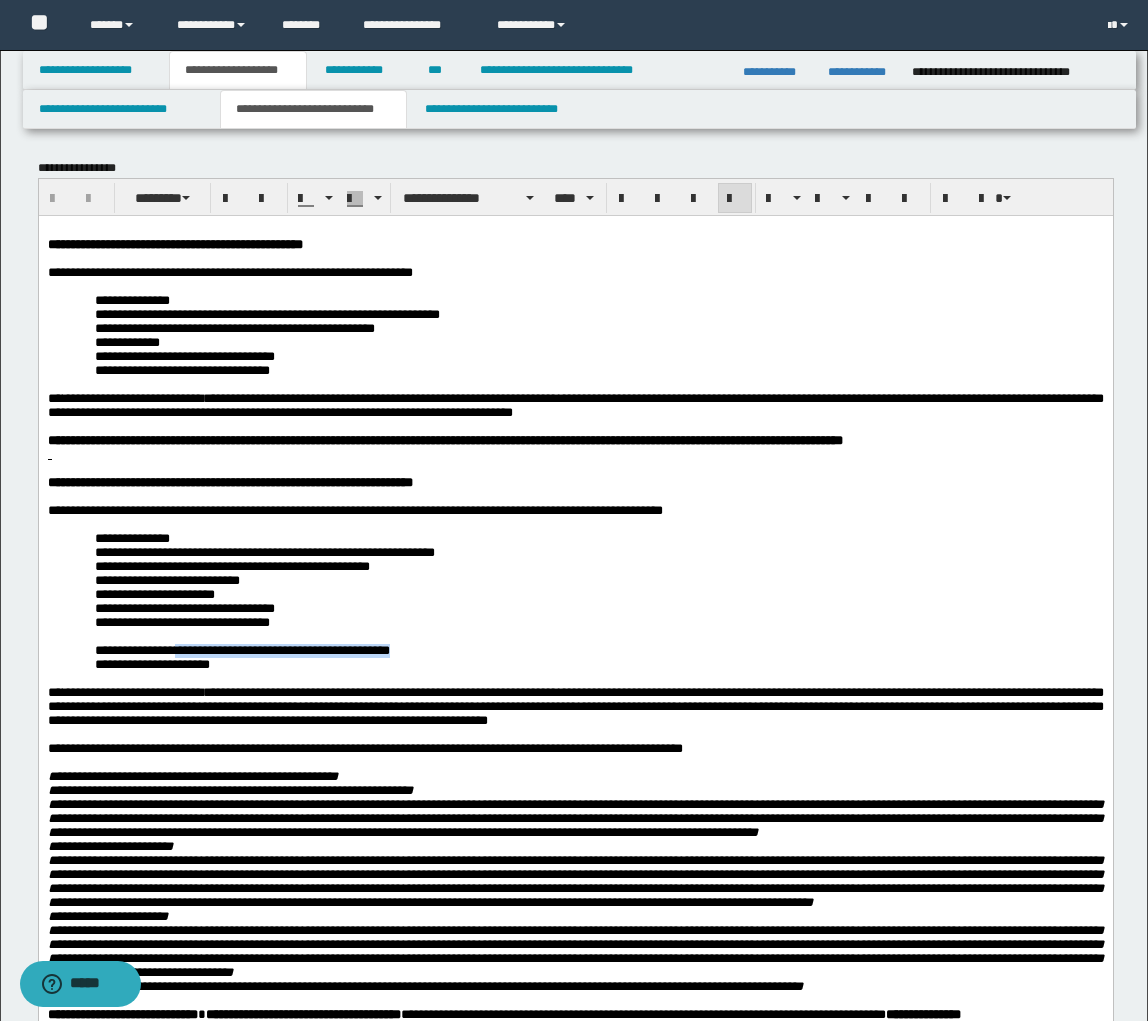 drag, startPoint x: 190, startPoint y: 692, endPoint x: 344, endPoint y: 696, distance: 154.05194 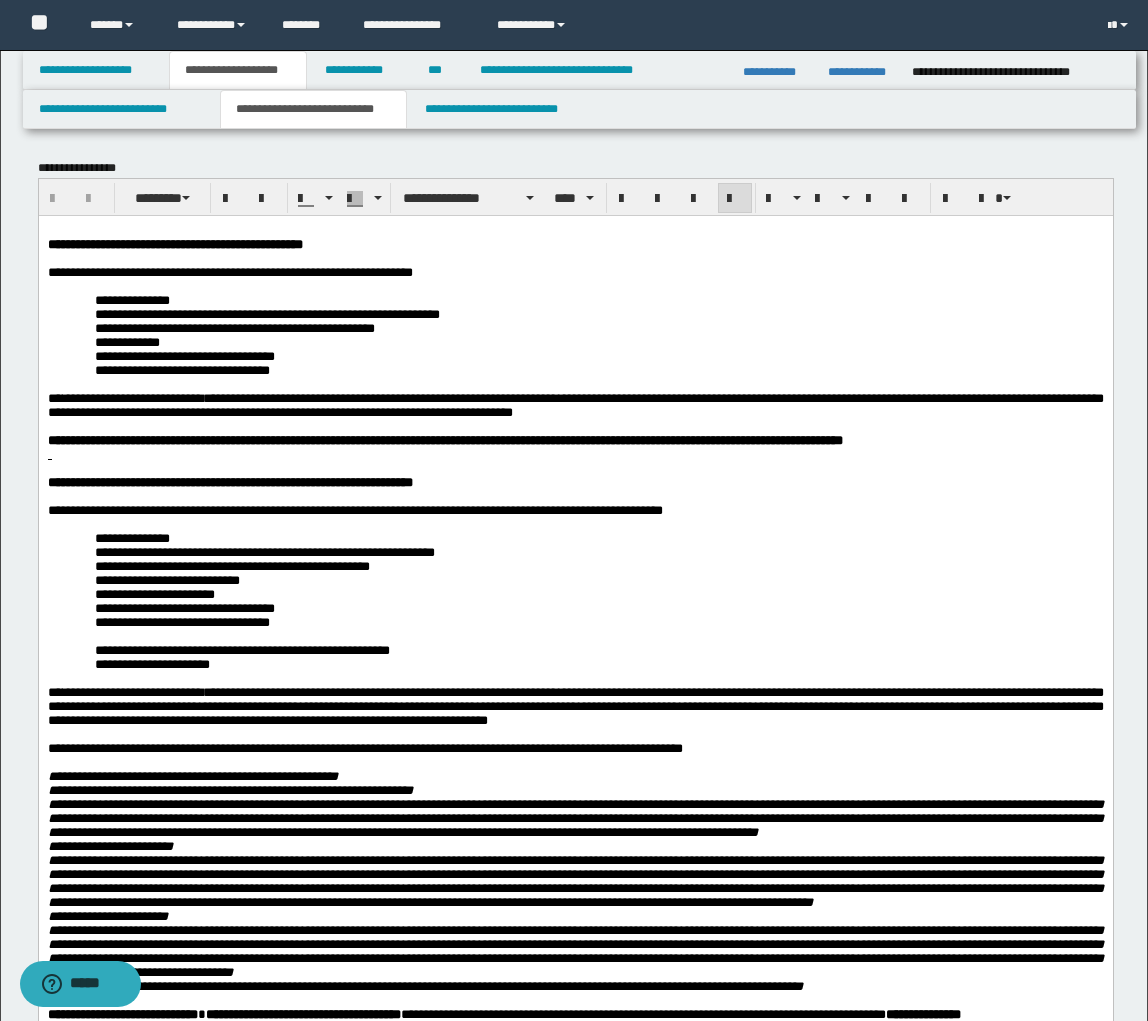 click on "**********" at bounding box center (241, 649) 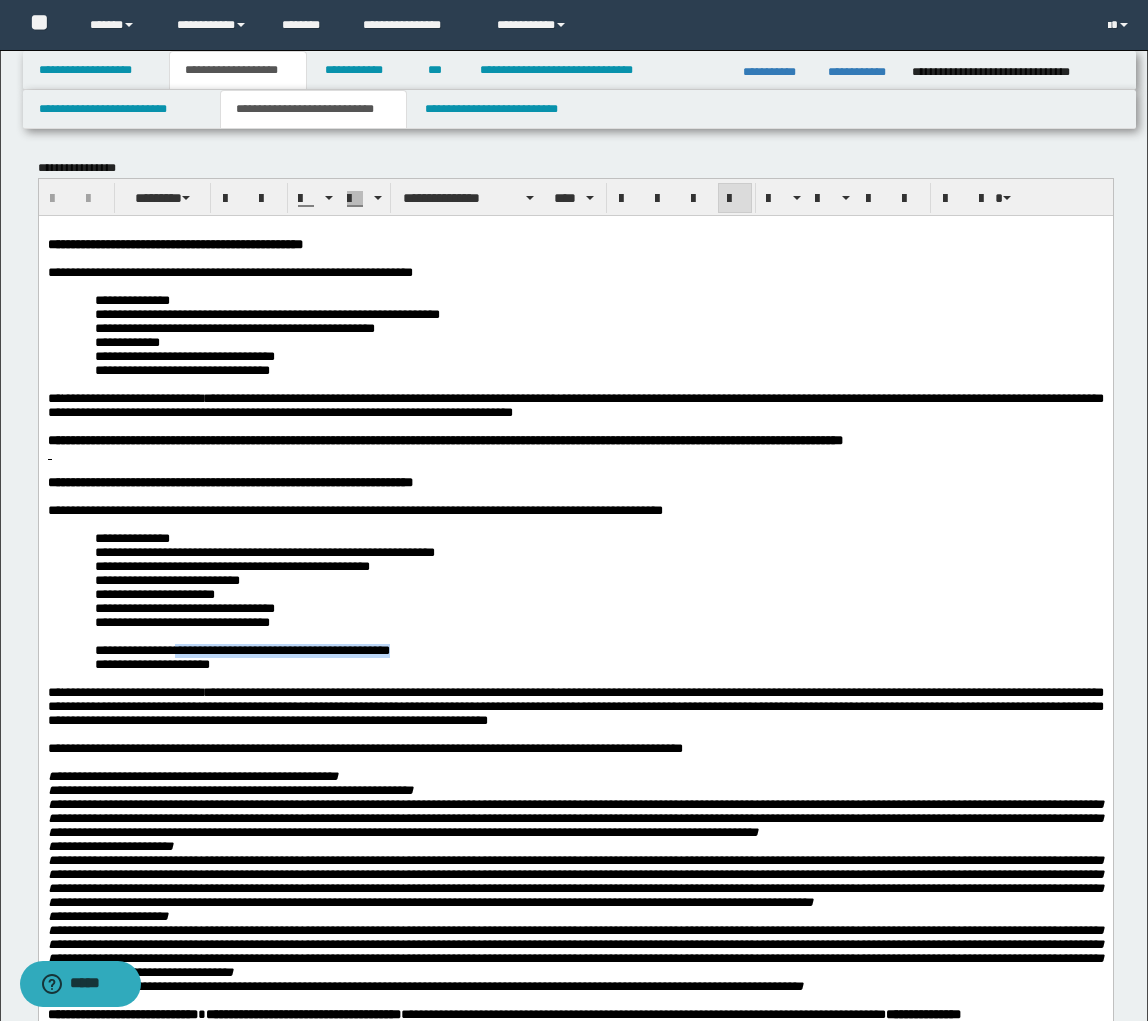 drag, startPoint x: 207, startPoint y: 693, endPoint x: 356, endPoint y: 698, distance: 149.08386 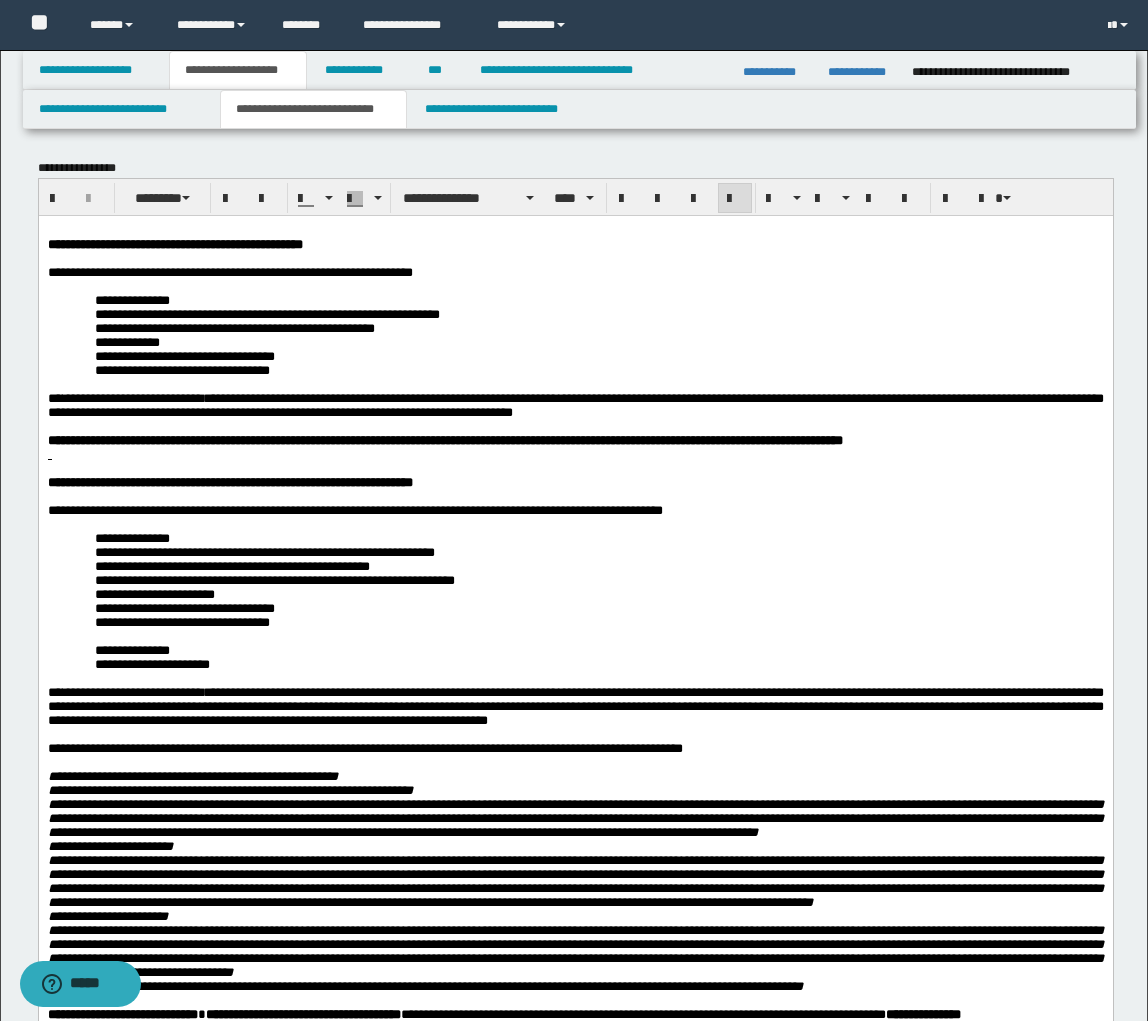 click on "**********" at bounding box center [274, 579] 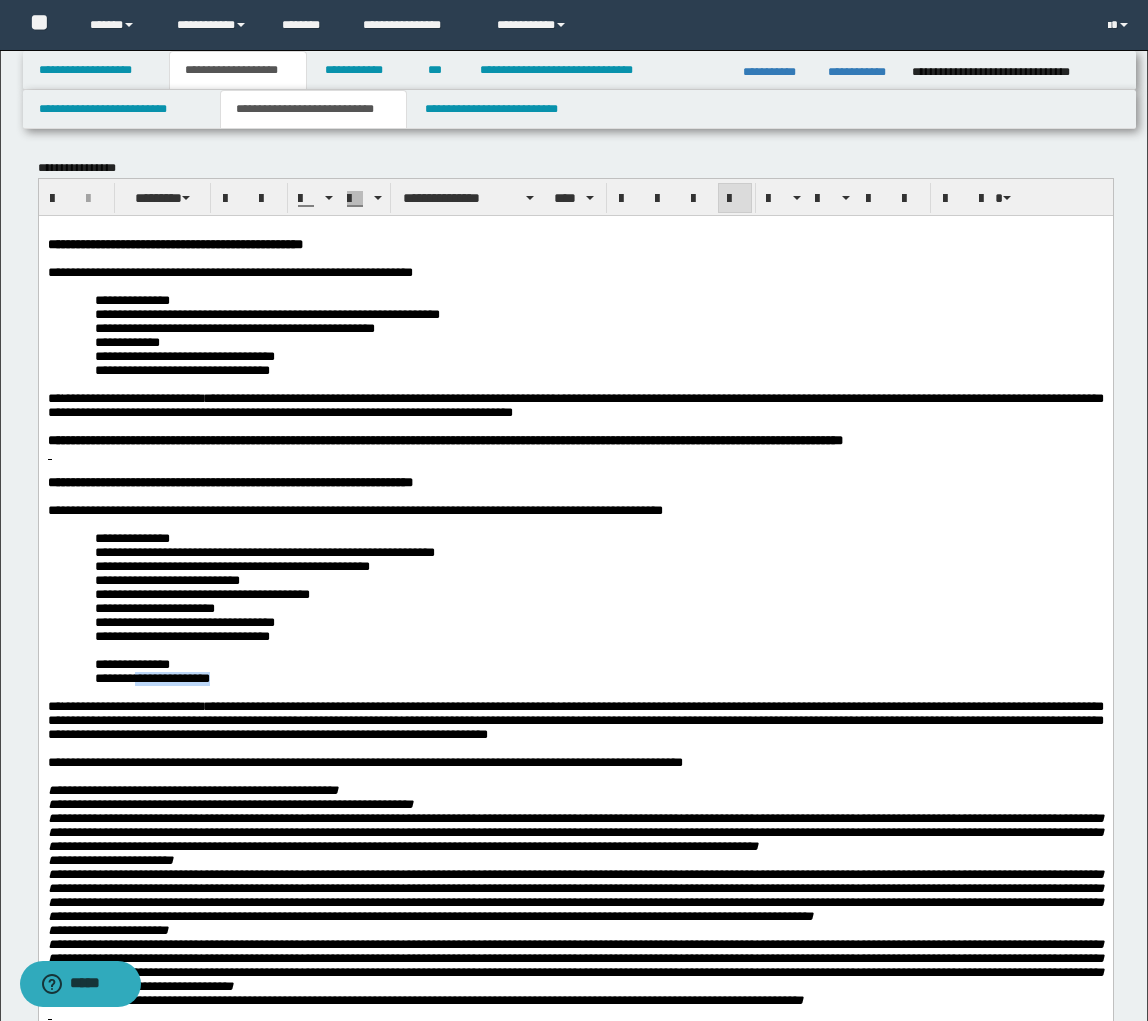 drag, startPoint x: 137, startPoint y: 729, endPoint x: 250, endPoint y: 724, distance: 113.110565 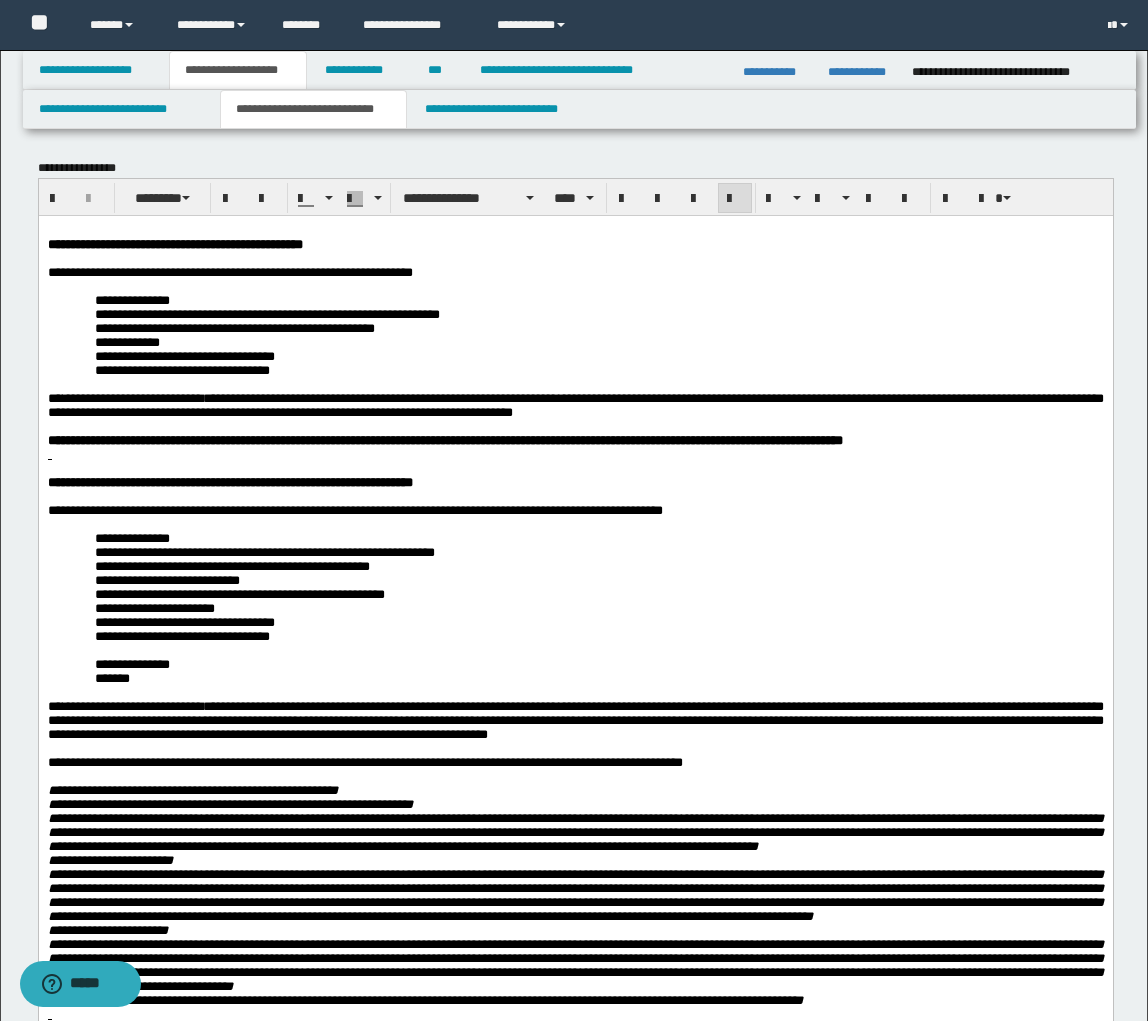 click on "**********" at bounding box center (239, 593) 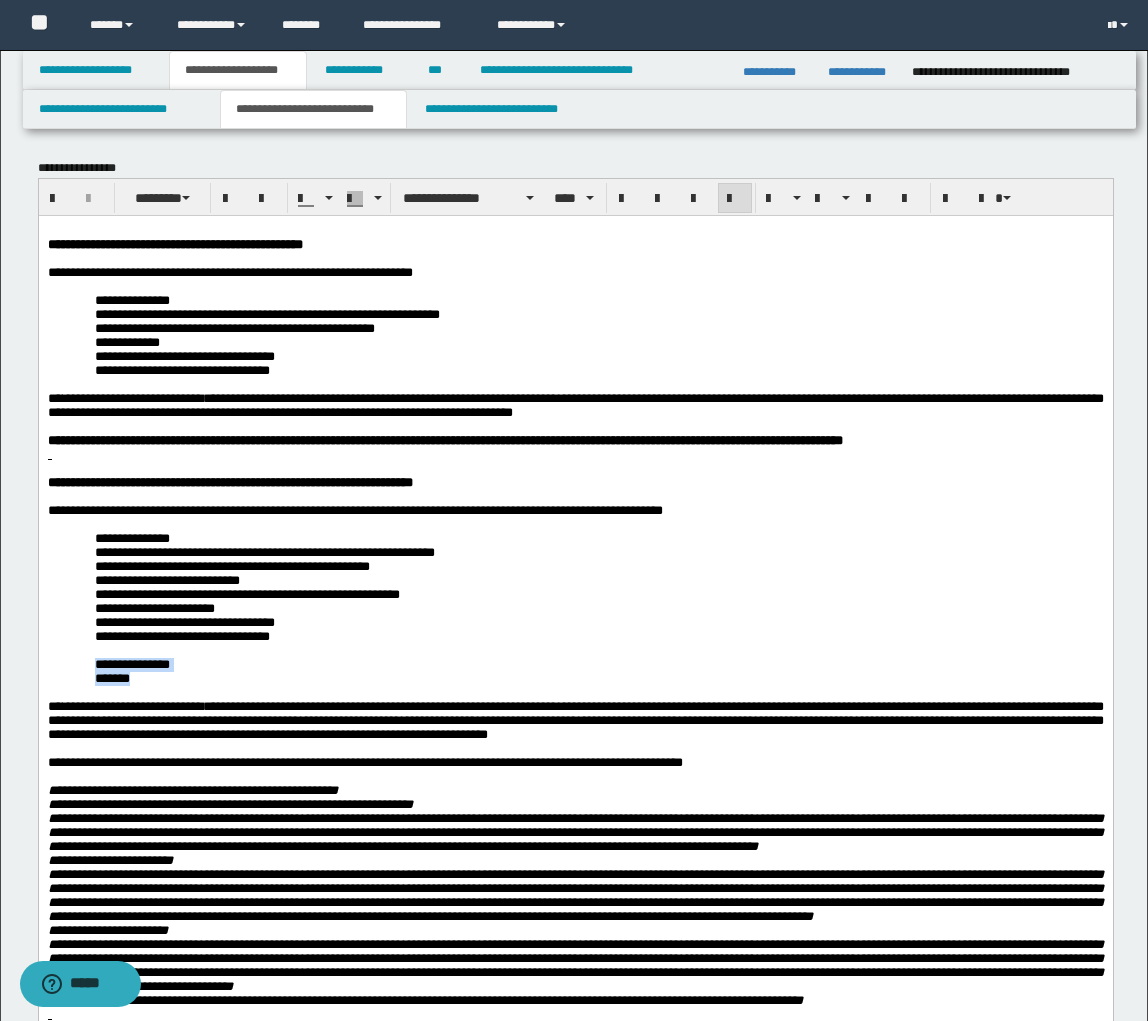 drag, startPoint x: 75, startPoint y: 706, endPoint x: 192, endPoint y: 730, distance: 119.43617 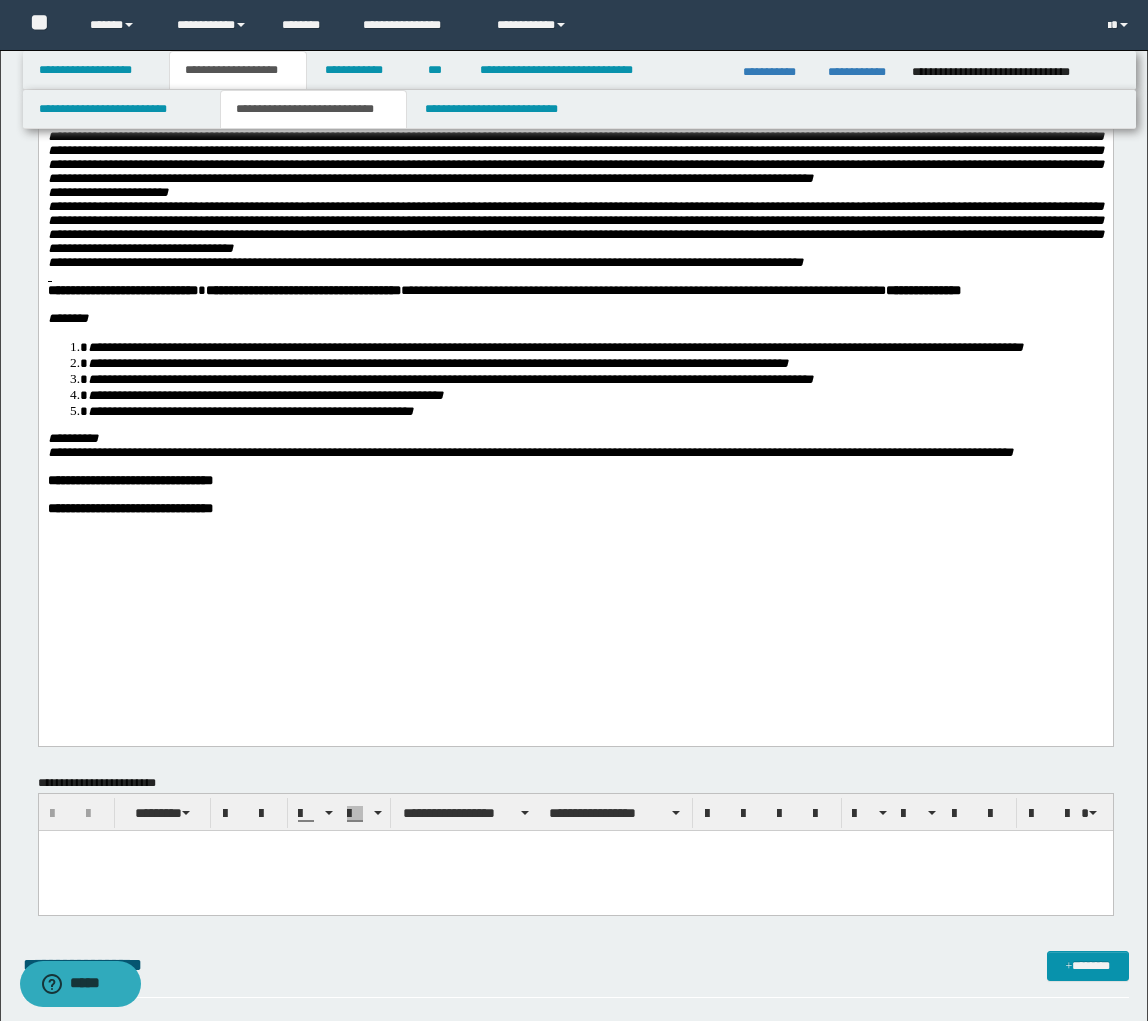 scroll, scrollTop: 701, scrollLeft: 0, axis: vertical 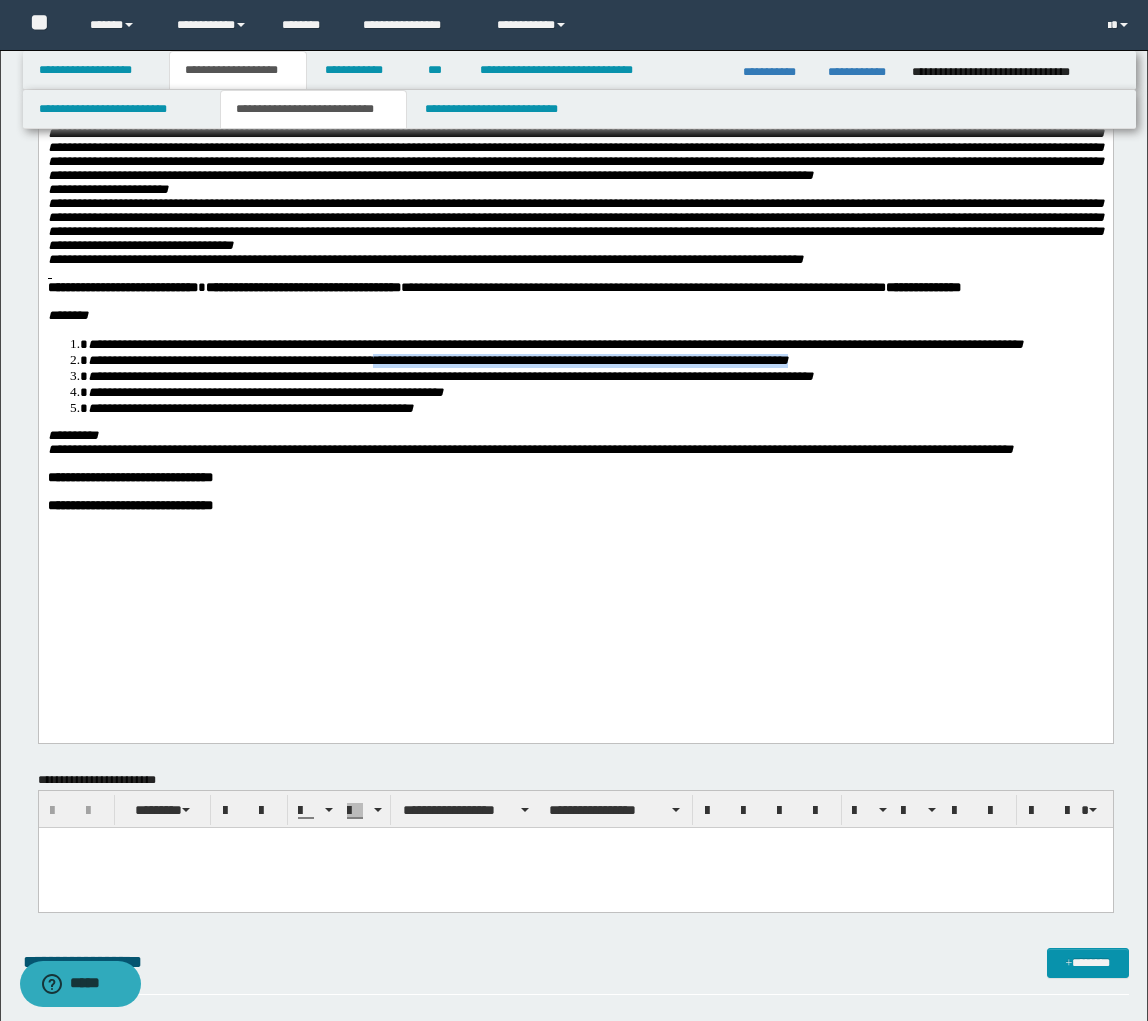 drag, startPoint x: 375, startPoint y: 458, endPoint x: 770, endPoint y: 462, distance: 395.02026 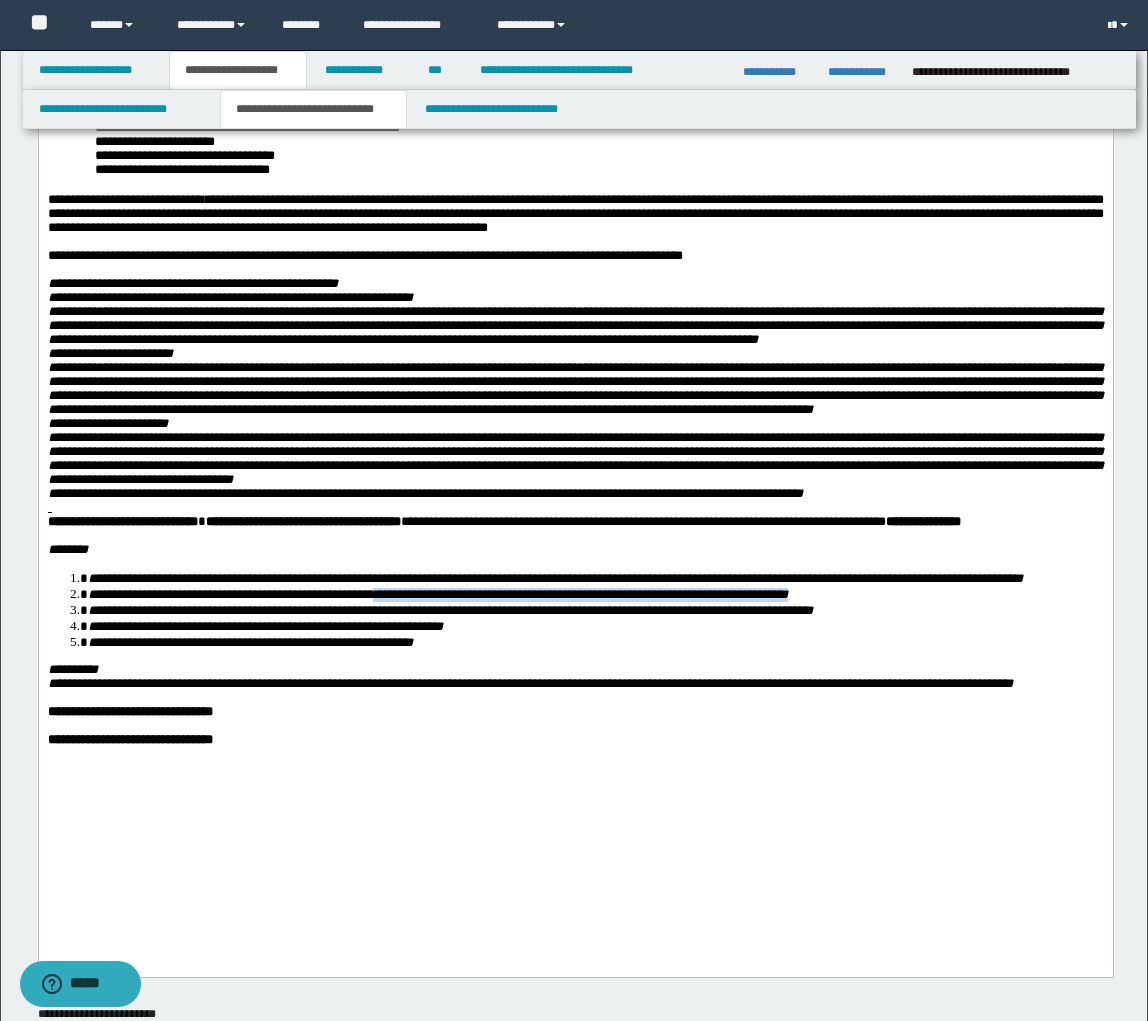 scroll, scrollTop: 474, scrollLeft: 0, axis: vertical 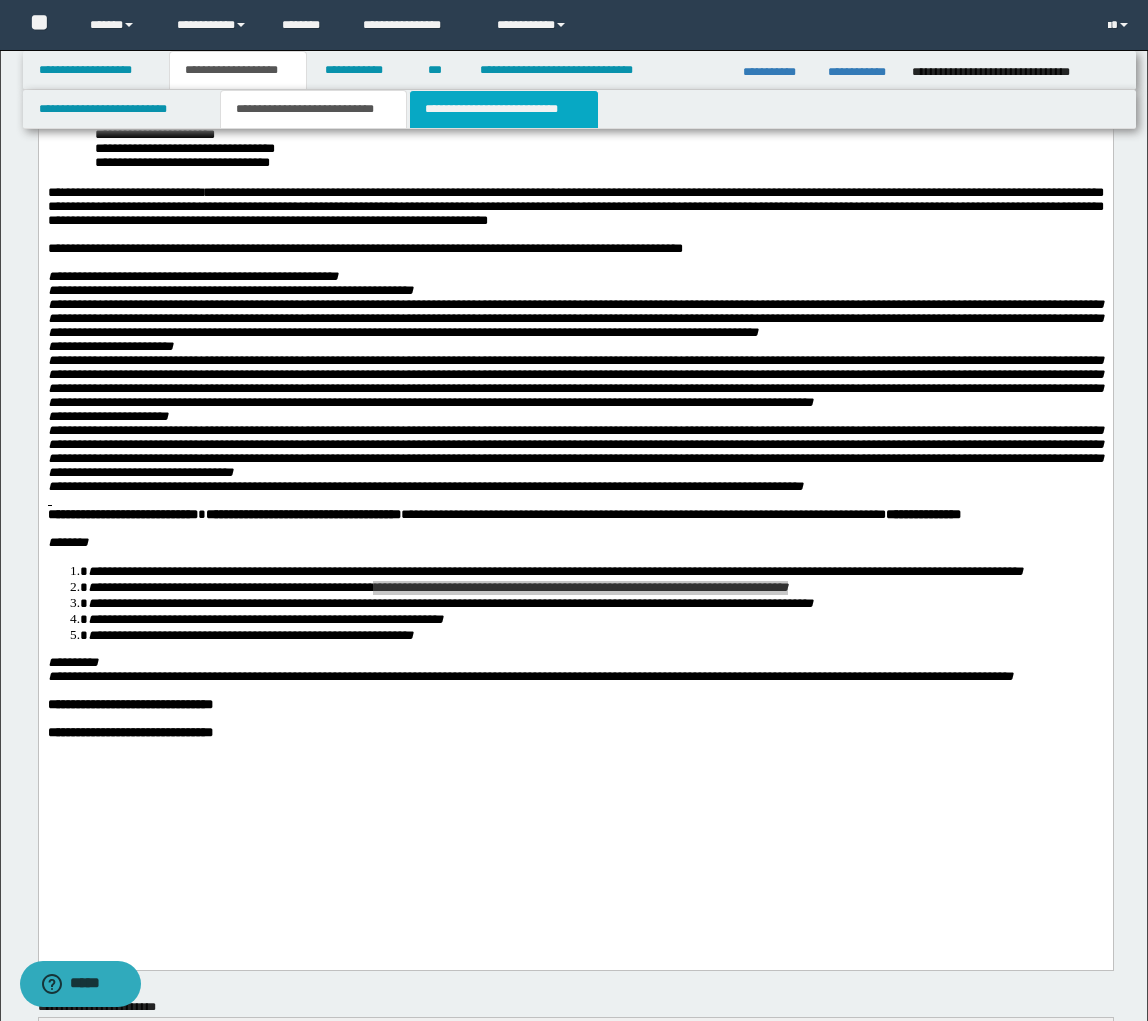 click on "**********" at bounding box center (504, 109) 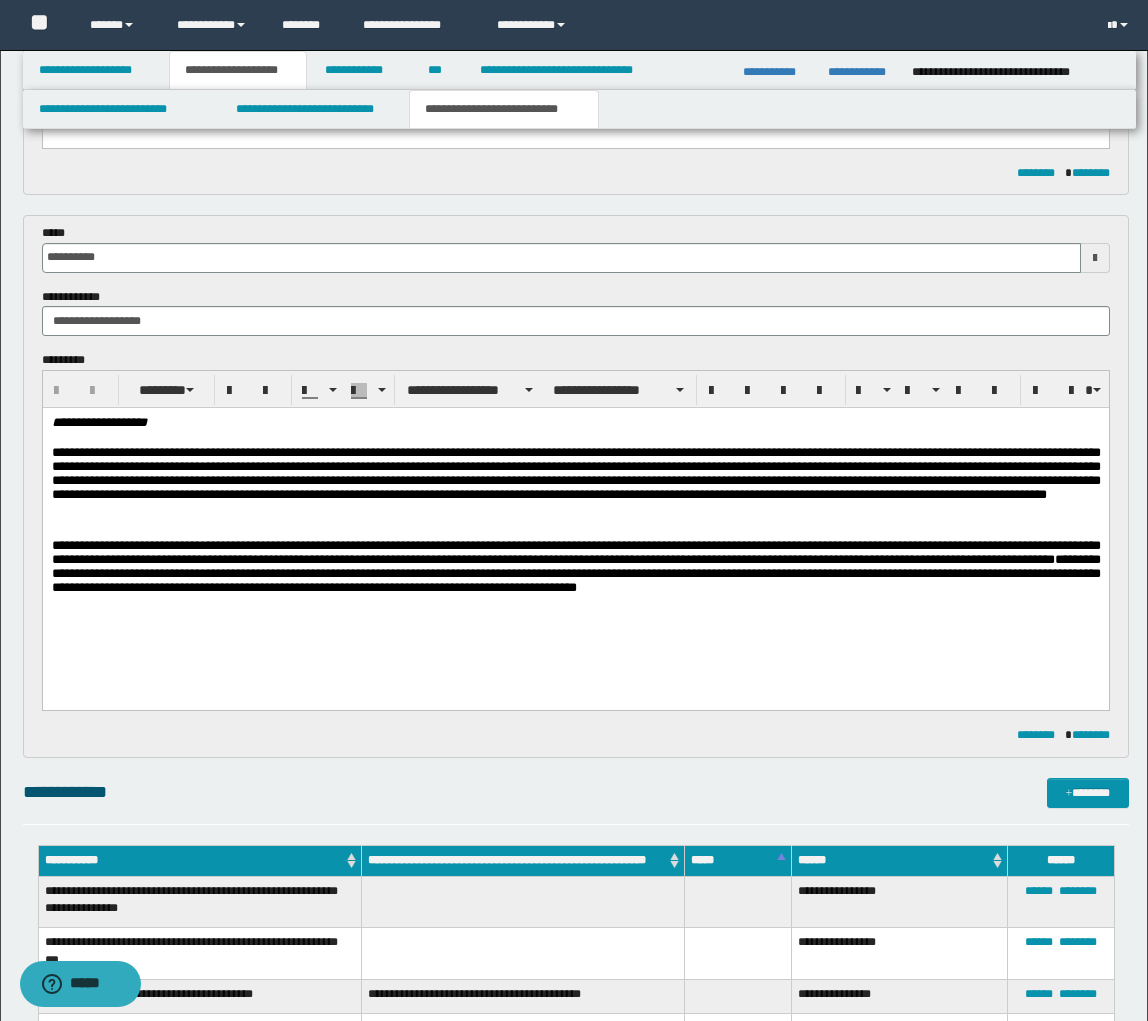 scroll, scrollTop: 910, scrollLeft: 0, axis: vertical 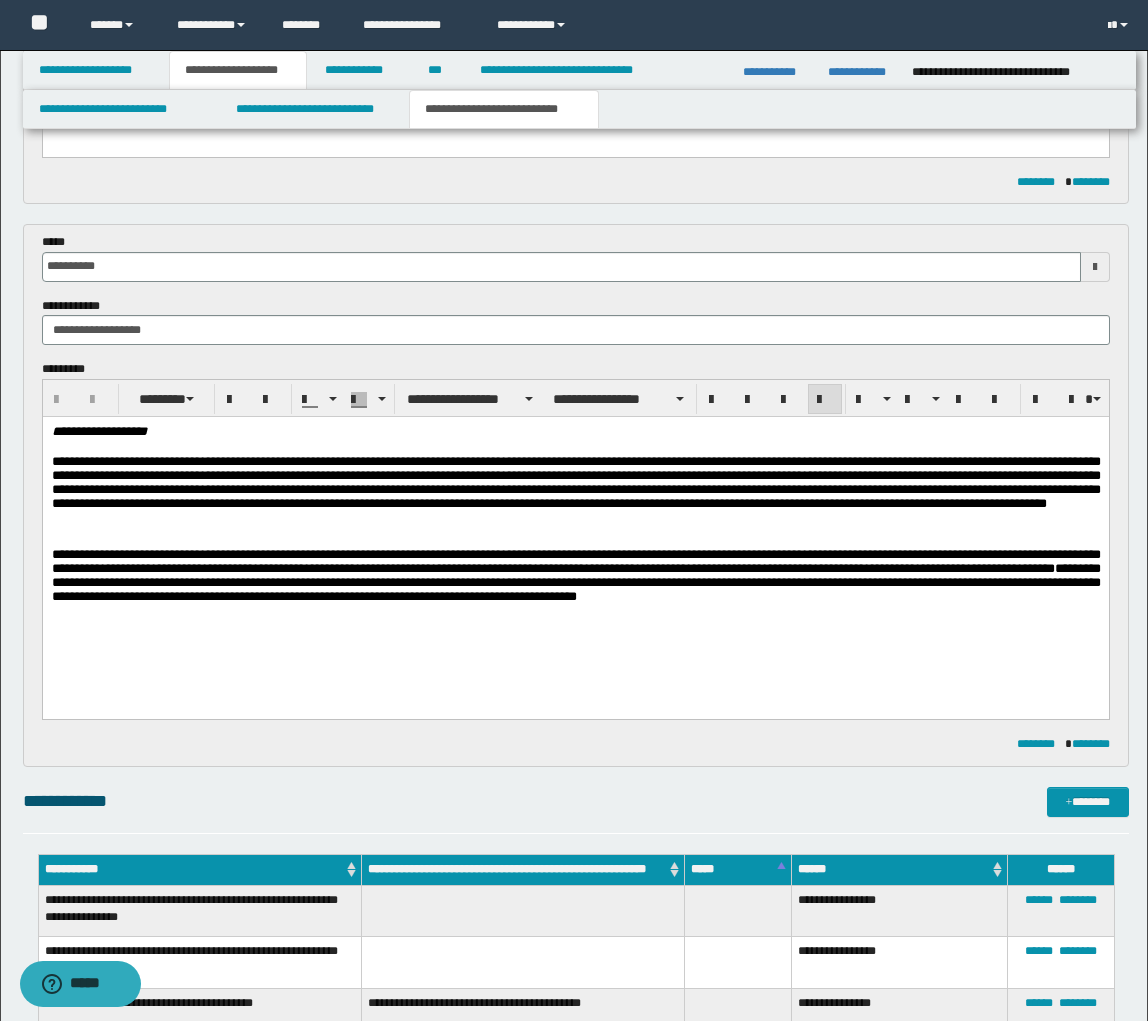 click on "**********" at bounding box center (575, 579) 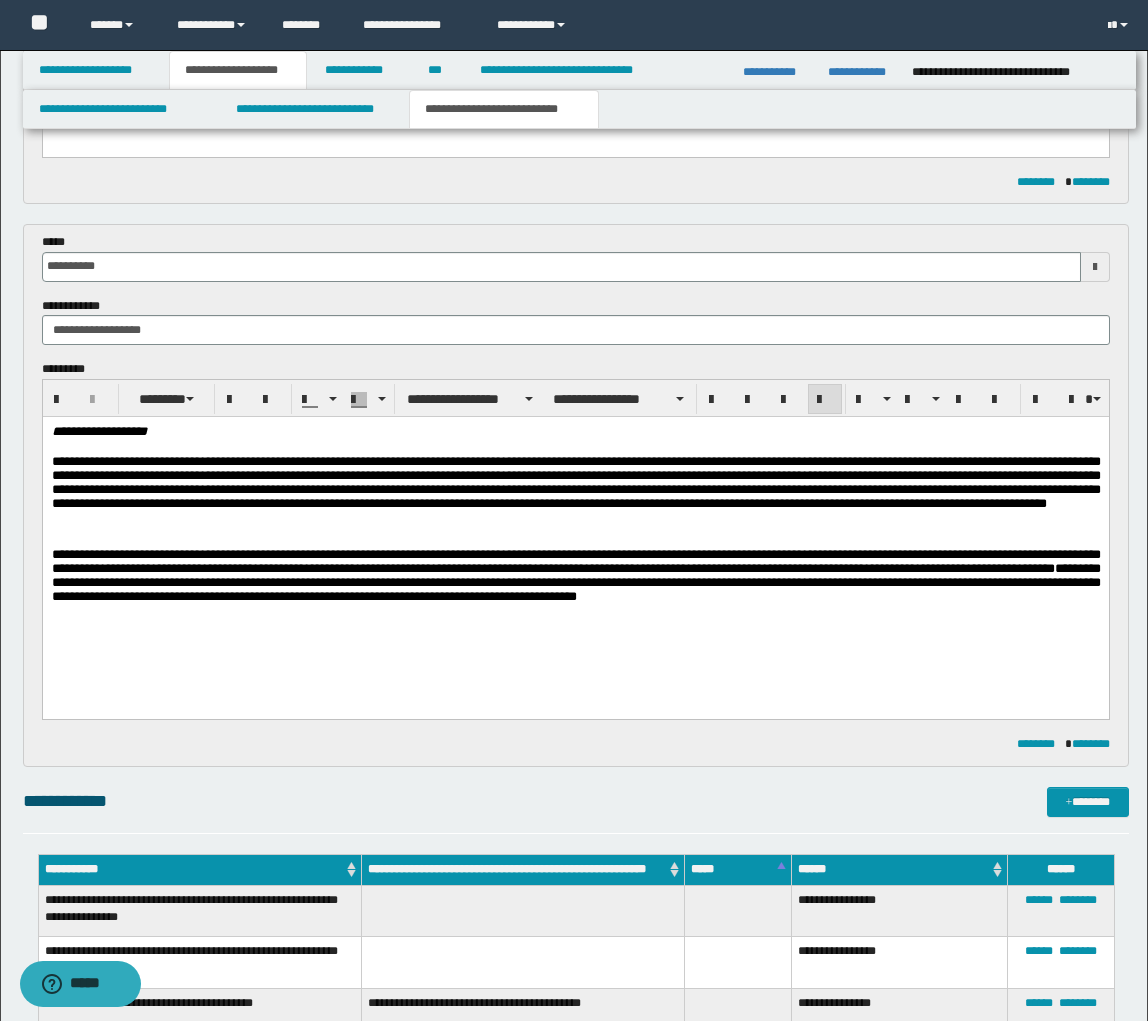 click on "**********" at bounding box center (575, 579) 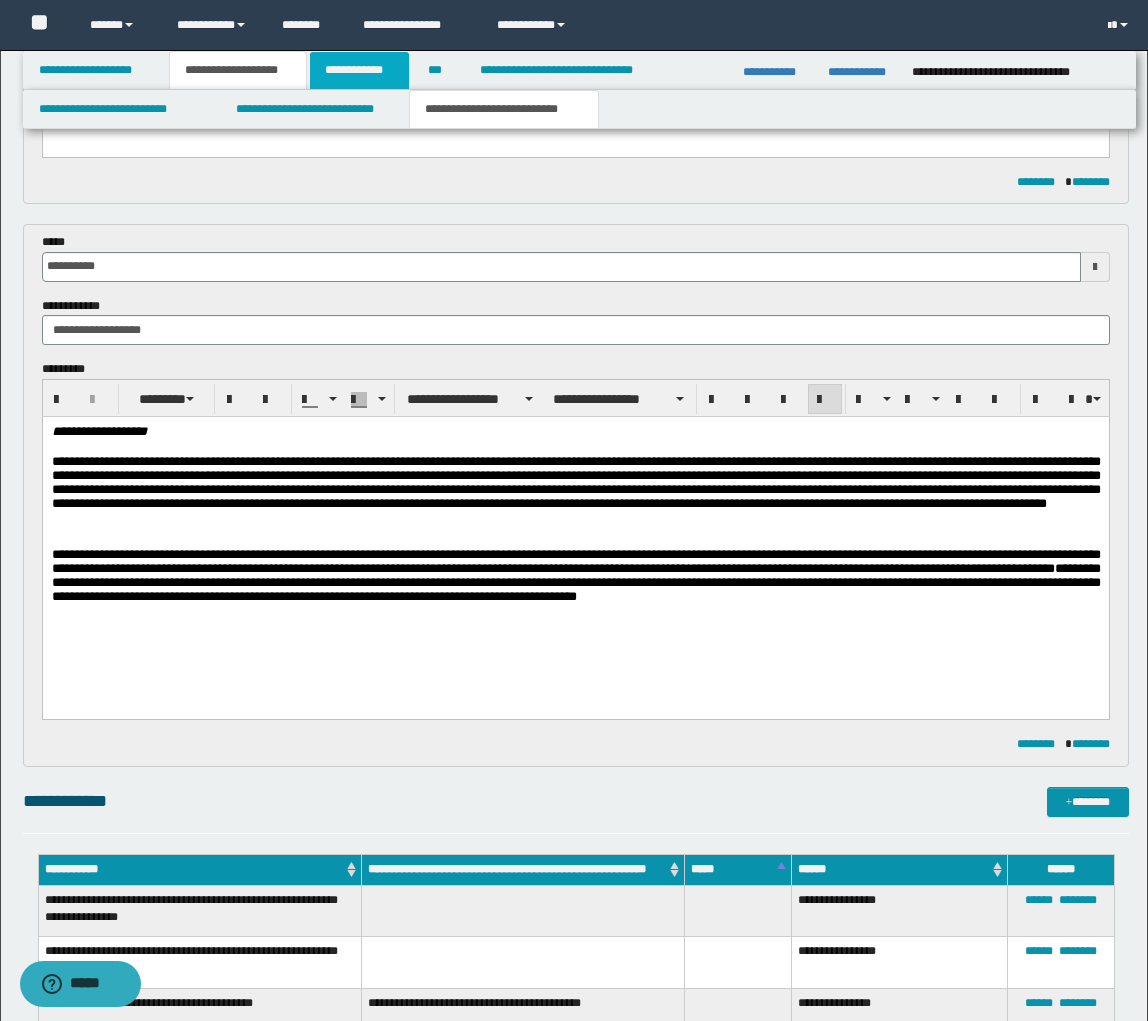 click on "**********" at bounding box center [359, 70] 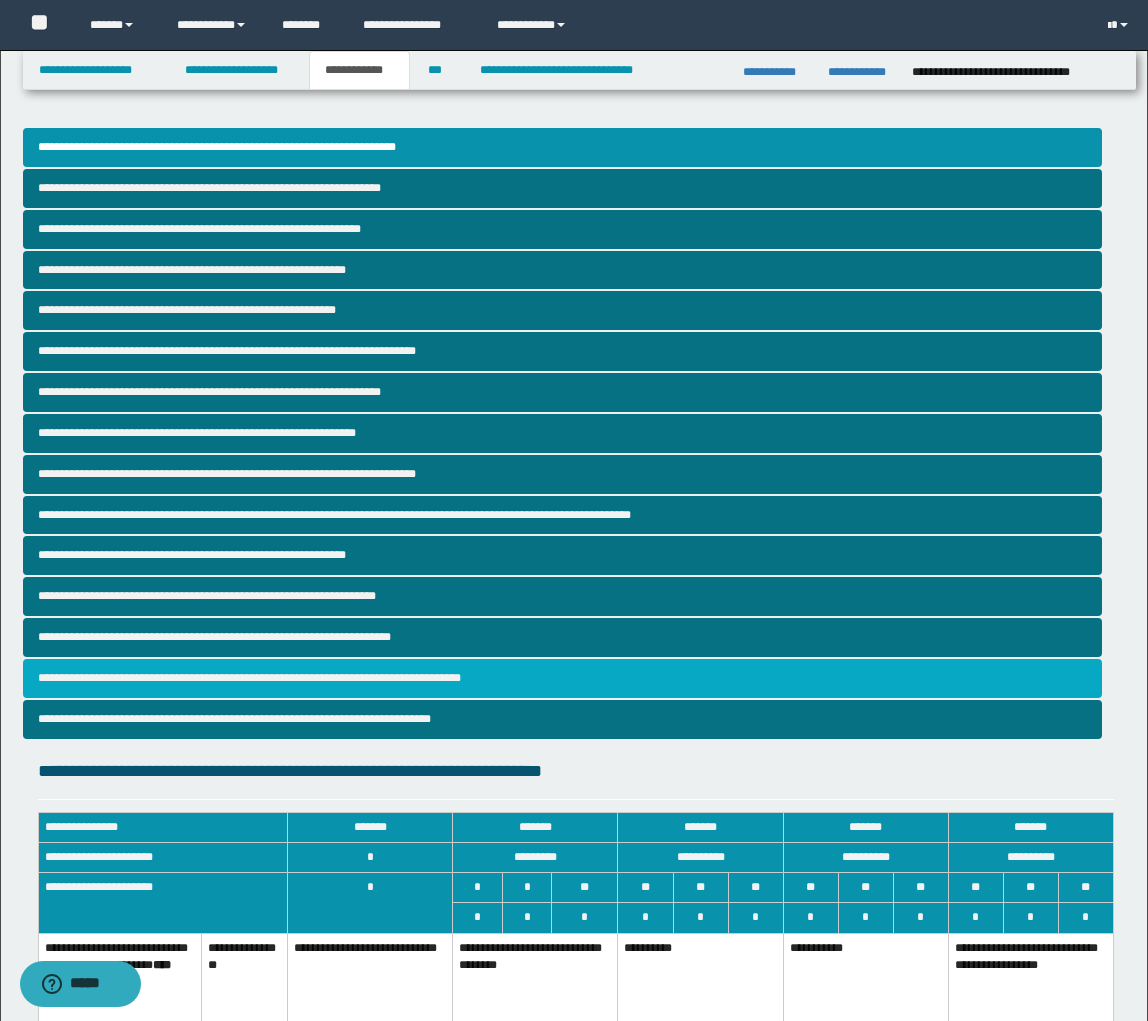 click on "**********" at bounding box center [562, 678] 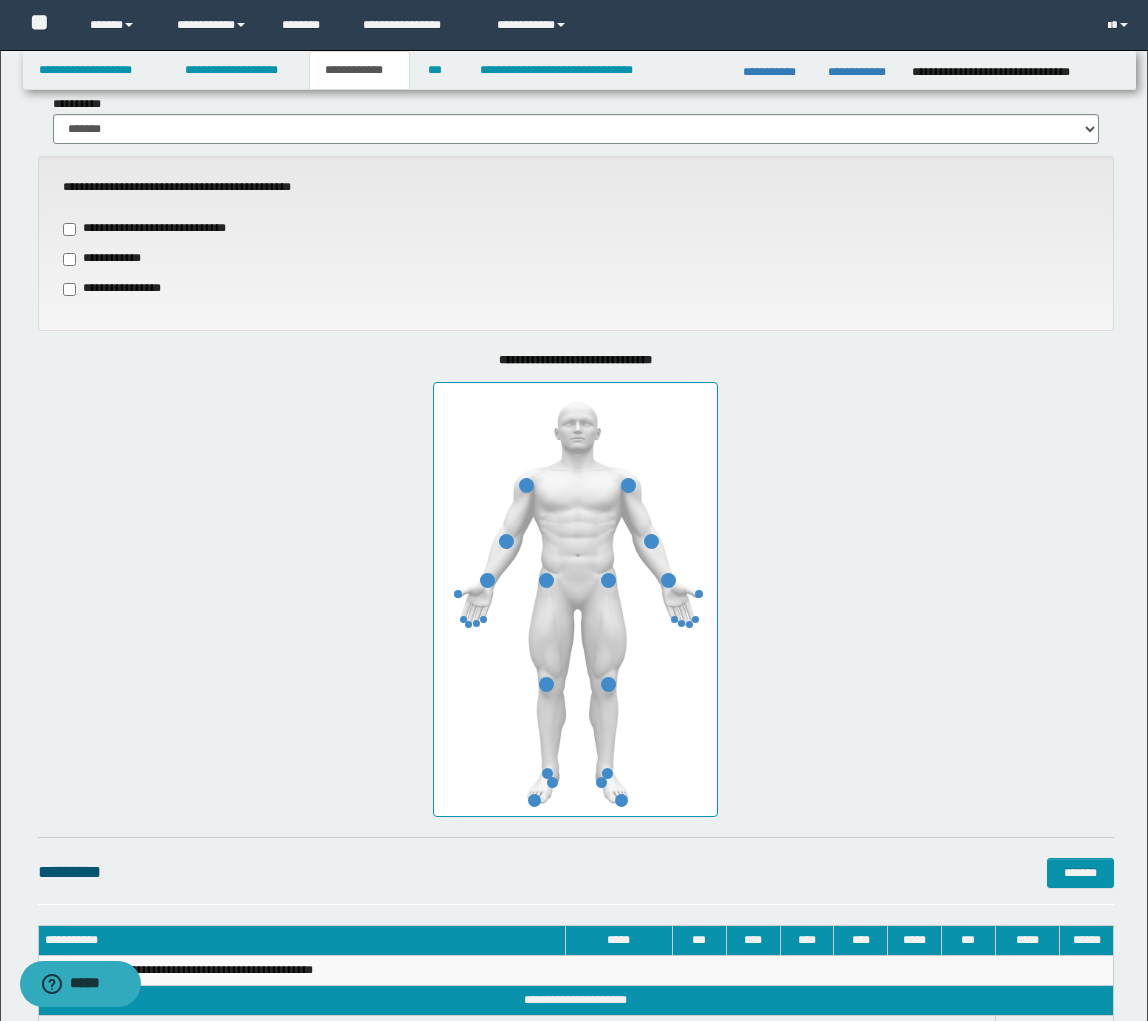 scroll, scrollTop: 731, scrollLeft: 0, axis: vertical 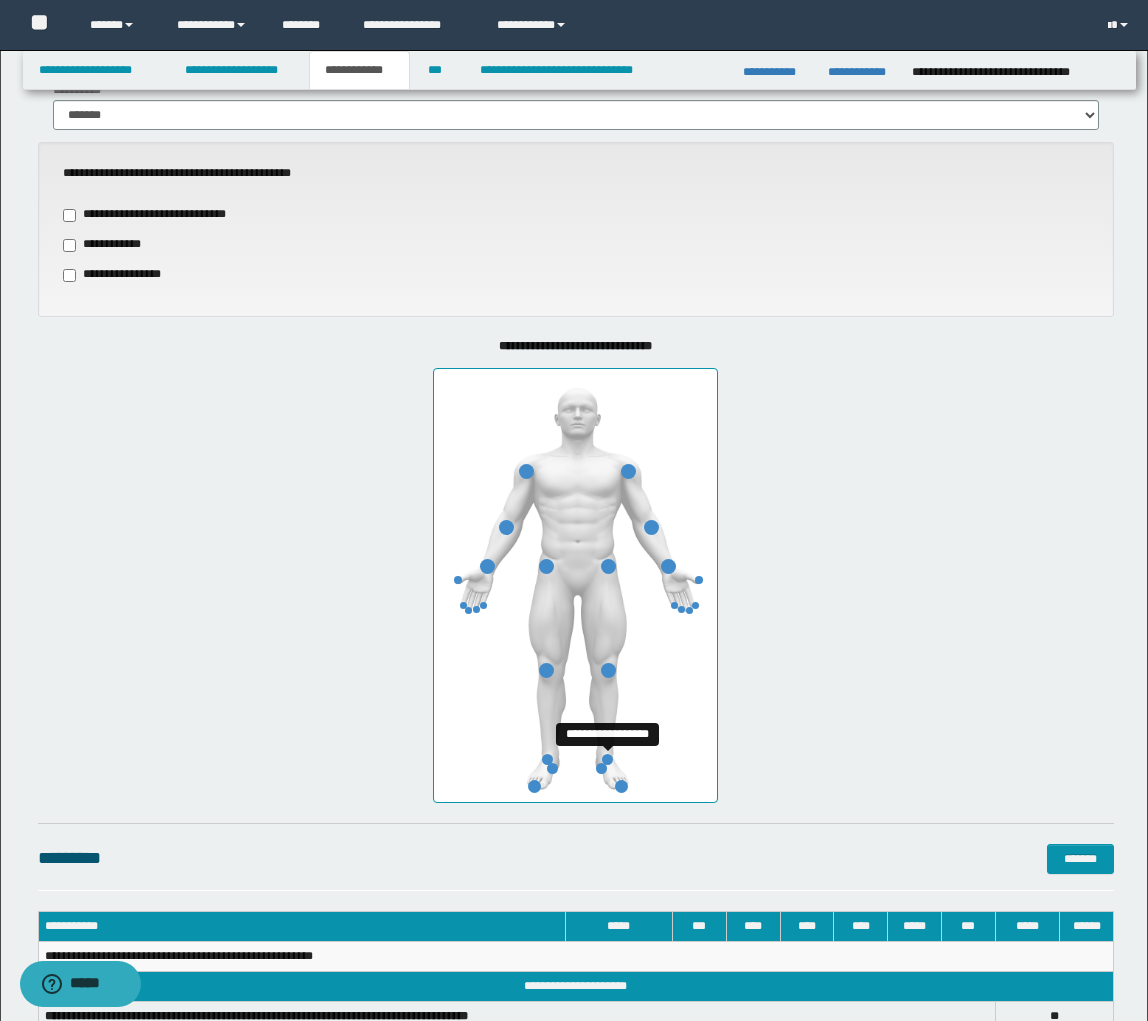 click at bounding box center (607, 759) 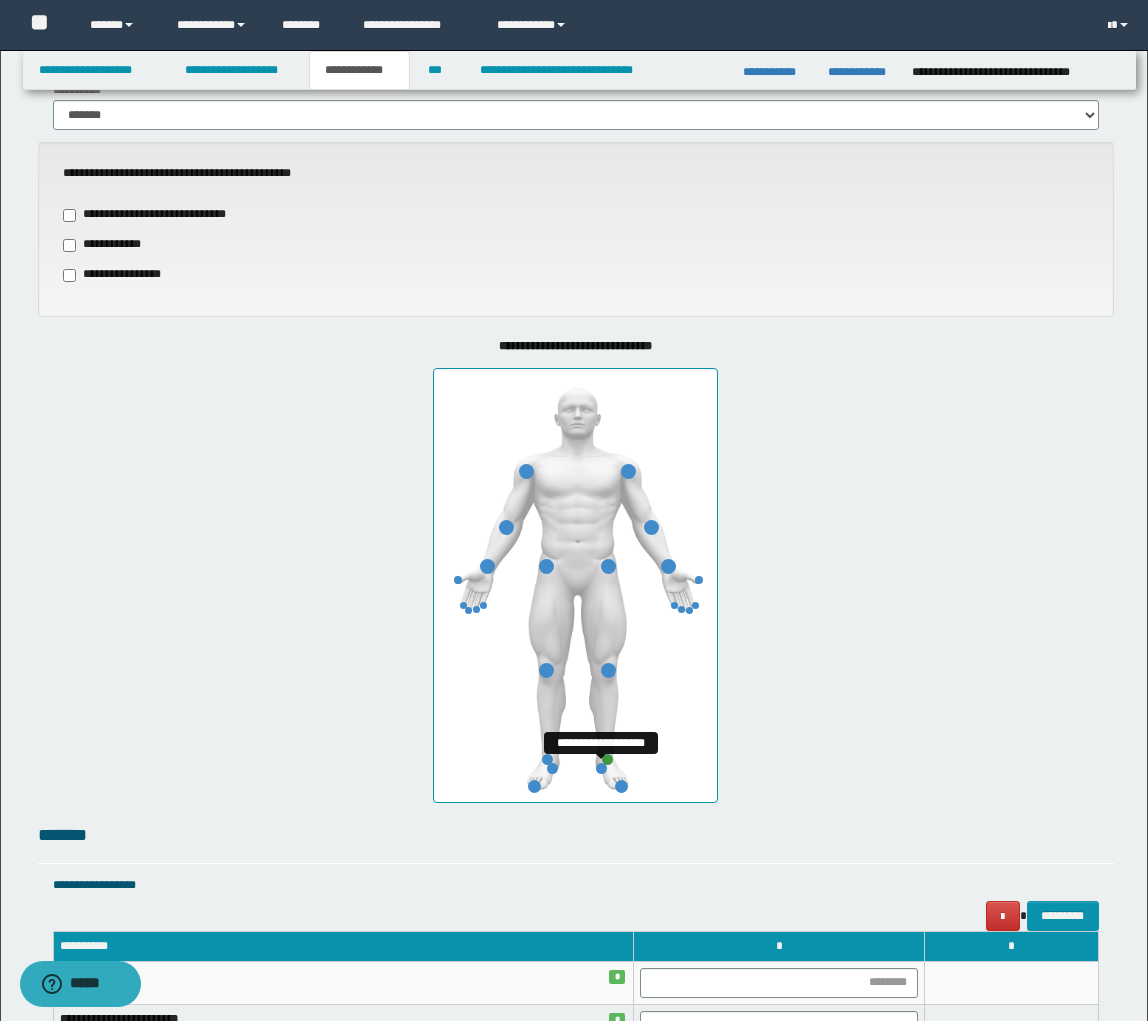 click at bounding box center [601, 768] 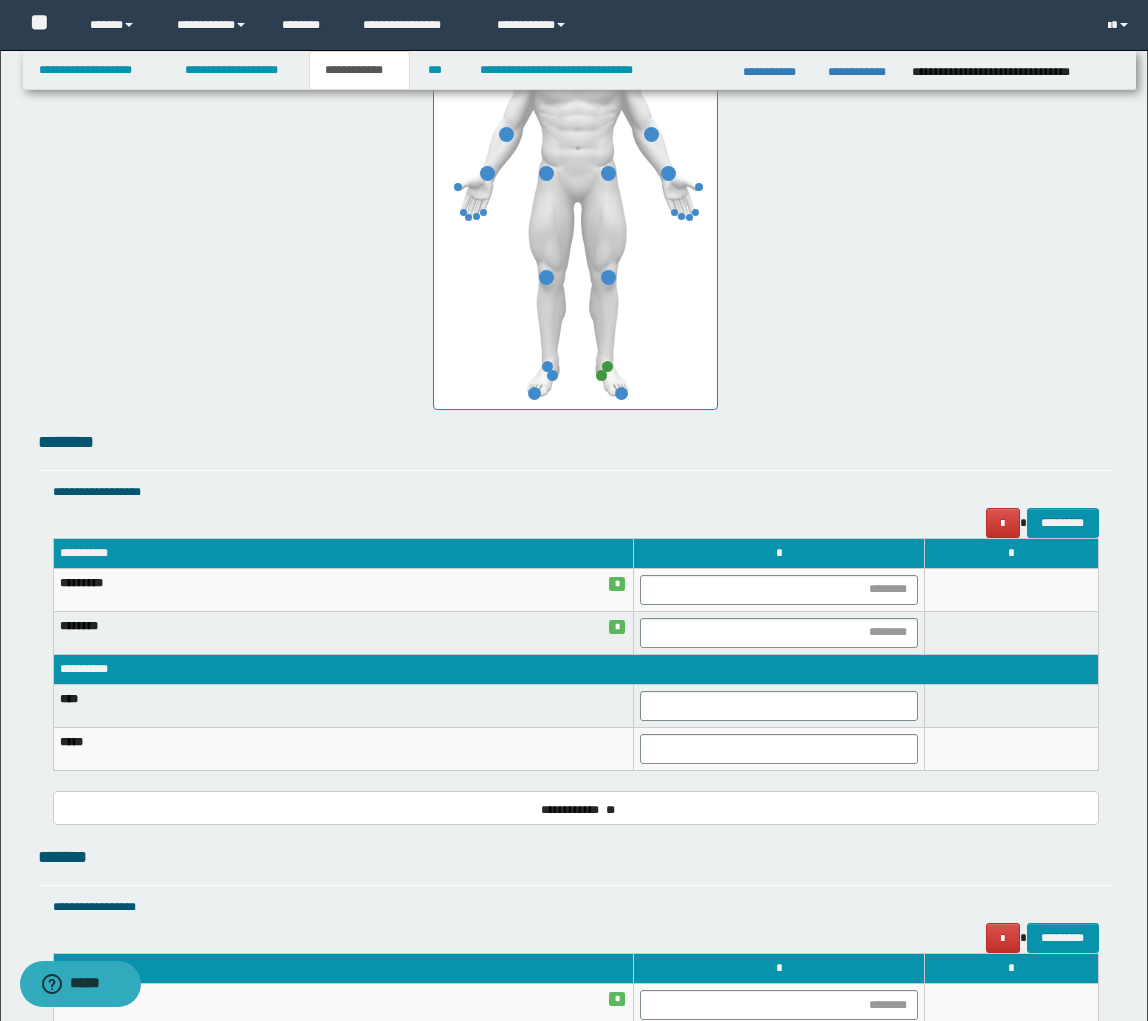 scroll, scrollTop: 1143, scrollLeft: 0, axis: vertical 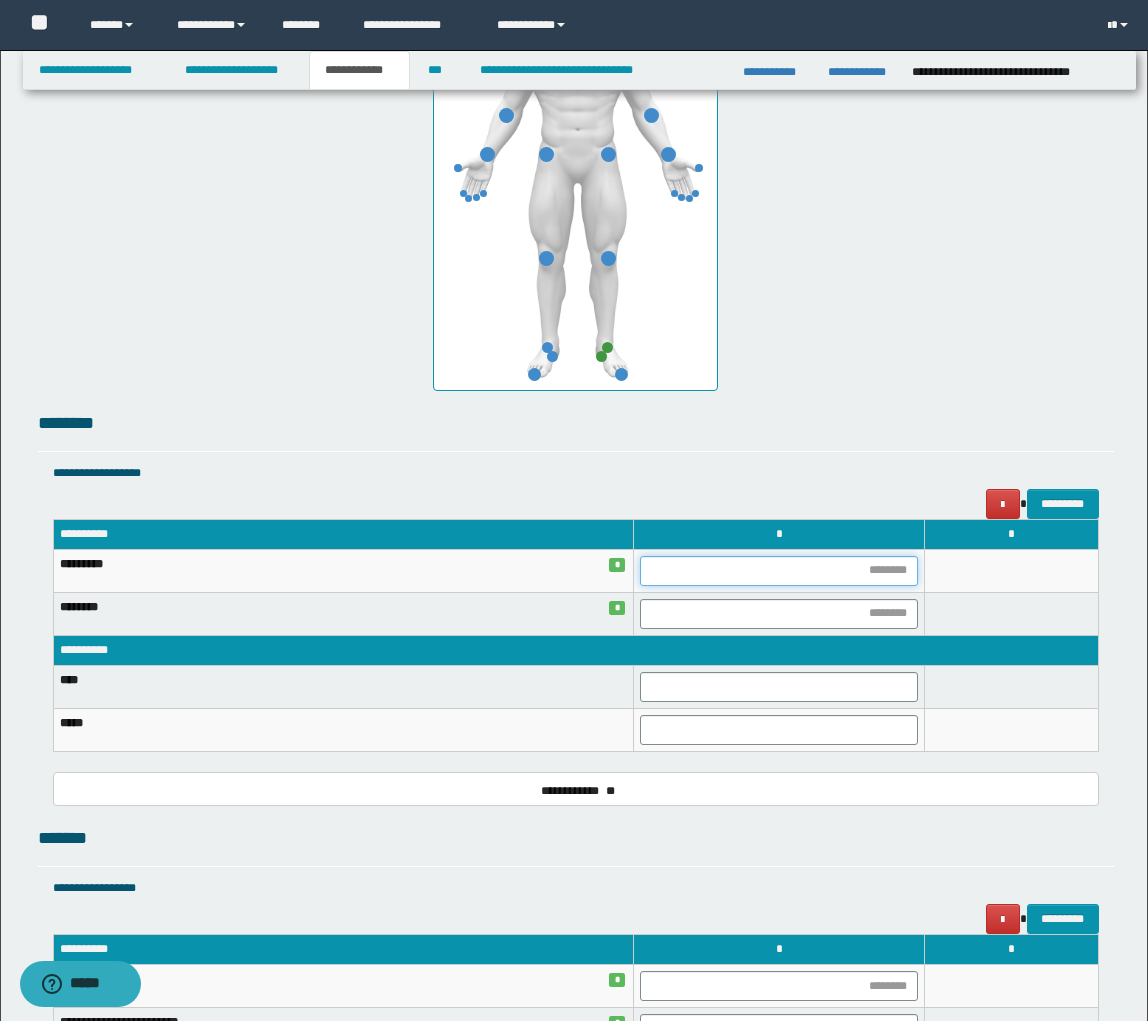 click at bounding box center [778, 571] 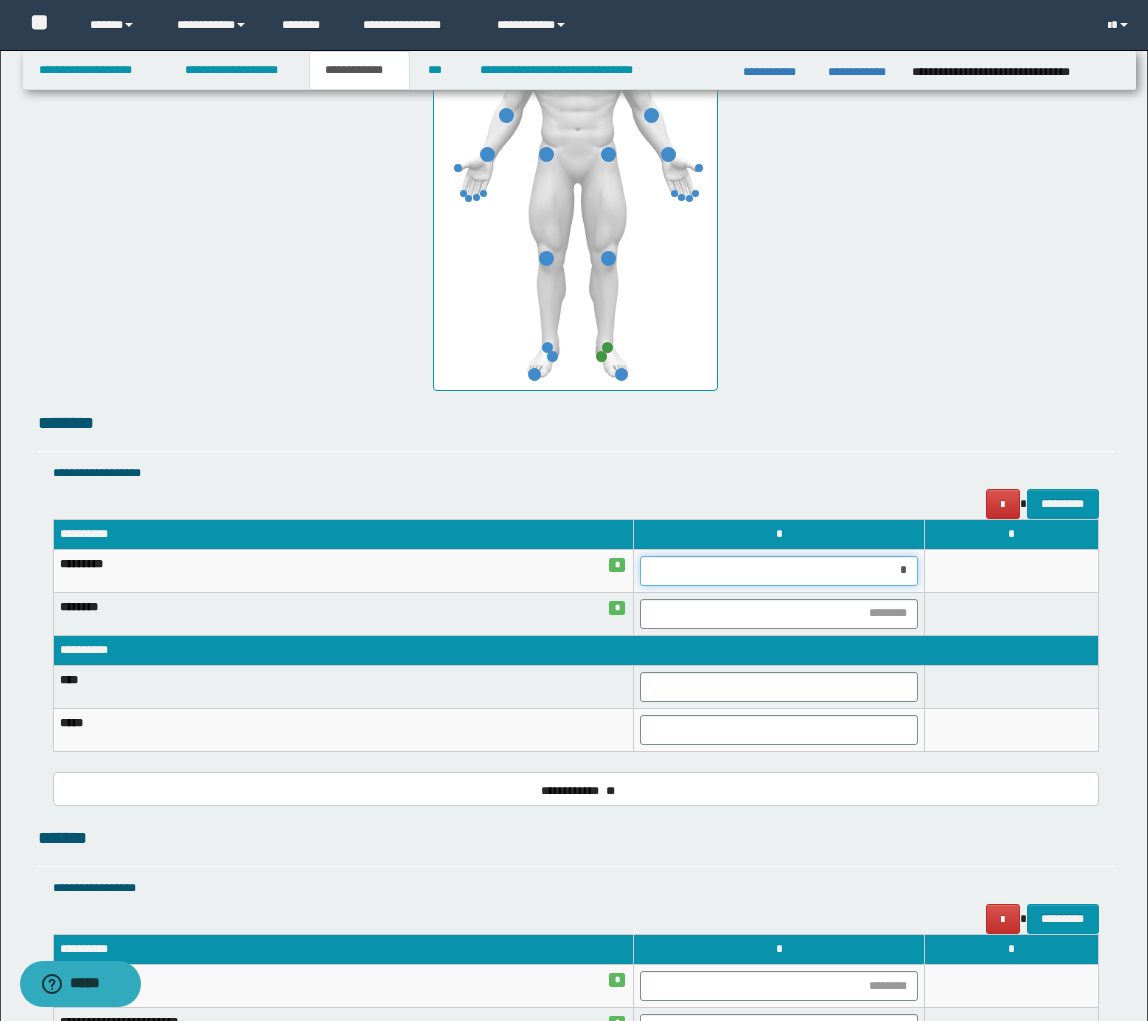 type on "**" 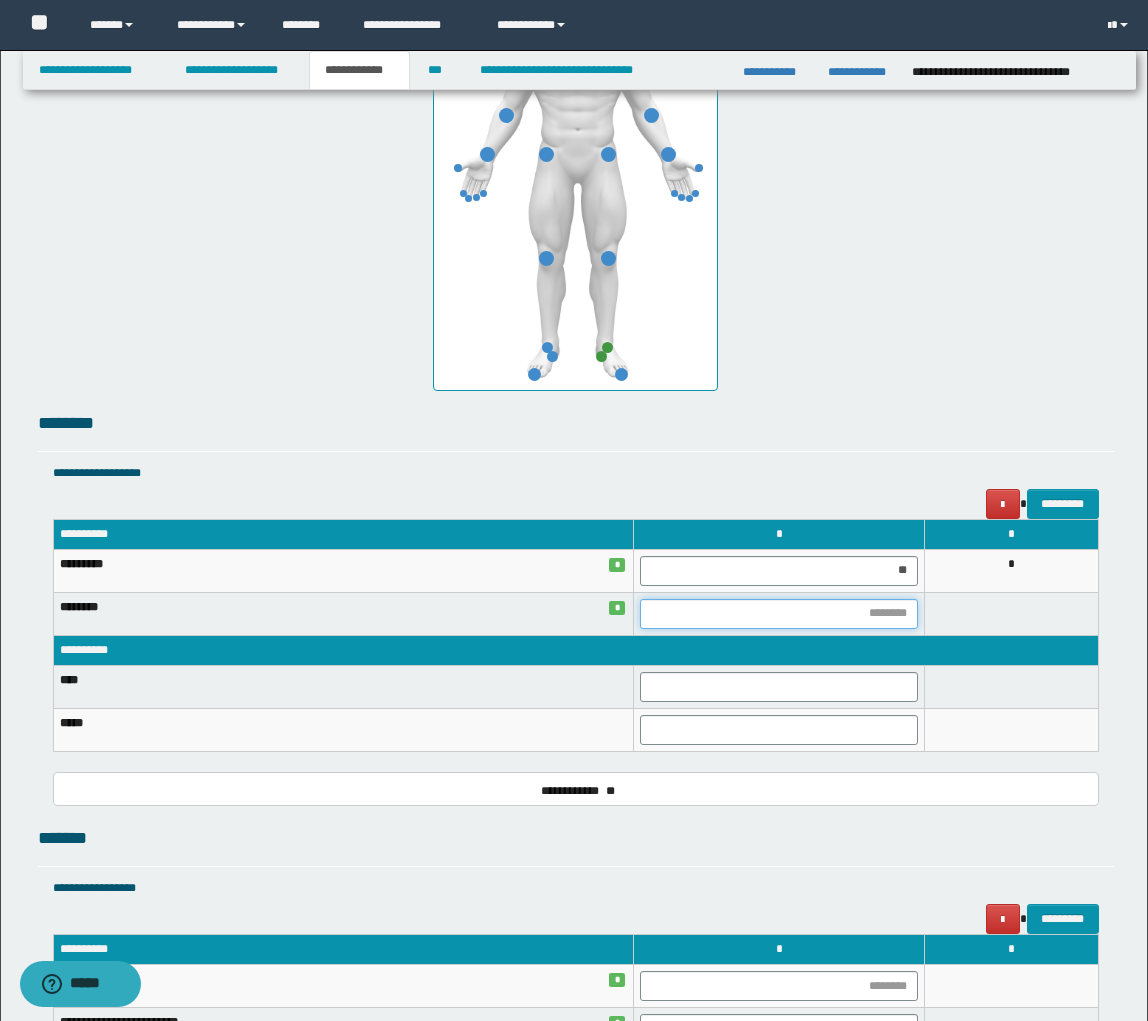 click at bounding box center [778, 614] 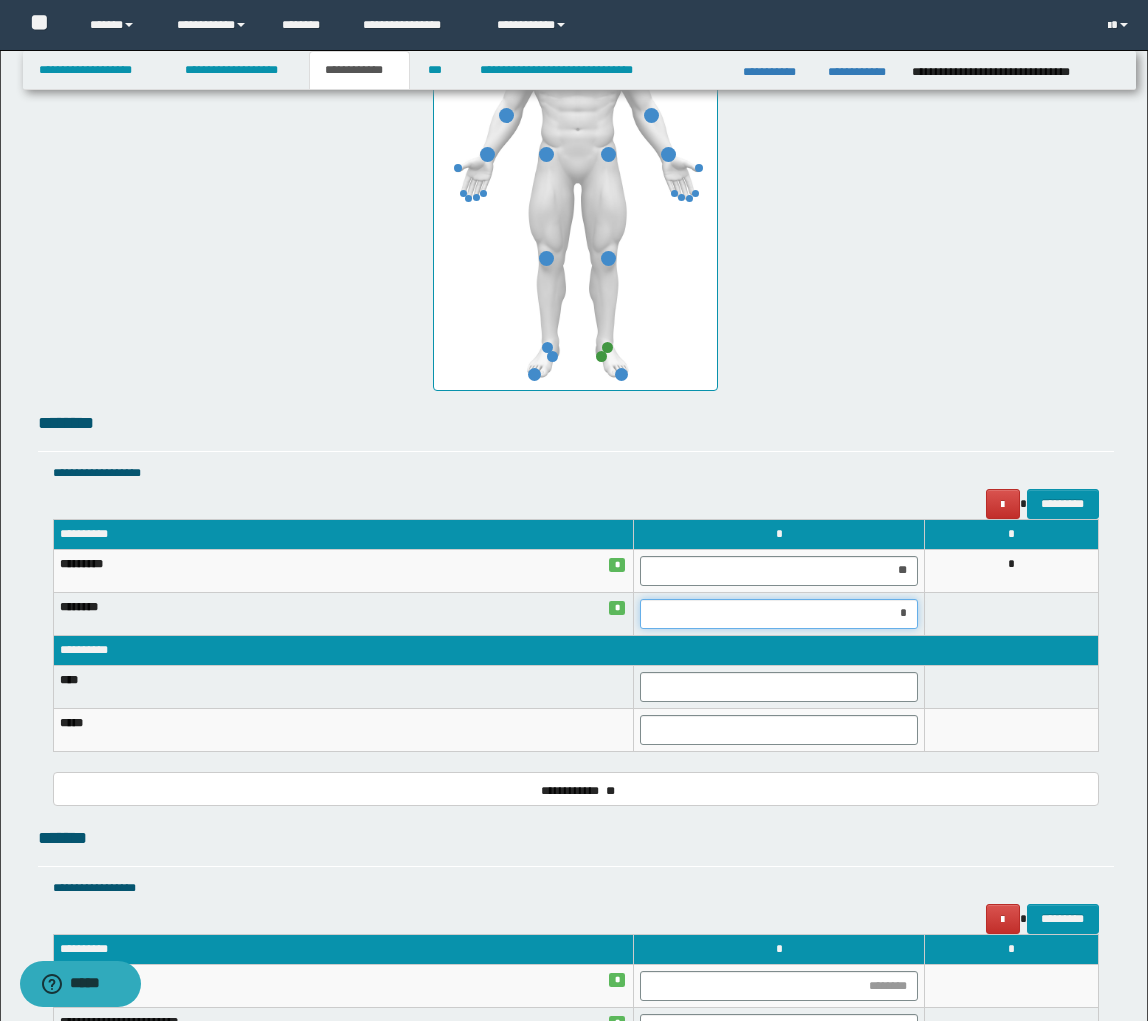 type on "**" 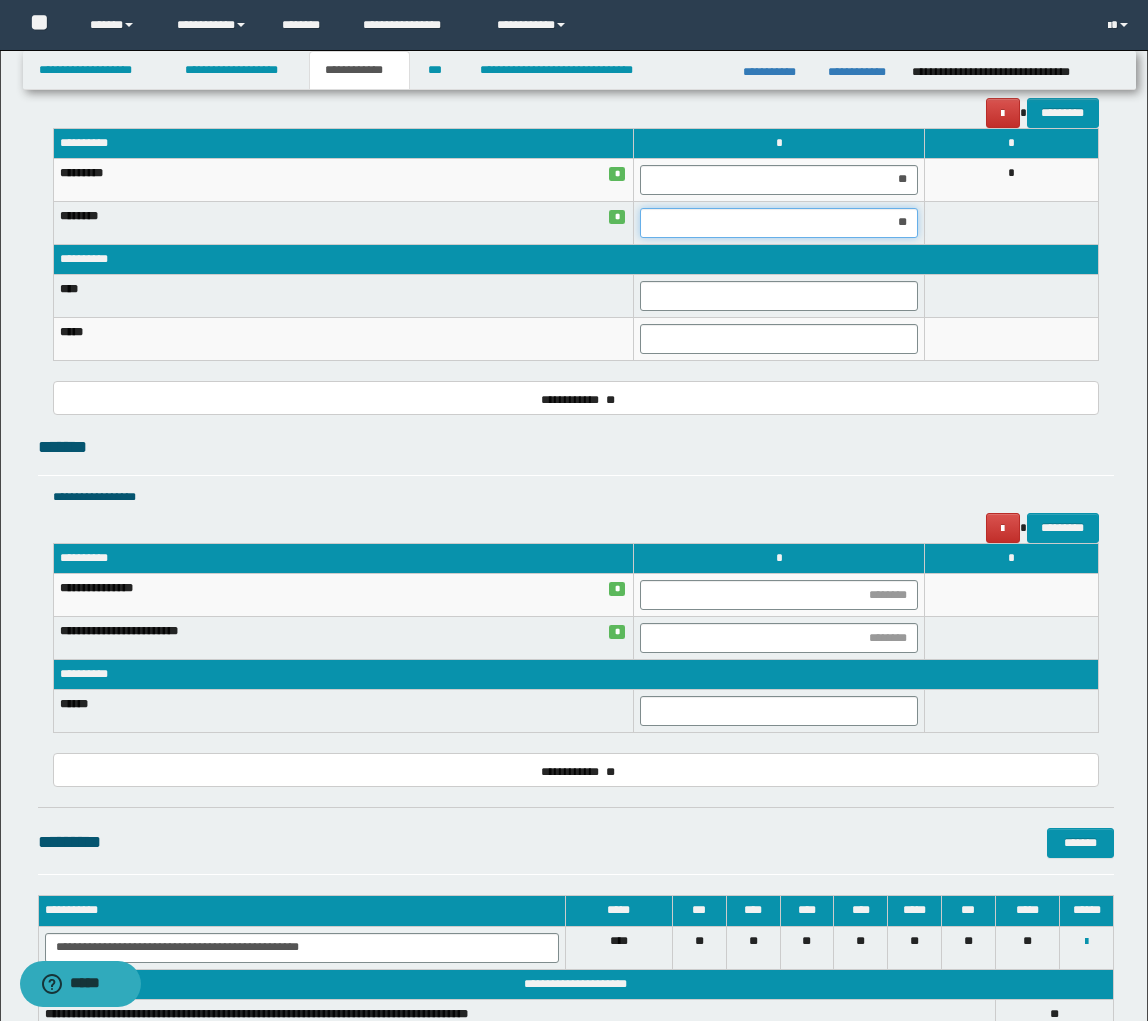 scroll, scrollTop: 1575, scrollLeft: 0, axis: vertical 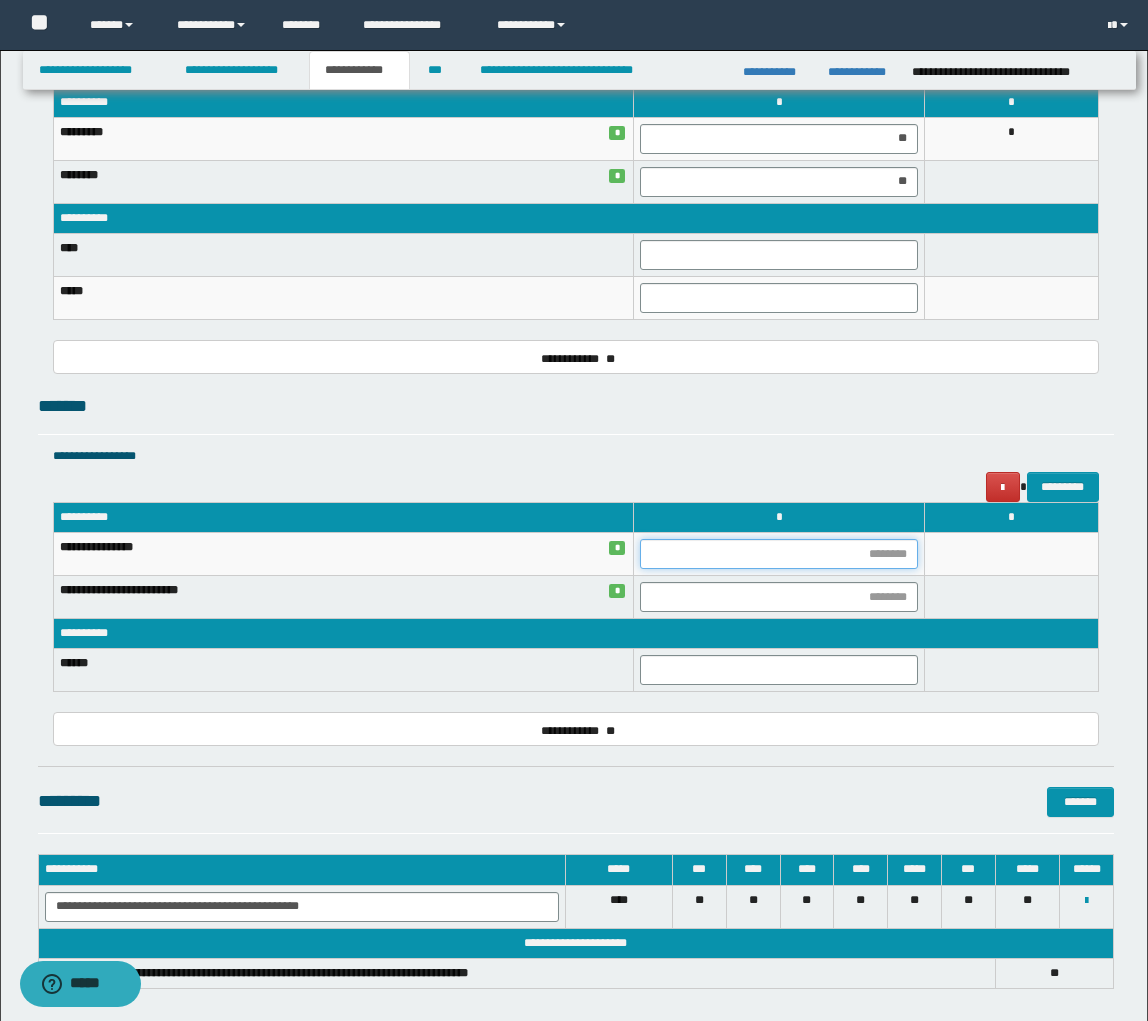 click at bounding box center (778, 554) 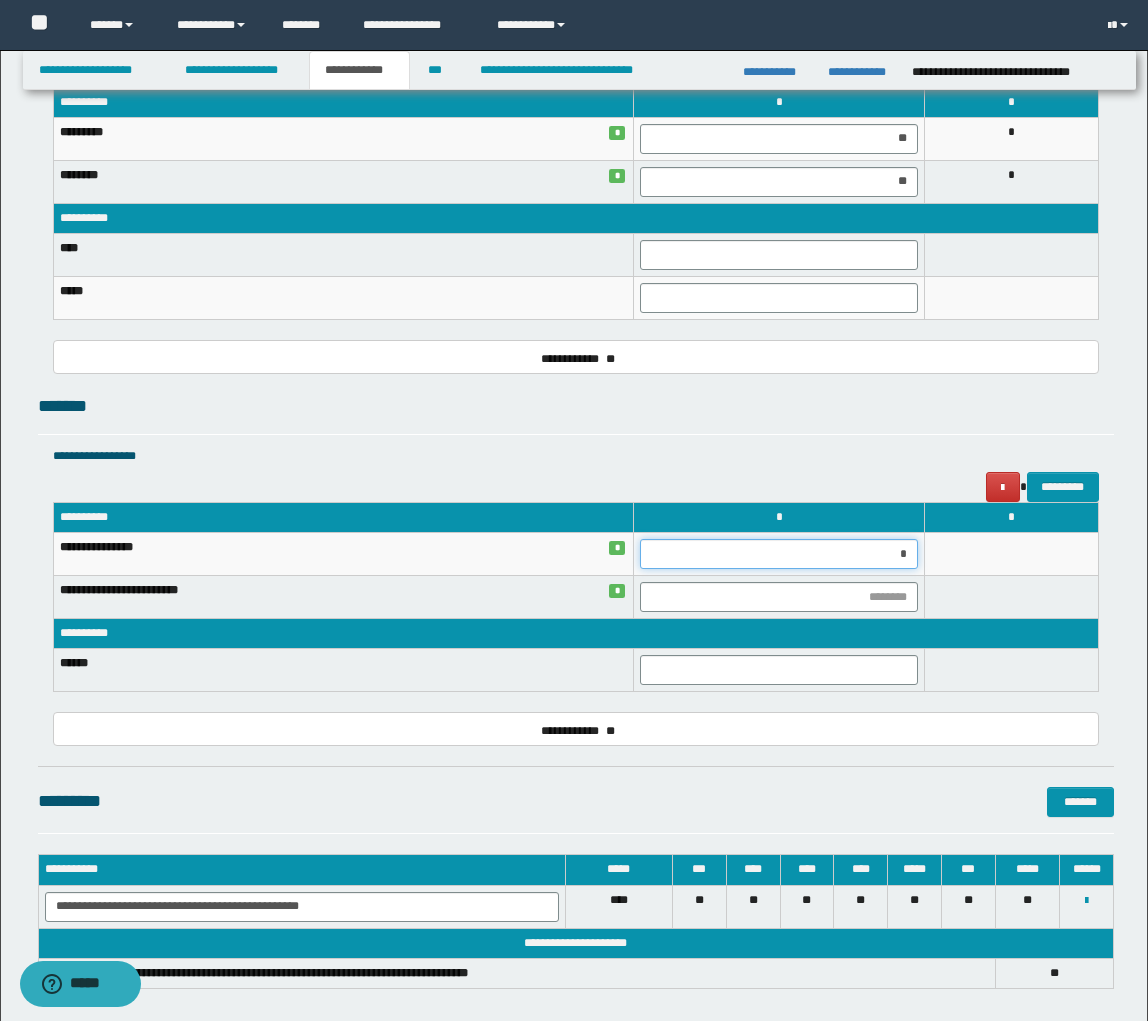 type on "**" 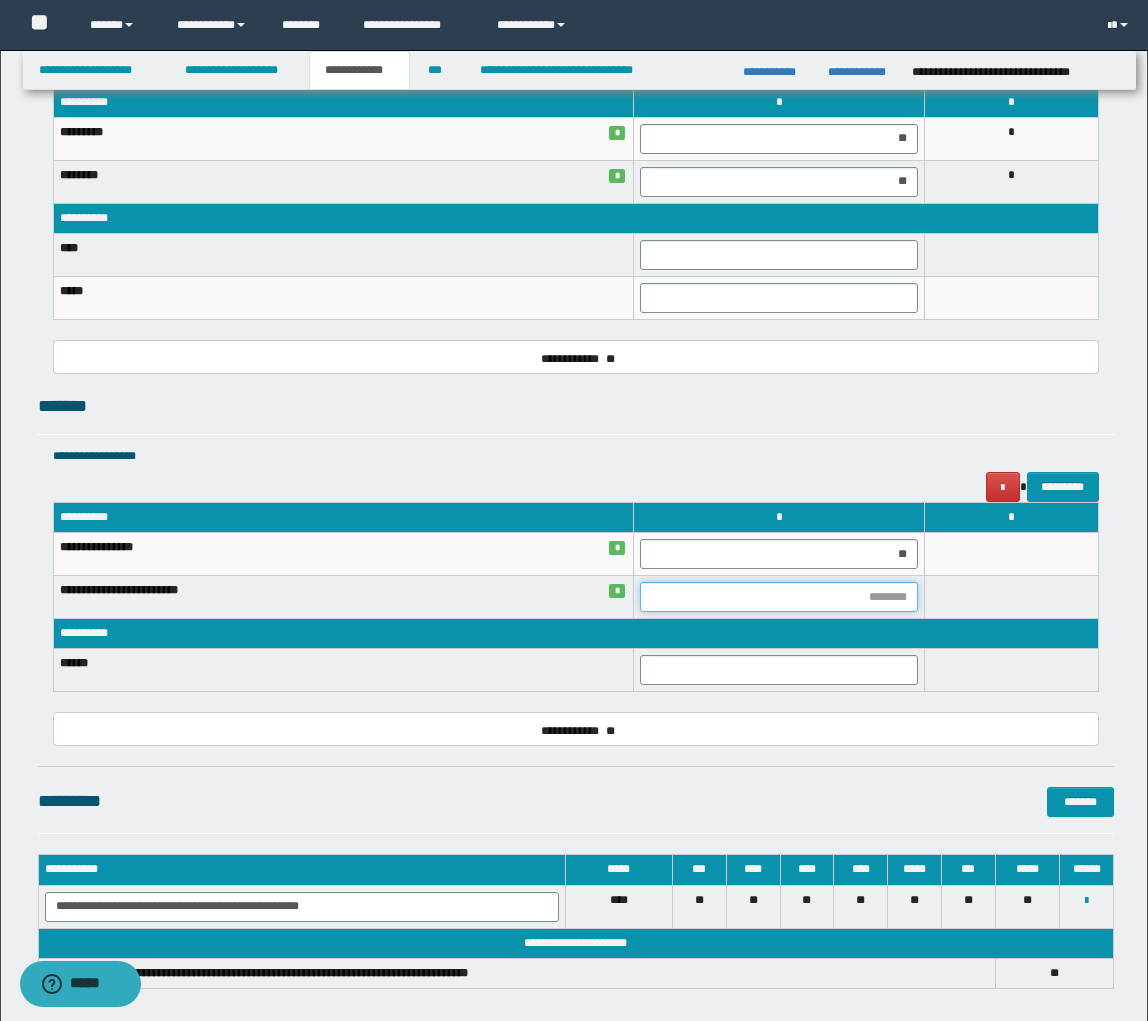 click at bounding box center [778, 597] 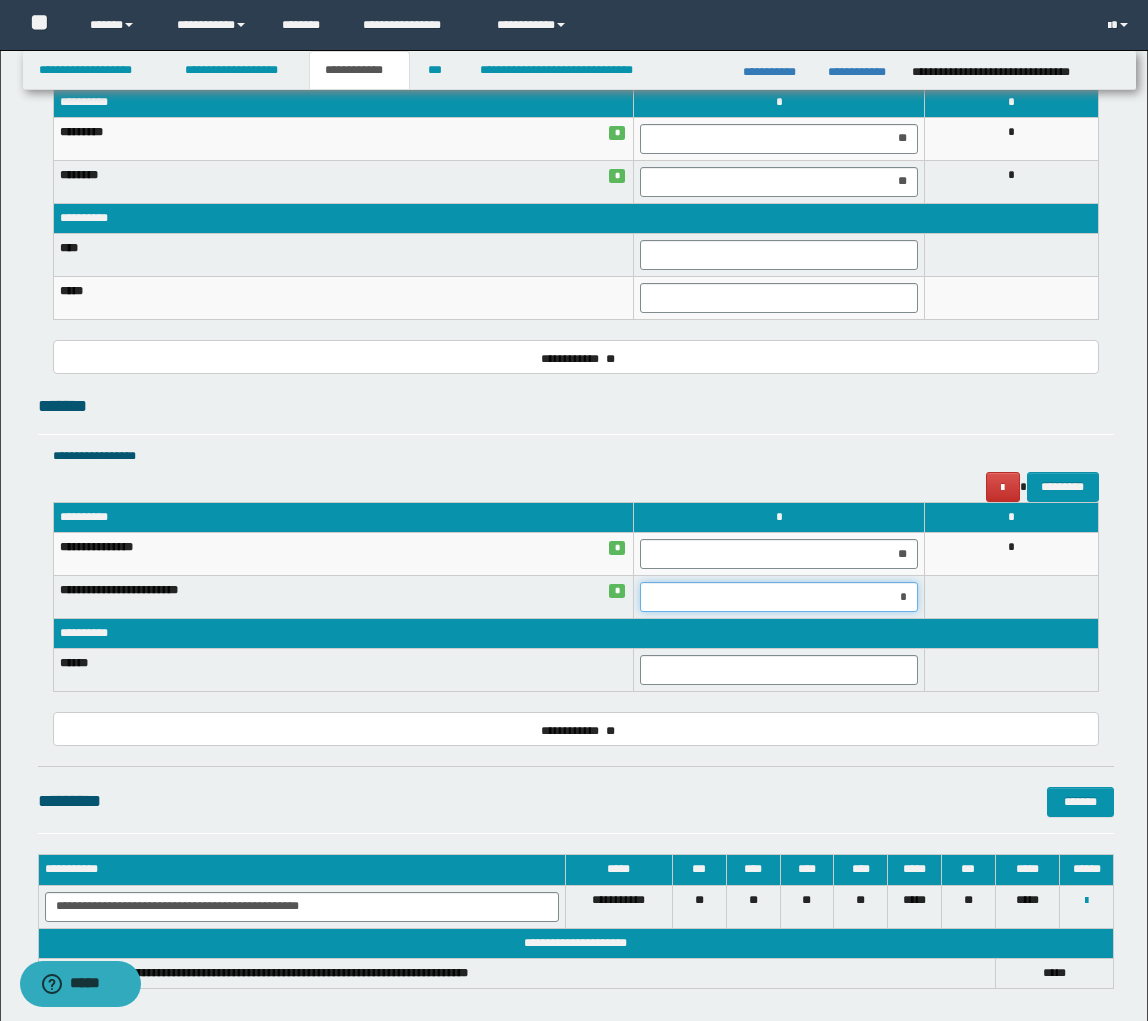 type on "**" 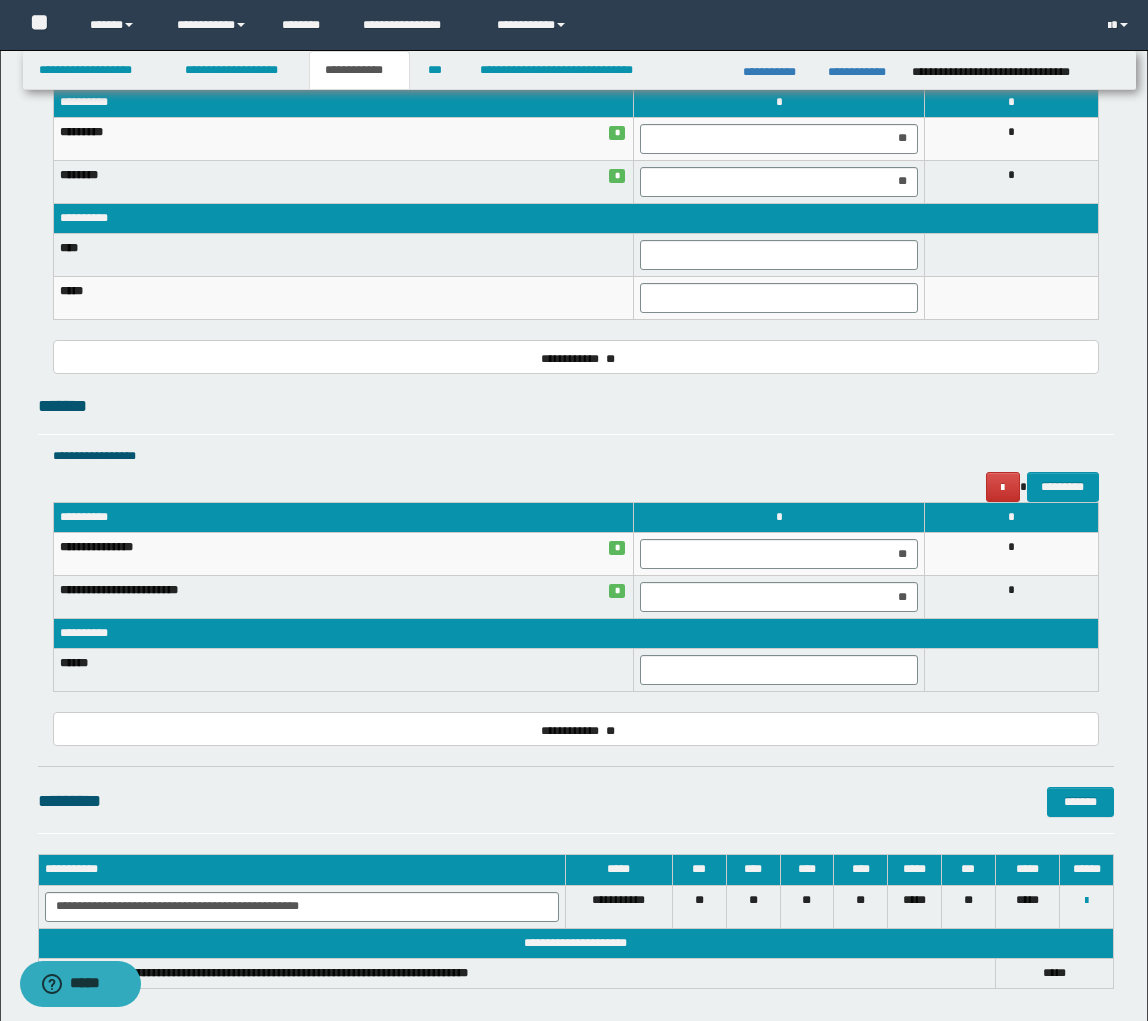 click at bounding box center (779, 670) 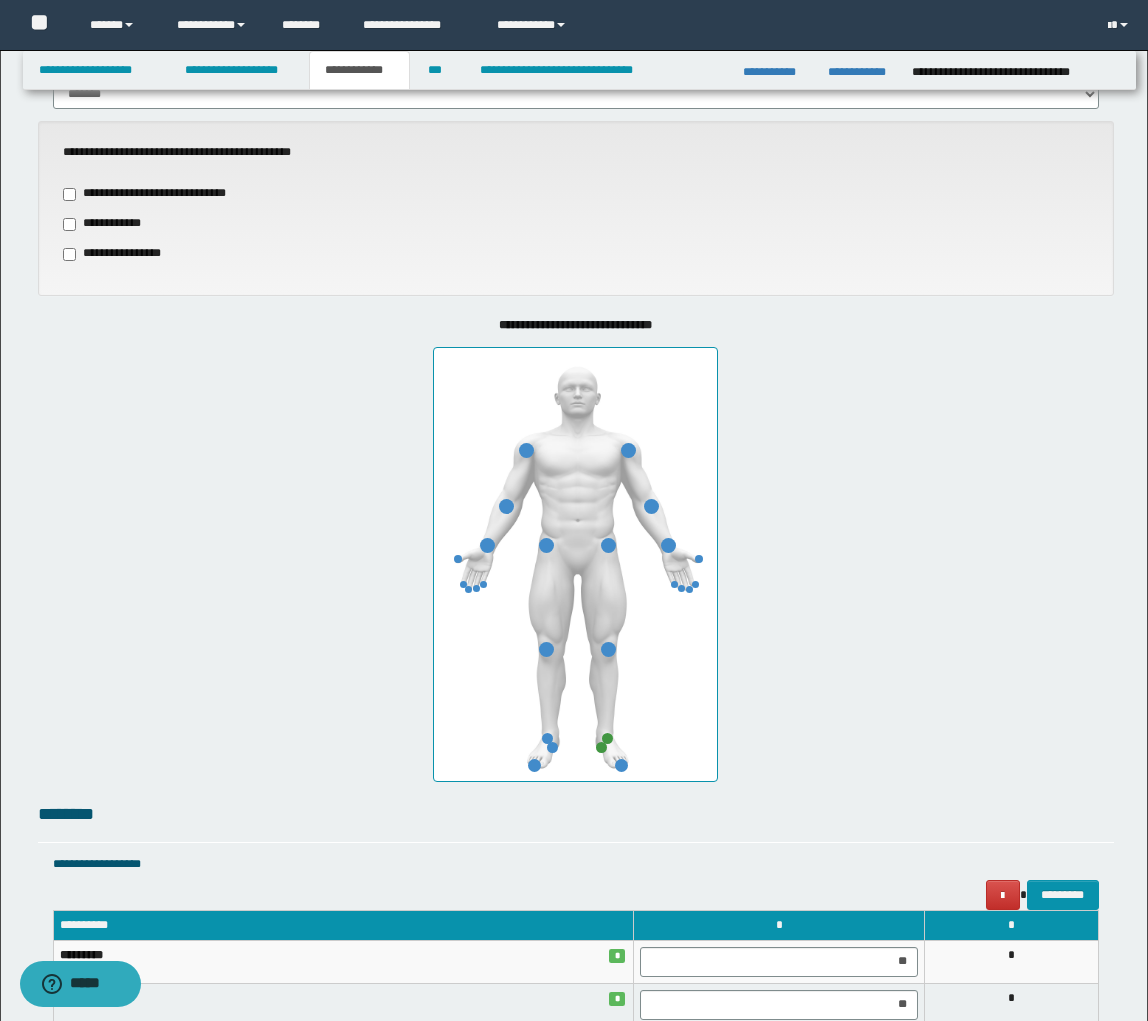 scroll, scrollTop: 0, scrollLeft: 0, axis: both 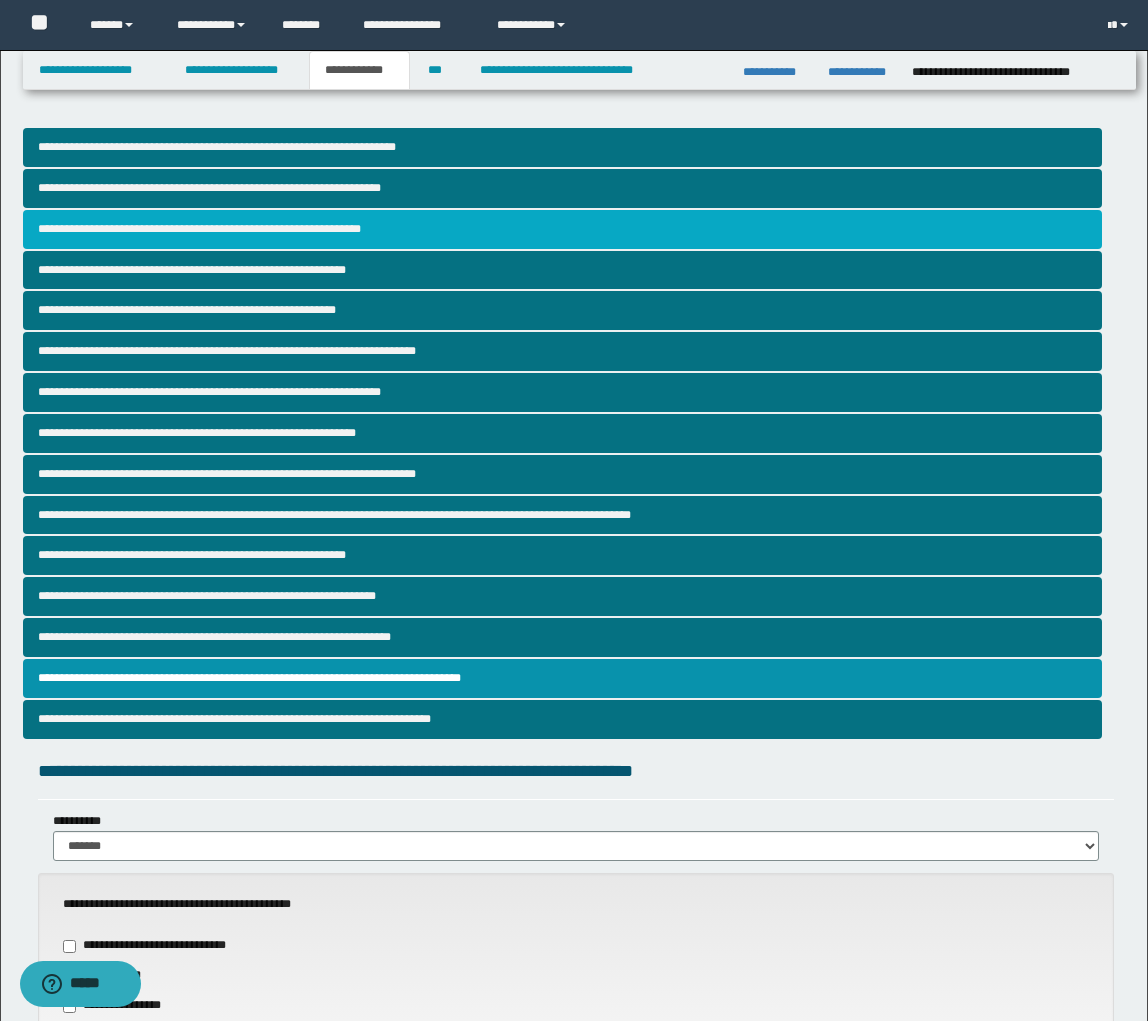 click on "**********" at bounding box center [562, 229] 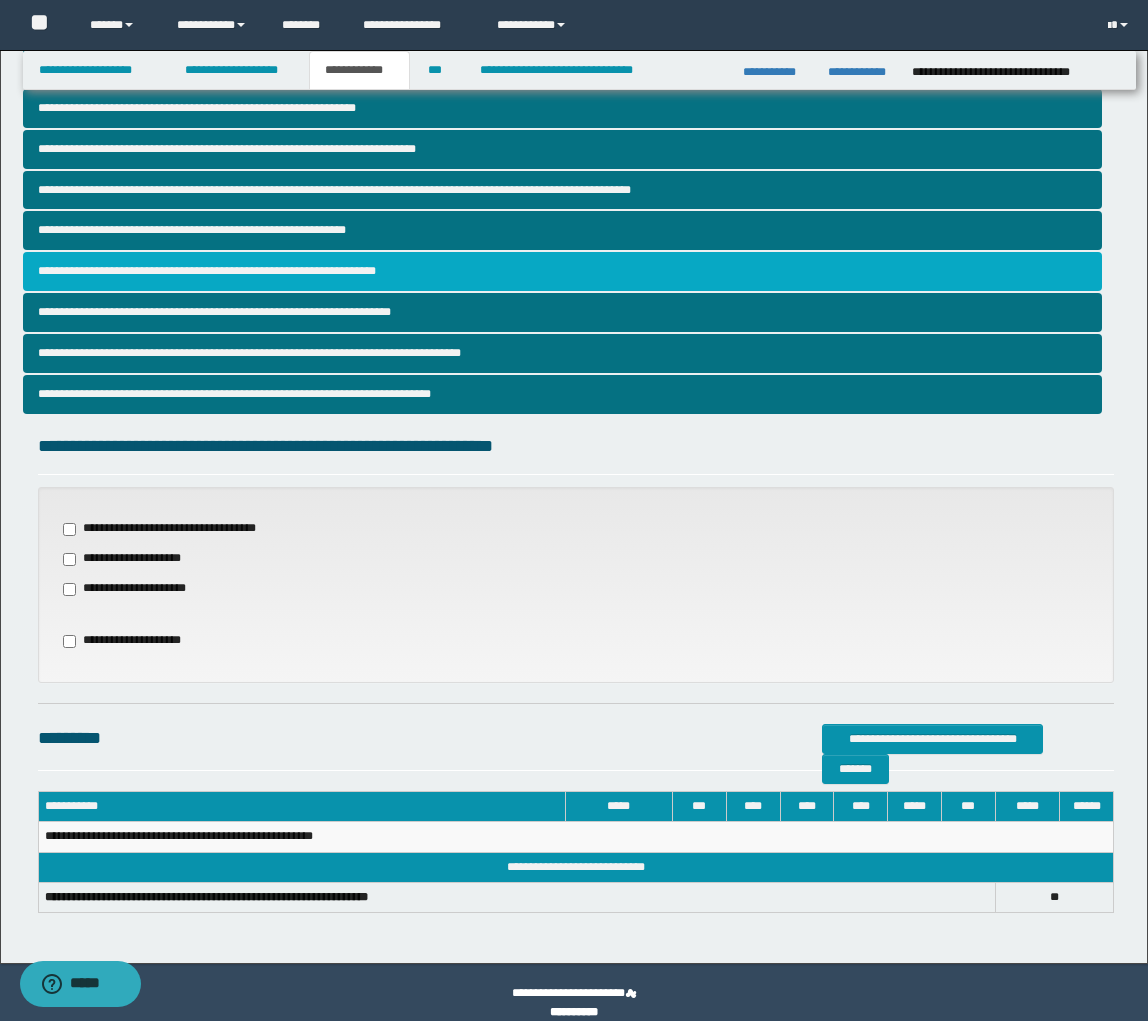 scroll, scrollTop: 345, scrollLeft: 0, axis: vertical 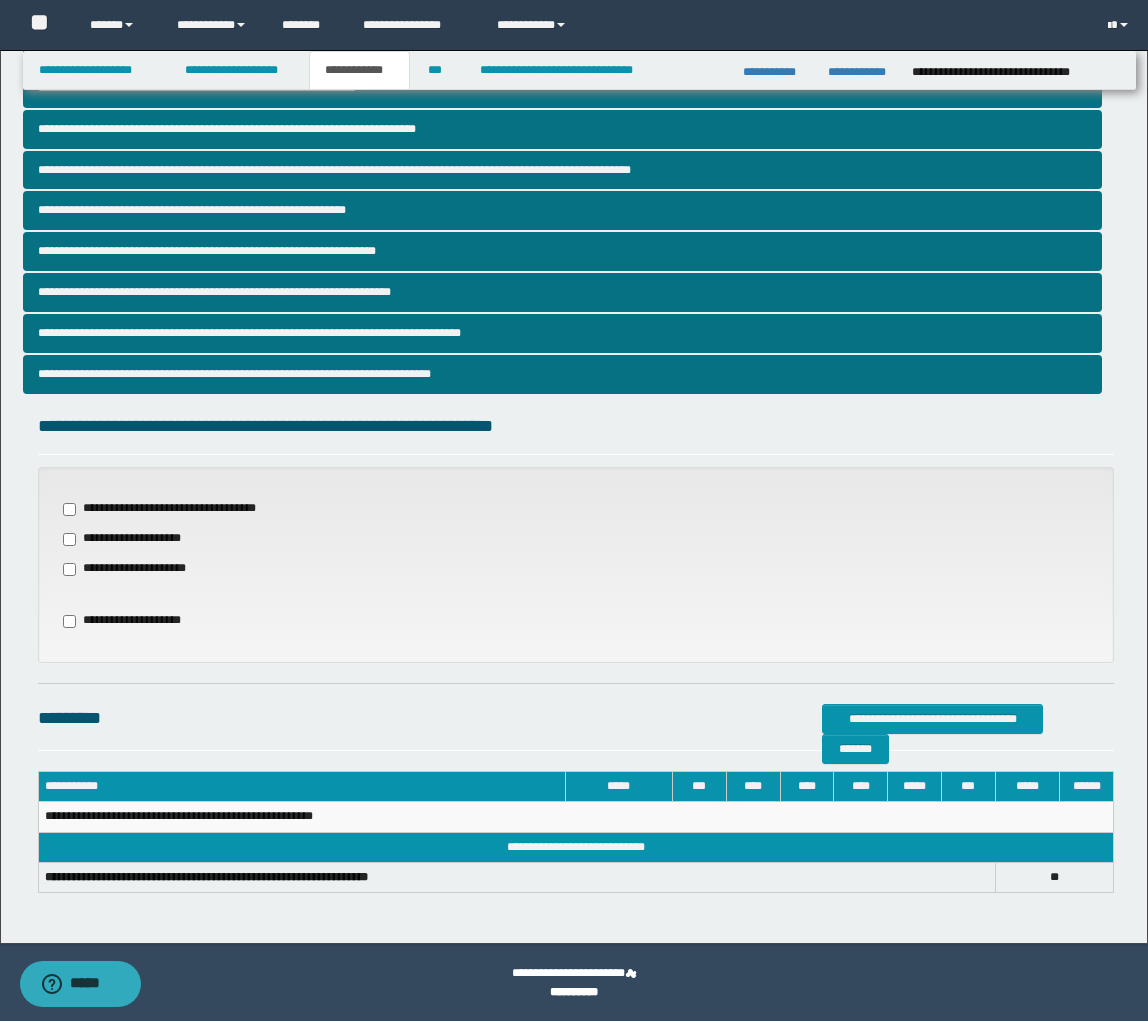 click on "**********" at bounding box center [175, 509] 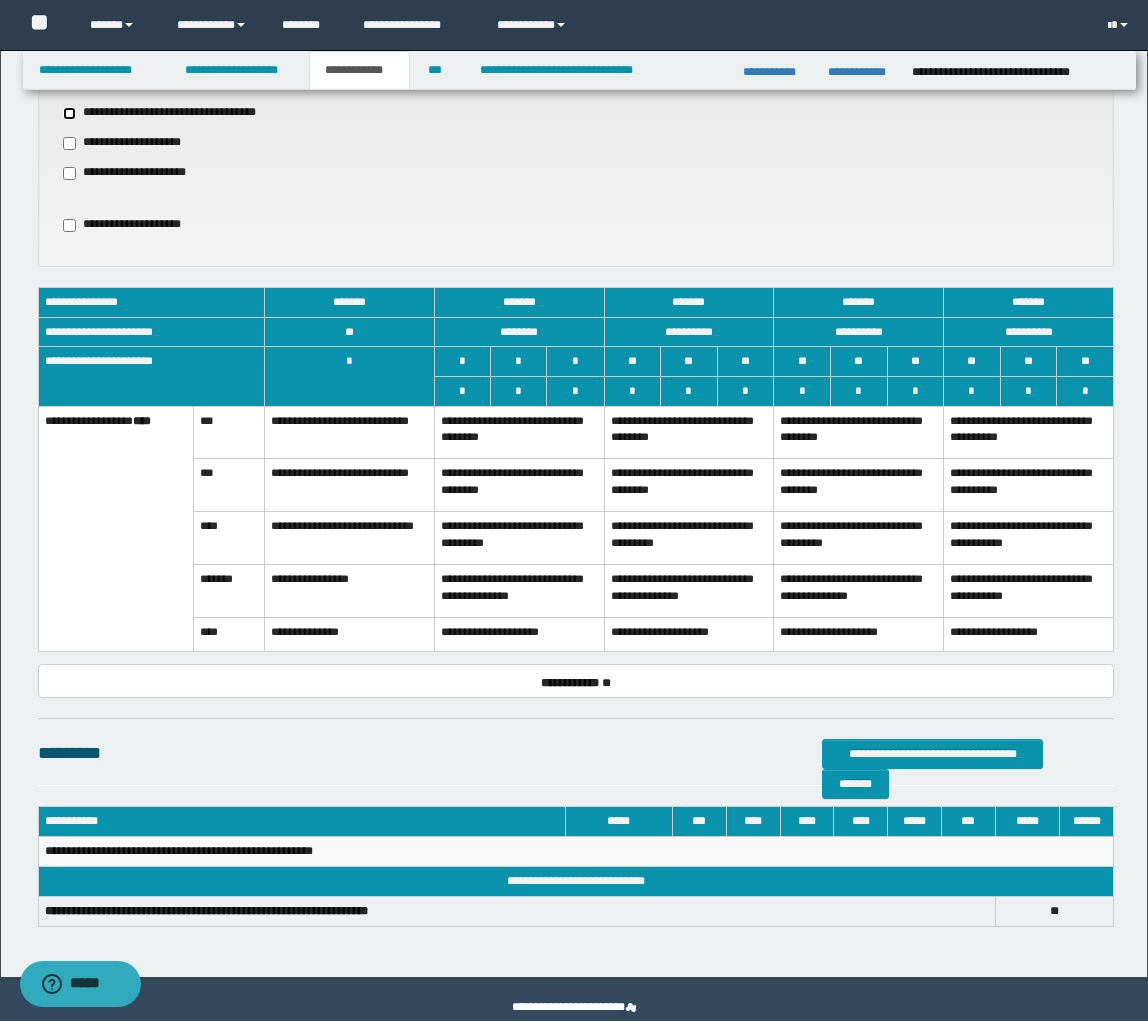 scroll, scrollTop: 776, scrollLeft: 0, axis: vertical 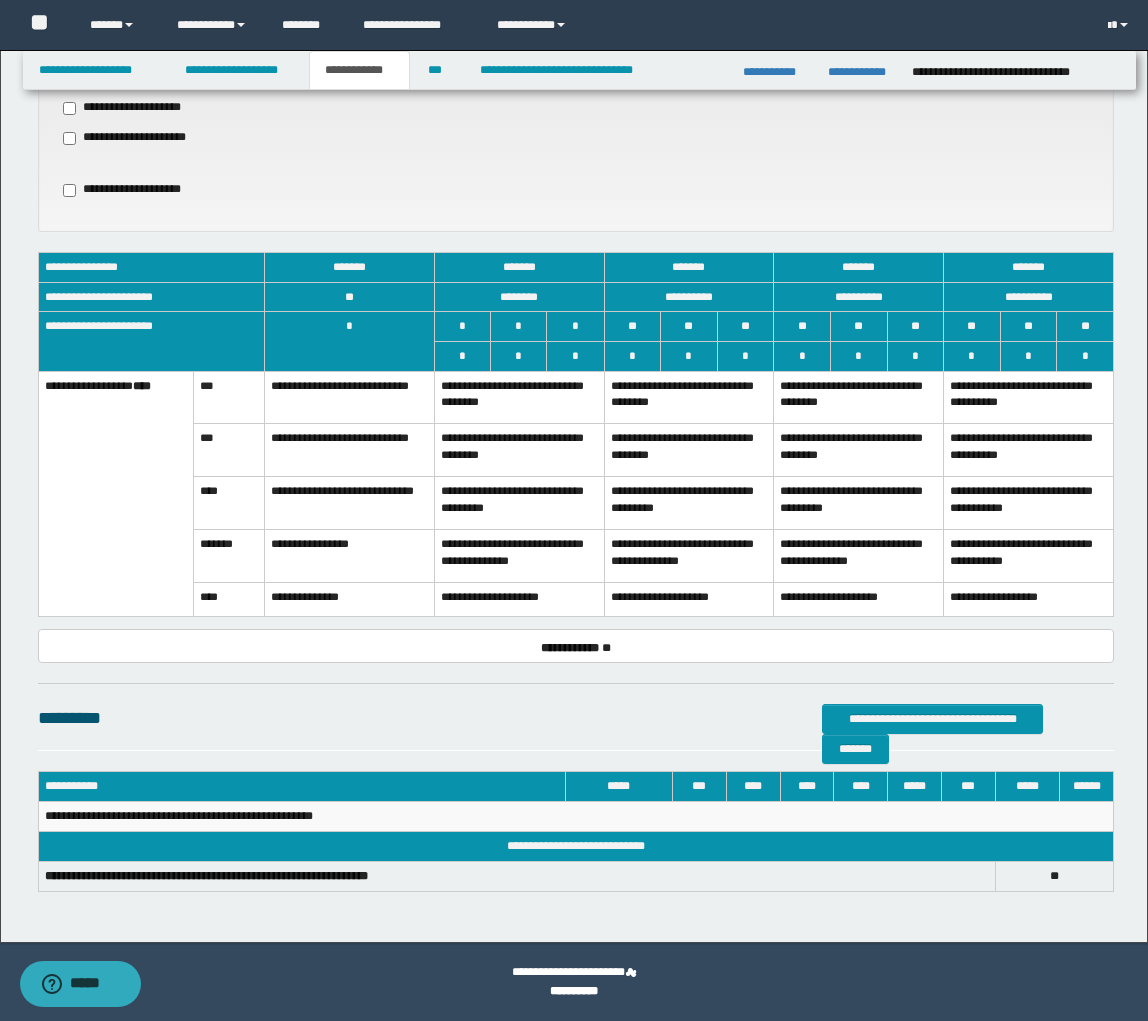 click on "**********" at bounding box center [519, 450] 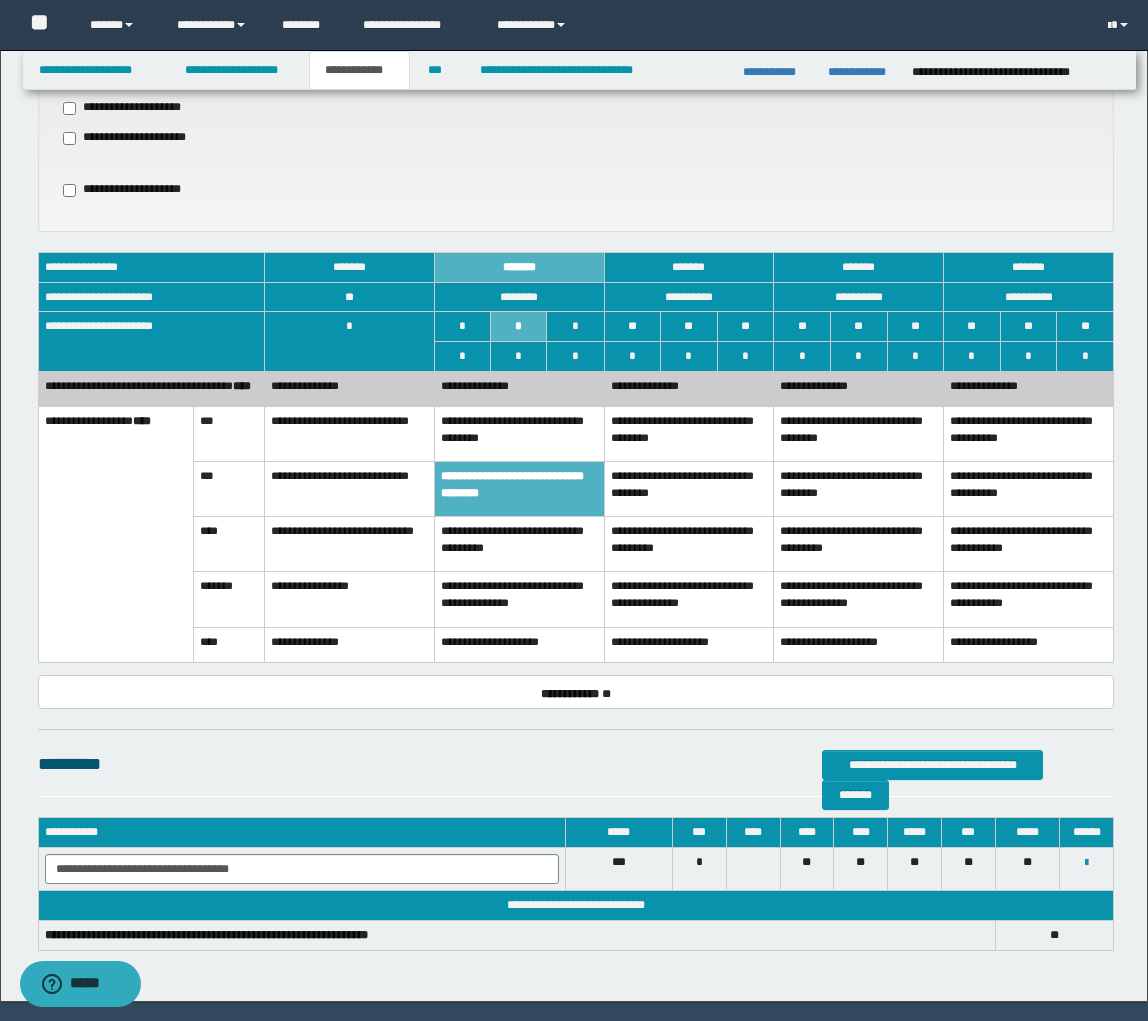 click on "**********" at bounding box center [350, 388] 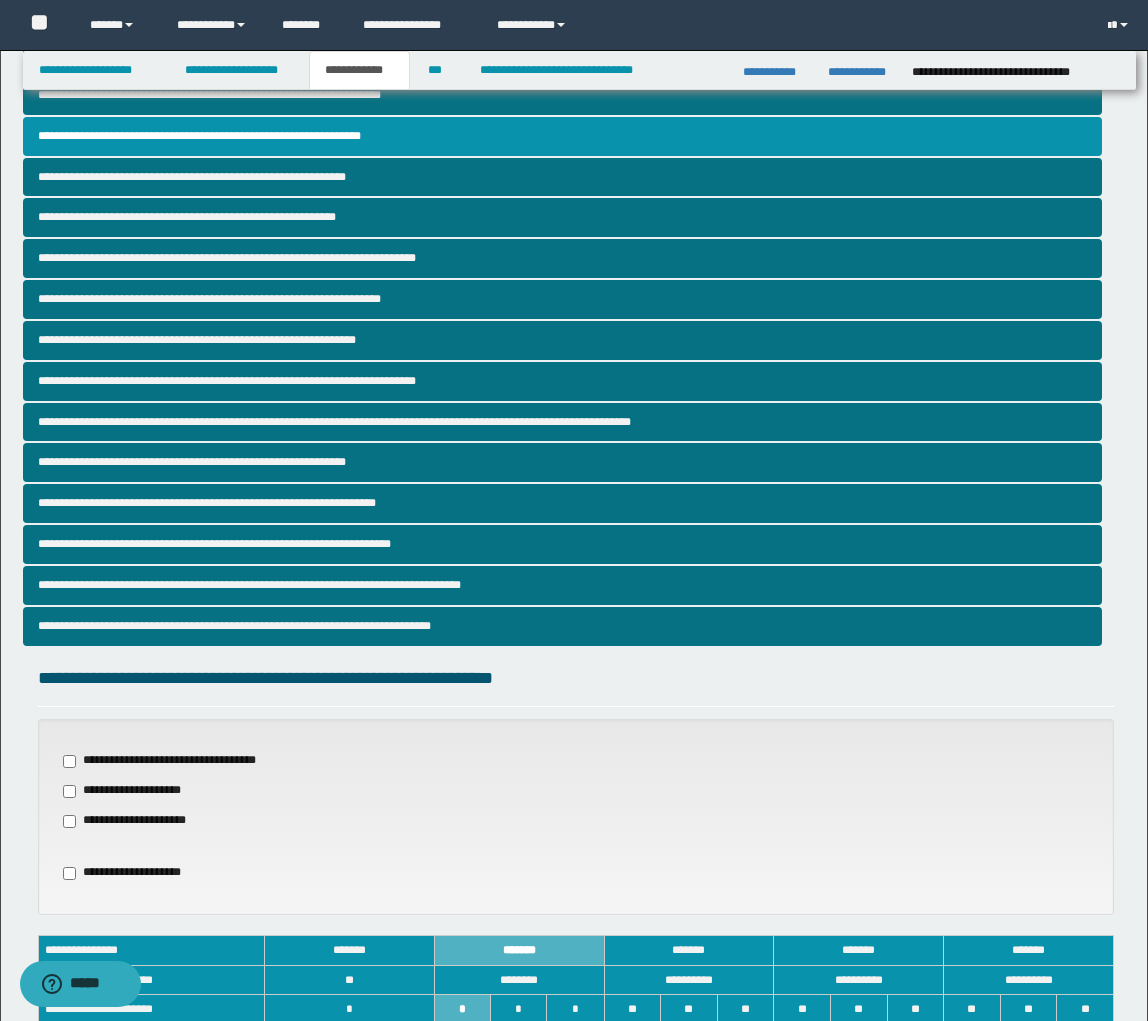 scroll, scrollTop: 0, scrollLeft: 0, axis: both 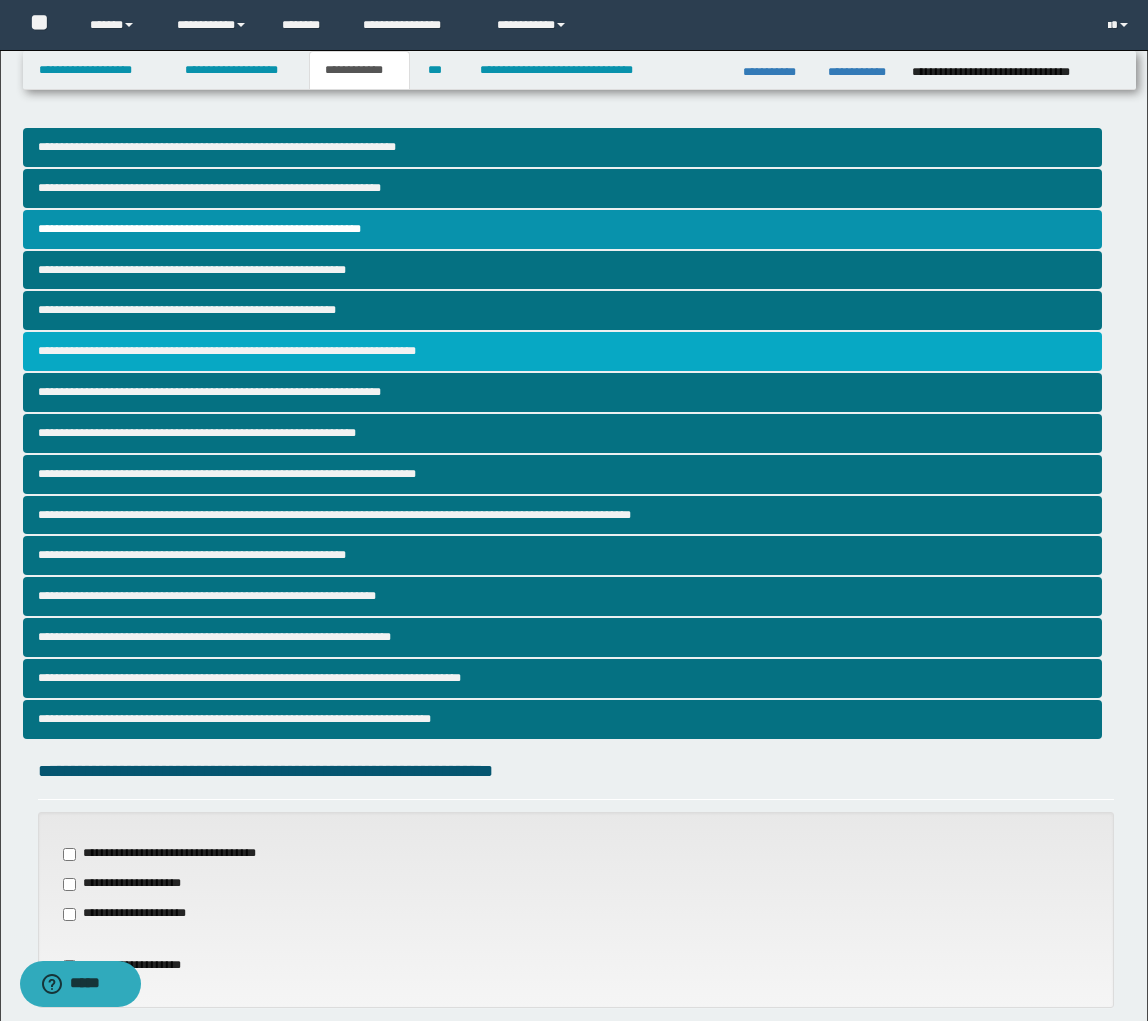click on "**********" at bounding box center [562, 351] 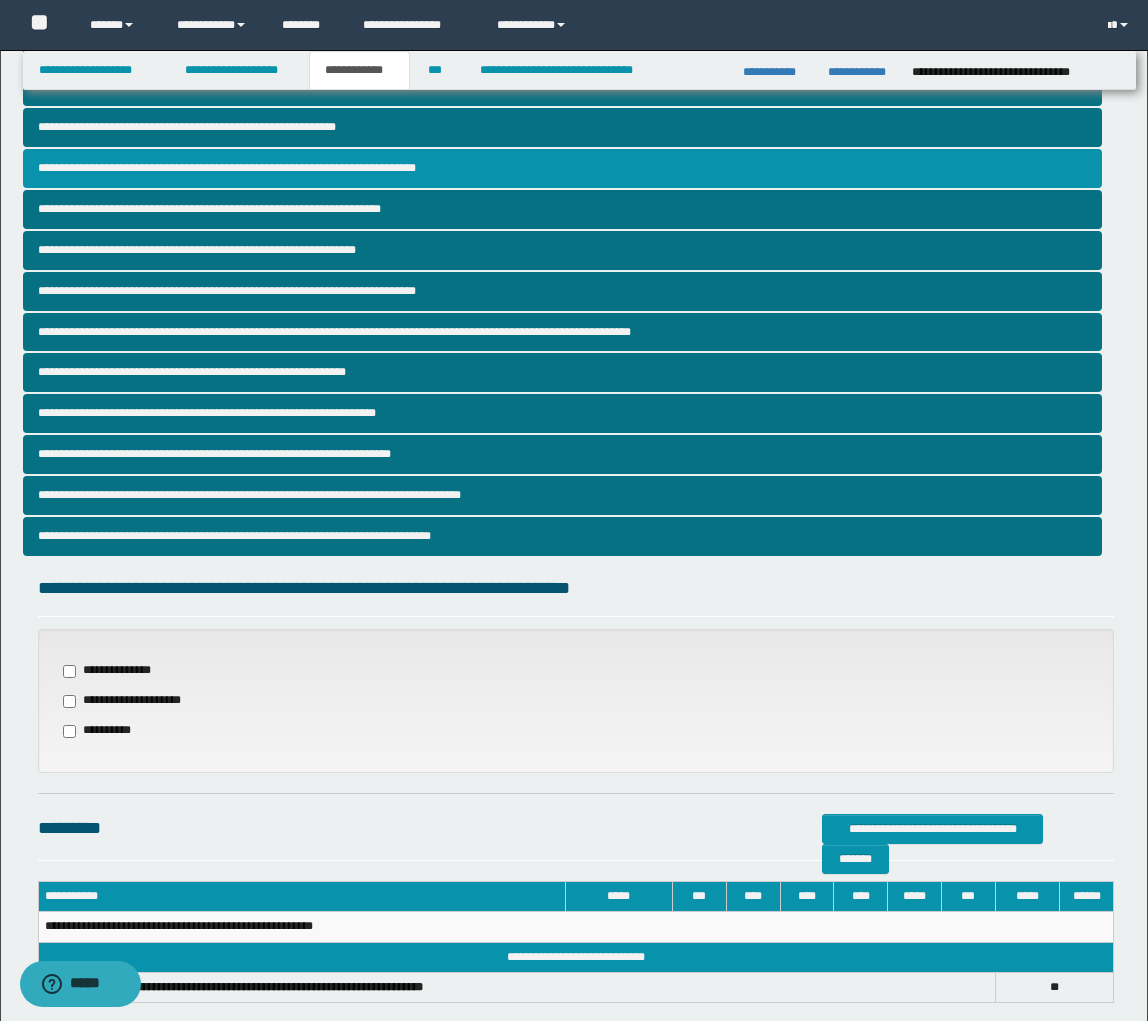 scroll, scrollTop: 293, scrollLeft: 0, axis: vertical 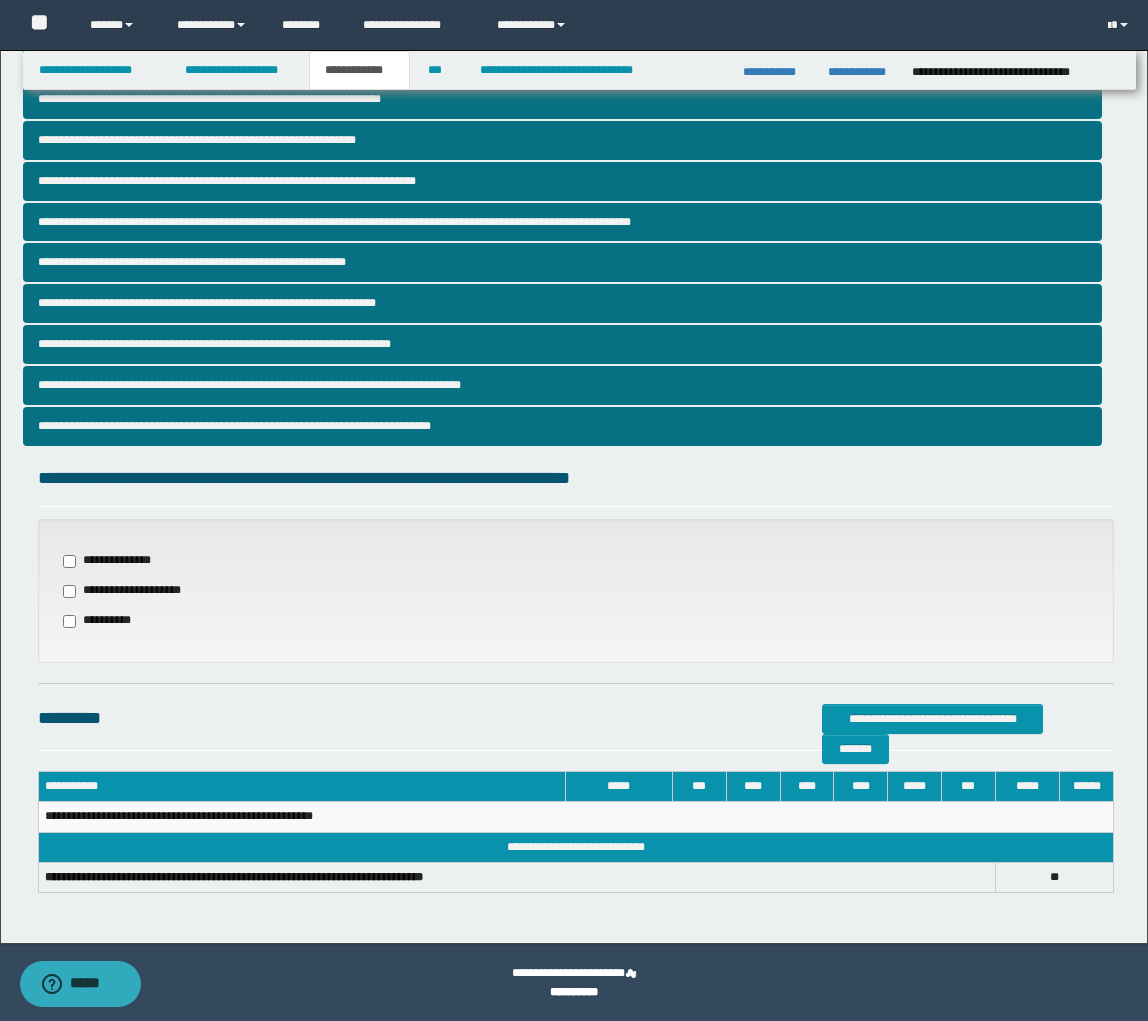 click on "**********" at bounding box center [111, 561] 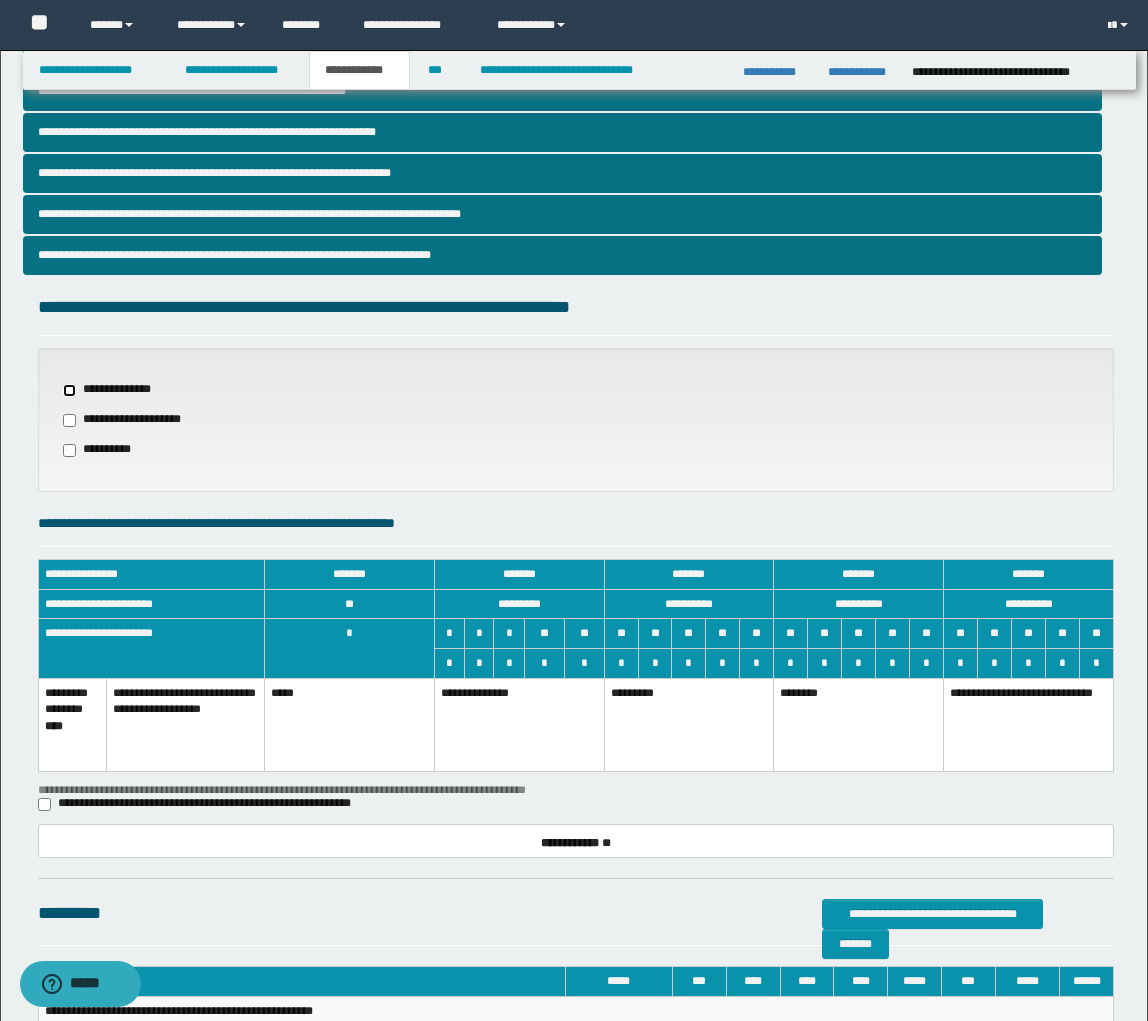 scroll, scrollTop: 517, scrollLeft: 0, axis: vertical 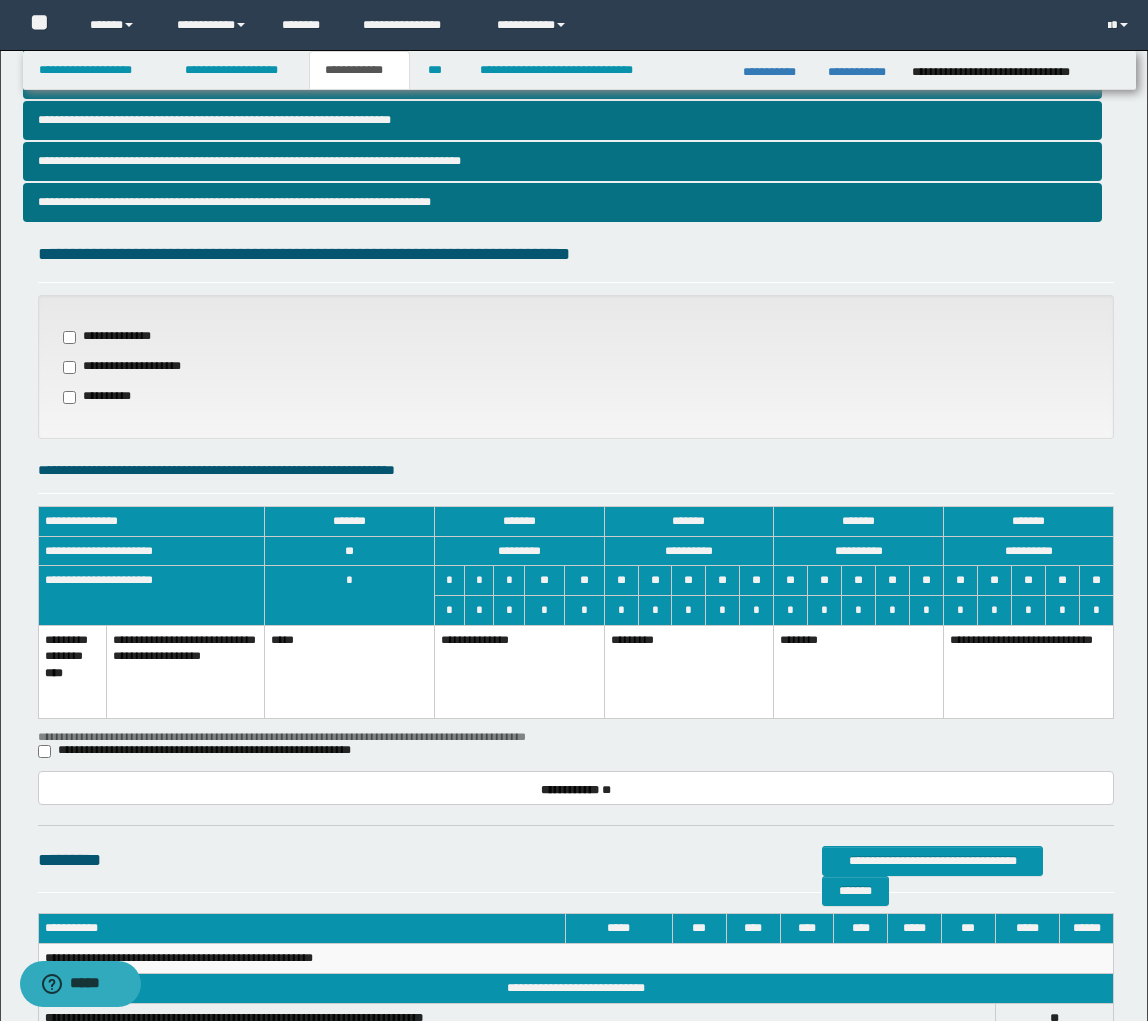 click on "**********" at bounding box center [519, 671] 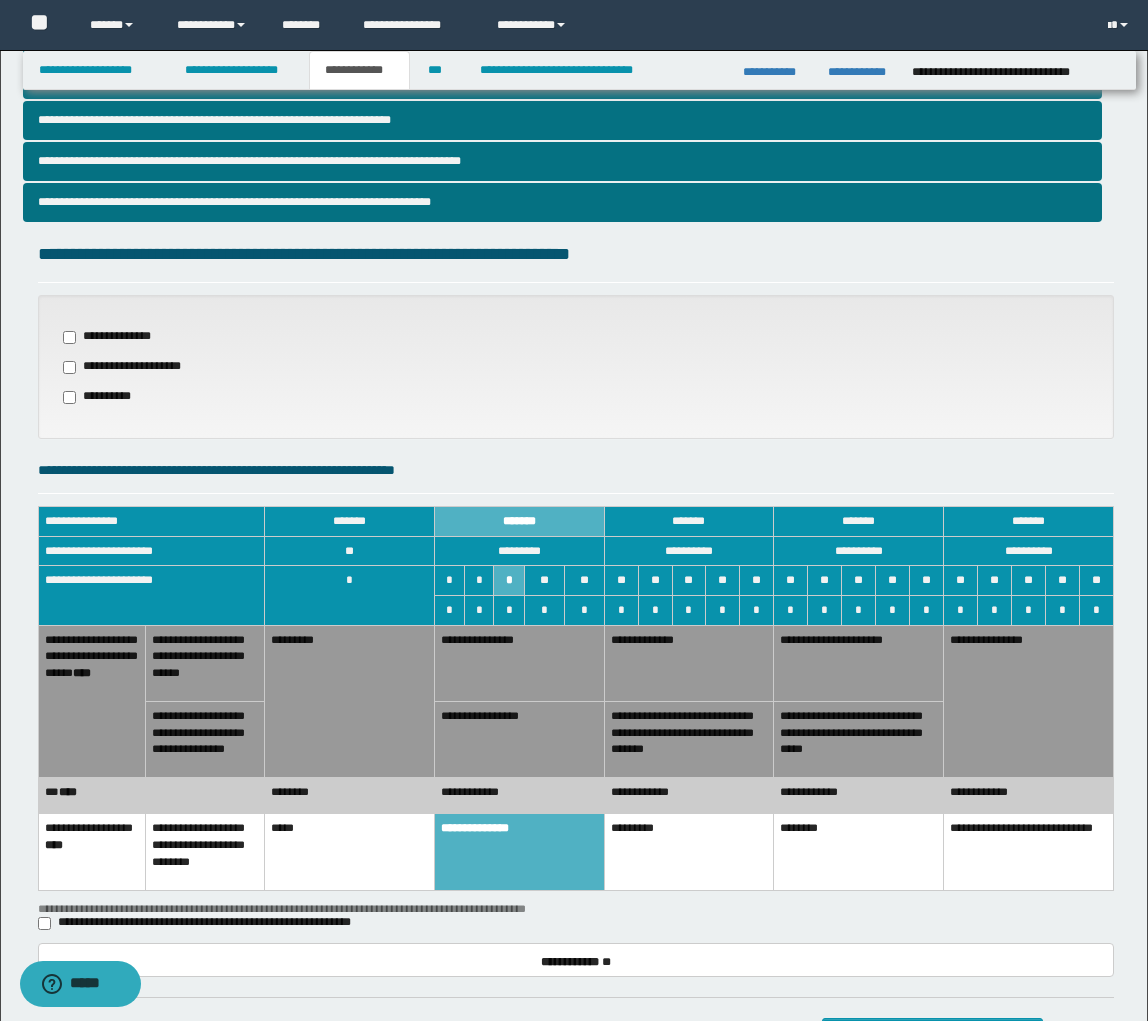 click on "*********" at bounding box center (350, 701) 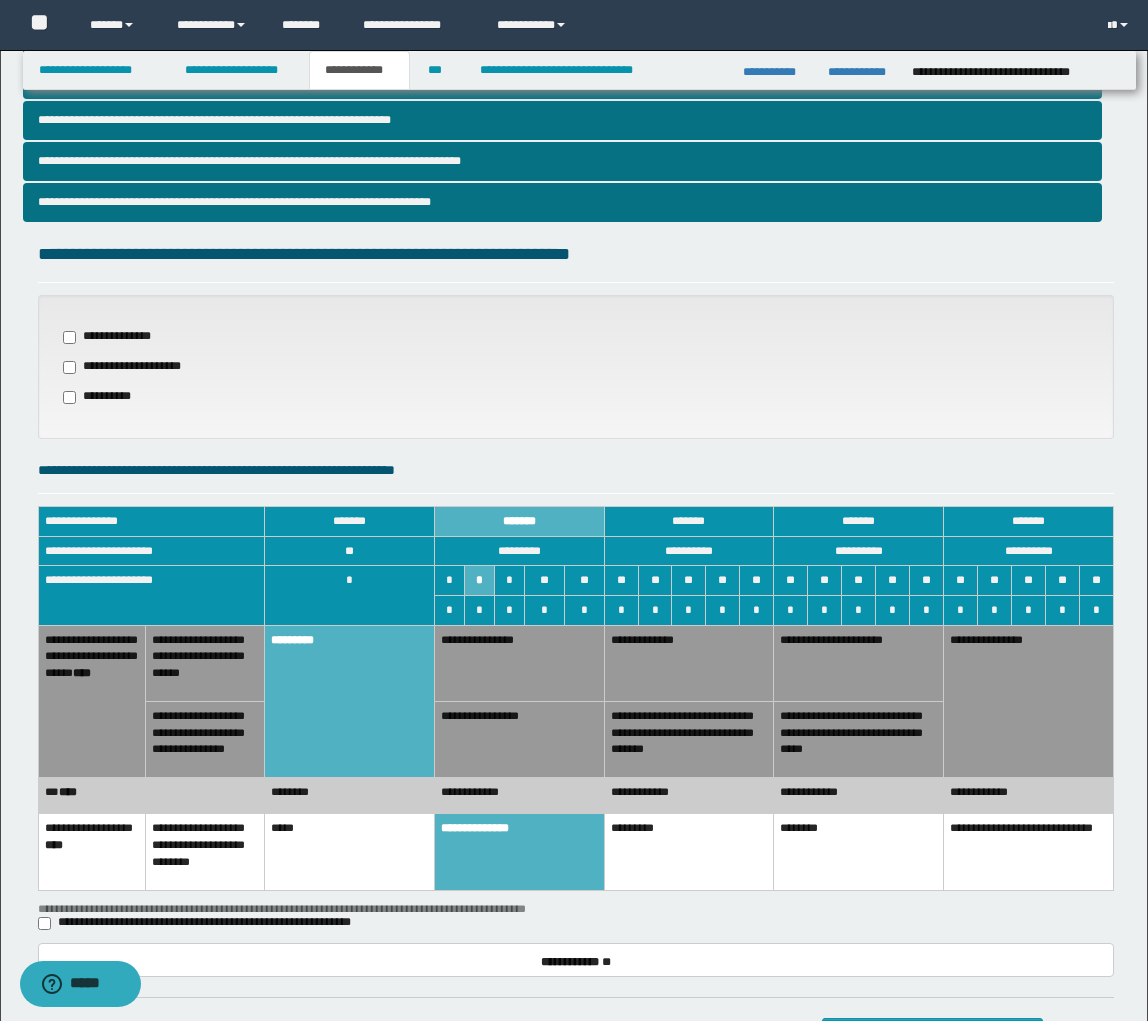 click on "********" at bounding box center (350, 796) 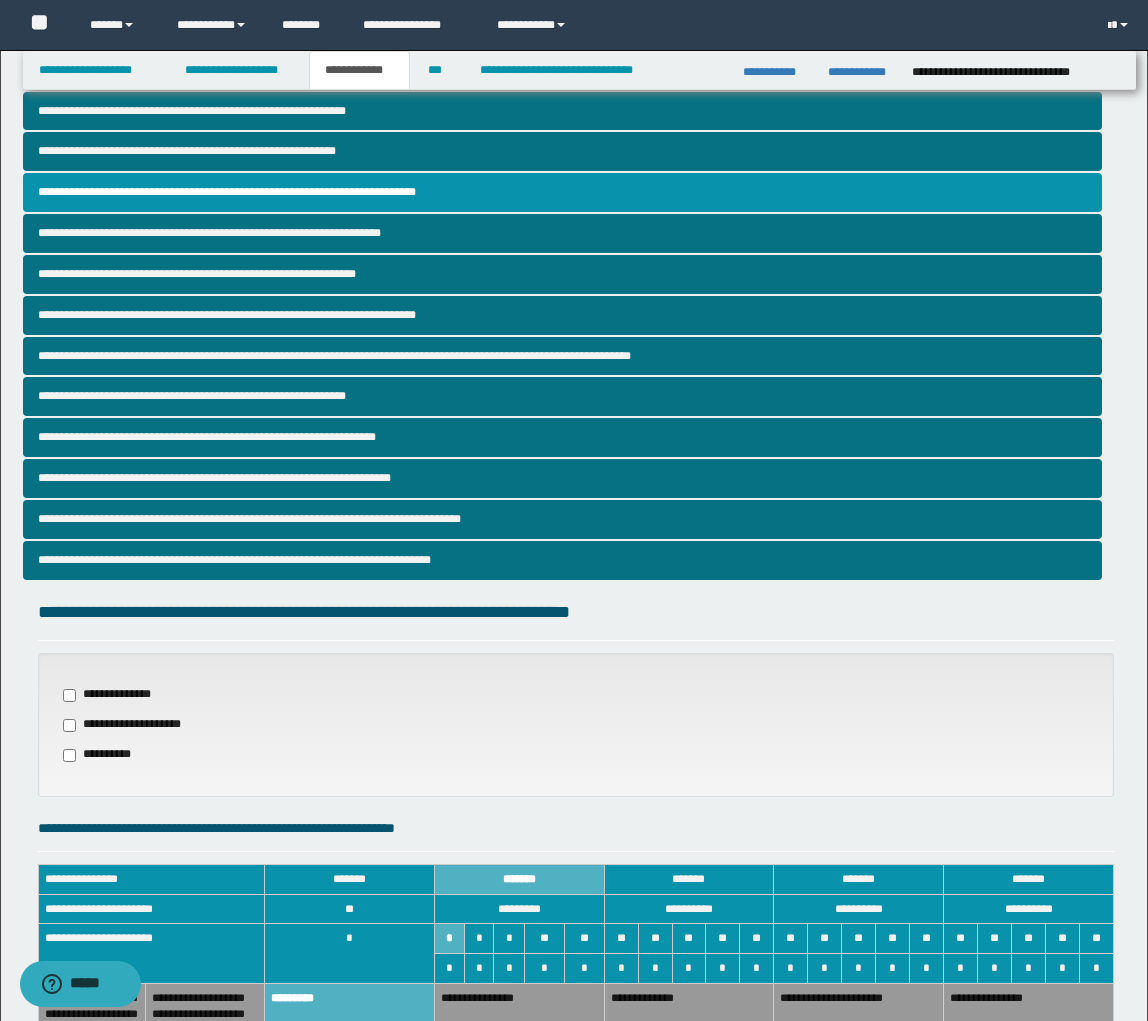 scroll, scrollTop: 0, scrollLeft: 0, axis: both 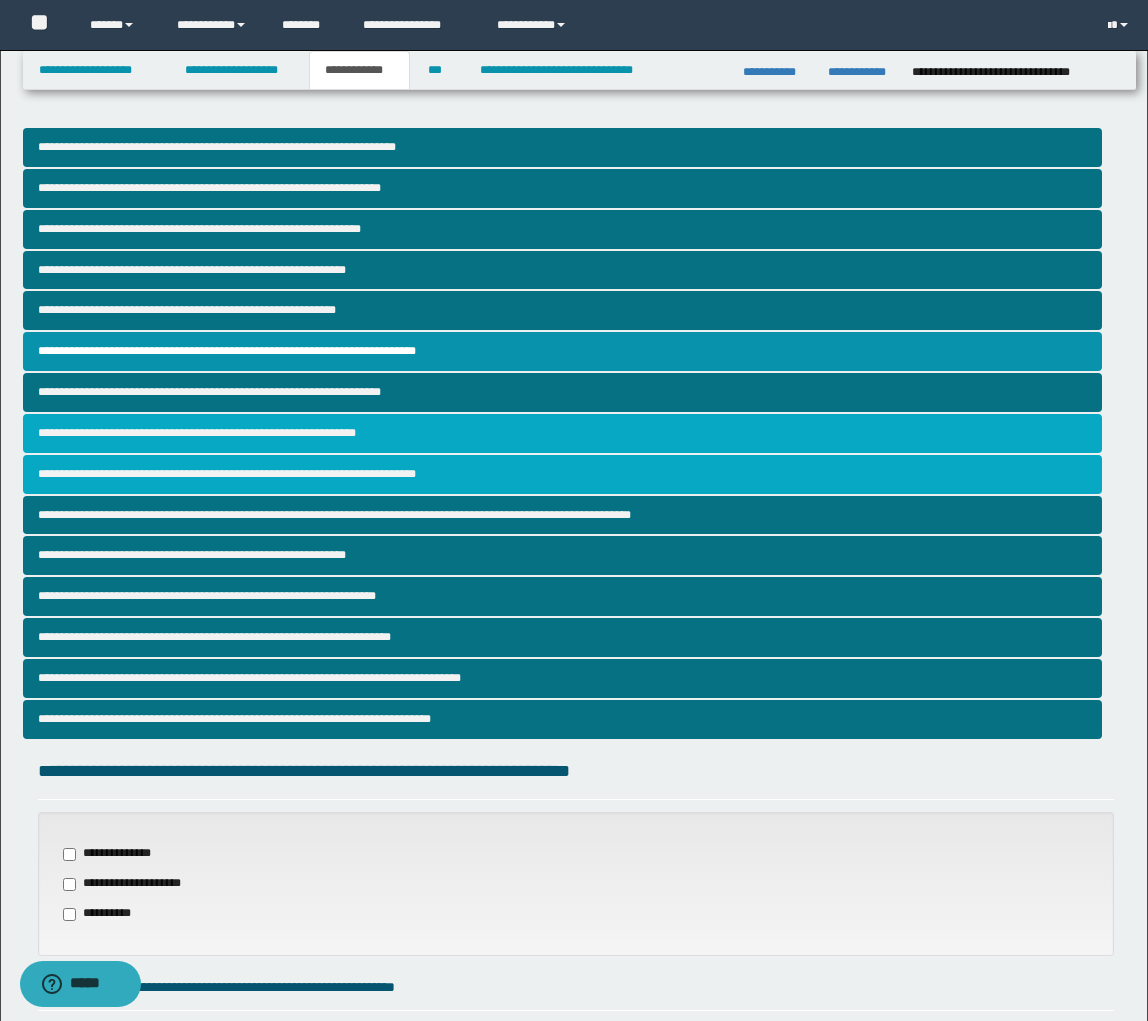 drag, startPoint x: 332, startPoint y: 432, endPoint x: 345, endPoint y: 463, distance: 33.61547 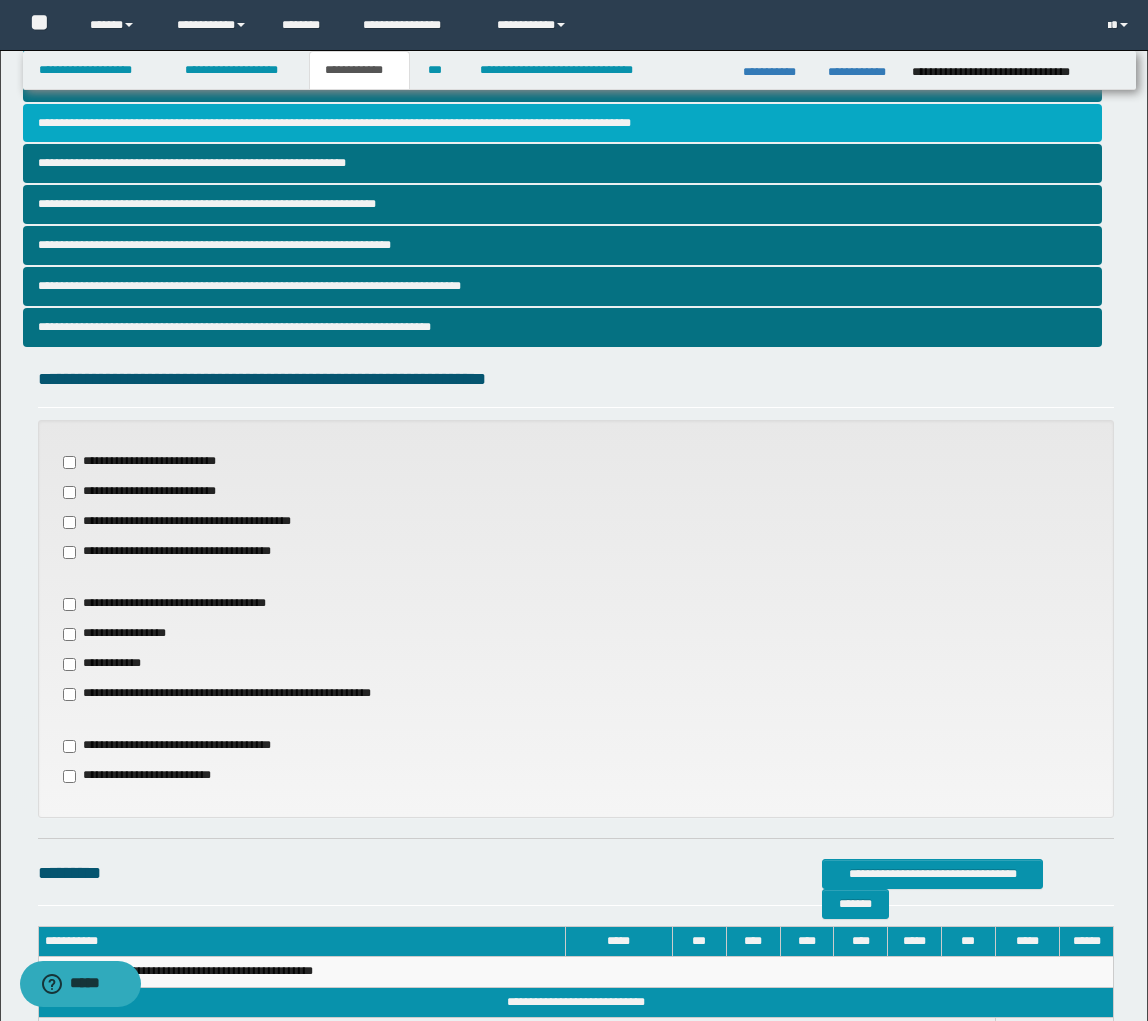 scroll, scrollTop: 402, scrollLeft: 0, axis: vertical 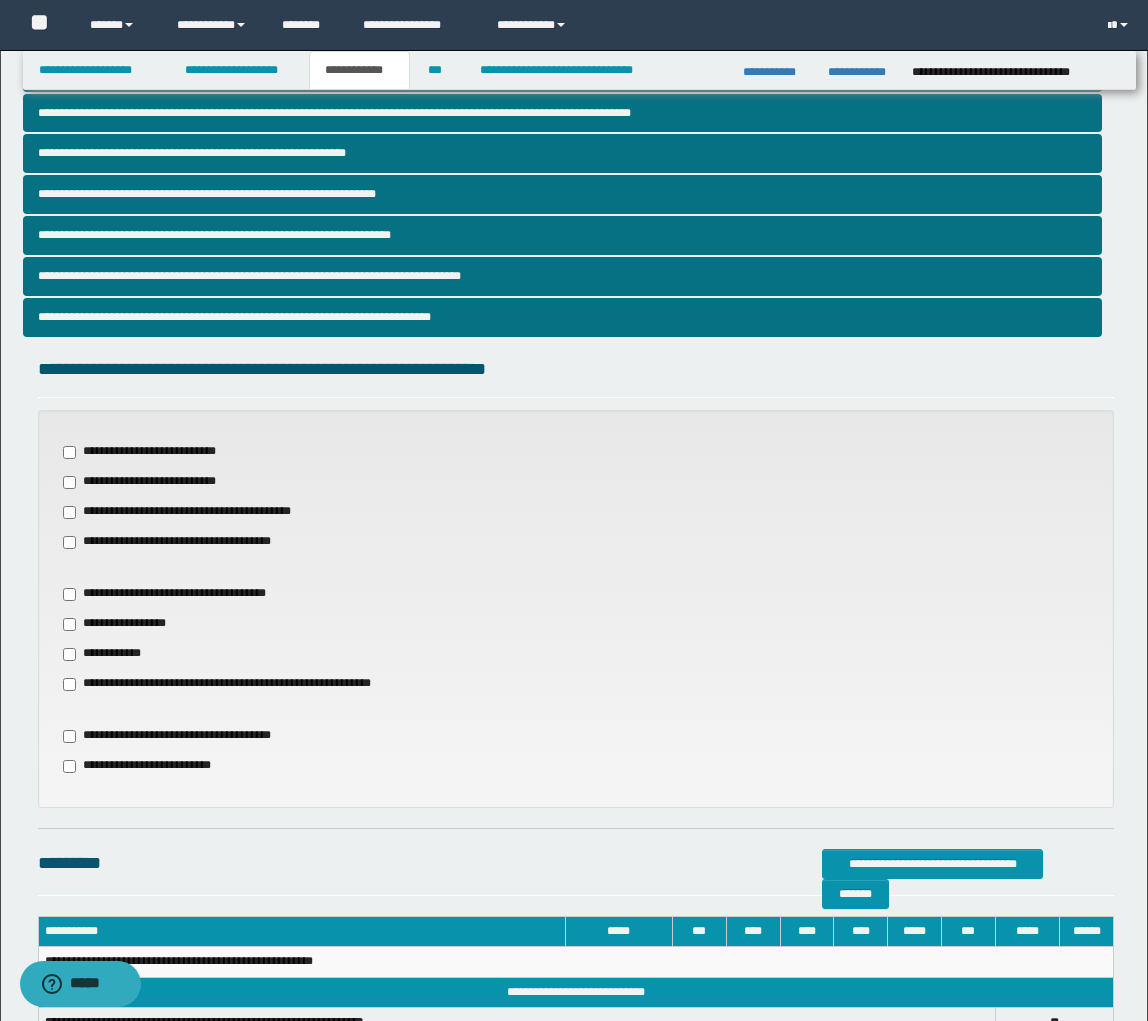 click on "**********" at bounding box center (121, 624) 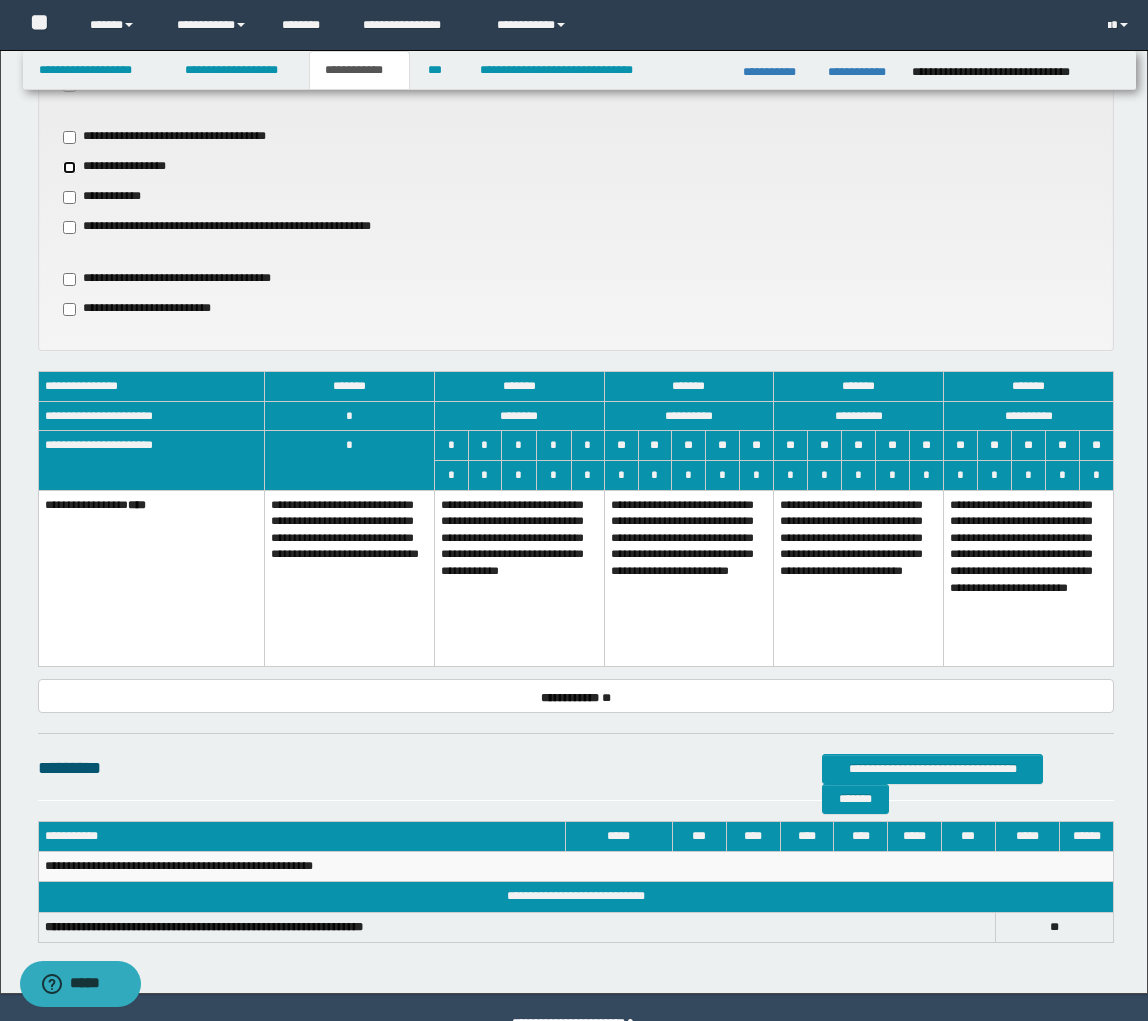 scroll, scrollTop: 861, scrollLeft: 0, axis: vertical 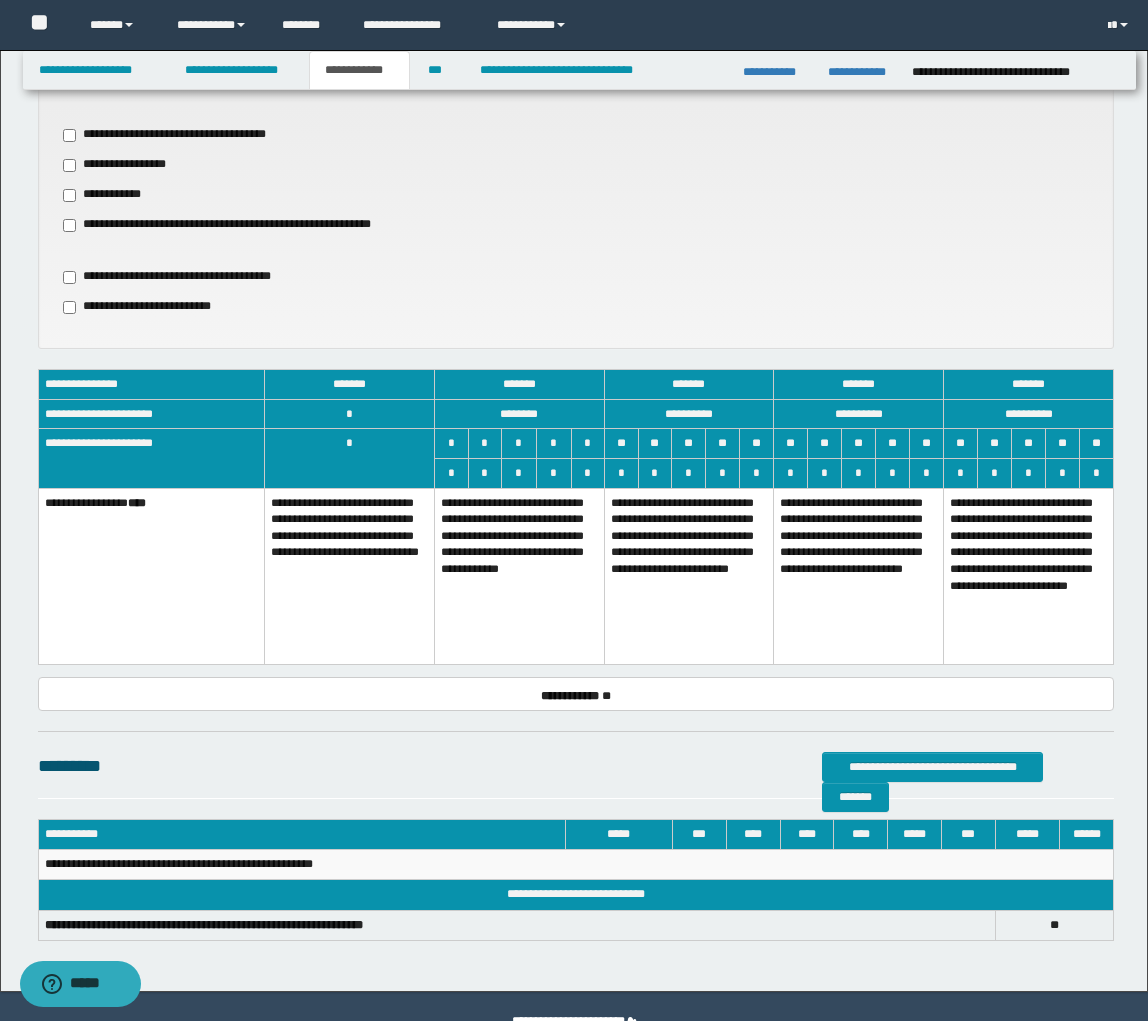 click on "**********" at bounding box center (689, 576) 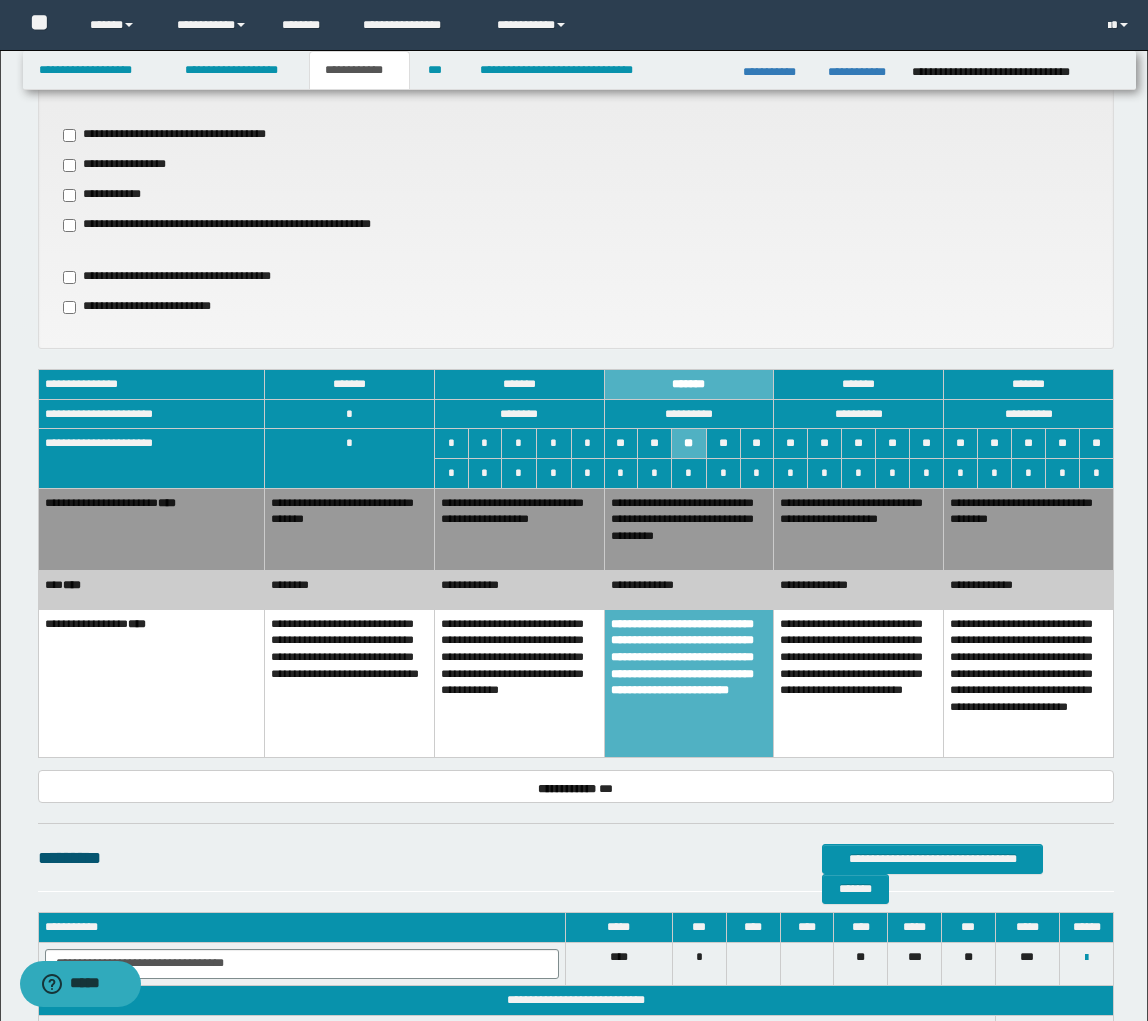 click on "**********" at bounding box center [689, 589] 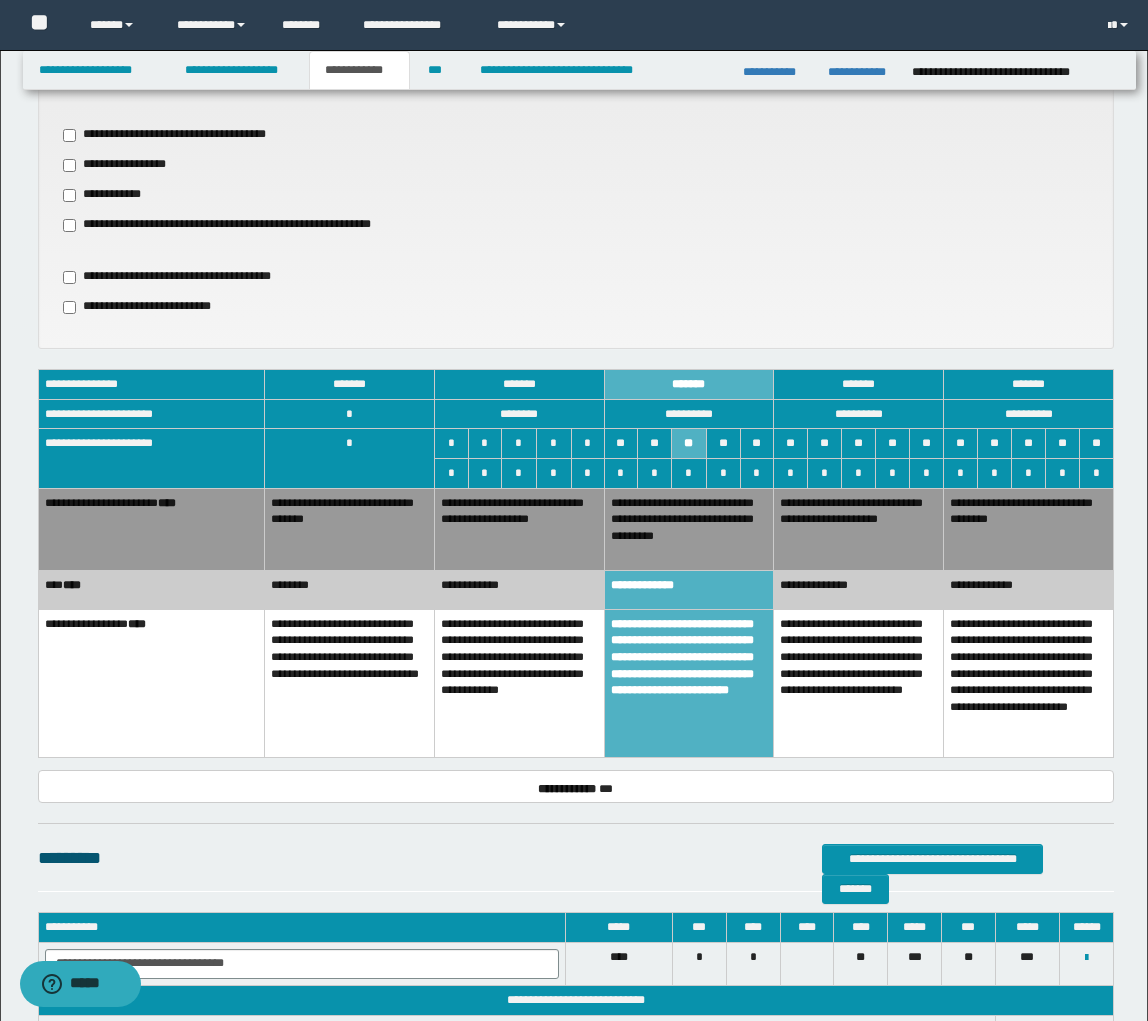 click on "**********" at bounding box center (519, 529) 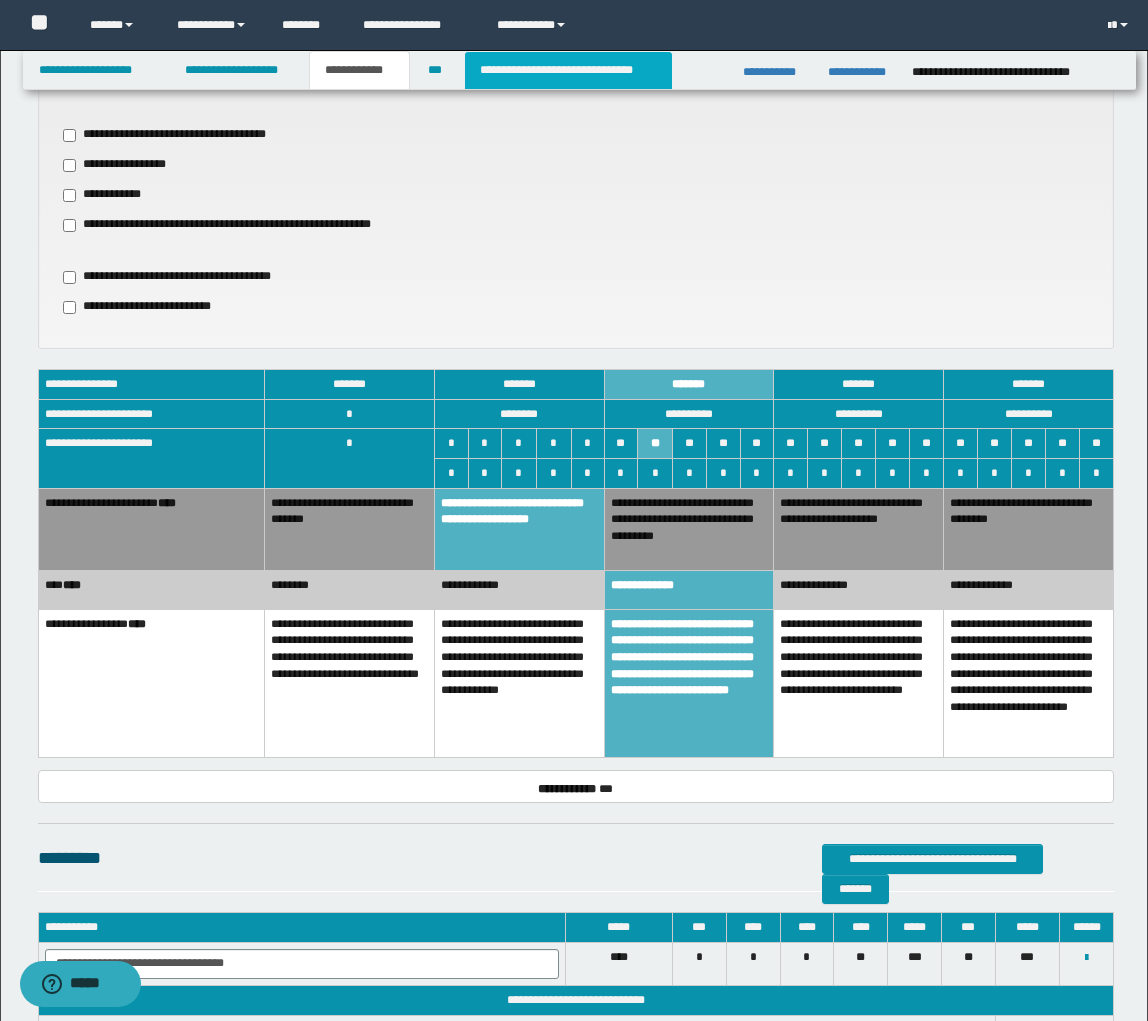 click on "**********" at bounding box center (568, 70) 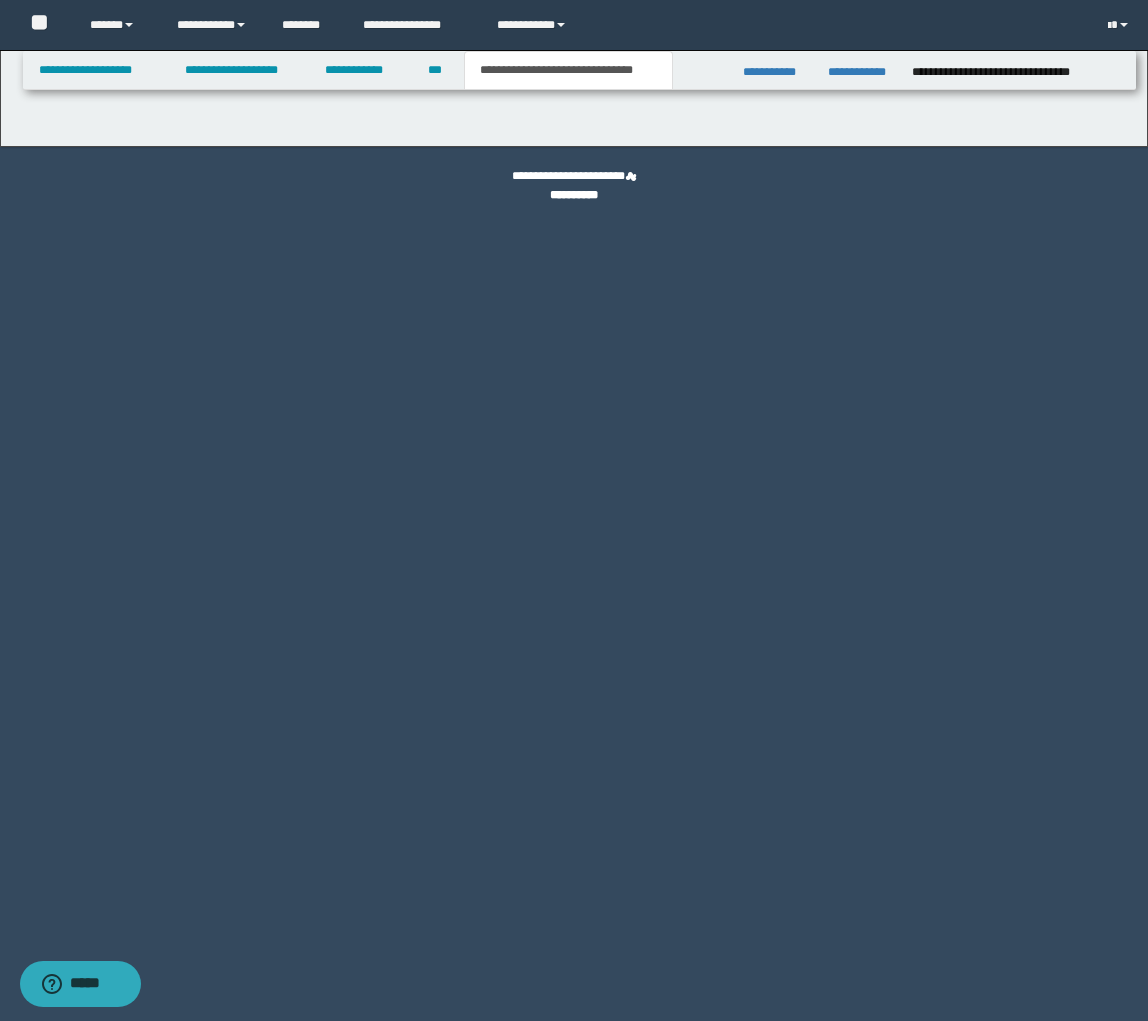 scroll, scrollTop: 0, scrollLeft: 0, axis: both 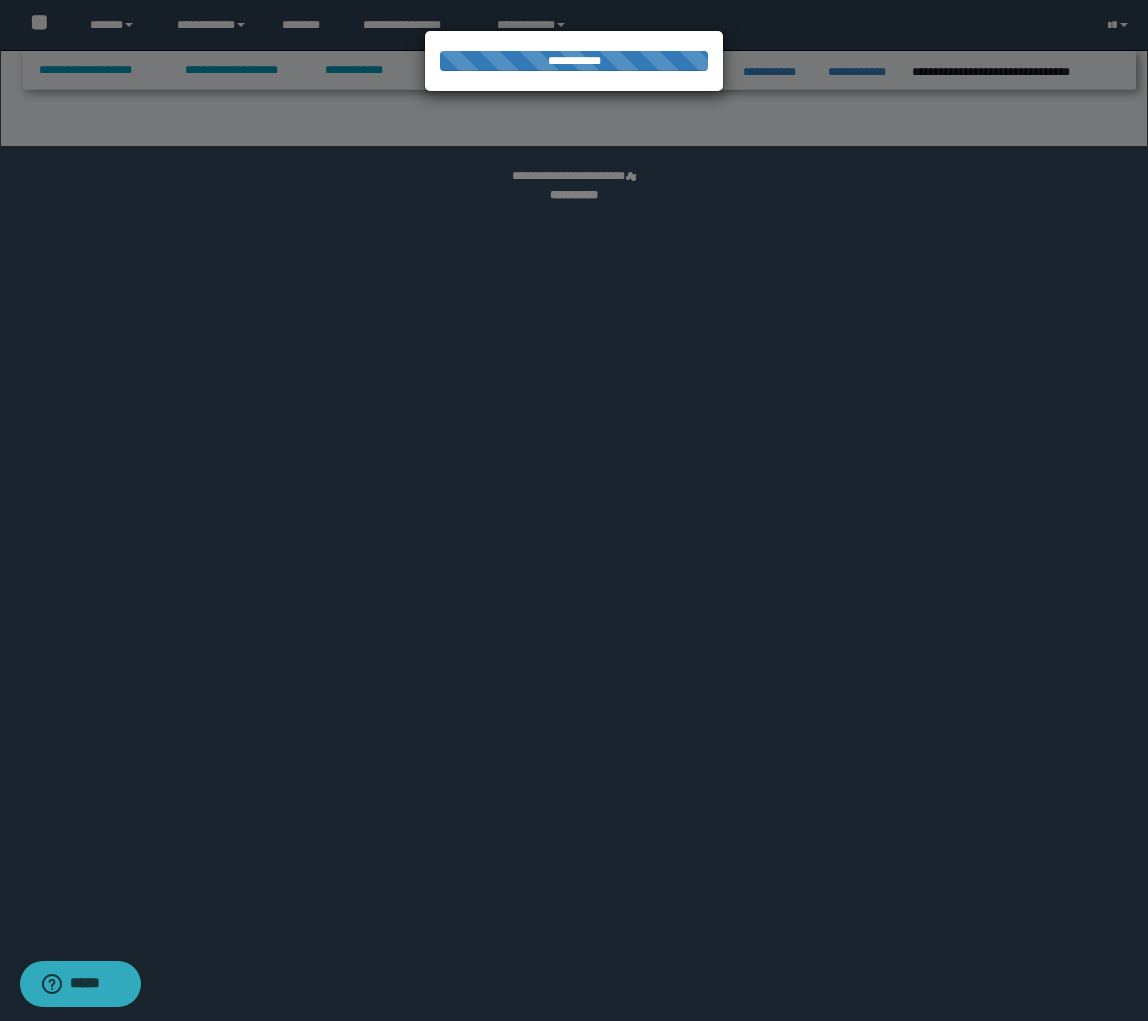 select on "*" 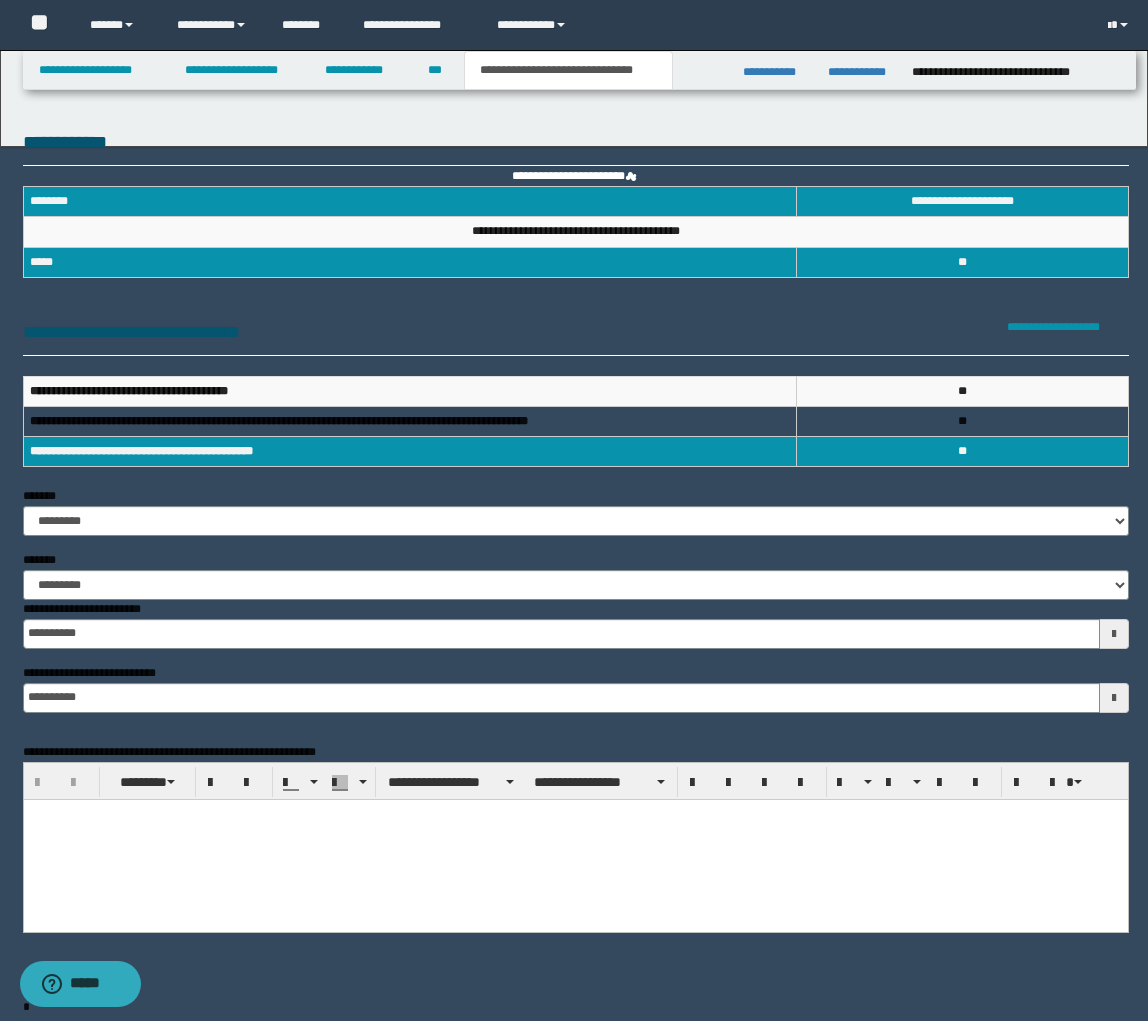 scroll, scrollTop: 0, scrollLeft: 0, axis: both 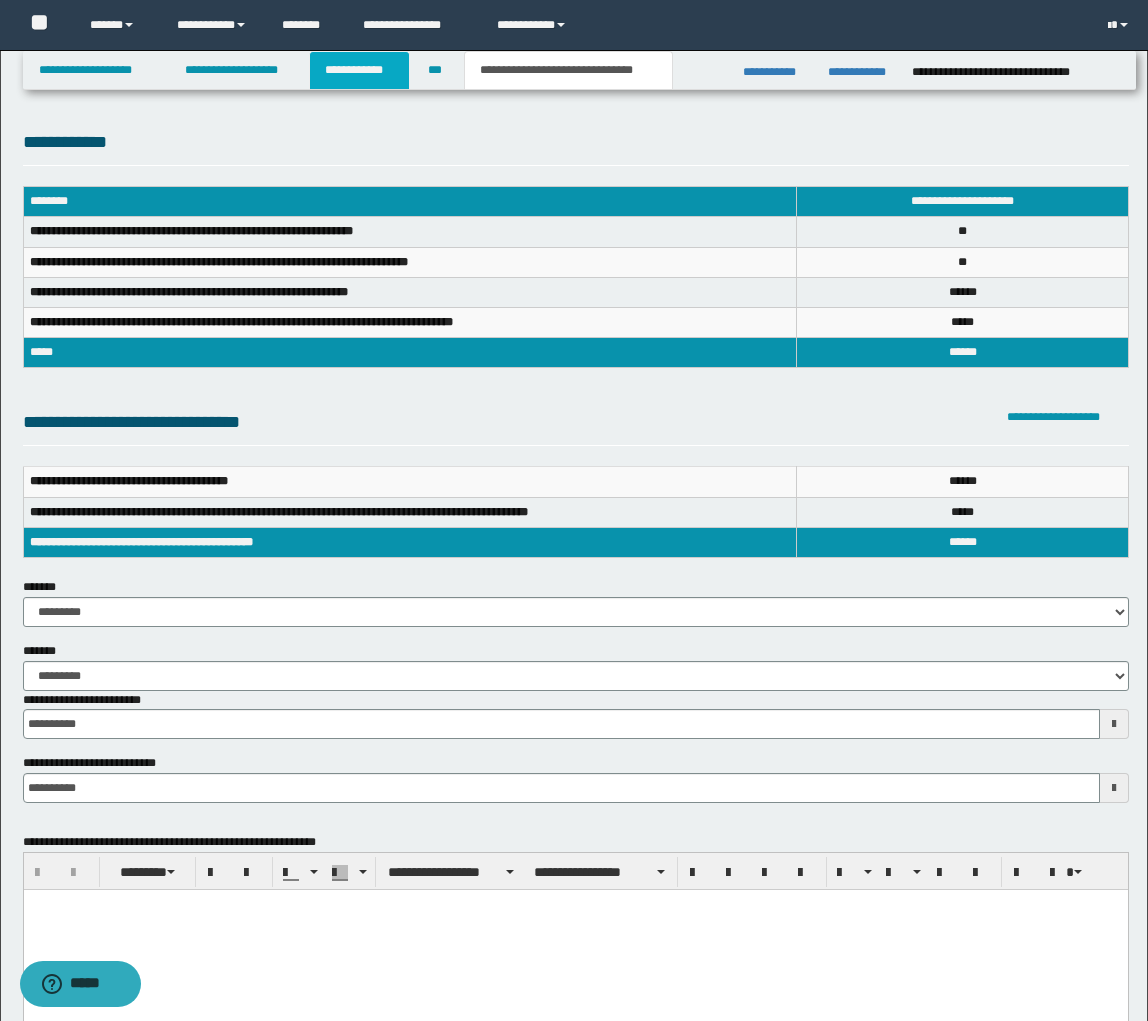 click on "**********" at bounding box center [359, 70] 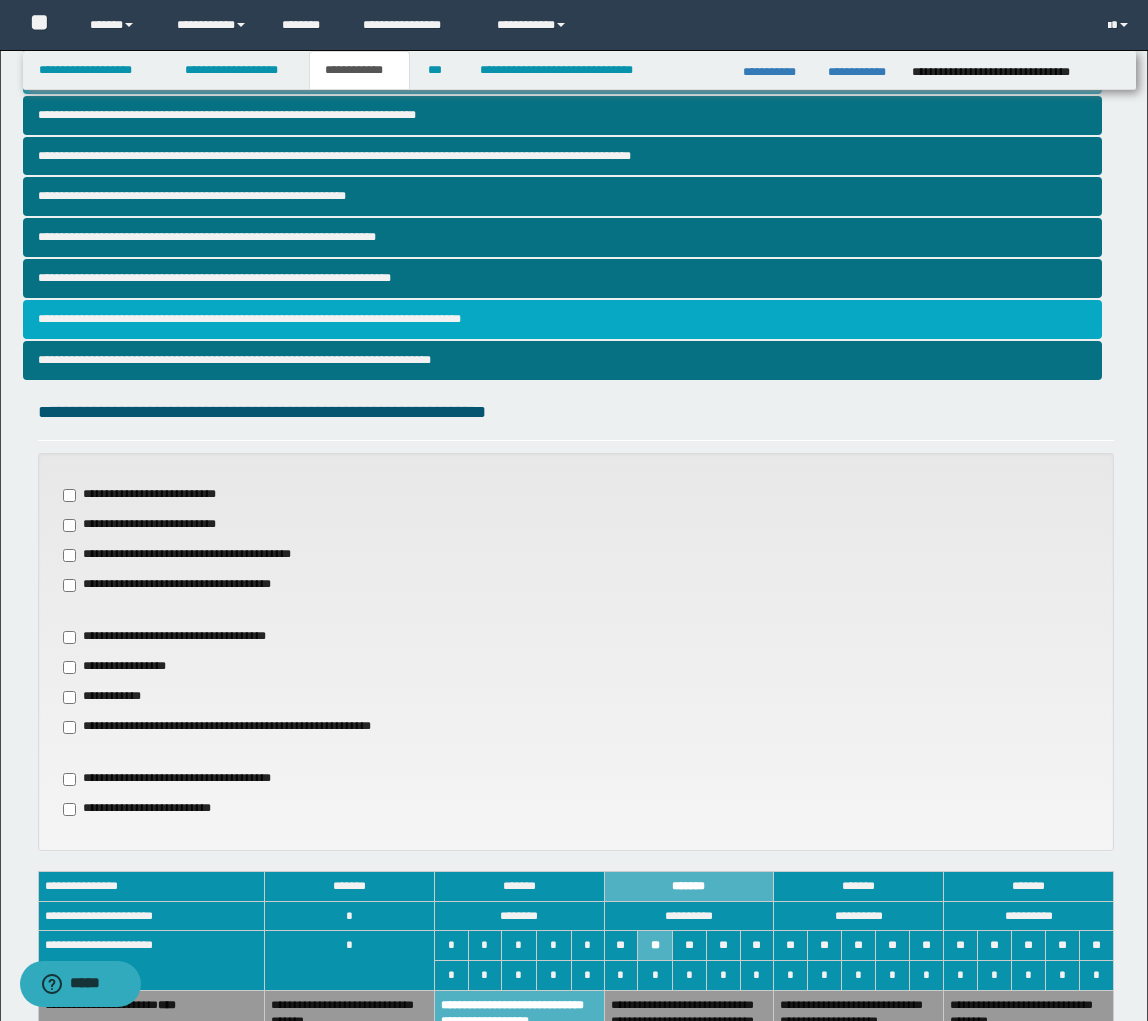 scroll, scrollTop: 0, scrollLeft: 0, axis: both 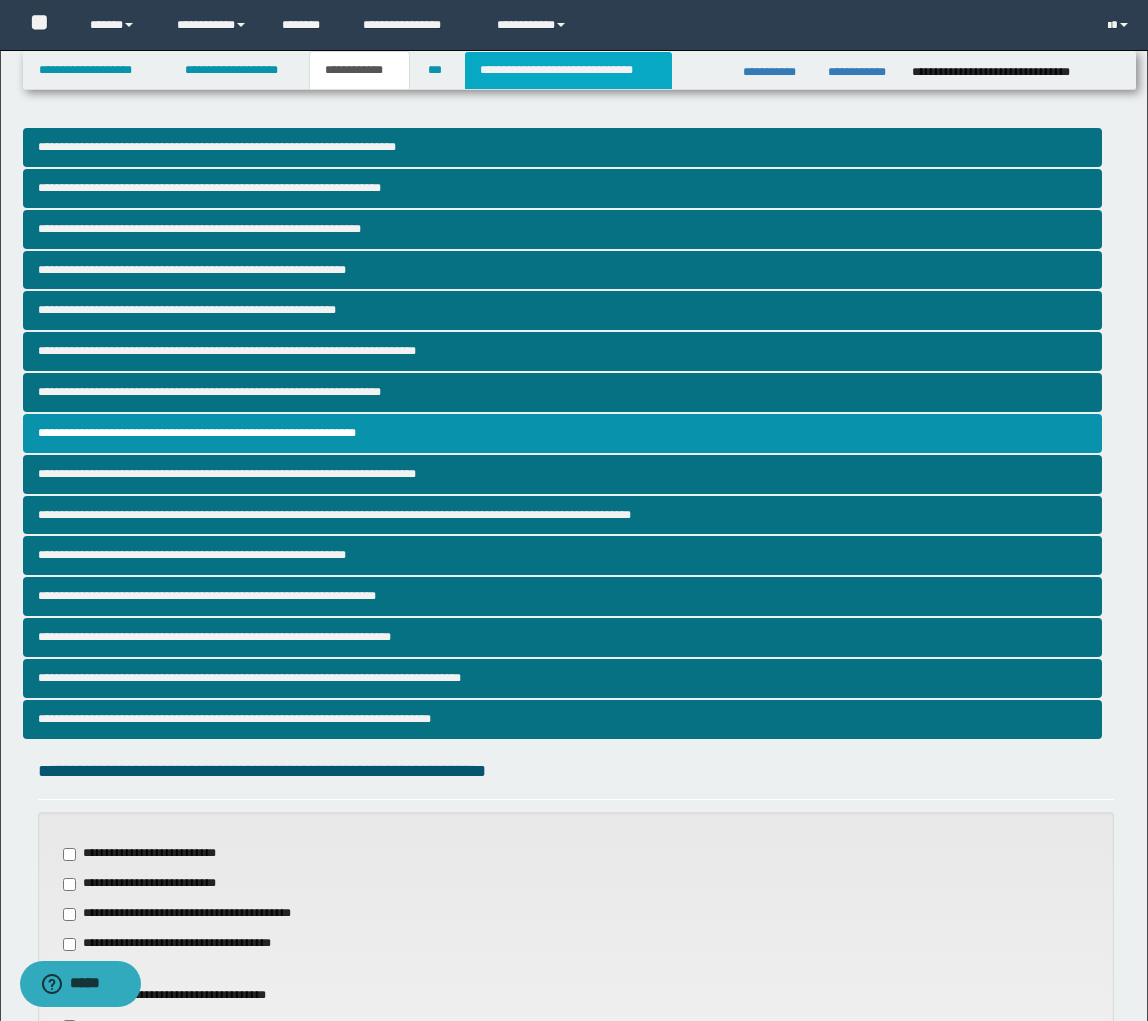 click on "**********" at bounding box center [568, 70] 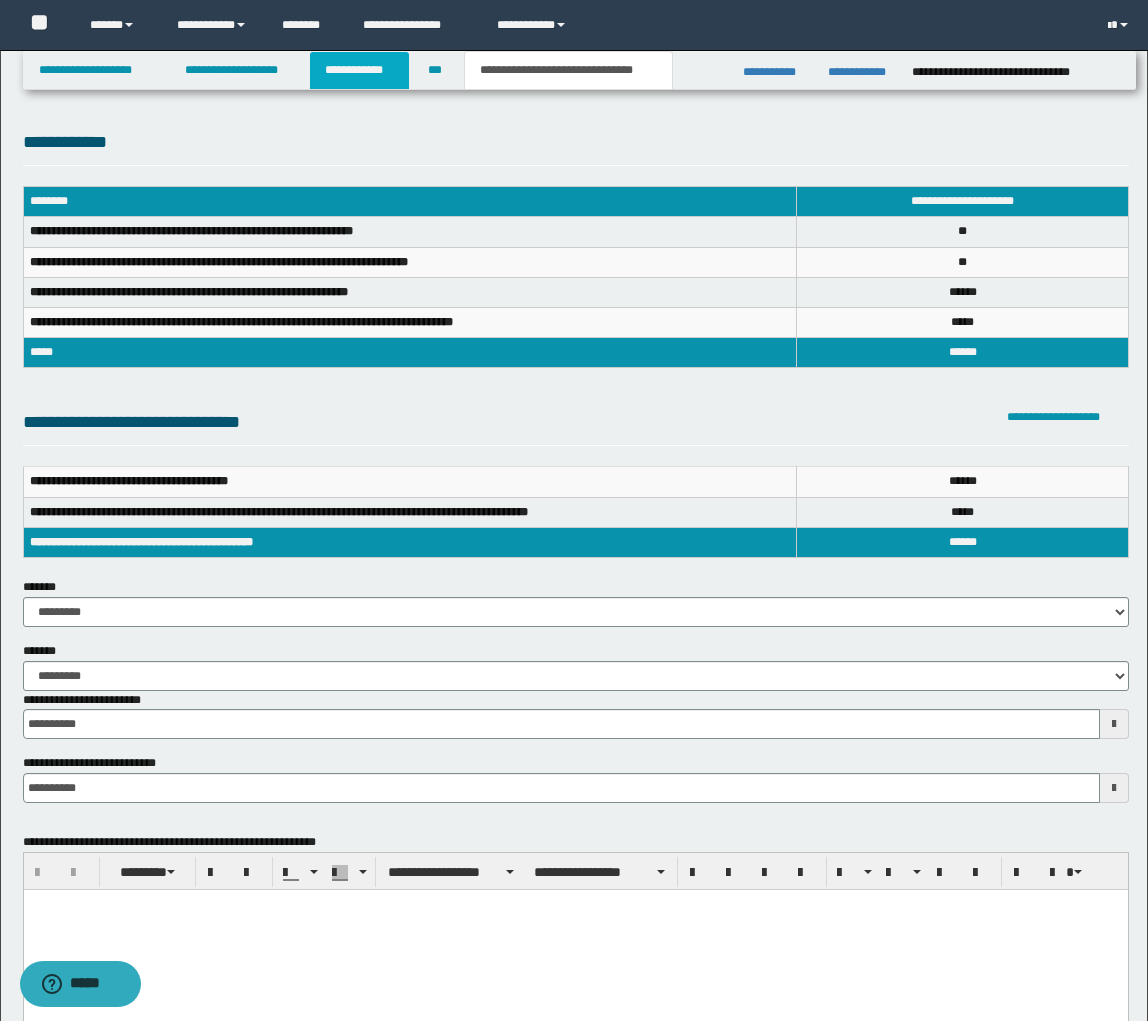click on "**********" at bounding box center [359, 70] 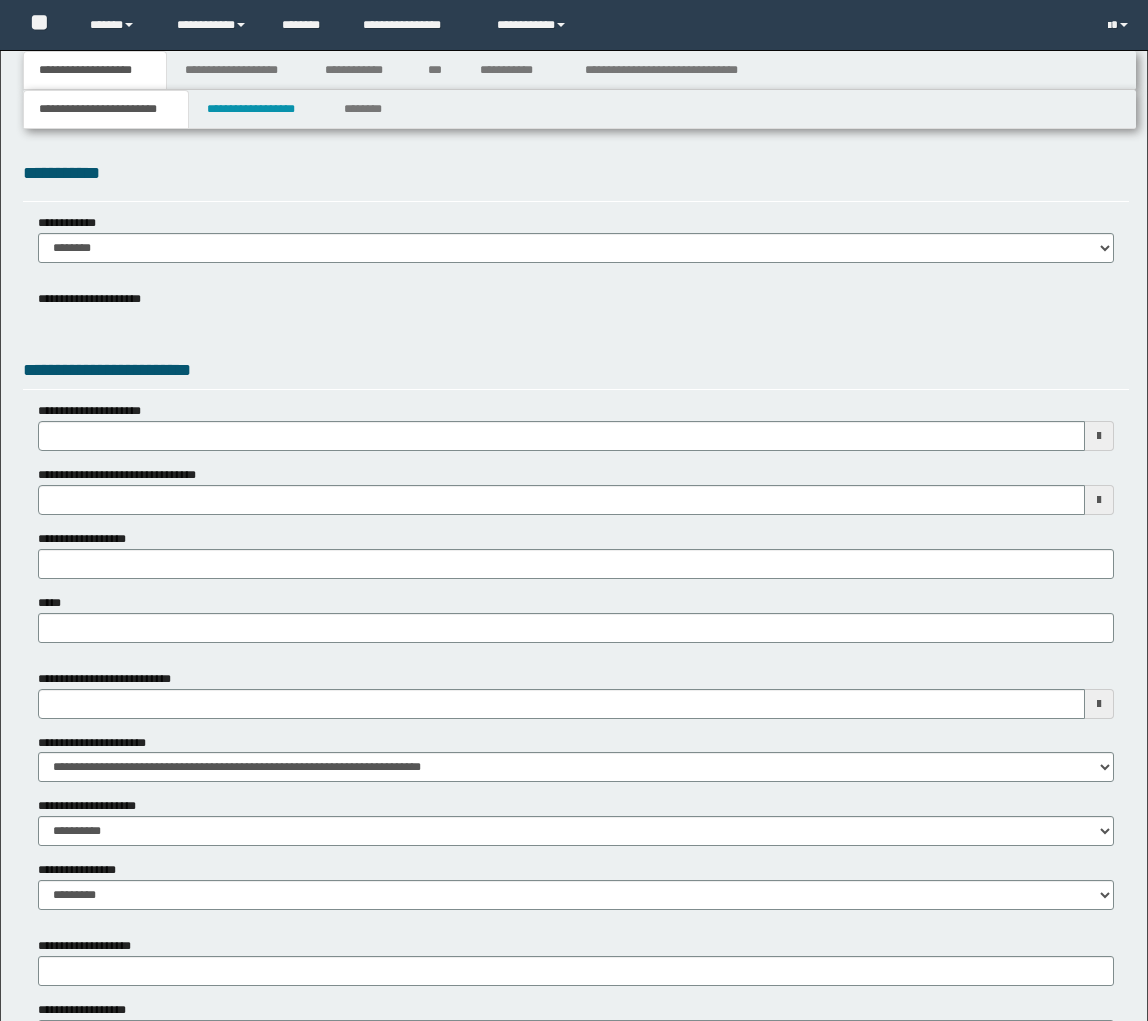 scroll, scrollTop: 0, scrollLeft: 0, axis: both 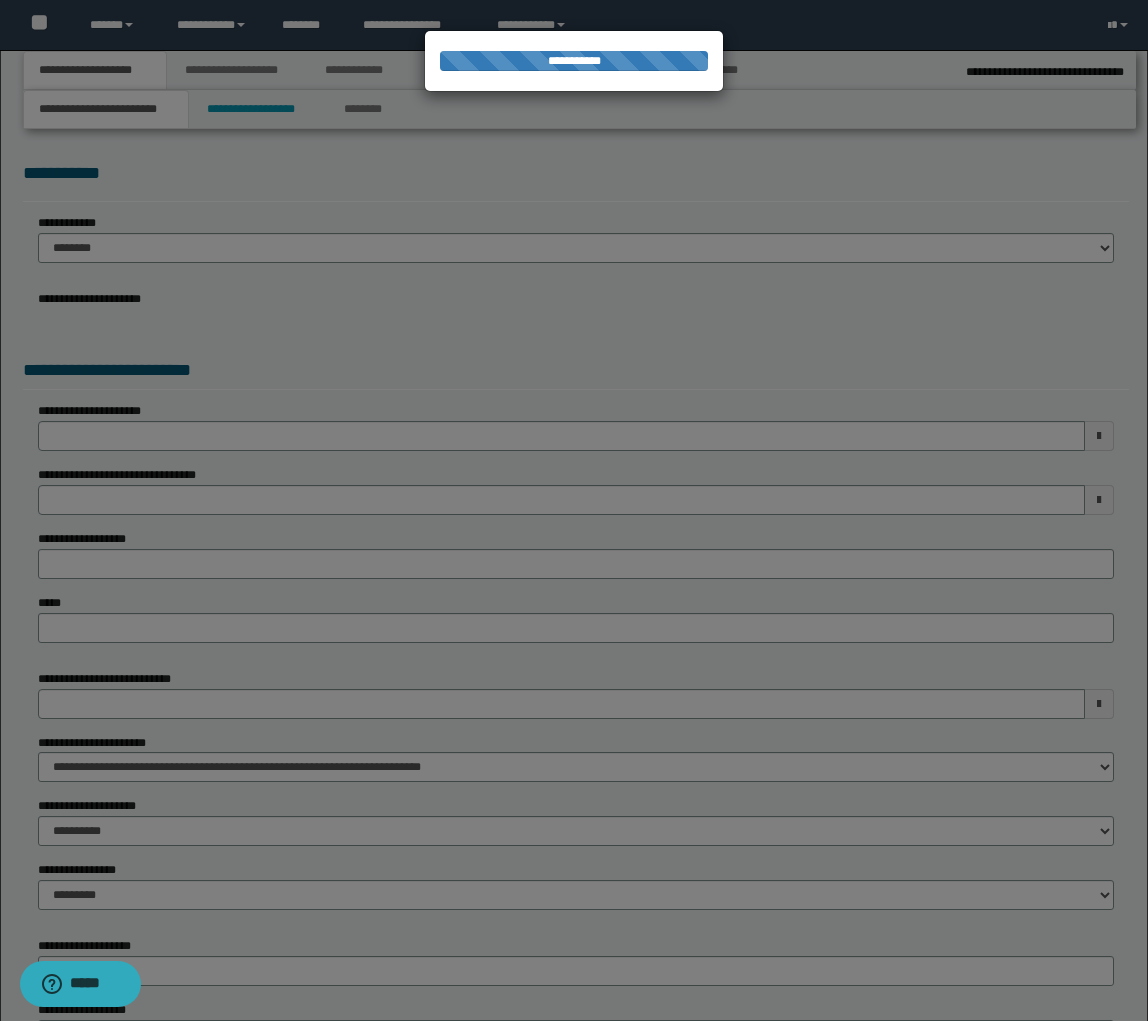 select on "*" 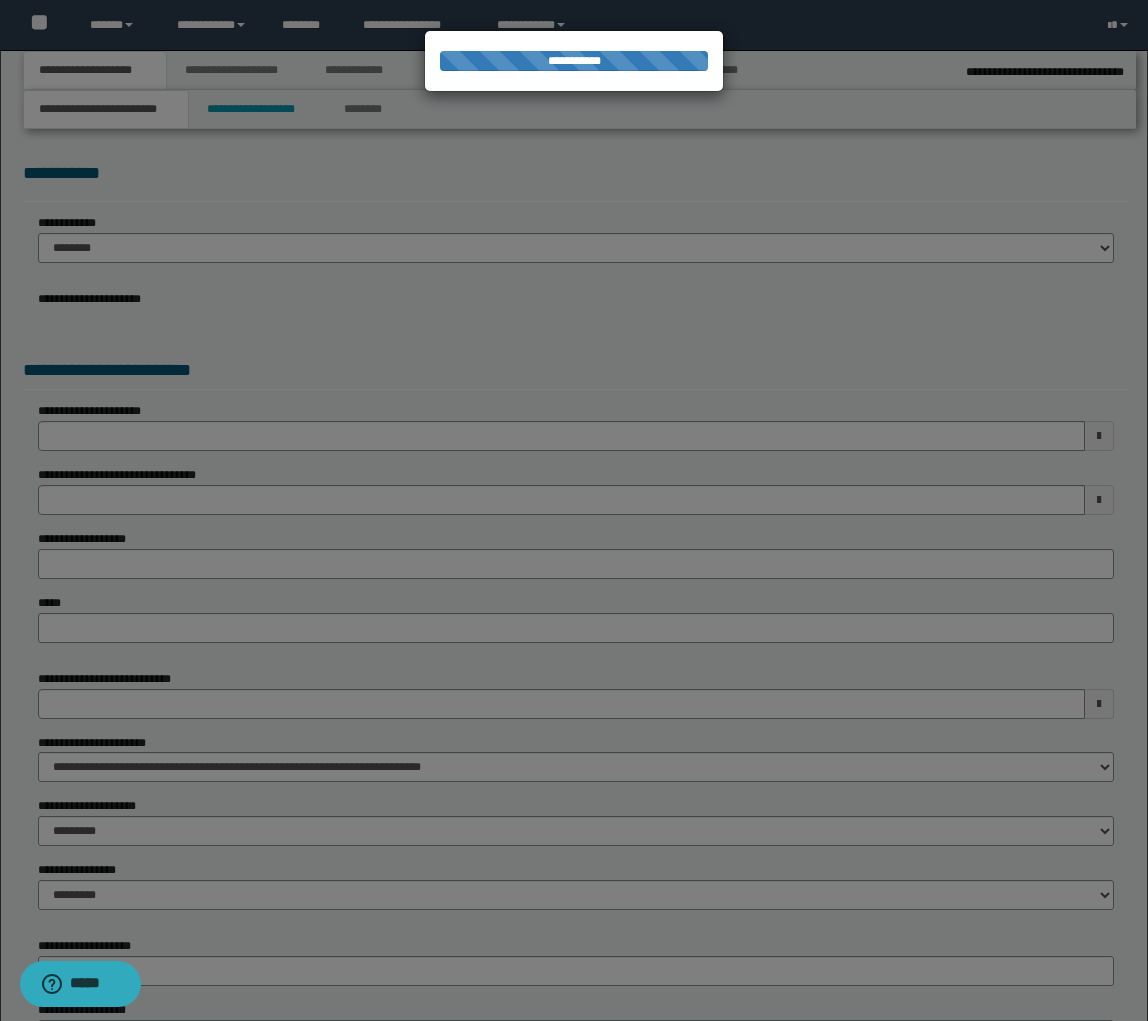 type on "**********" 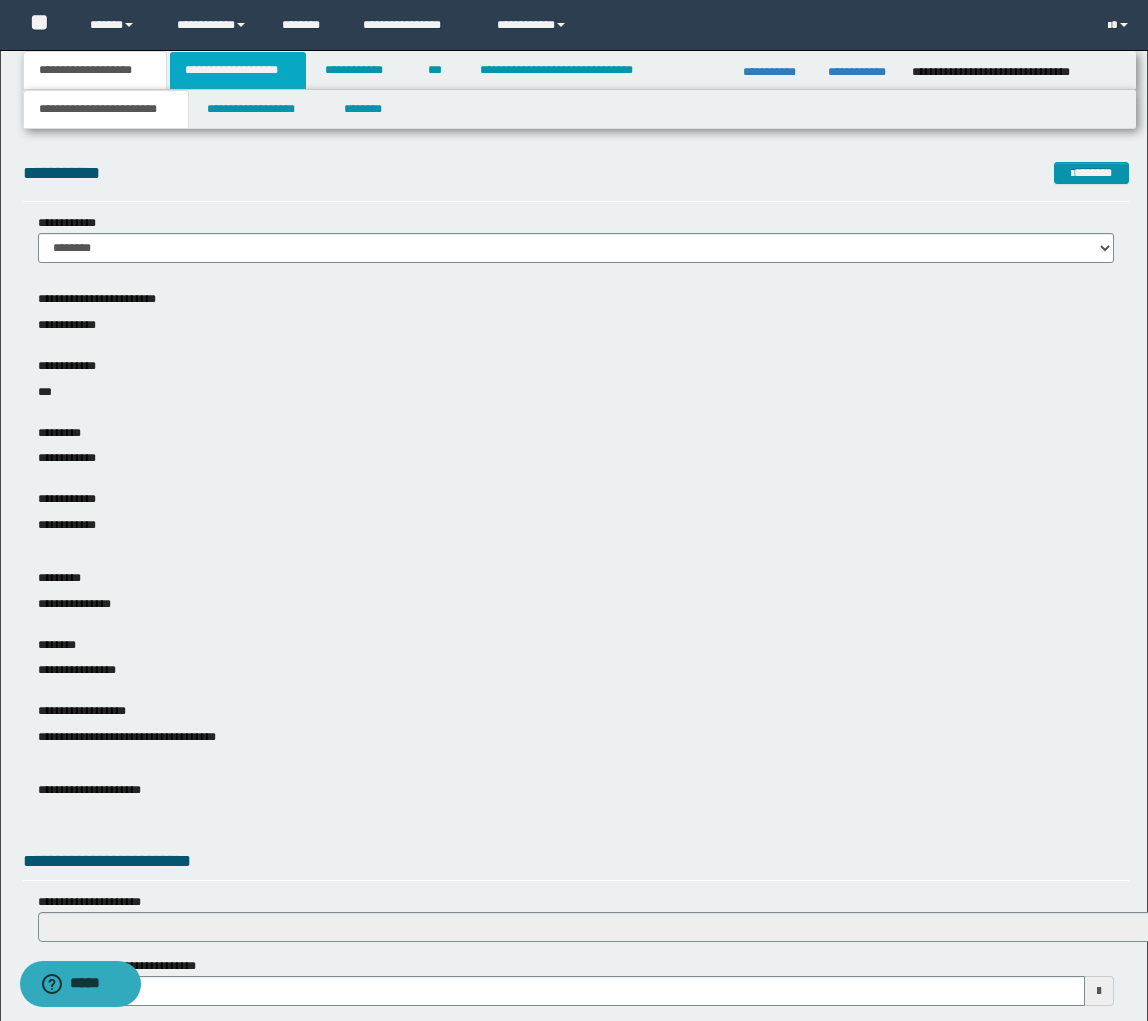 click on "**********" at bounding box center (238, 70) 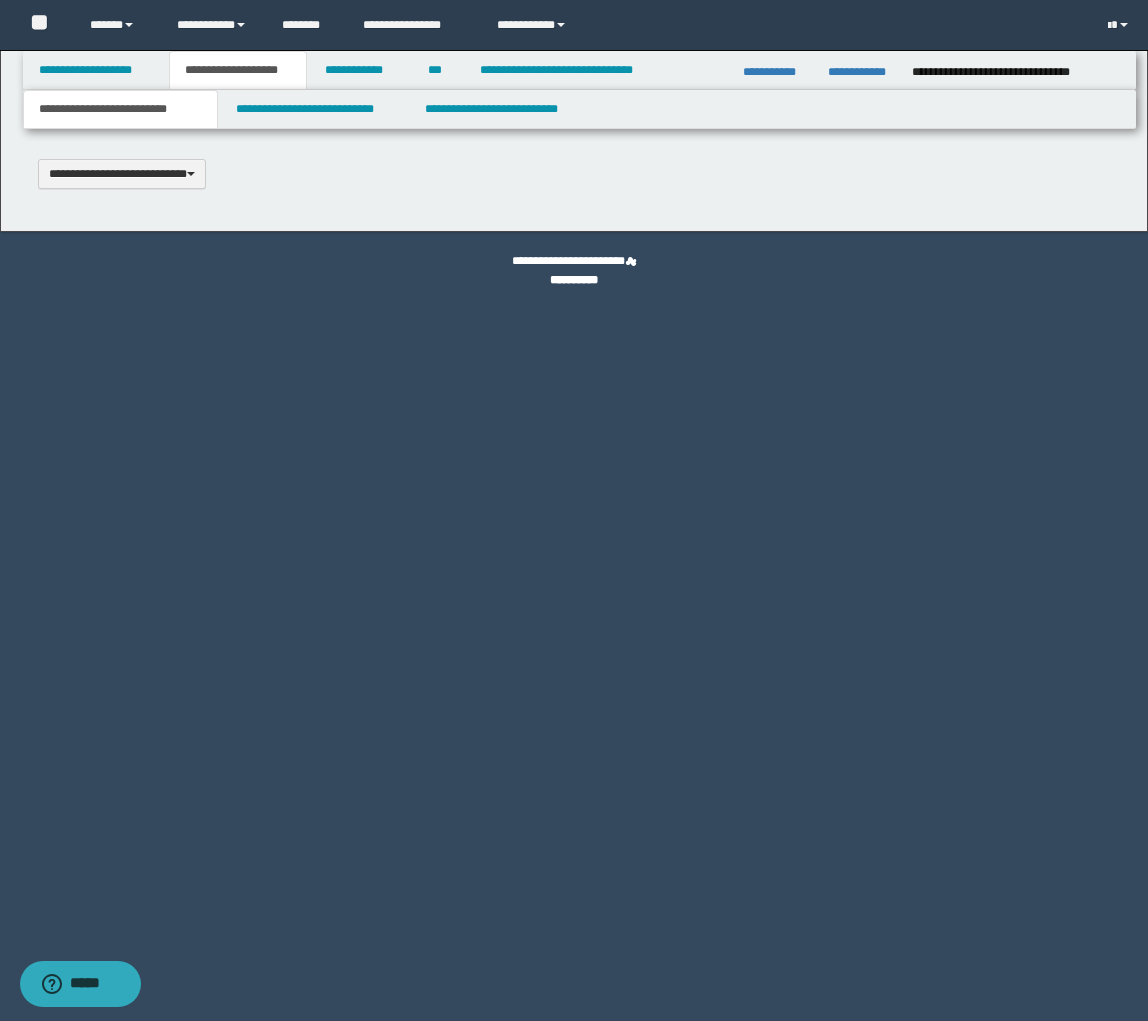type 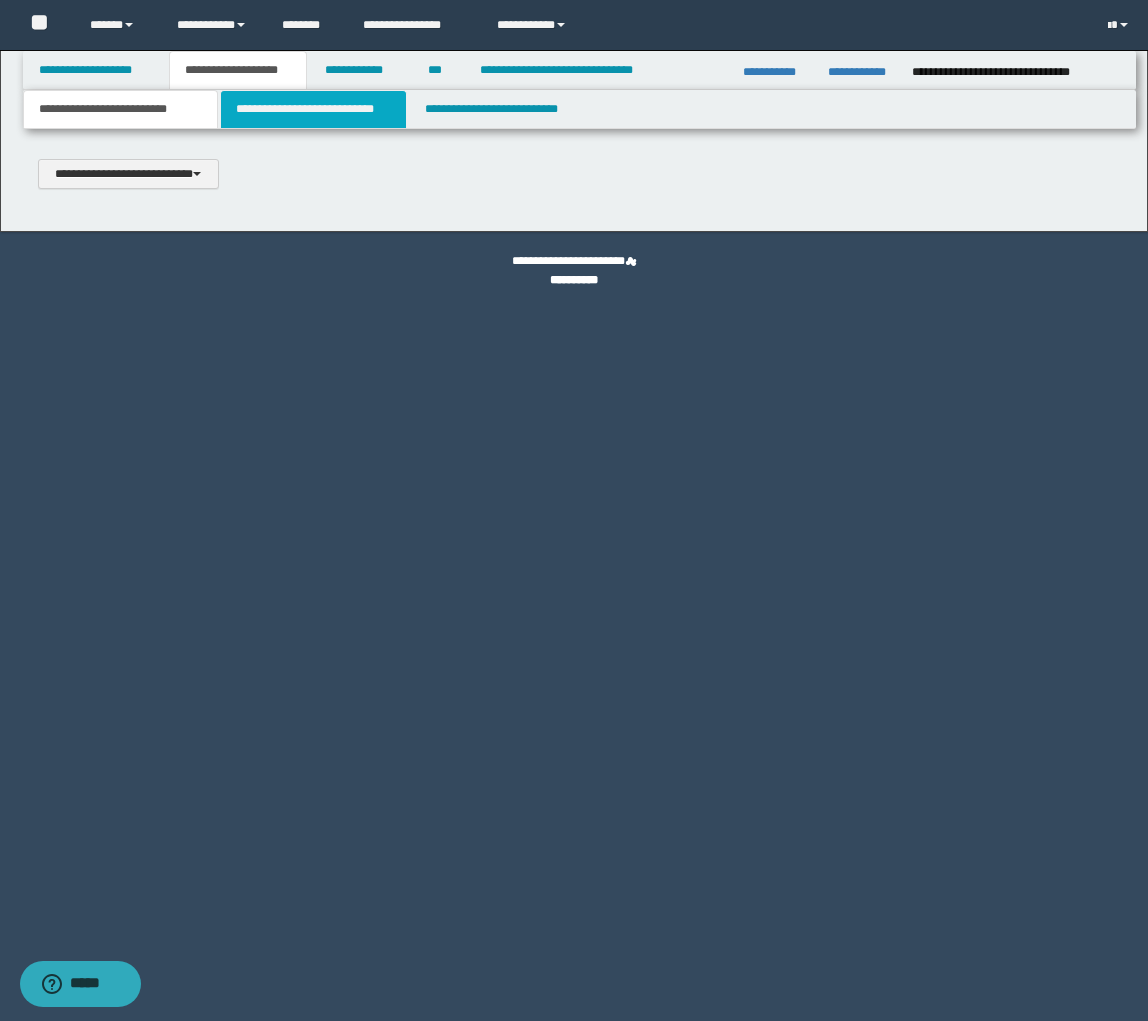 scroll, scrollTop: 0, scrollLeft: 0, axis: both 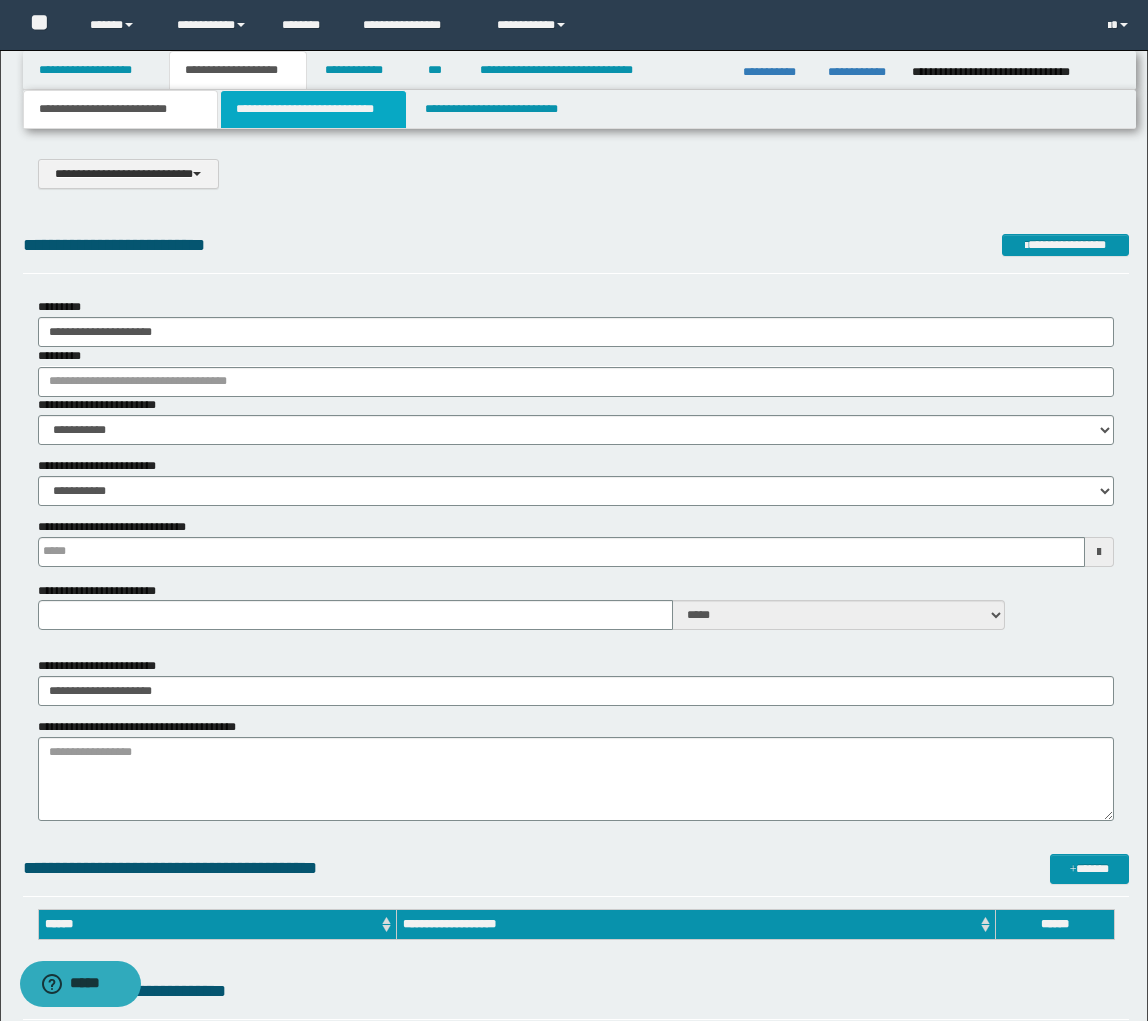 click on "**********" at bounding box center [314, 109] 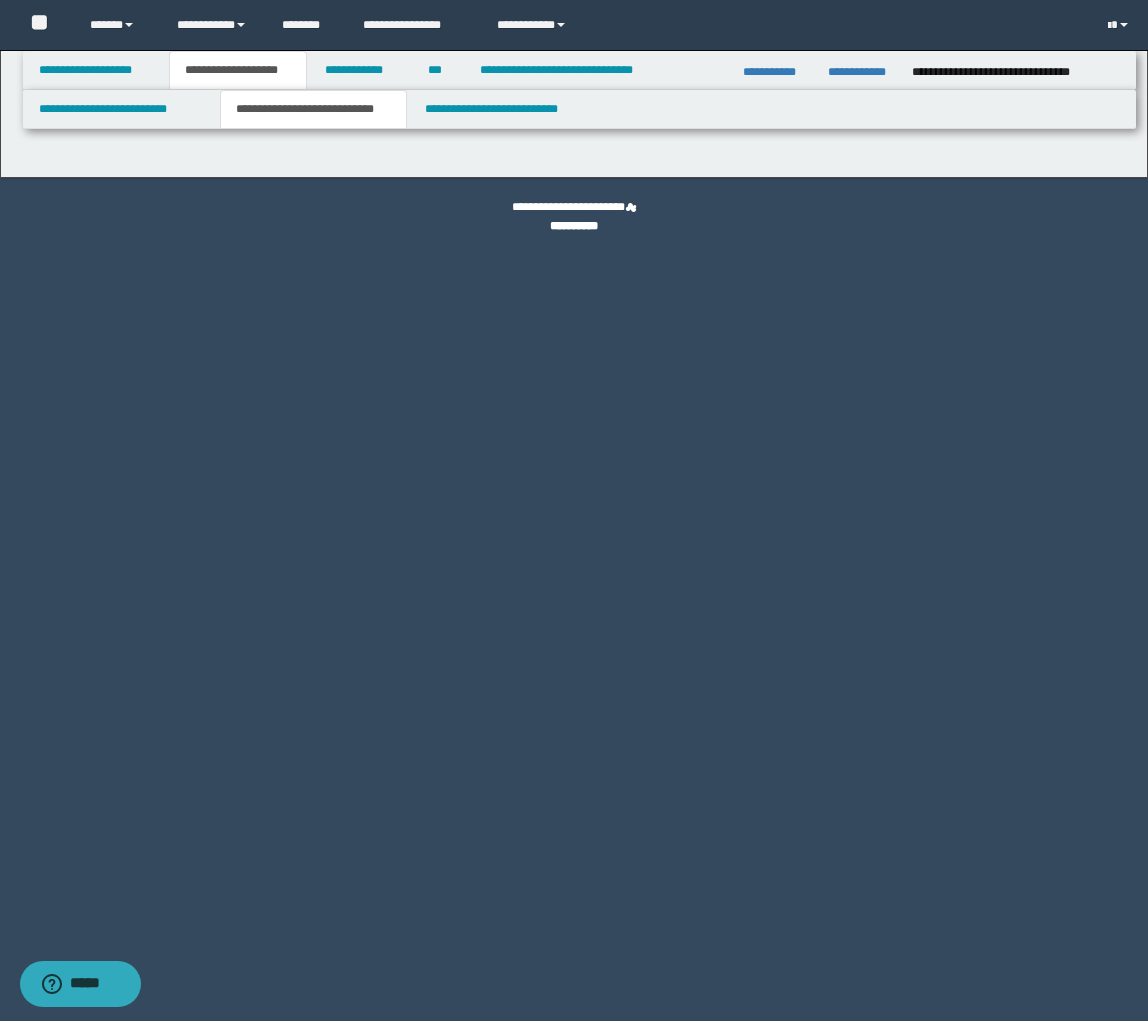 select on "*" 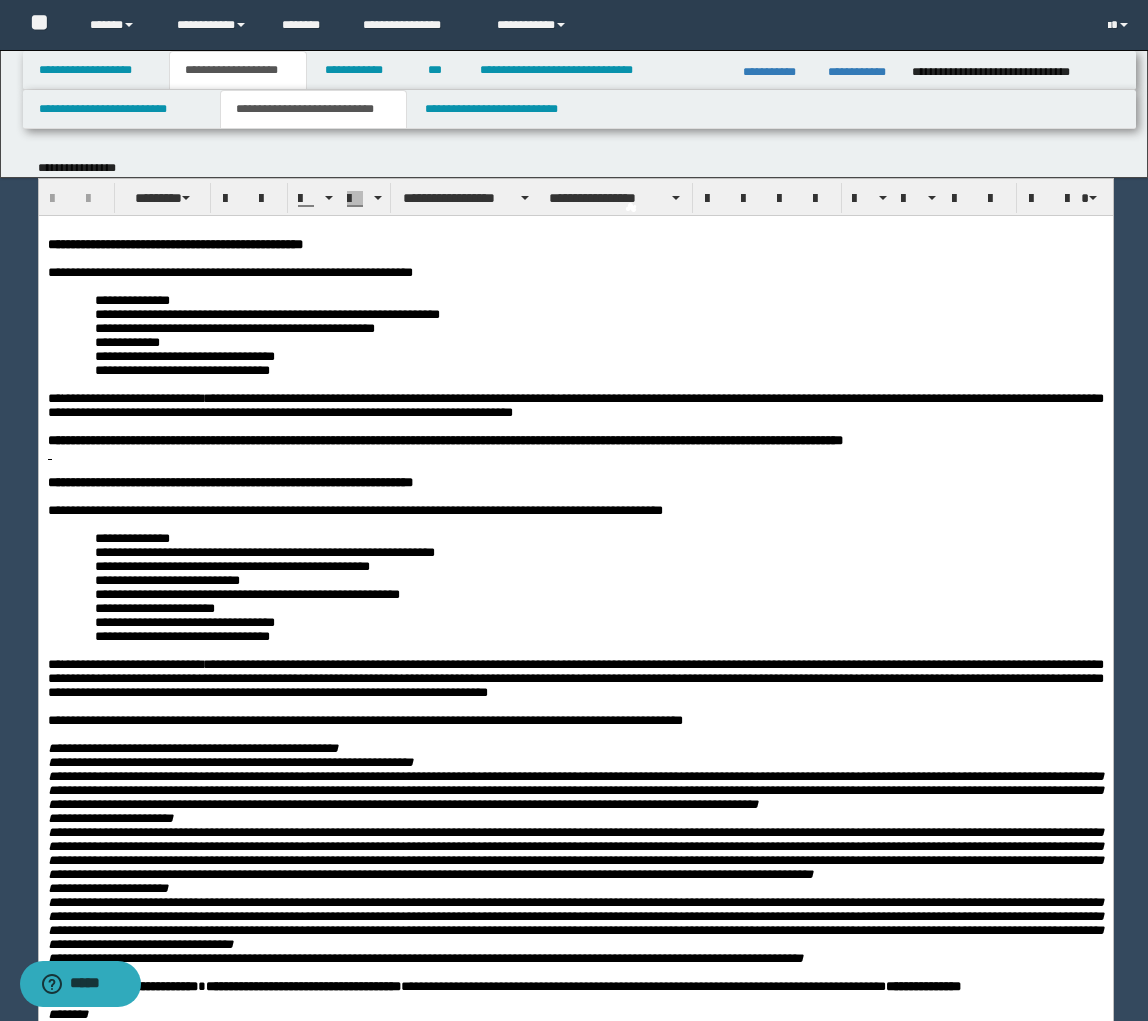 scroll, scrollTop: 0, scrollLeft: 0, axis: both 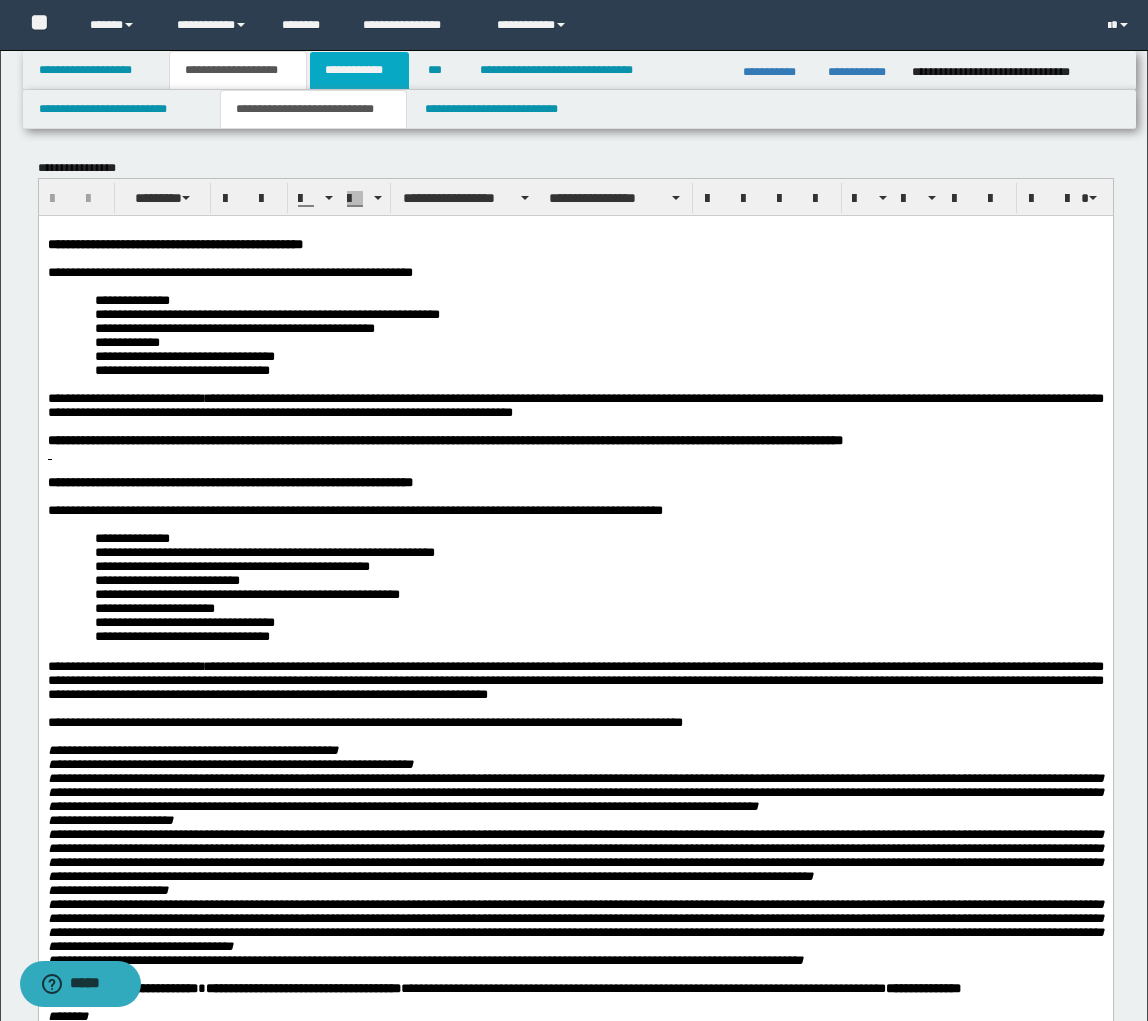 click on "**********" at bounding box center [359, 70] 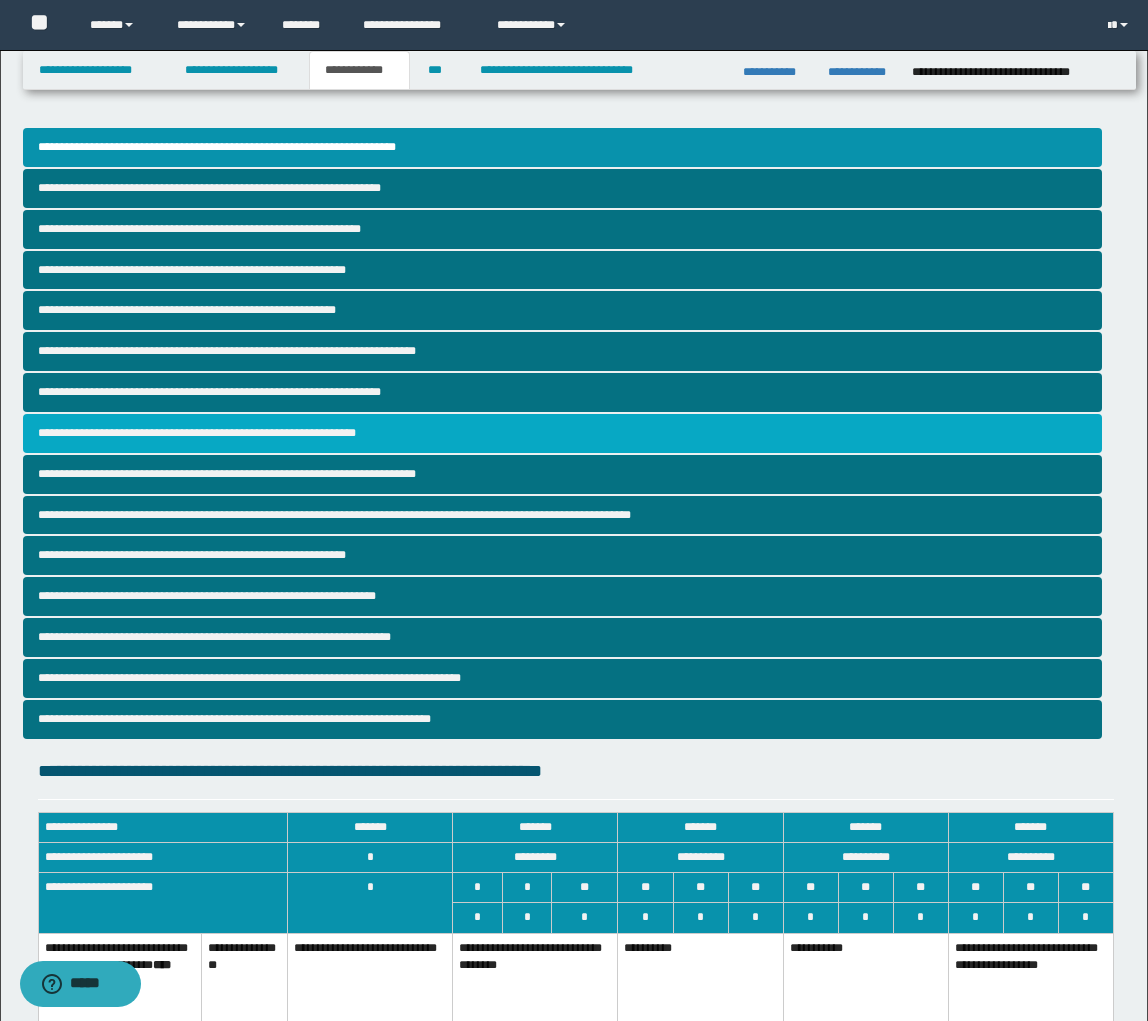 click on "**********" at bounding box center (562, 433) 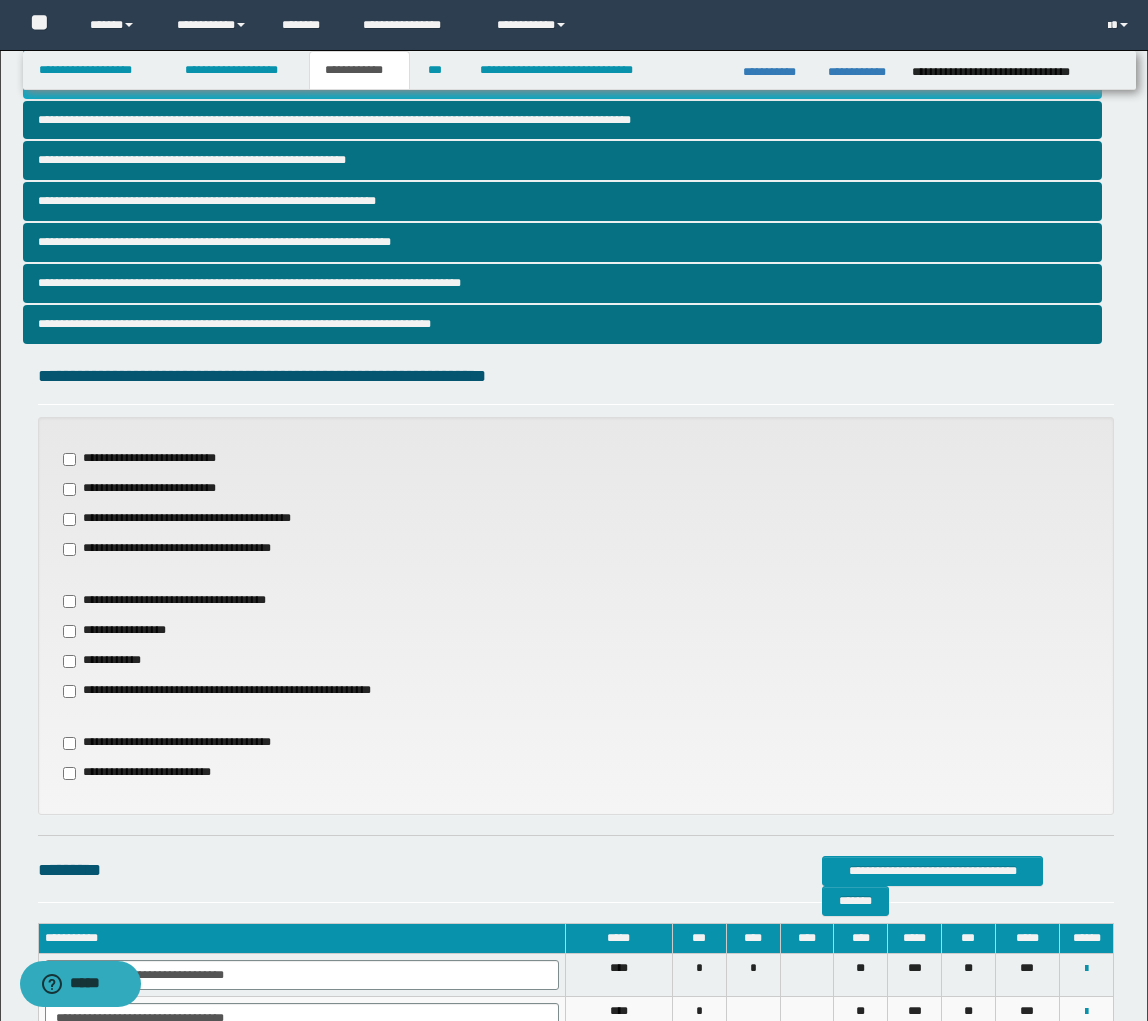 scroll, scrollTop: 646, scrollLeft: 0, axis: vertical 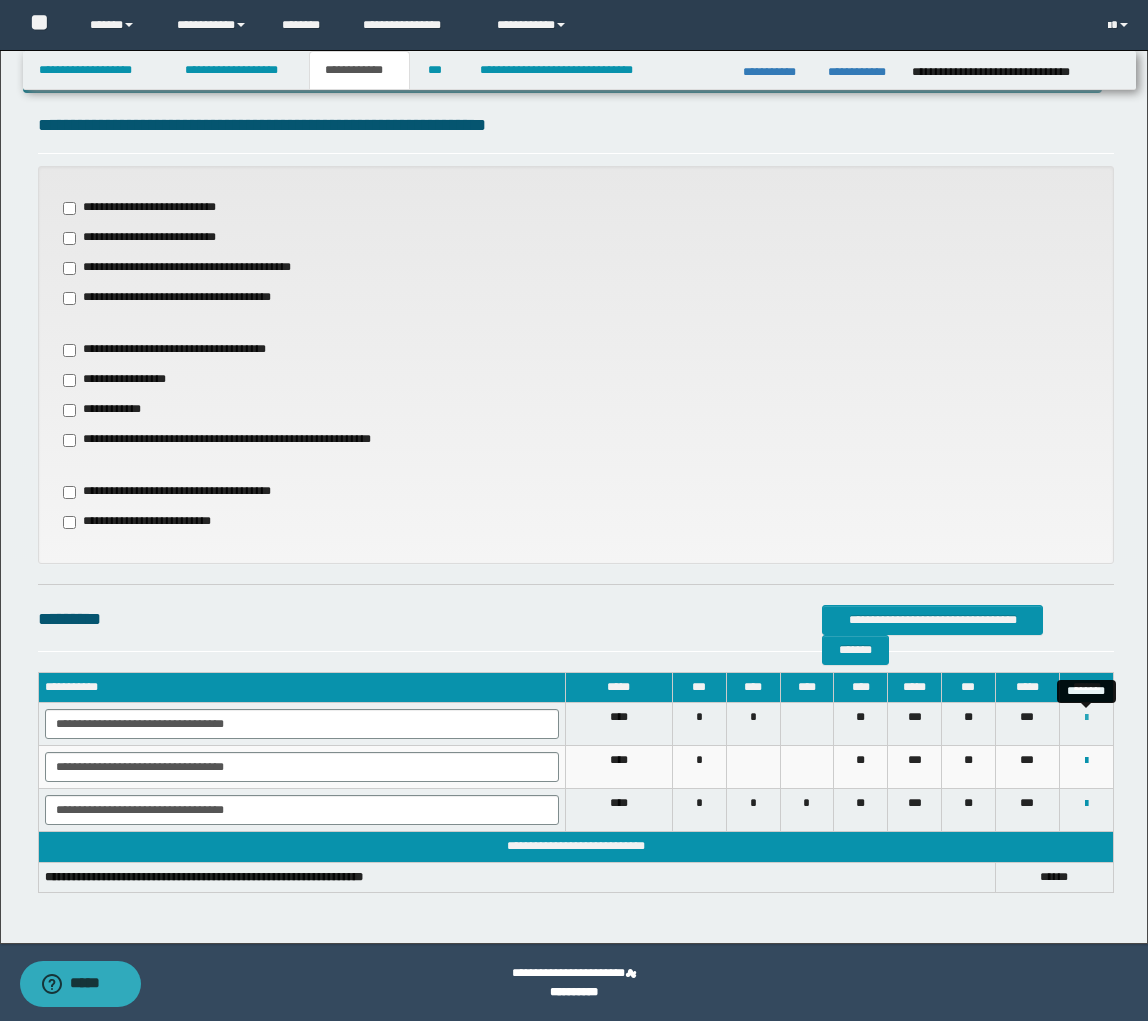 click at bounding box center [1086, 718] 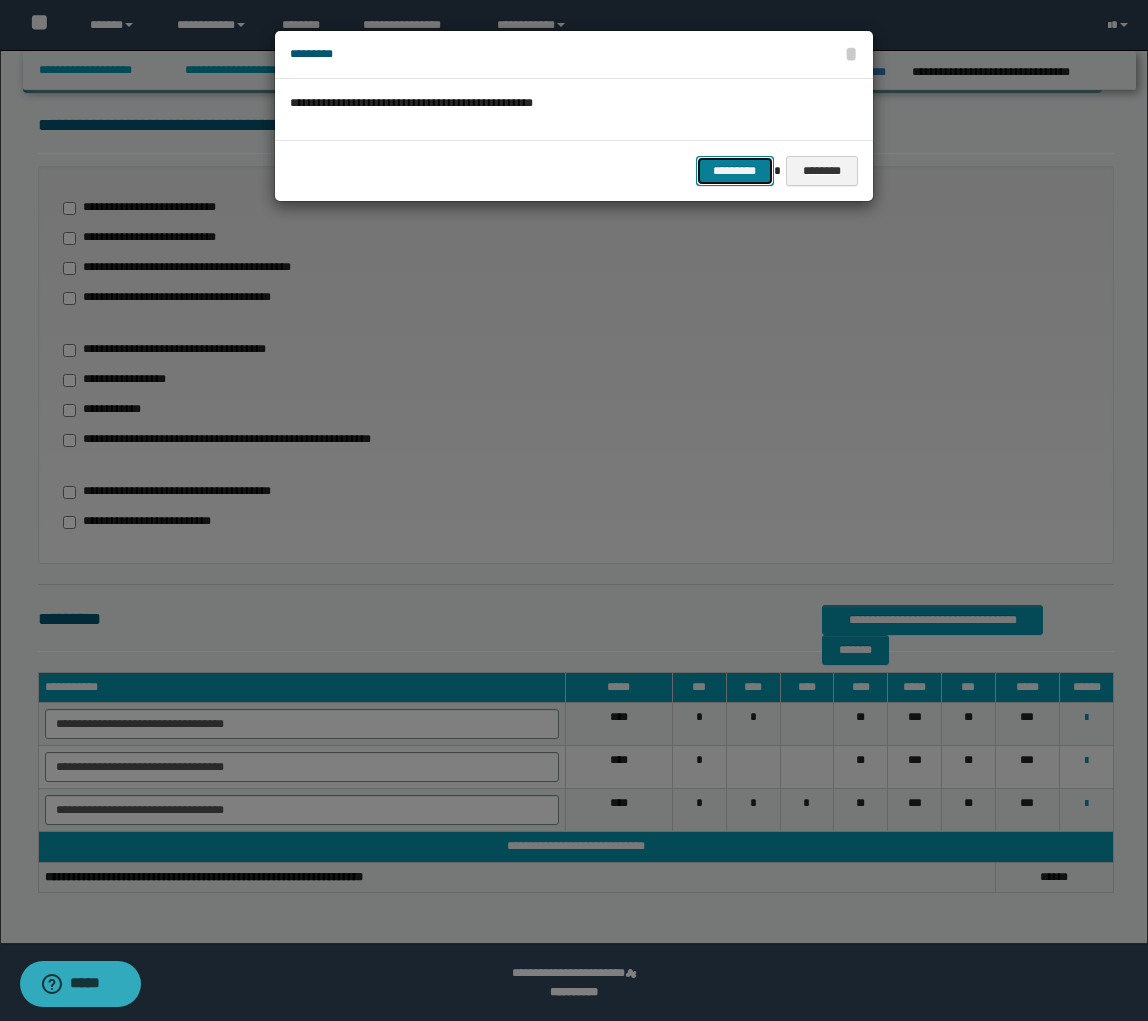 click on "*********" at bounding box center [735, 171] 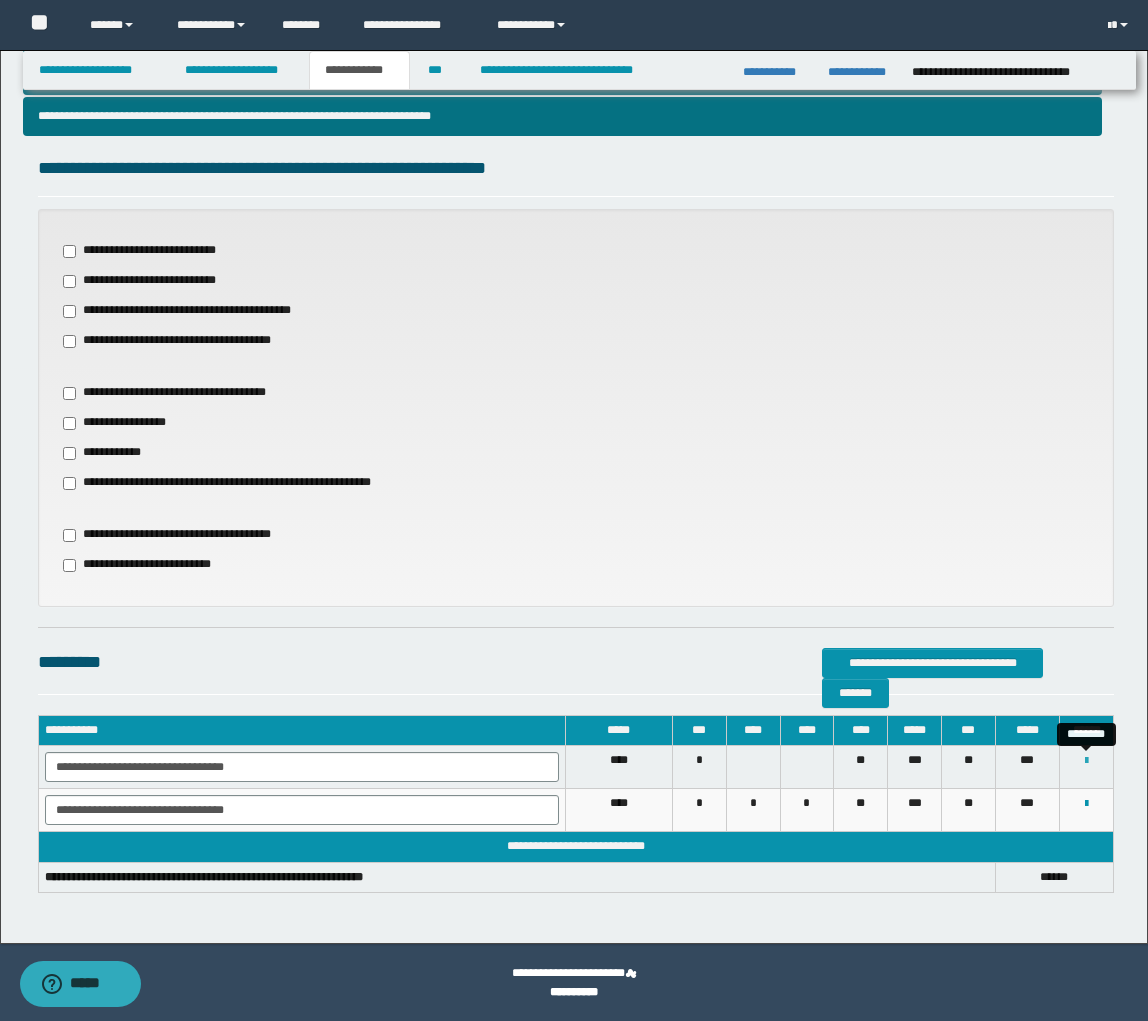 click at bounding box center [1086, 761] 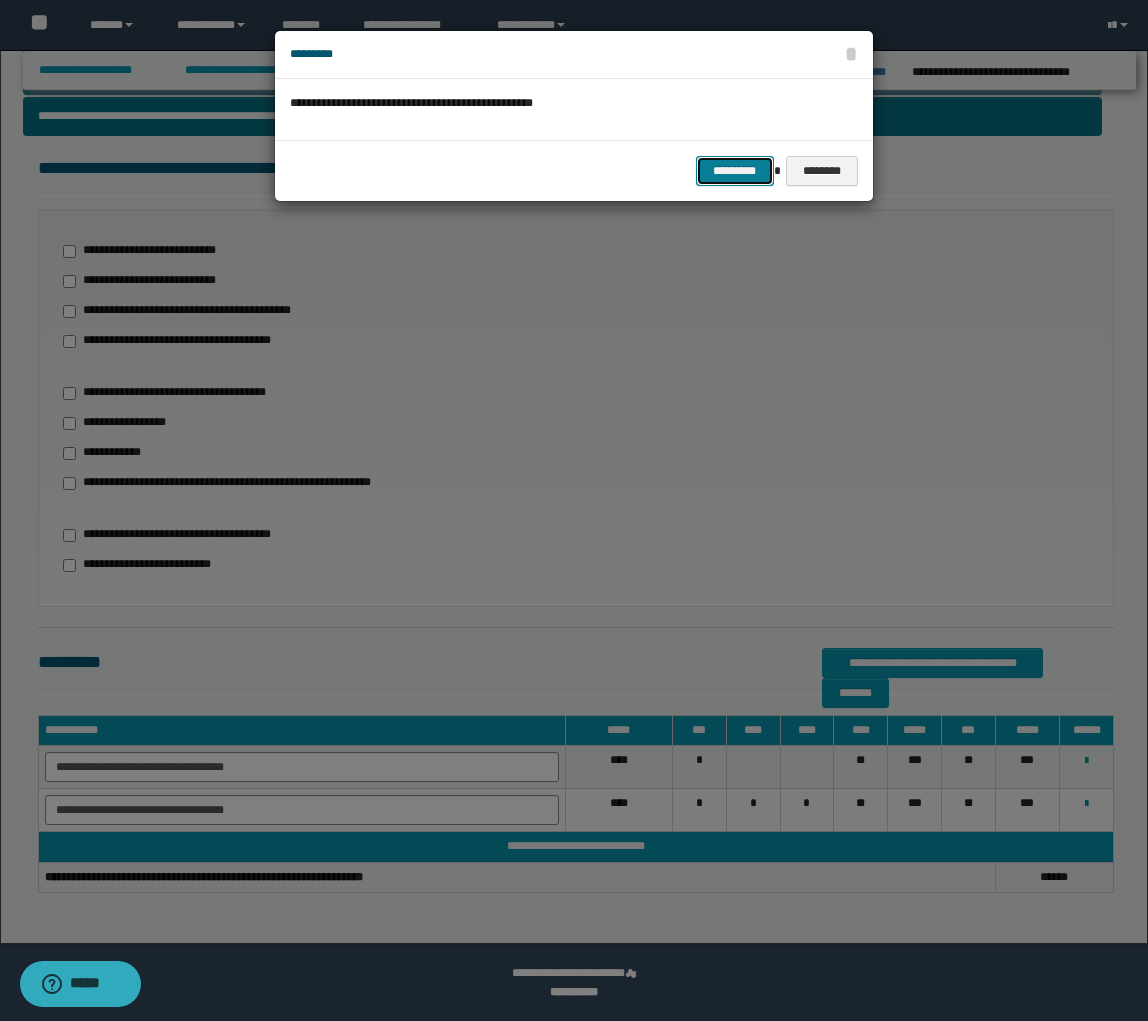 drag, startPoint x: 744, startPoint y: 168, endPoint x: 745, endPoint y: 201, distance: 33.01515 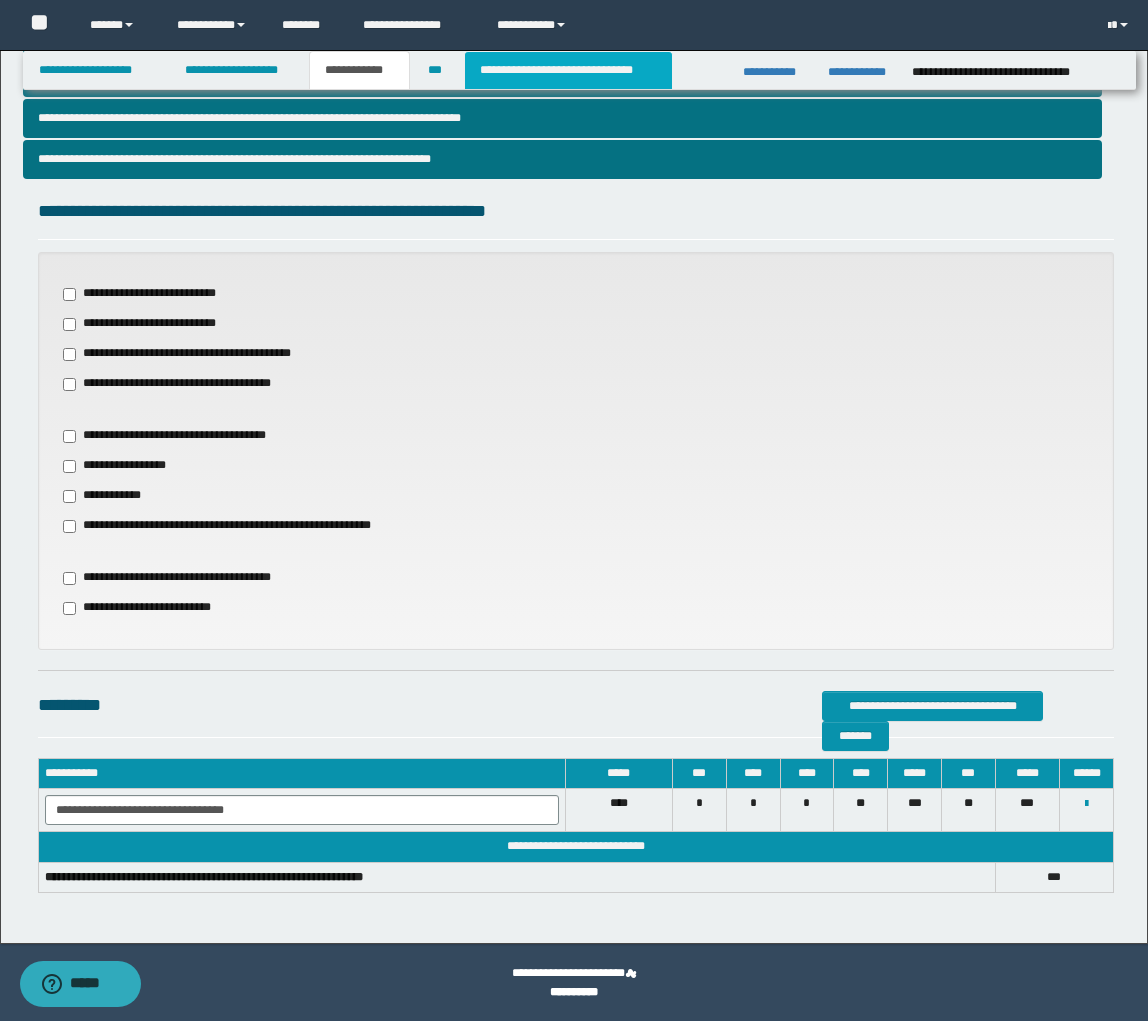click on "**********" at bounding box center [568, 70] 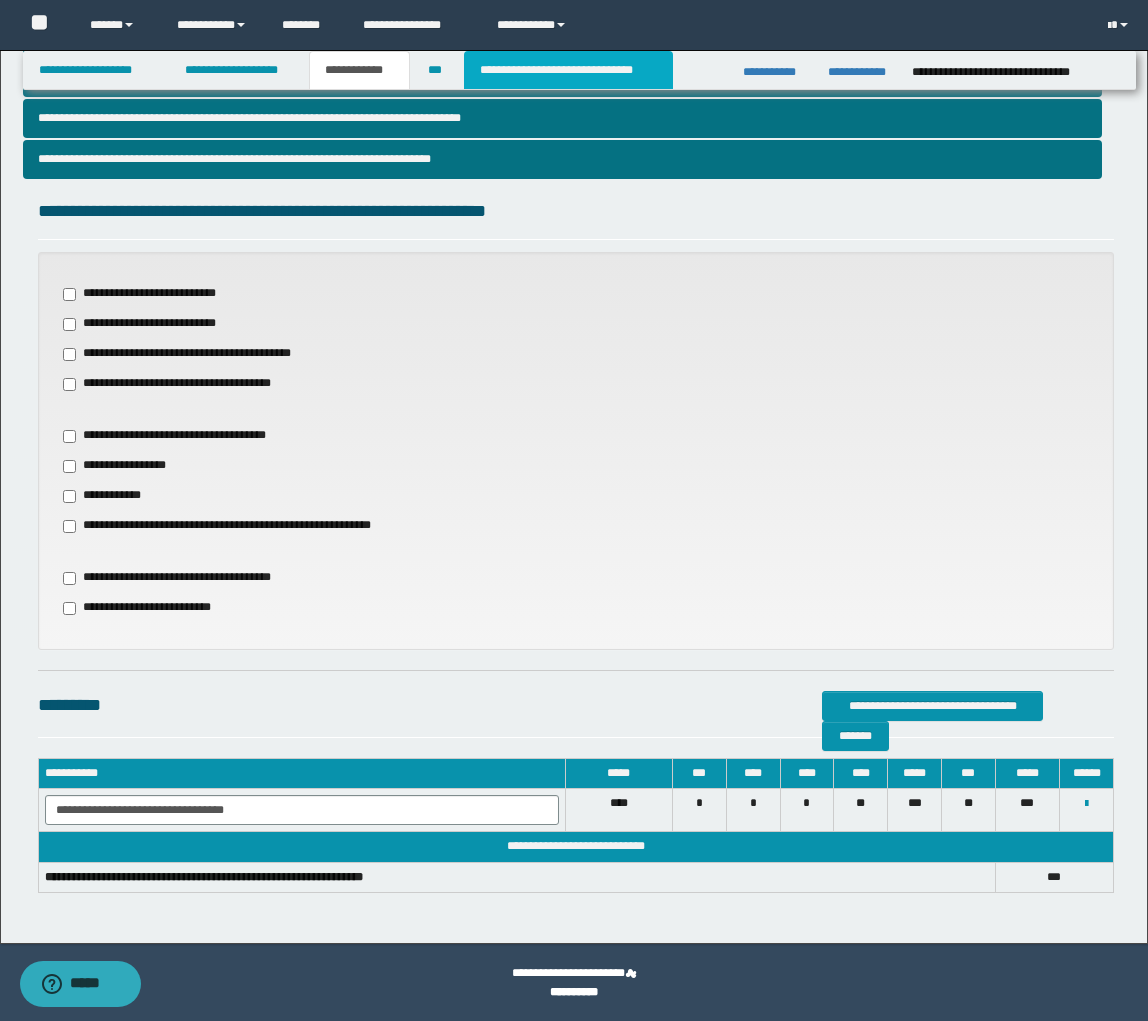 scroll, scrollTop: 0, scrollLeft: 0, axis: both 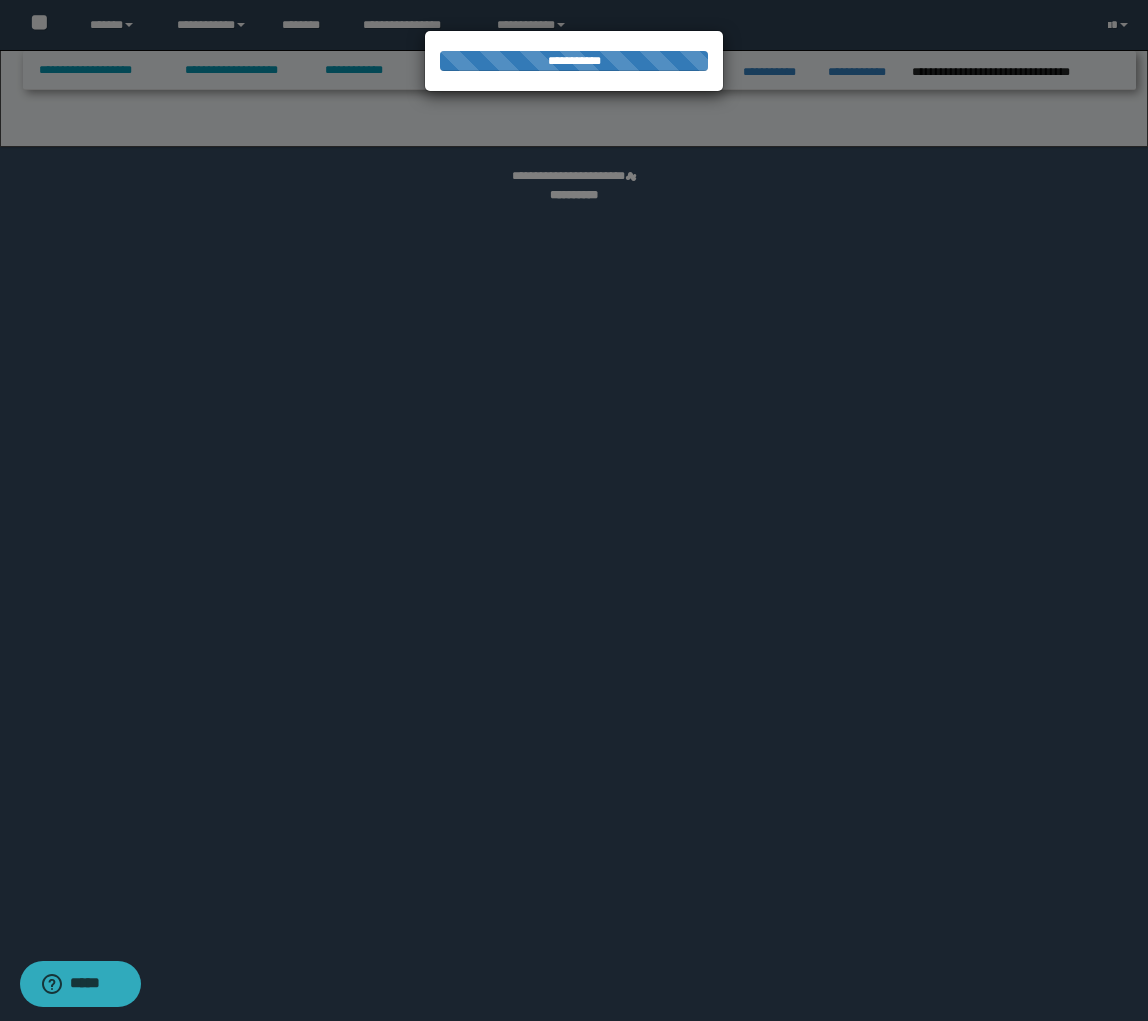 select on "*" 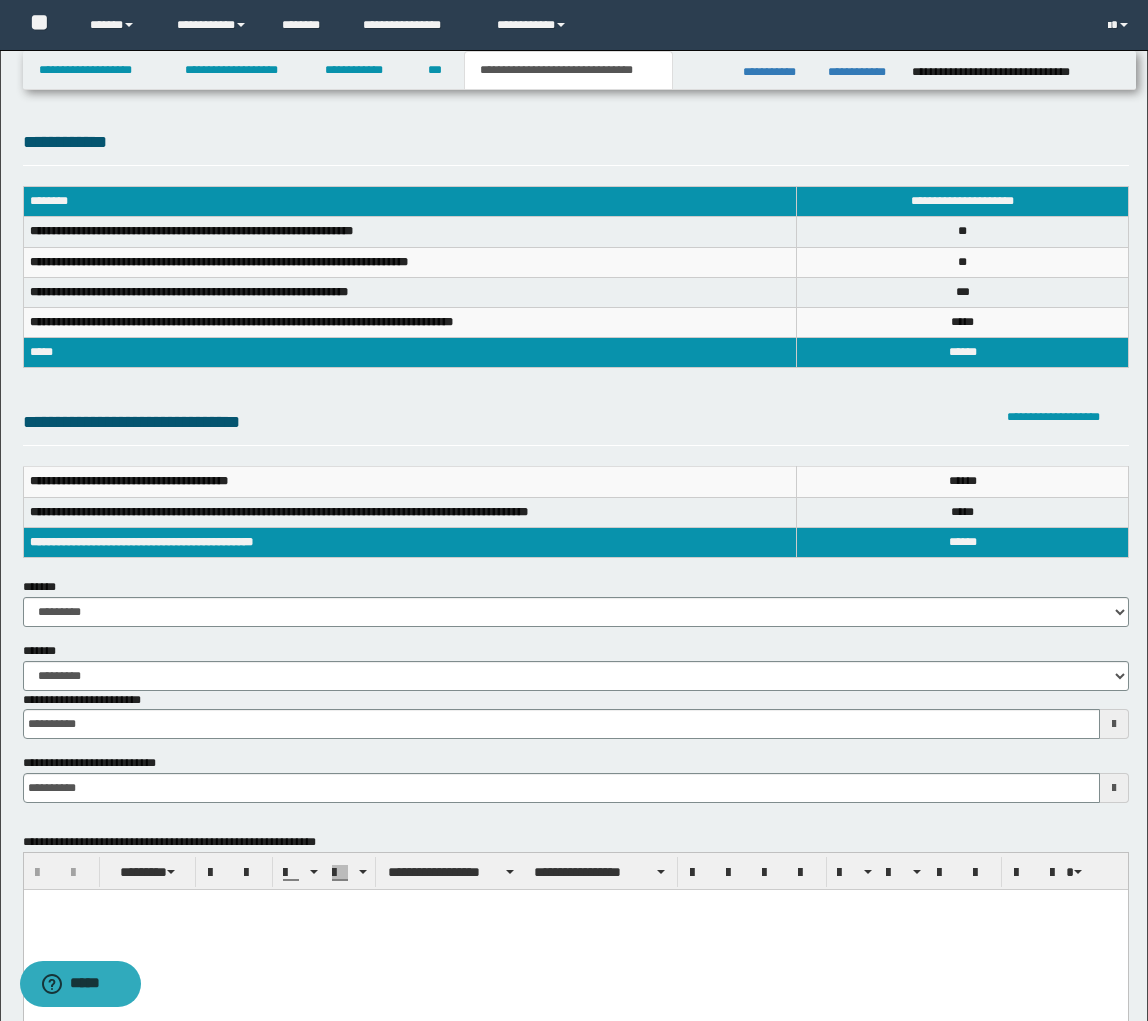scroll, scrollTop: 0, scrollLeft: 0, axis: both 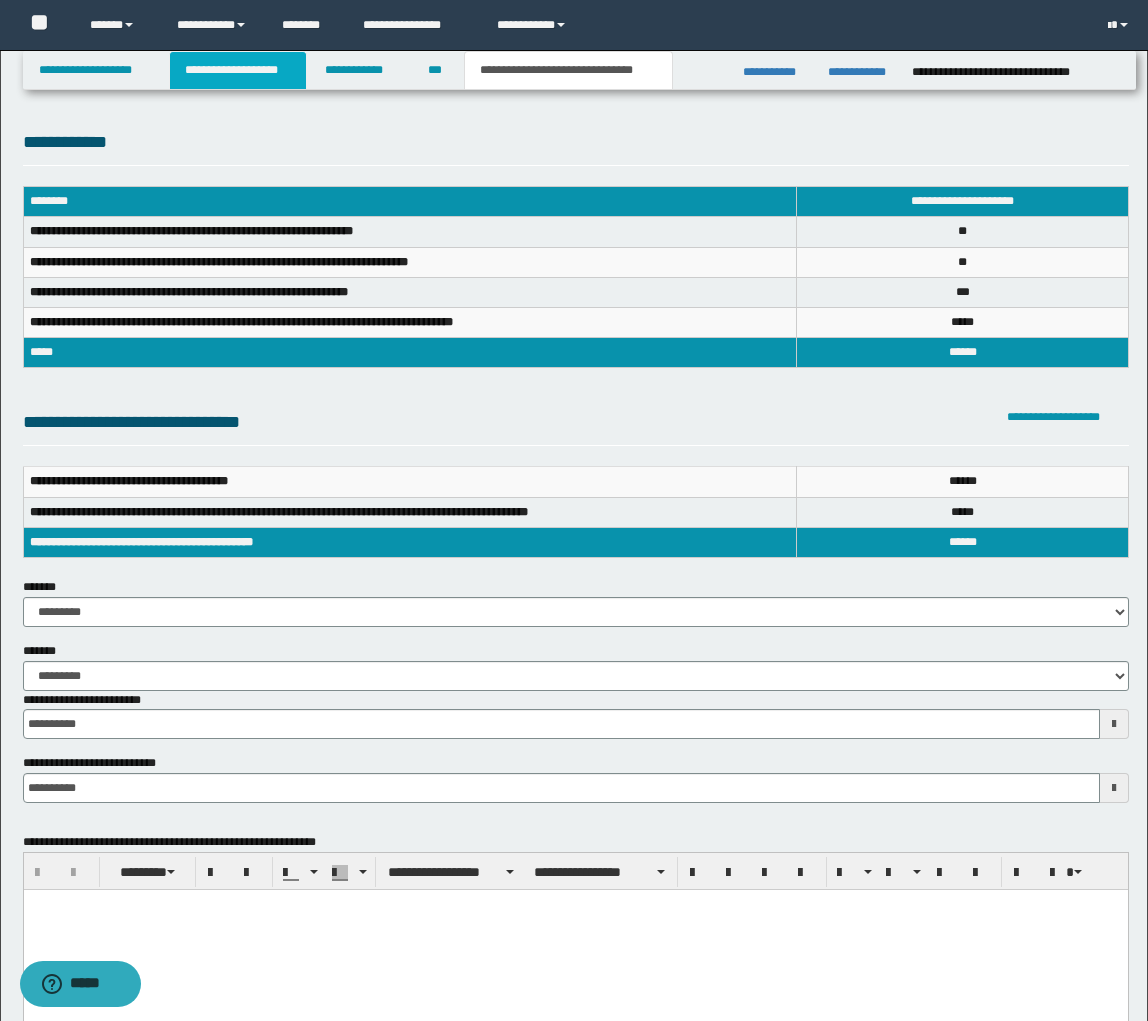 click on "**********" at bounding box center [238, 70] 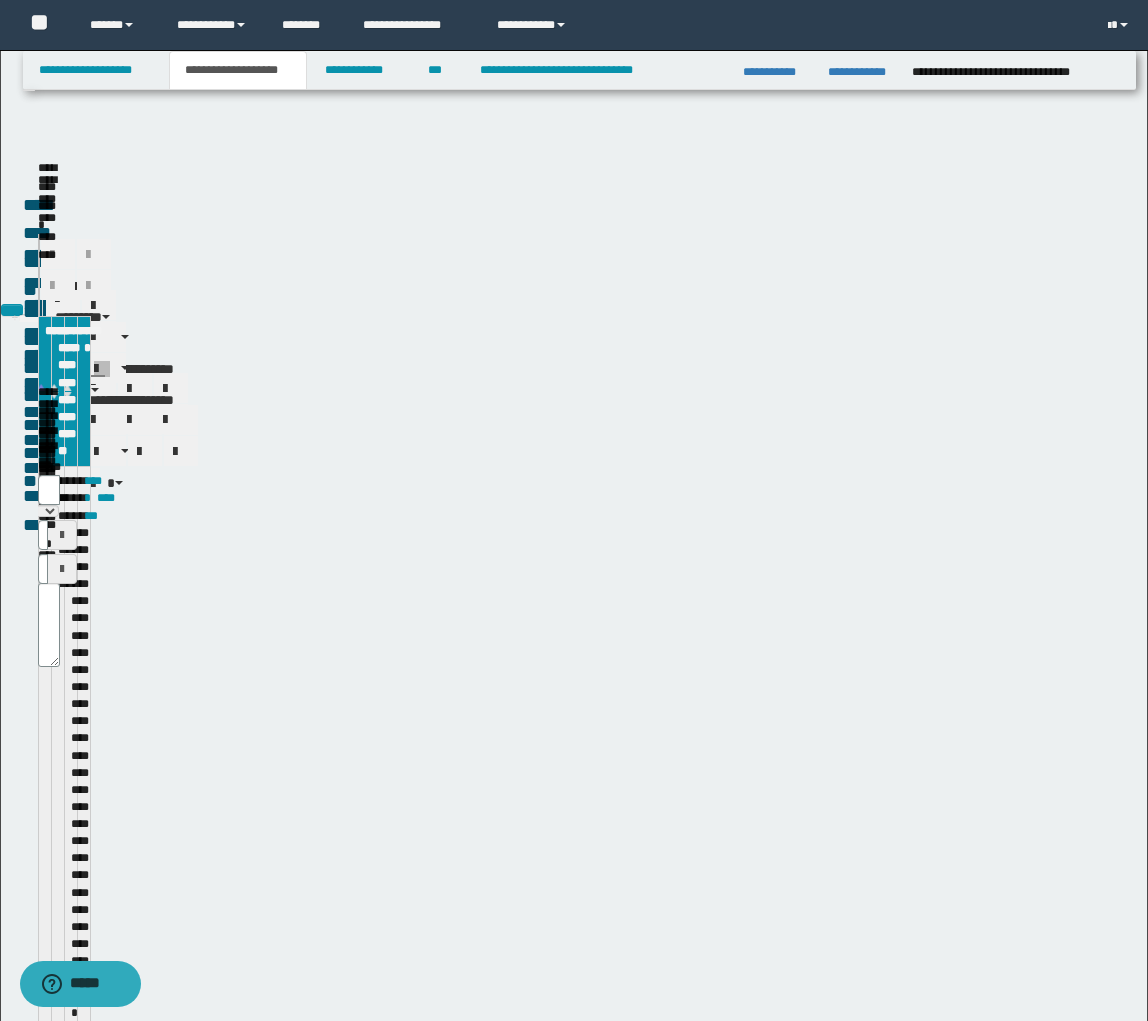 click on "**********" at bounding box center [238, 70] 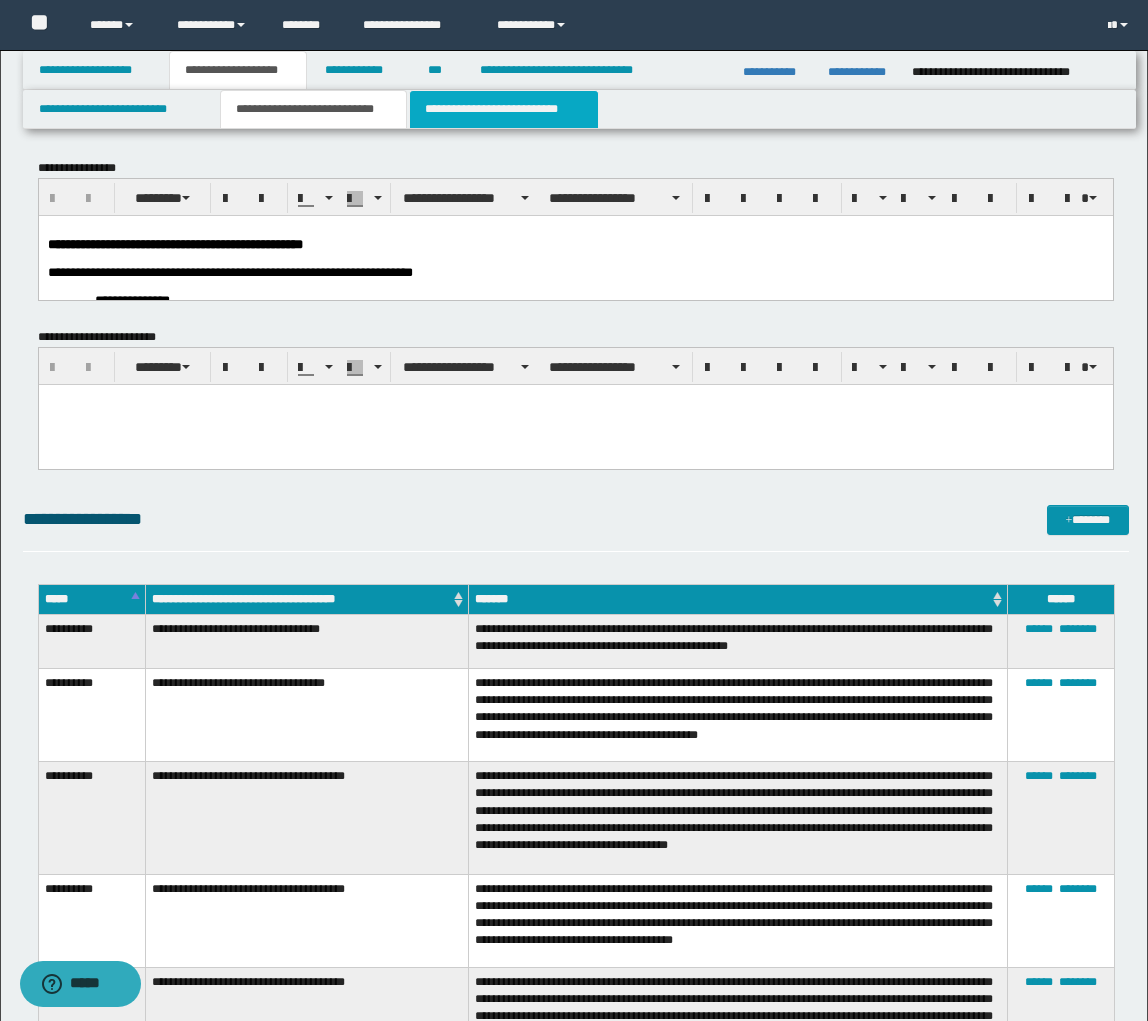 click on "**********" at bounding box center [504, 109] 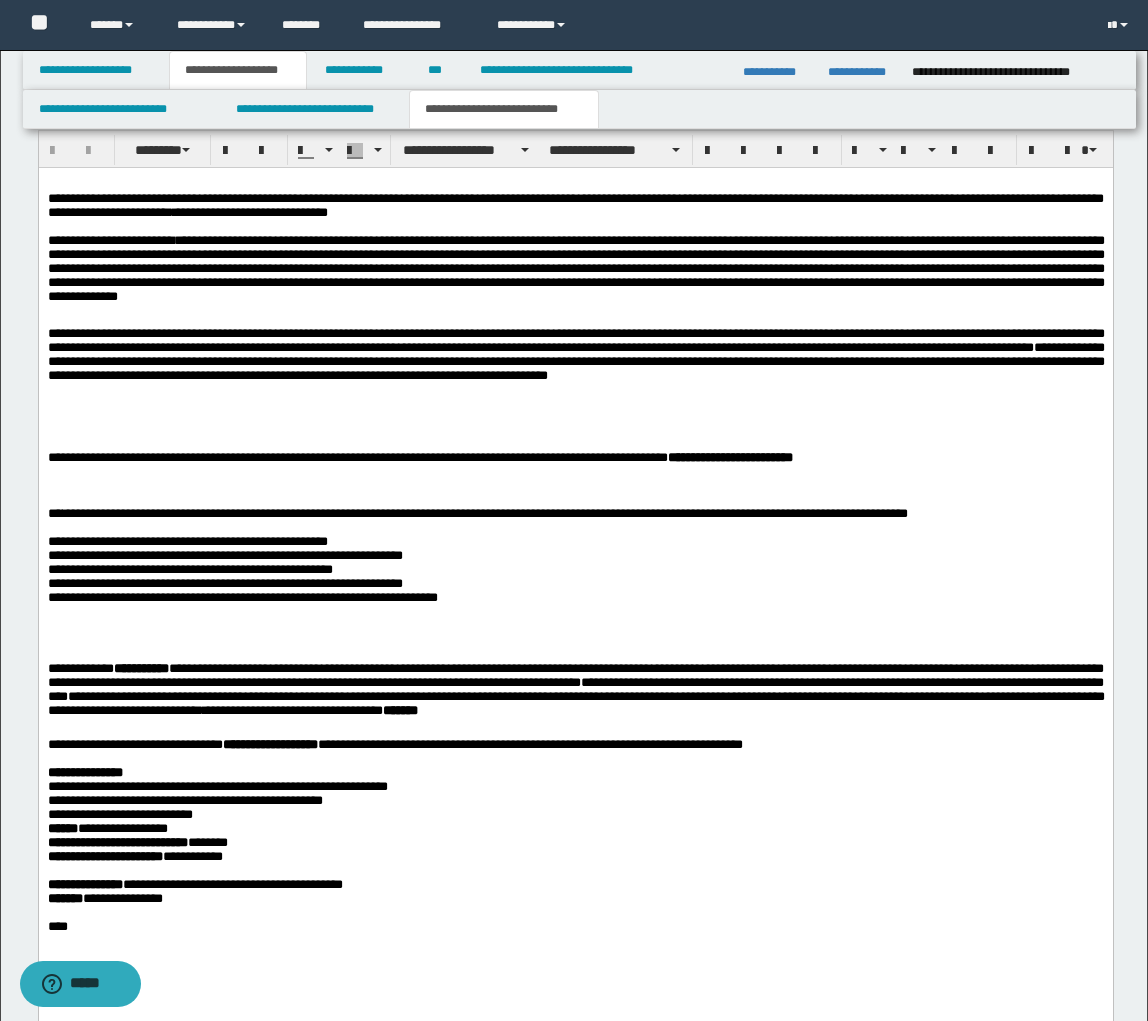 scroll, scrollTop: 1999, scrollLeft: 0, axis: vertical 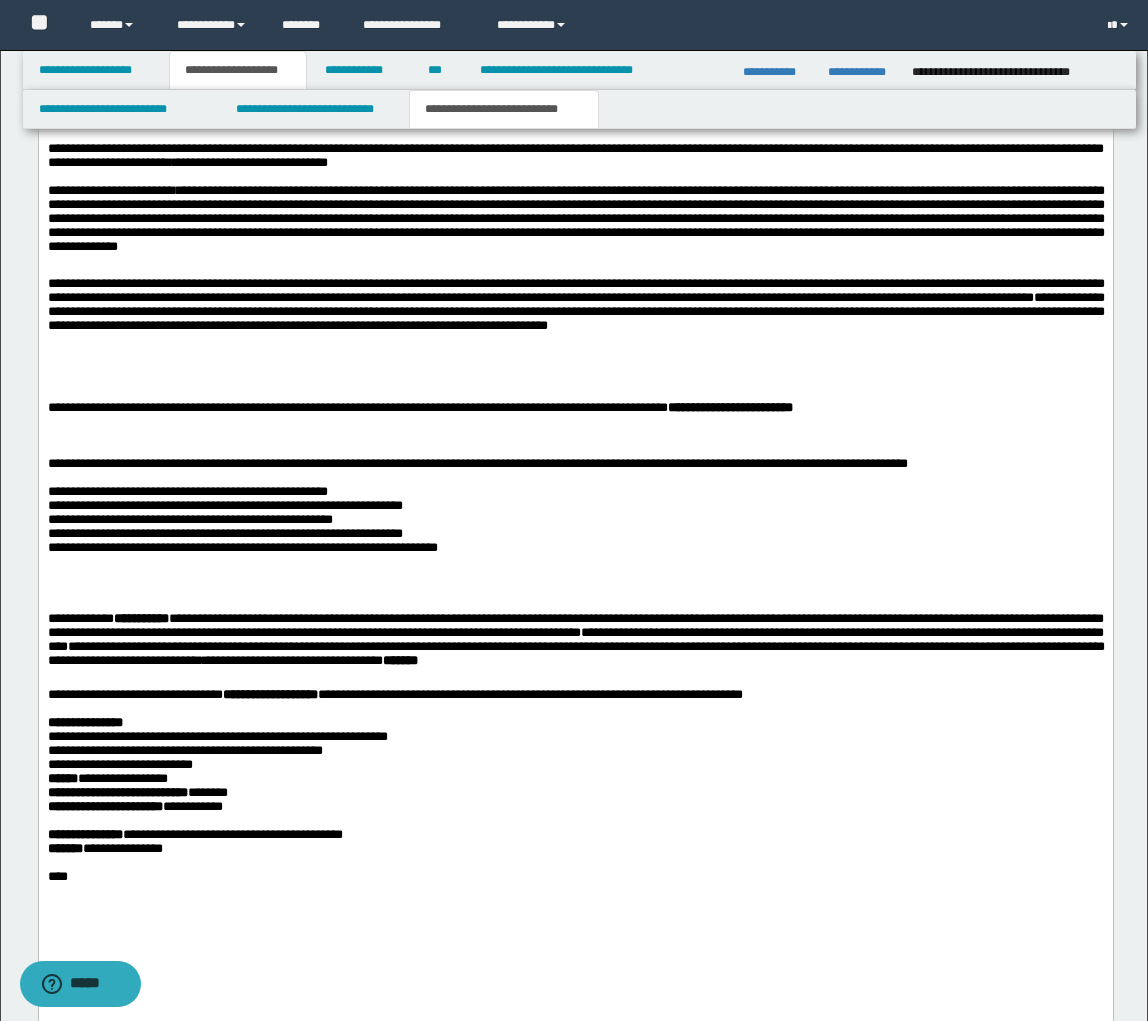 click at bounding box center [575, 378] 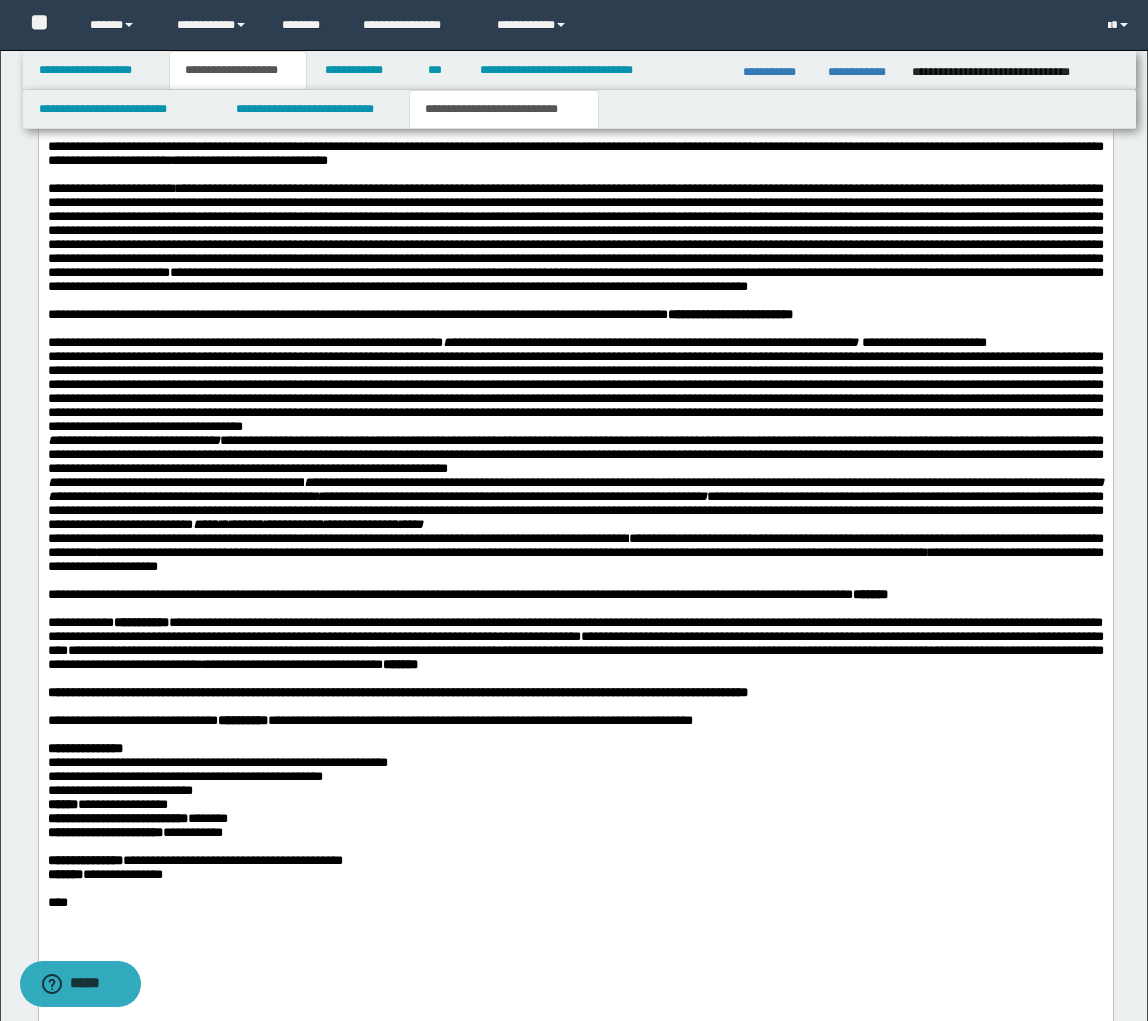 type 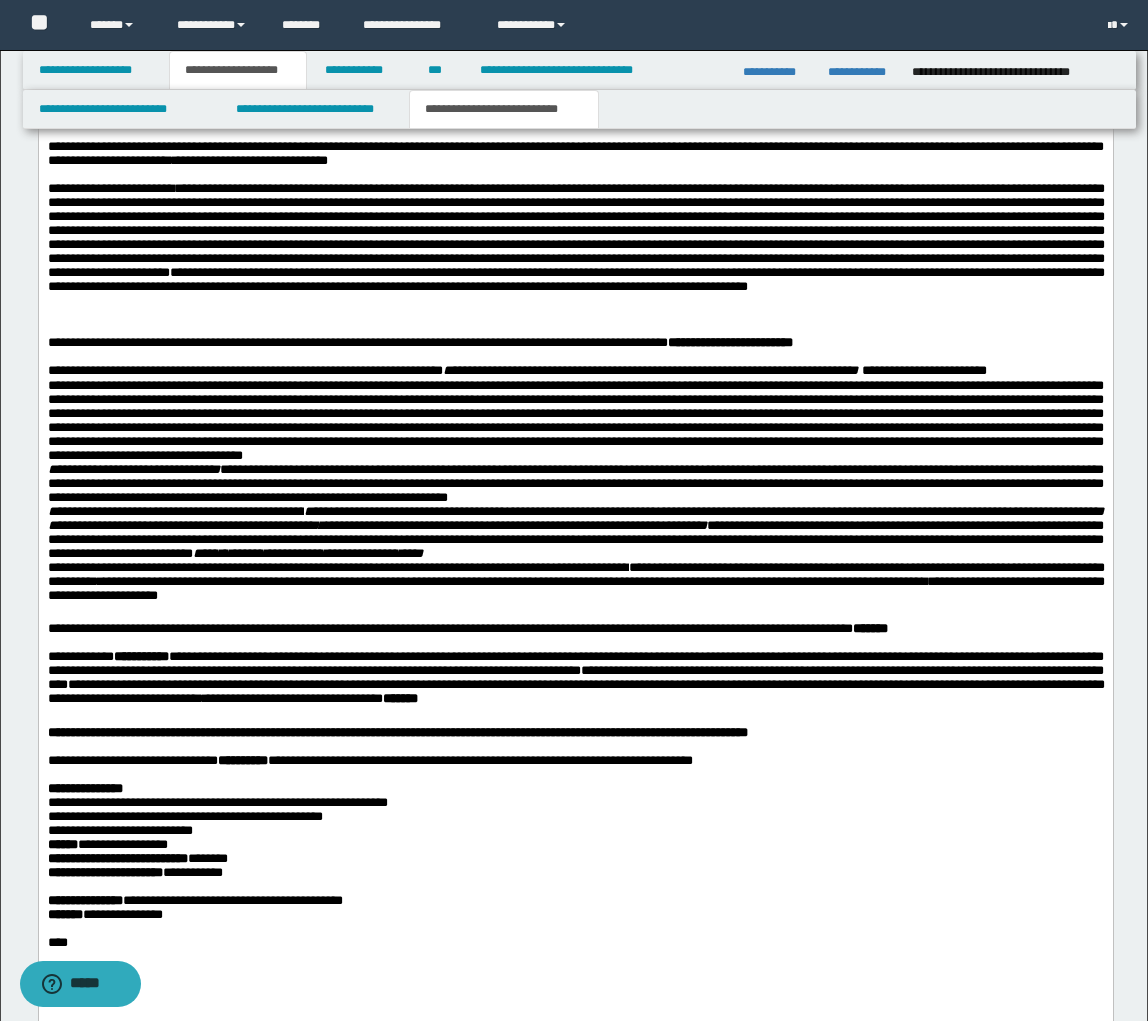 click at bounding box center [575, 420] 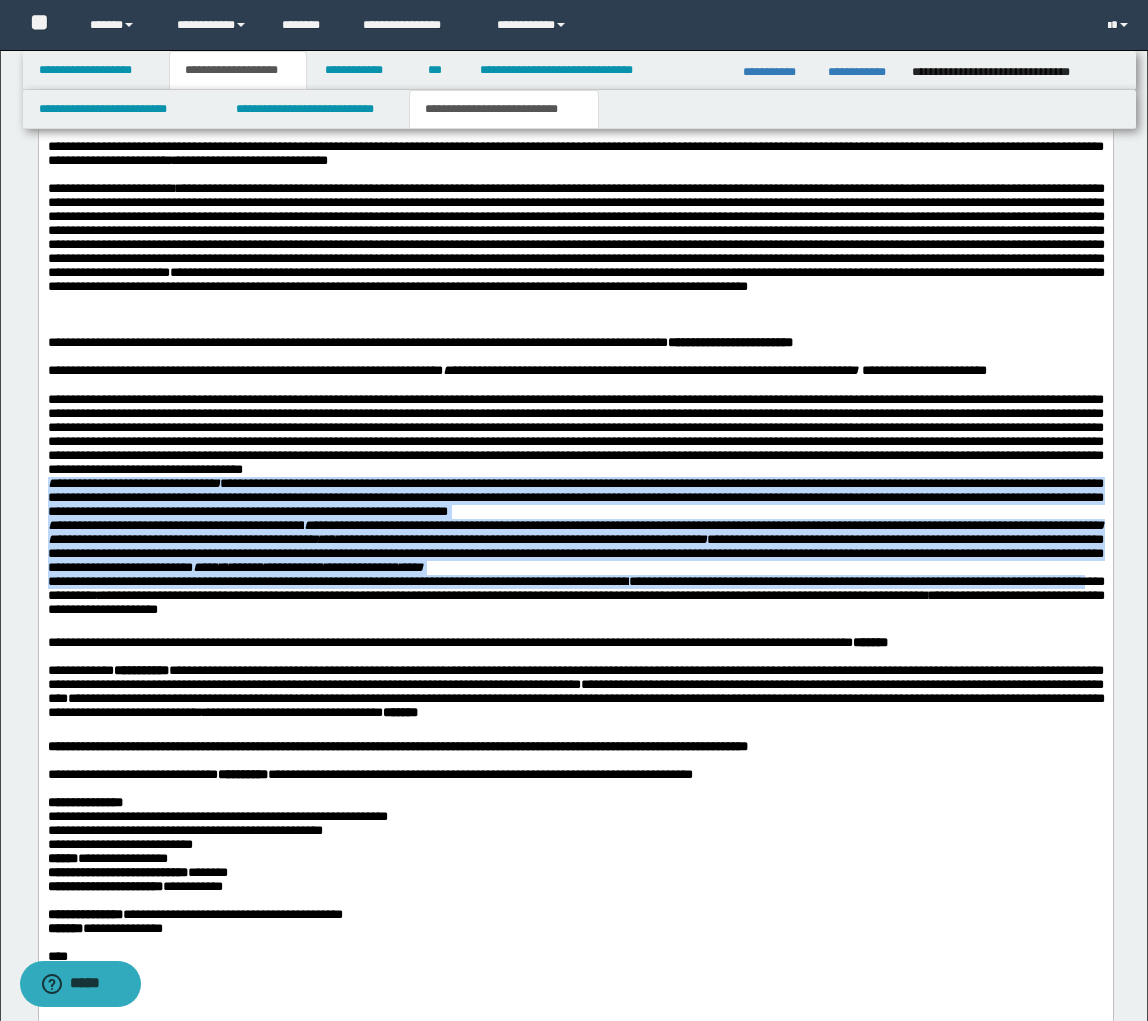 drag, startPoint x: 47, startPoint y: 507, endPoint x: 146, endPoint y: 623, distance: 152.50246 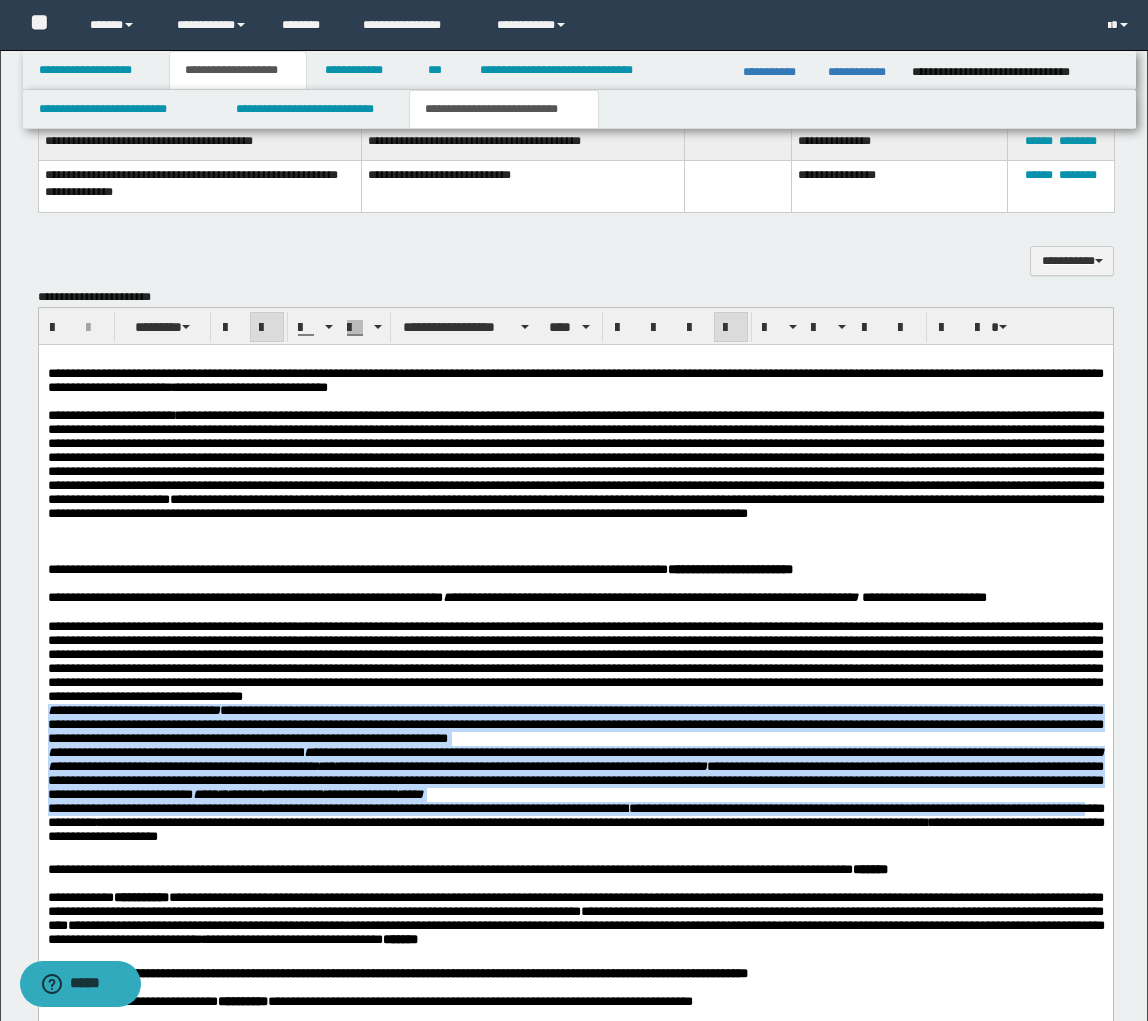 scroll, scrollTop: 1725, scrollLeft: 0, axis: vertical 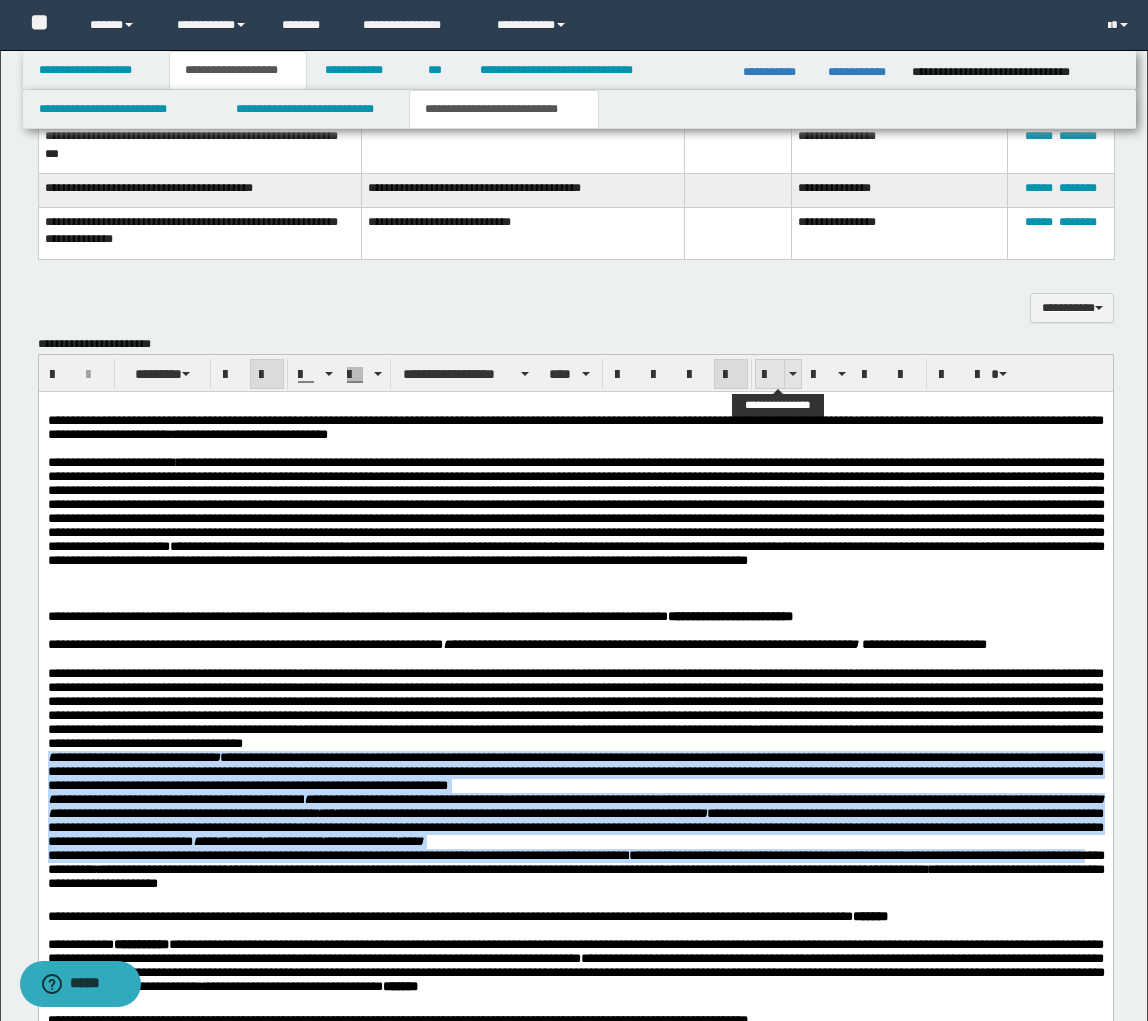 click at bounding box center [770, 375] 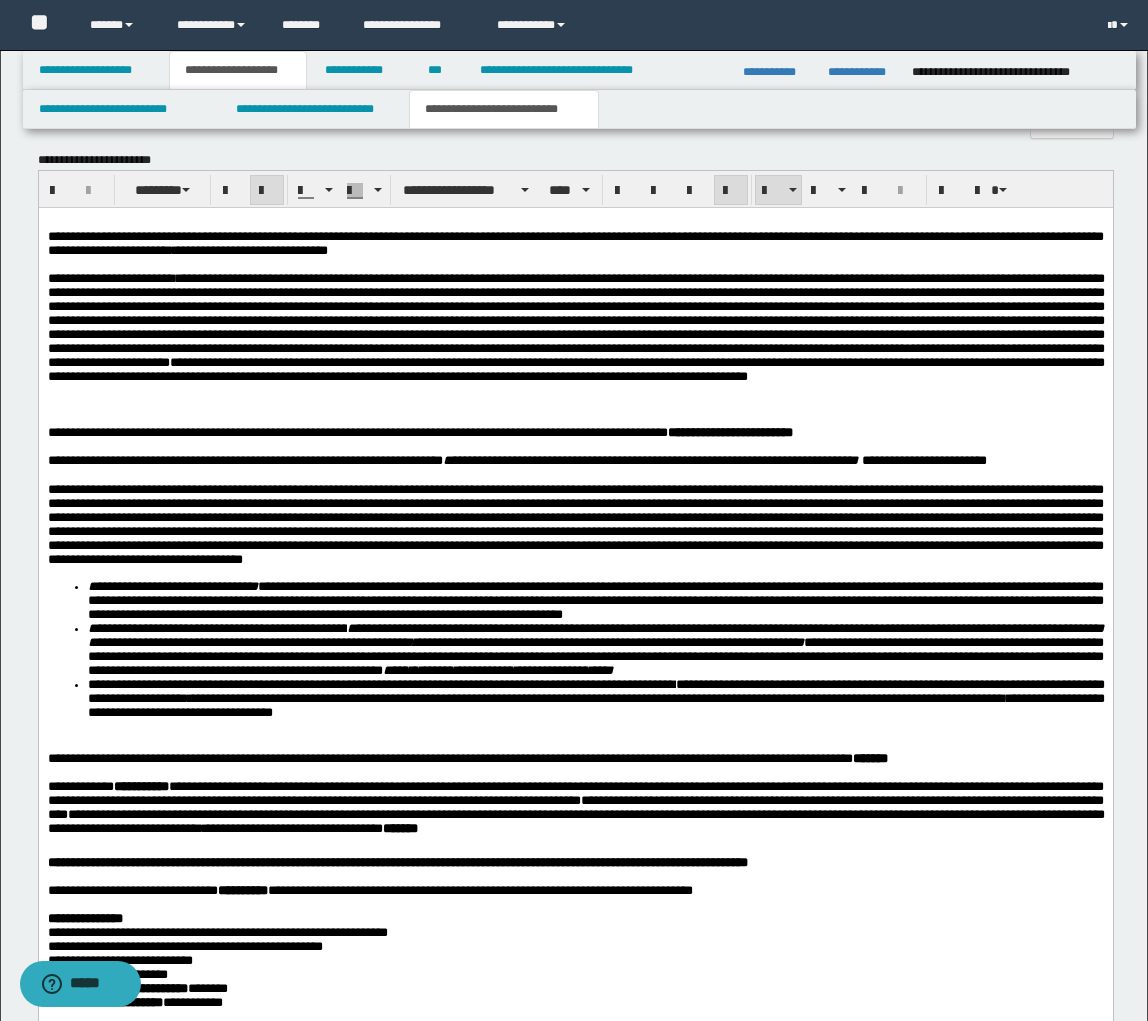 scroll, scrollTop: 1912, scrollLeft: 0, axis: vertical 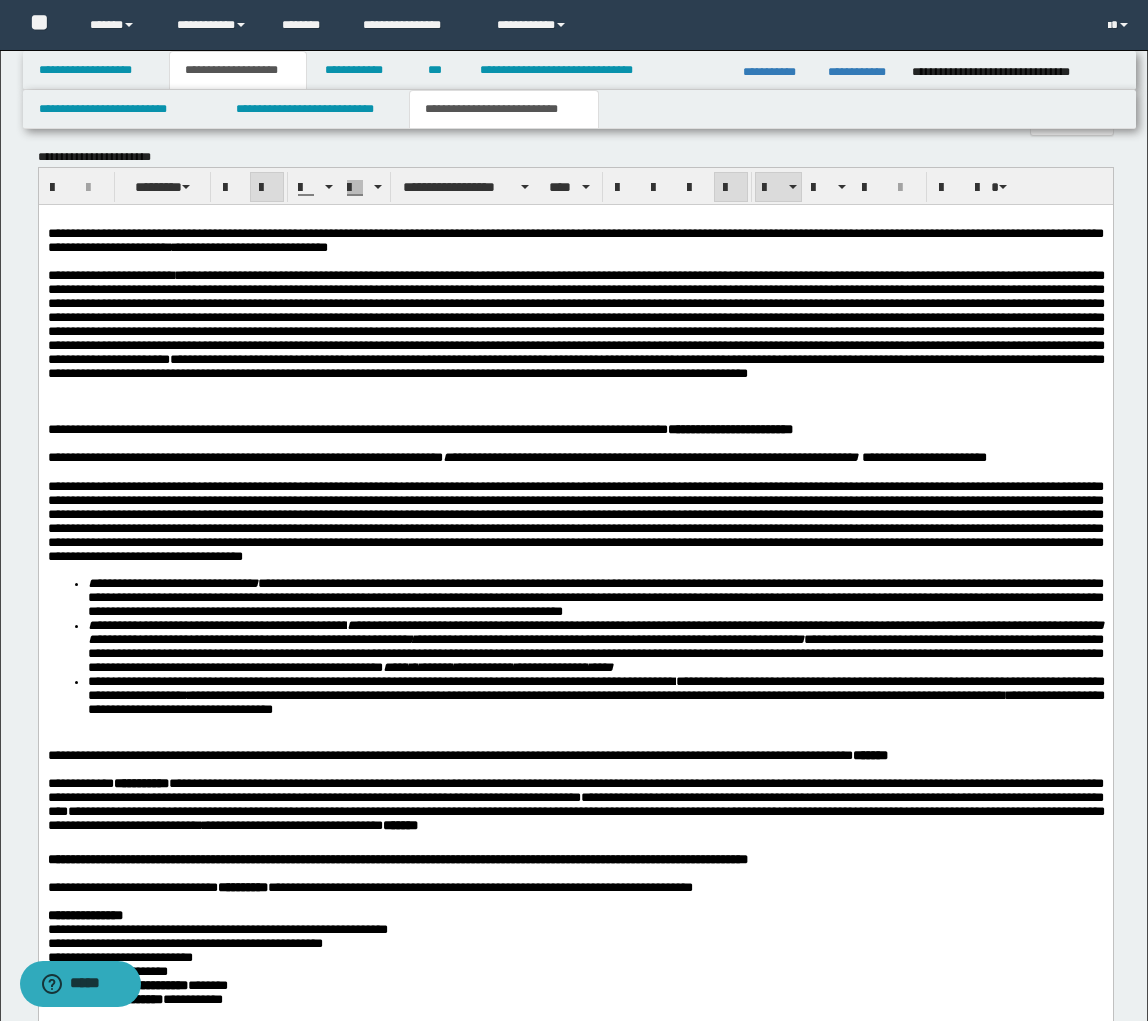 click at bounding box center (575, 521) 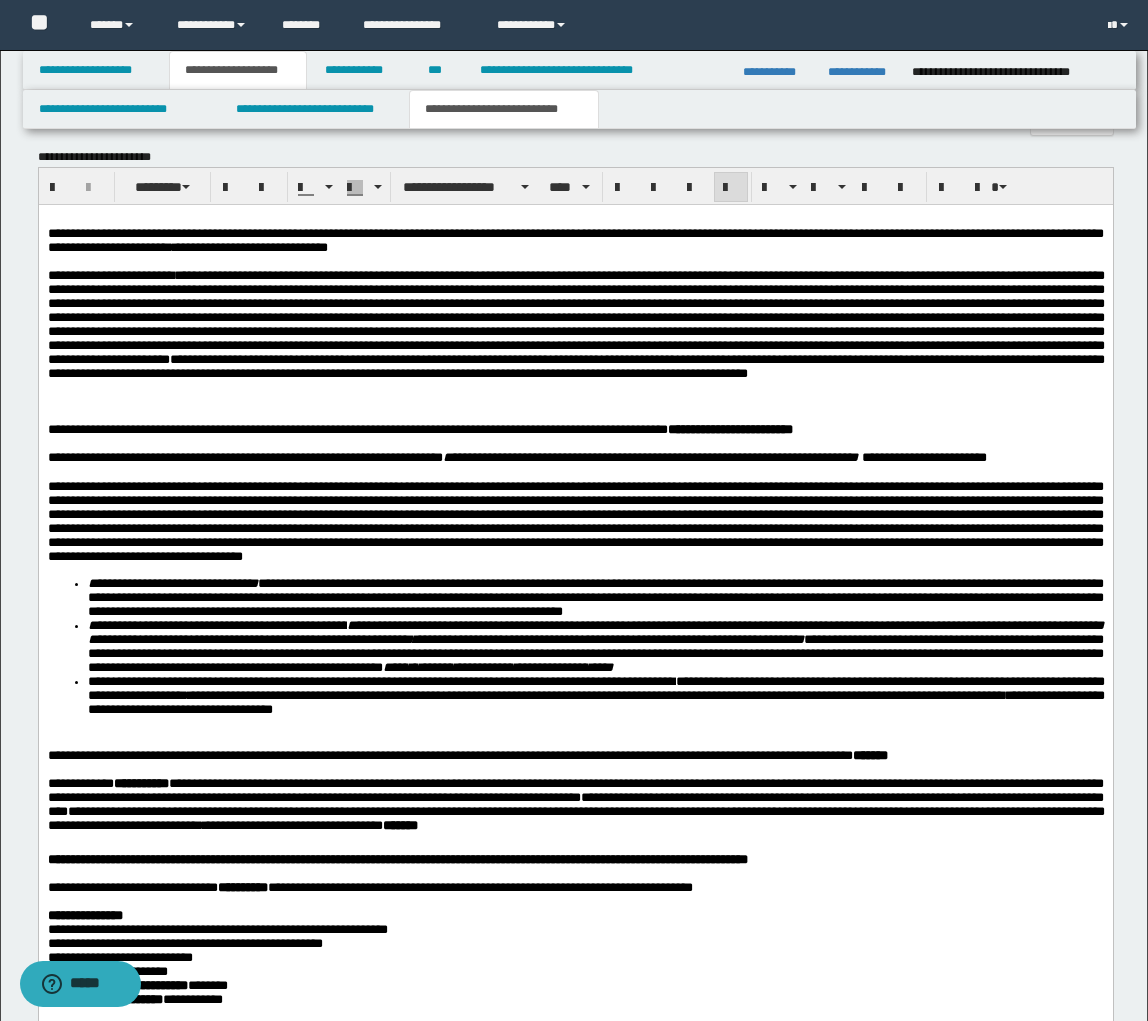 scroll, scrollTop: 2049, scrollLeft: 0, axis: vertical 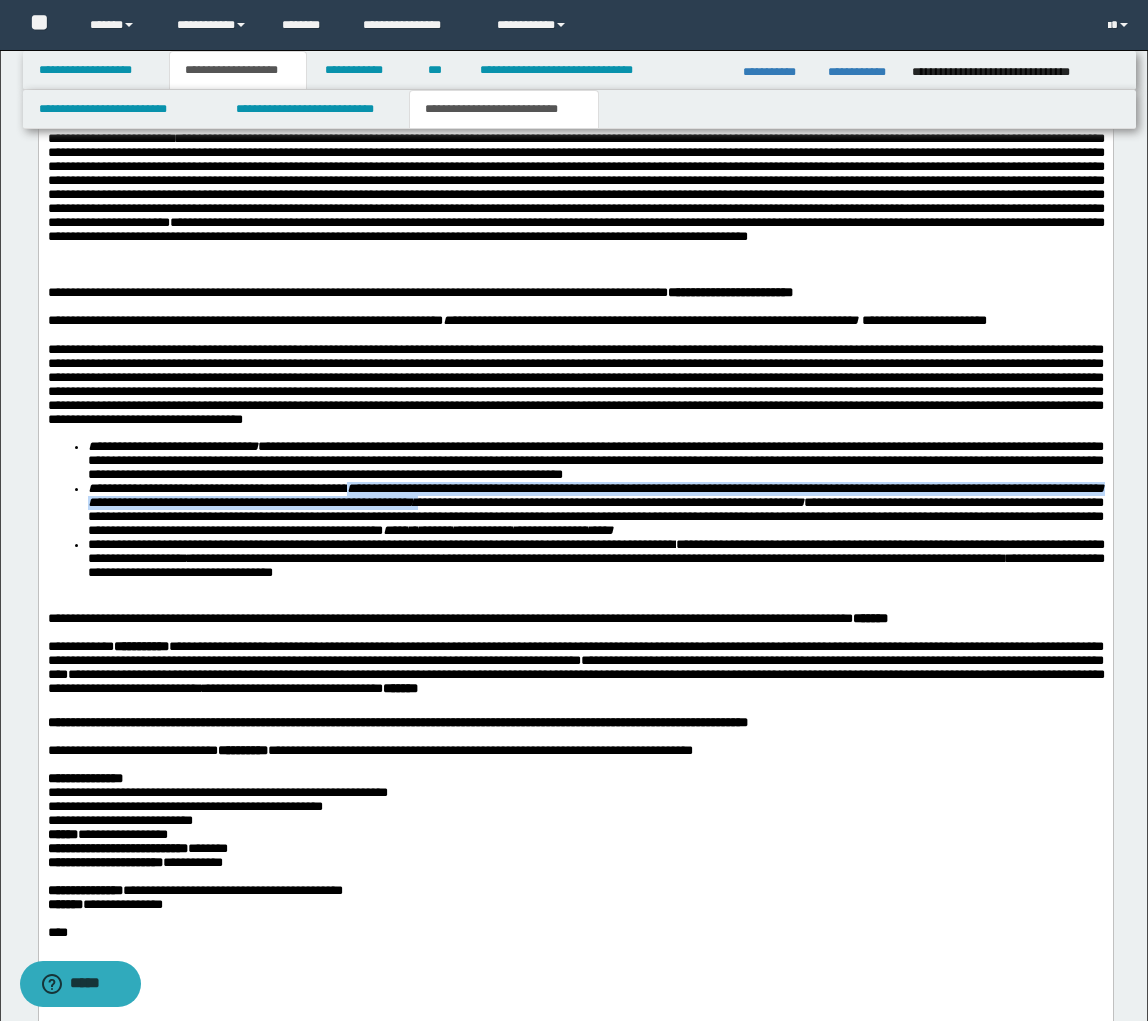 drag, startPoint x: 355, startPoint y: 517, endPoint x: 483, endPoint y: 532, distance: 128.87592 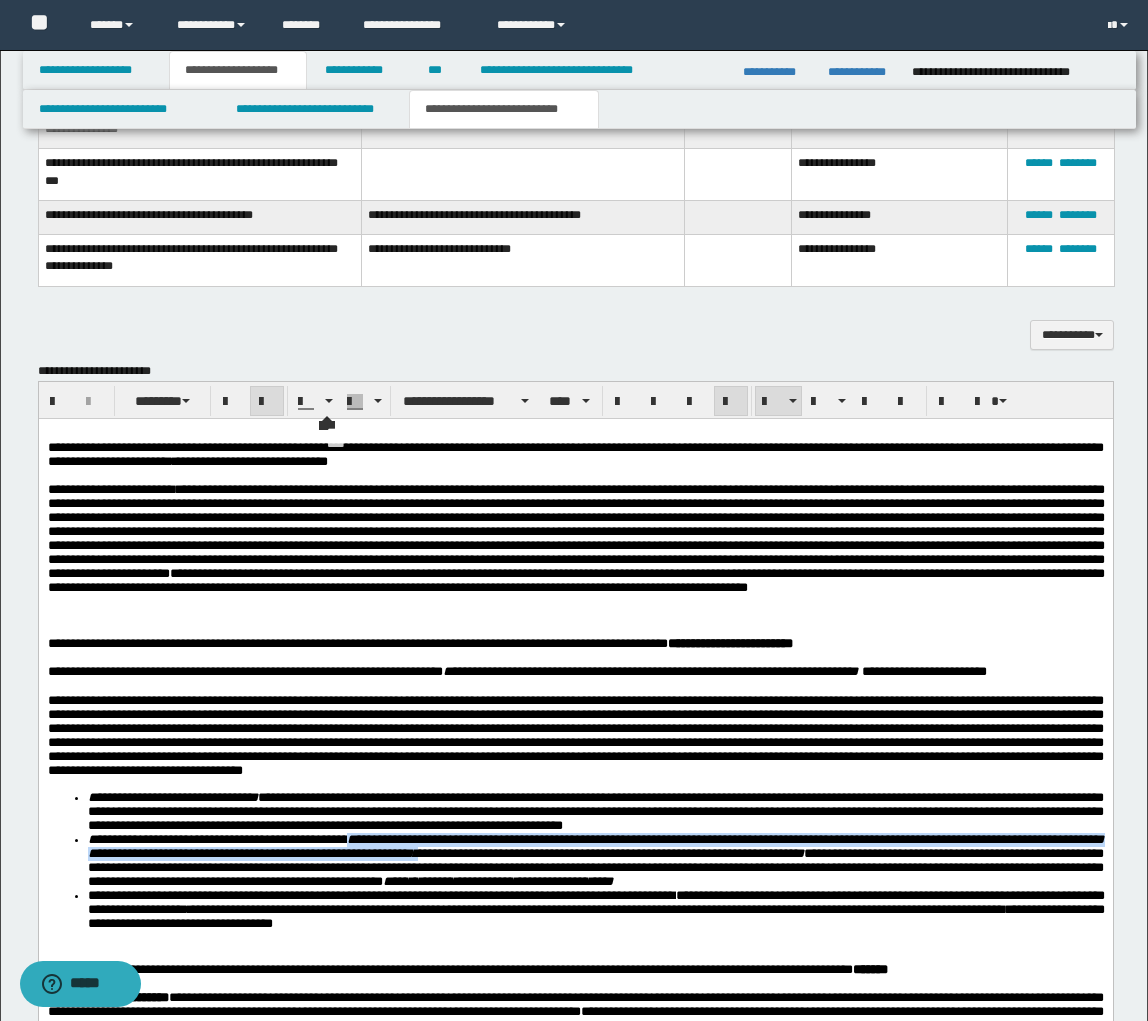 scroll, scrollTop: 1668, scrollLeft: 0, axis: vertical 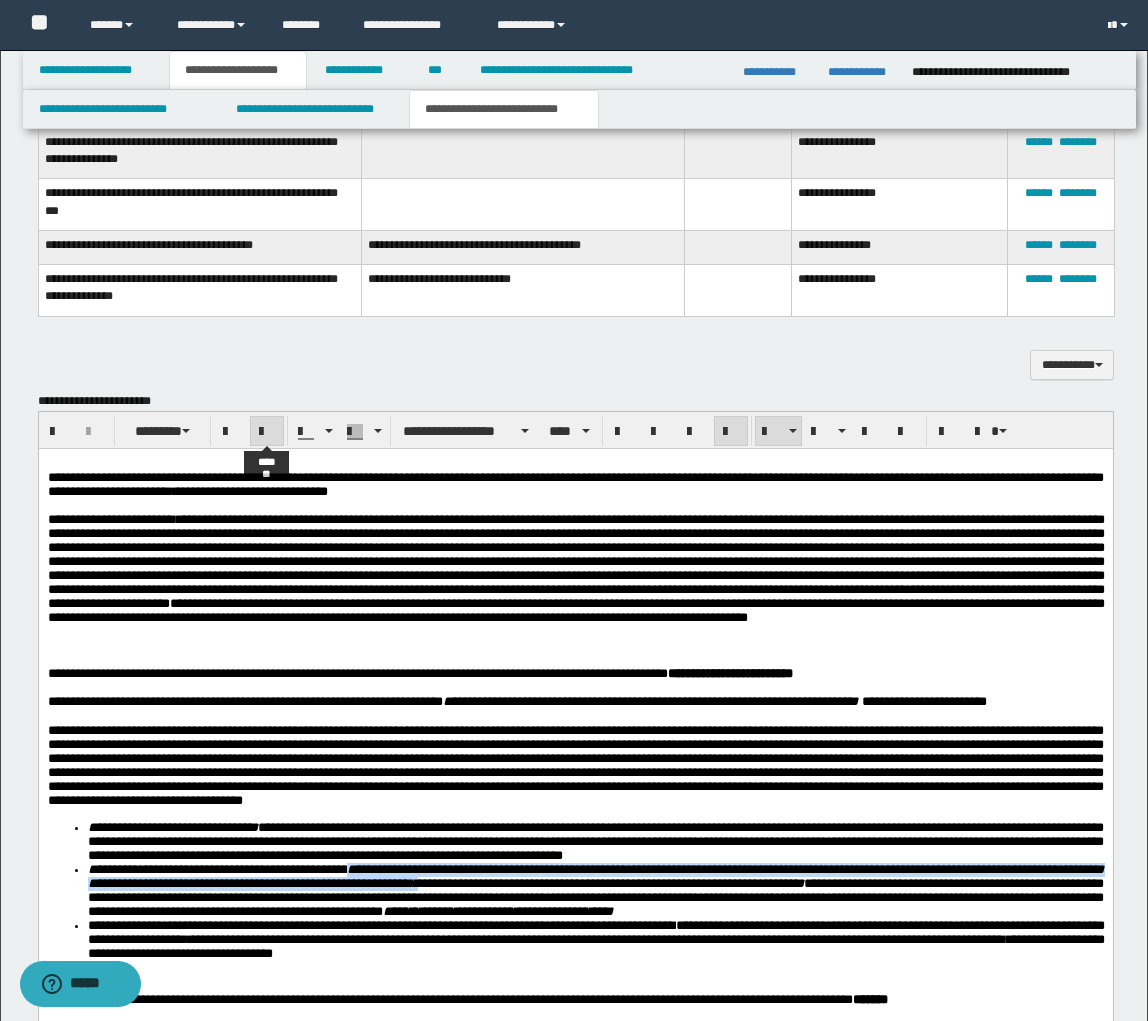 click at bounding box center (267, 432) 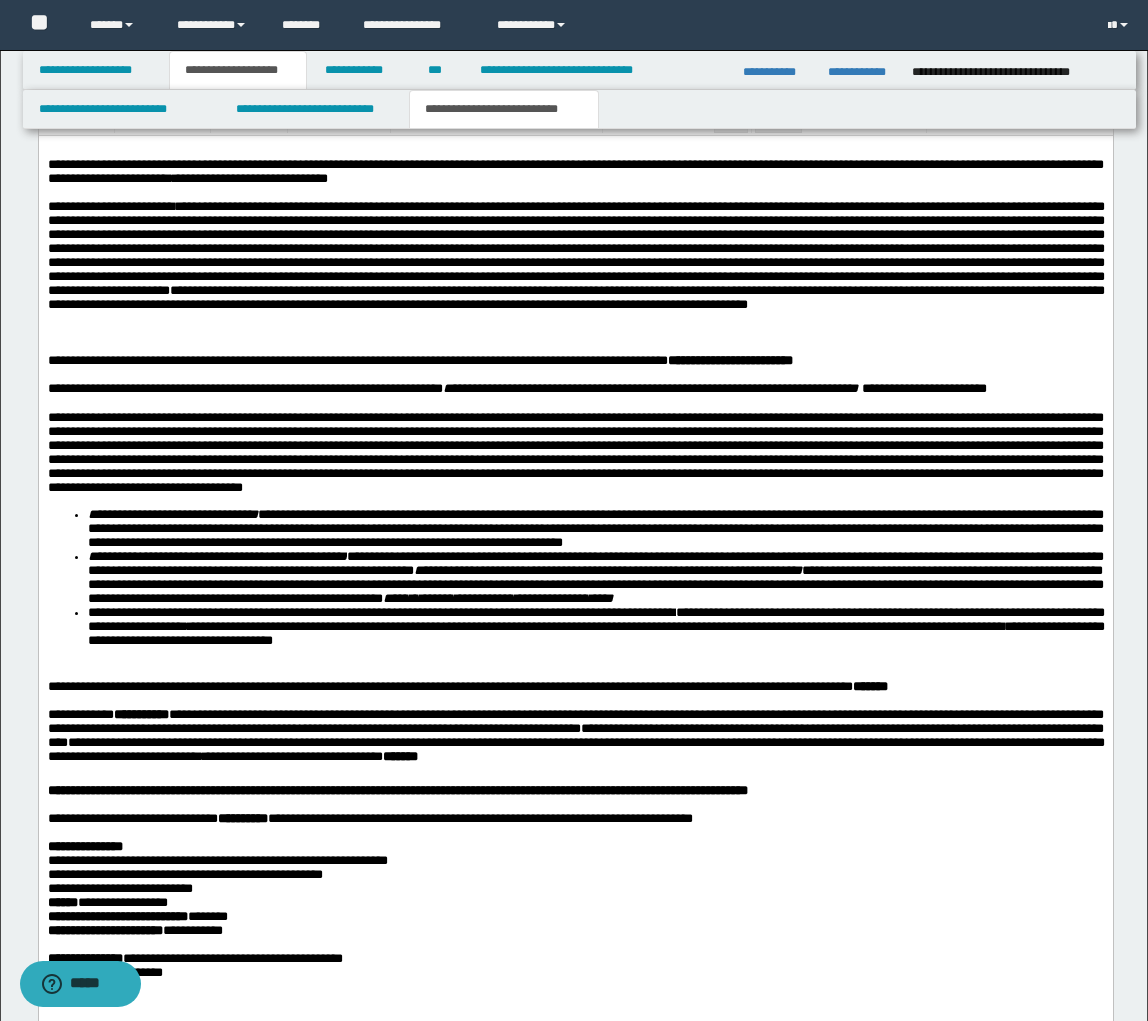 scroll, scrollTop: 2135, scrollLeft: 0, axis: vertical 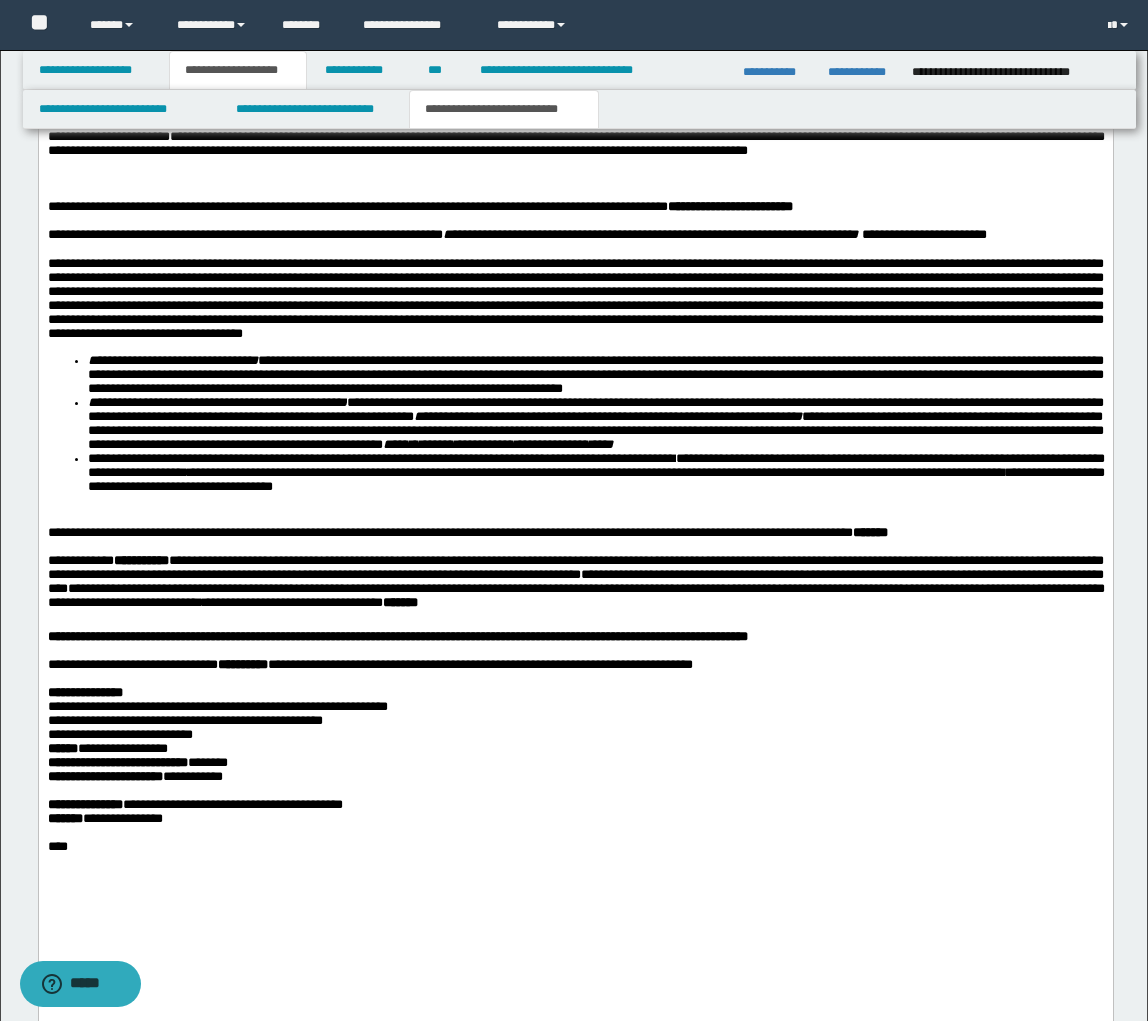 click at bounding box center [575, 520] 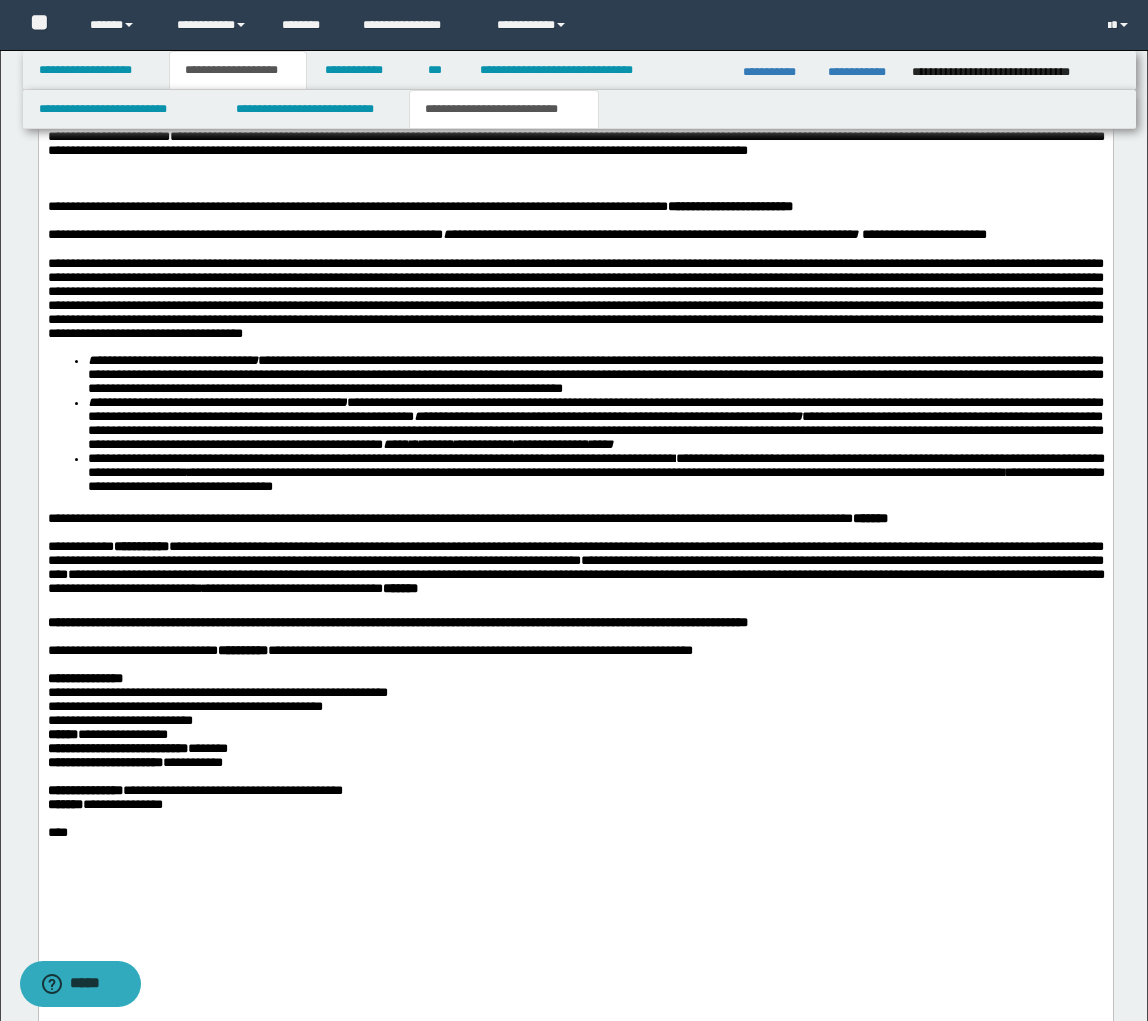 click on "******" at bounding box center [62, 735] 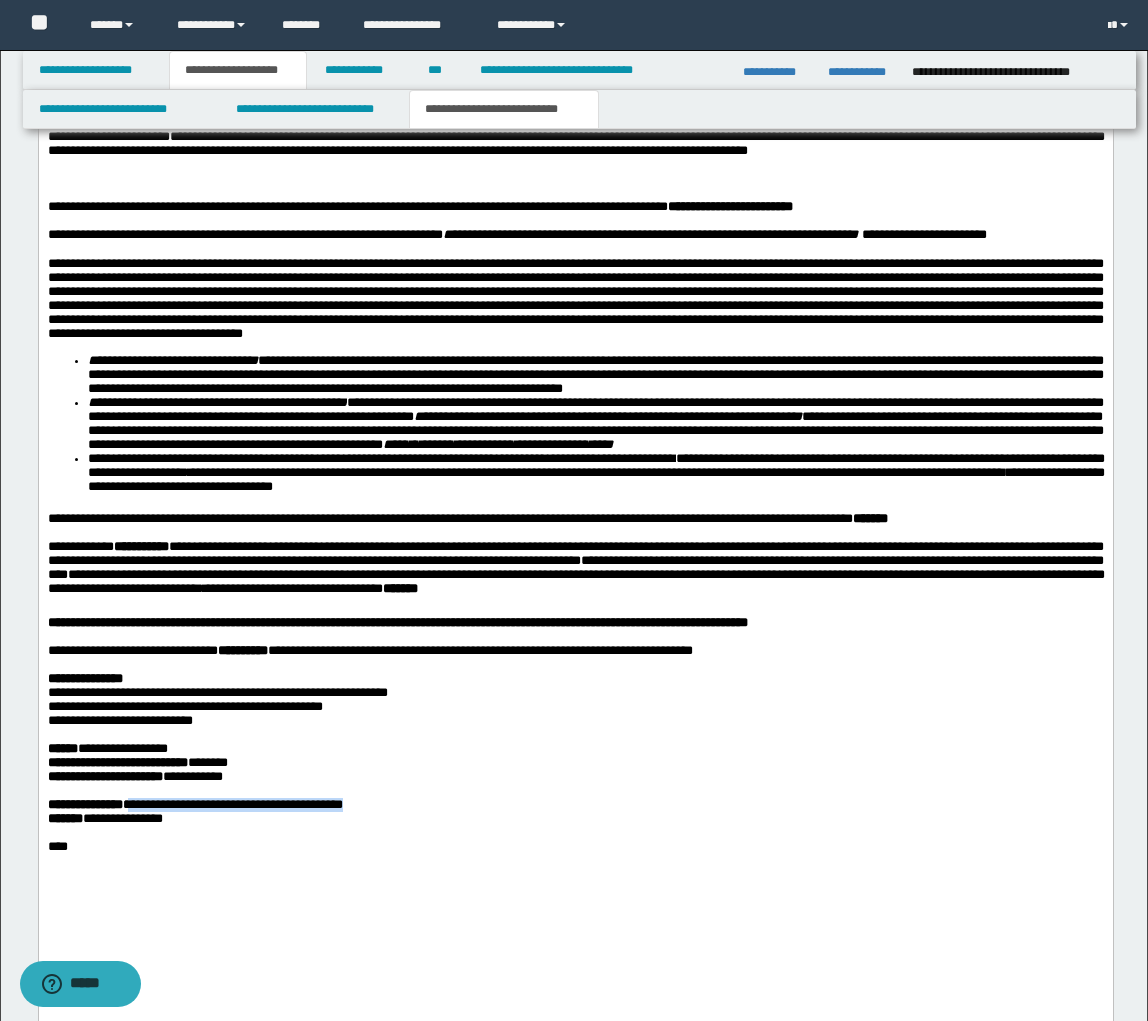 drag, startPoint x: 148, startPoint y: 861, endPoint x: 286, endPoint y: 867, distance: 138.13037 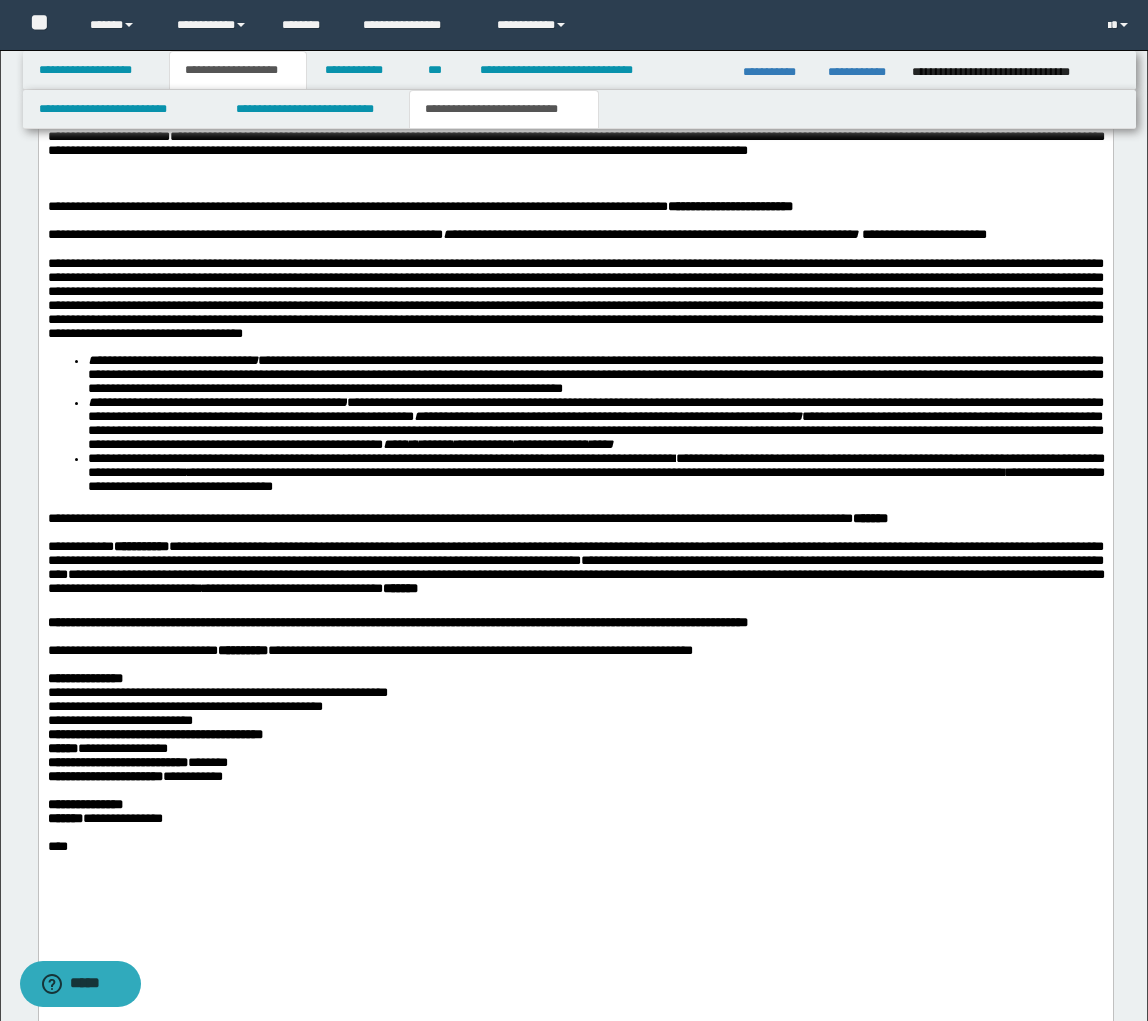 click on "**********" at bounding box center [154, 735] 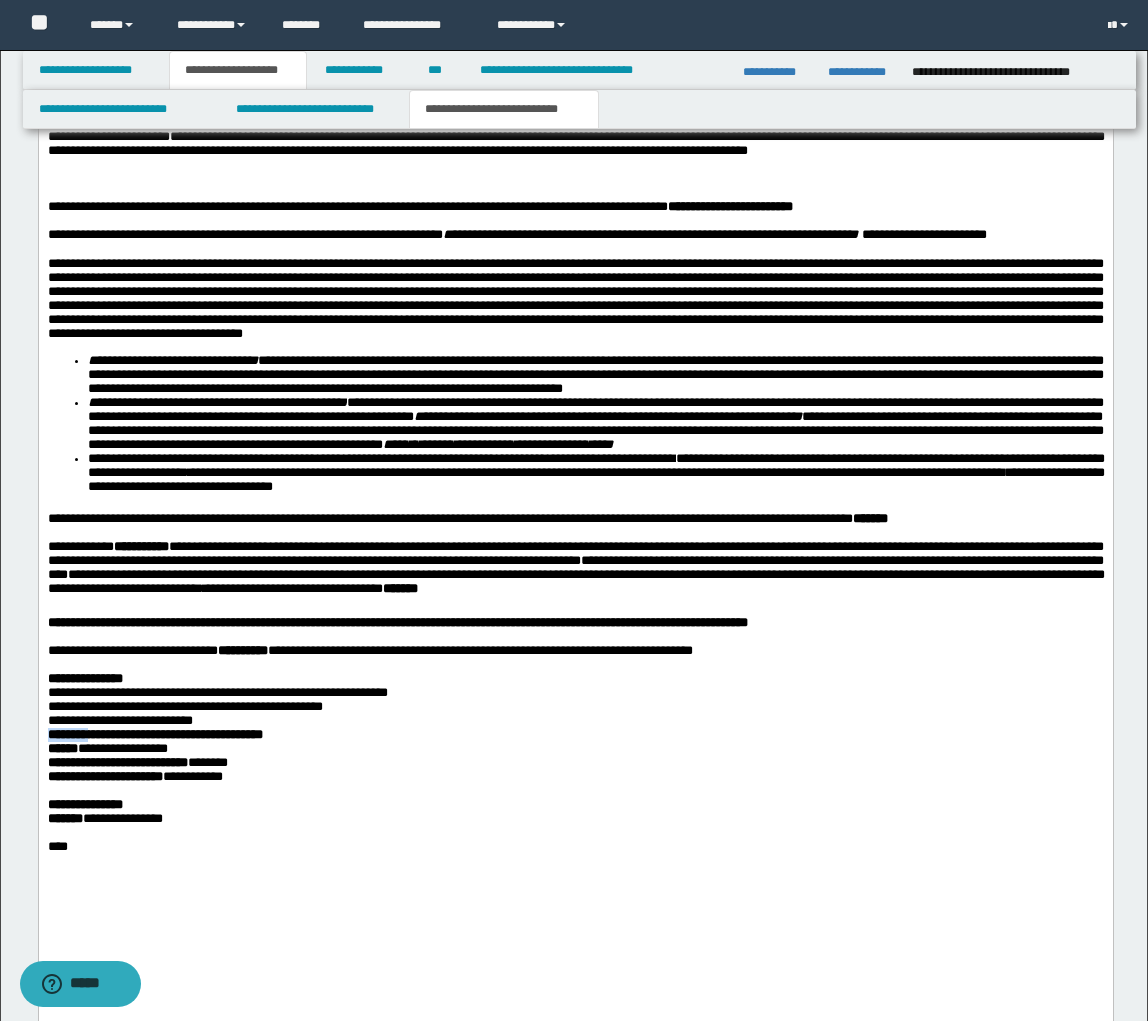click on "**********" at bounding box center (154, 735) 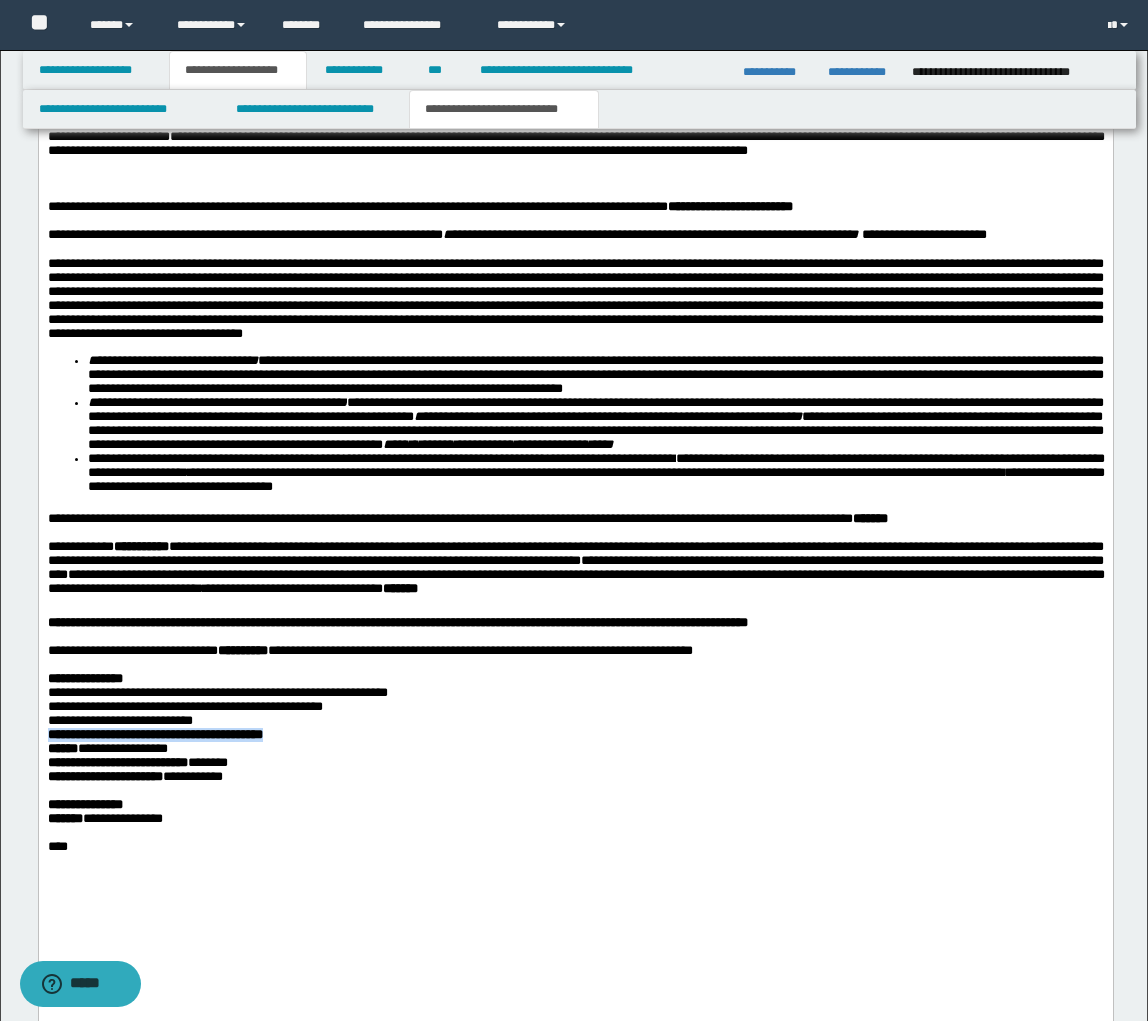 drag, startPoint x: 58, startPoint y: 787, endPoint x: 79, endPoint y: 778, distance: 22.847319 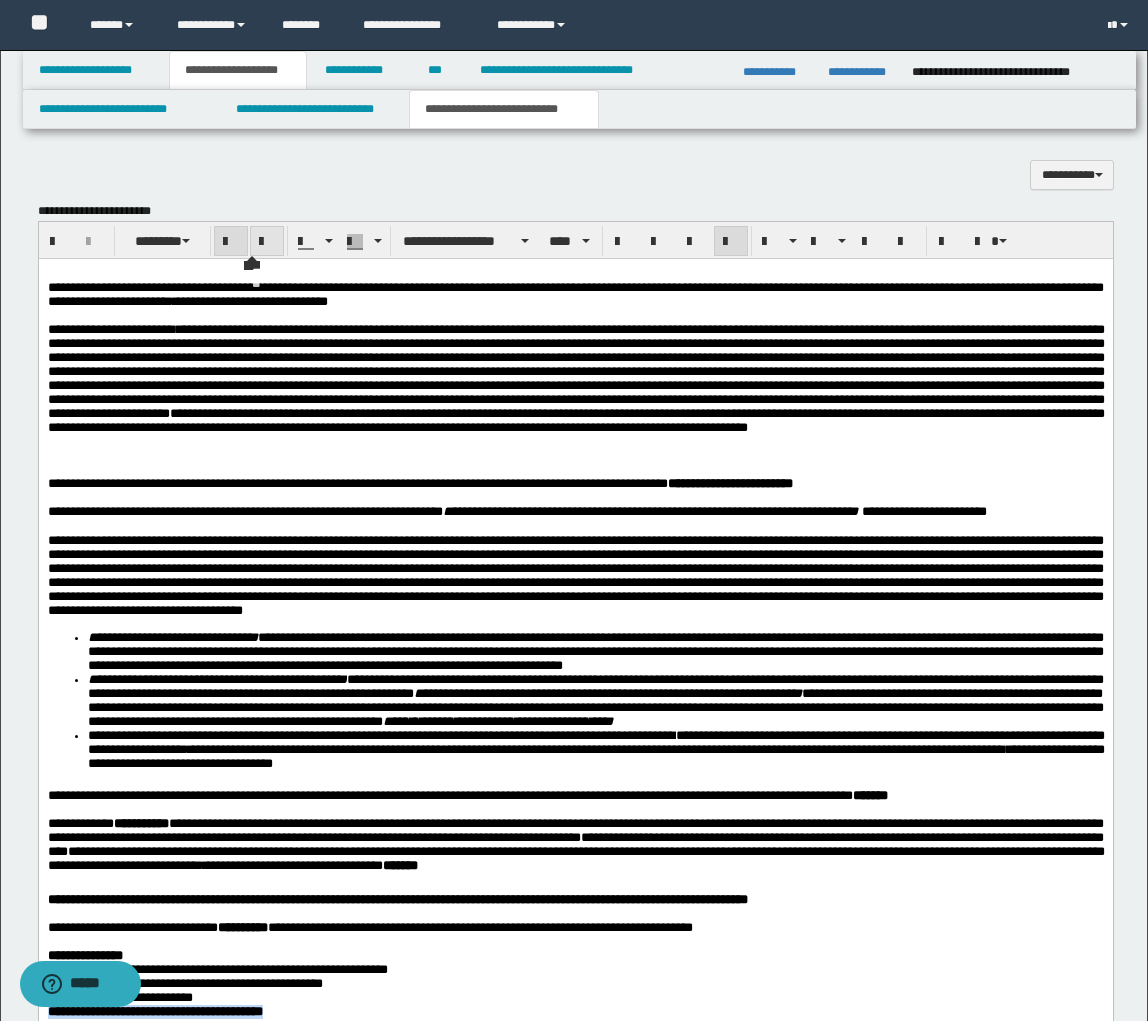 scroll, scrollTop: 1855, scrollLeft: 0, axis: vertical 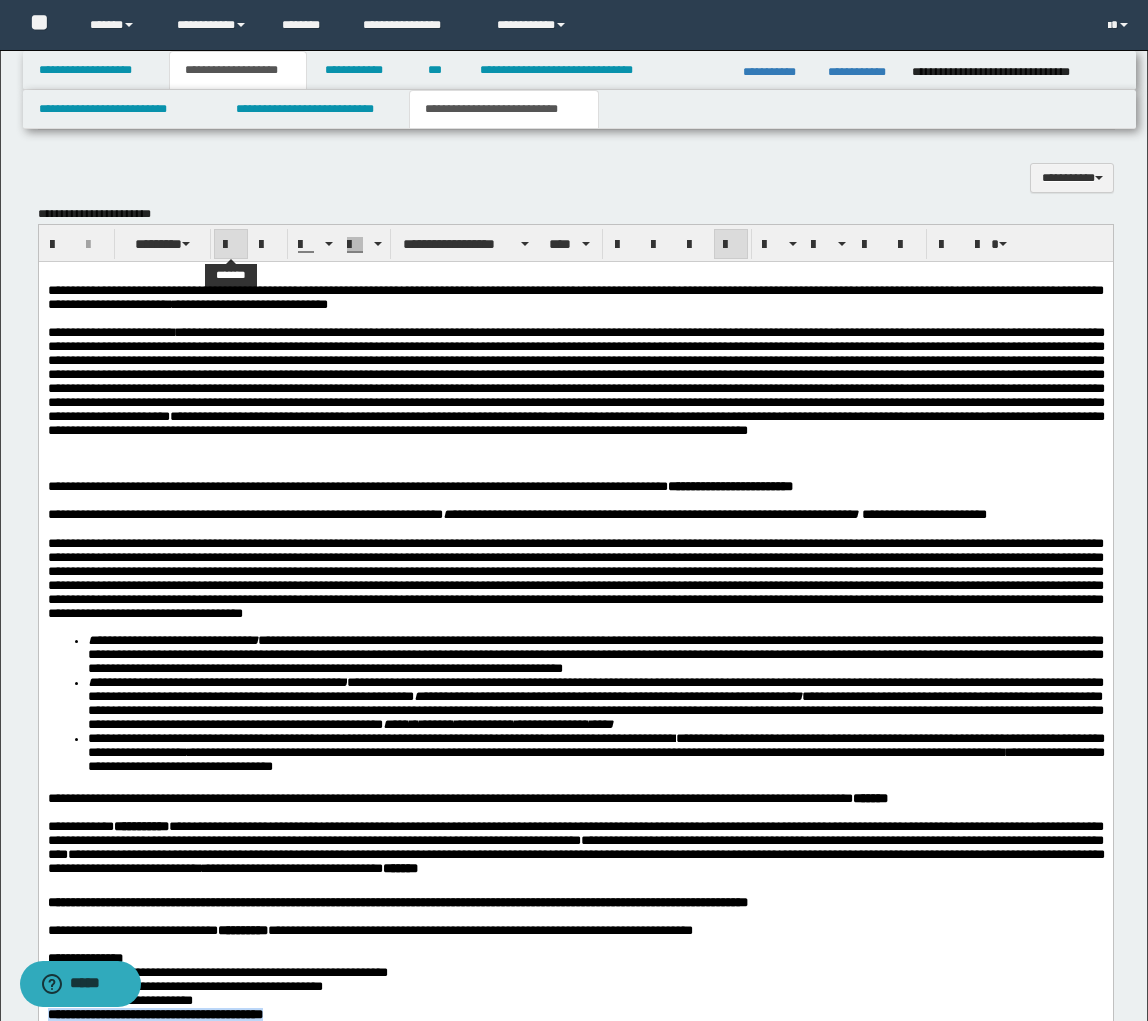 click at bounding box center (231, 245) 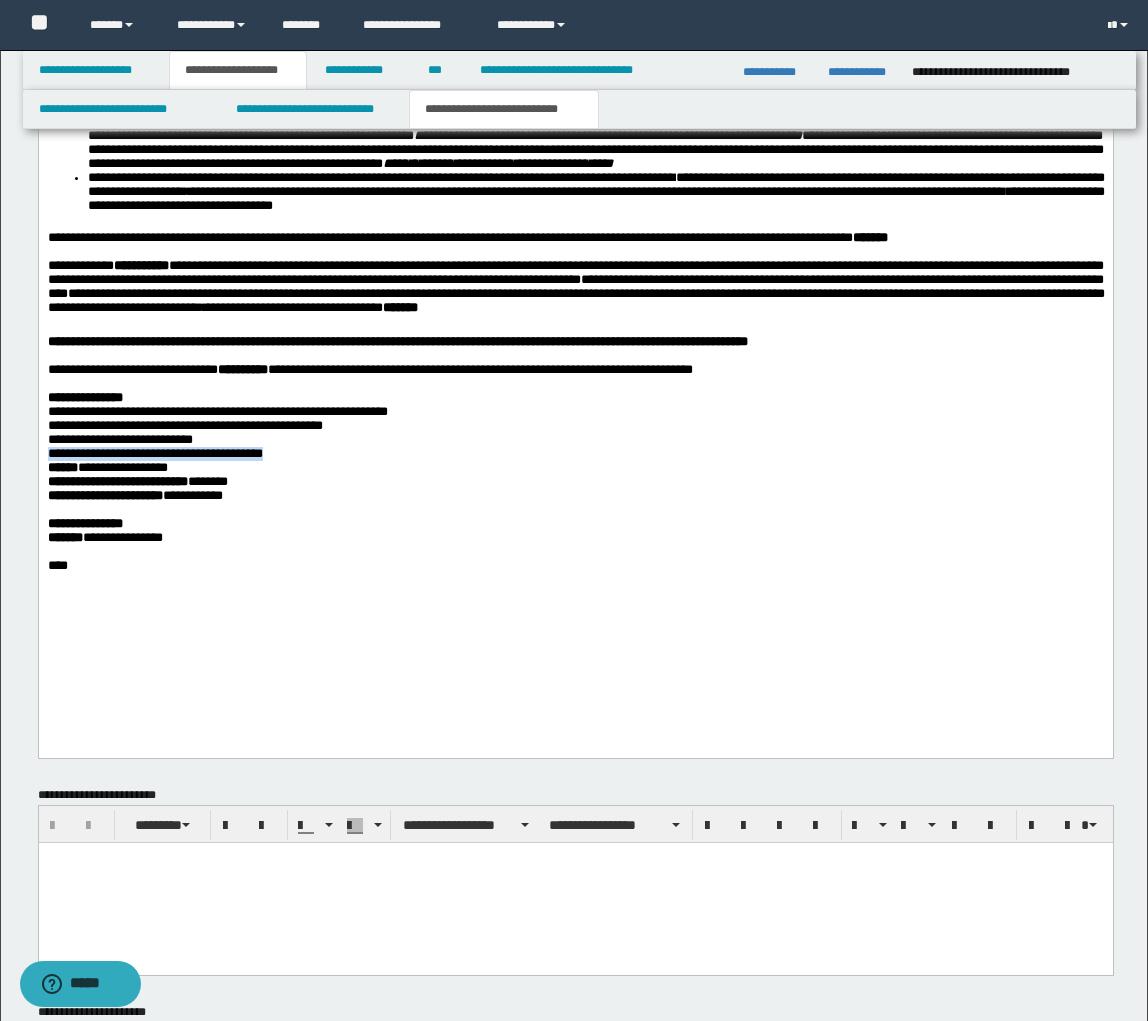 scroll, scrollTop: 2428, scrollLeft: 0, axis: vertical 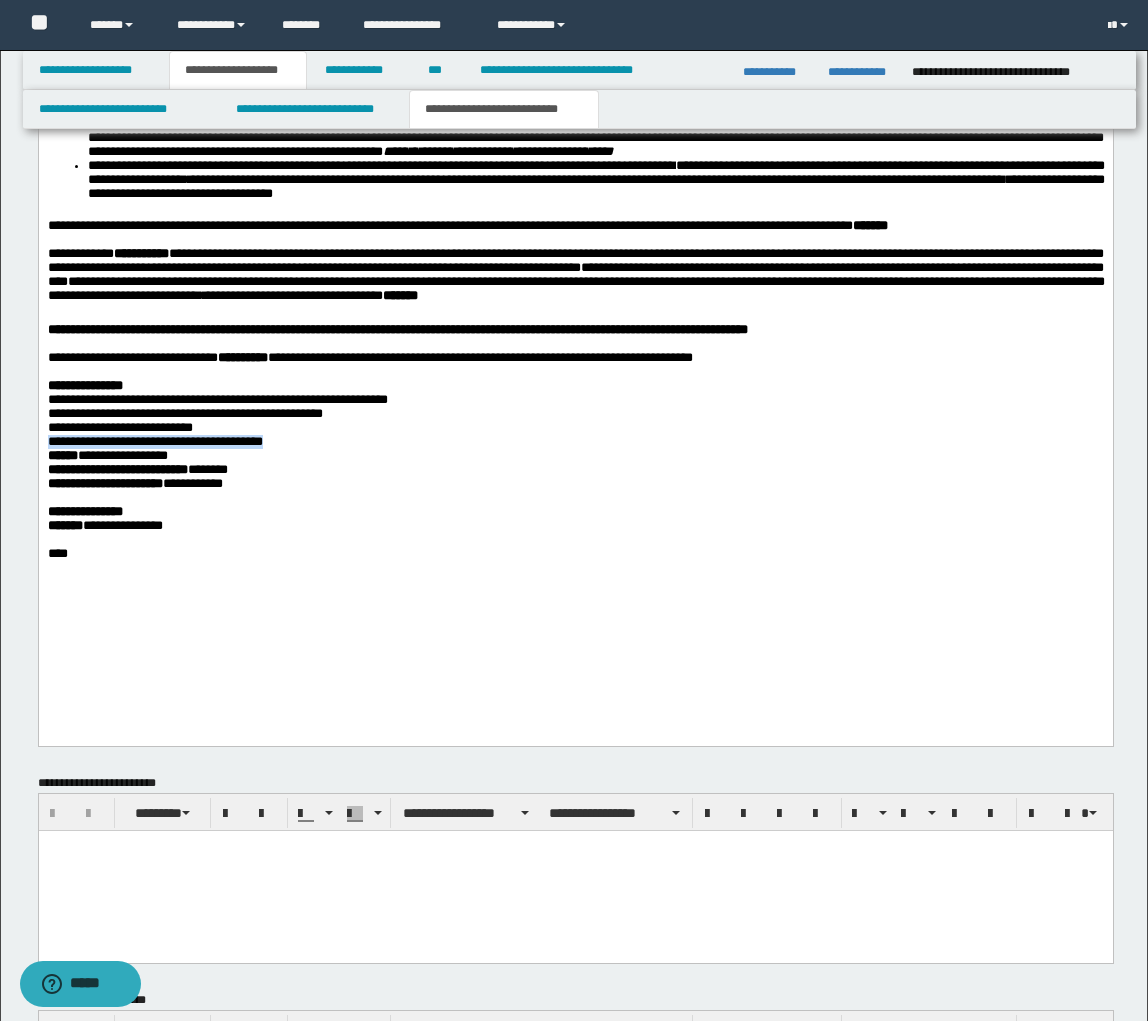 click on "**********" at bounding box center [154, 442] 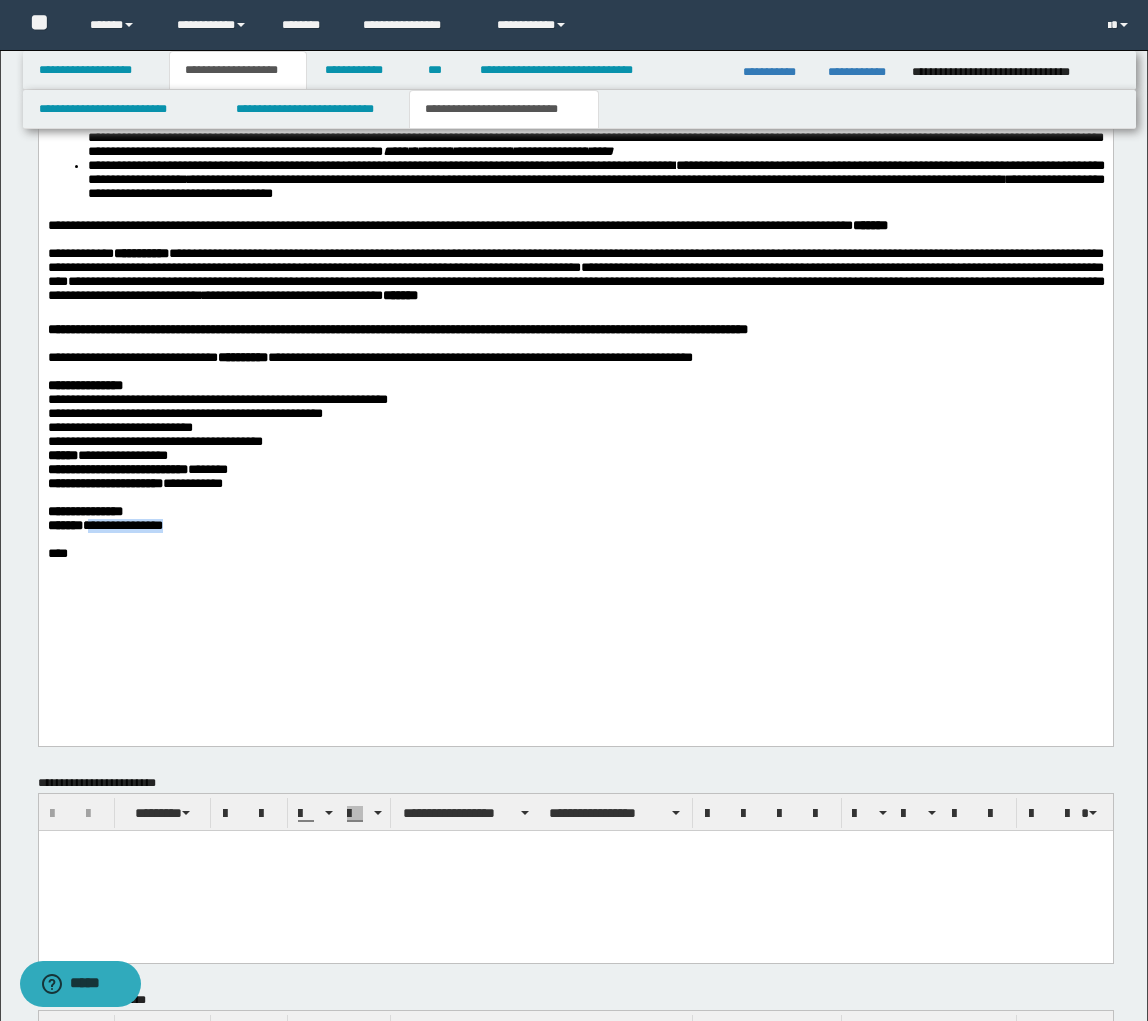 drag, startPoint x: 195, startPoint y: 586, endPoint x: 97, endPoint y: 584, distance: 98.02041 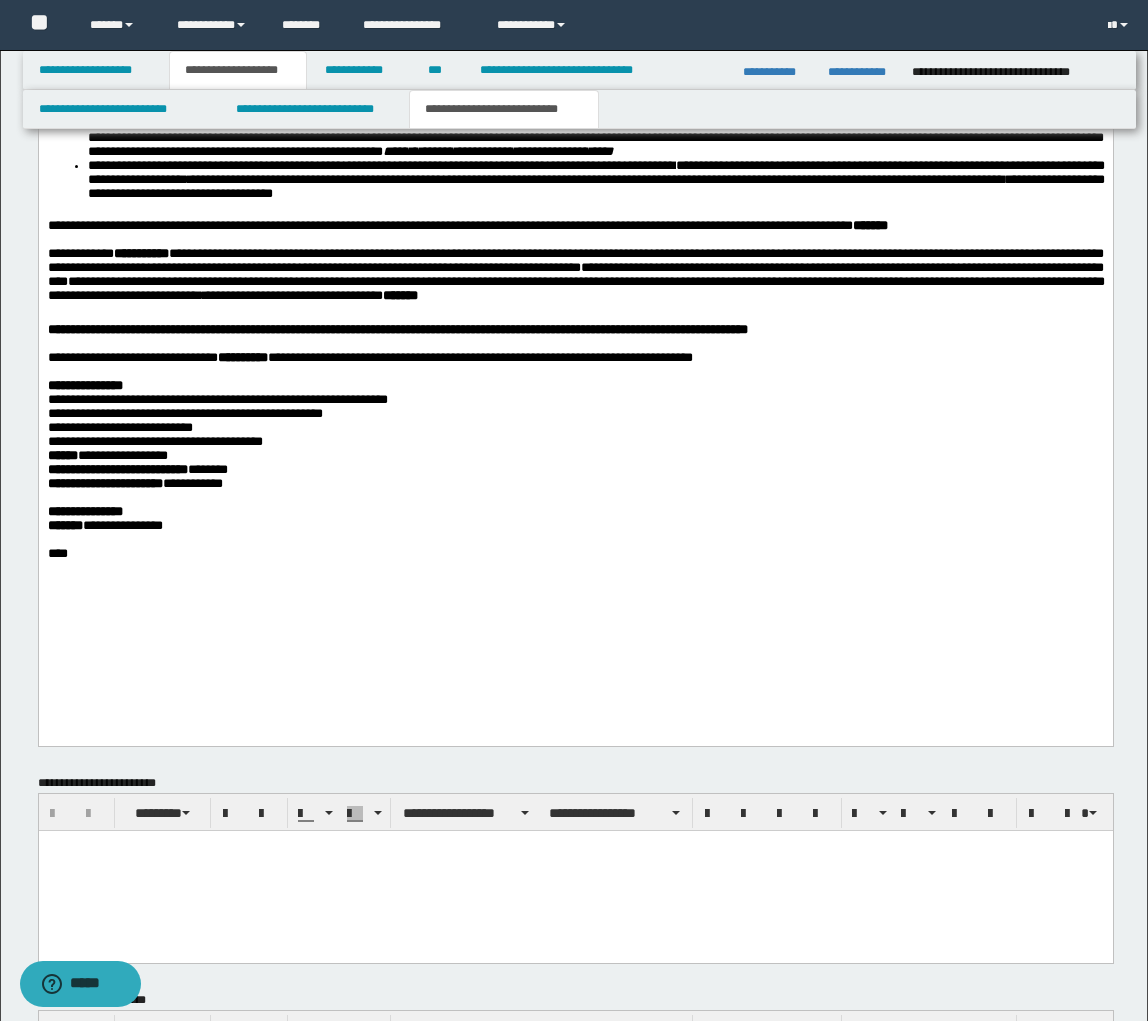 click on "**********" at bounding box center (122, 526) 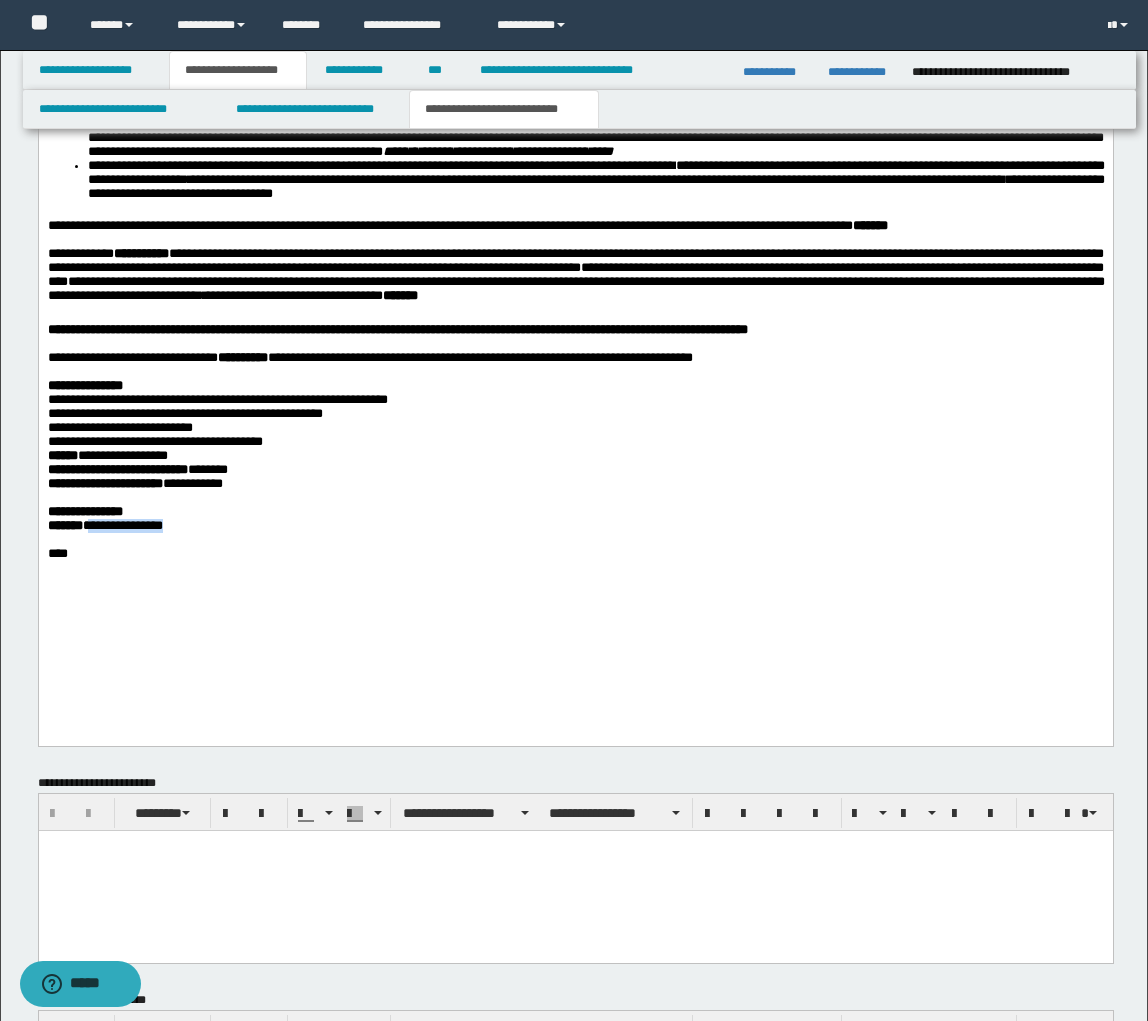 drag, startPoint x: 97, startPoint y: 584, endPoint x: 190, endPoint y: 585, distance: 93.00538 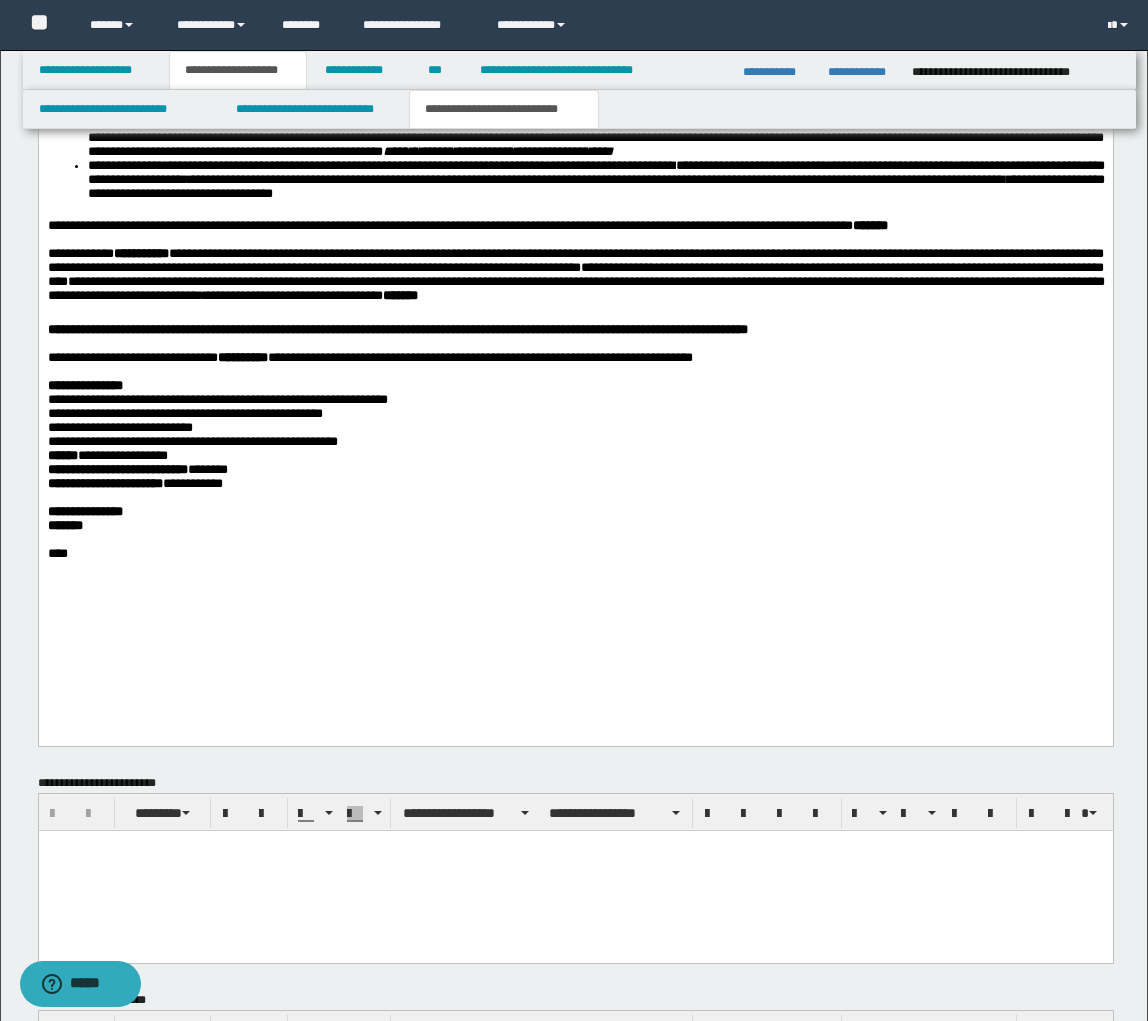 drag, startPoint x: 278, startPoint y: 492, endPoint x: 295, endPoint y: 504, distance: 20.808653 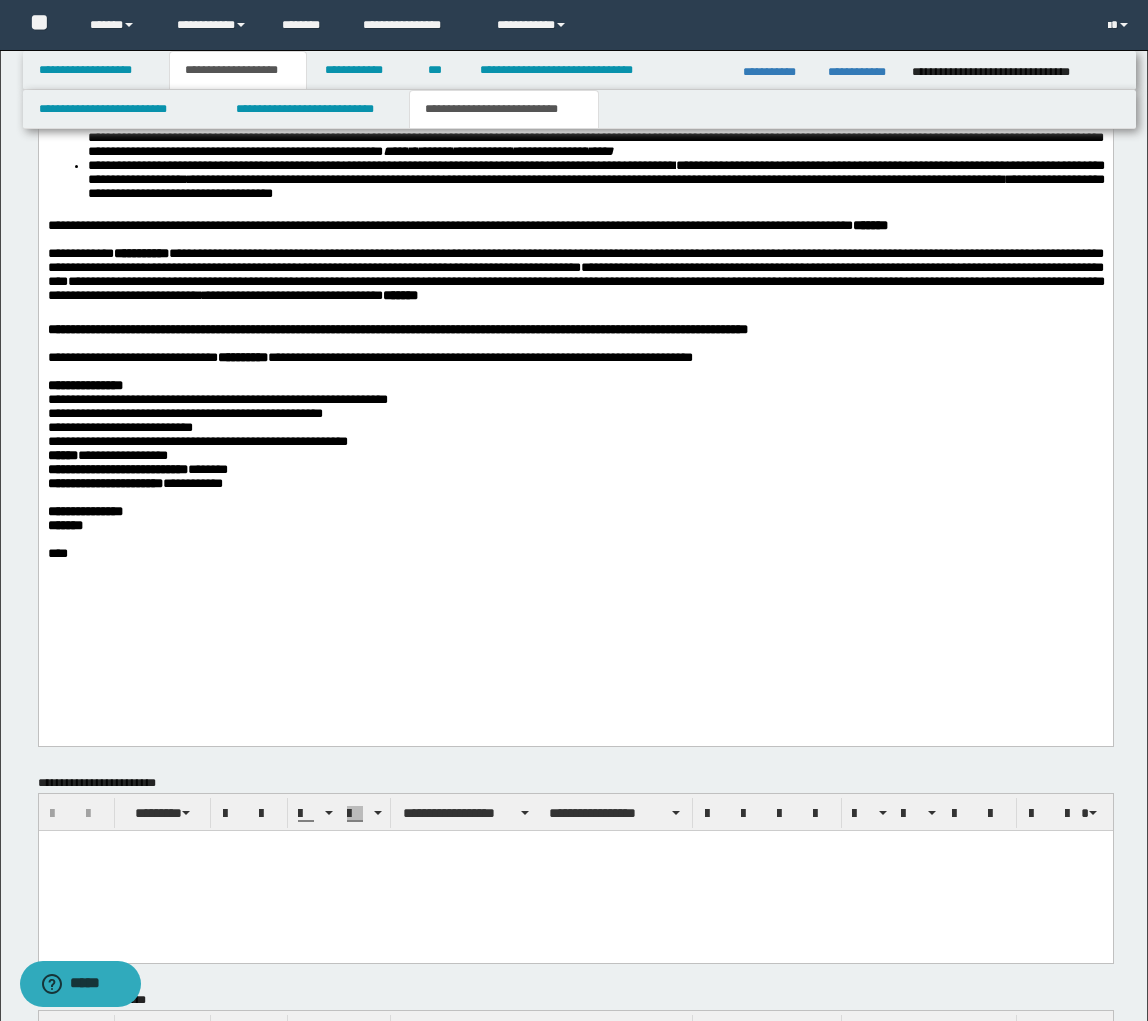 click on "**********" at bounding box center (575, 443) 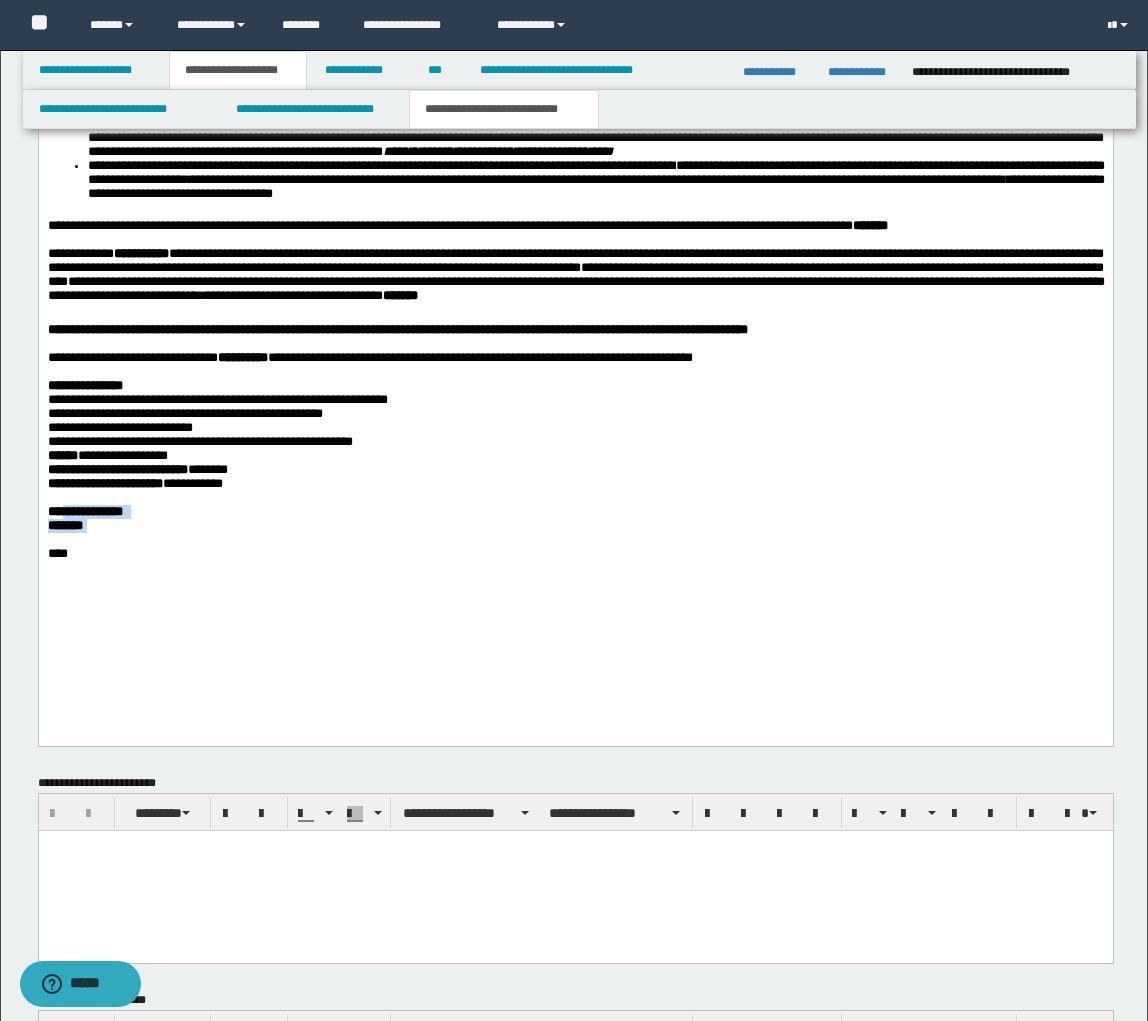 drag, startPoint x: 66, startPoint y: 565, endPoint x: 121, endPoint y: 590, distance: 60.41523 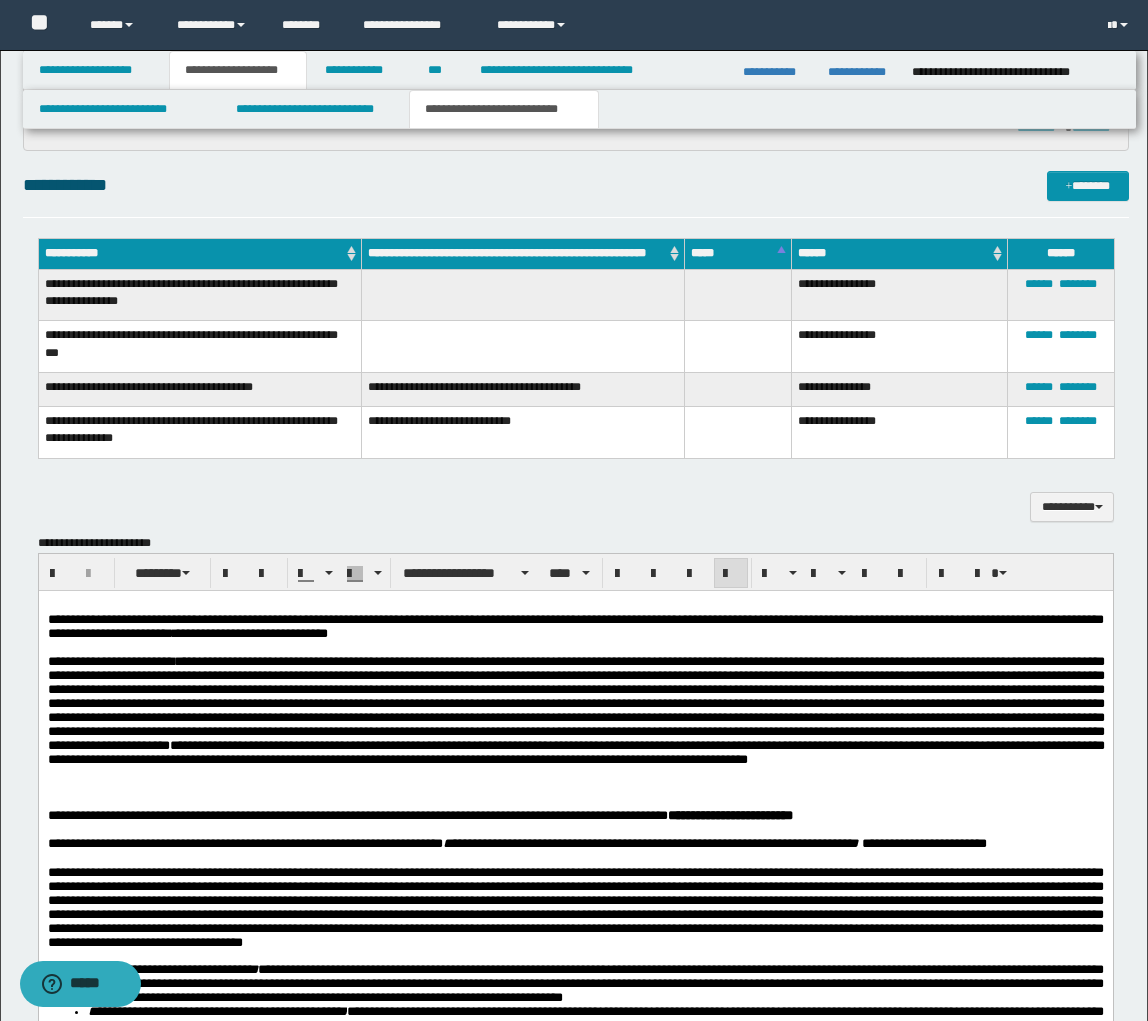 scroll, scrollTop: 1529, scrollLeft: 0, axis: vertical 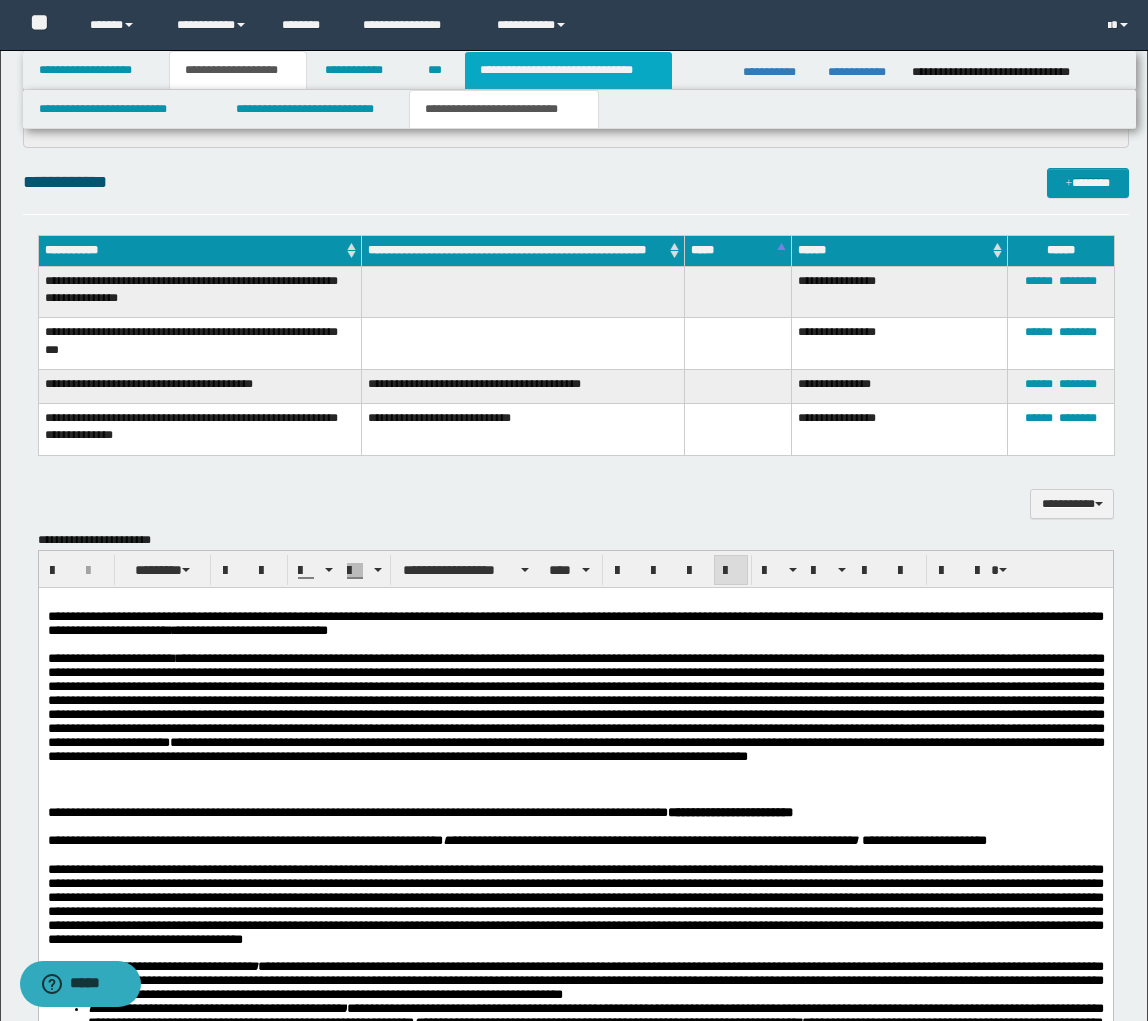 click on "**********" at bounding box center (568, 70) 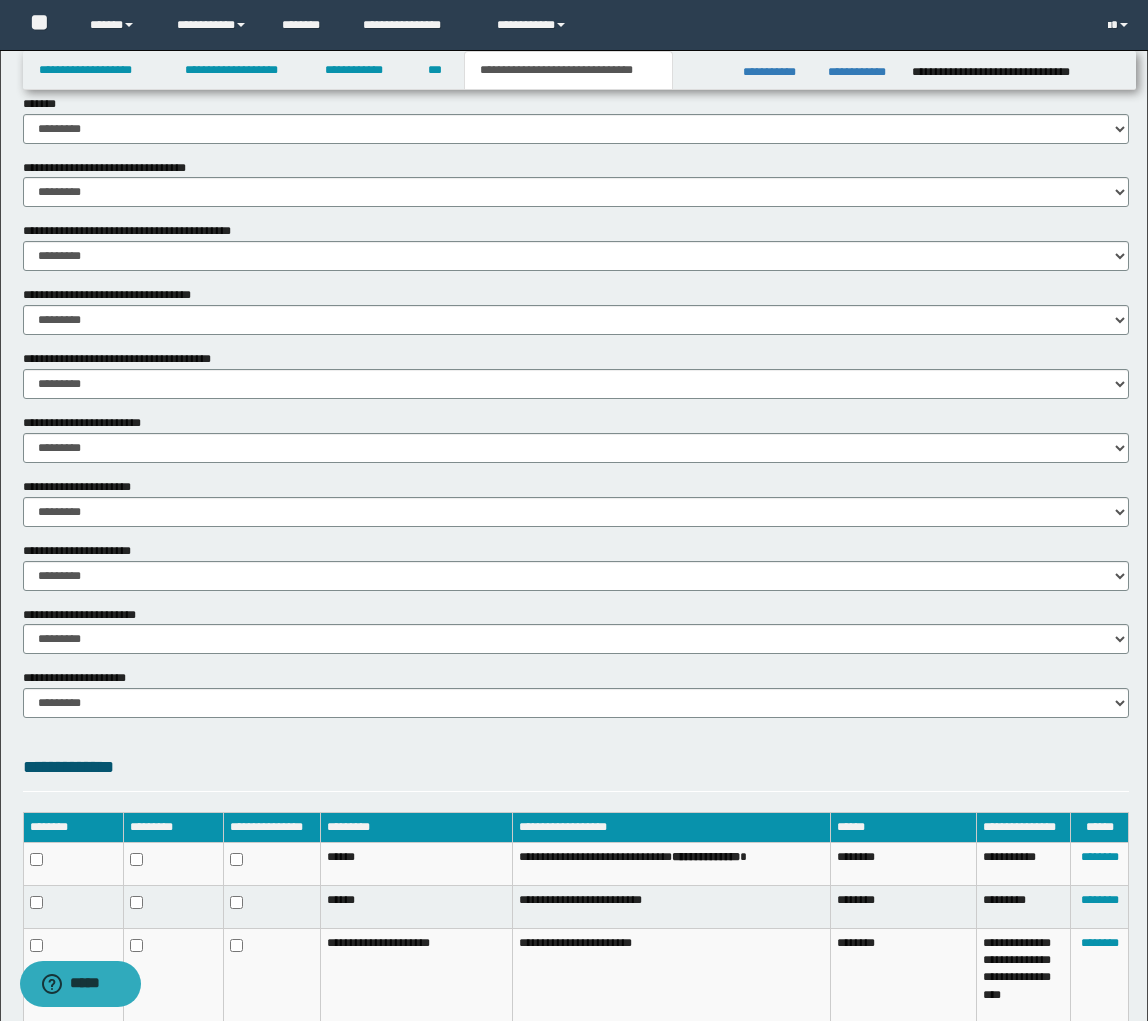 scroll, scrollTop: 1024, scrollLeft: 0, axis: vertical 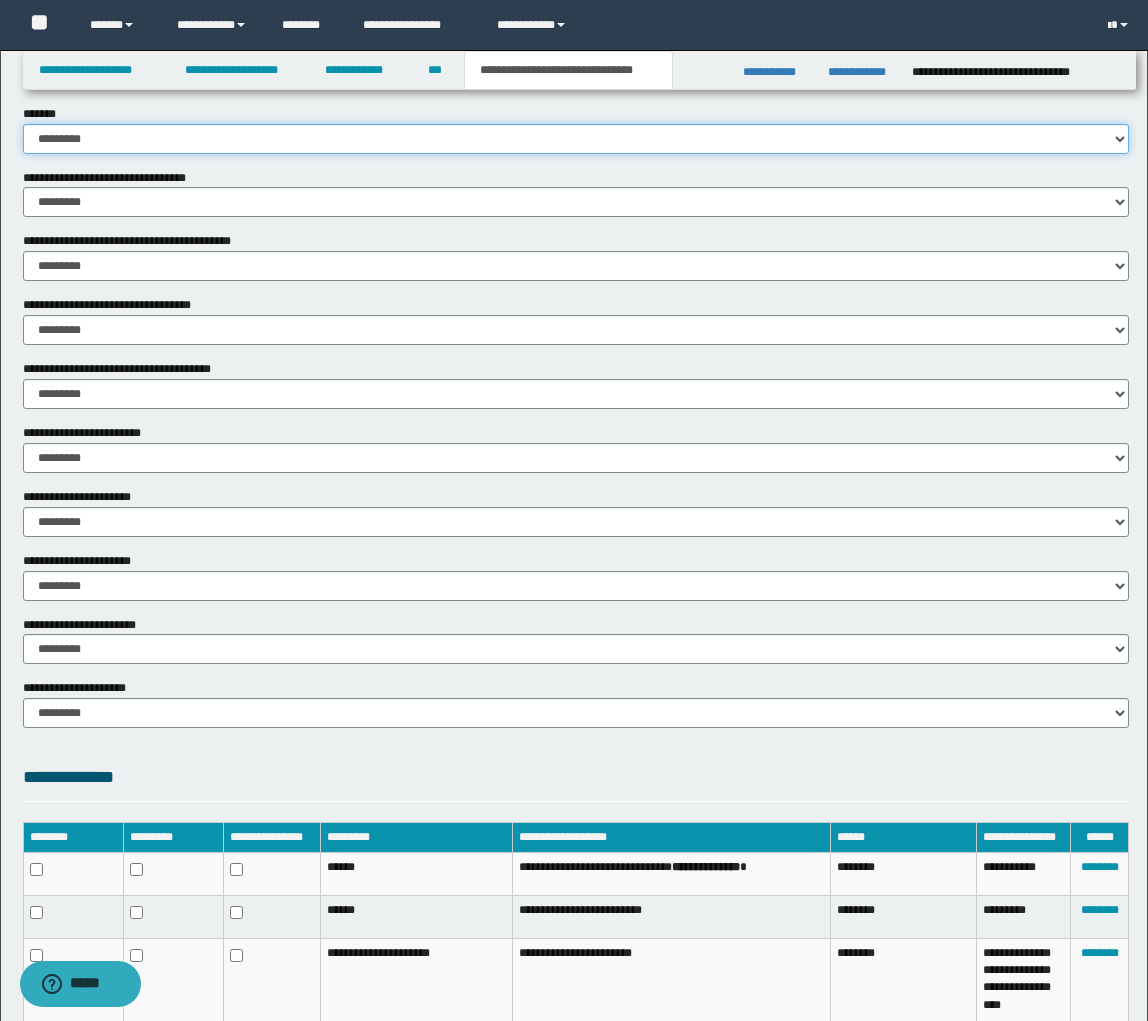 click on "*********
**
**" at bounding box center (576, 139) 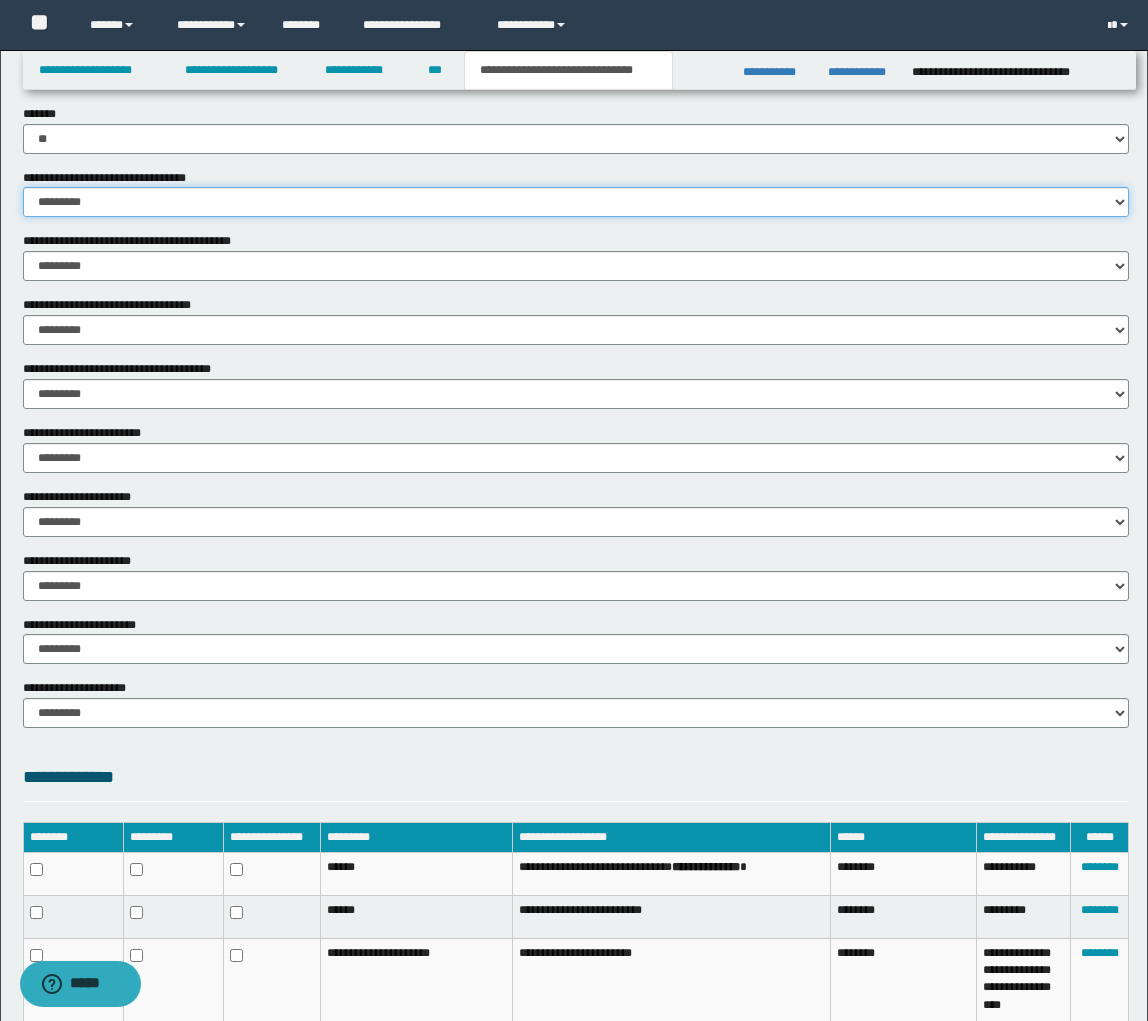 click on "*********
**
**" at bounding box center [576, 202] 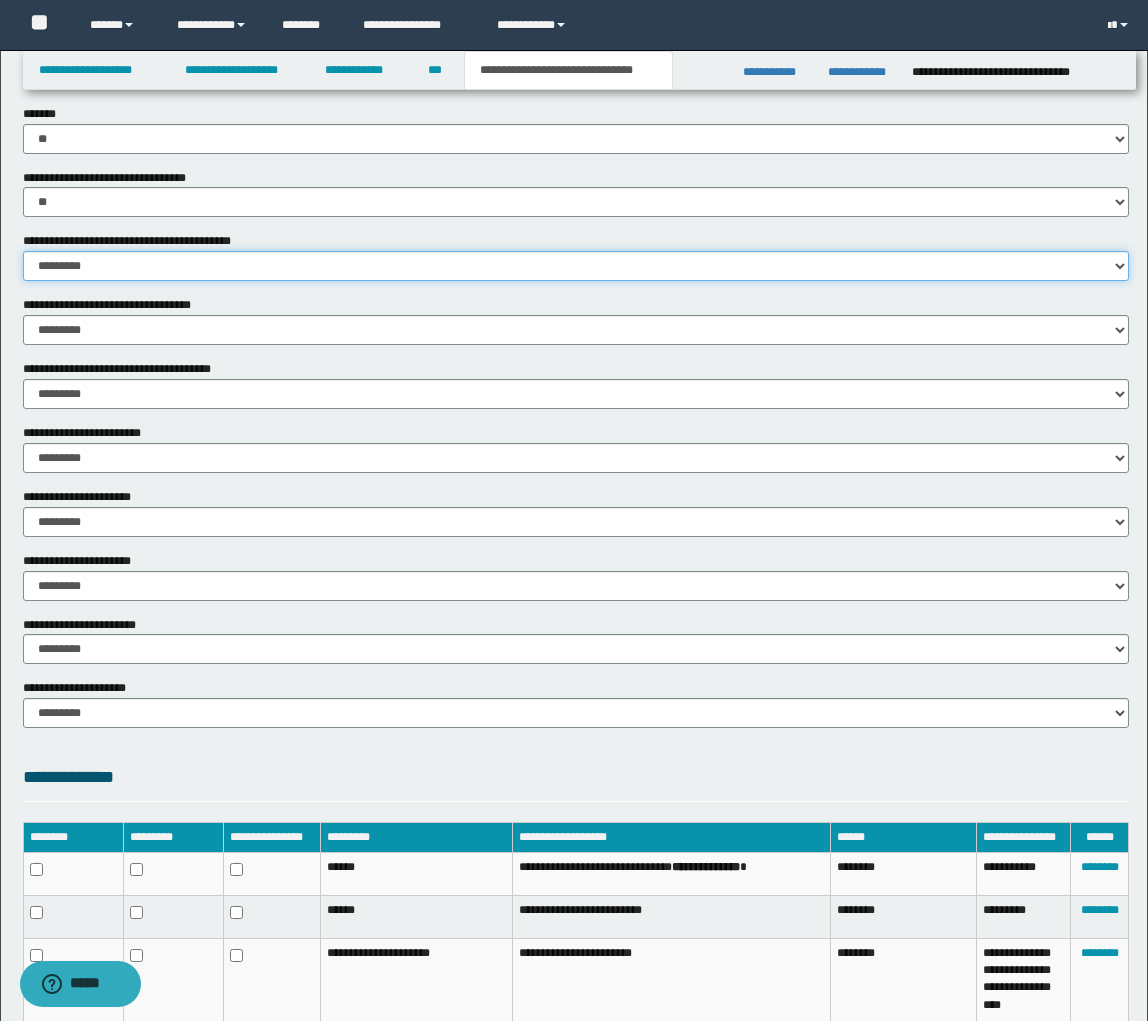click on "*********
**
**" at bounding box center (576, 266) 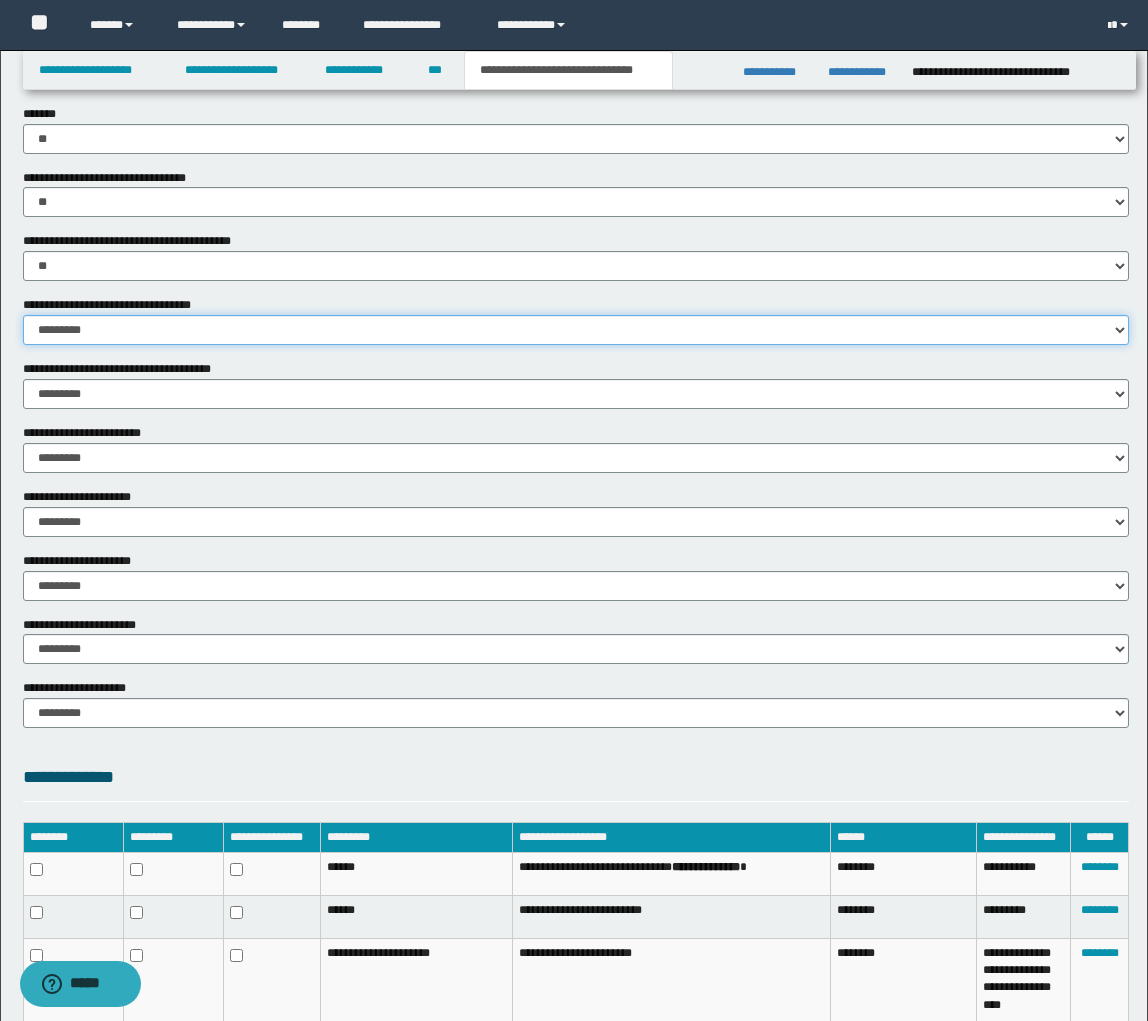 click on "*********
**
**" at bounding box center [576, 330] 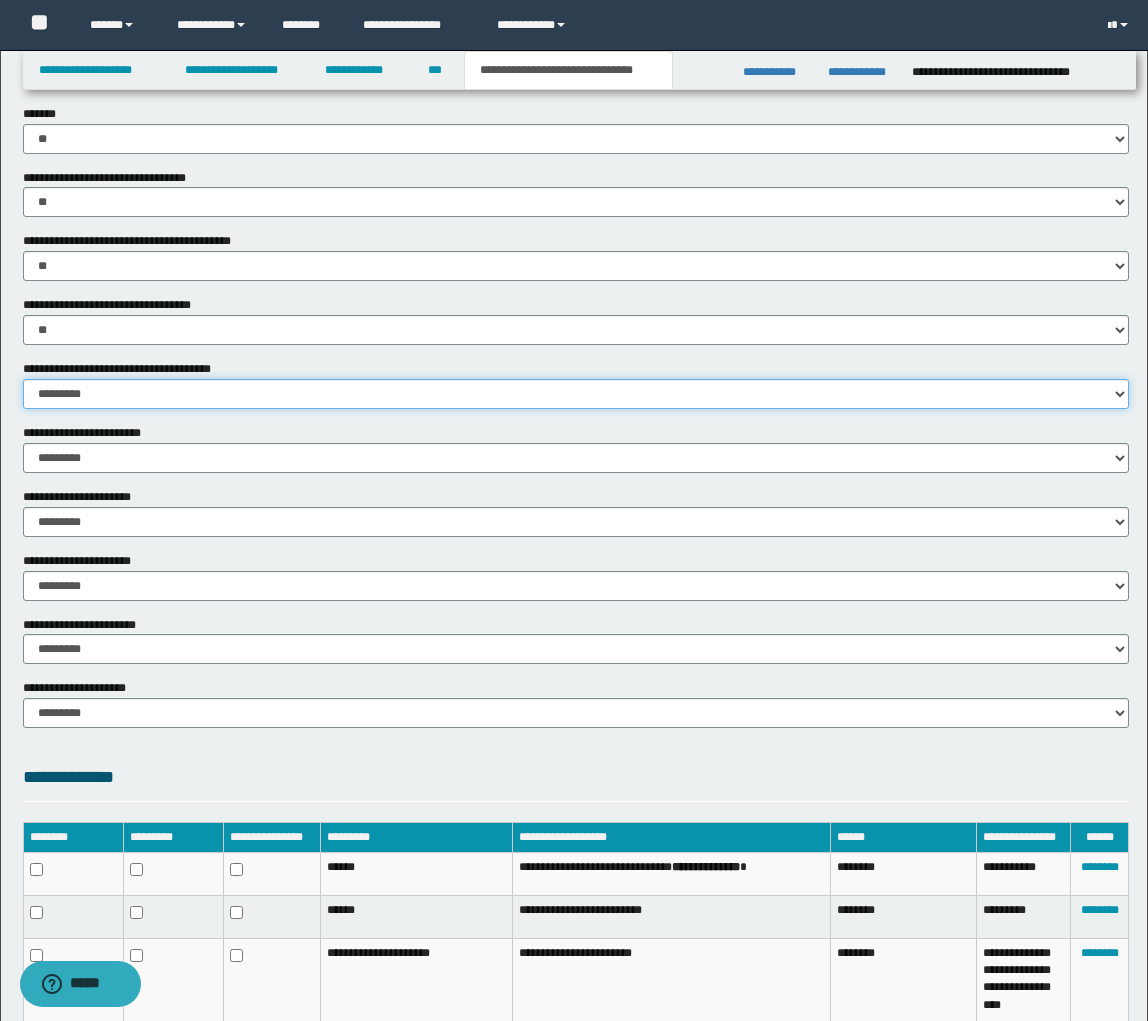 click on "*********
**
**" at bounding box center [576, 394] 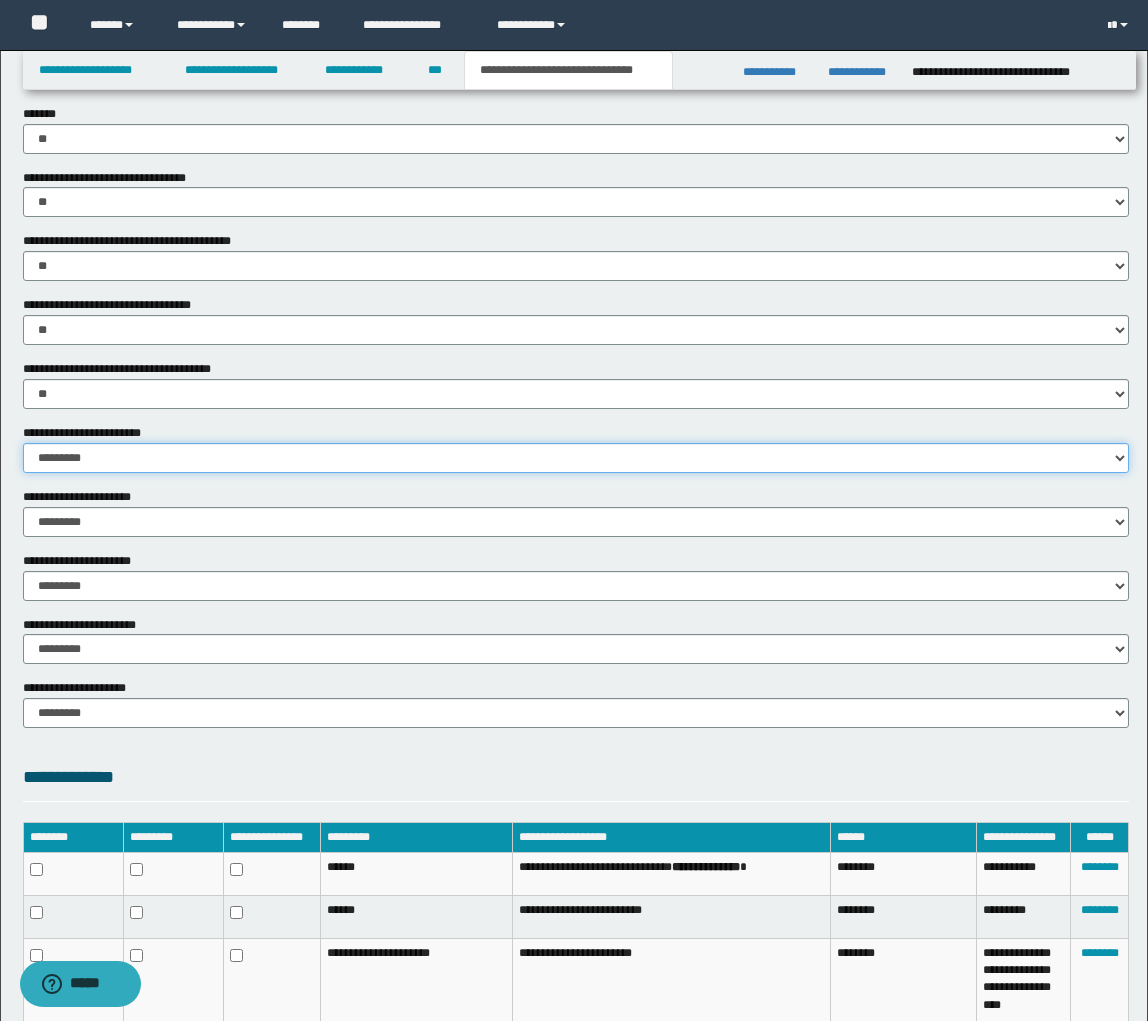 click on "*********
**
**" at bounding box center [576, 458] 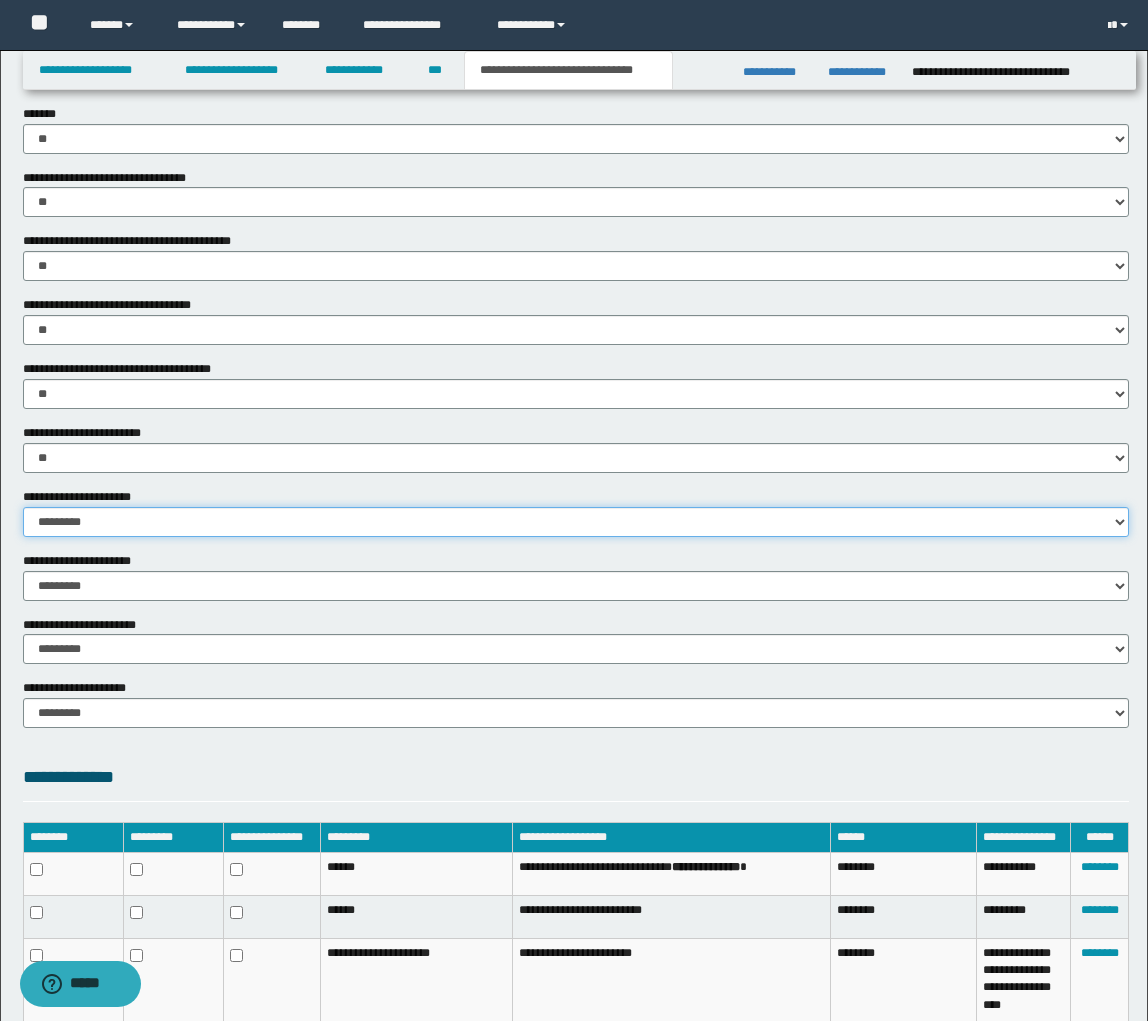 click on "*********
**
**" at bounding box center [576, 522] 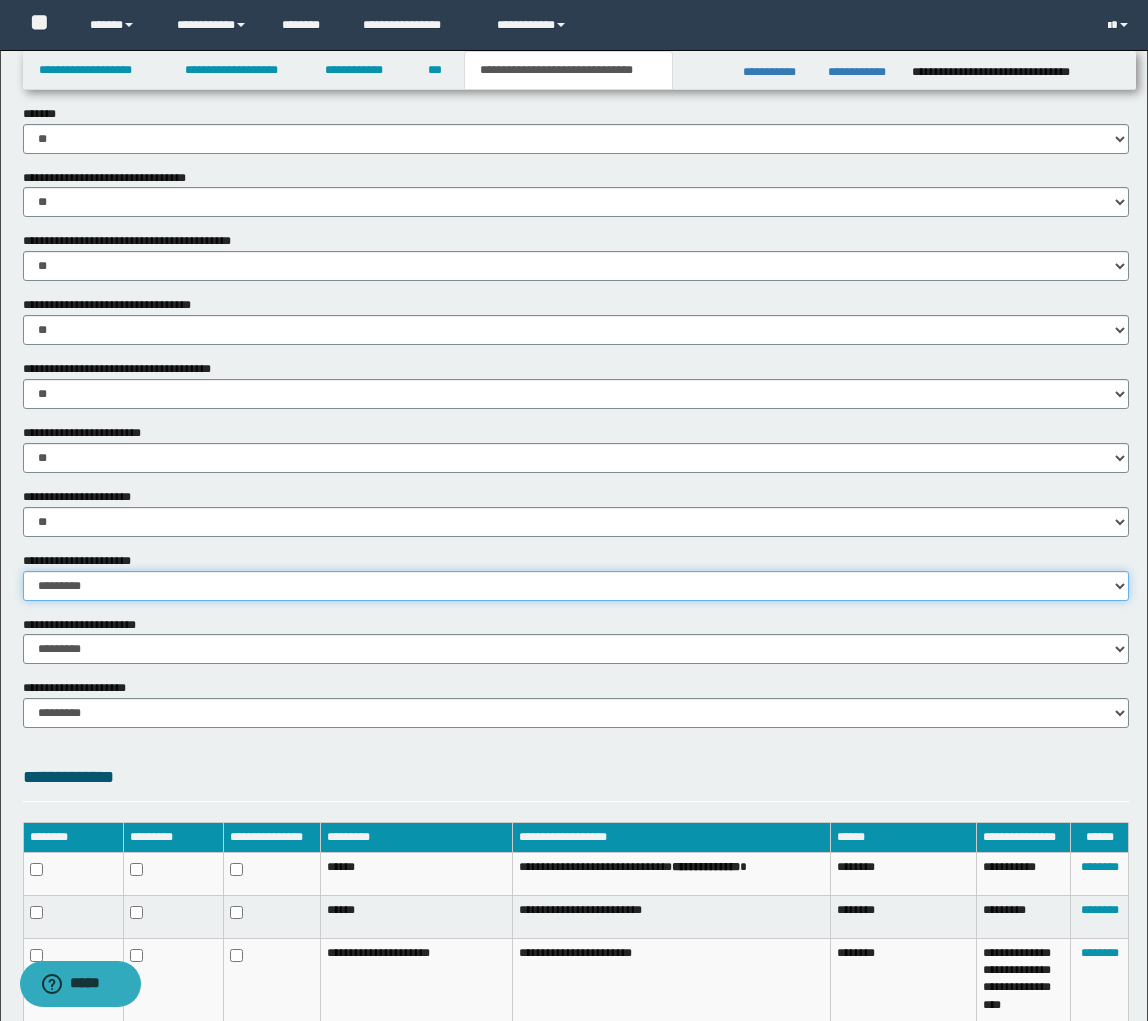 click on "*********
**
**" at bounding box center [576, 586] 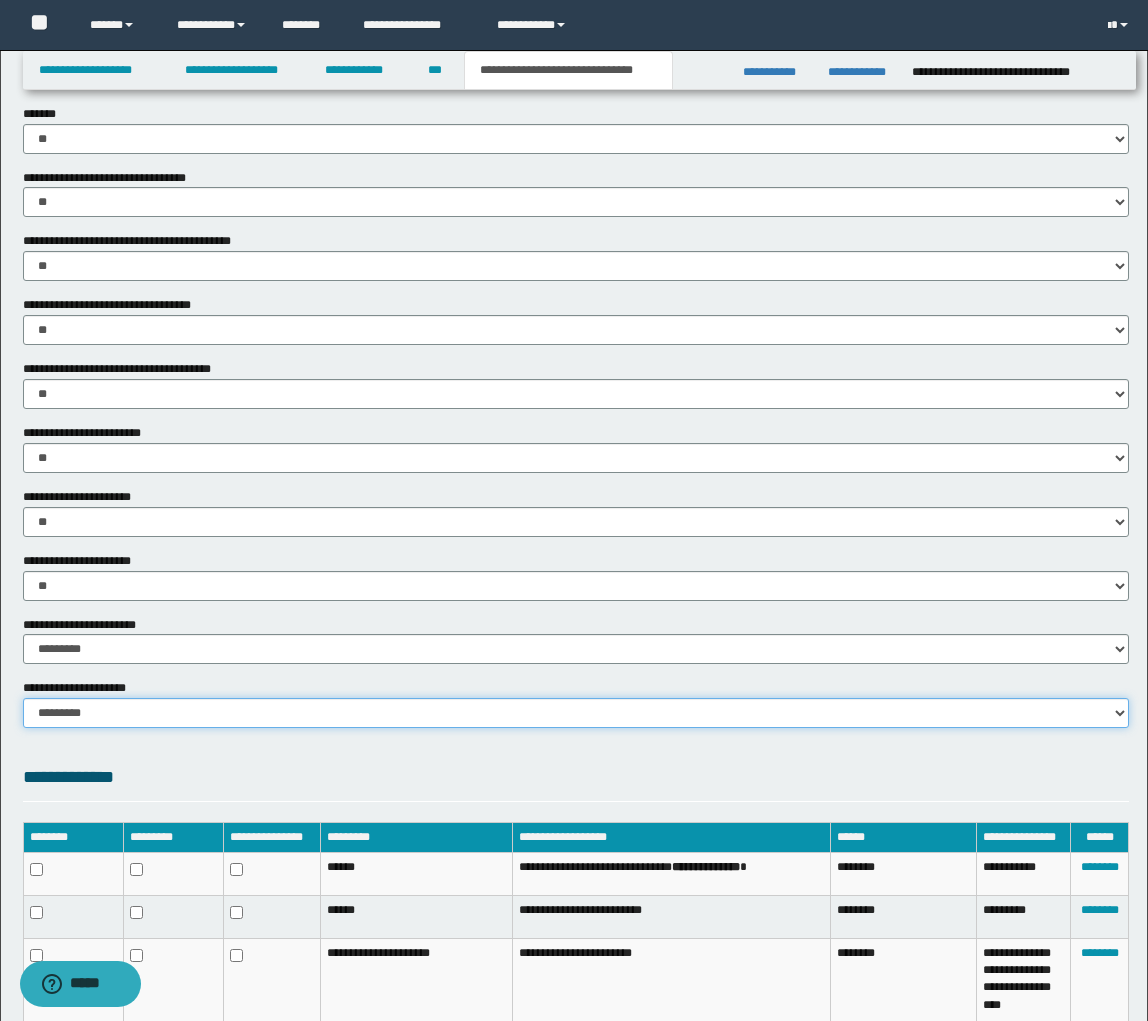 click on "*********
**" at bounding box center (576, 713) 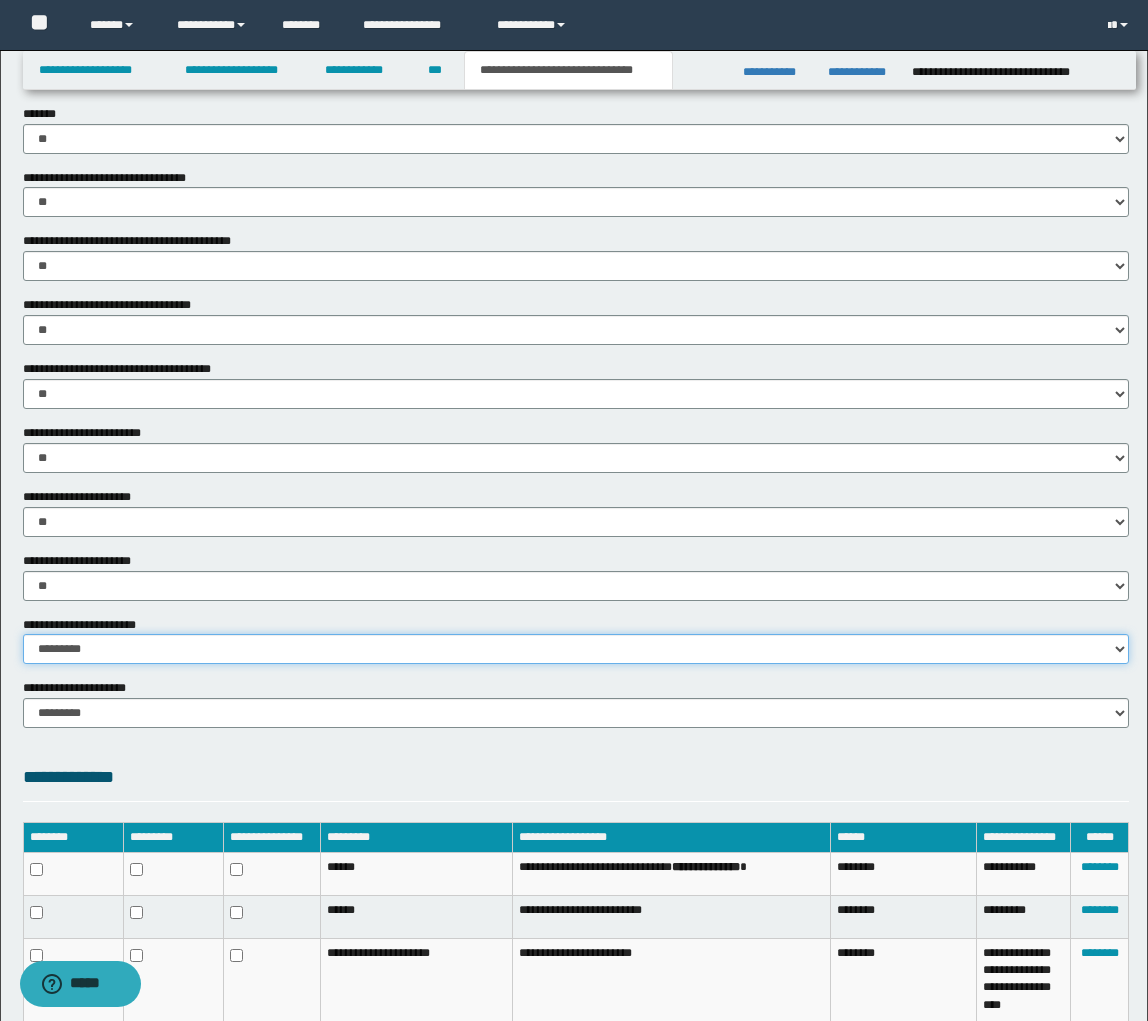 click on "*********
*********
*********" at bounding box center (576, 649) 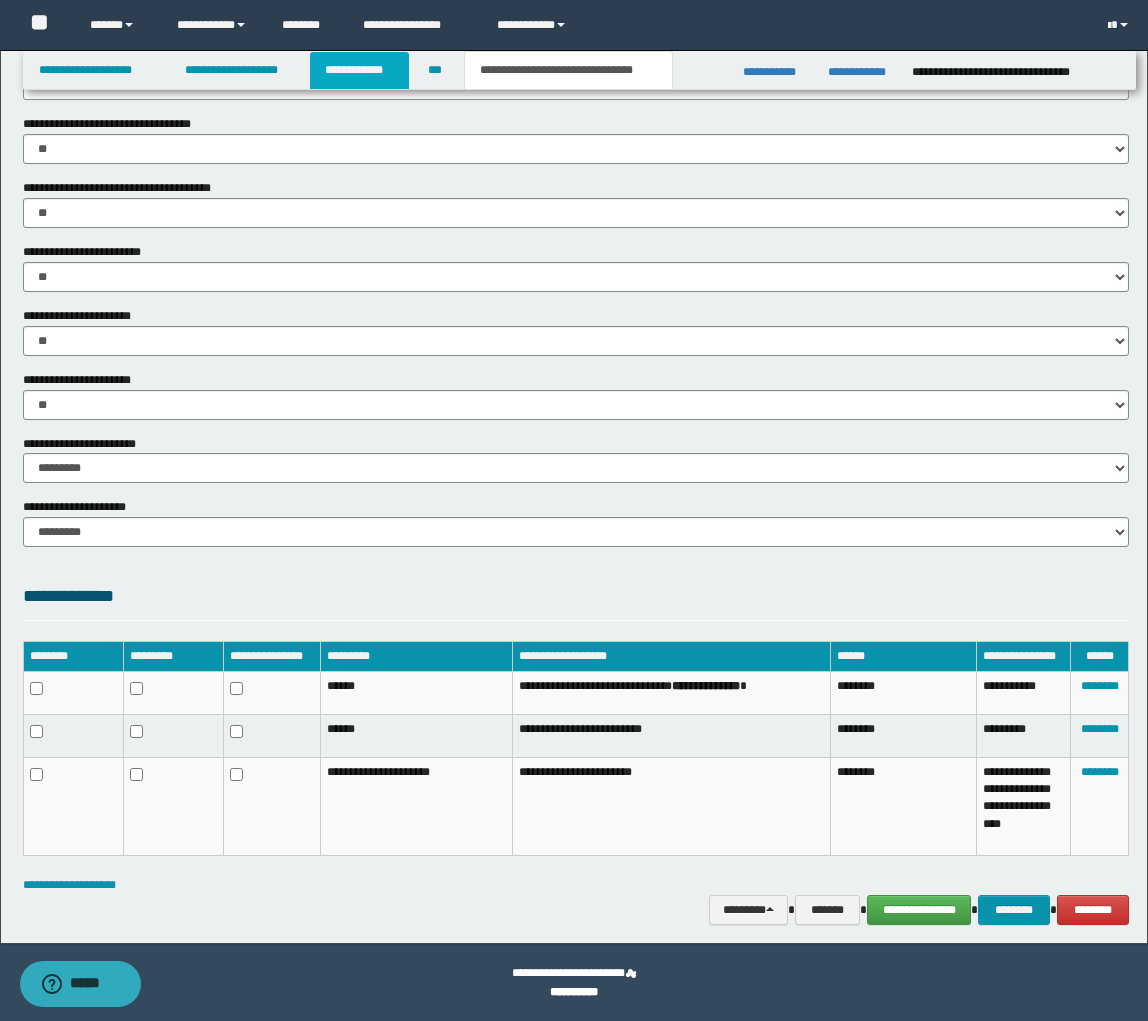 click on "**********" at bounding box center (359, 70) 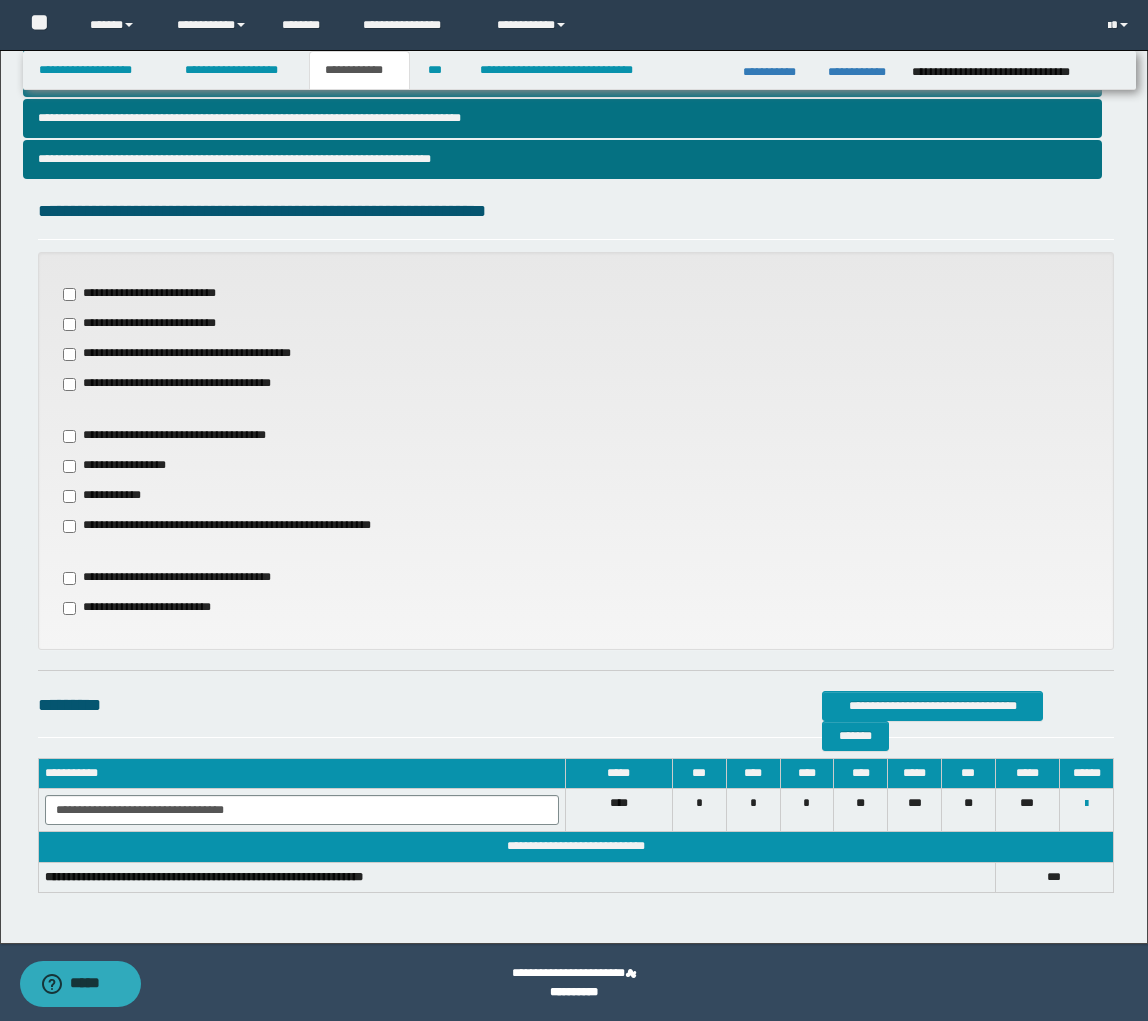 scroll, scrollTop: 560, scrollLeft: 0, axis: vertical 